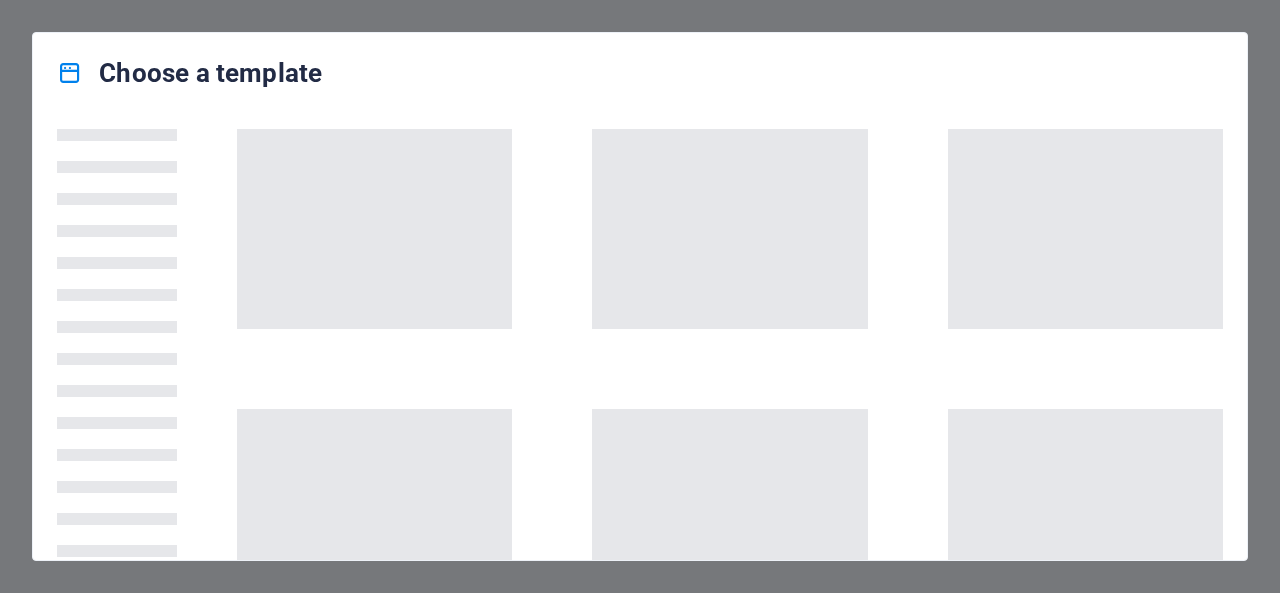scroll, scrollTop: 0, scrollLeft: 0, axis: both 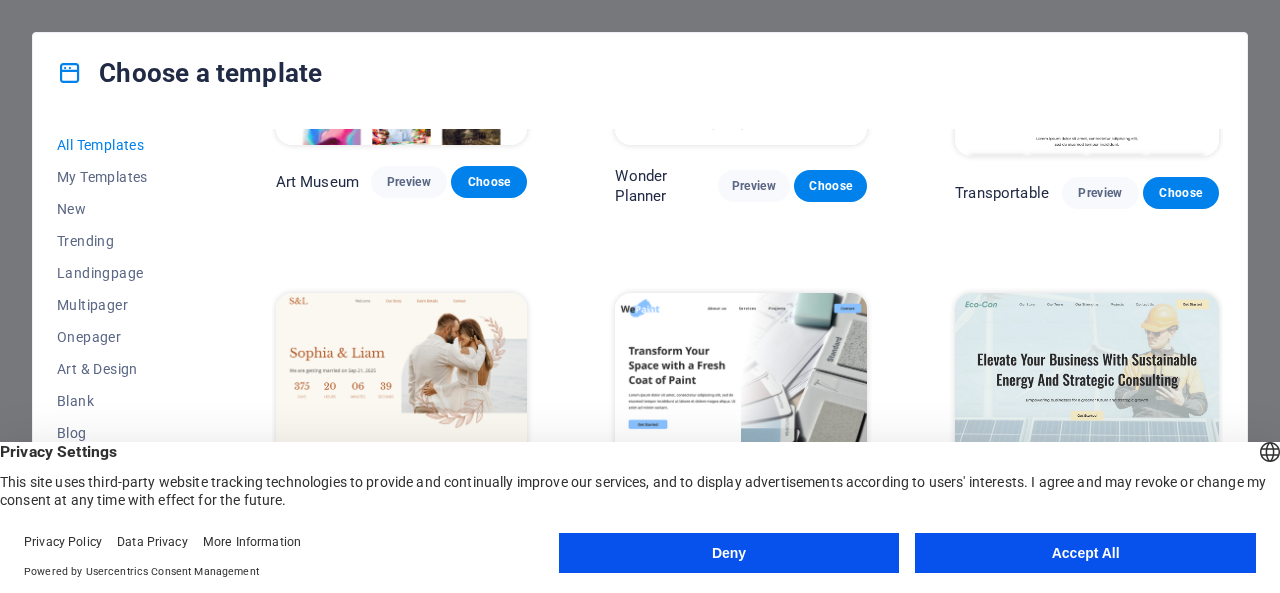 click on "Accept All" at bounding box center [1085, 553] 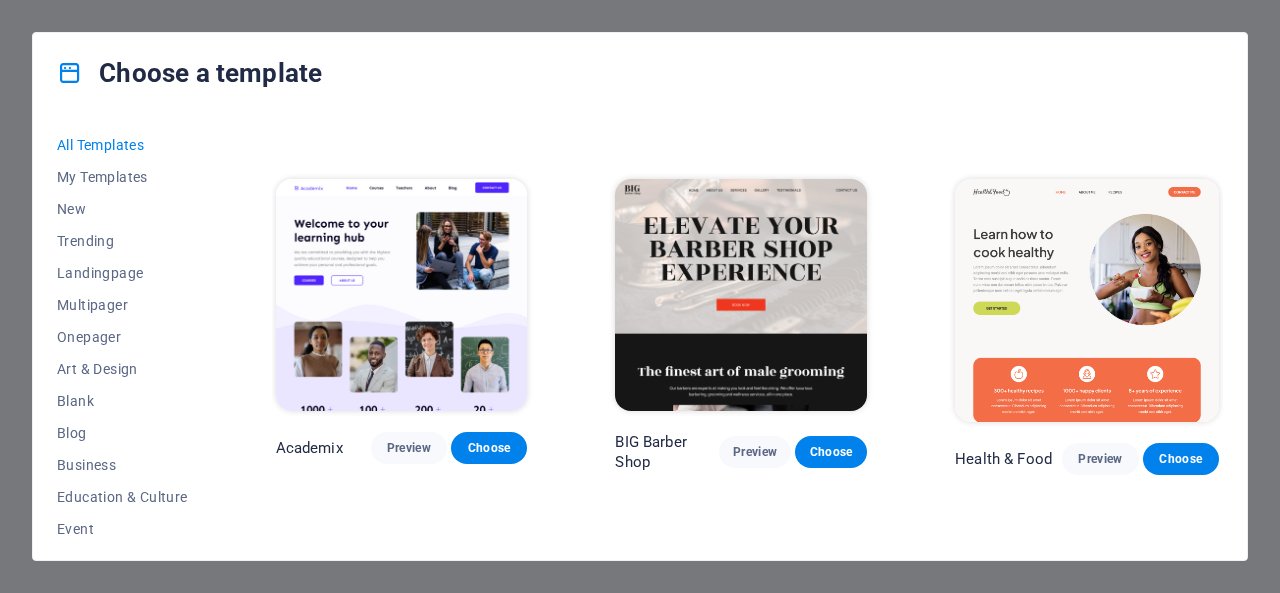 scroll, scrollTop: 1500, scrollLeft: 0, axis: vertical 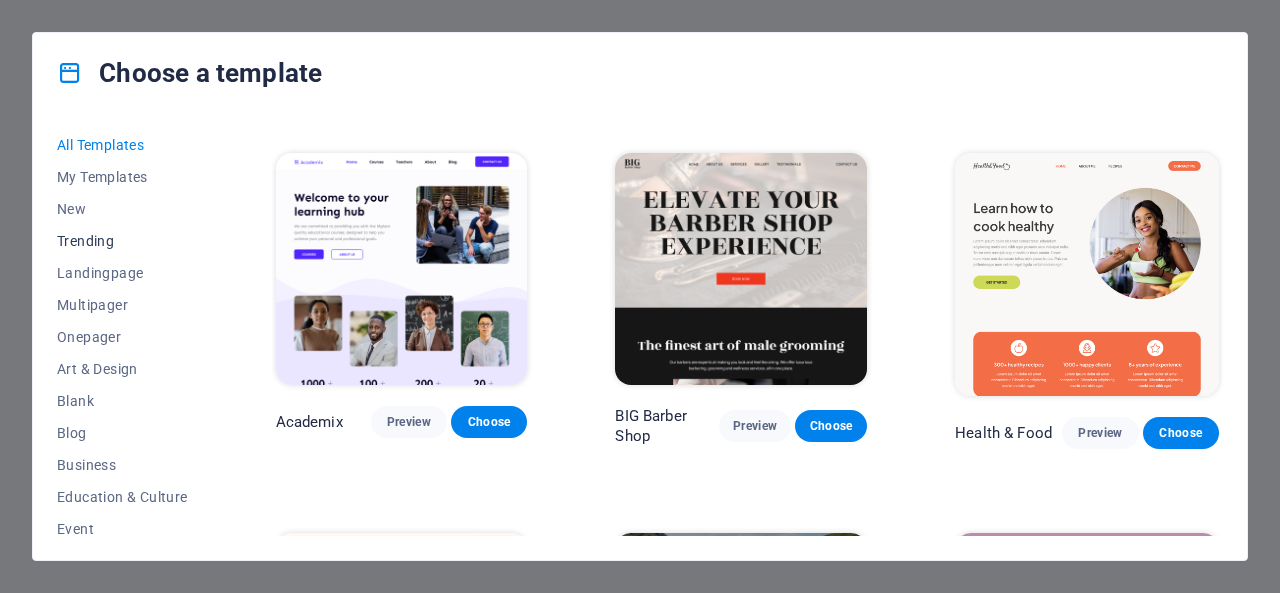 click on "Trending" at bounding box center [122, 241] 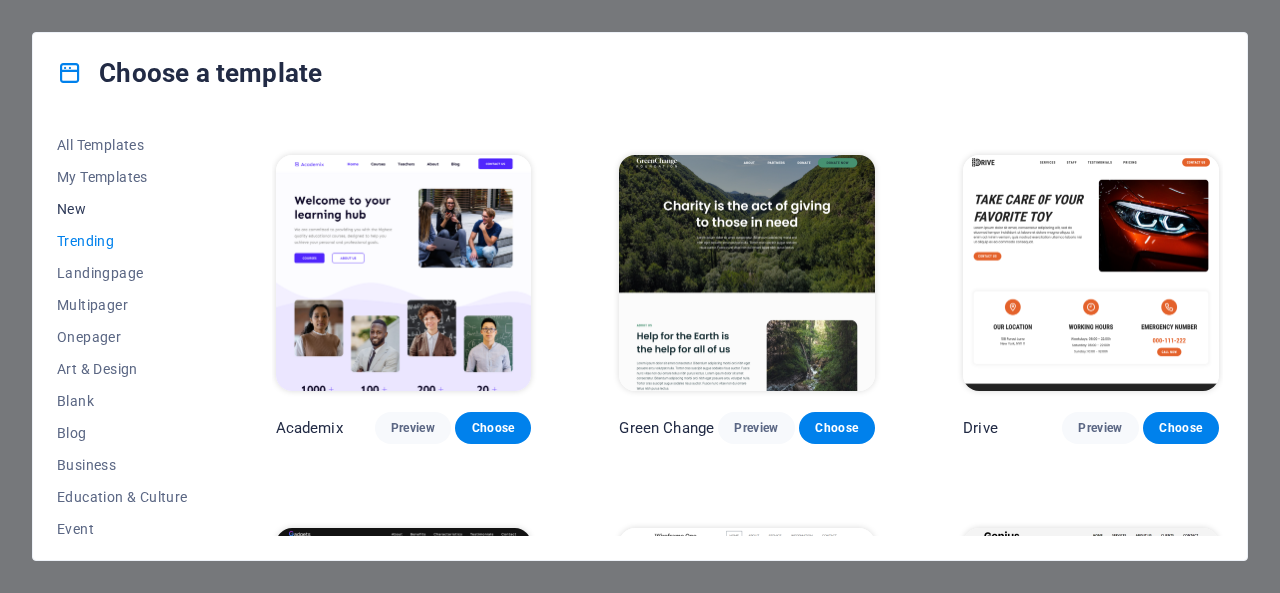click on "New" at bounding box center (122, 209) 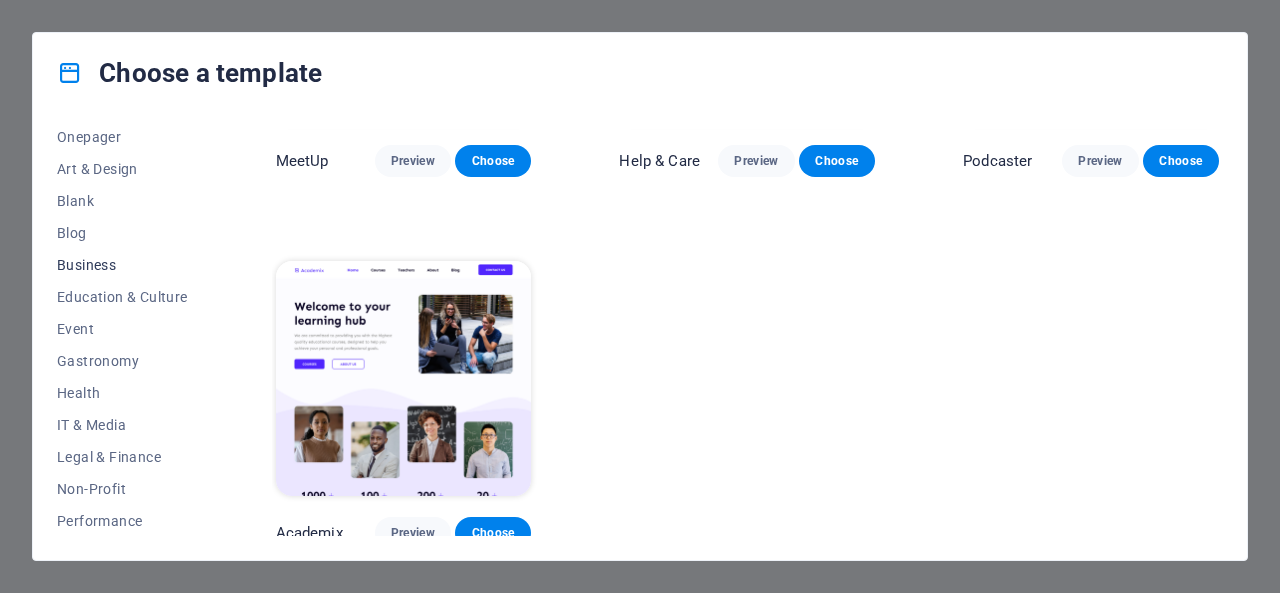 scroll, scrollTop: 300, scrollLeft: 0, axis: vertical 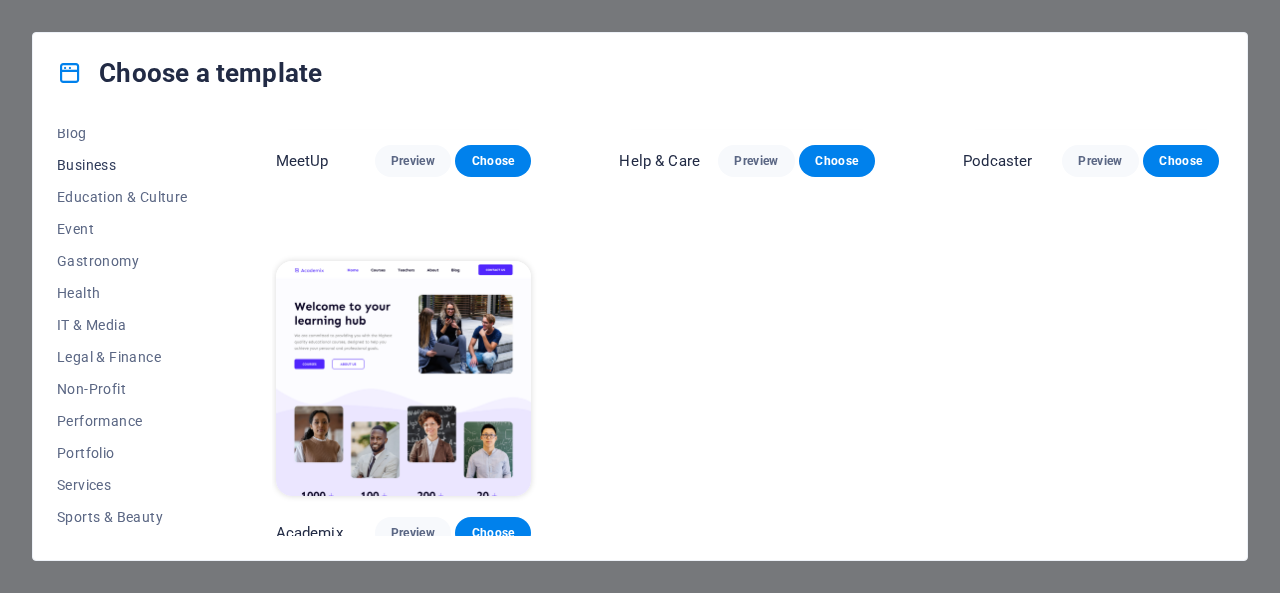 click on "Business" at bounding box center (122, 165) 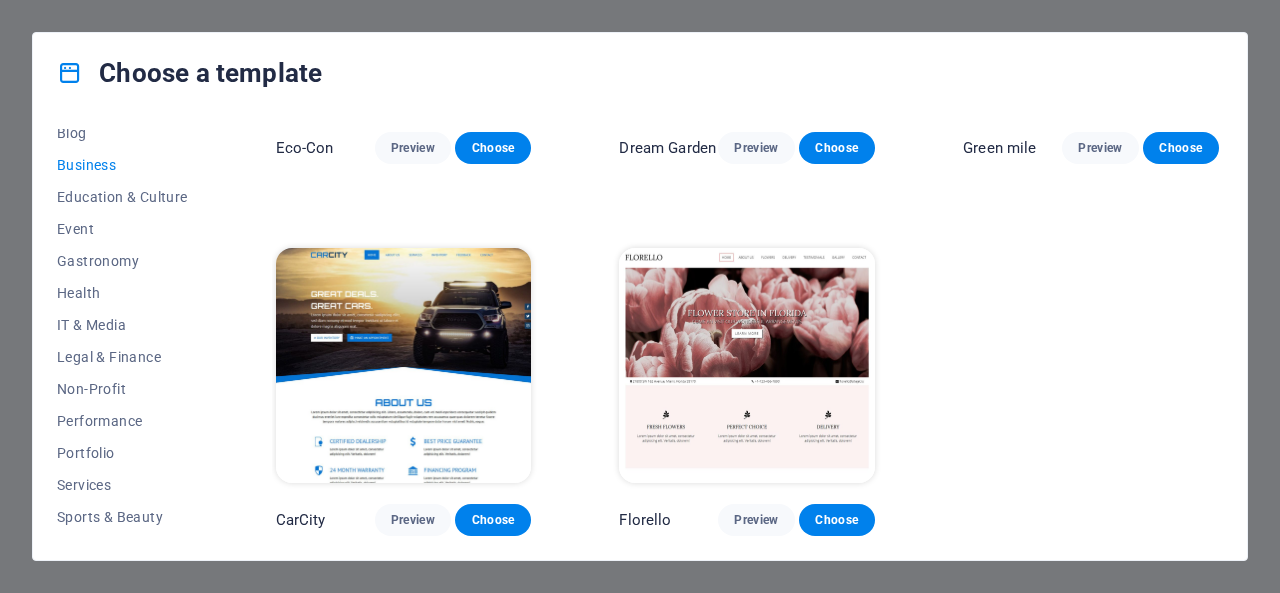 scroll, scrollTop: 260, scrollLeft: 0, axis: vertical 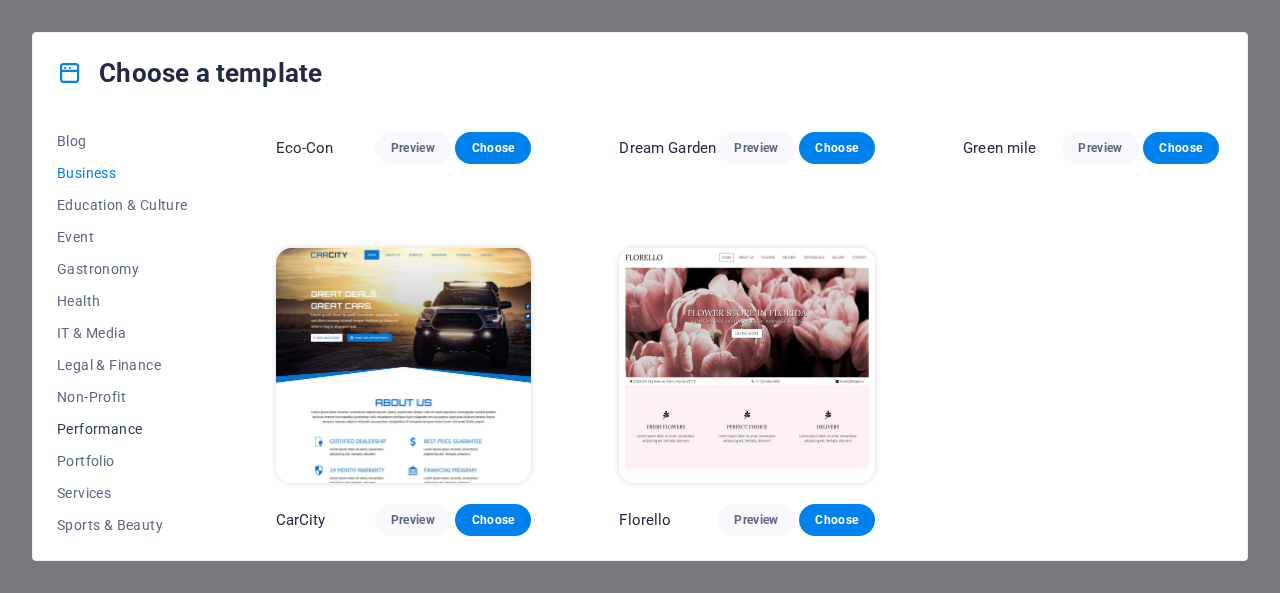 click on "Performance" at bounding box center (122, 429) 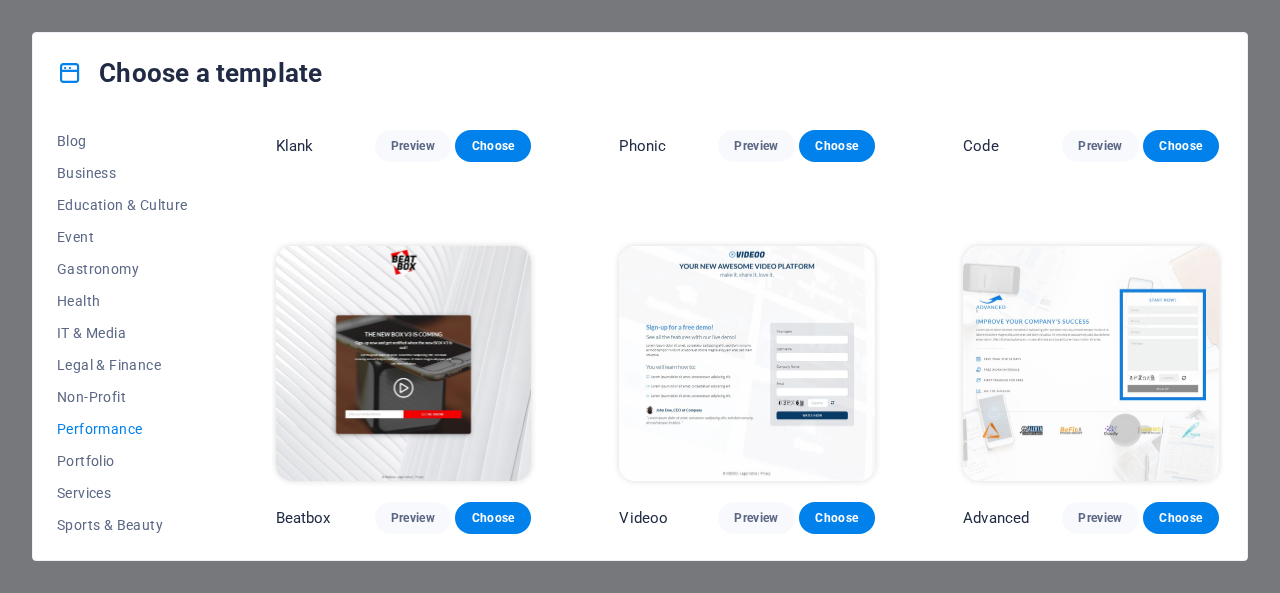 scroll, scrollTop: 1371, scrollLeft: 0, axis: vertical 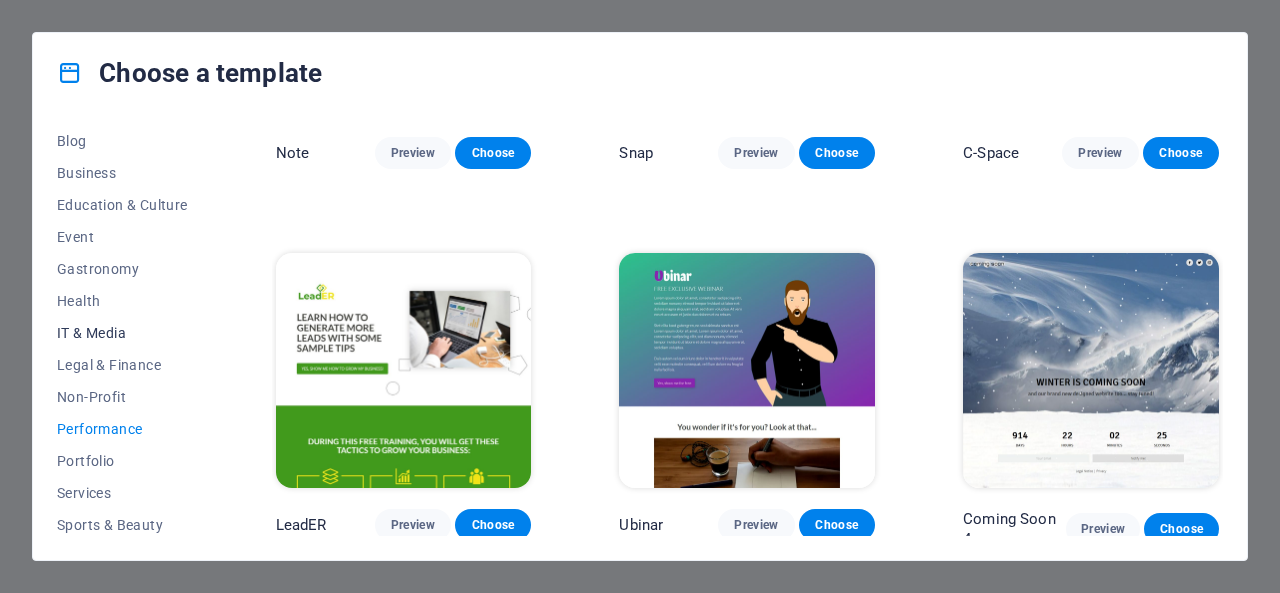 click on "IT & Media" at bounding box center (122, 333) 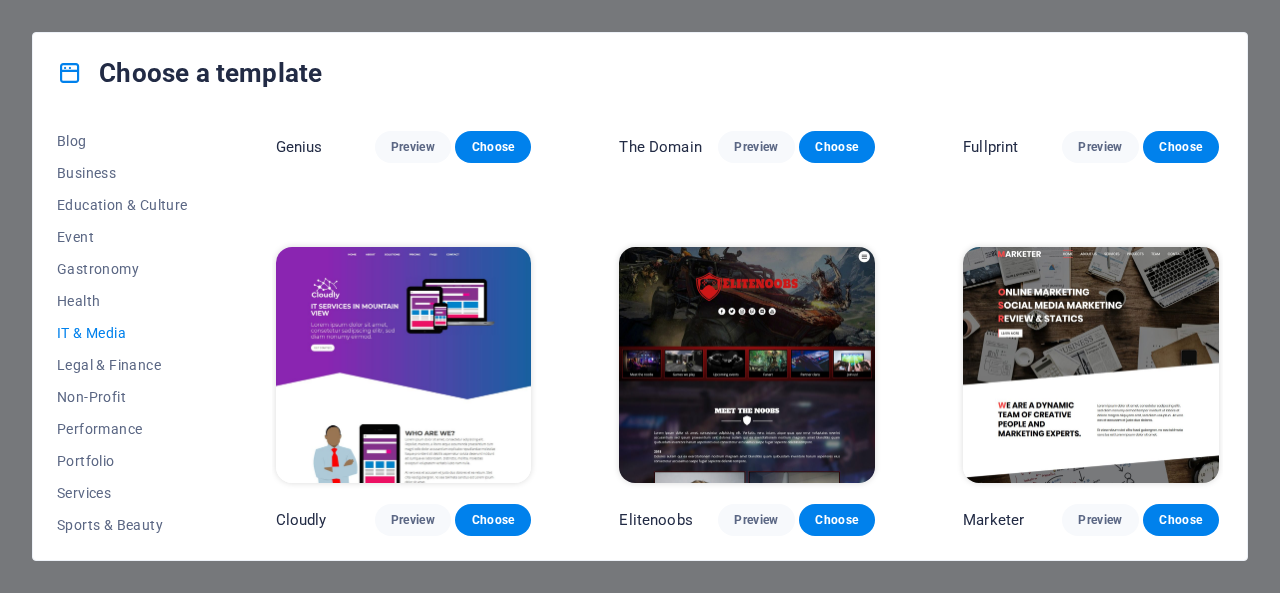 scroll, scrollTop: 1001, scrollLeft: 0, axis: vertical 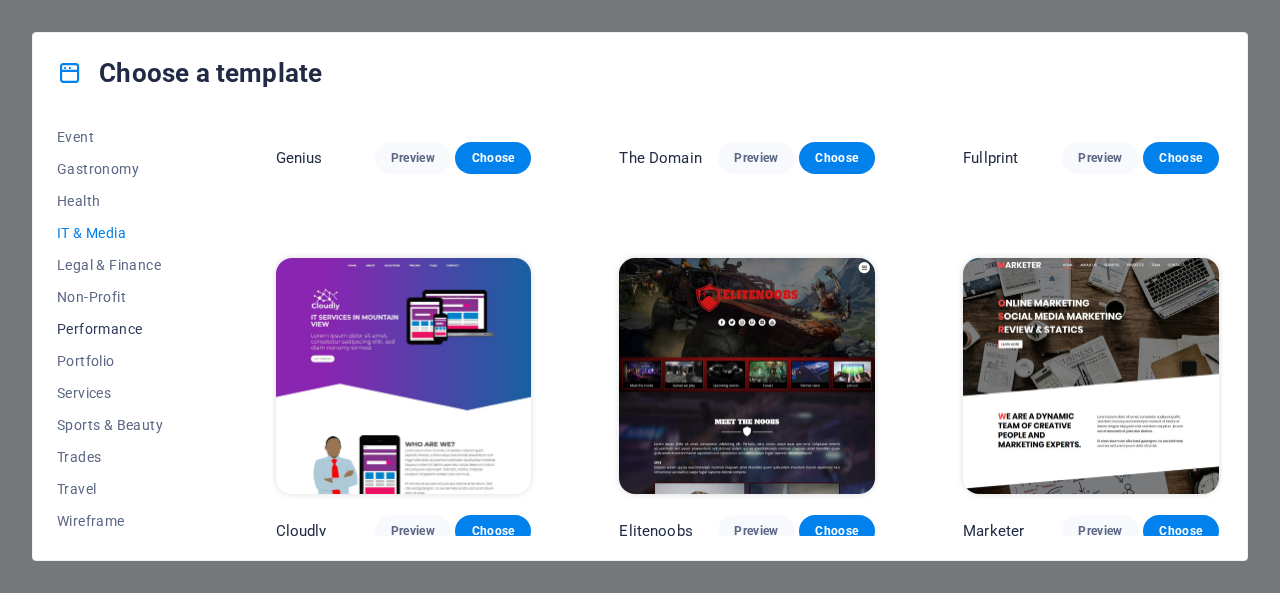 click on "Performance" at bounding box center [122, 329] 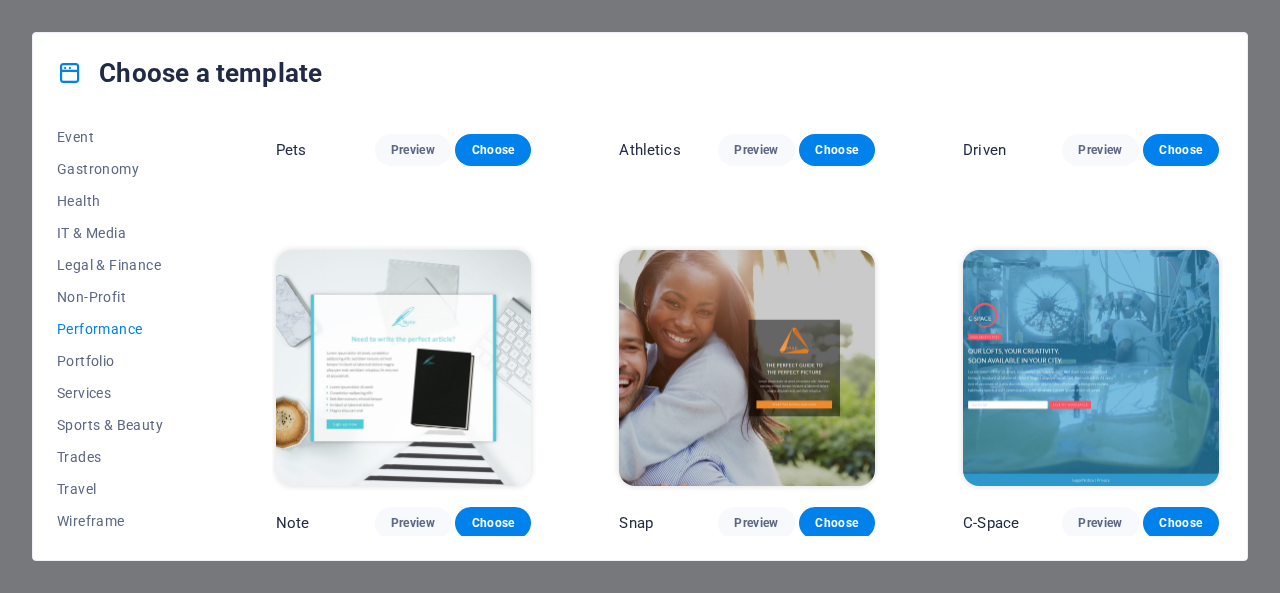 scroll, scrollTop: 1371, scrollLeft: 0, axis: vertical 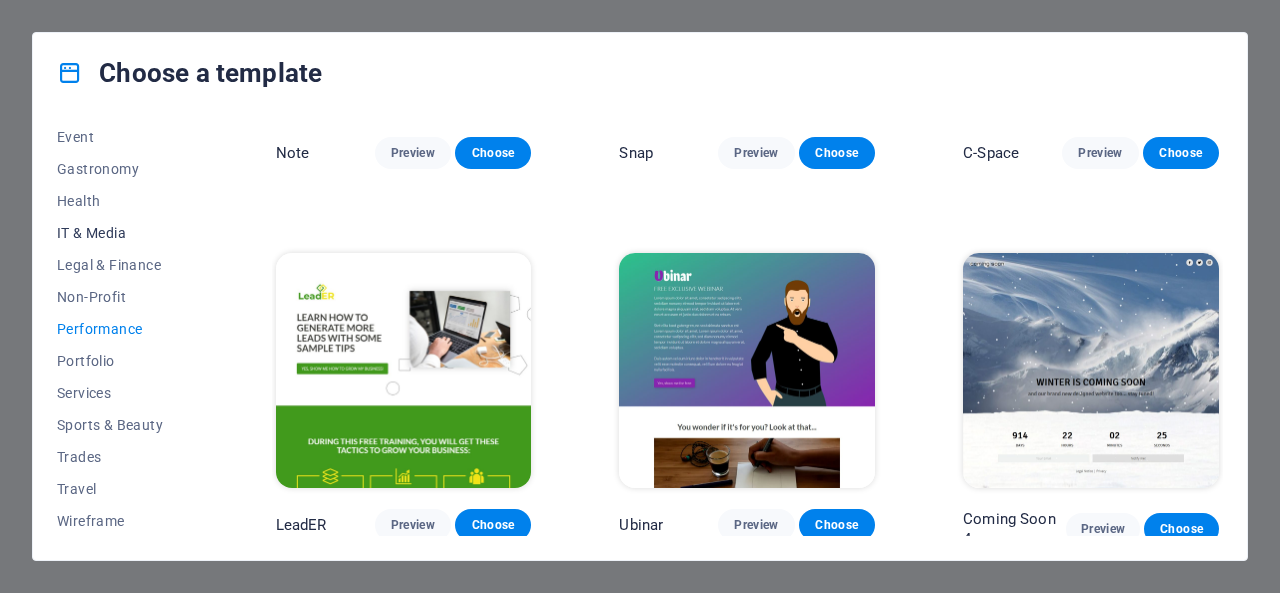 click on "IT & Media" at bounding box center [122, 233] 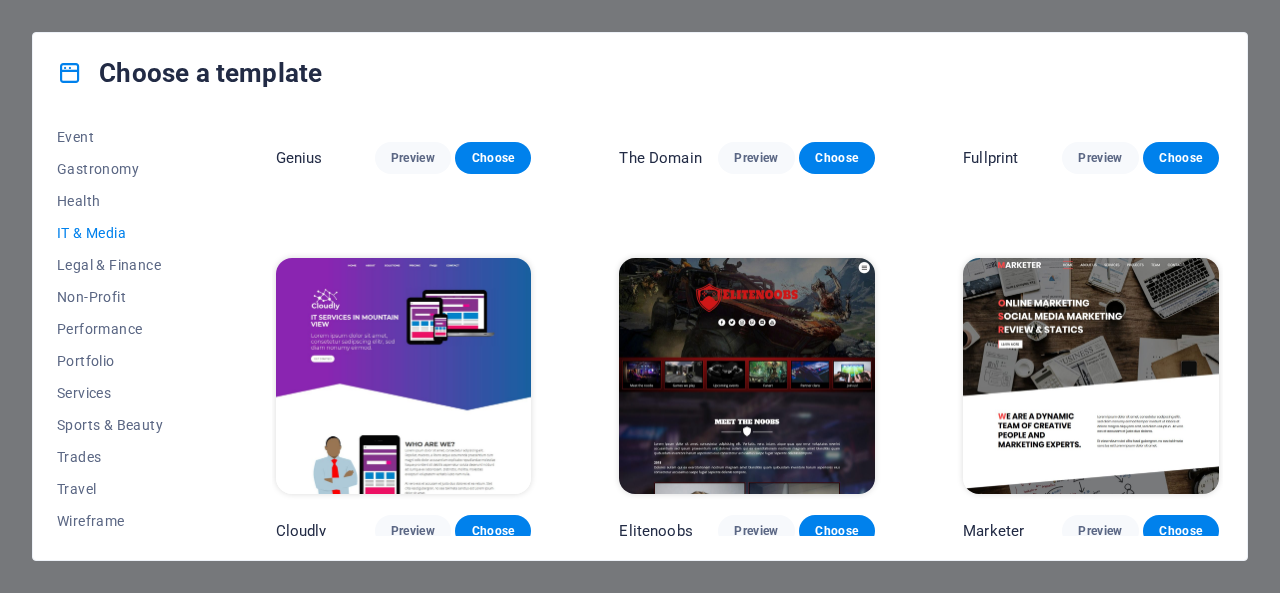 click on "IT & Media" at bounding box center (122, 233) 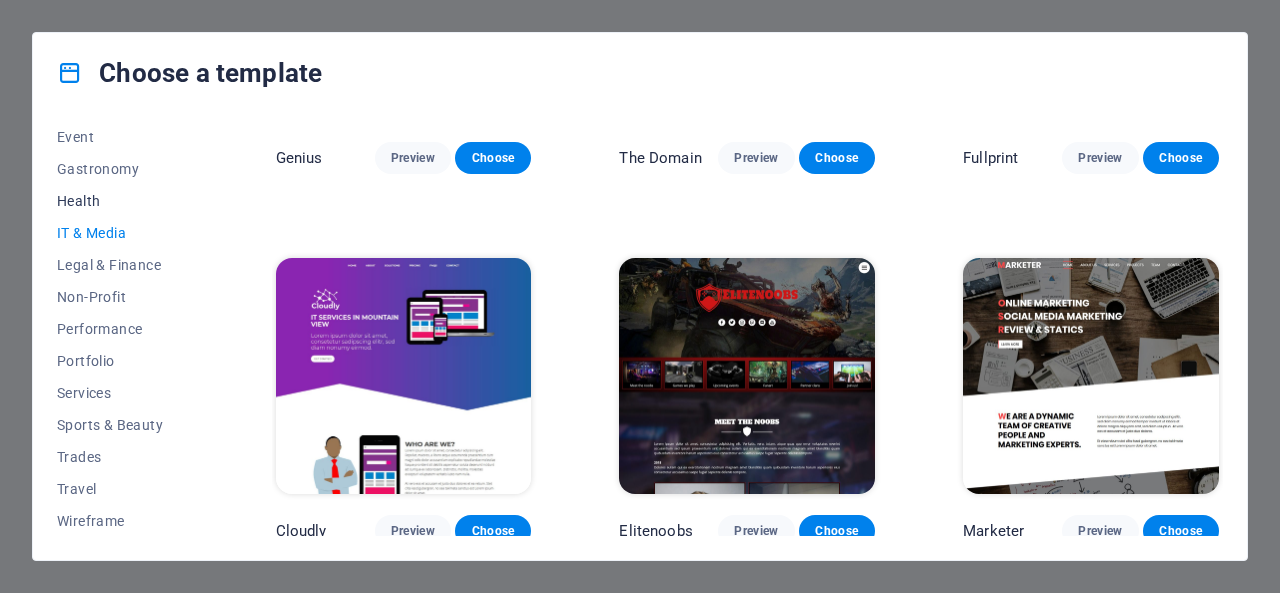 click on "Health" at bounding box center [122, 201] 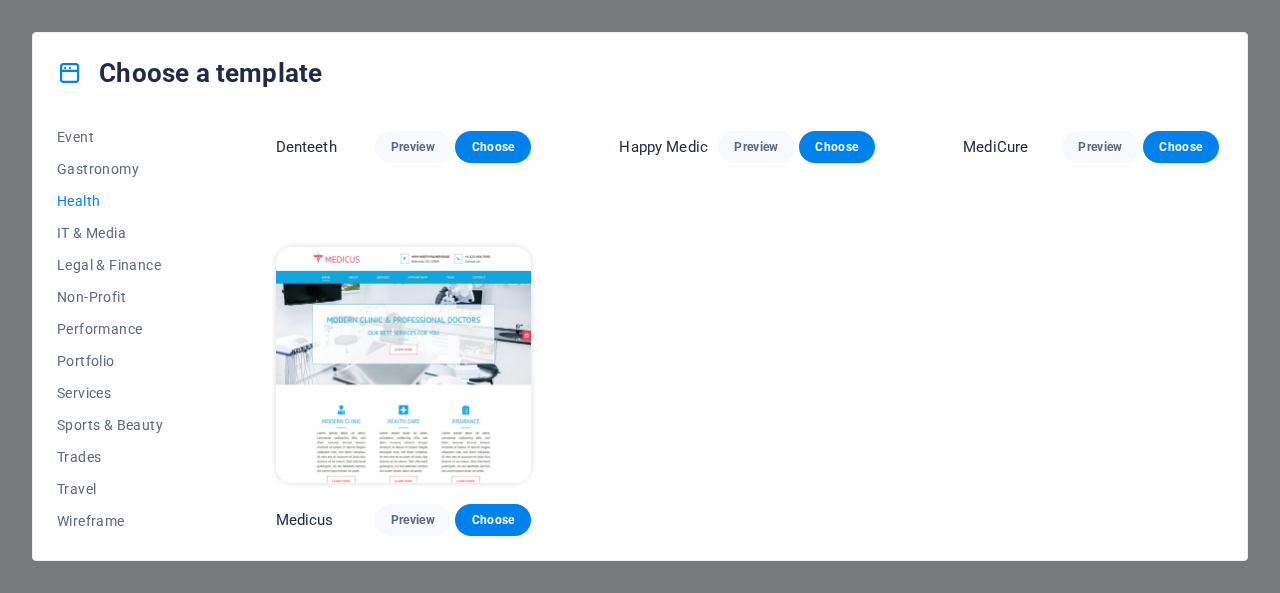 scroll, scrollTop: 0, scrollLeft: 0, axis: both 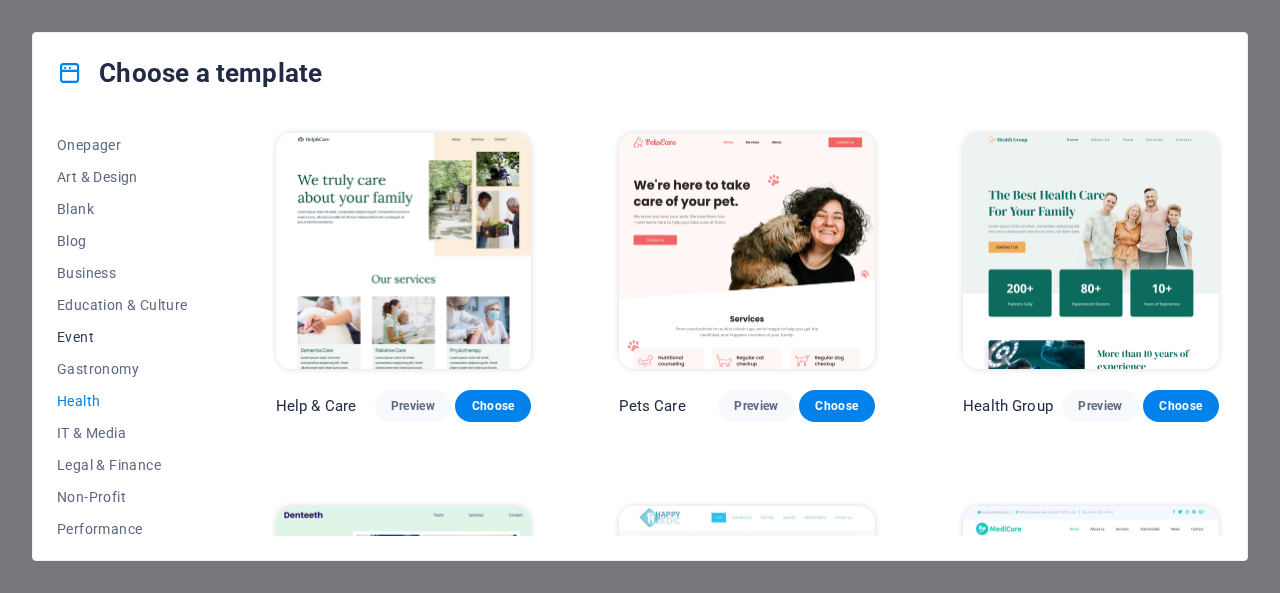 click on "Event" at bounding box center (122, 337) 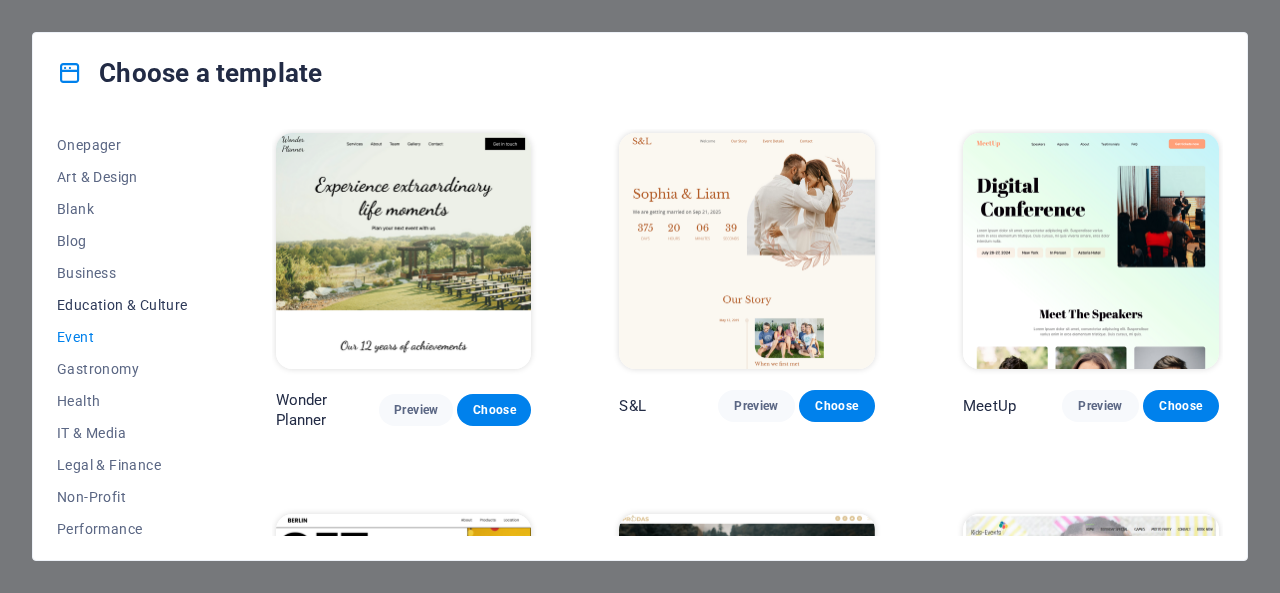 click on "Education & Culture" at bounding box center (122, 305) 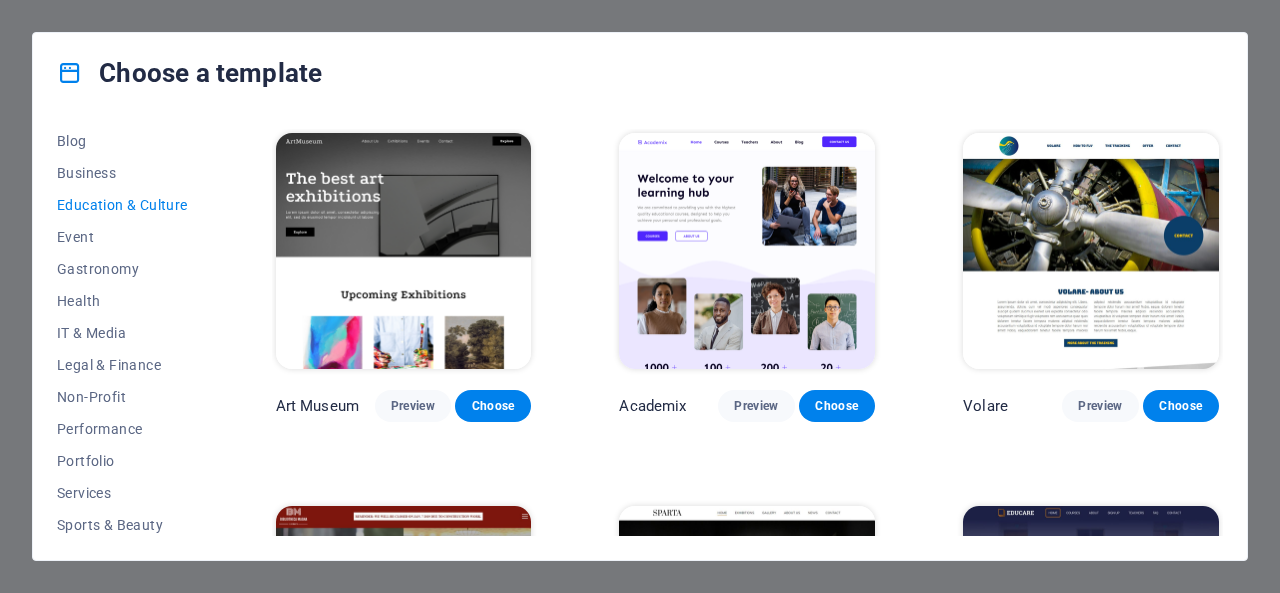 scroll, scrollTop: 392, scrollLeft: 0, axis: vertical 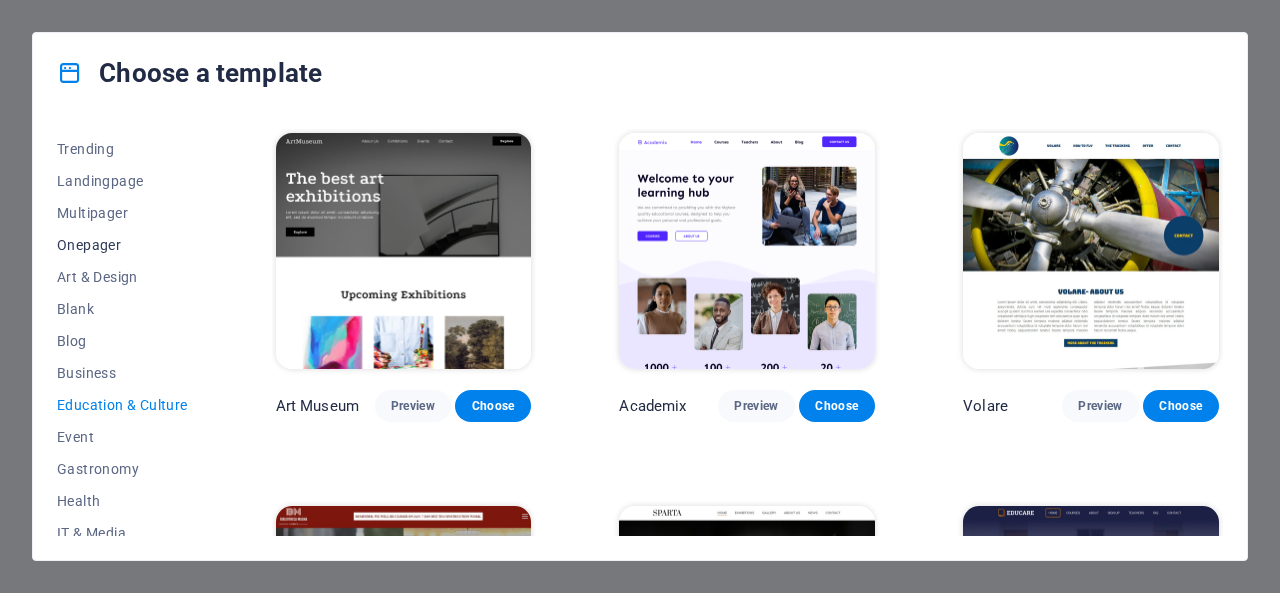 click on "Onepager" at bounding box center (122, 245) 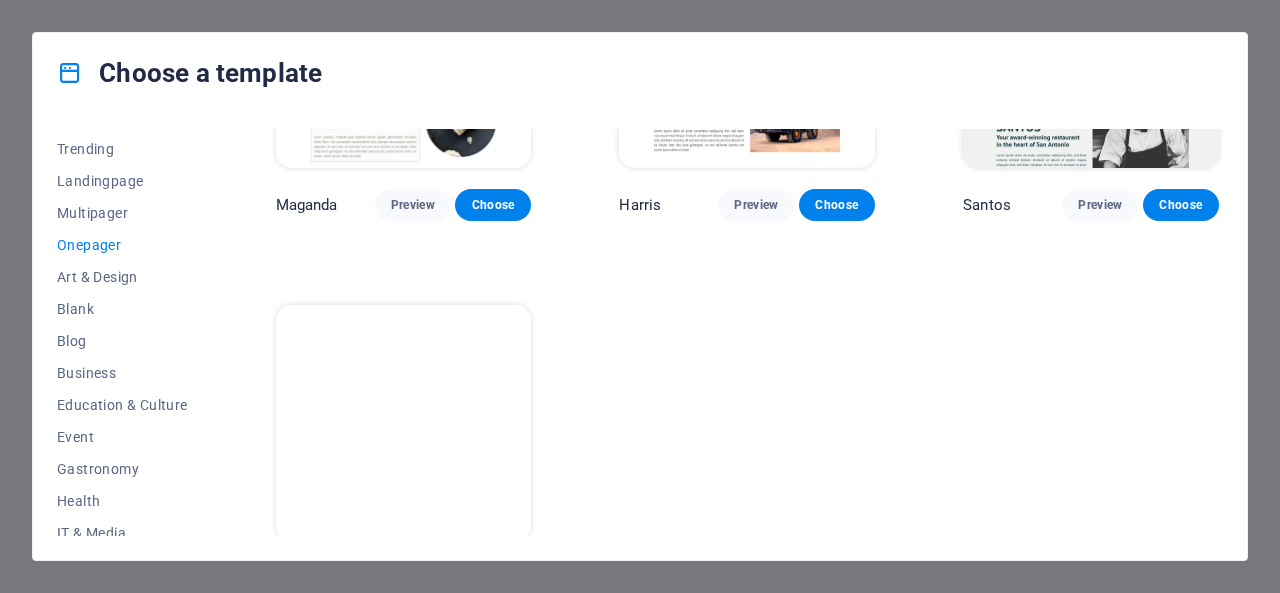 scroll, scrollTop: 8455, scrollLeft: 0, axis: vertical 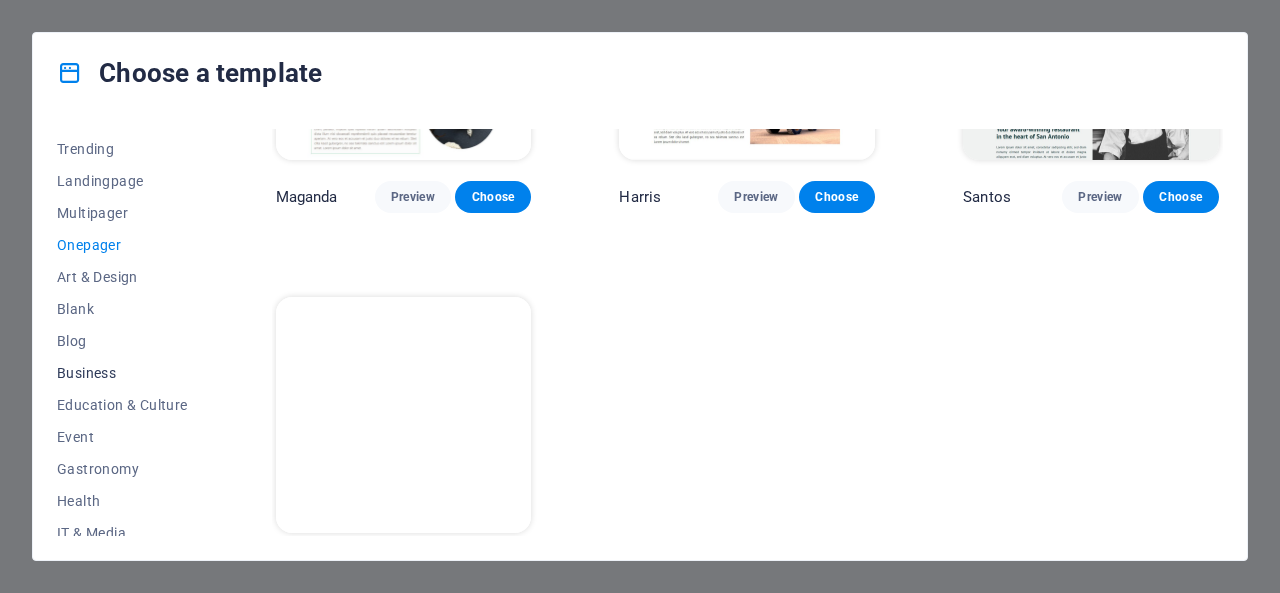 click on "Business" at bounding box center (122, 373) 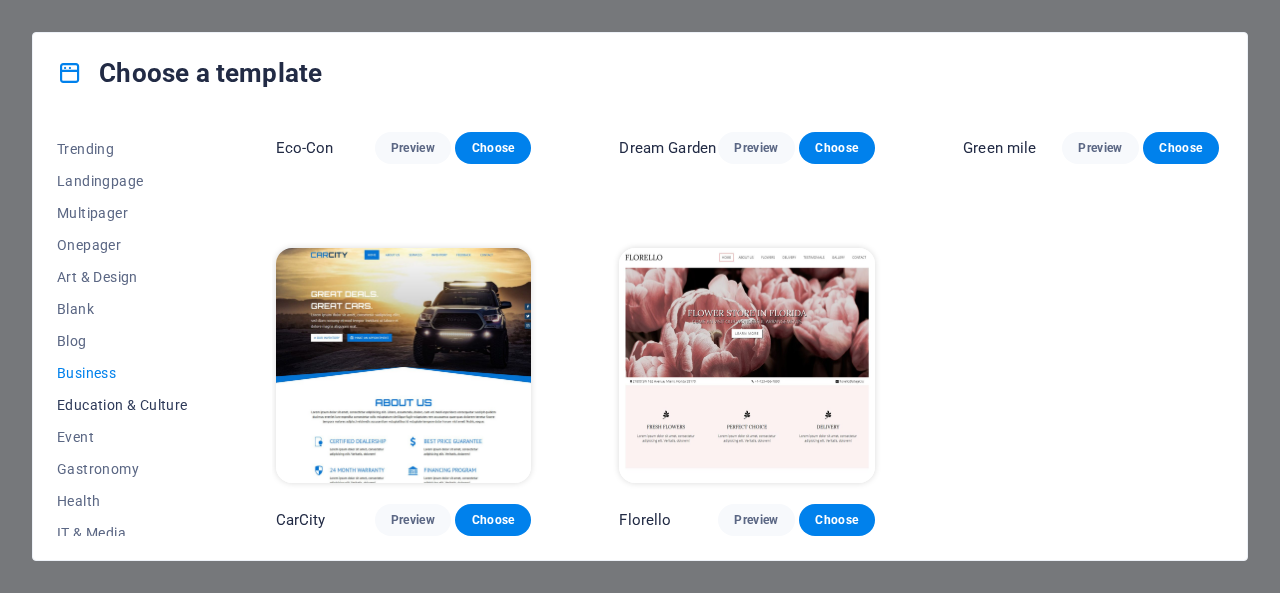 click on "Education & Culture" at bounding box center [122, 405] 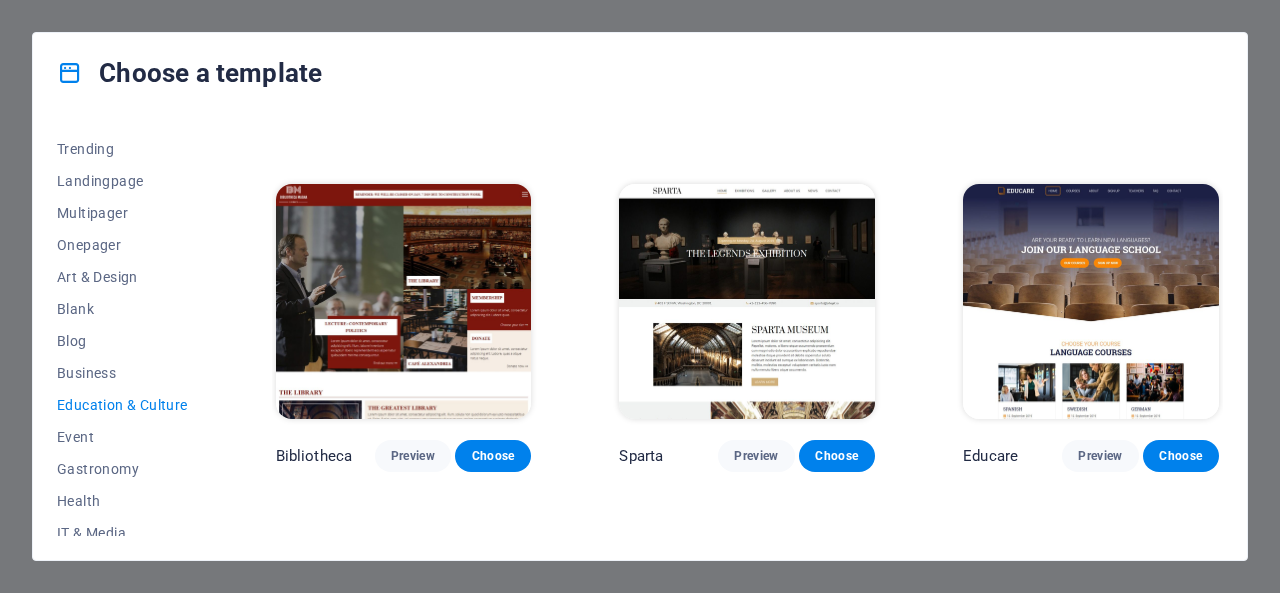 scroll, scrollTop: 422, scrollLeft: 0, axis: vertical 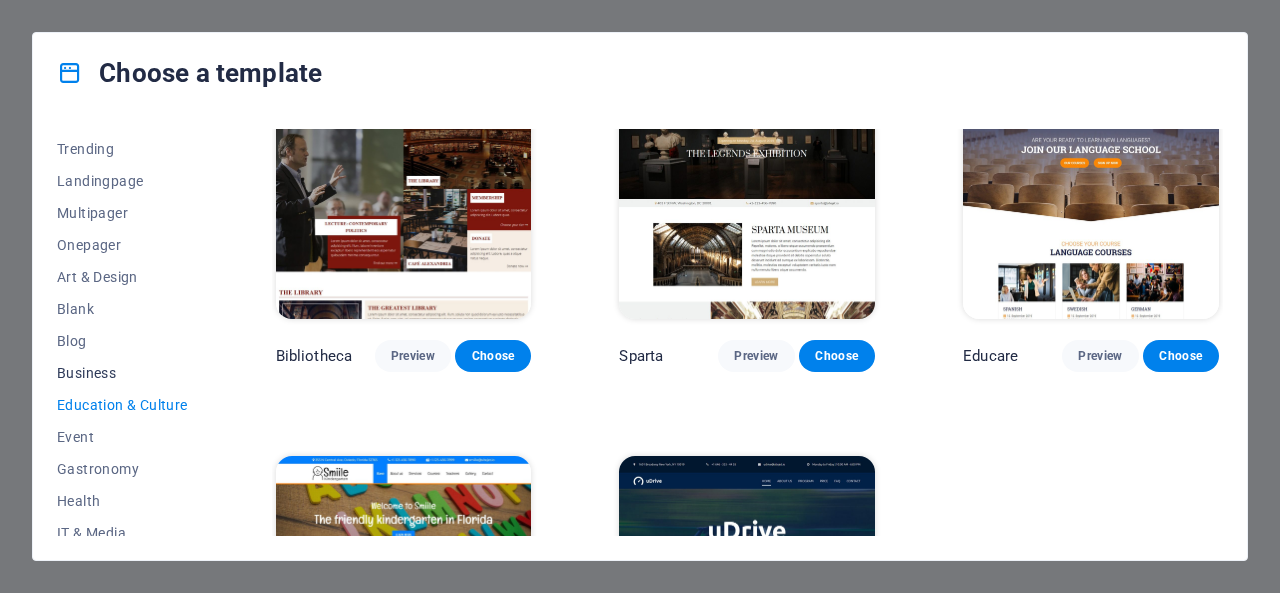 click on "Business" at bounding box center [122, 373] 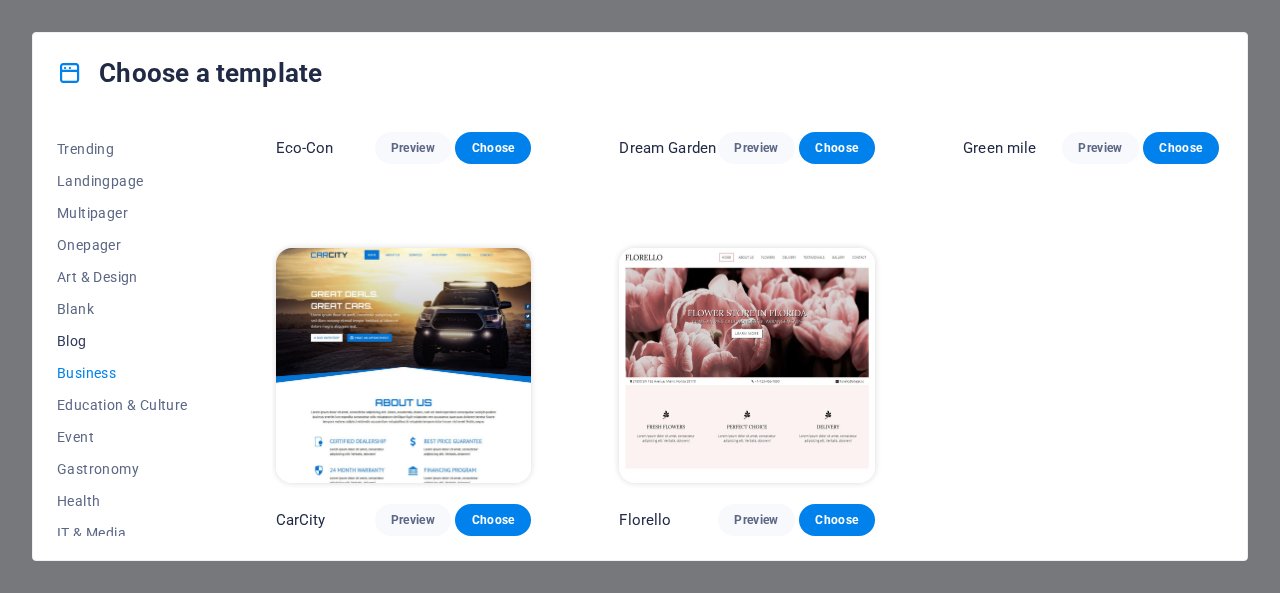 click on "Blog" at bounding box center (122, 341) 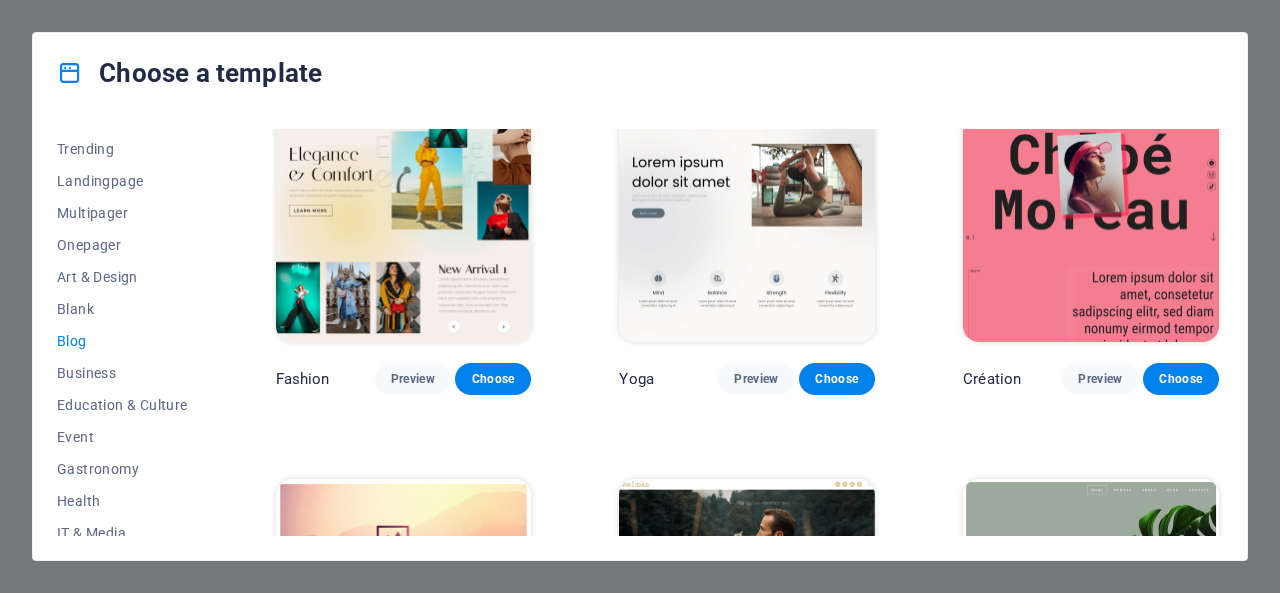 scroll, scrollTop: 1922, scrollLeft: 0, axis: vertical 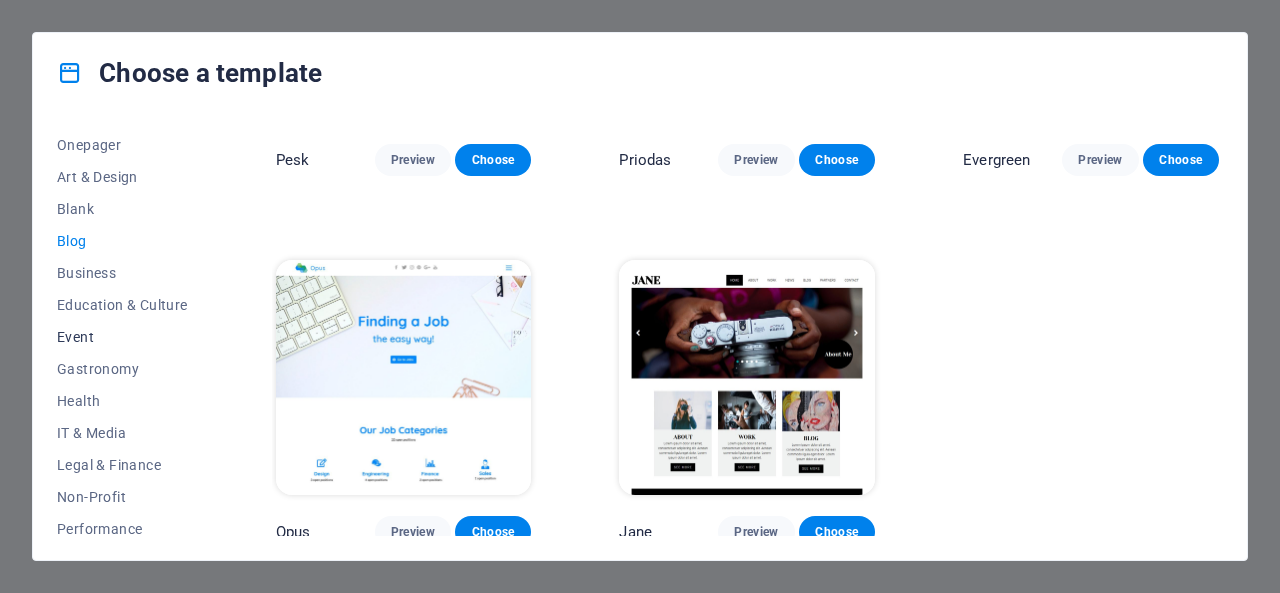 click on "Event" at bounding box center (122, 337) 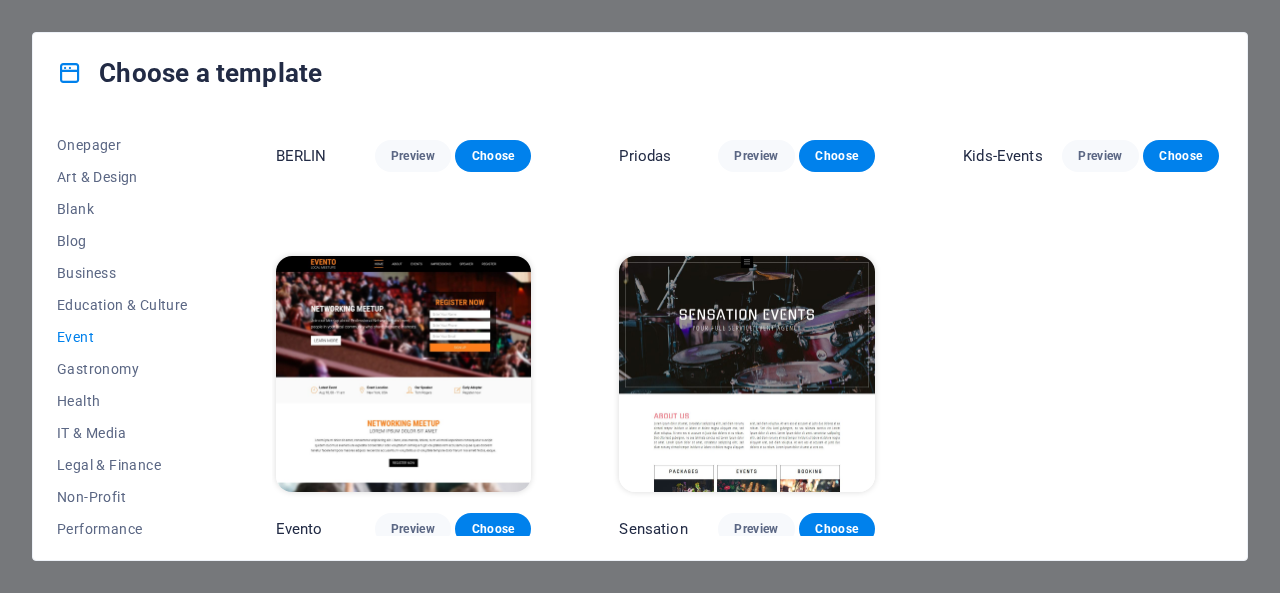drag, startPoint x: 130, startPoint y: 312, endPoint x: 180, endPoint y: 325, distance: 51.662365 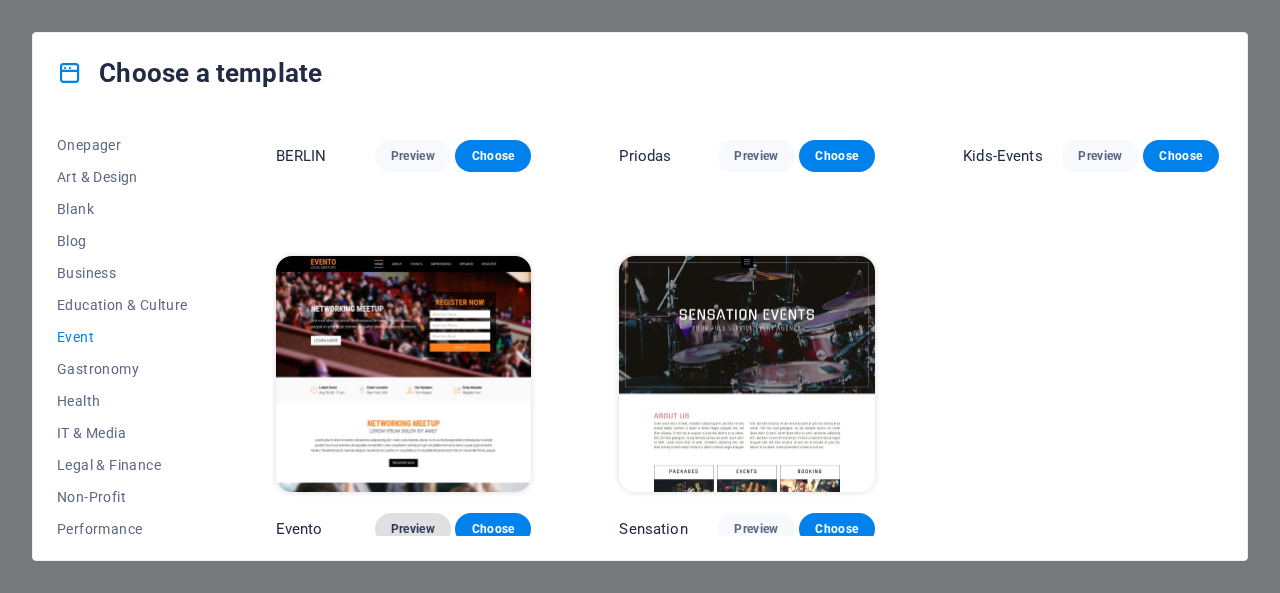 click on "Preview" at bounding box center [413, 529] 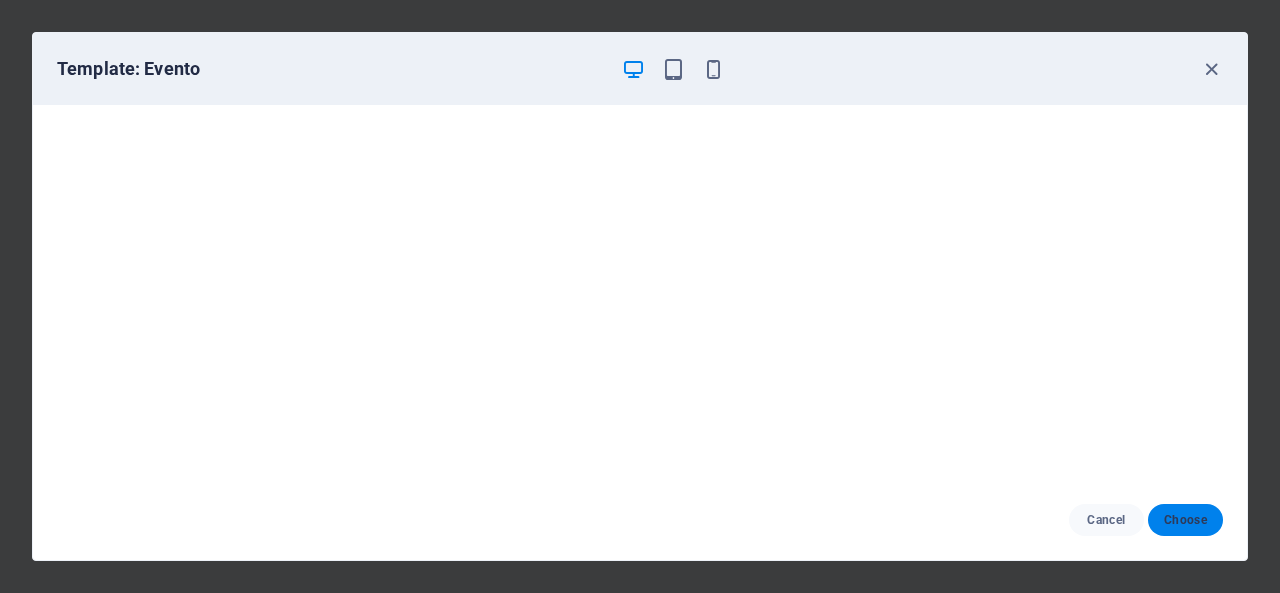 click on "Choose" at bounding box center (1185, 520) 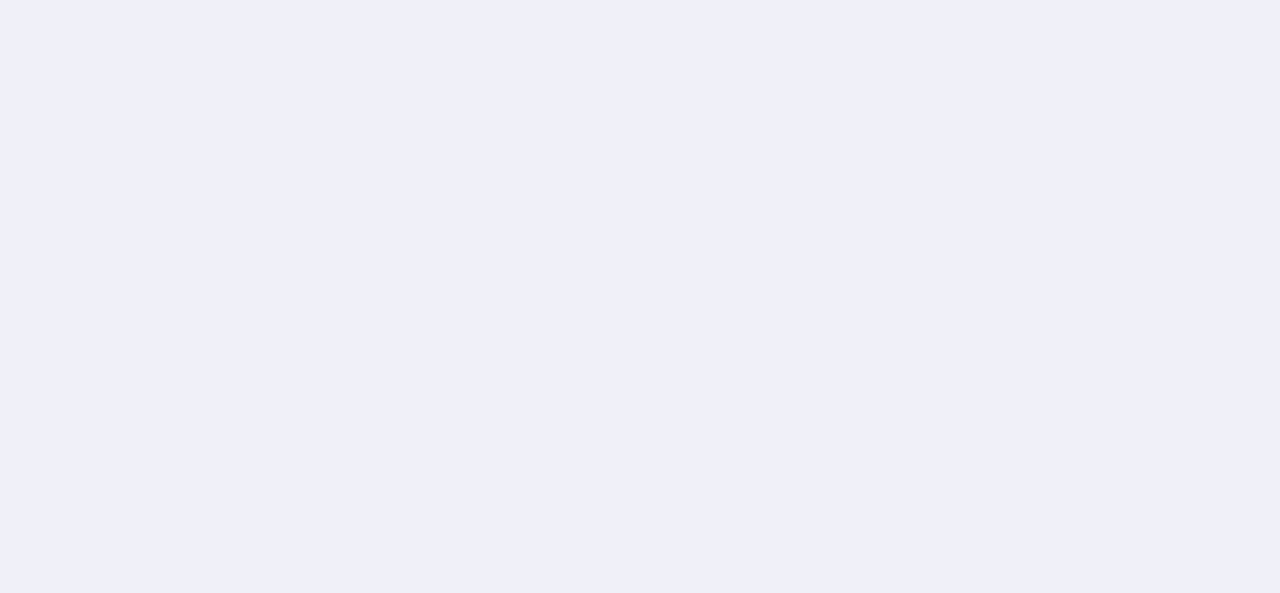 scroll, scrollTop: 0, scrollLeft: 0, axis: both 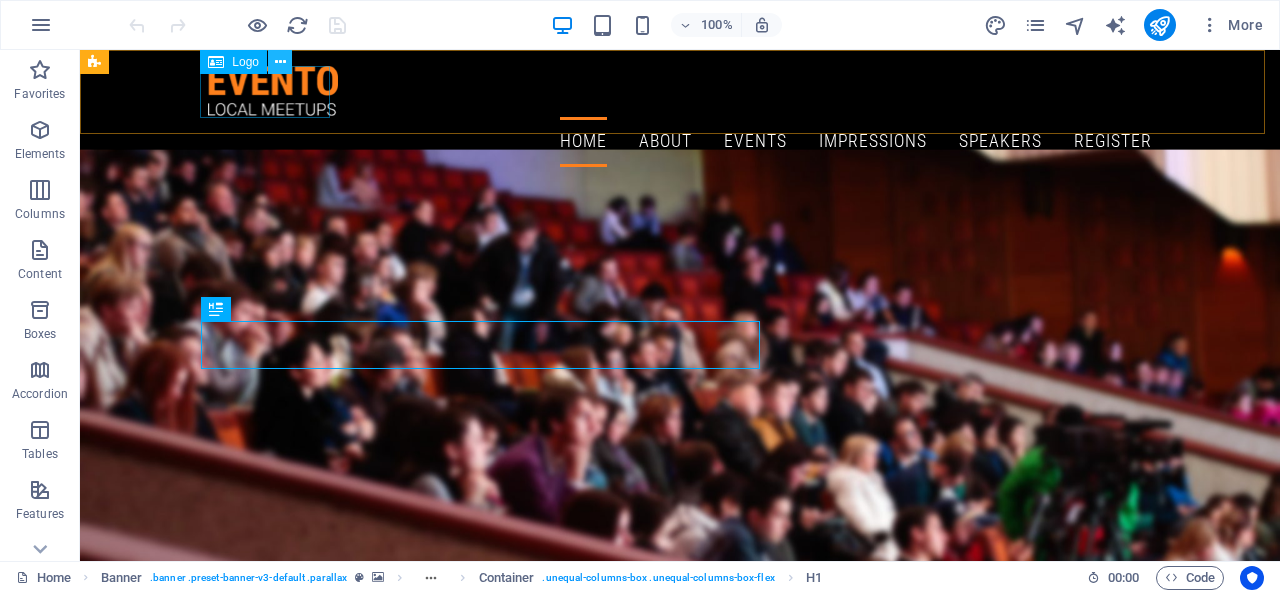 click at bounding box center (280, 62) 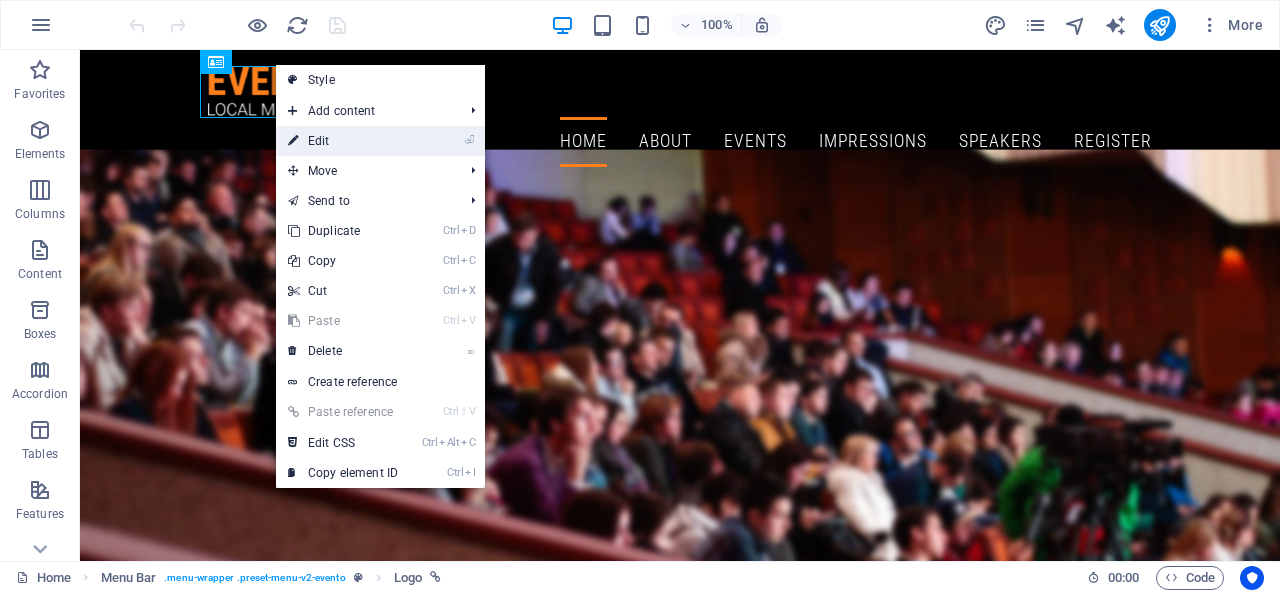 click on "⏎  Edit" at bounding box center (343, 141) 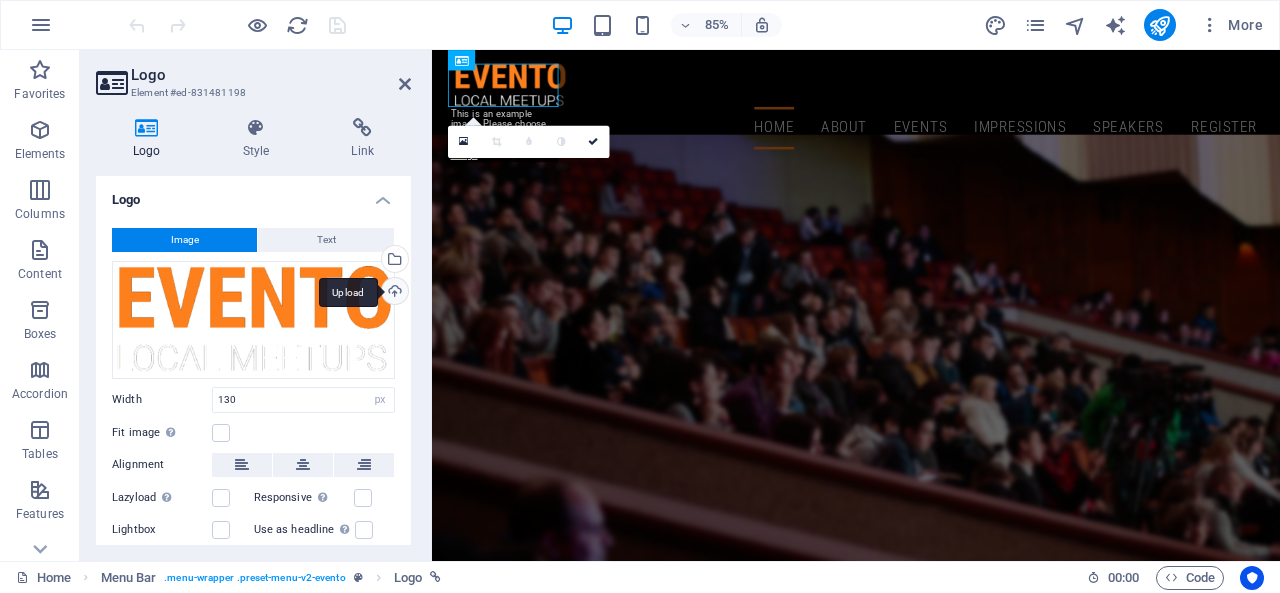 click on "Upload" at bounding box center (393, 293) 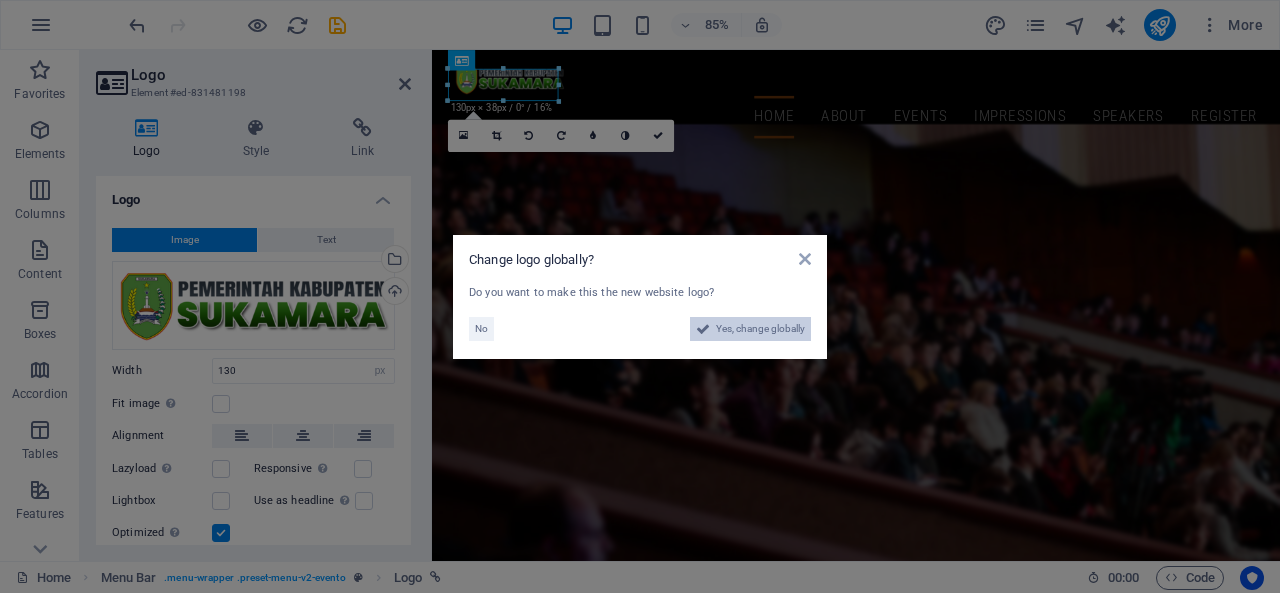 click on "Yes, change globally" at bounding box center [760, 329] 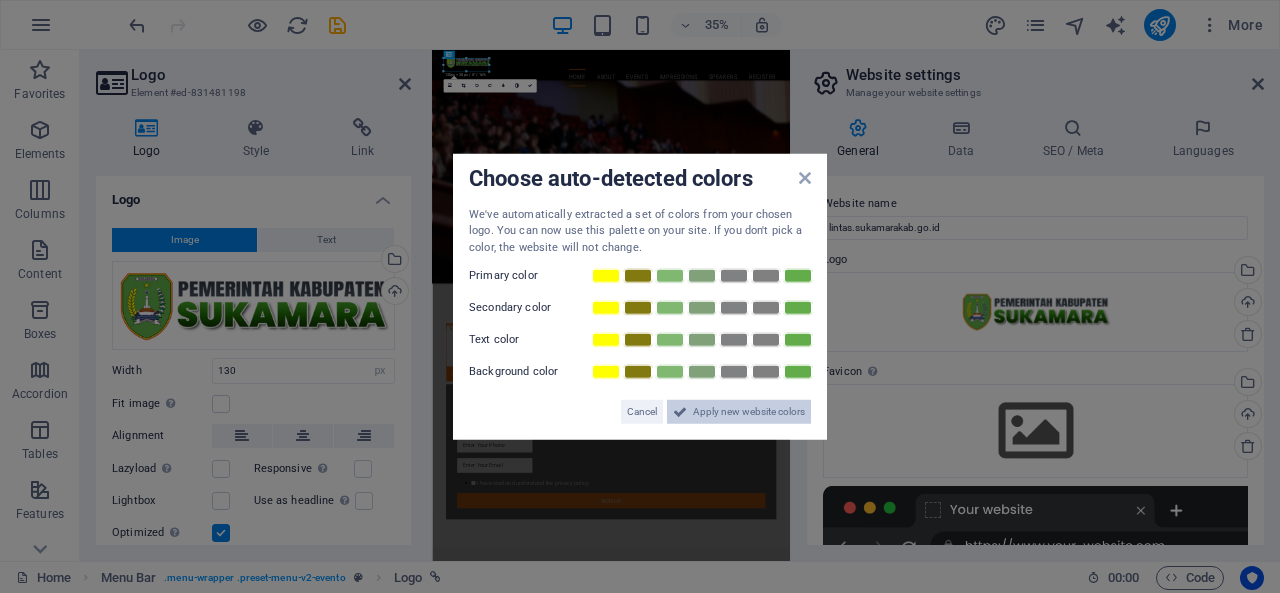 click on "Apply new website colors" at bounding box center (749, 412) 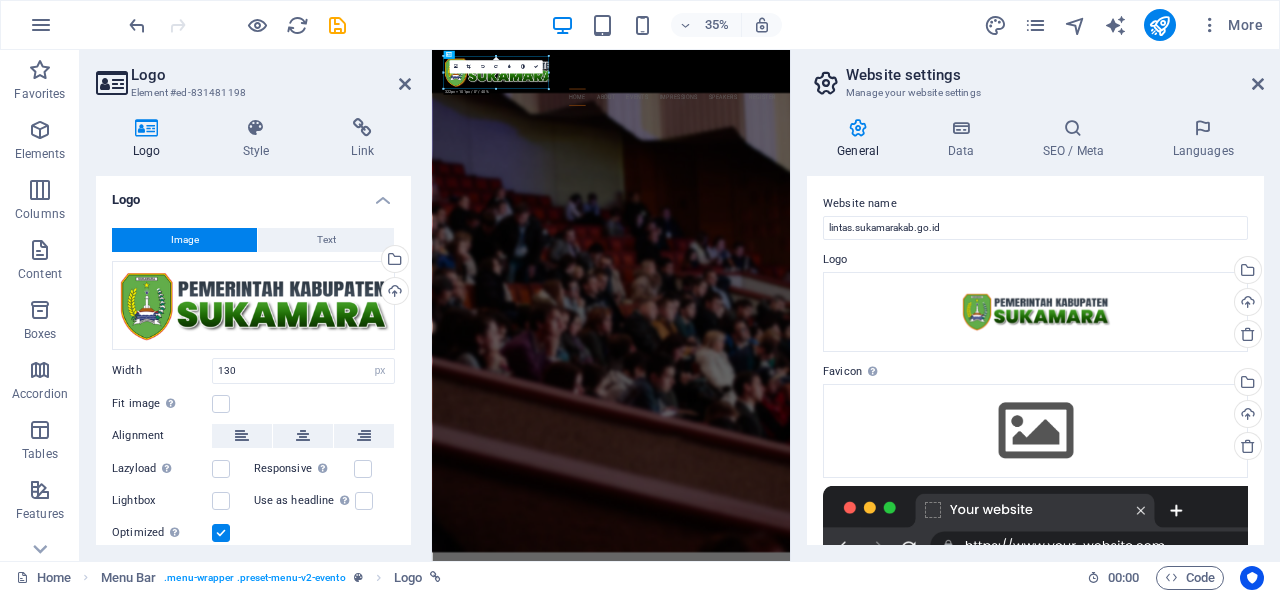 drag, startPoint x: 488, startPoint y: 69, endPoint x: 211, endPoint y: 233, distance: 321.9084 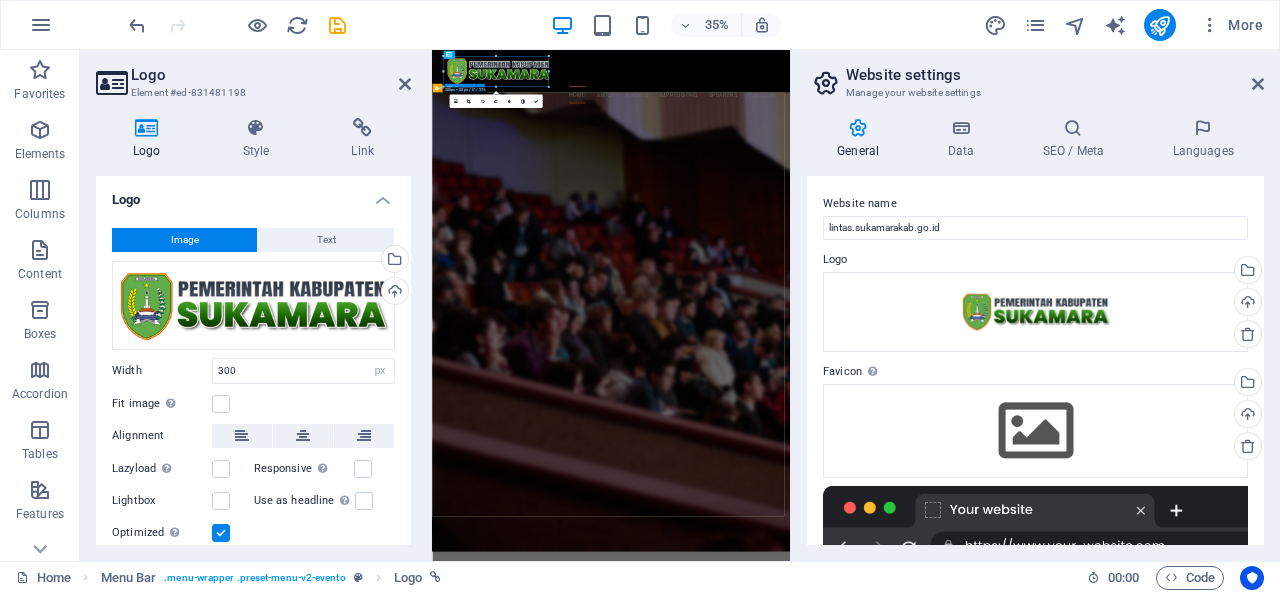 click on "Networking Meetup Join our Meetup about Professional Networking and meet people in your local community who share the same interests. Learn more Register Now   I have read and understand the privacy policy. Unreadable? Load new Sign up" at bounding box center [943, 1892] 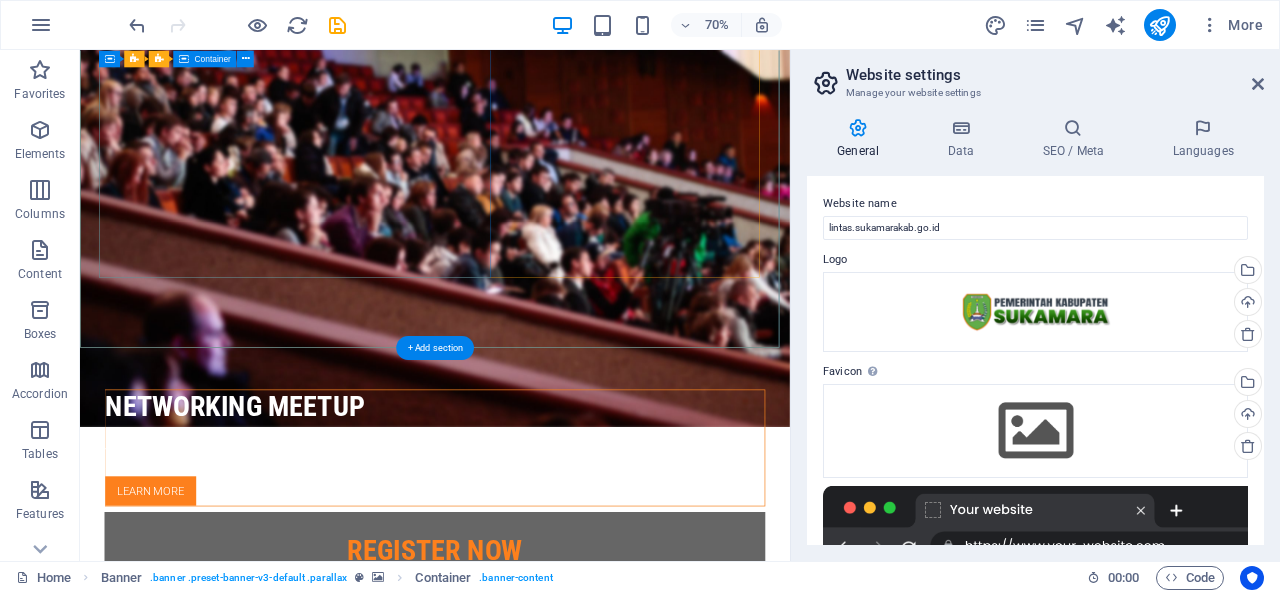 scroll, scrollTop: 600, scrollLeft: 0, axis: vertical 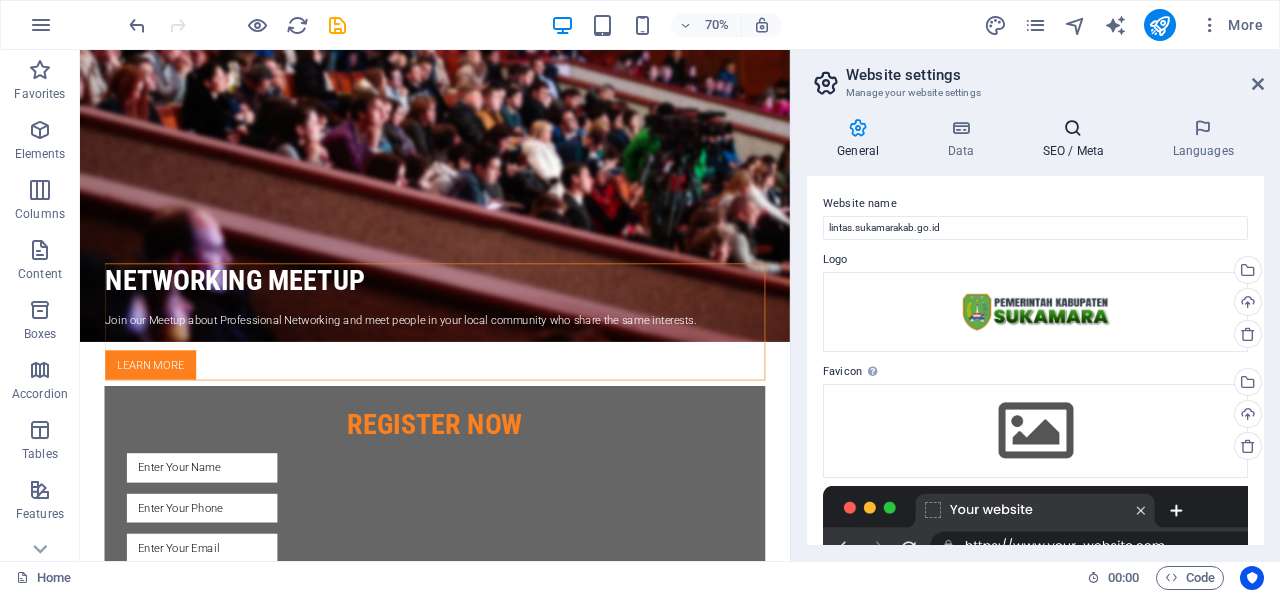 click on "SEO / Meta" at bounding box center [1077, 139] 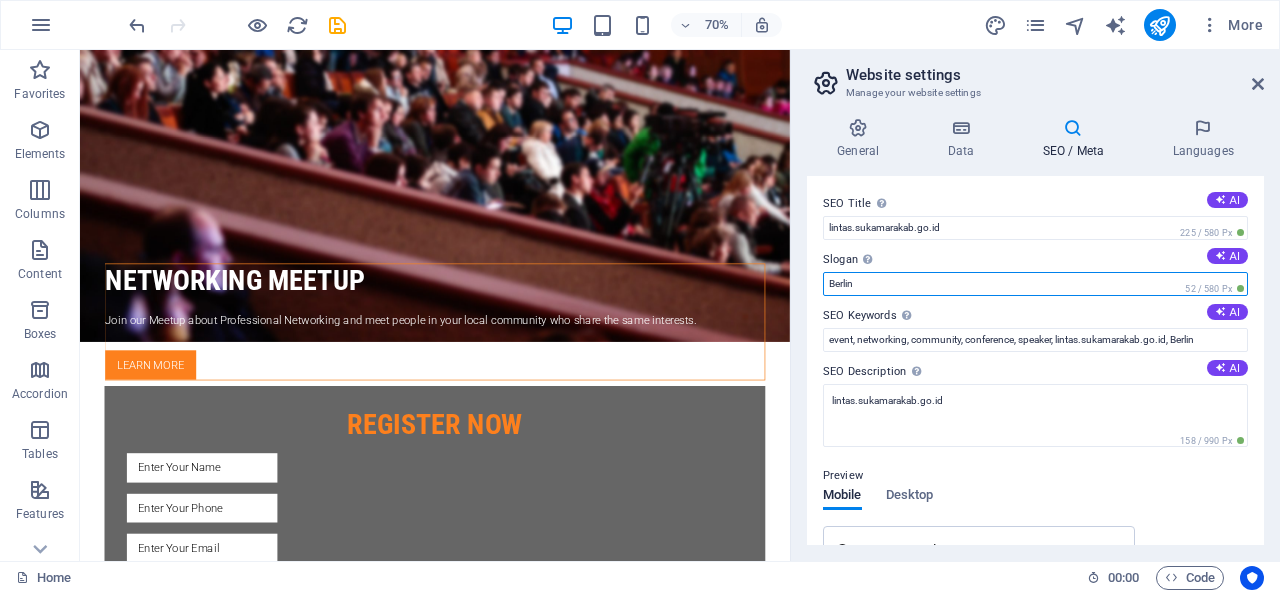 click on "Berlin" at bounding box center [1035, 284] 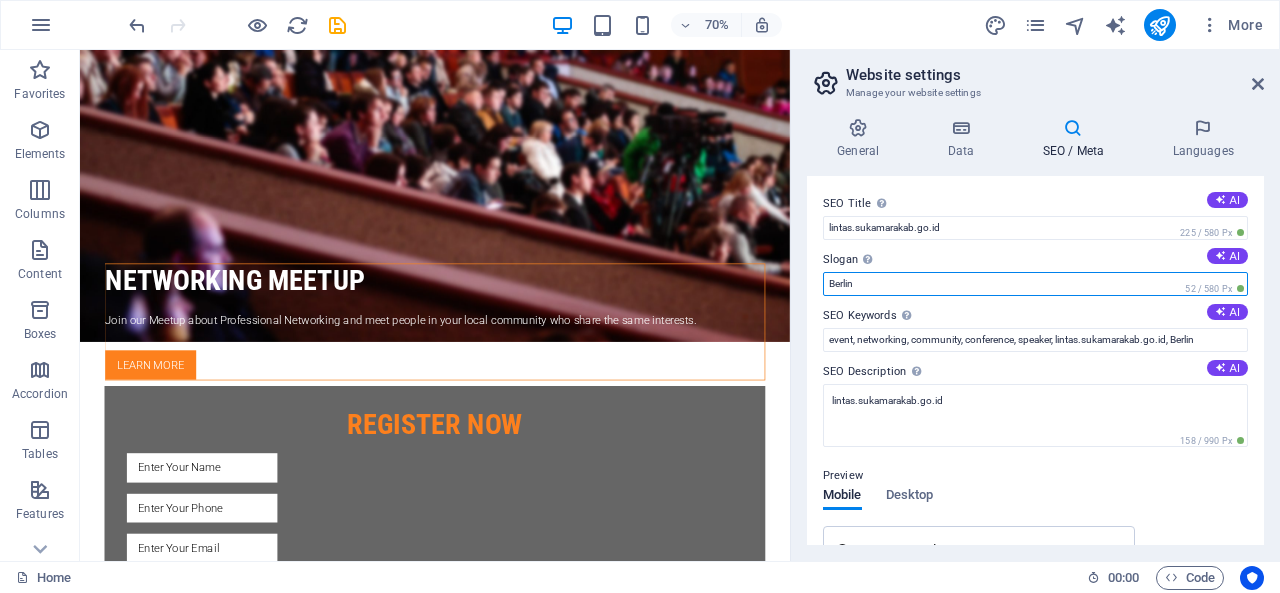paste on "antuan Subsidi Upah 2025" 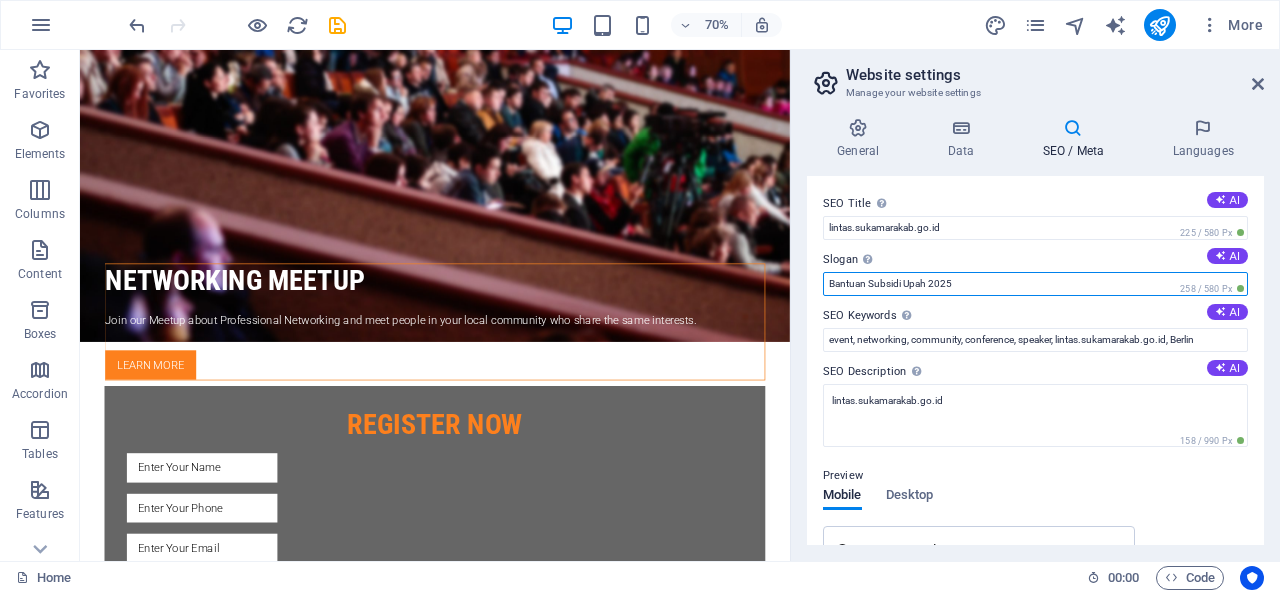 paste on "Langkah cepat pemerintah berikan bantalan untuk pekerja/buruh" 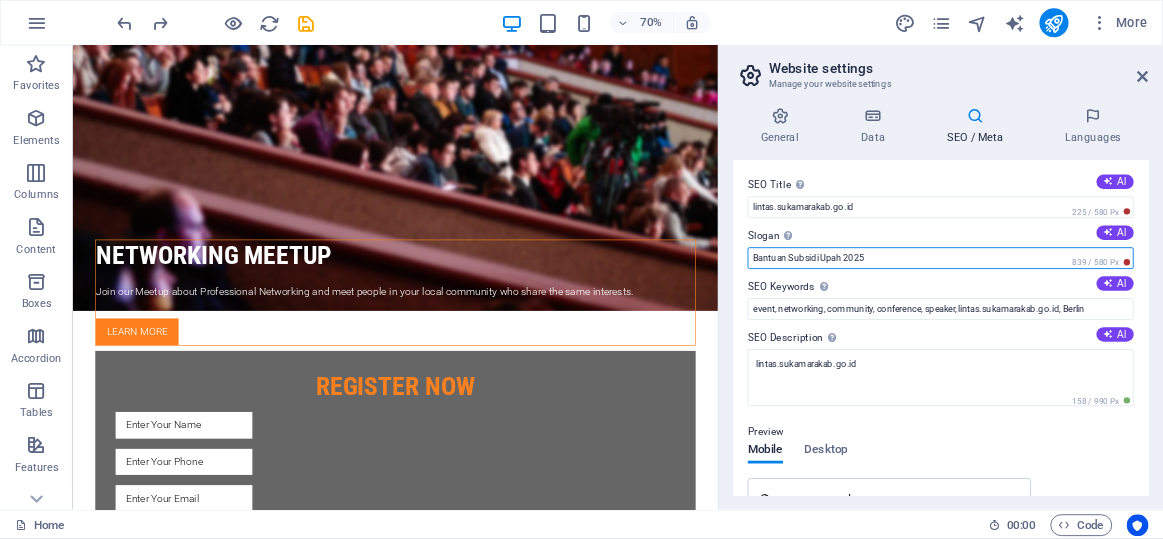 scroll, scrollTop: 0, scrollLeft: 0, axis: both 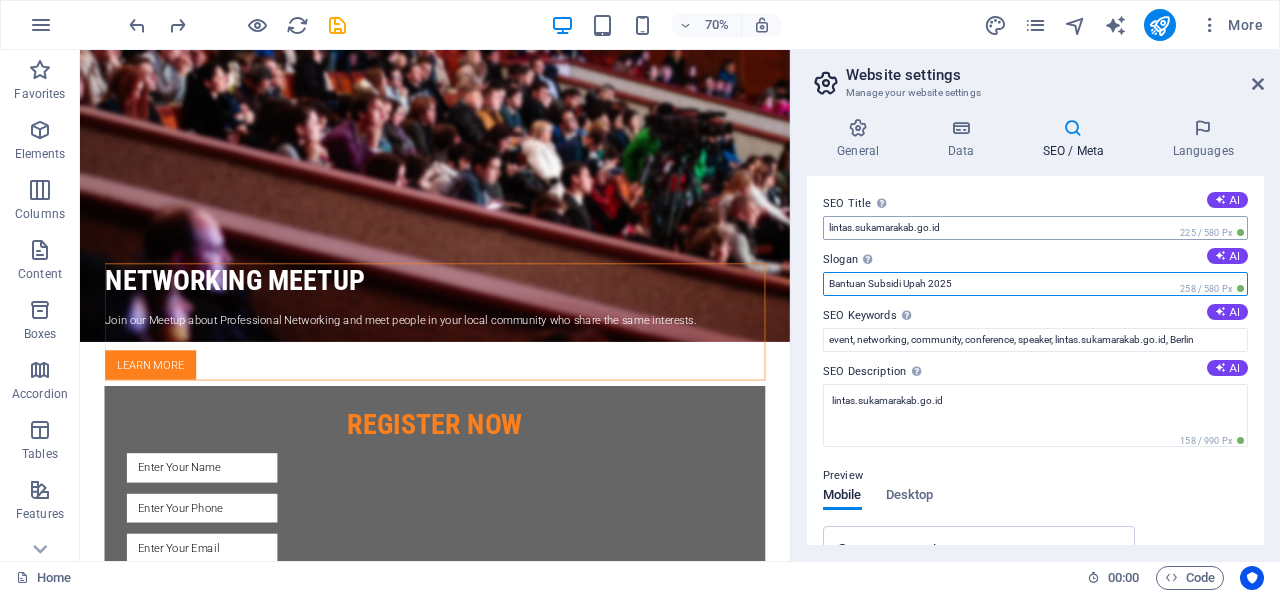 type on "Bantuan Subsidi Upah 2025" 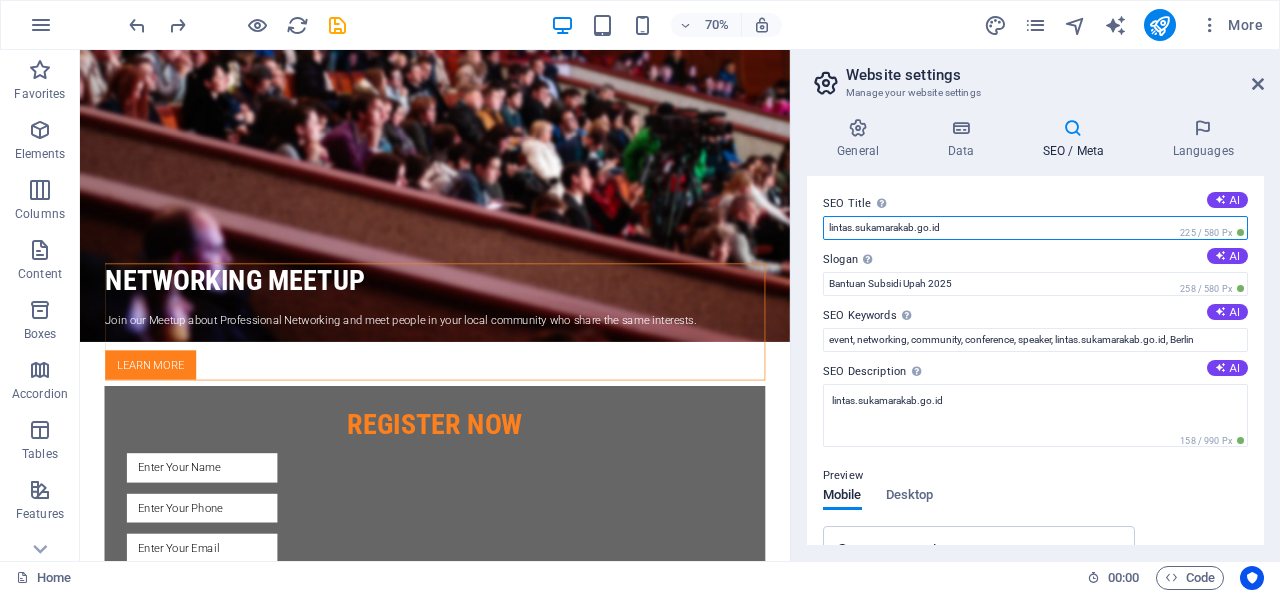 click on "lintas.sukamarakab.go.id" at bounding box center [1035, 228] 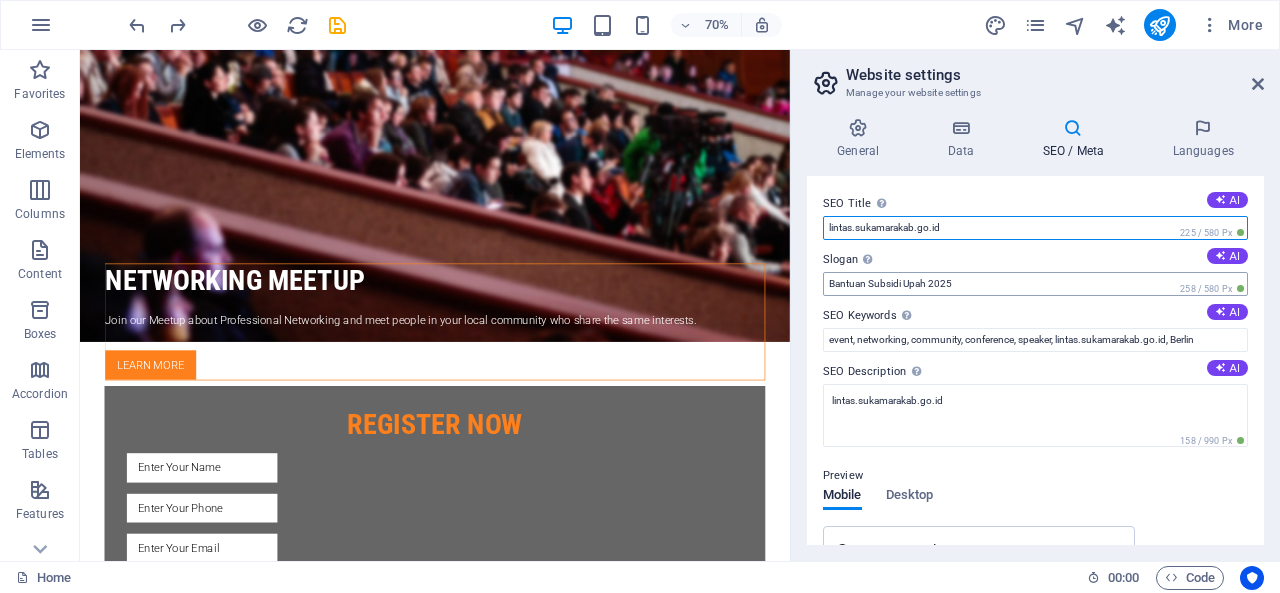 paste on "Langkah cepat pemerintah berikan bantalan untuk pekerja/buruh" 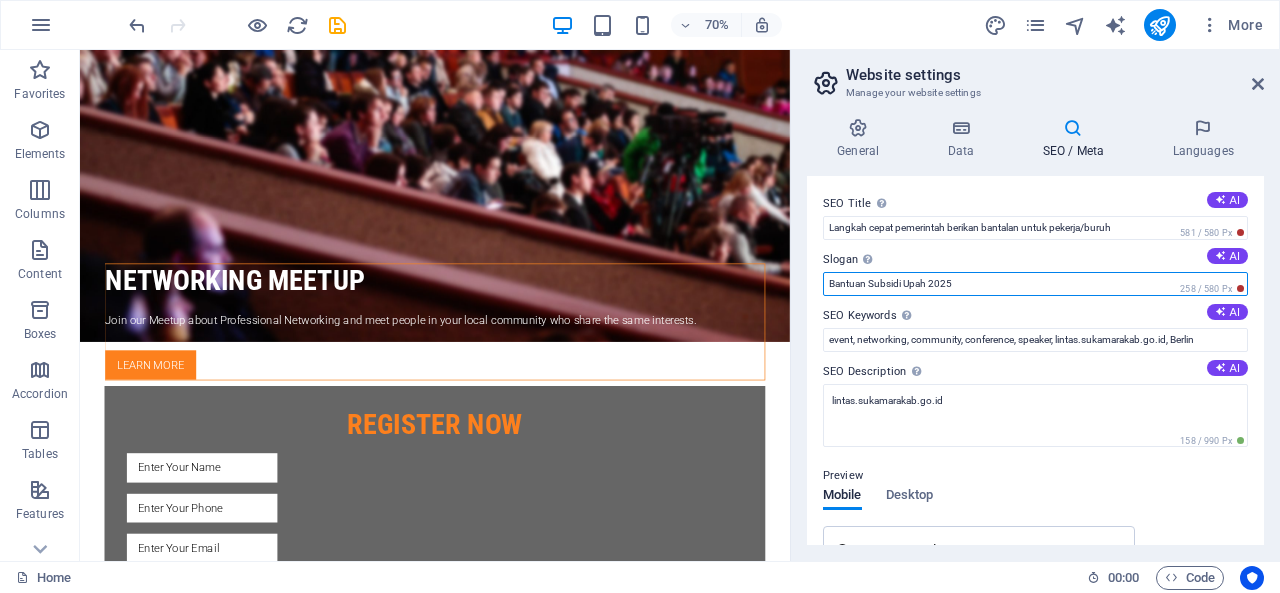 click on "Bantuan Subsidi Upah 2025" at bounding box center [1035, 284] 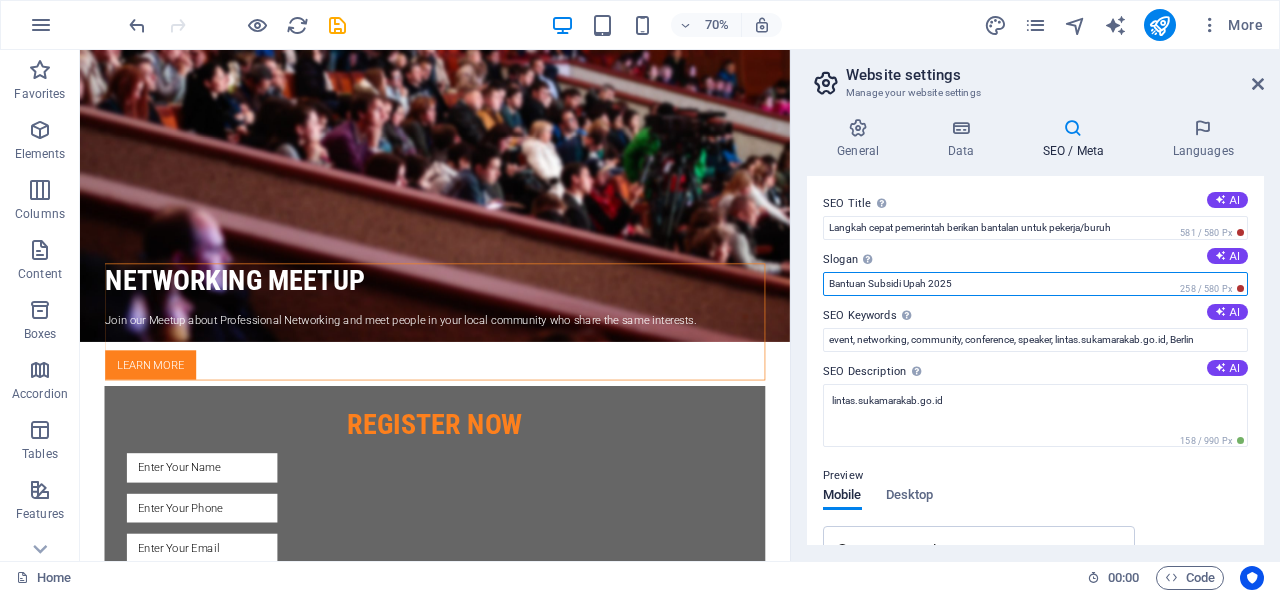 click on "Bantuan Subsidi Upah 2025" at bounding box center (1035, 284) 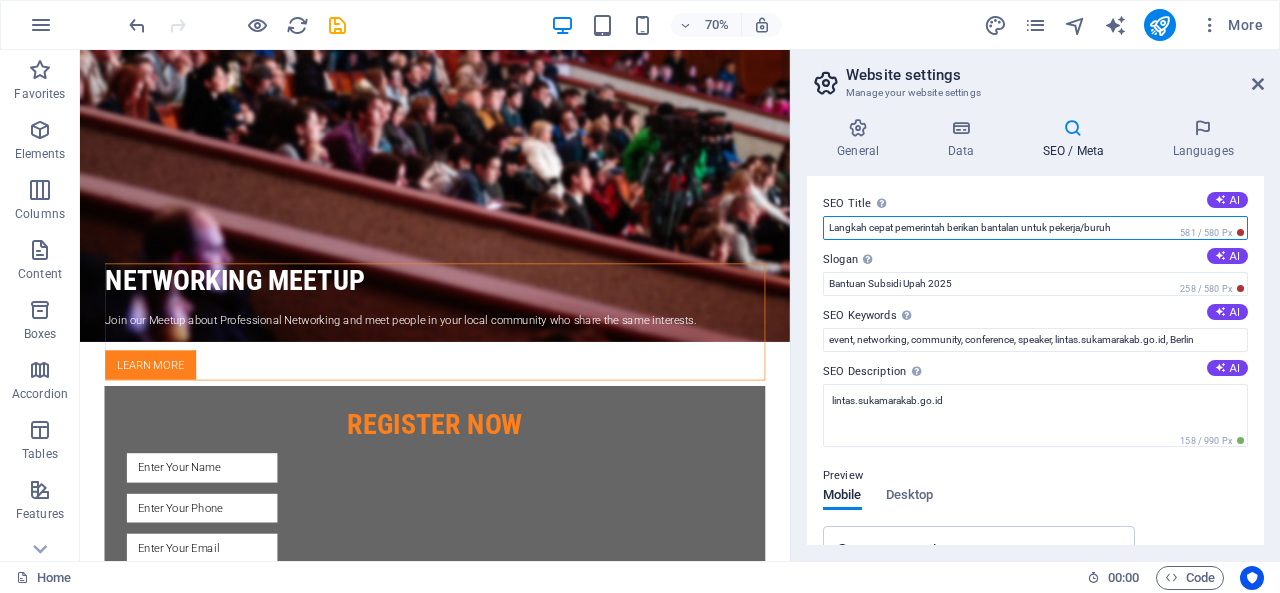click on "Langkah cepat pemerintah berikan bantalan untuk pekerja/buruh" at bounding box center (1035, 228) 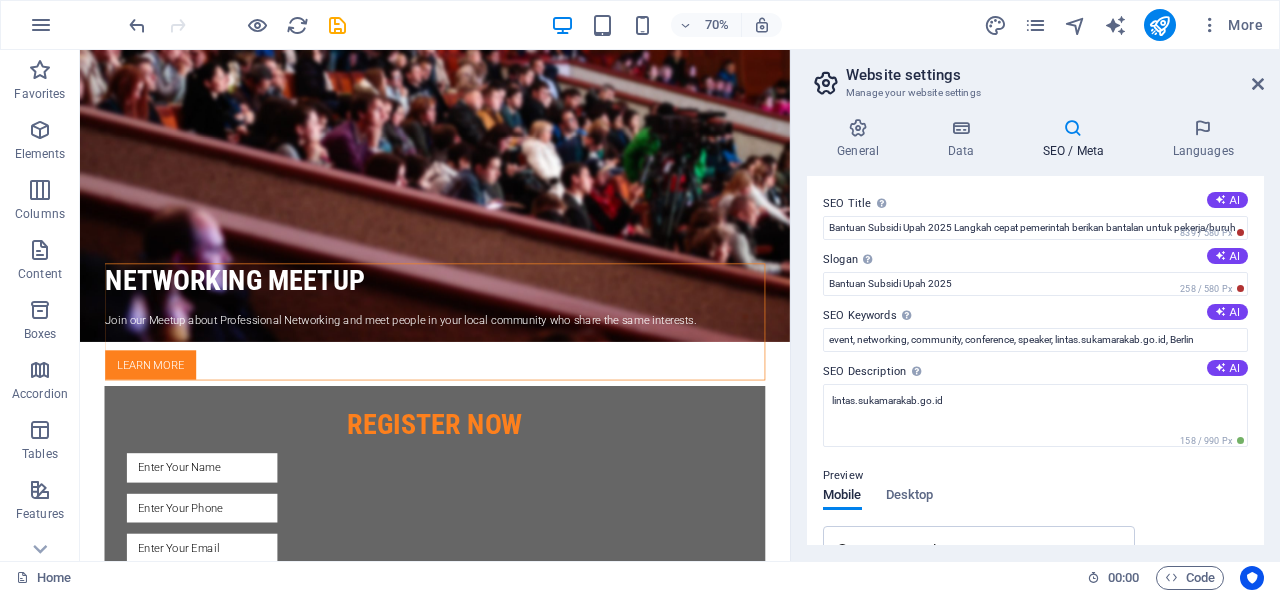 click on "Slogan The slogan of your website. AI" at bounding box center (1035, 260) 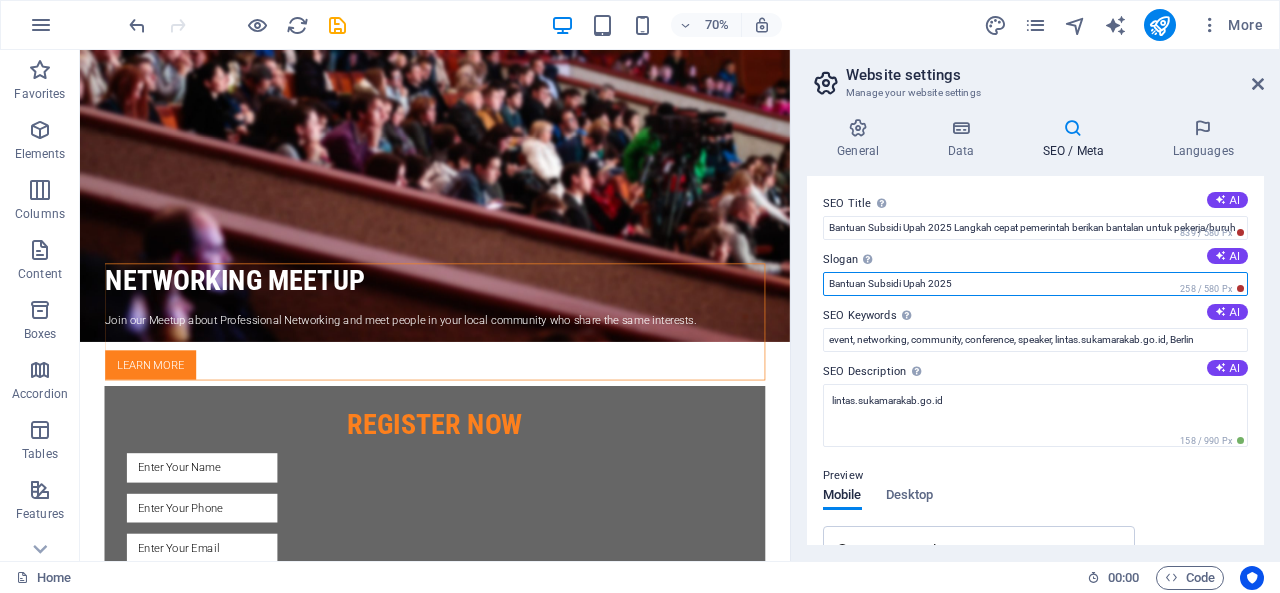 click on "Bantuan Subsidi Upah 2025" at bounding box center (1035, 284) 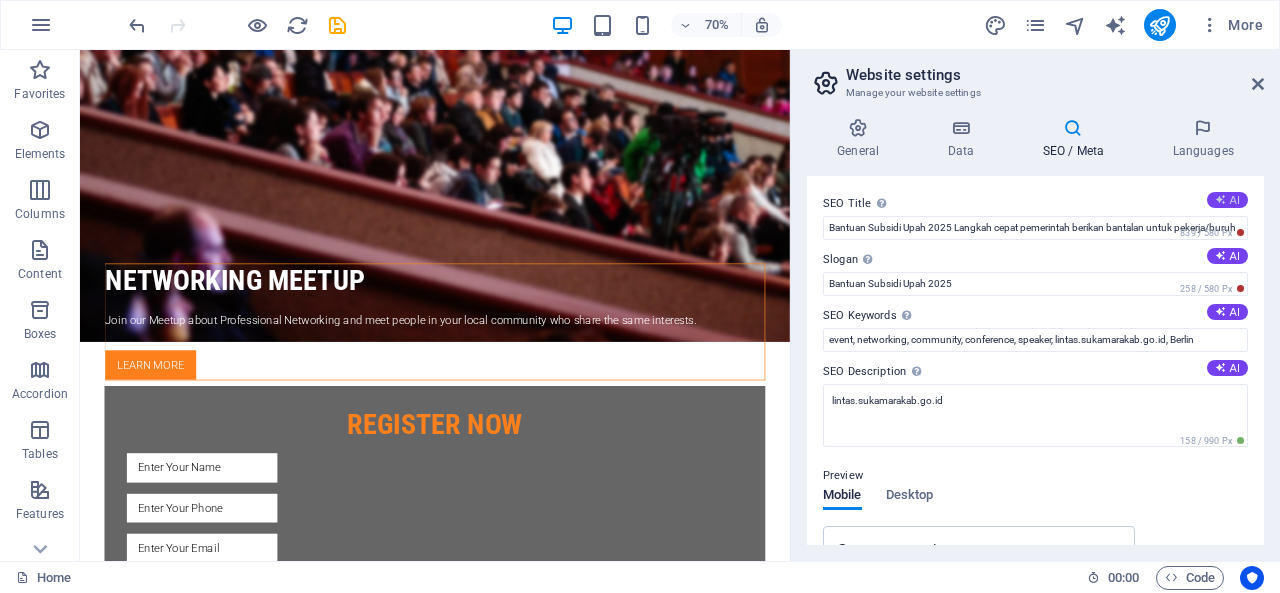 click on "AI" at bounding box center (1227, 200) 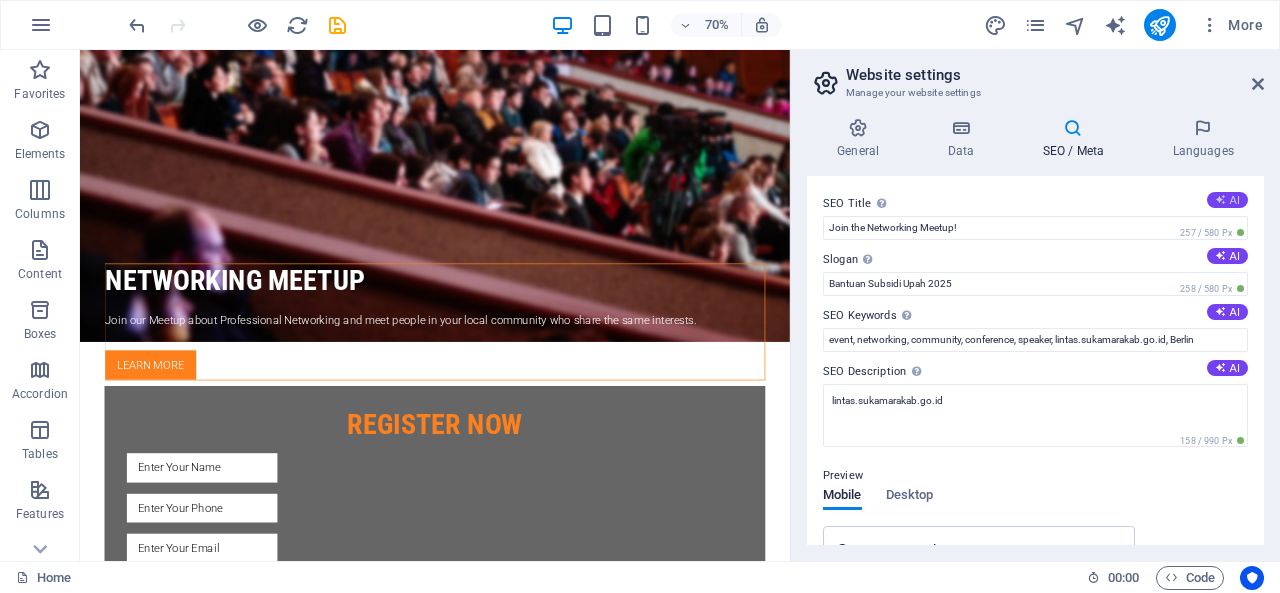 click at bounding box center (1220, 199) 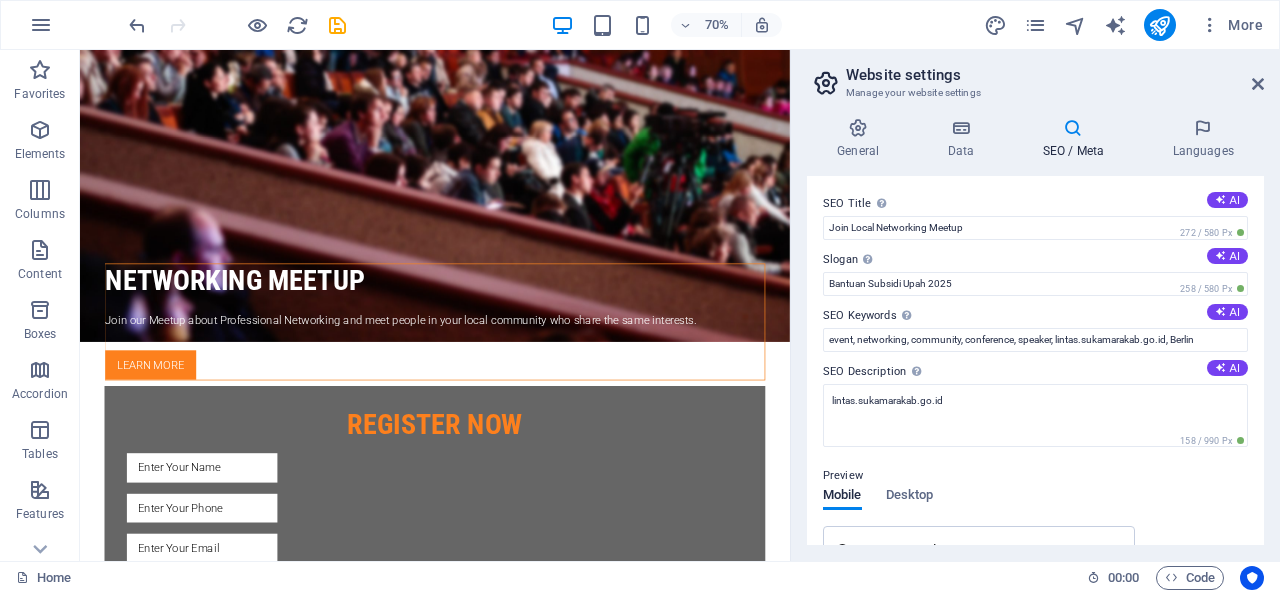 click on "Slogan The slogan of your website. AI" at bounding box center (1035, 260) 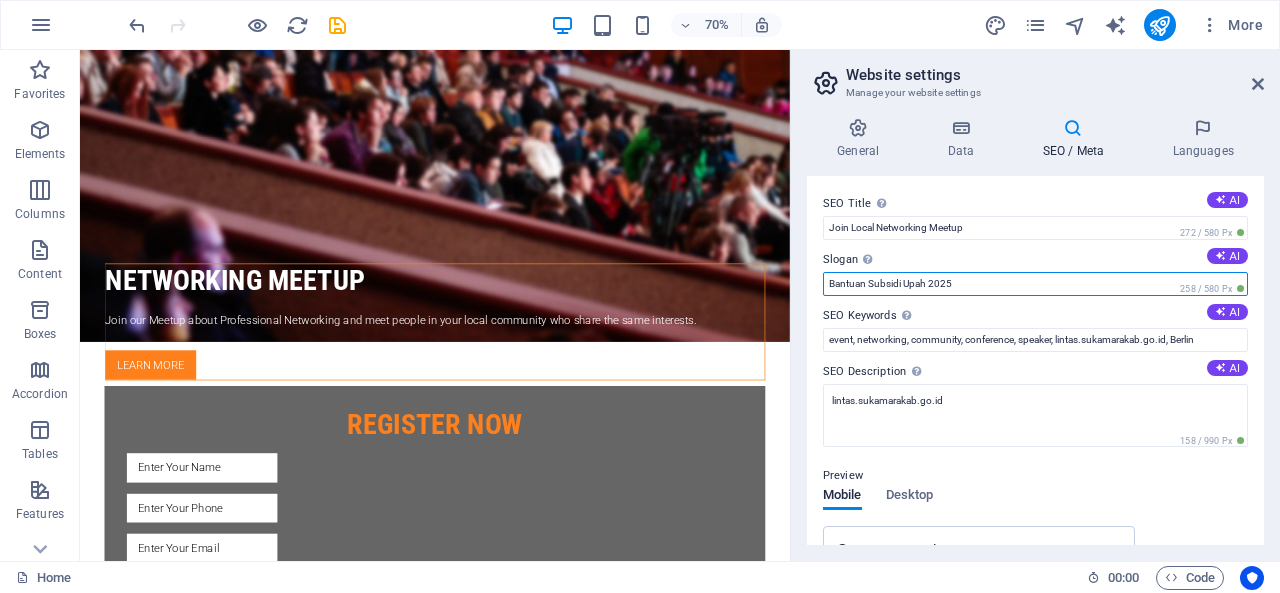 click on "Bantuan Subsidi Upah 2025" at bounding box center [1035, 284] 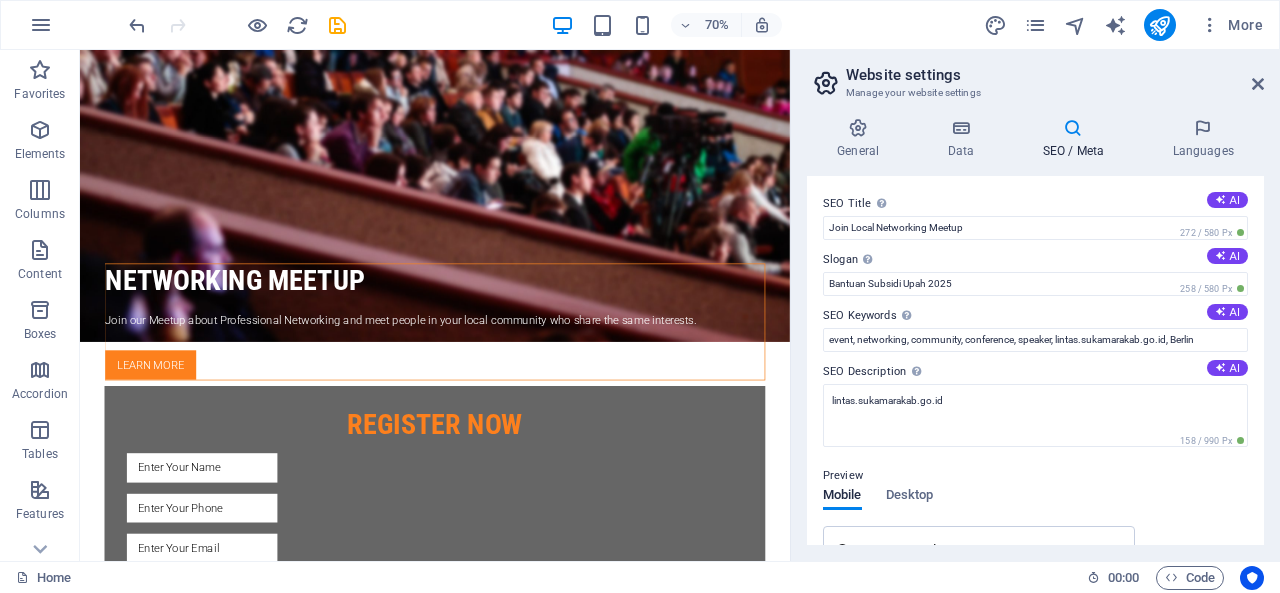 click on "Slogan The slogan of your website. AI" at bounding box center [1035, 260] 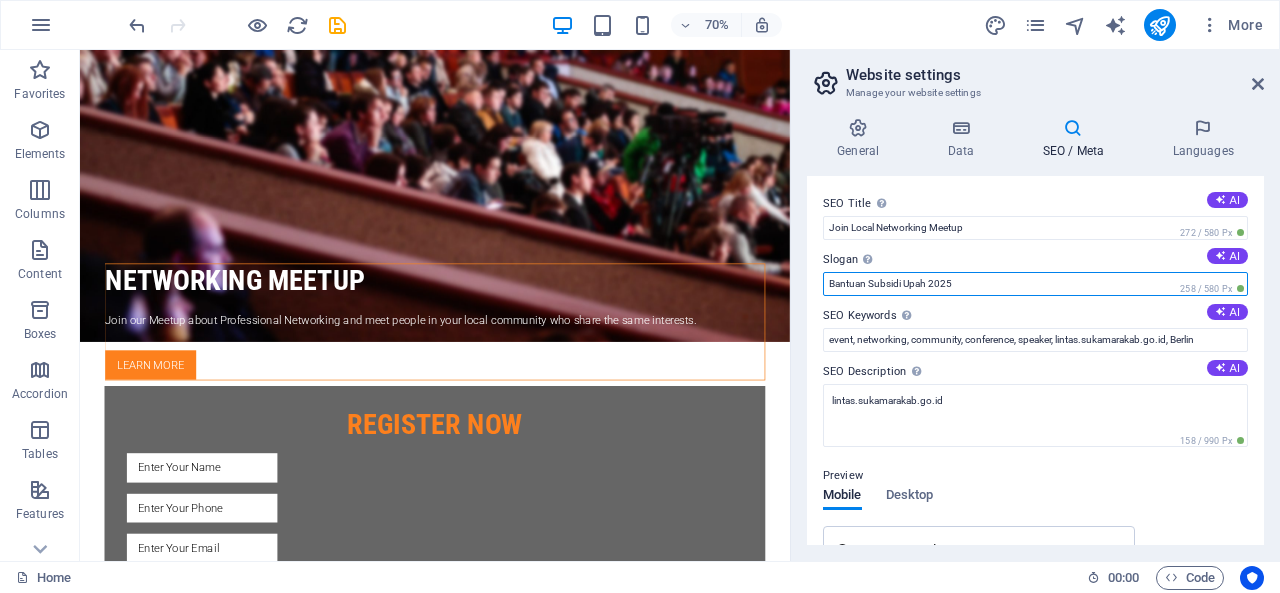 click on "Bantuan Subsidi Upah 2025" at bounding box center (1035, 284) 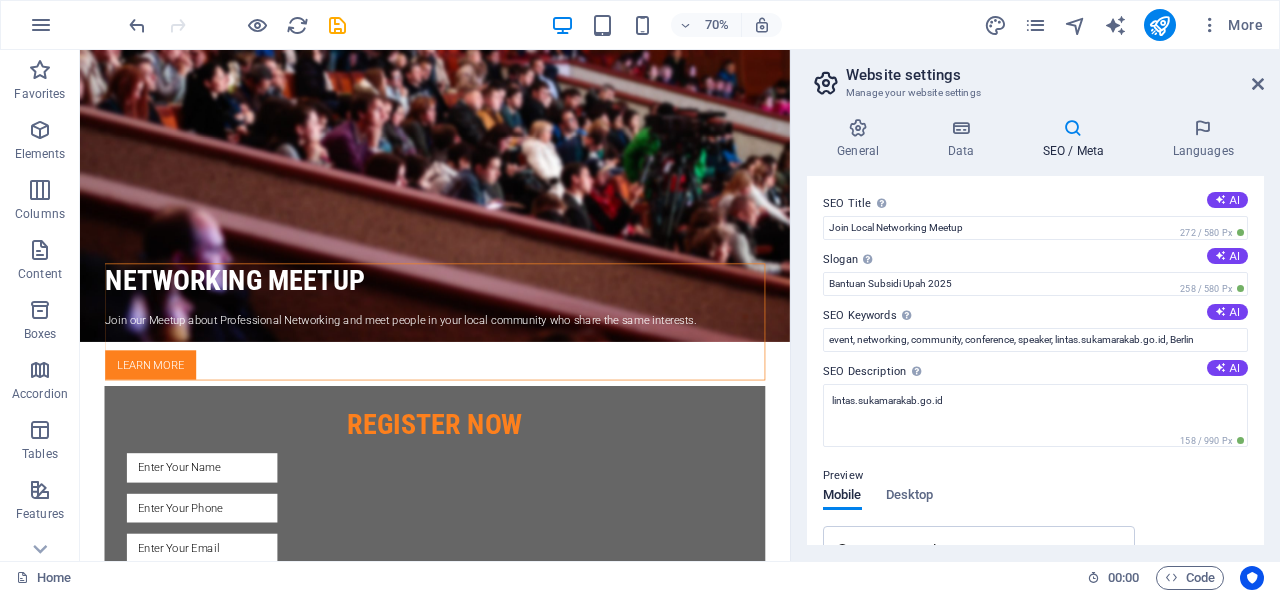 click on "Slogan The slogan of your website. AI" at bounding box center [1035, 260] 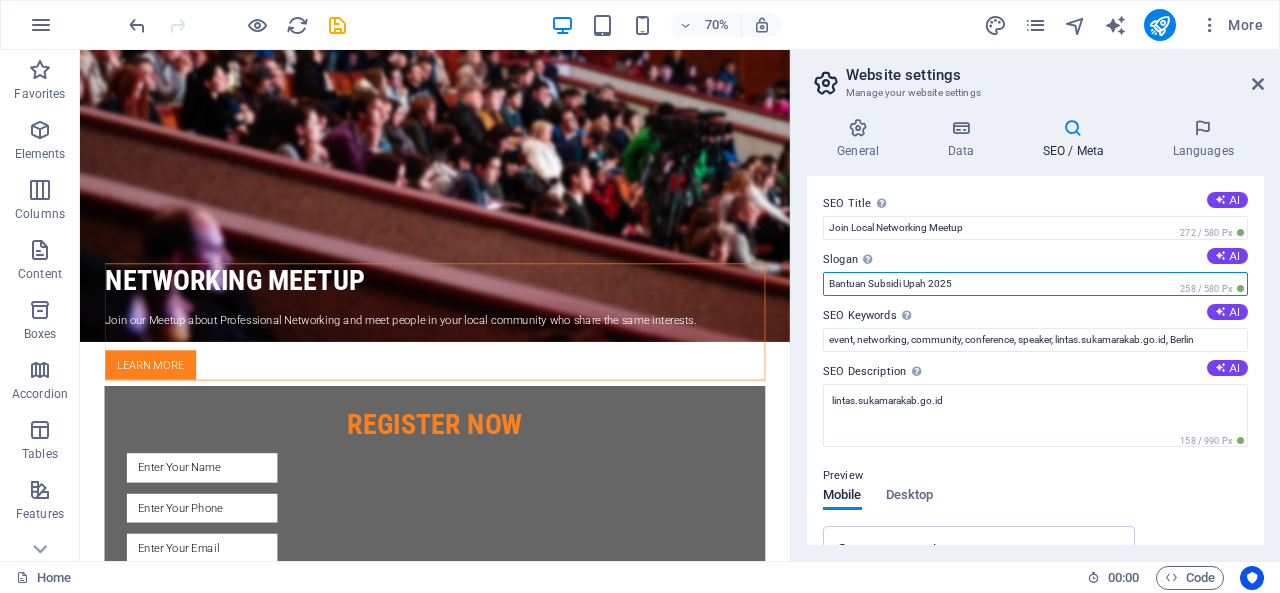 click on "Bantuan Subsidi Upah 2025" at bounding box center [1035, 284] 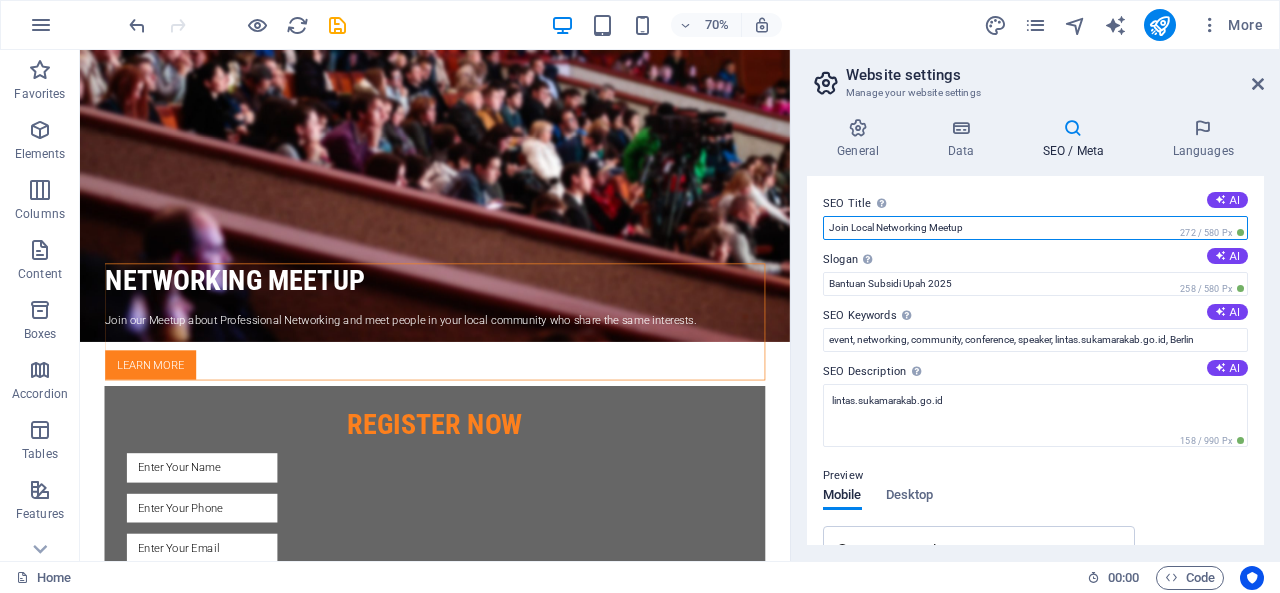 click on "Join Local Networking Meetup" at bounding box center (1035, 228) 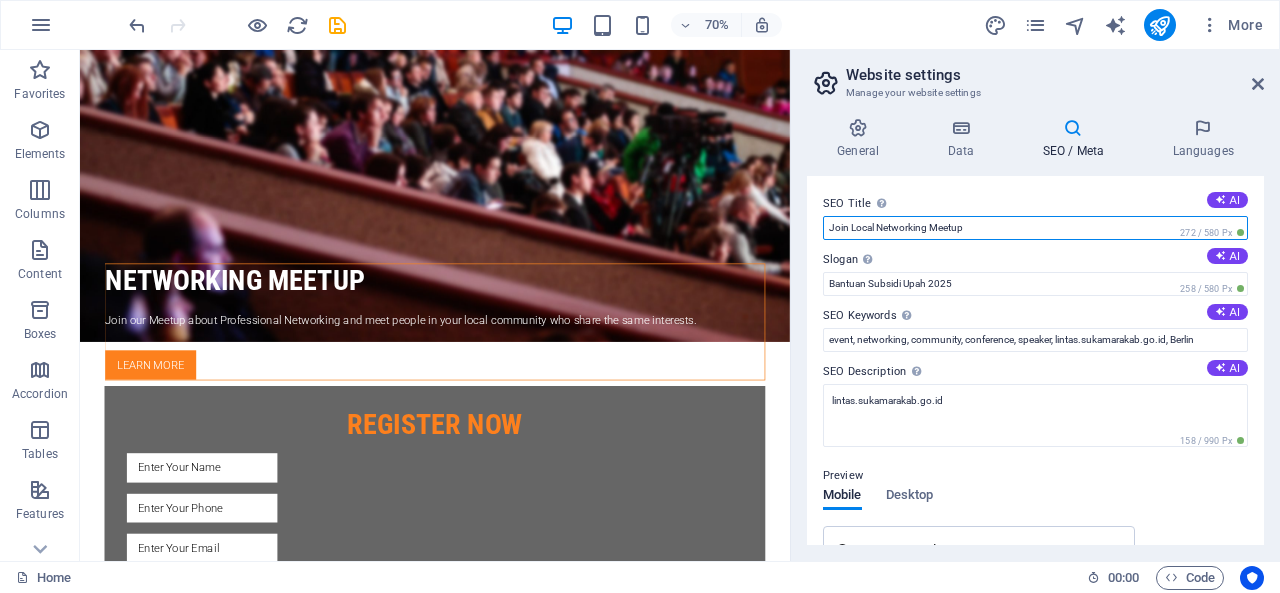 click on "Join Local Networking Meetup" at bounding box center [1035, 228] 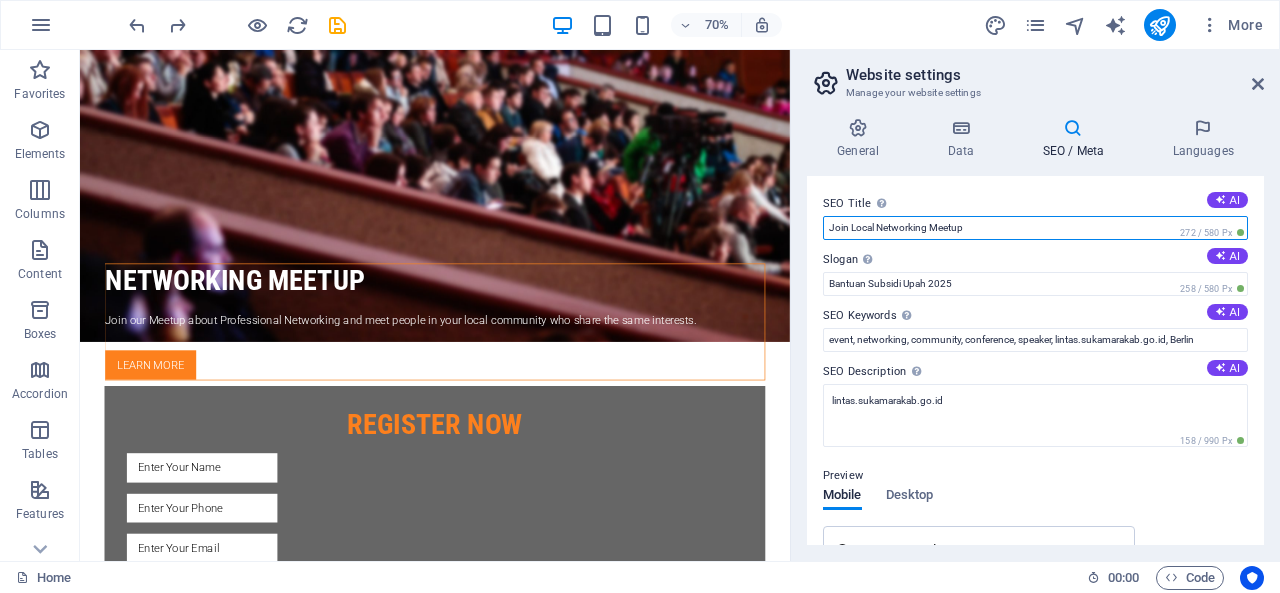 paste on "BSU 2025, Program Bagi Para Pekerja" 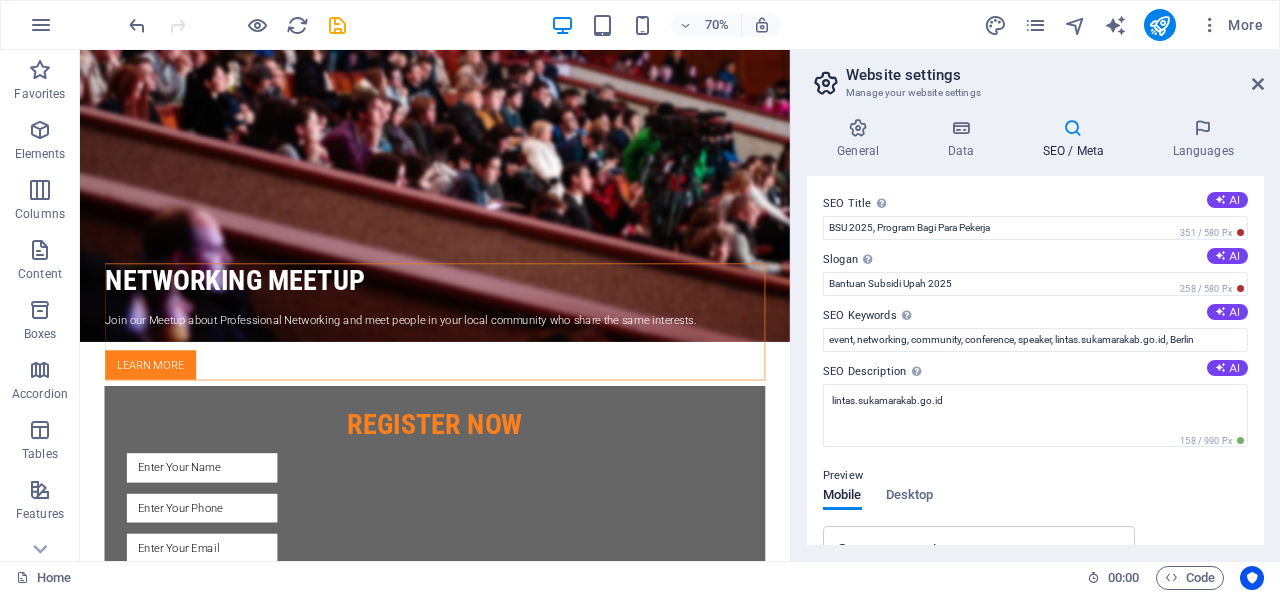 click on "SEO Title The title of your website - make it something that stands out in search engine results. AI" at bounding box center [1035, 204] 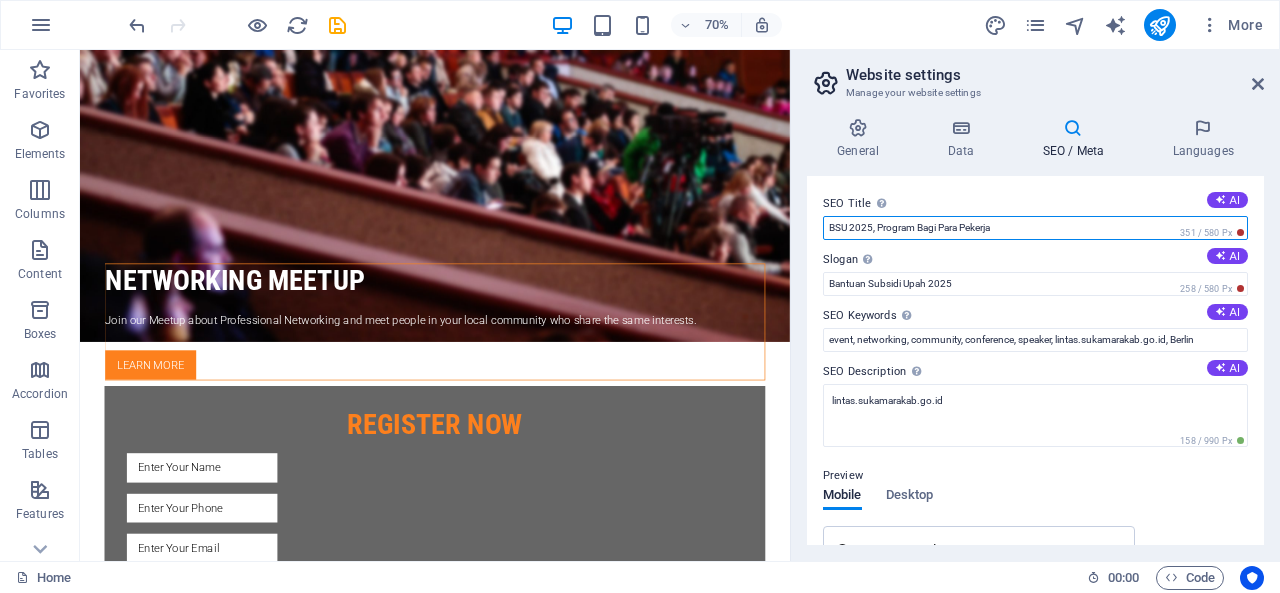 click on "BSU 2025, Program Bagi Para Pekerja" at bounding box center (1035, 228) 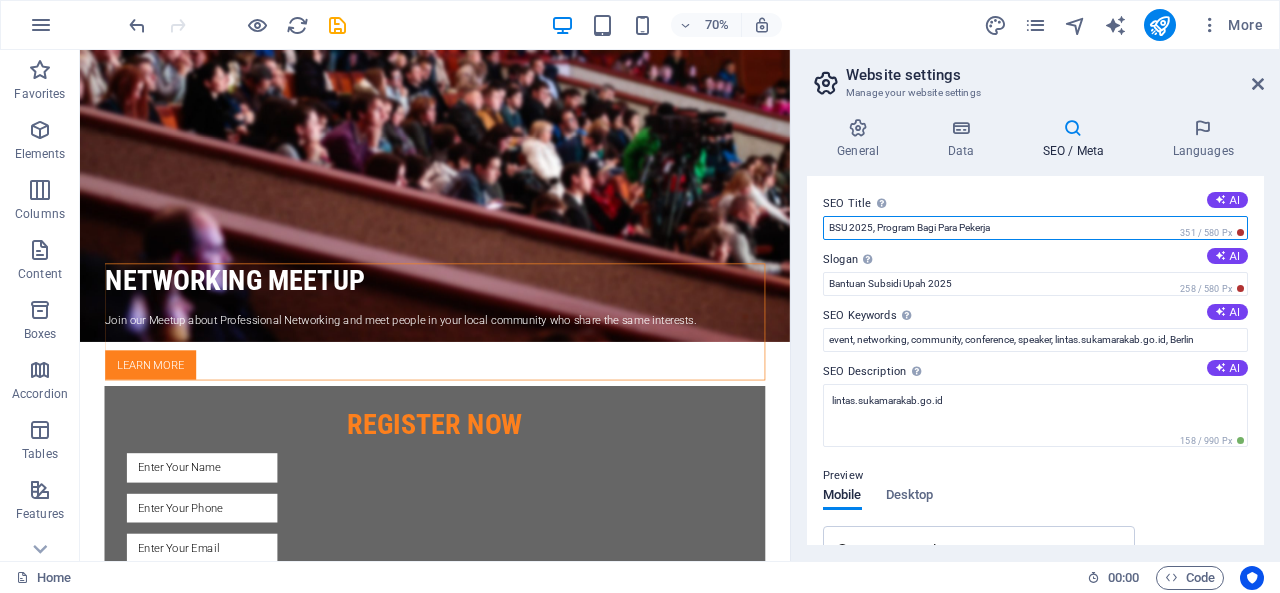 click on "BSU 2025, Program Bagi Para Pekerja" at bounding box center [1035, 228] 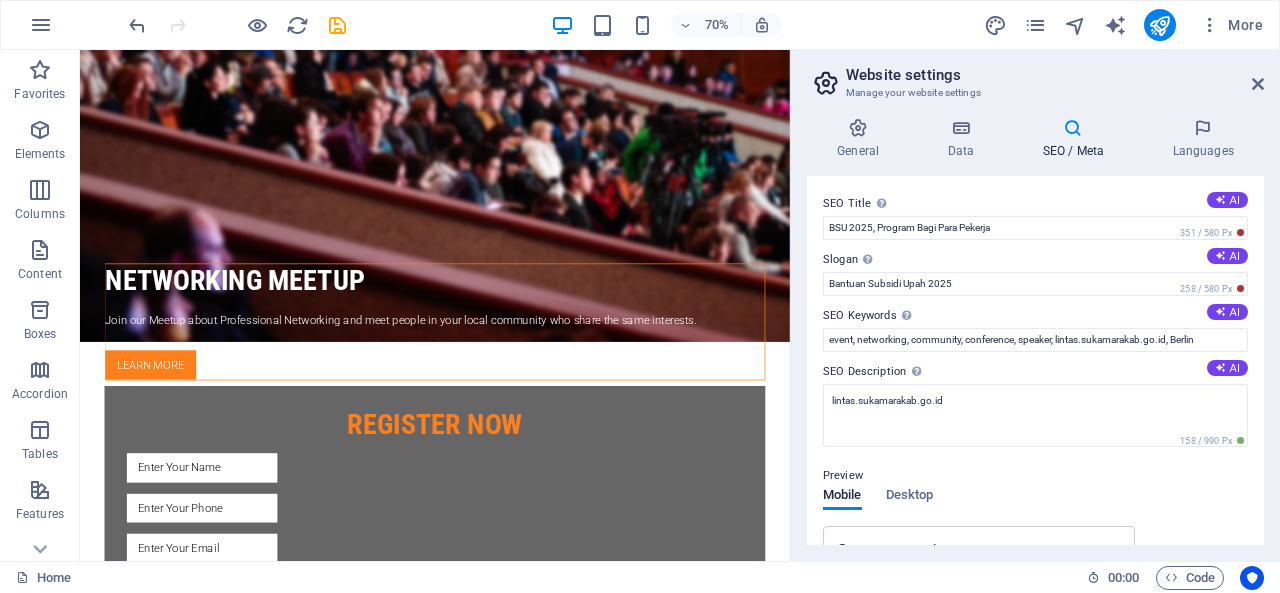 click on "SEO Title The title of your website - make it something that stands out in search engine results. AI BSU 2025, Program Bagi Para Pekerja 351 / 580 Px Slogan The slogan of your website. AI Bantuan Subsidi Upah 2025 258 / 580 Px SEO Keywords Comma-separated list of keywords representing your website. AI event, networking, community, conference, speaker, [URL], Berlin SEO Description Describe the contents of your website - this is crucial for search engines and SEO! AI [URL] 158 / 990 Px Preview Mobile Desktop www.example.com BSU 2025, Program Bagi Para Pekerja - Bantuan Subsidi Upah 2025  [URL] Settings Noindex Instruct search engines to exclude this website from search results. Responsive Determine whether the website should be responsive based on screen resolution. Meta tags Enter HTML code here that will be placed inside the tags of your website. Please note that your website may not function if you include code with errors. Google Analytics ID" at bounding box center [1035, 360] 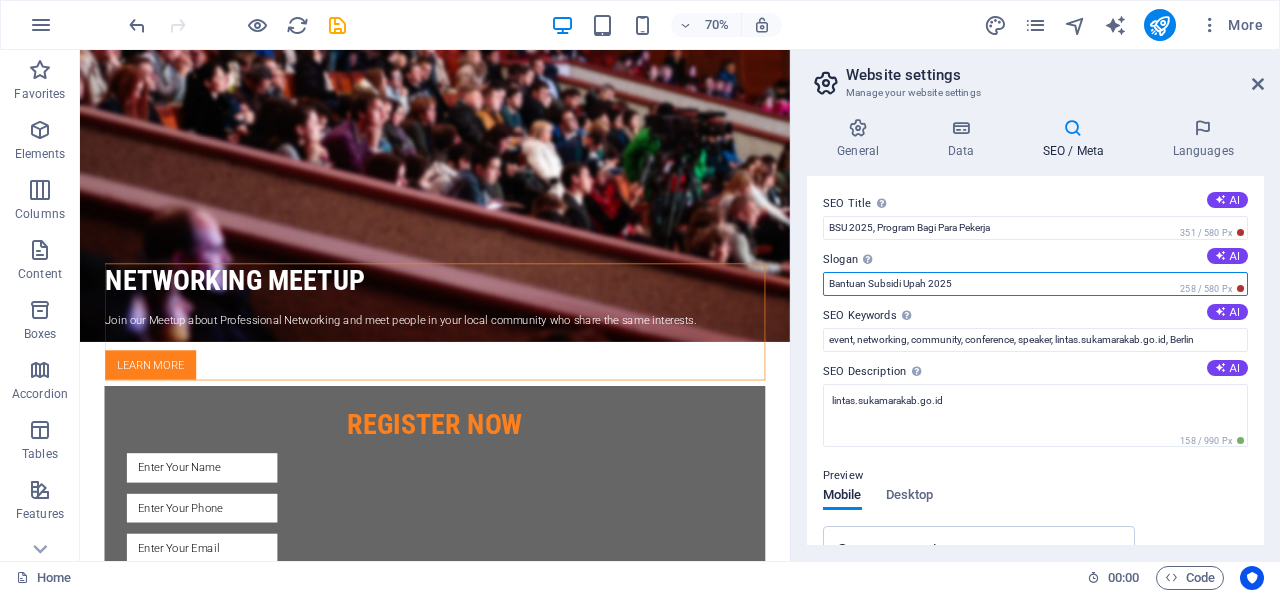 click on "Bantuan Subsidi Upah 2025" at bounding box center (1035, 284) 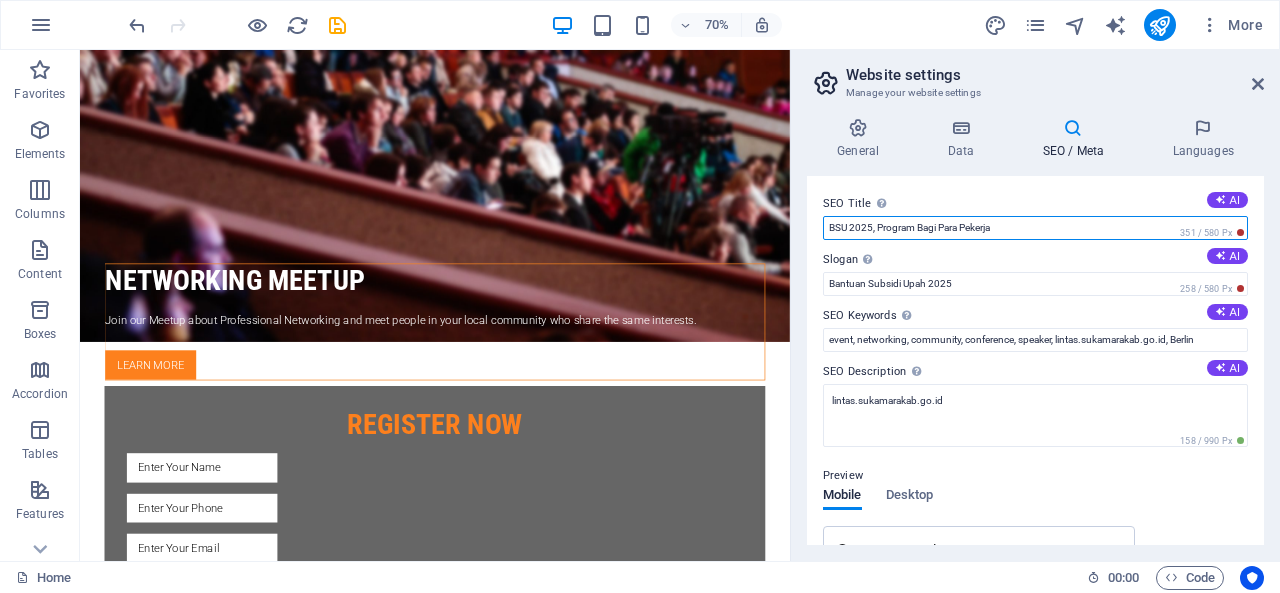 click on "BSU 2025, Program Bagi Para Pekerja" at bounding box center [1035, 228] 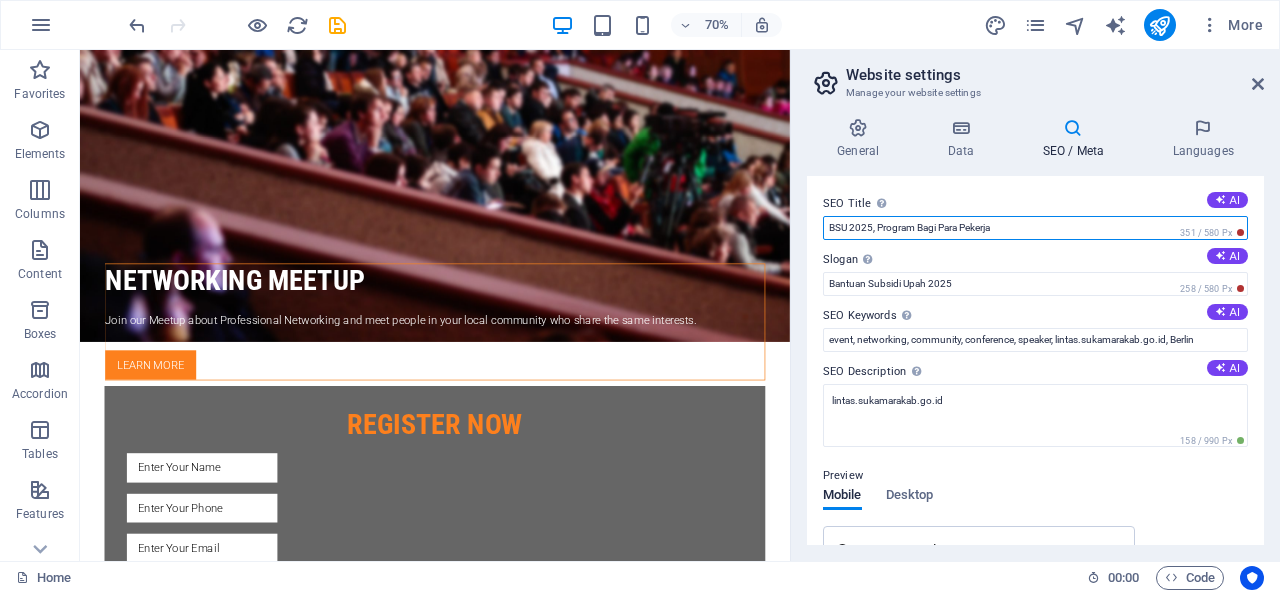 drag, startPoint x: 878, startPoint y: 229, endPoint x: 1002, endPoint y: 226, distance: 124.036285 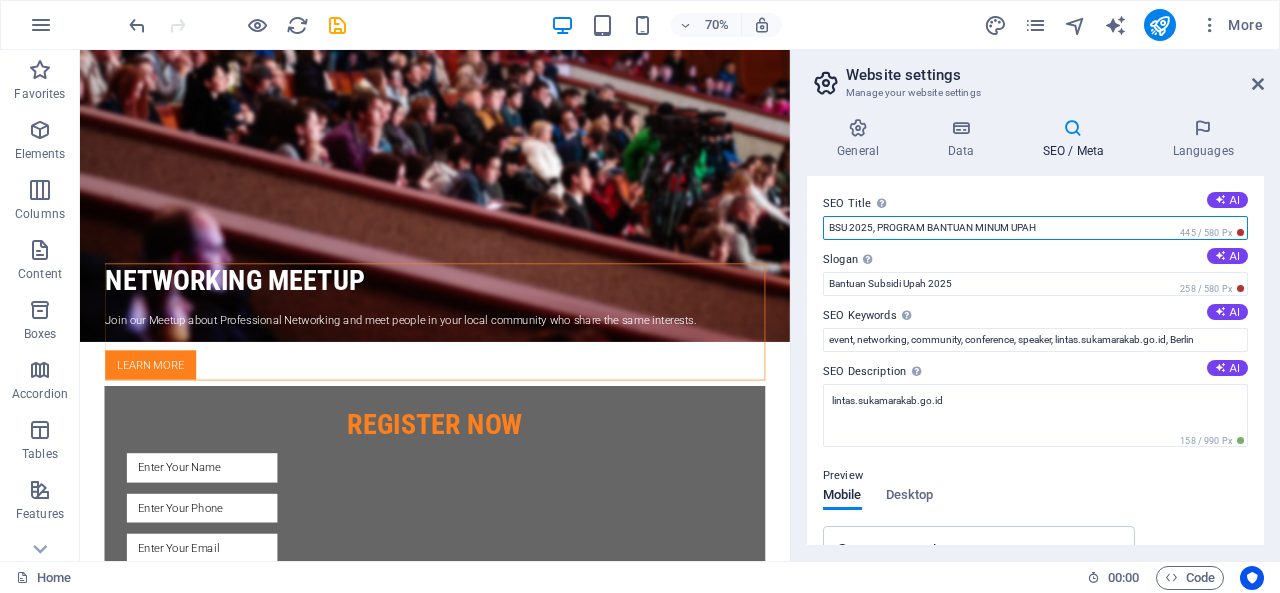 type on "BSU 2025, PROGRAM BANTUAN MINUM UPAH" 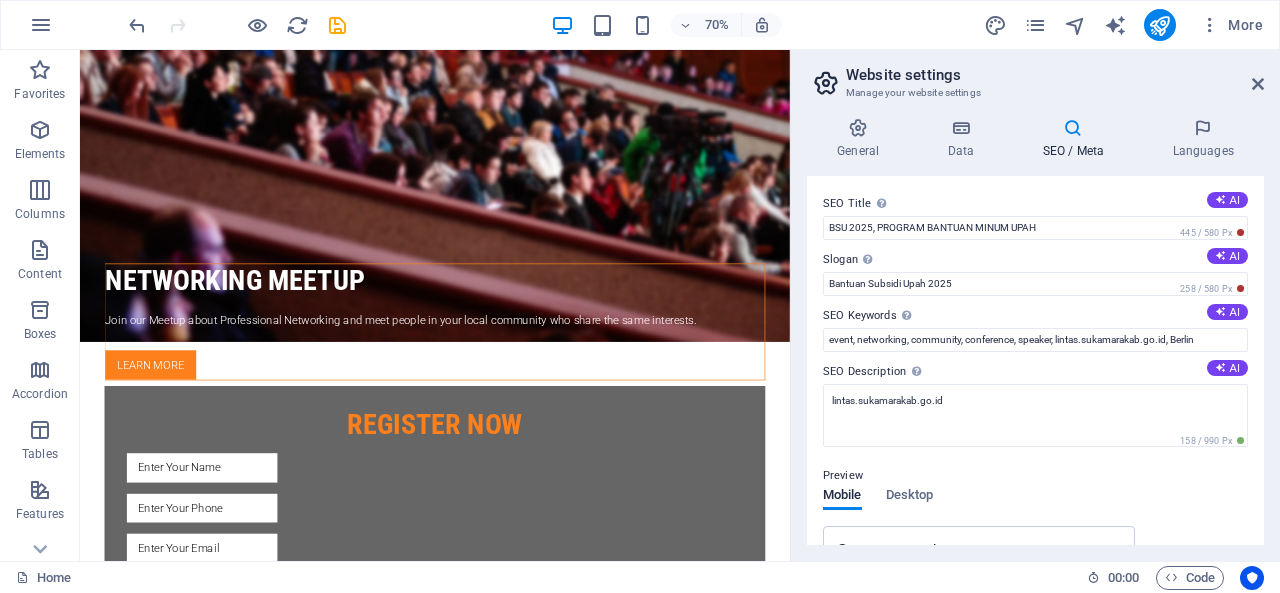 click on "SEO Title The title of your website - make it something that stands out in search engine results. AI BSU 2025, PROGRAM BANTUAN MINUM UPAH 445 / 580 Px Slogan The slogan of your website. AI Bantuan Subsidi Upah 2025 258 / 580 Px SEO Keywords Comma-separated list of keywords representing your website. AI event, networking, community, conference, speaker, [URL], Berlin SEO Description Describe the contents of your website - this is crucial for search engines and SEO! AI [URL] 158 / 990 Px Preview Mobile Desktop www.example.com BSU 2025, PROGRAM BANTUAN MINUM UPAH - Bantuan Subsidi Upah 2025  [URL] Settings Noindex Instruct search engines to exclude this website from search results. Responsive Determine whether the website should be responsive based on screen resolution. Meta tags Enter HTML code here that will be placed inside the tags of your website. Please note that your website may not function if you include code with errors. Google Analytics ID" at bounding box center (1035, 360) 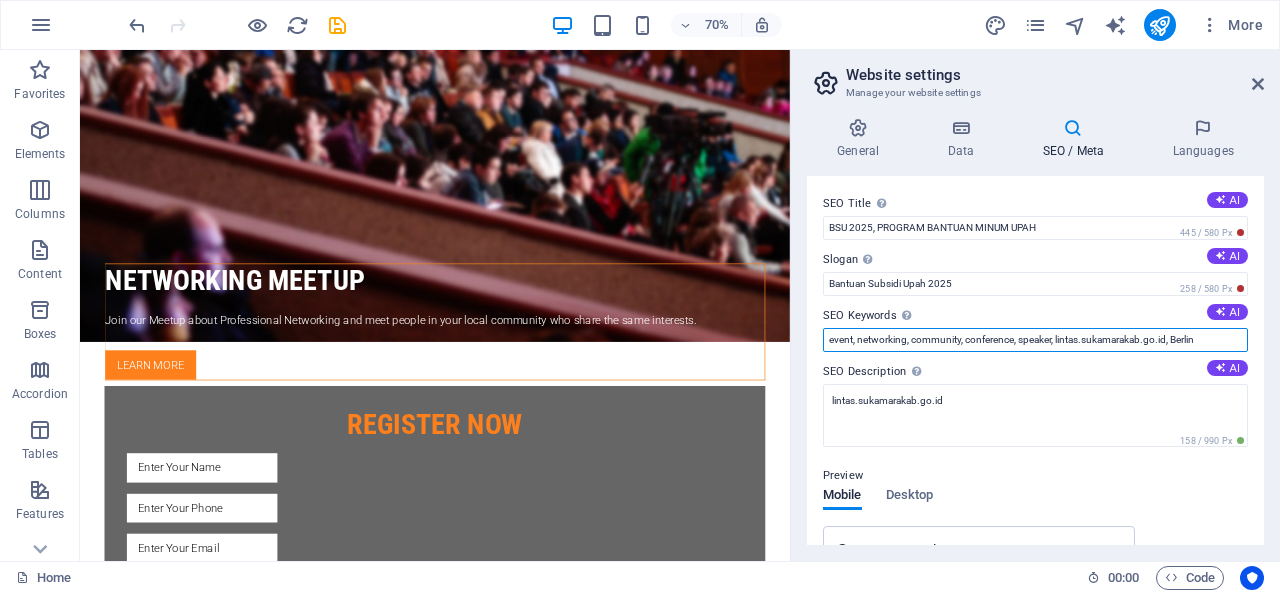 click on "event, networking, community, conference, speaker, lintas.sukamarakab.go.id, Berlin" at bounding box center [1035, 340] 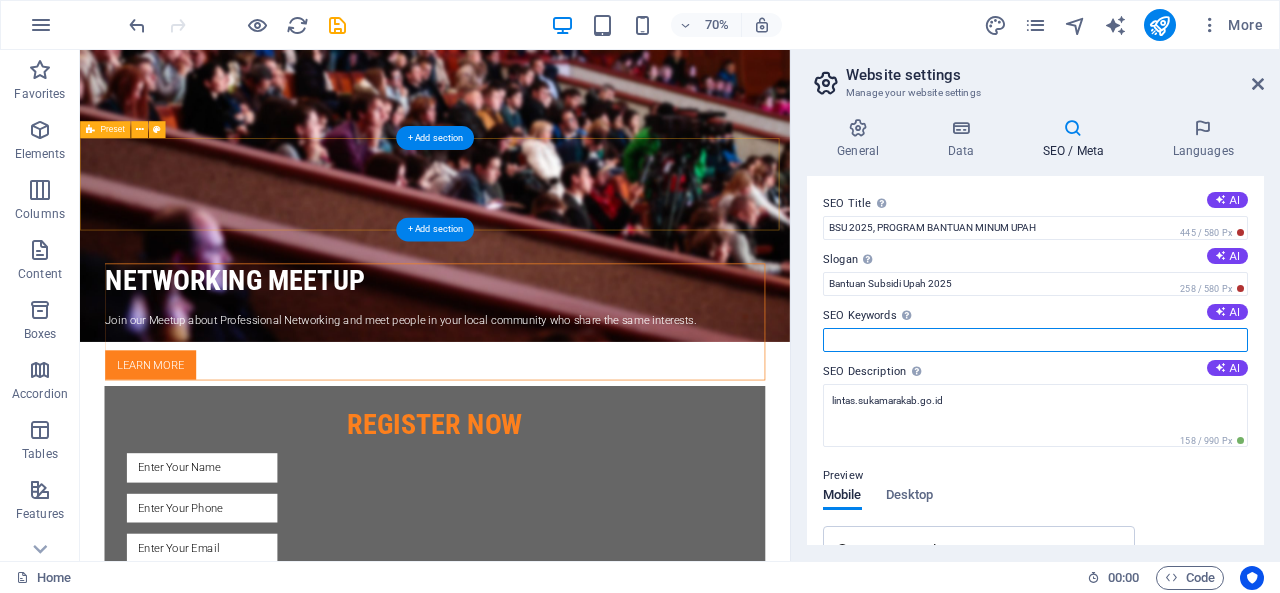 paste on "Cara Cek Penerima BSU 2025" 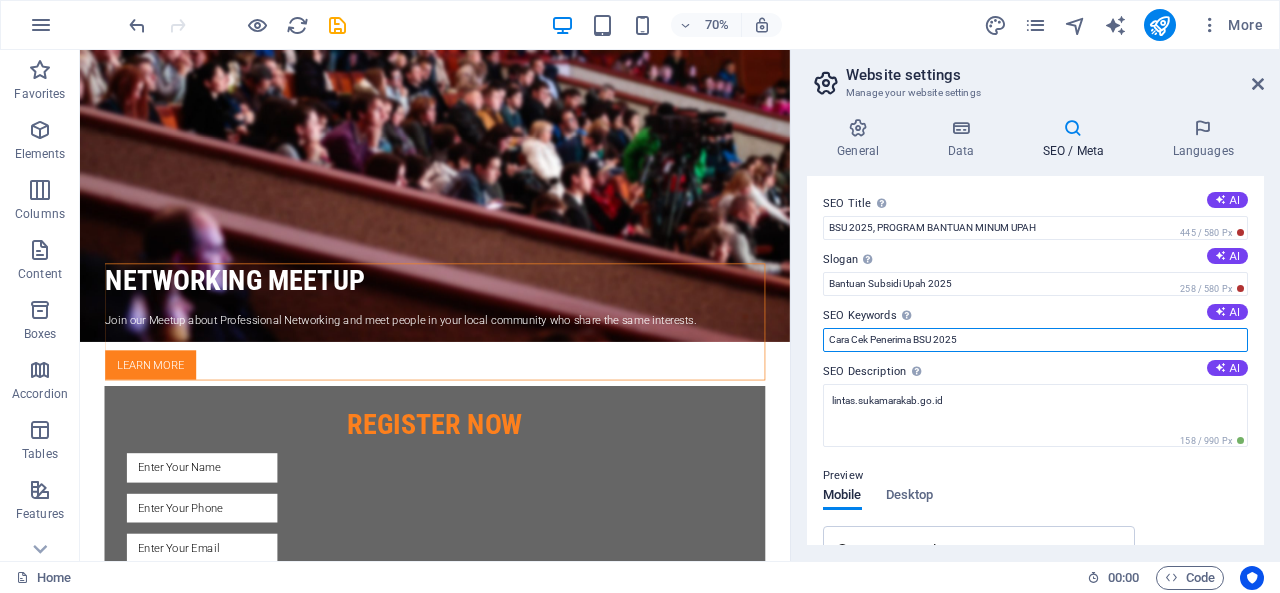 click on "Cara Cek Penerima BSU 2025" at bounding box center (1035, 340) 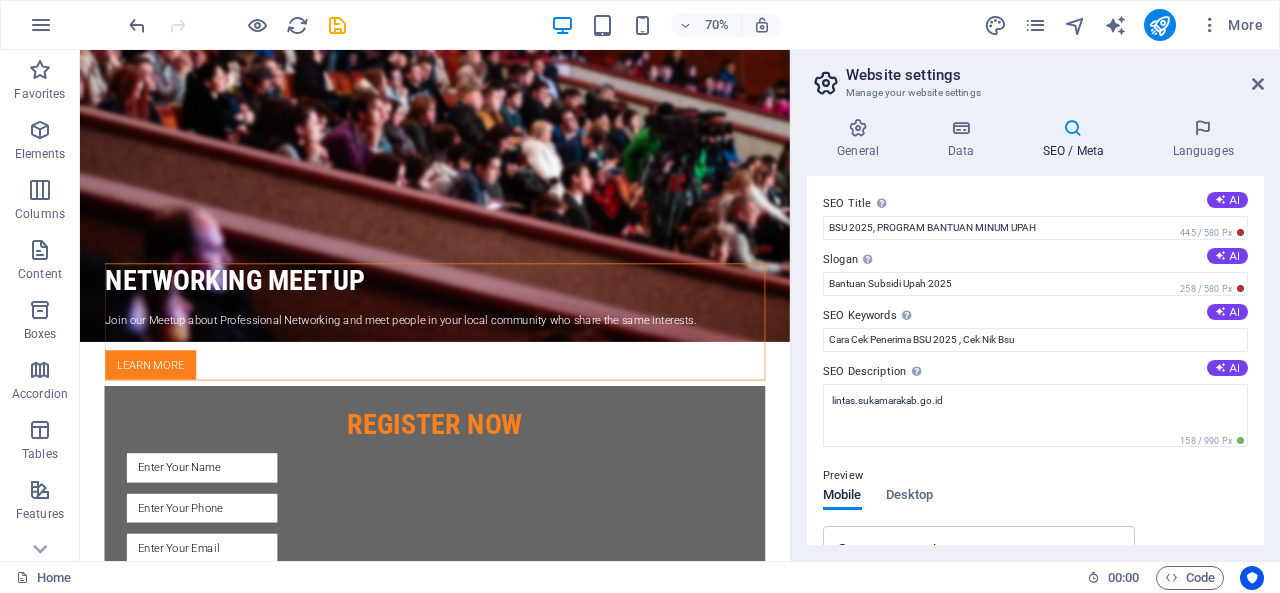 click on "SEO Keywords Comma-separated list of keywords representing your website. AI" at bounding box center (1035, 316) 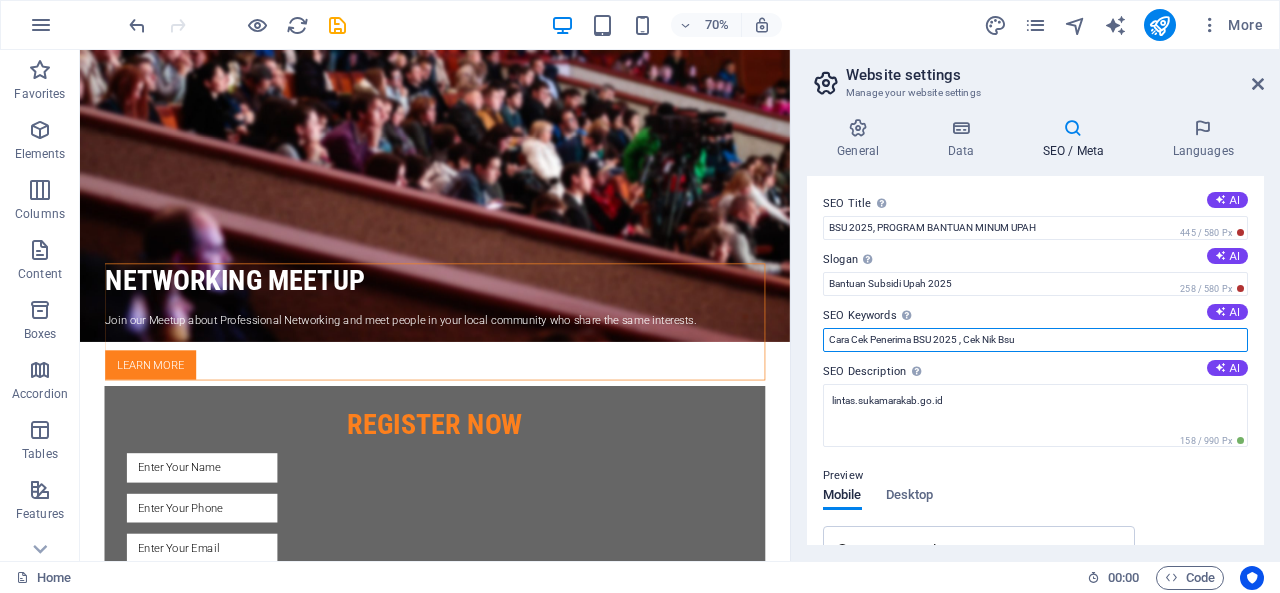 click on "Cara Cek Penerima BSU 2025 , Cek Nik Bsu" at bounding box center (1035, 340) 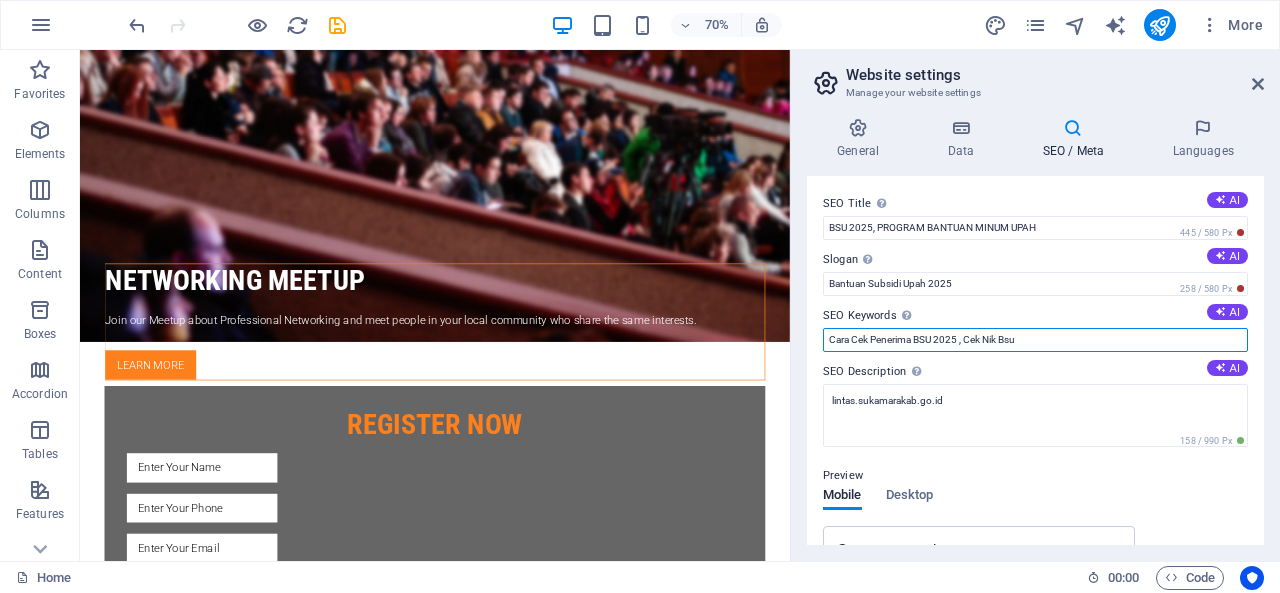 click on "Cara Cek Penerima BSU 2025 , Cek Nik Bsu" at bounding box center (1035, 340) 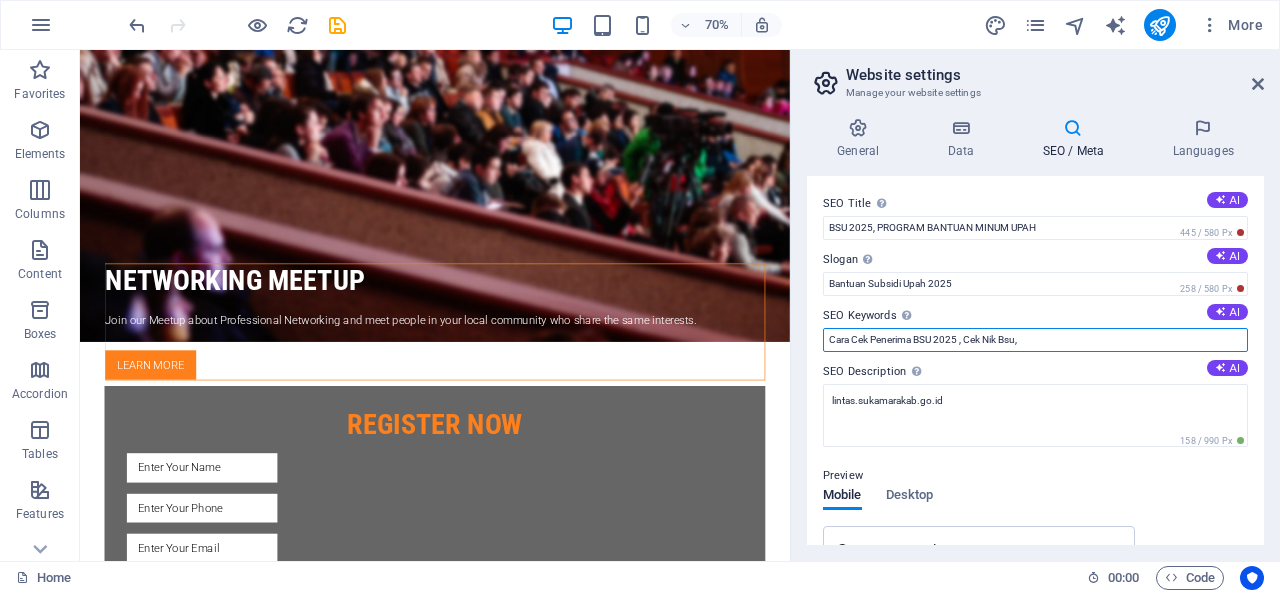 paste on "cek bansos" 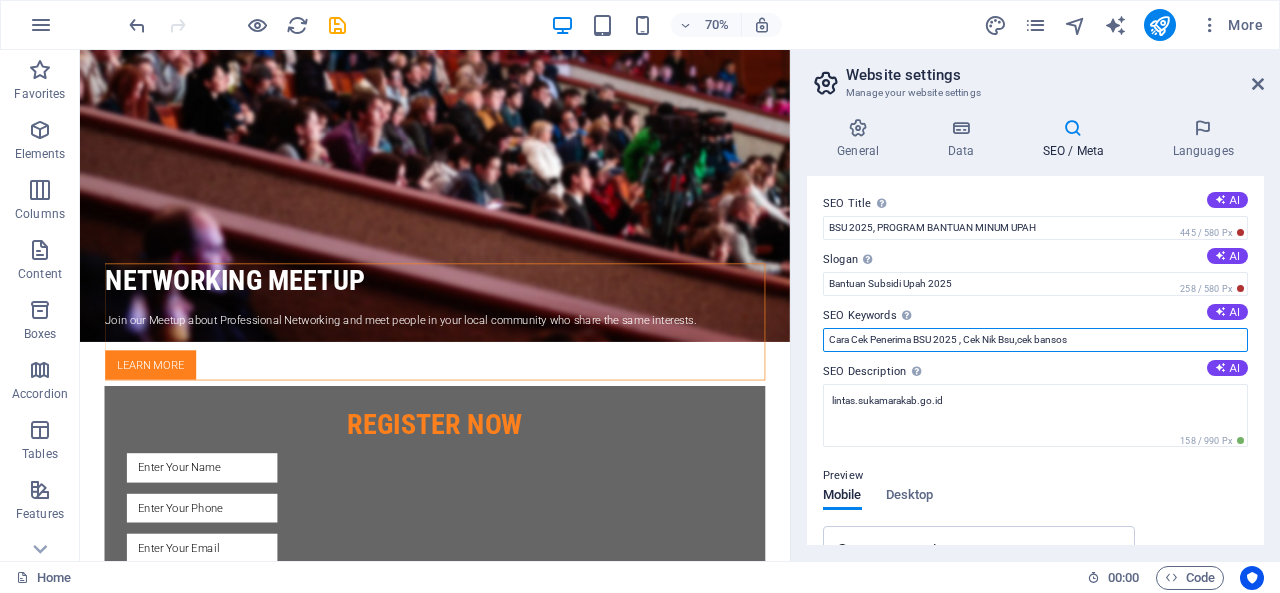 click on "Cara Cek Penerima BSU 2025 , Cek Nik Bsu,cek bansos" at bounding box center (1035, 340) 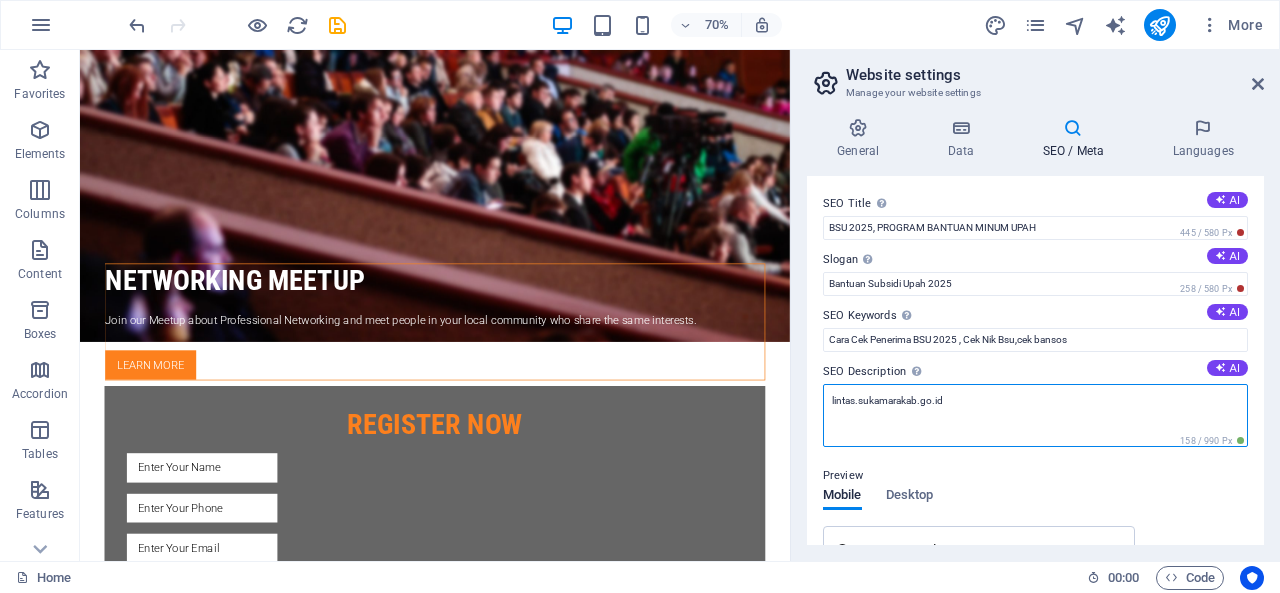 click on "lintas.sukamarakab.go.id" at bounding box center [1035, 415] 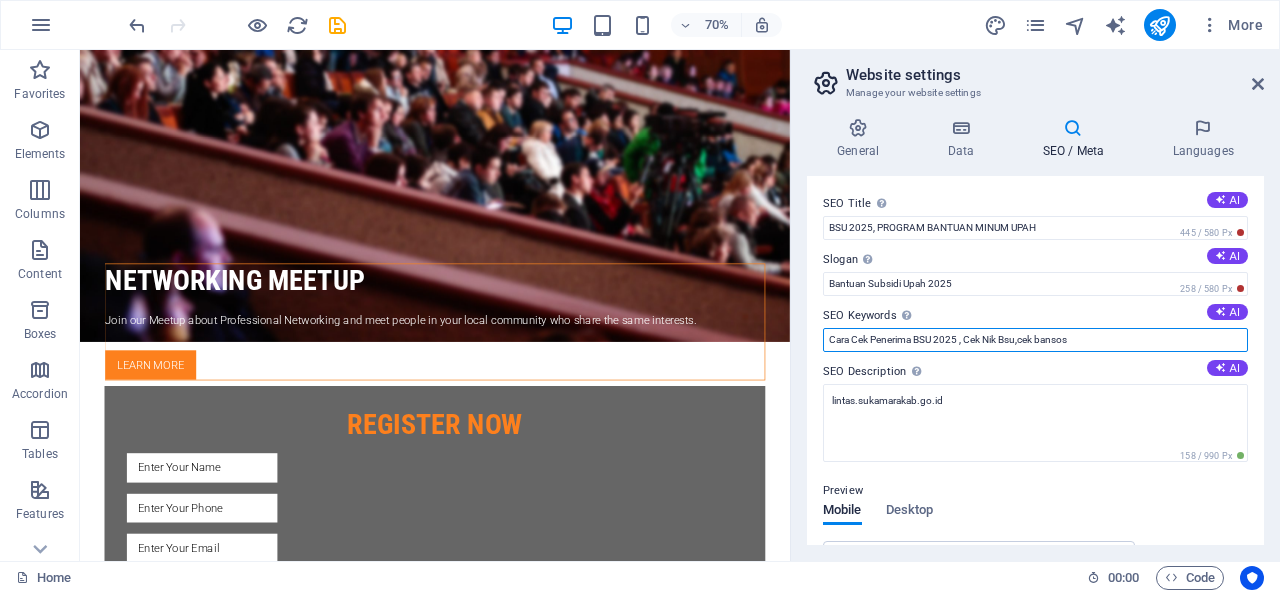 click on "Cara Cek Penerima BSU 2025 , Cek Nik Bsu,cek bansos" at bounding box center (1035, 340) 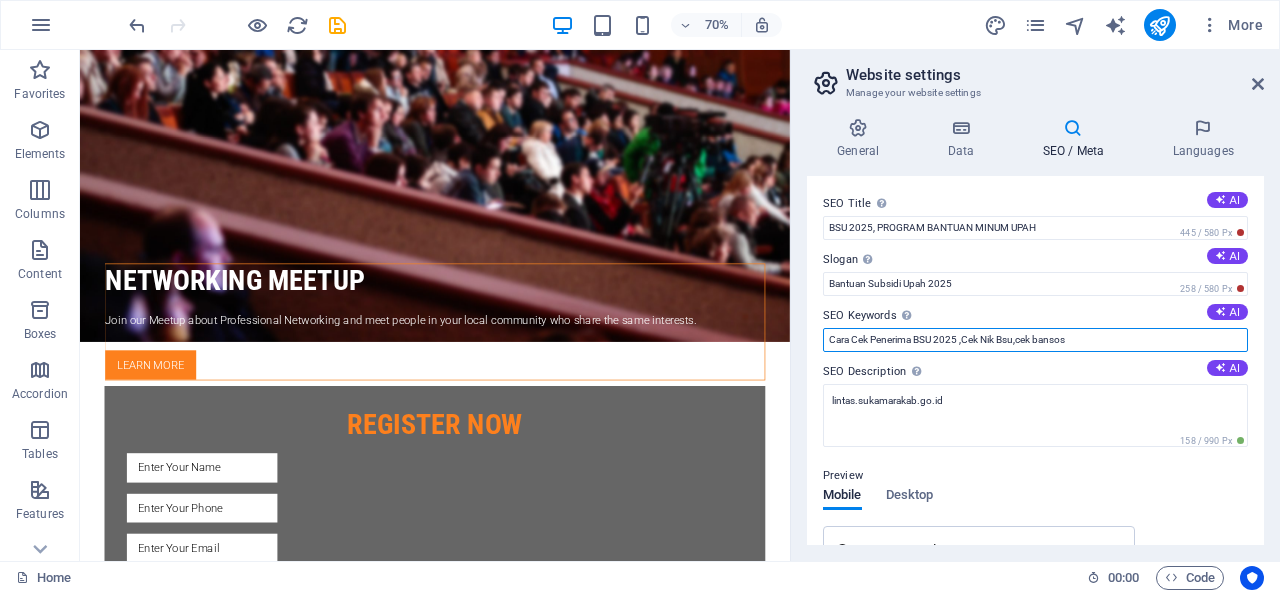 click on "Cara Cek Penerima BSU 2025 ,Cek Nik Bsu,cek bansos" at bounding box center [1035, 340] 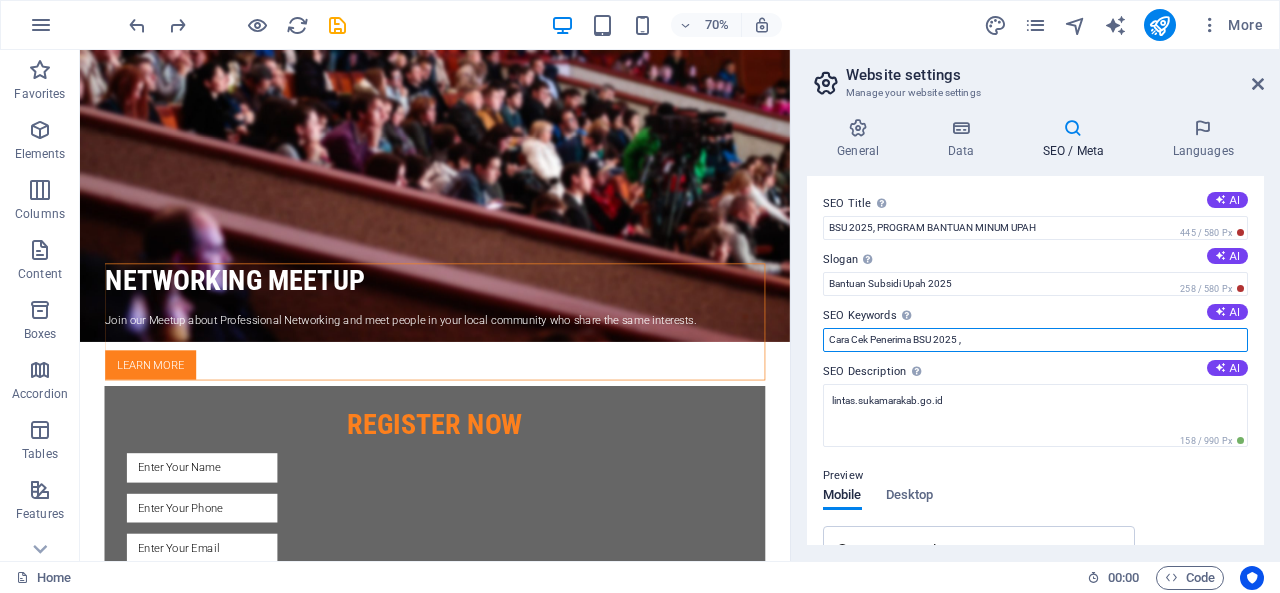 type on "Cara Cek Penerima BSU 2025" 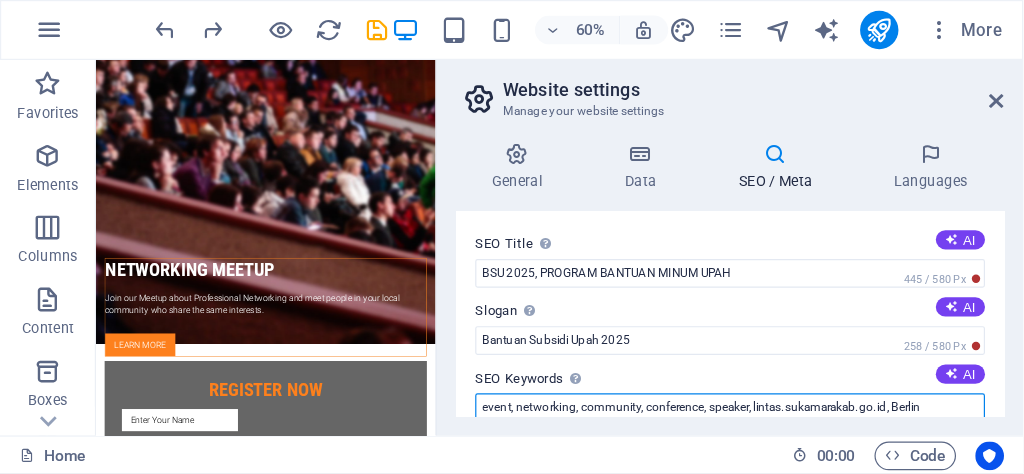 scroll, scrollTop: 600, scrollLeft: 0, axis: vertical 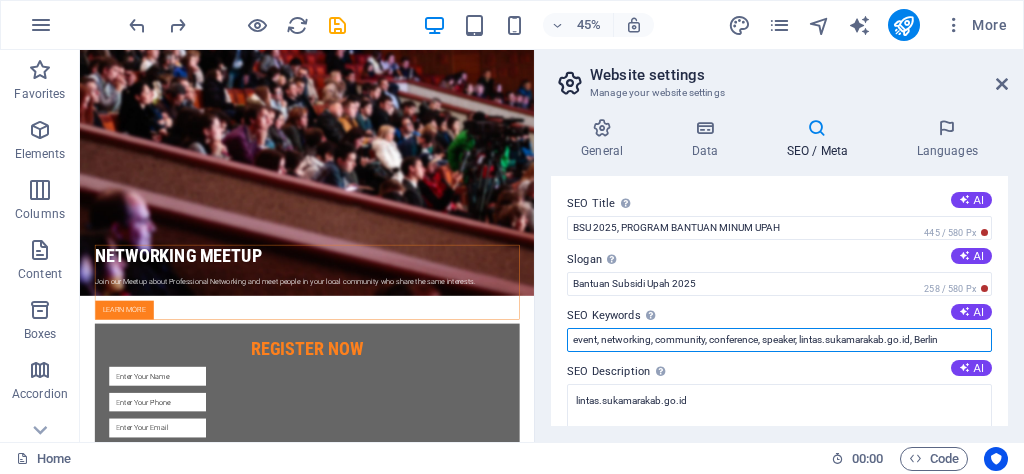 click on "event, networking, community, conference, speaker, lintas.sukamarakab.go.id, Berlin" at bounding box center [779, 340] 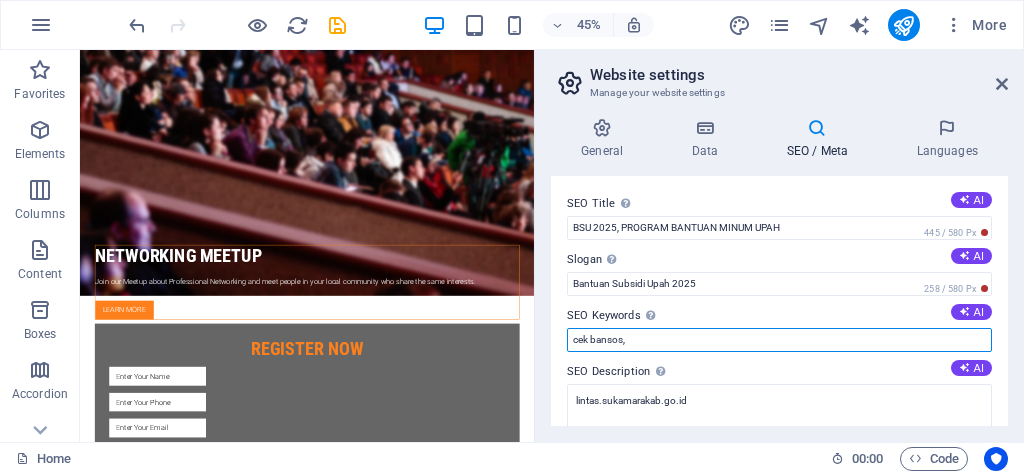 paste on "cek bansos kemensos go id 2024" 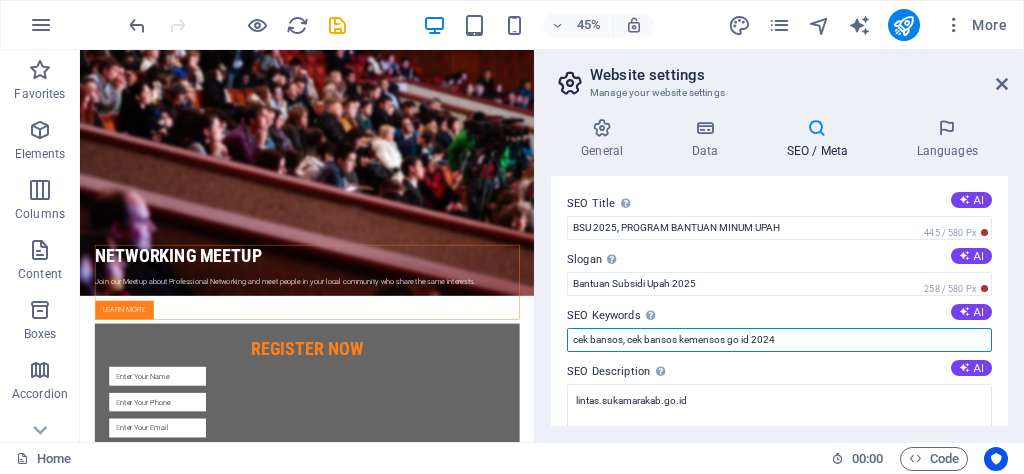 click on "cek bansos, cek bansos kemensos go id 2024" at bounding box center [779, 340] 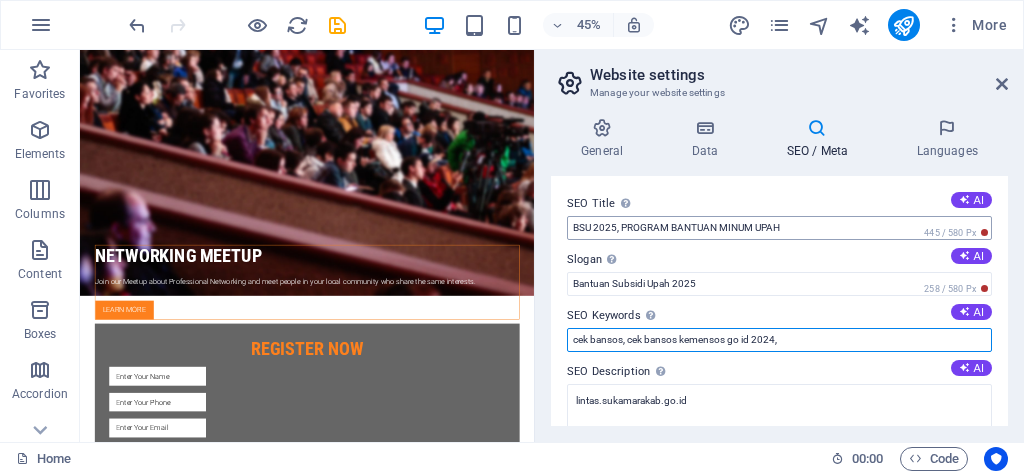 paste on "bansos nik ktp" 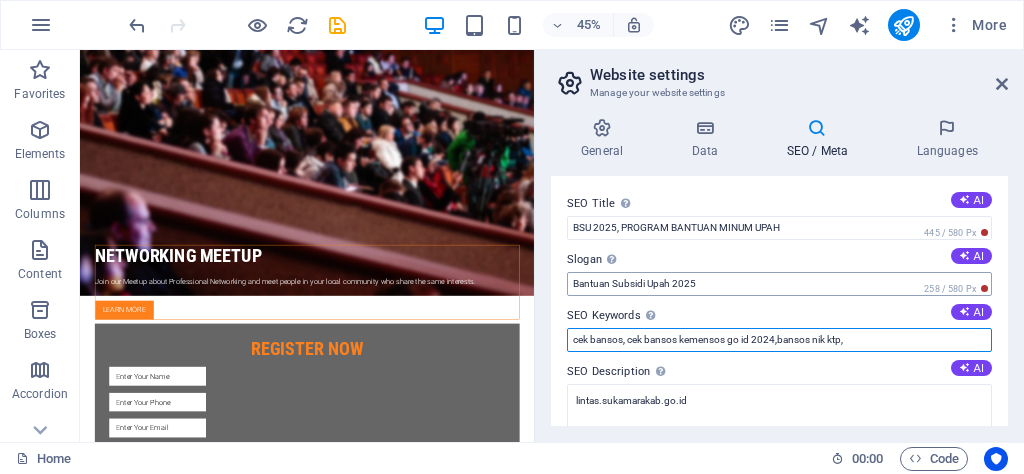 paste on "bsu bpjs ketenagakerjaan 2025" 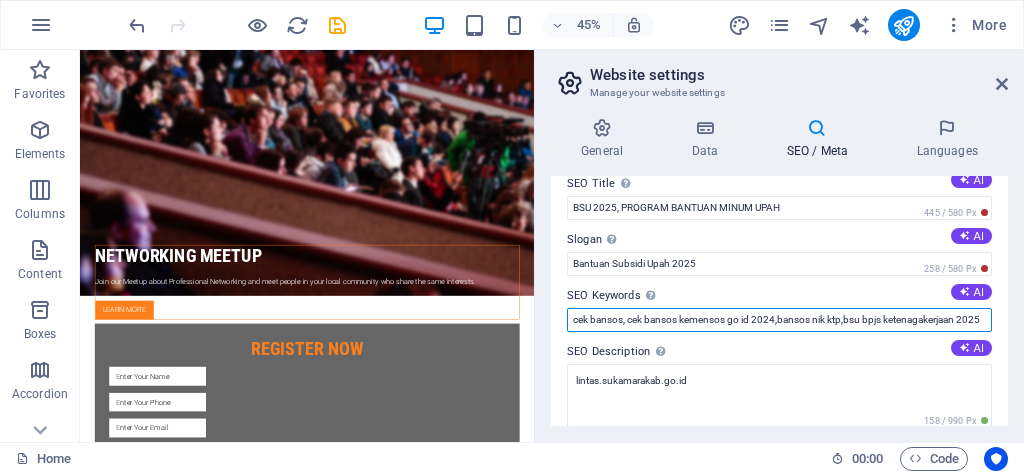 scroll, scrollTop: 0, scrollLeft: 0, axis: both 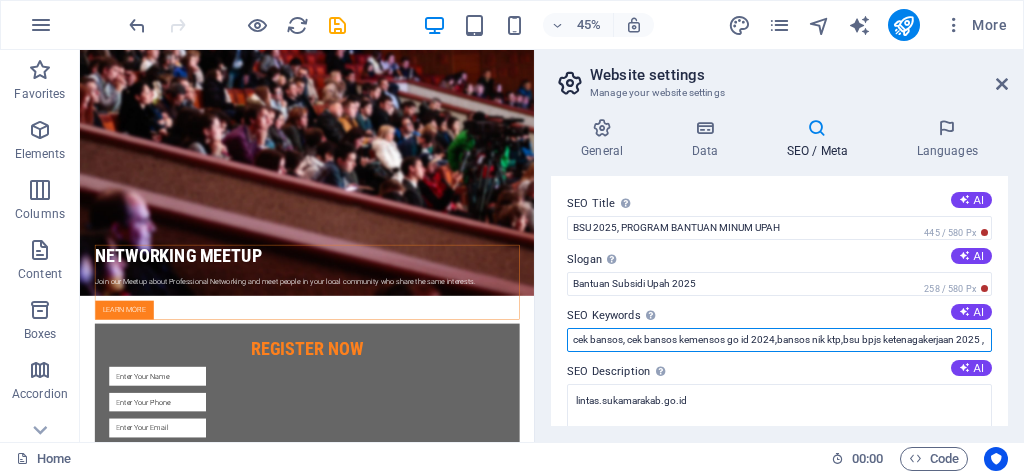 paste on "cek bansos kemensos go id 2025" 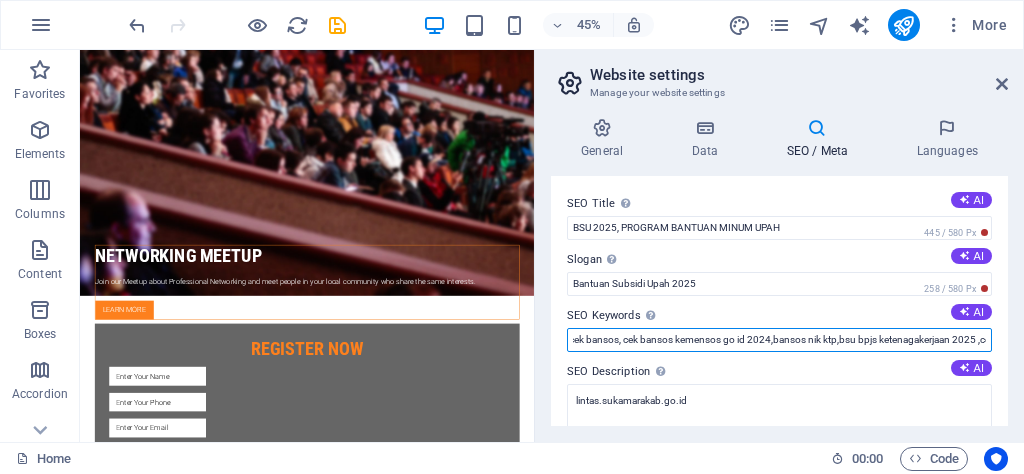 scroll, scrollTop: 0, scrollLeft: 152, axis: horizontal 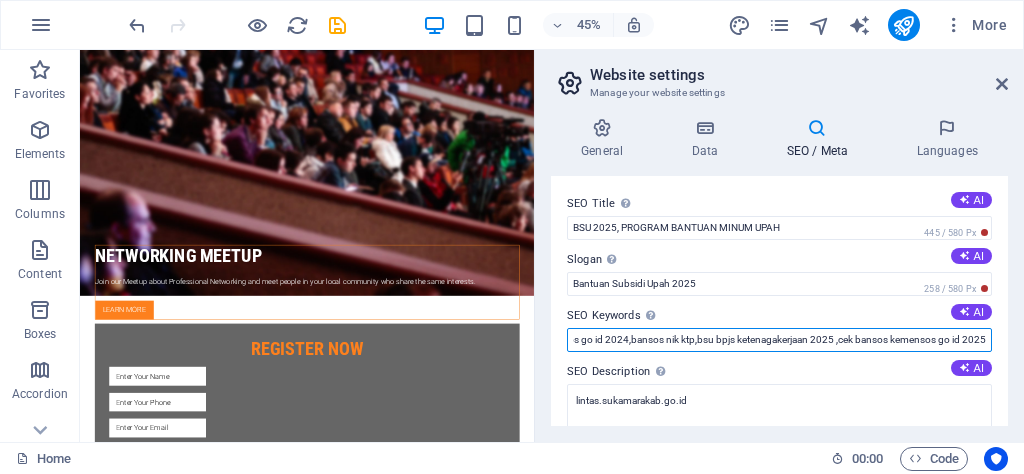 type on "cek bansos, cek bansos kemensos go id 2024,bansos nik ktp,bsu bpjs ketenagakerjaan 2025 ,cek bansos kemensos go id 2025" 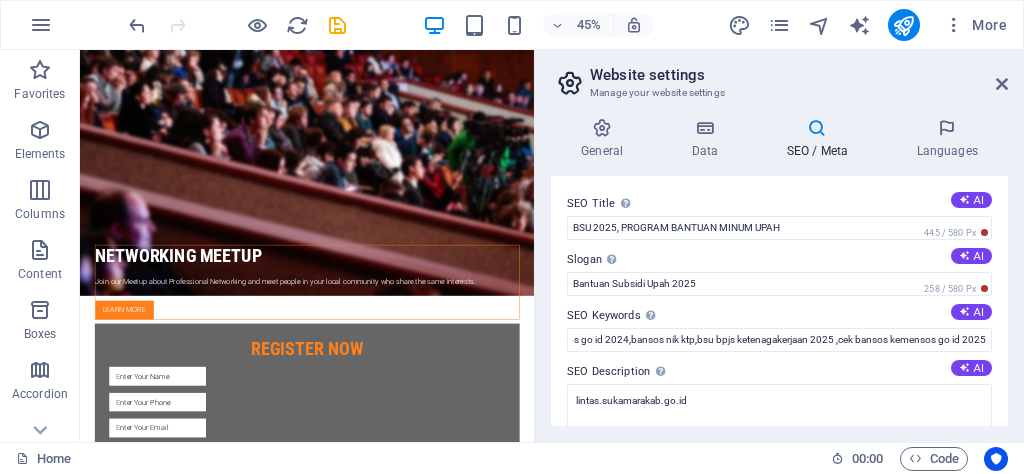scroll, scrollTop: 0, scrollLeft: 0, axis: both 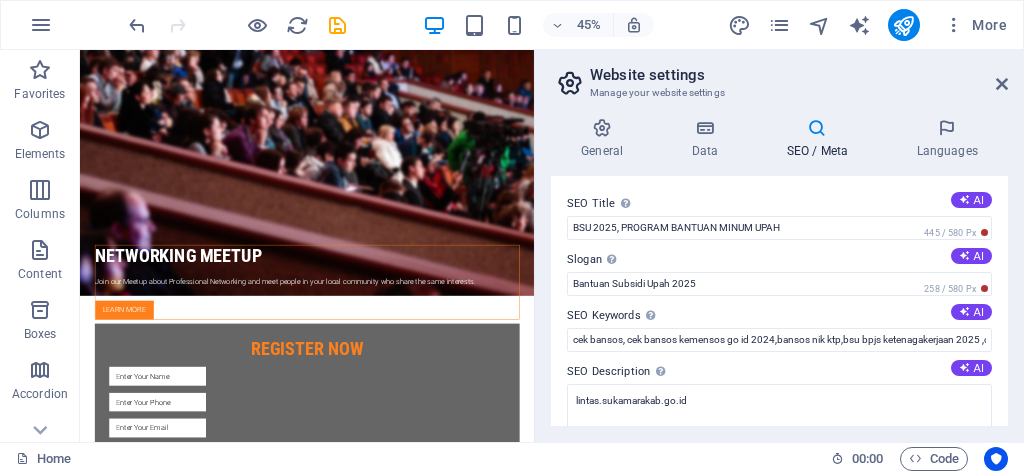 click on "SEO Keywords Comma-separated list of keywords representing your website. AI" at bounding box center (779, 316) 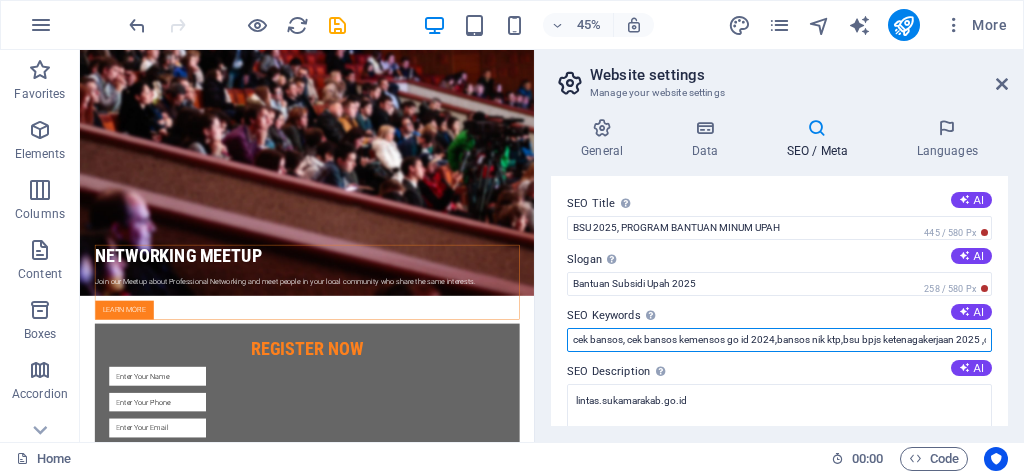 click on "cek bansos, cek bansos kemensos go id 2024,bansos nik ktp,bsu bpjs ketenagakerjaan 2025 ,cek bansos kemensos go id 2025" at bounding box center [779, 340] 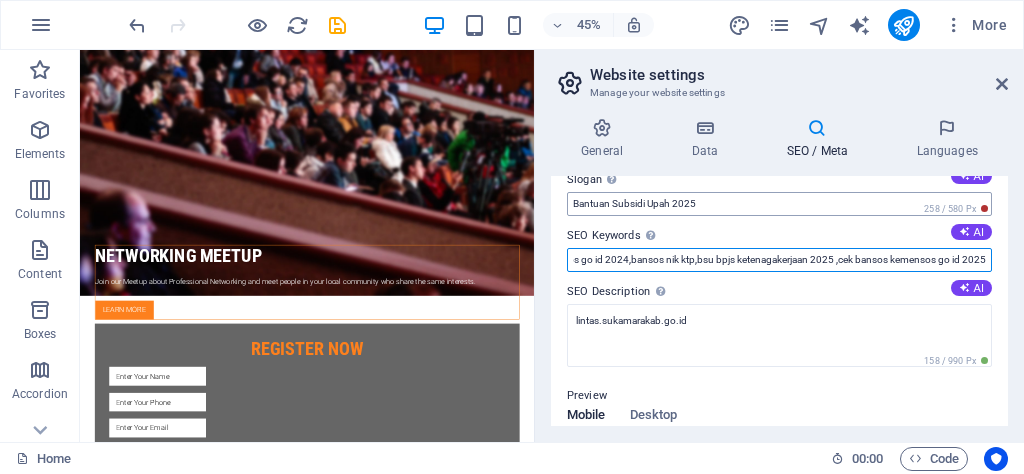 scroll, scrollTop: 0, scrollLeft: 0, axis: both 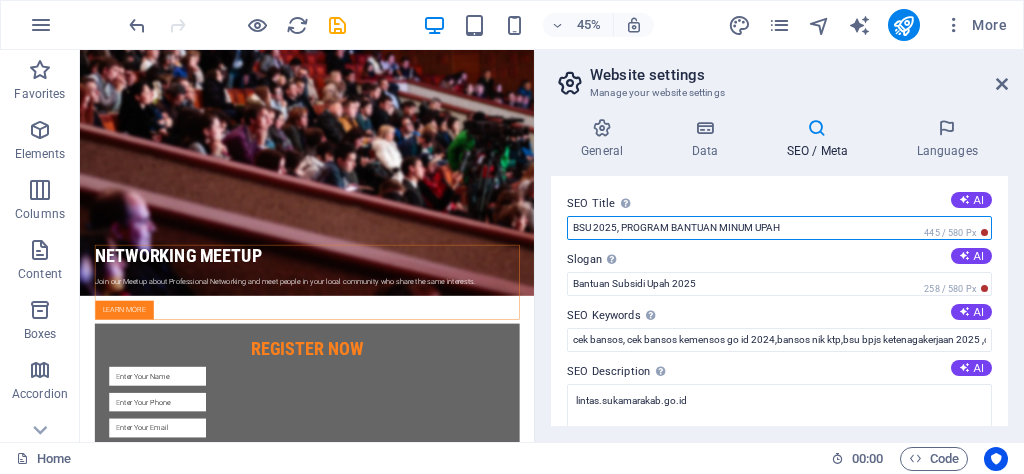 drag, startPoint x: 619, startPoint y: 225, endPoint x: 546, endPoint y: 234, distance: 73.552704 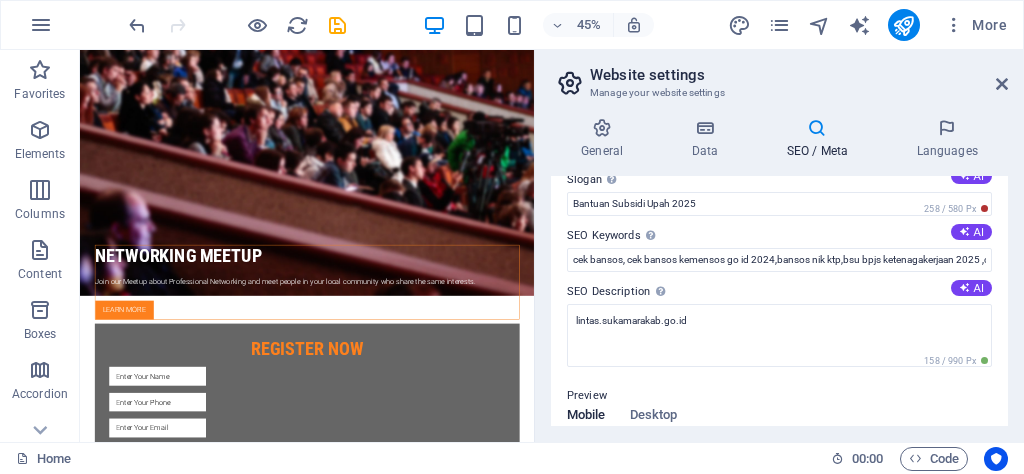 scroll, scrollTop: 0, scrollLeft: 0, axis: both 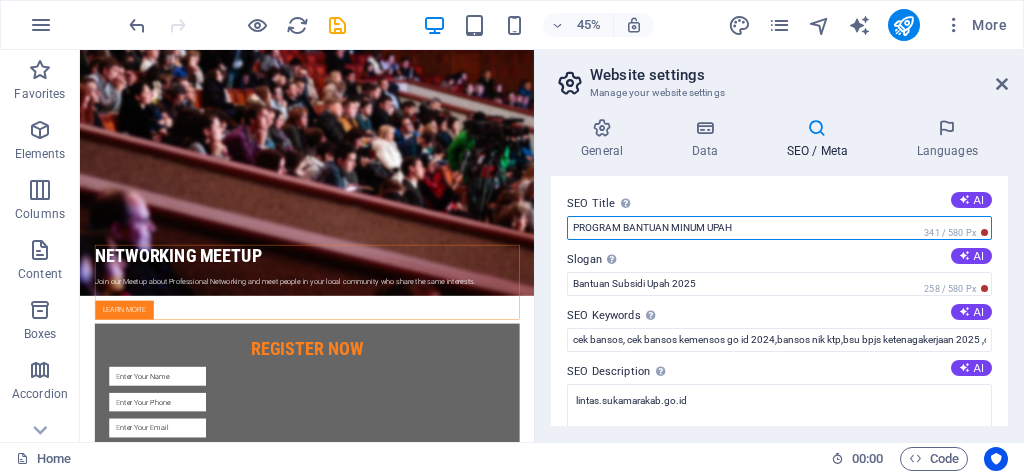 type on "PROGRAM BANTUAN MINUM UPAH" 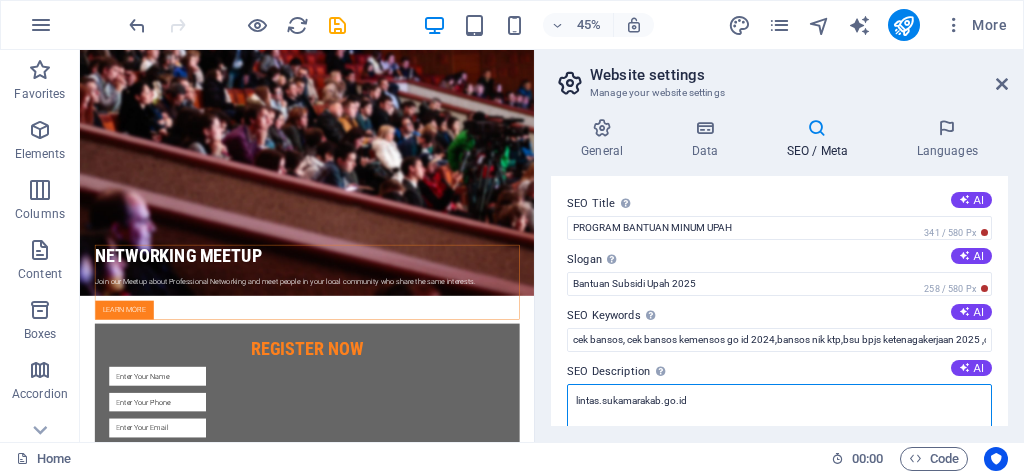 click on "lintas.sukamarakab.go.id" at bounding box center (779, 415) 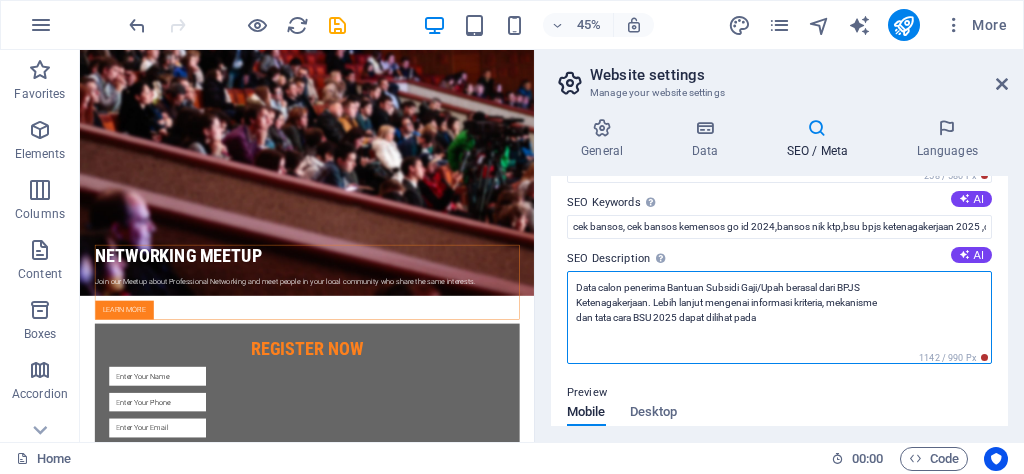scroll, scrollTop: 88, scrollLeft: 0, axis: vertical 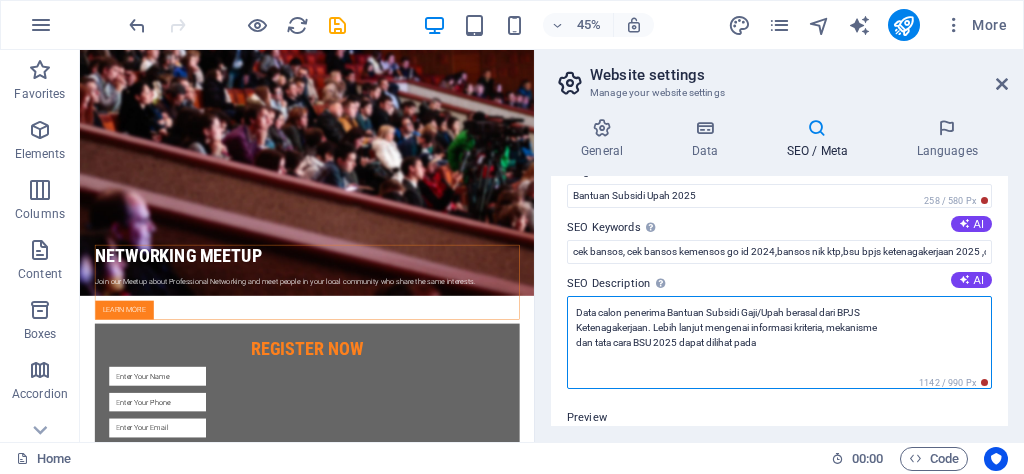paste on "emerintah kembali menyalurkan Bantuan Subsidi Upah (BSU) di tahun 2025 sebagai bentuk dukungan kepada para pekerja berupah rendah. BSU adalah singkatan dari Bantuan Subsidi Upah, yaitu bantuan tunai yang diberikan kepada pekerja atau buruh yang memenuhi kriteria tertentu. Bantuan ini bersifat langsung tunai dan tidak perlu dikembalikan" 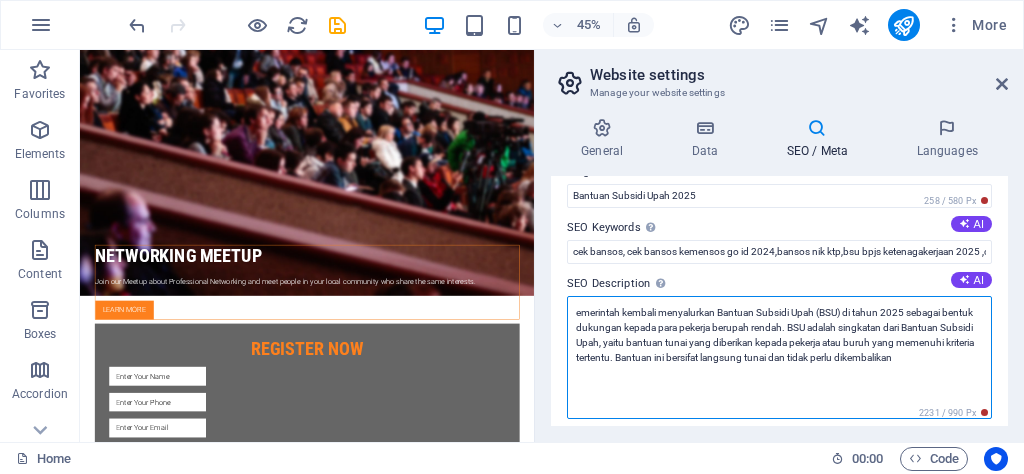 click on "emerintah kembali menyalurkan Bantuan Subsidi Upah (BSU) di tahun 2025 sebagai bentuk dukungan kepada para pekerja berupah rendah. BSU adalah singkatan dari Bantuan Subsidi Upah, yaitu bantuan tunai yang diberikan kepada pekerja atau buruh yang memenuhi kriteria tertentu. Bantuan ini bersifat langsung tunai dan tidak perlu dikembalikan" at bounding box center [779, 357] 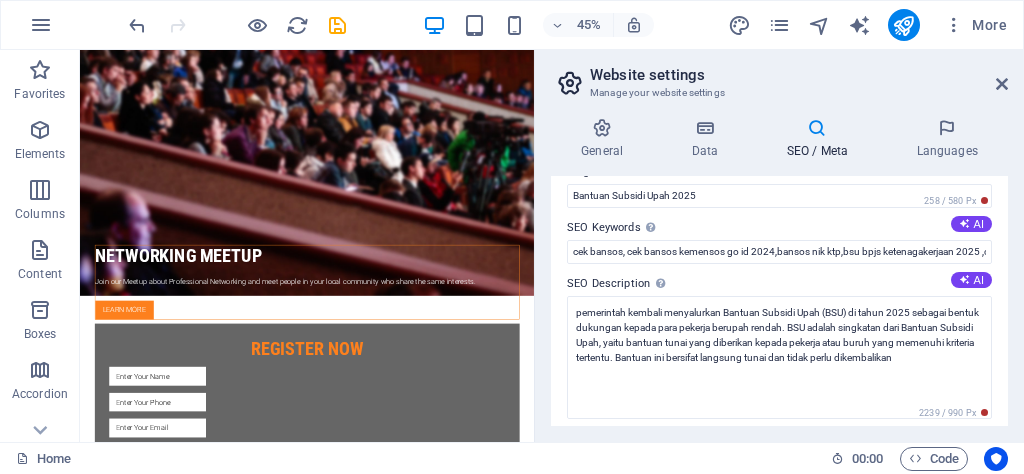 click on "SEO Description Describe the contents of your website - this is crucial for search engines and SEO! AI" at bounding box center [779, 284] 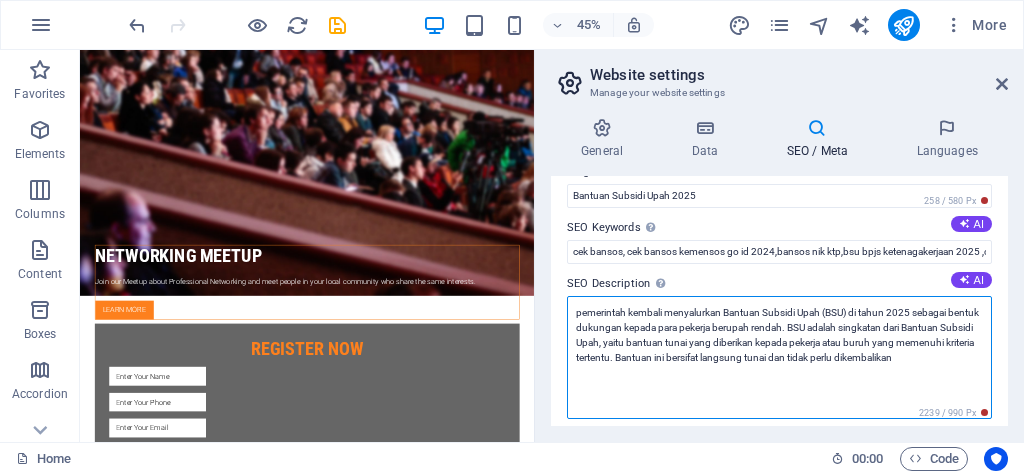 click on "pemerintah kembali menyalurkan Bantuan Subsidi Upah (BSU) di tahun 2025 sebagai bentuk dukungan kepada para pekerja berupah rendah. BSU adalah singkatan dari Bantuan Subsidi Upah, yaitu bantuan tunai yang diberikan kepada pekerja atau buruh yang memenuhi kriteria tertentu. Bantuan ini bersifat langsung tunai dan tidak perlu dikembalikan" at bounding box center [779, 357] 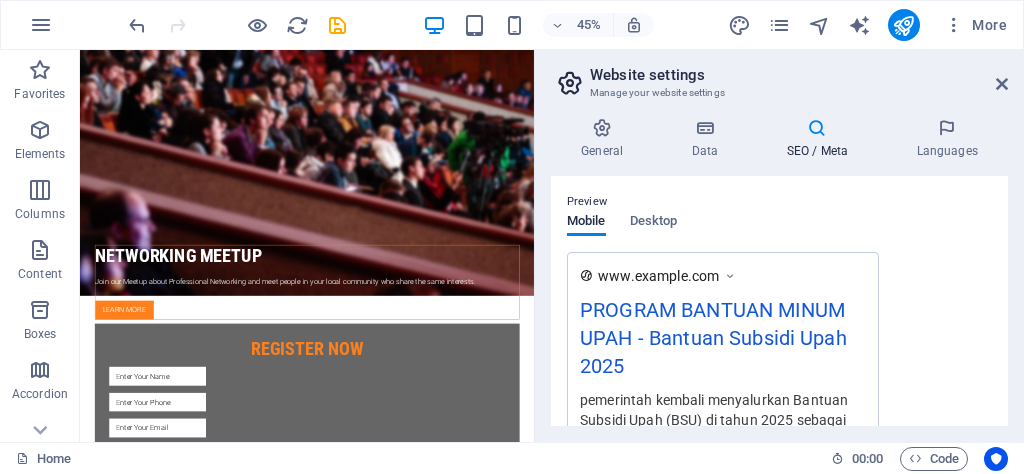scroll, scrollTop: 248, scrollLeft: 0, axis: vertical 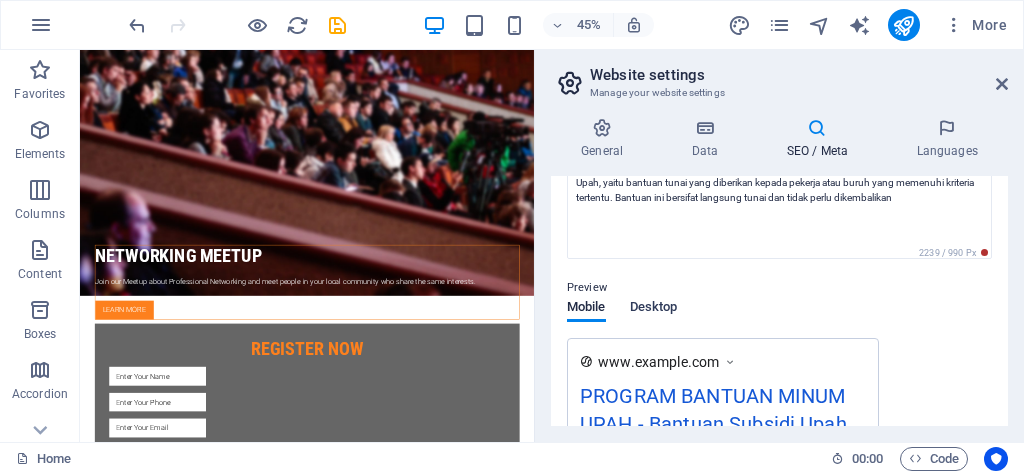 click on "Preview Mobile Desktop www.example.com PROGRAM BANTUAN MINUM UPAH - Bantuan Subsidi Upah 2025 pemerintah kembali menyalurkan Bantuan Subsidi Upah (BSU) di tahun 2025 sebagai bentuk dukungan kepada para pekerja berupah rendah. BSU adalah singkatan dari Bantuan Subsidi Upah, yaitu ..." at bounding box center (779, 424) 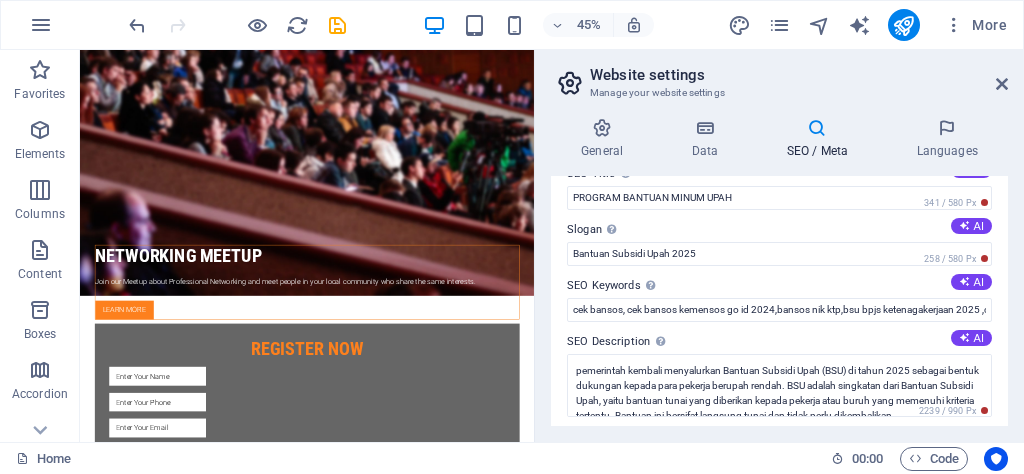 scroll, scrollTop: 0, scrollLeft: 0, axis: both 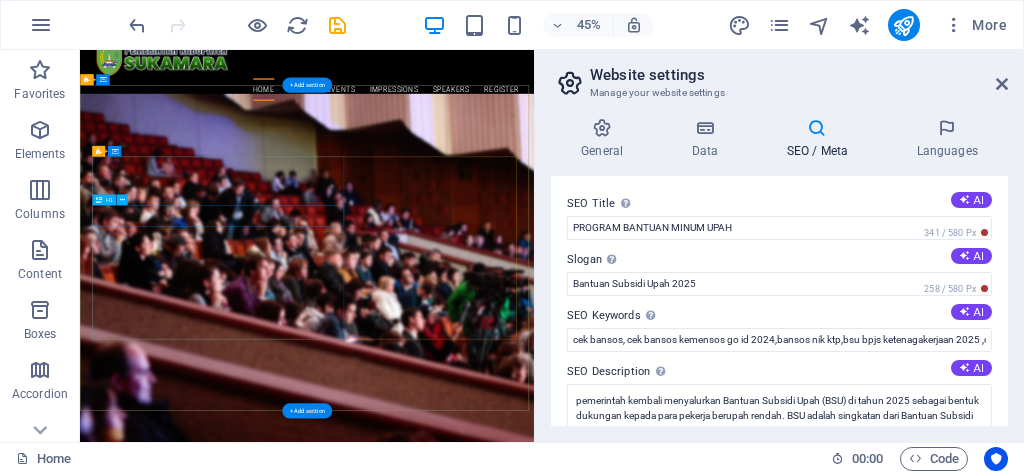 click on "Networking Meetup" at bounding box center [585, 1068] 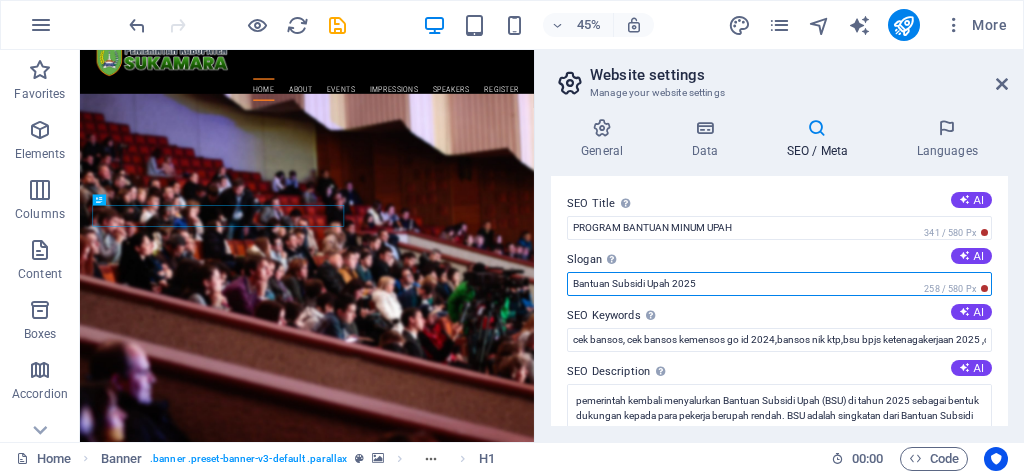 click on "Bantuan Subsidi Upah 2025" at bounding box center (779, 284) 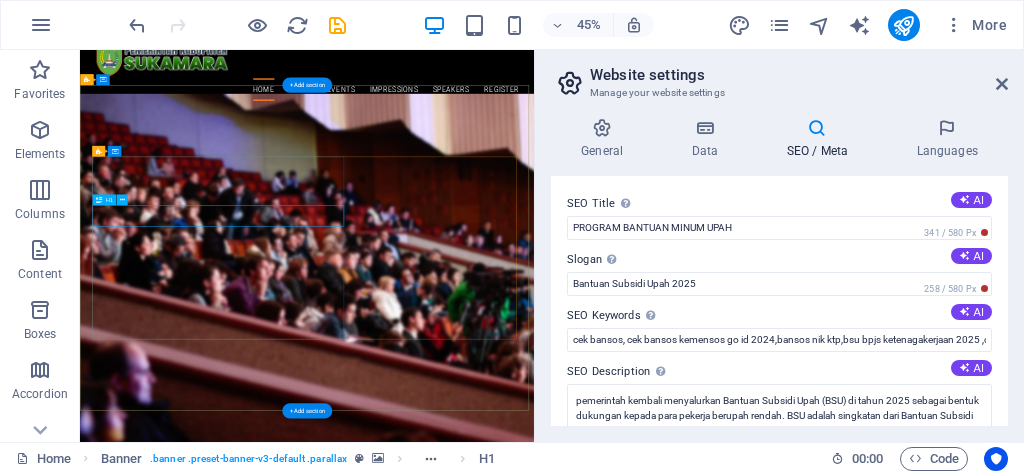 click on "Networking Meetup" at bounding box center [585, 1068] 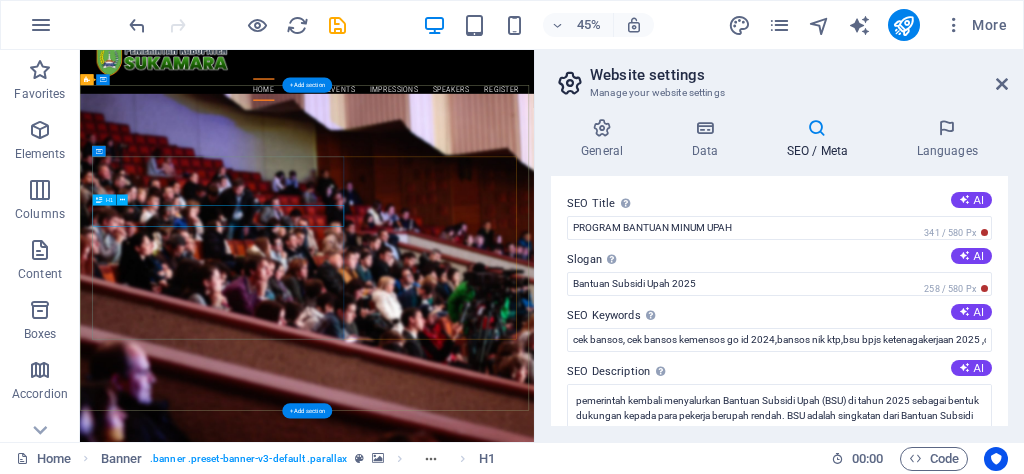 click on "Networking Meetup" at bounding box center (585, 1068) 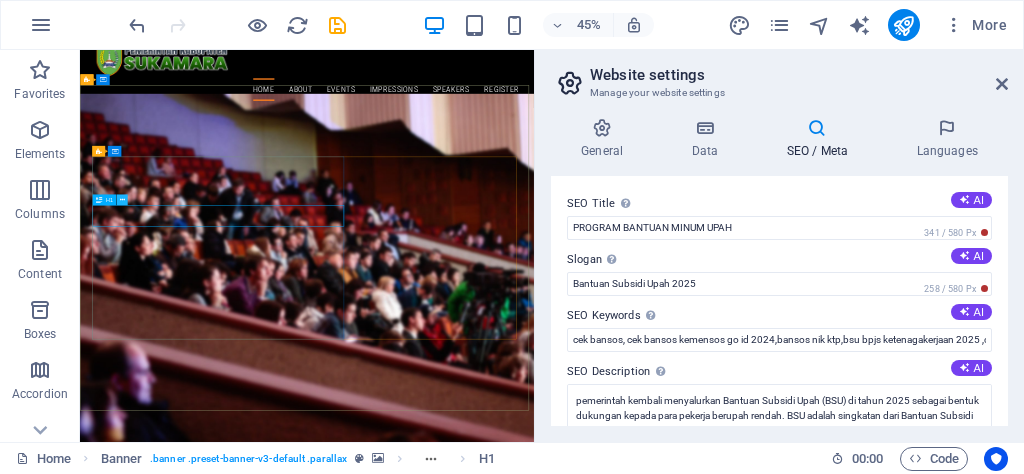 click at bounding box center [121, 200] 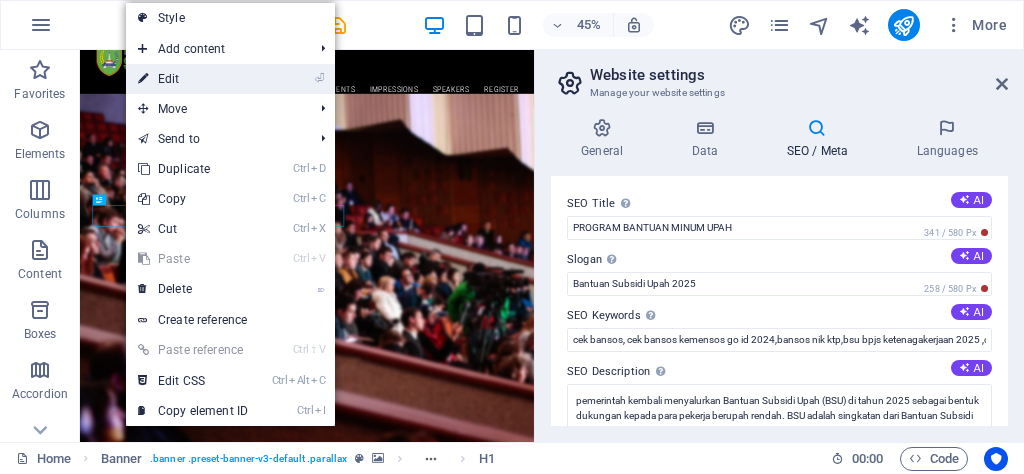 click on "⏎  Edit" at bounding box center [193, 79] 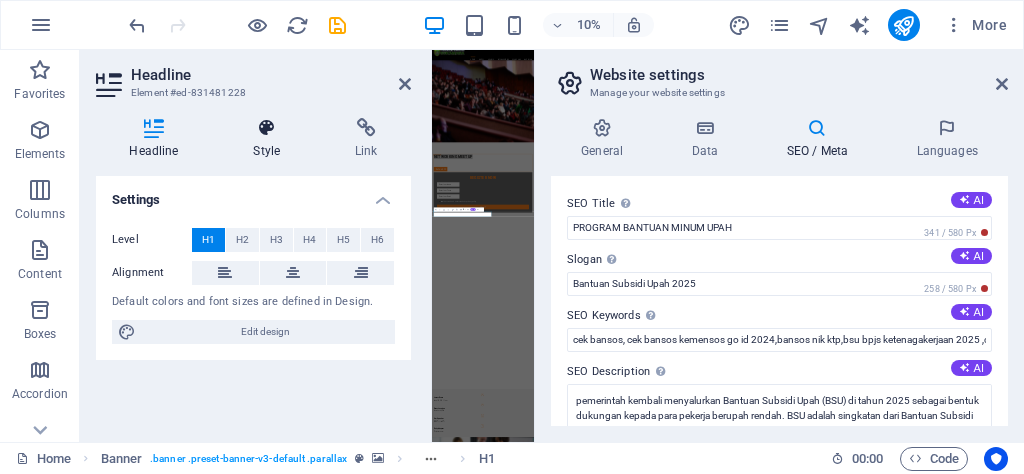 click on "Style" at bounding box center [271, 139] 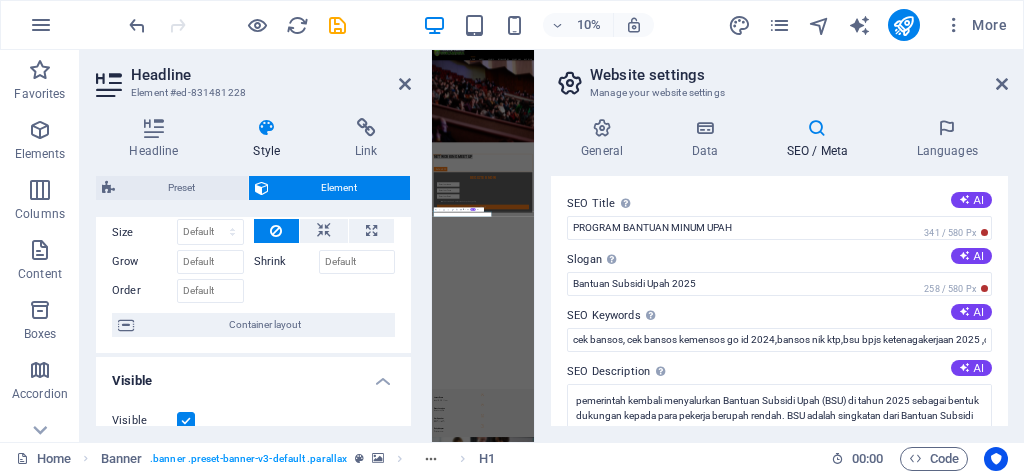 scroll, scrollTop: 0, scrollLeft: 0, axis: both 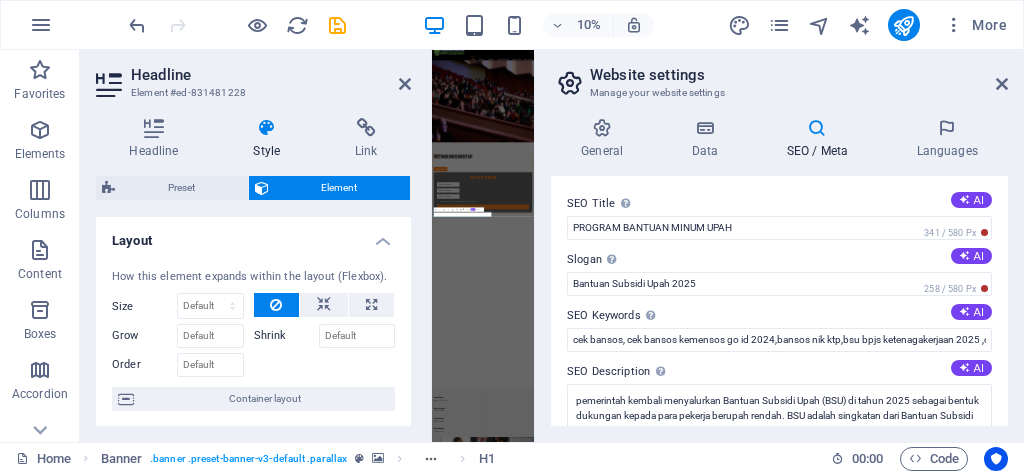 click on "How this element expands within the layout (Flexbox)." at bounding box center (253, 277) 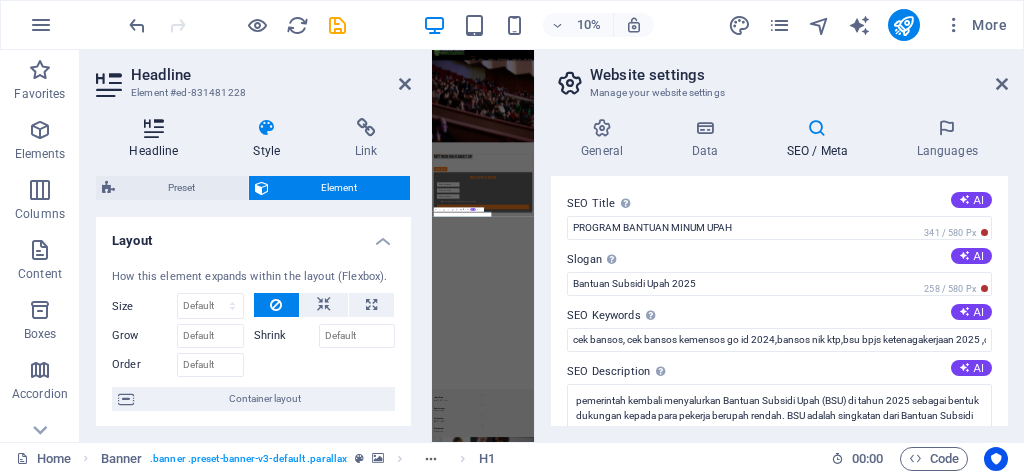 click on "Headline" at bounding box center (158, 139) 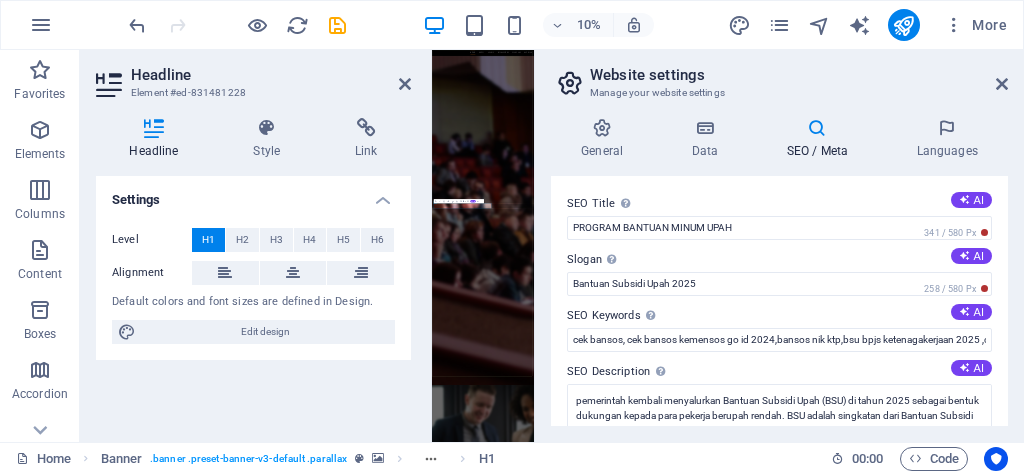 scroll, scrollTop: 120, scrollLeft: 0, axis: vertical 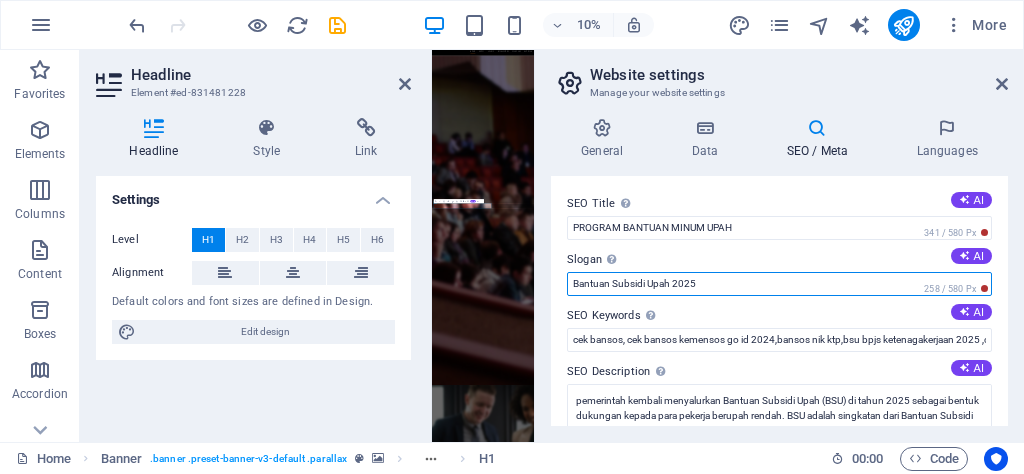 click on "Bantuan Subsidi Upah 2025" at bounding box center (779, 284) 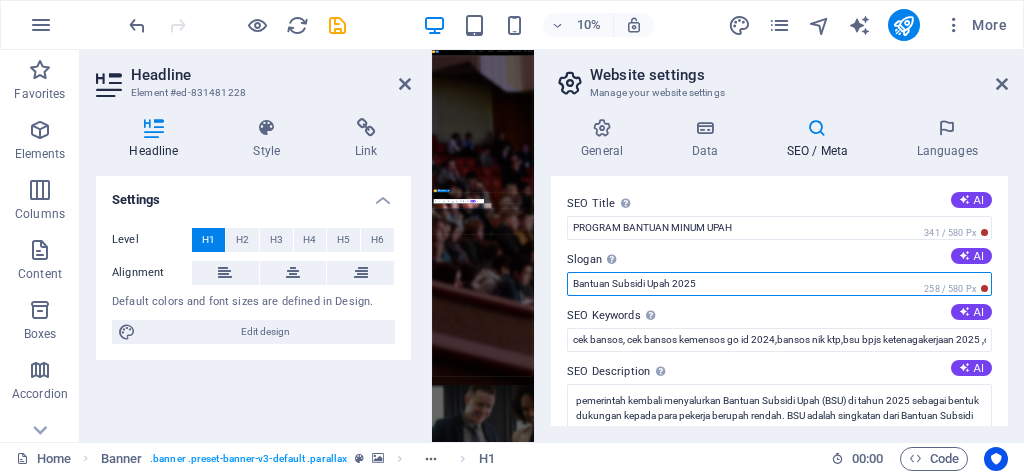 type on "Data calon penerima Bantuan Subsidi Gaji/Upah berasal dari BPJS
Ketenagakerjaan. Lebih lanjut mengenai informasi kriteria, mekanisme
dan tata cara BSU 2025 dapat dilihat pada" 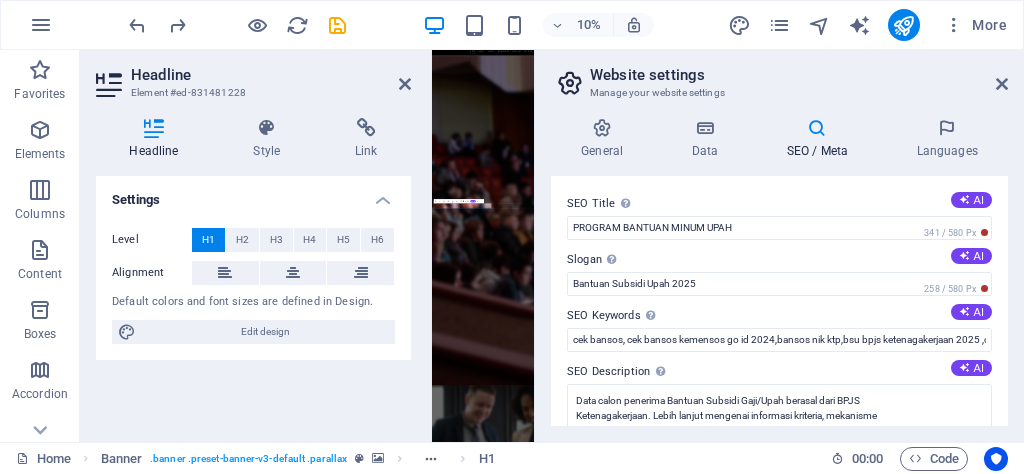 click on "Data Bindings" at bounding box center (464, 201) 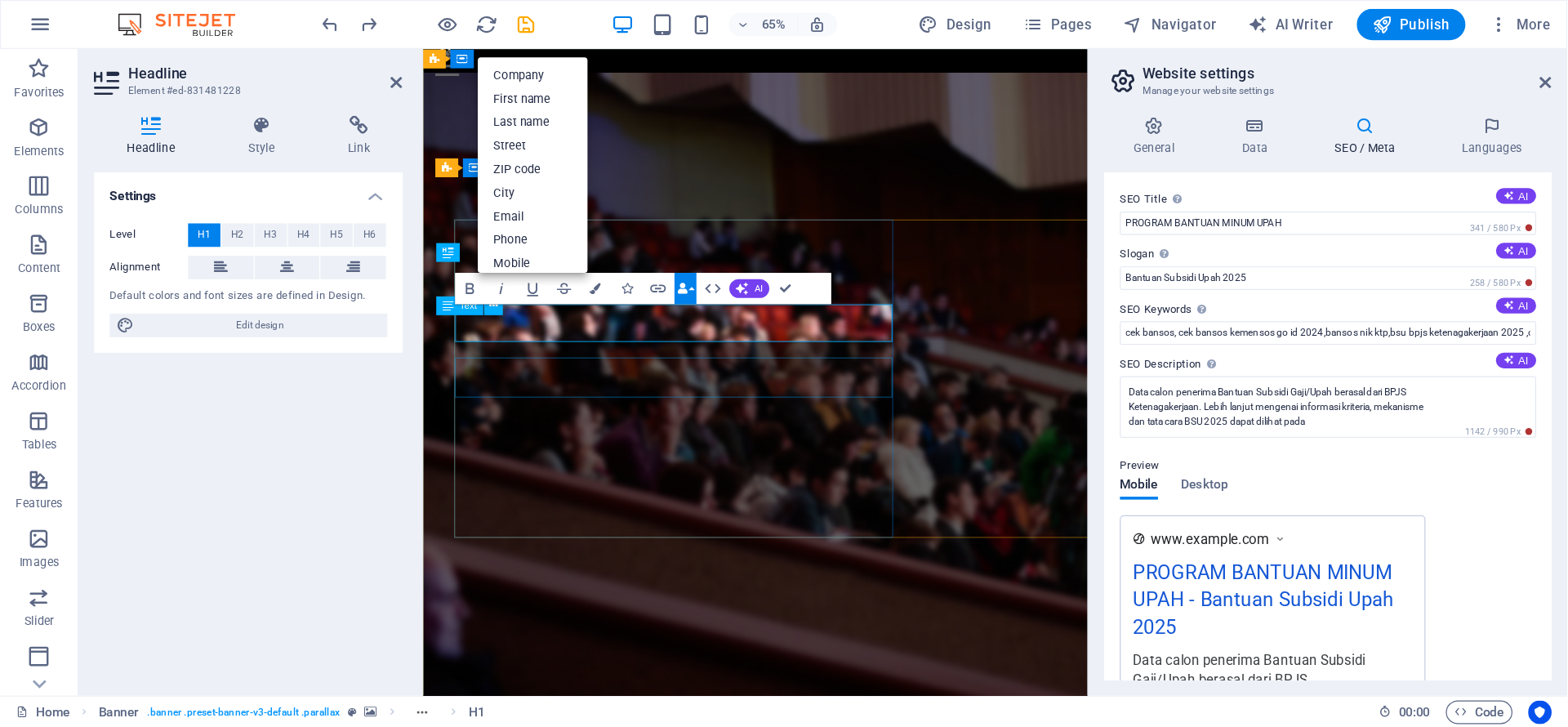 scroll, scrollTop: 98, scrollLeft: 0, axis: vertical 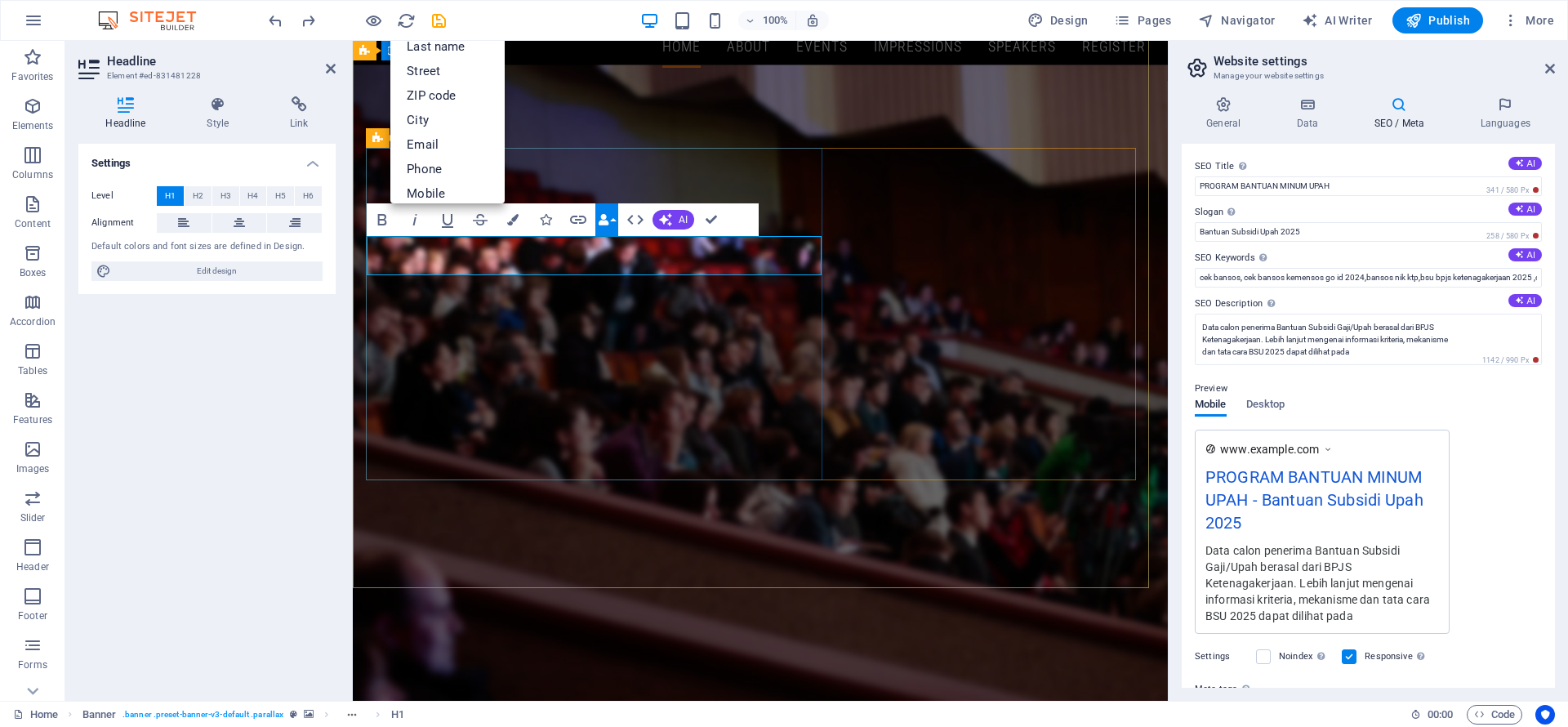 click on "Networking Meetup" at bounding box center [760, 860] 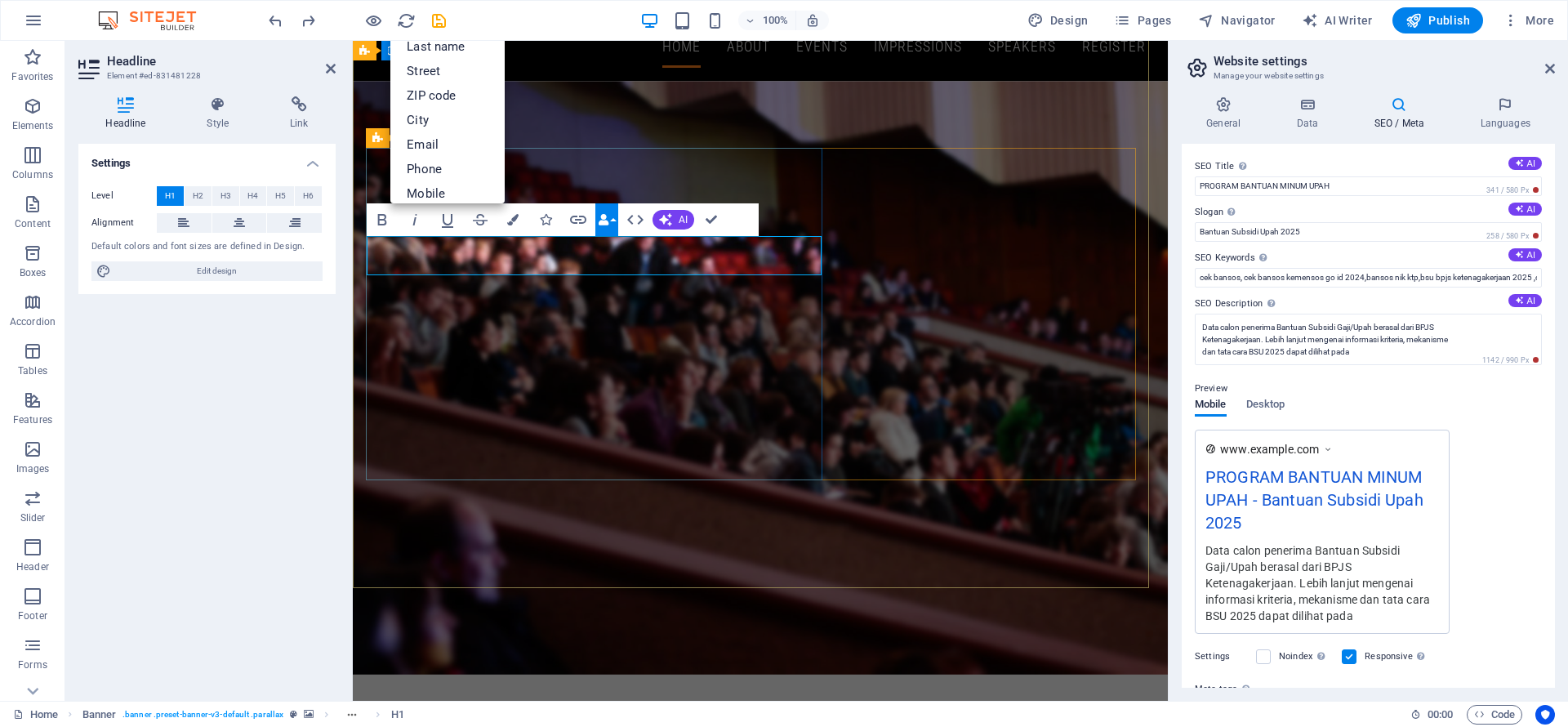 scroll, scrollTop: 0, scrollLeft: 2, axis: horizontal 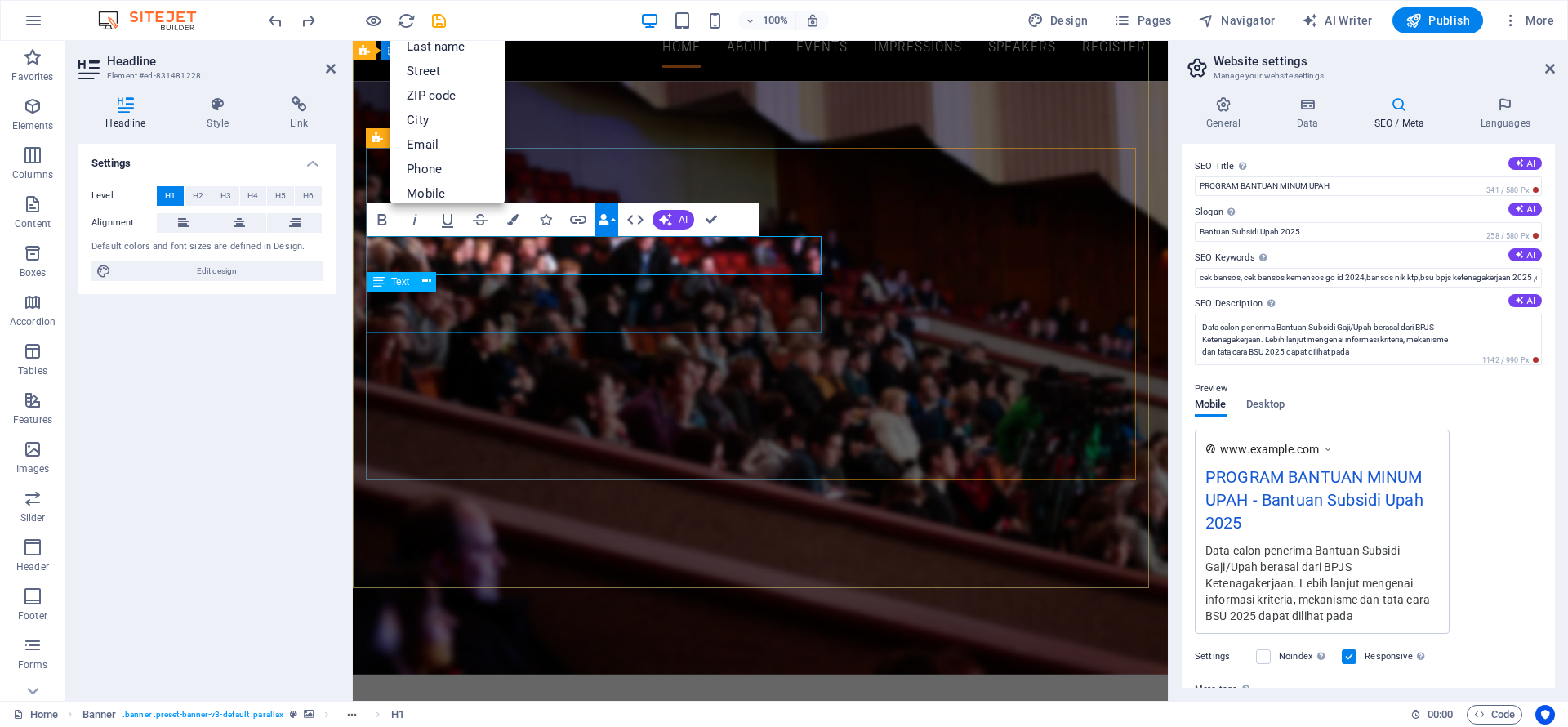 click on "Join our Meetup about Professional Networking and meet people in your local community who share the same interests." at bounding box center (760, 806) 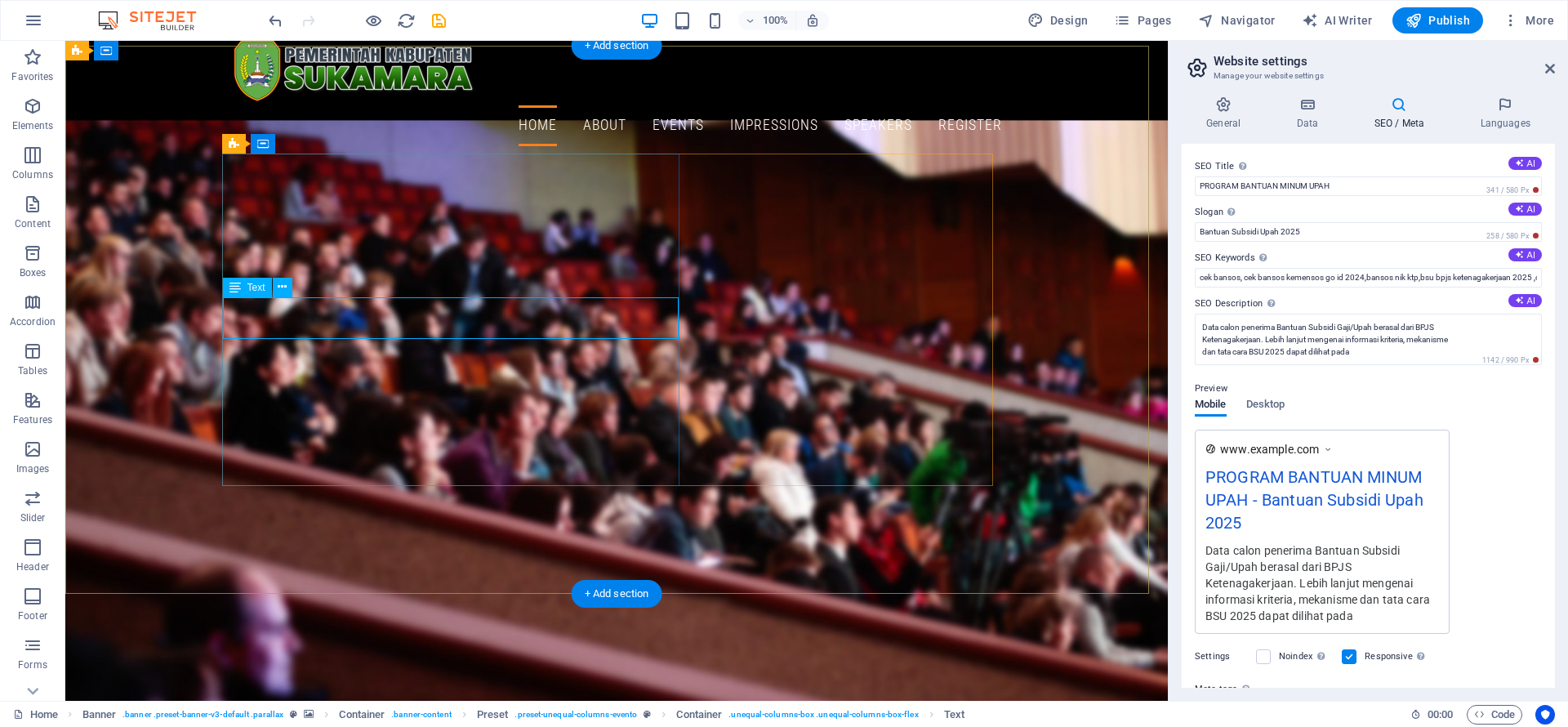 scroll, scrollTop: 0, scrollLeft: 0, axis: both 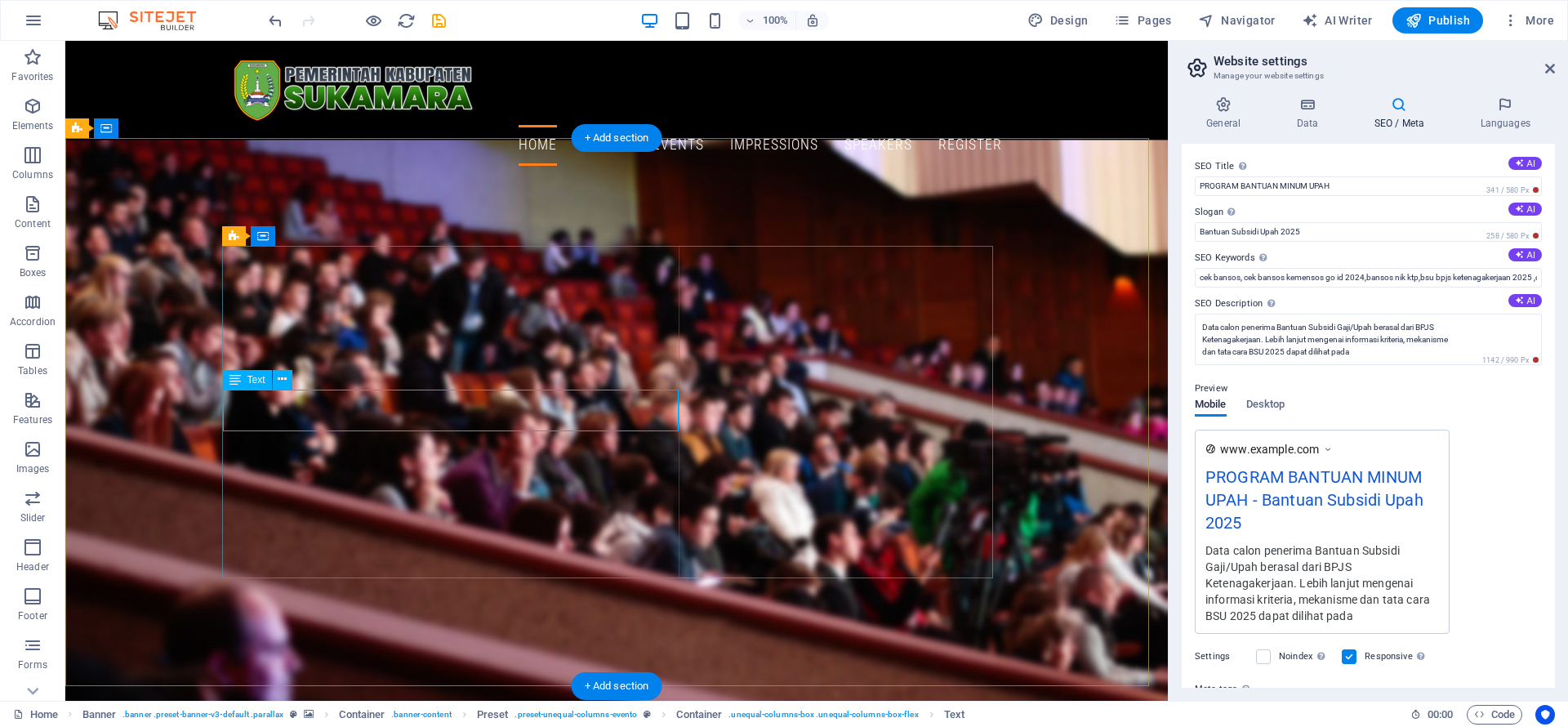 click on "Join our Meetup about Professional Networking and meet people in your local community who share the same interests." at bounding box center (617, 904) 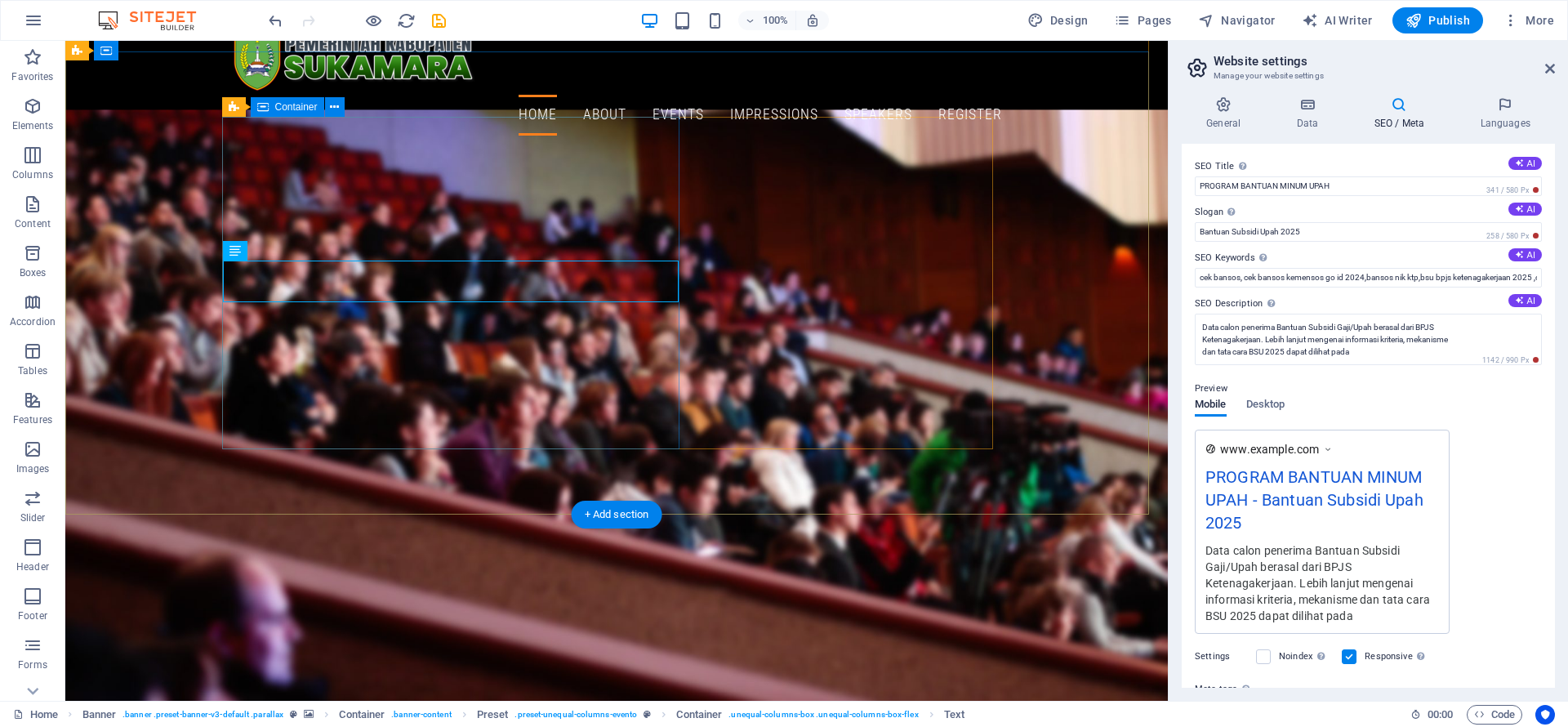 scroll, scrollTop: 0, scrollLeft: 0, axis: both 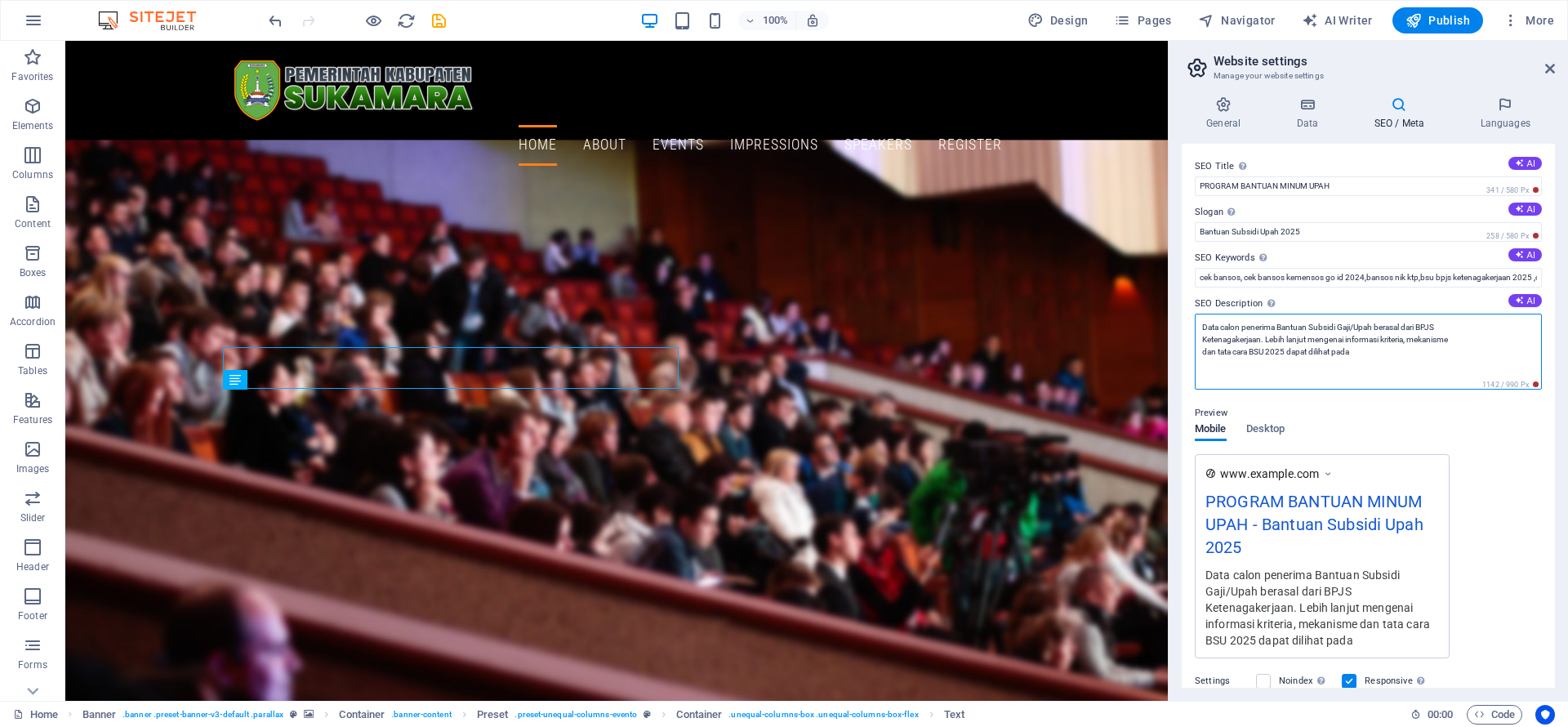 click on "Data calon penerima Bantuan Subsidi Gaji/Upah berasal dari BPJS
Ketenagakerjaan. Lebih lanjut mengenai informasi kriteria, mekanisme
dan tata cara BSU 2025 dapat dilihat pada" at bounding box center [1368, 351] 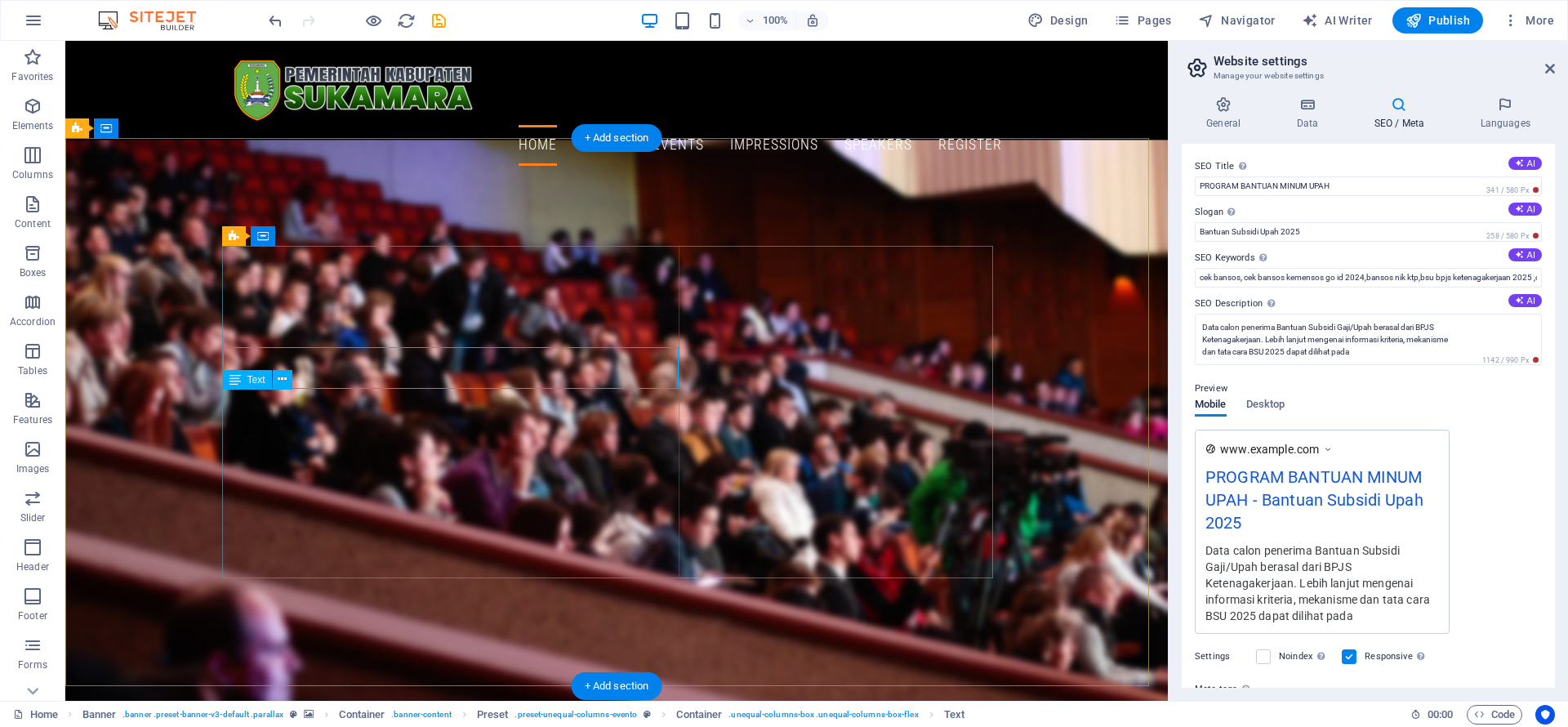 click on "Join our Meetup about Professional Networking and meet people in your local community who share the same interests." at bounding box center (617, 904) 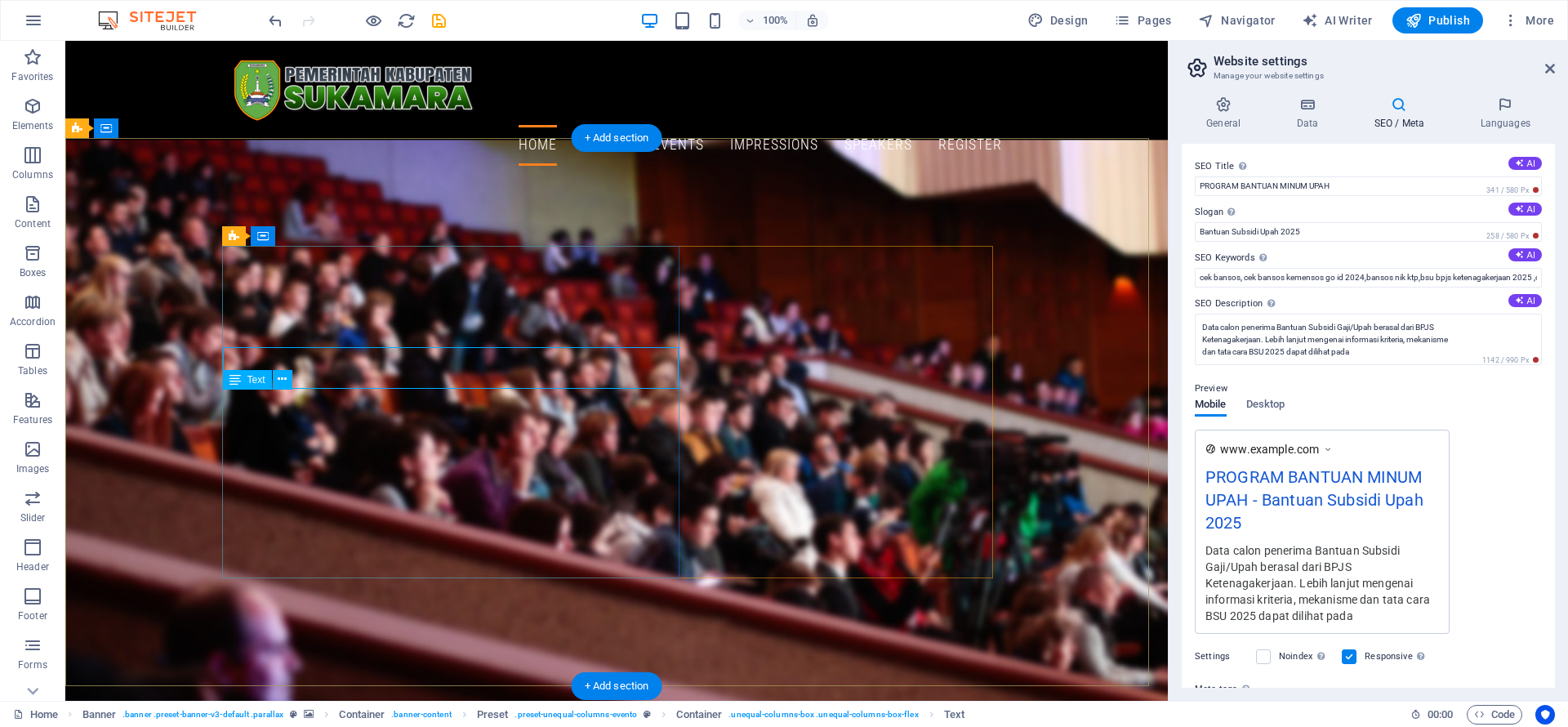 click on "Join our Meetup about Professional Networking and meet people in your local community who share the same interests." at bounding box center (617, 904) 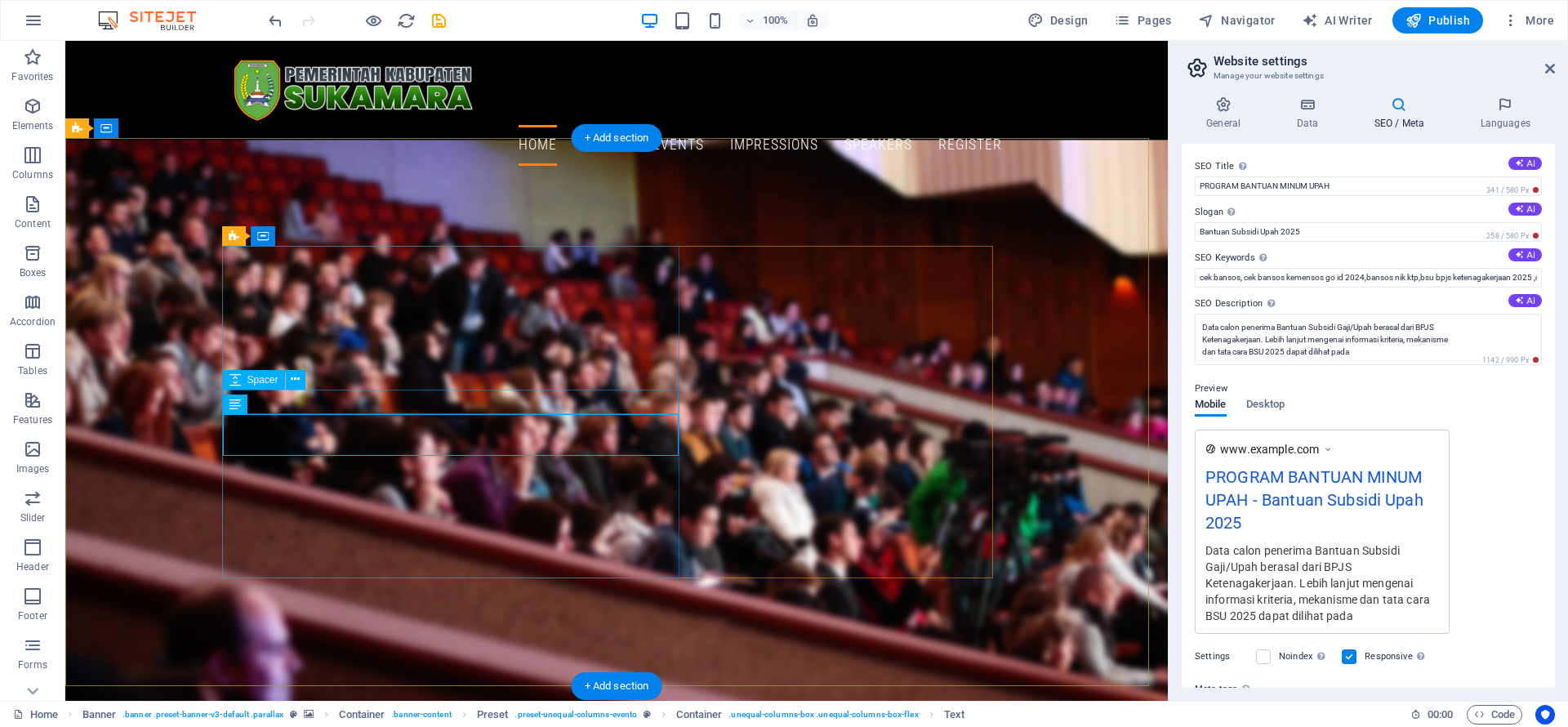 click at bounding box center (617, 906) 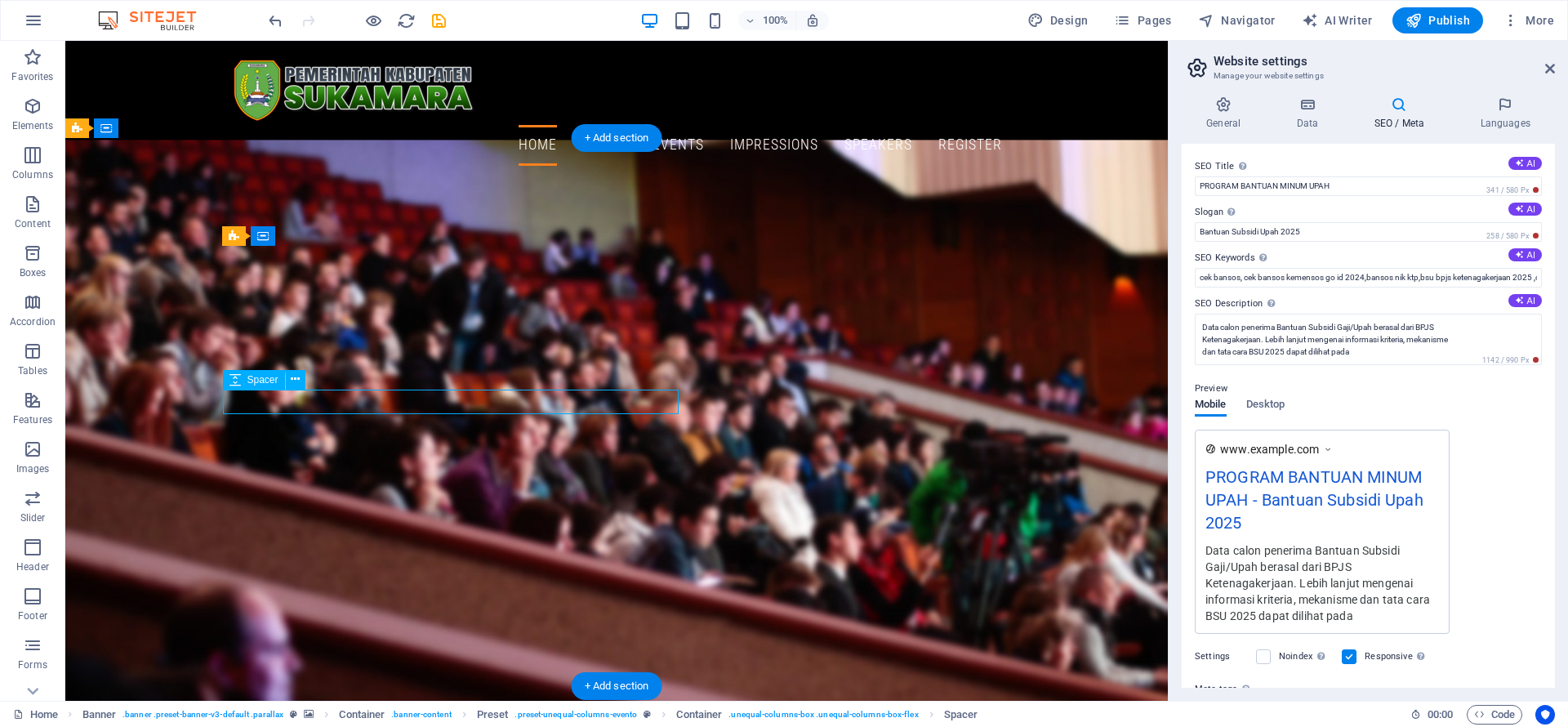 click at bounding box center [617, 906] 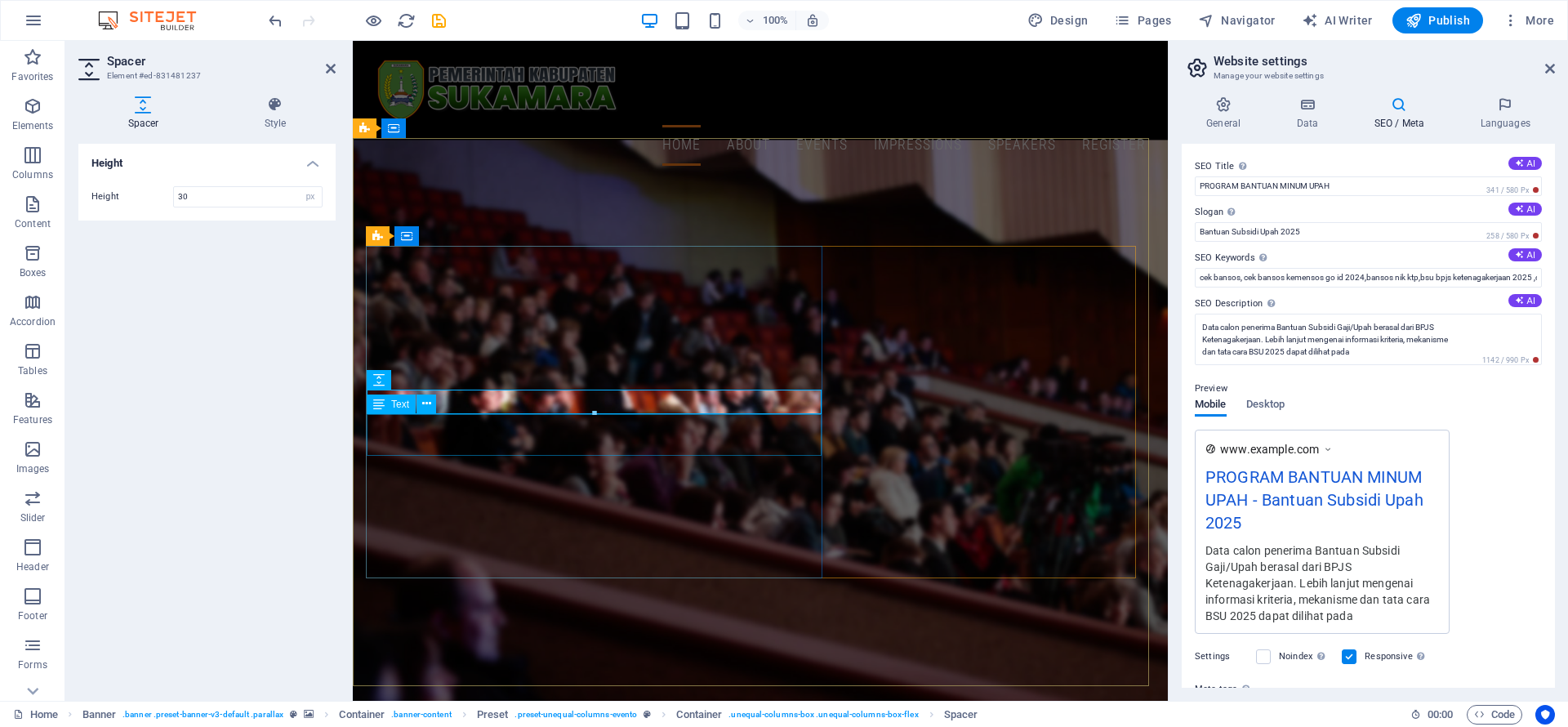 click on "Join our Meetup about Professional Networking and meet people in your local community who share the same interests." at bounding box center [760, 929] 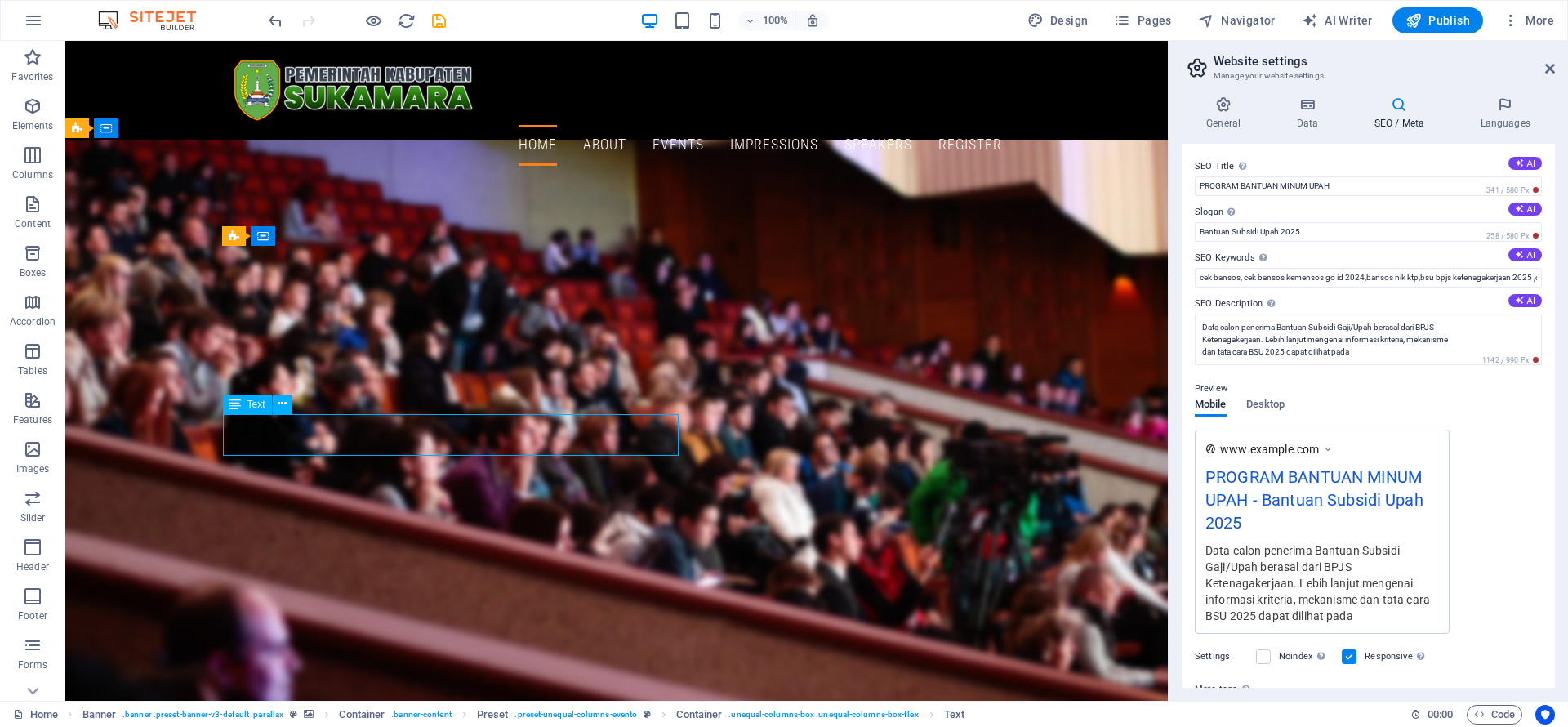 click on "Join our Meetup about Professional Networking and meet people in your local community who share the same interests." at bounding box center [617, 929] 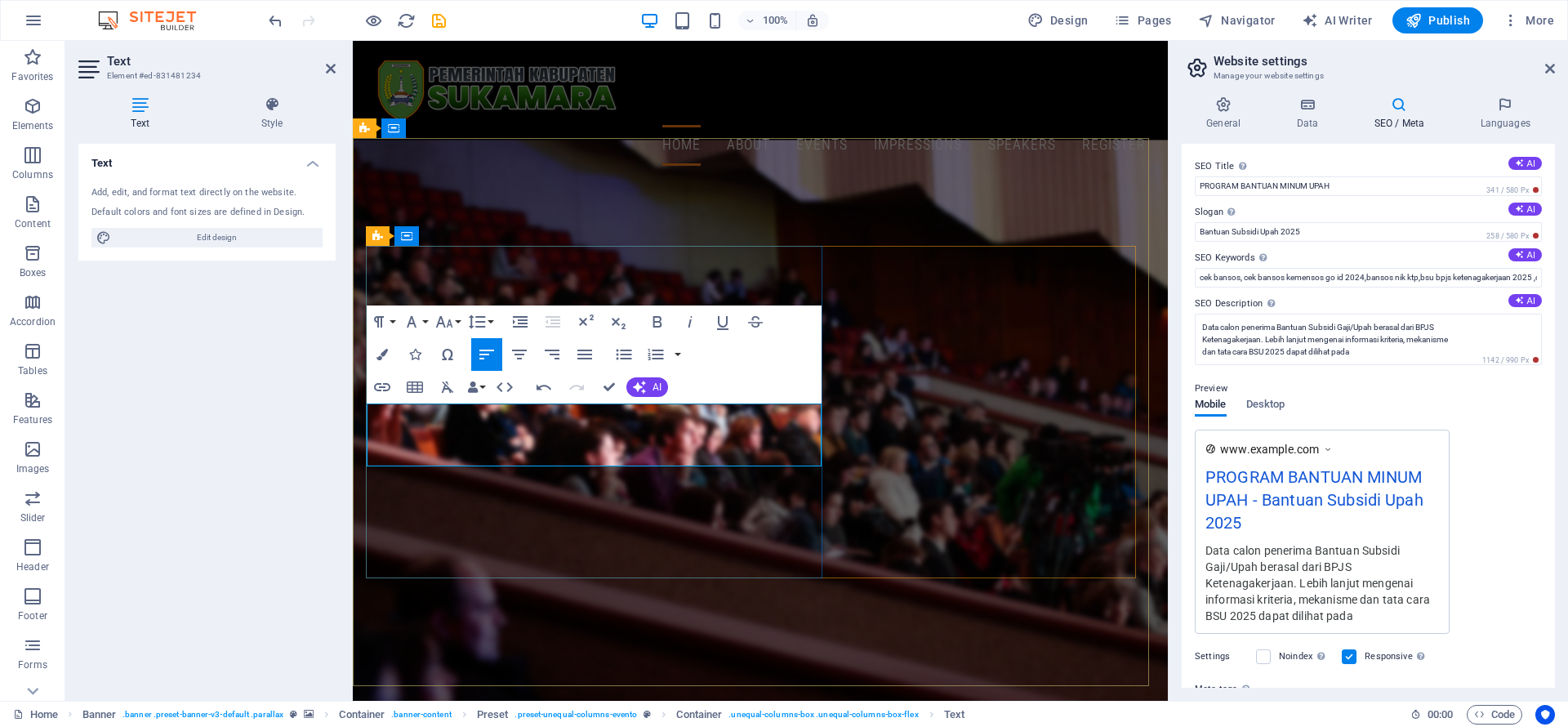 scroll, scrollTop: 2102, scrollLeft: 6, axis: both 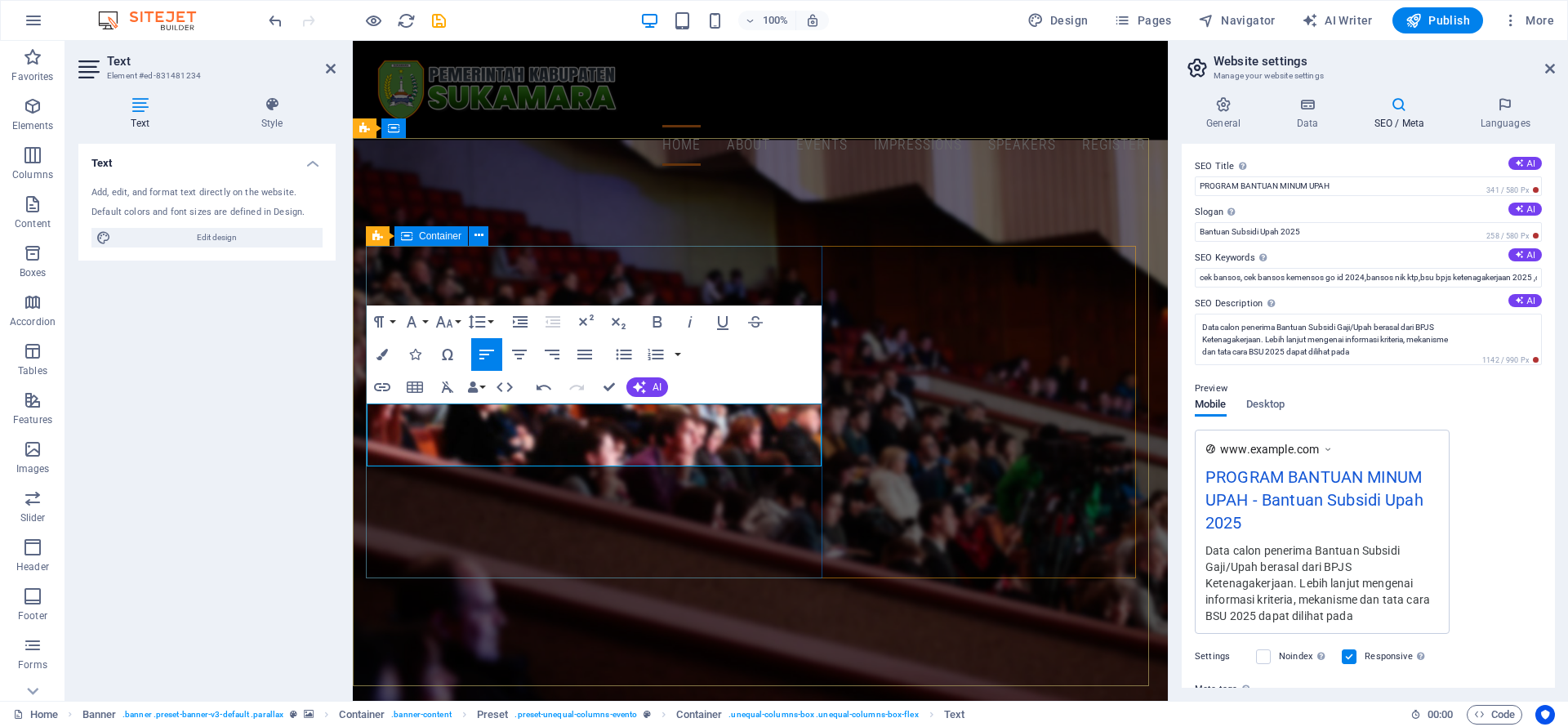 click on "Bantuan Subsidi Upah 2025  Data calon penerima Bantuan Subsidi Gaji/Upah berasal dari BPJS Ketenagakerjaan. Lebih lanjut mengenai informasi kriteria, mekanisme dan tata cara BSU 2025 dapat dilihat pada Data calon penerima Bantuan Subsidi Gaji/Upah berasal dari BPJS Ketenagakerjaan. Lebih lanjut mengenai informasi kriteria, mekanisme dan tata cara BSU 2025 dapat dilihat pada Learn more" at bounding box center [760, 926] 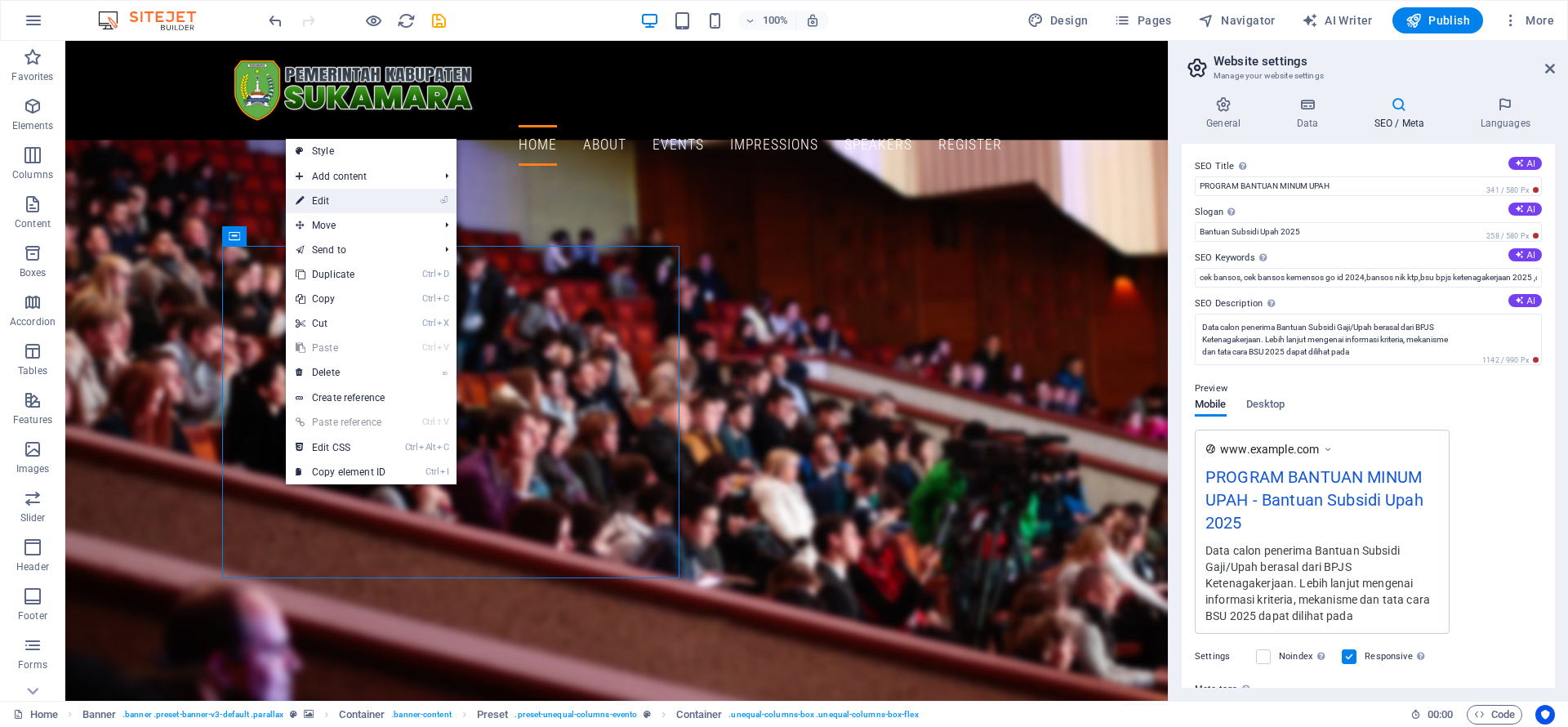 click on "⏎  Edit" at bounding box center (341, 201) 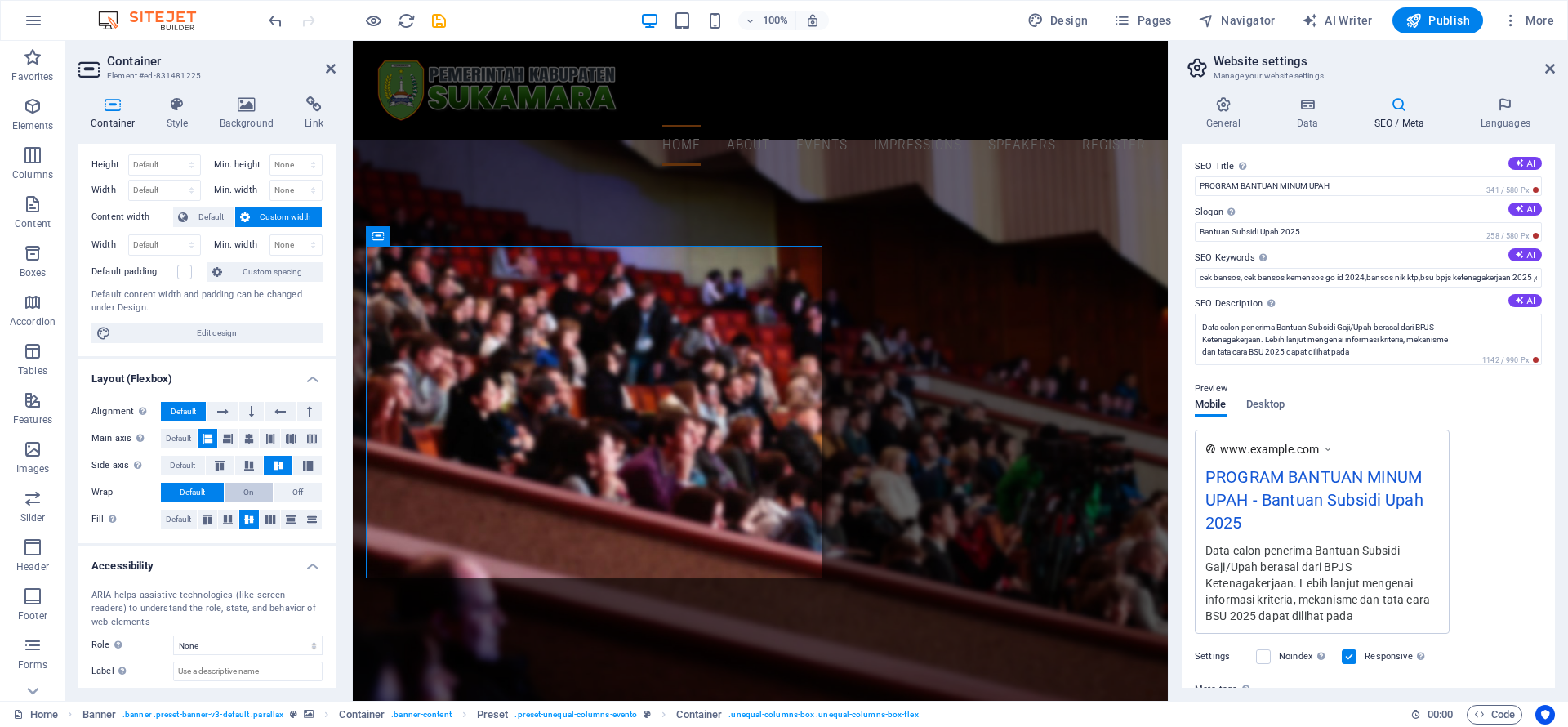 scroll, scrollTop: 0, scrollLeft: 0, axis: both 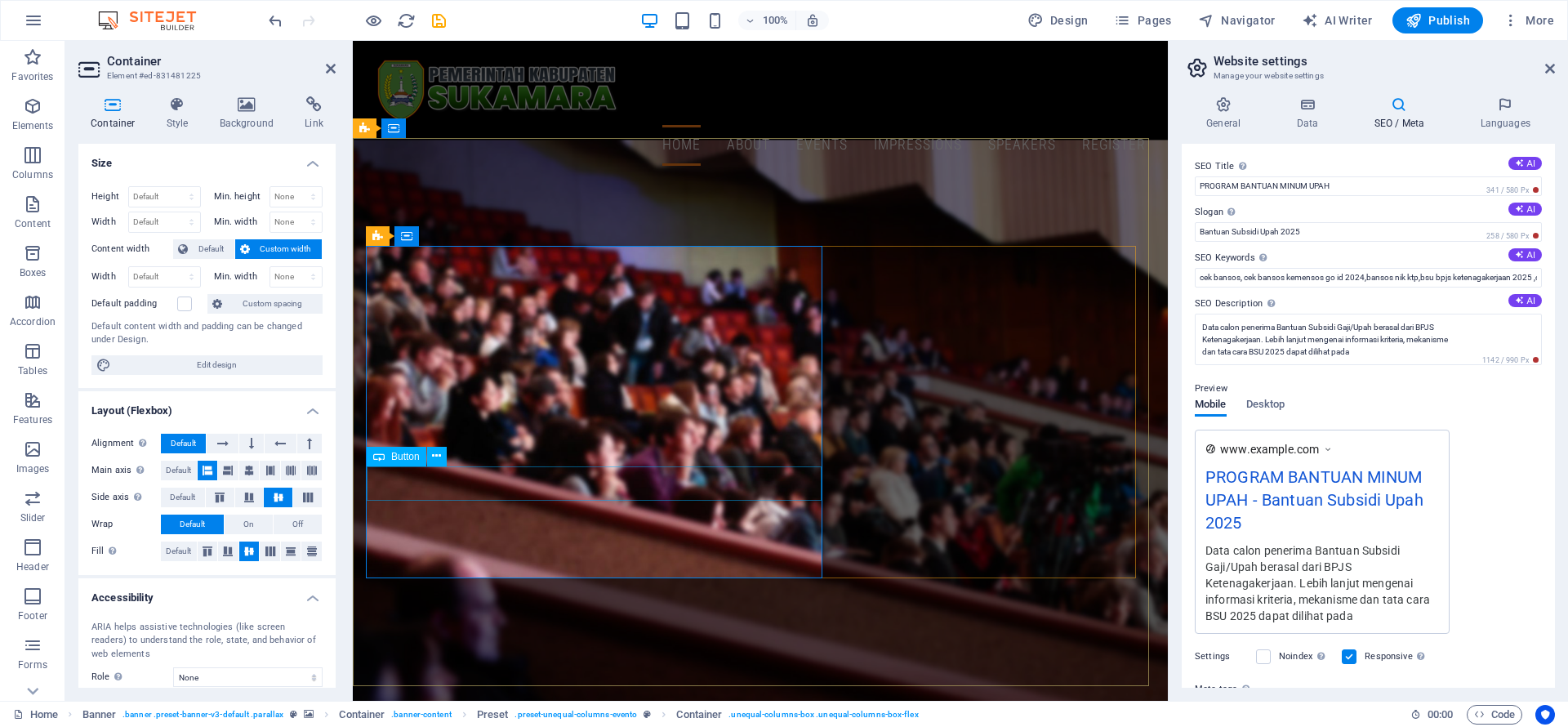 click on "Learn more" at bounding box center (760, 997) 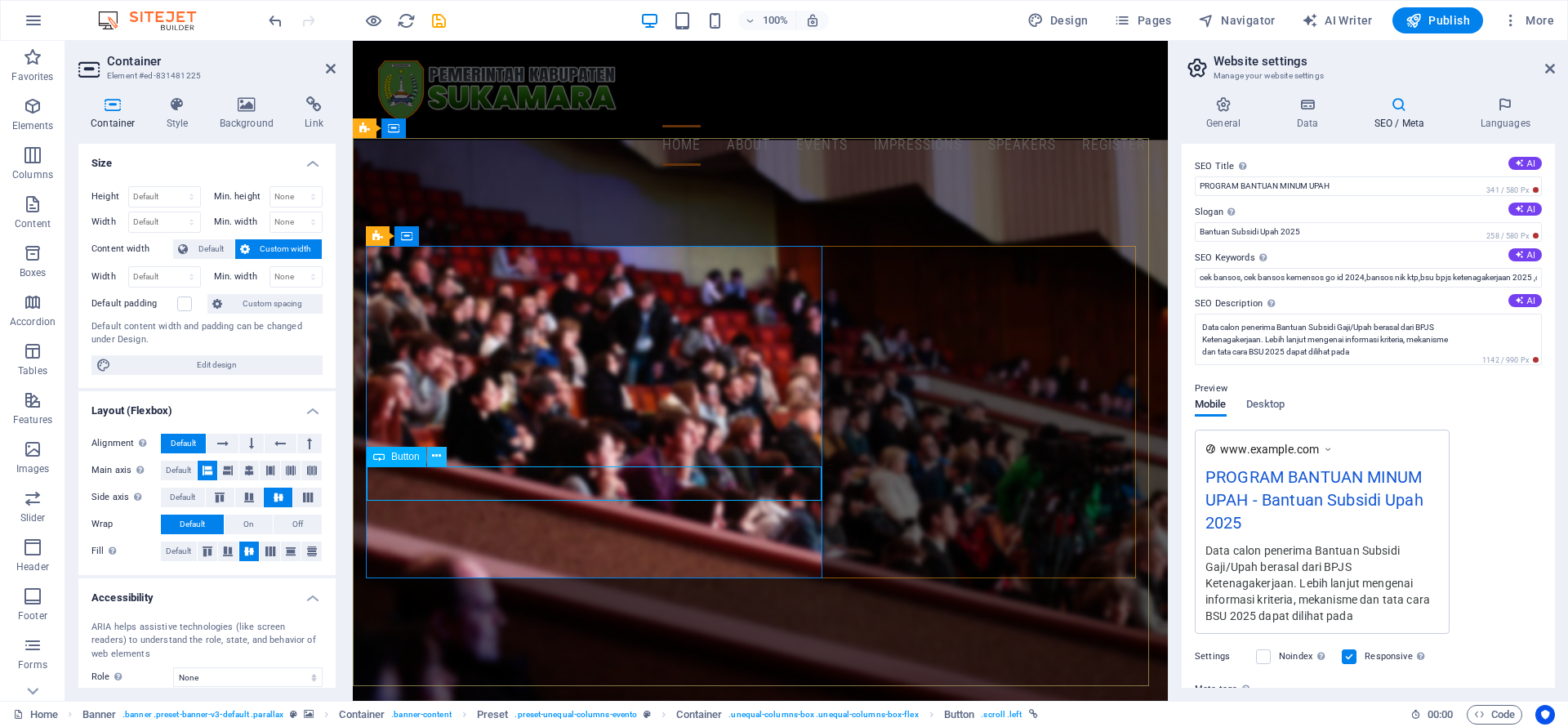 click at bounding box center (437, 457) 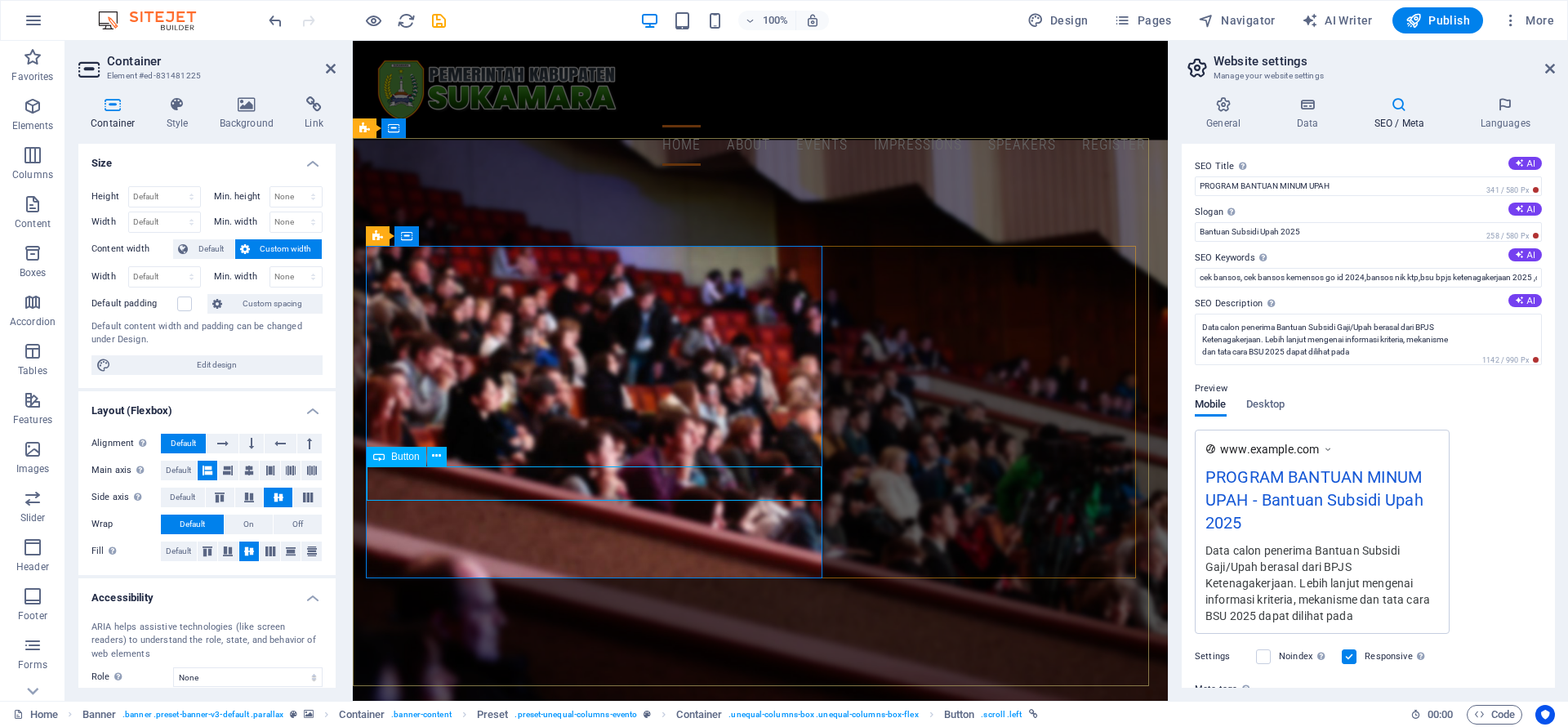 click on "Learn more" at bounding box center (760, 997) 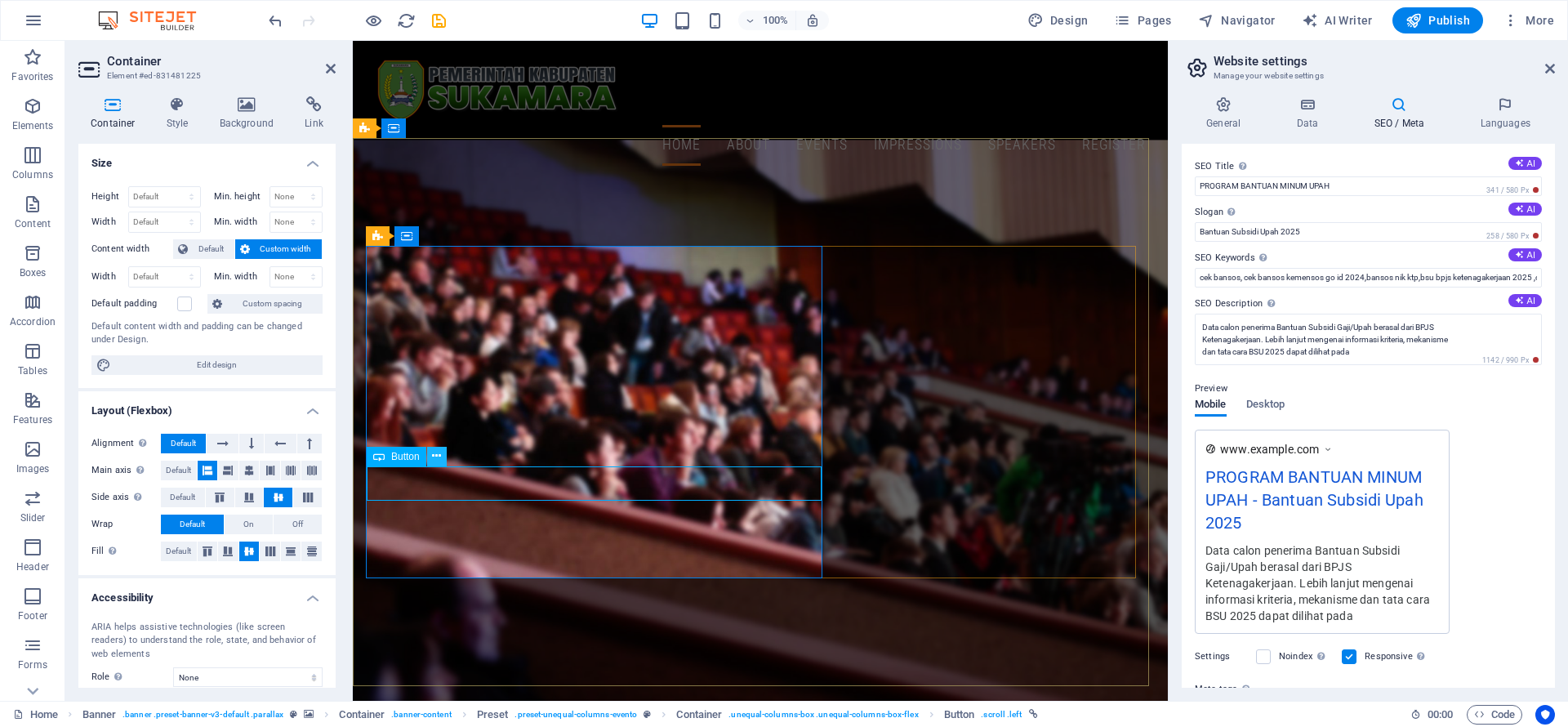 click at bounding box center (436, 456) 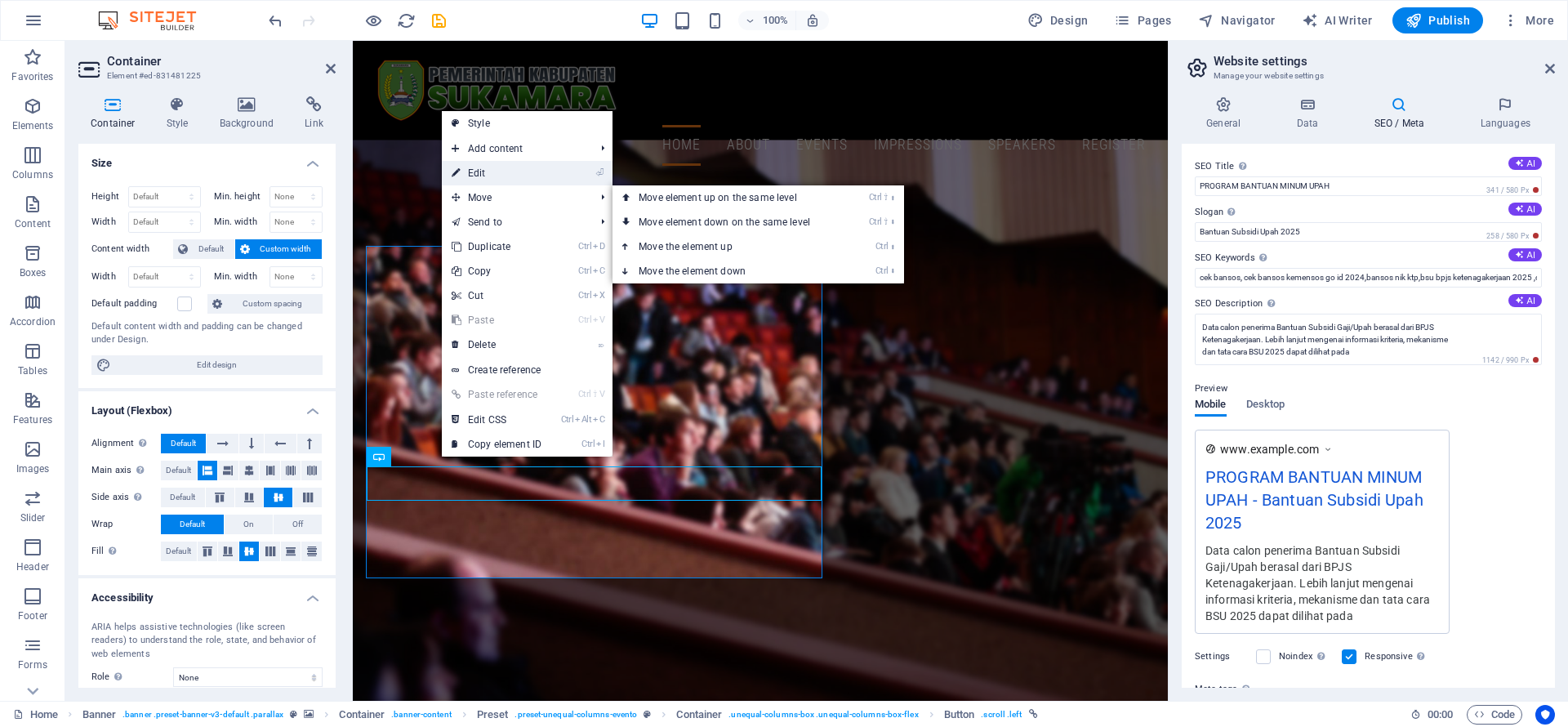 click on "⏎  Edit" at bounding box center (497, 173) 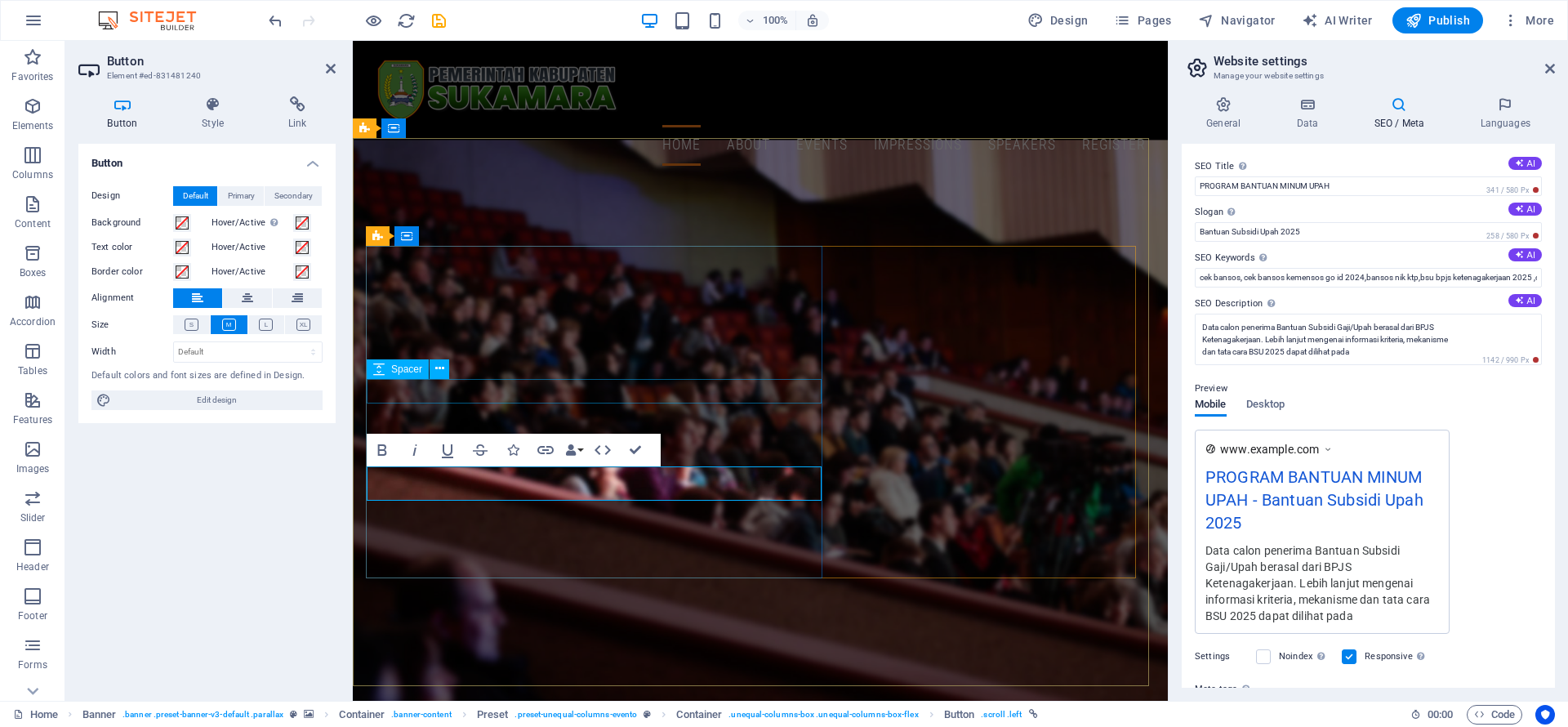 scroll, scrollTop: 0, scrollLeft: 6, axis: horizontal 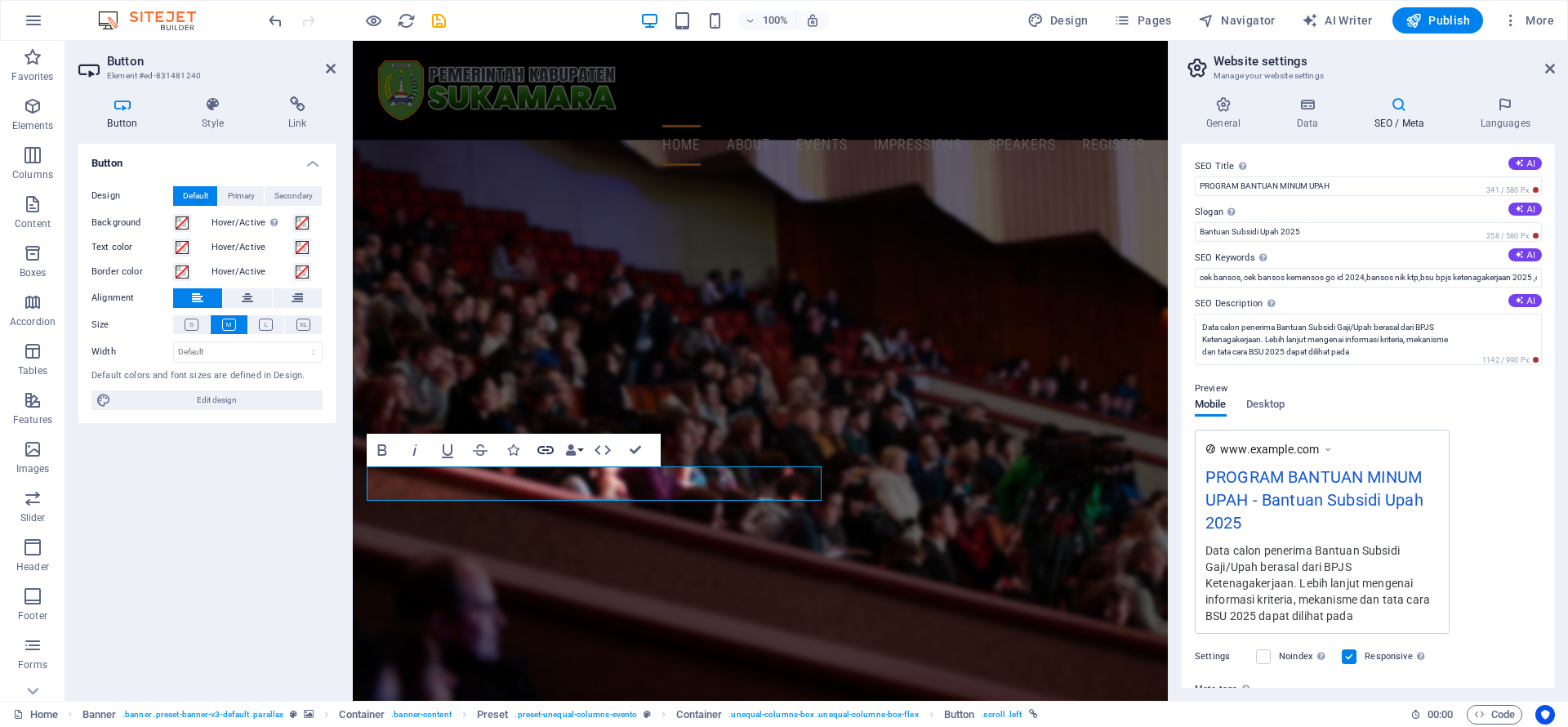 click 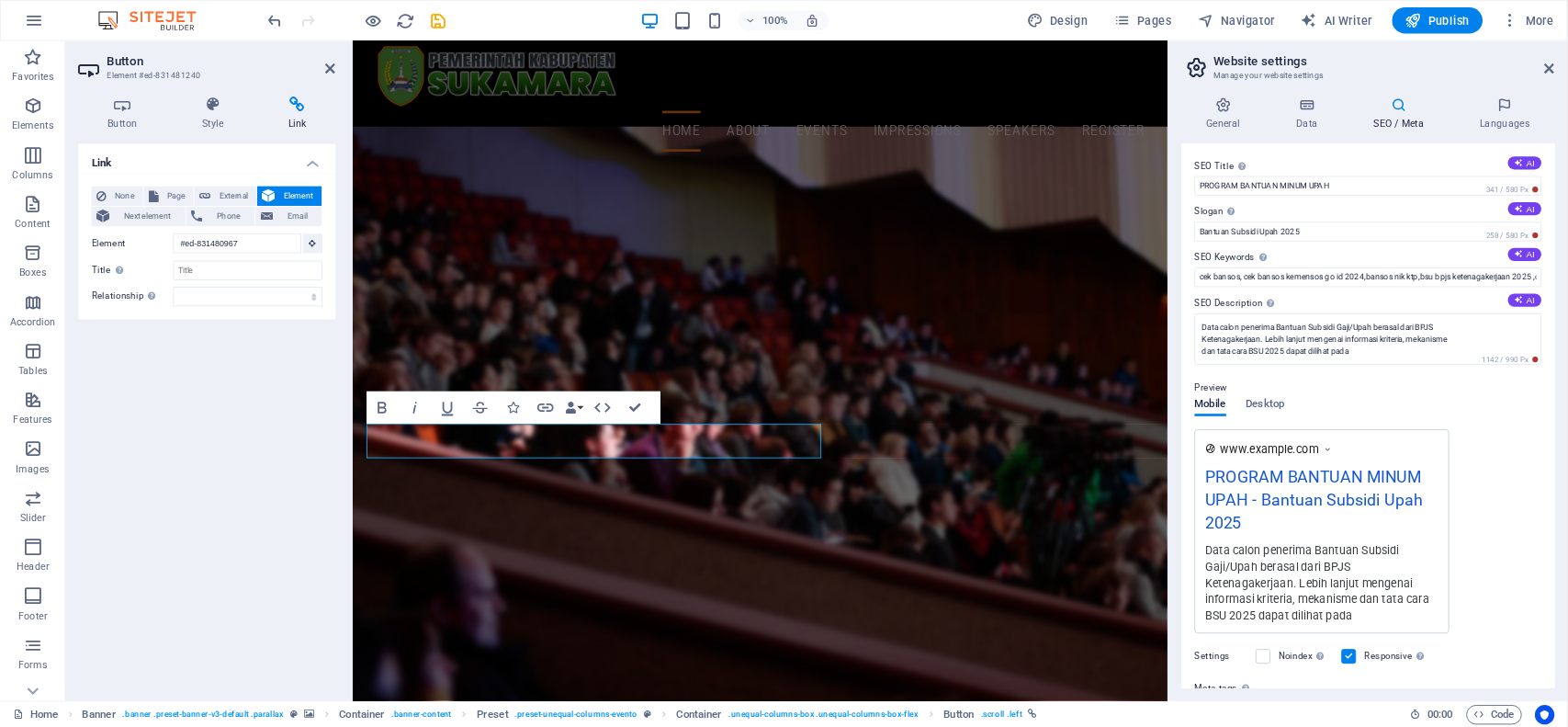 scroll, scrollTop: 0, scrollLeft: 0, axis: both 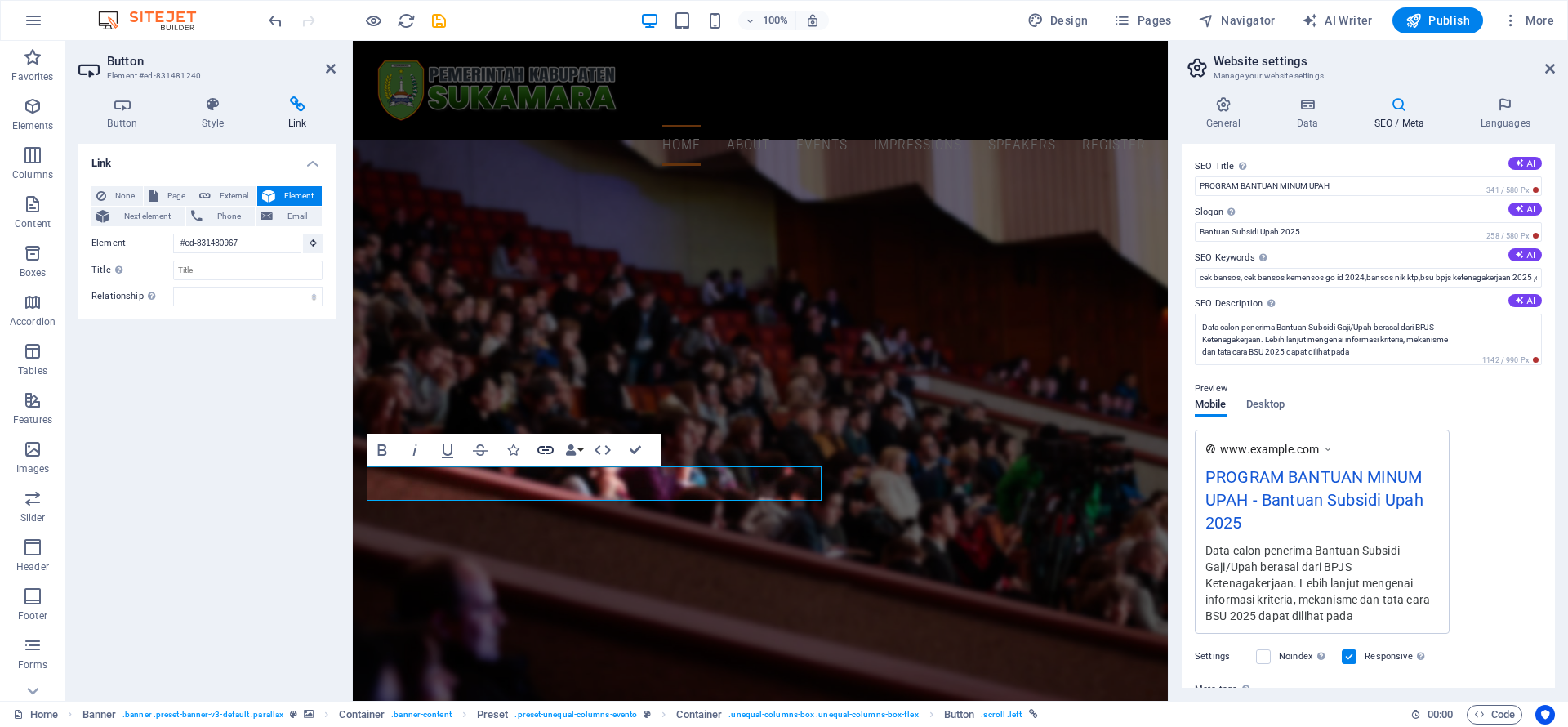 click 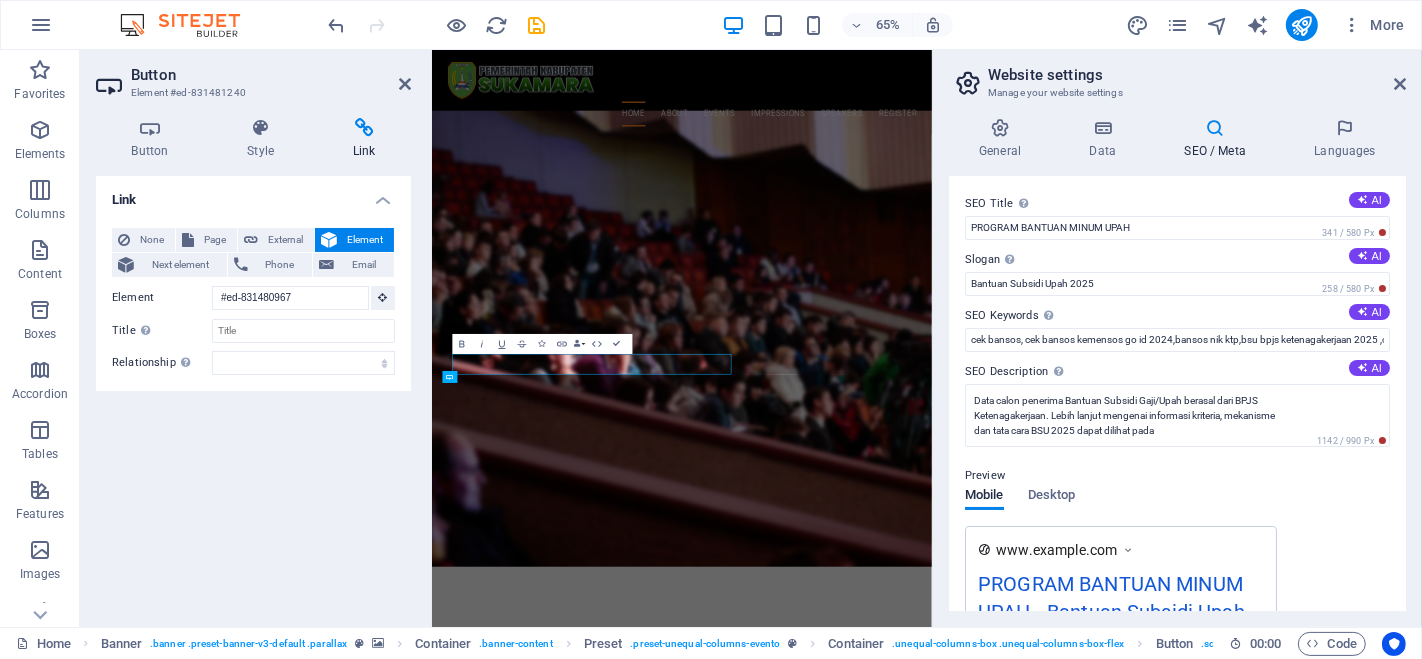 scroll, scrollTop: 0, scrollLeft: 7, axis: horizontal 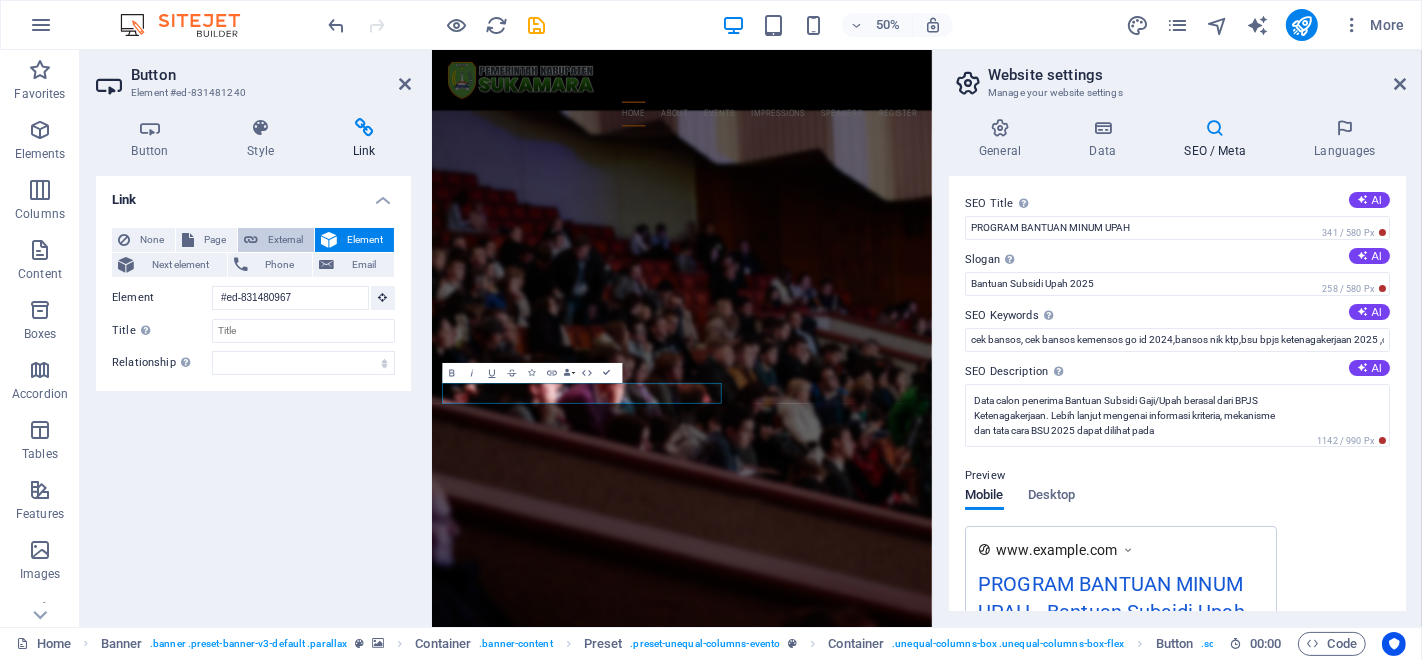 click on "External" at bounding box center [286, 240] 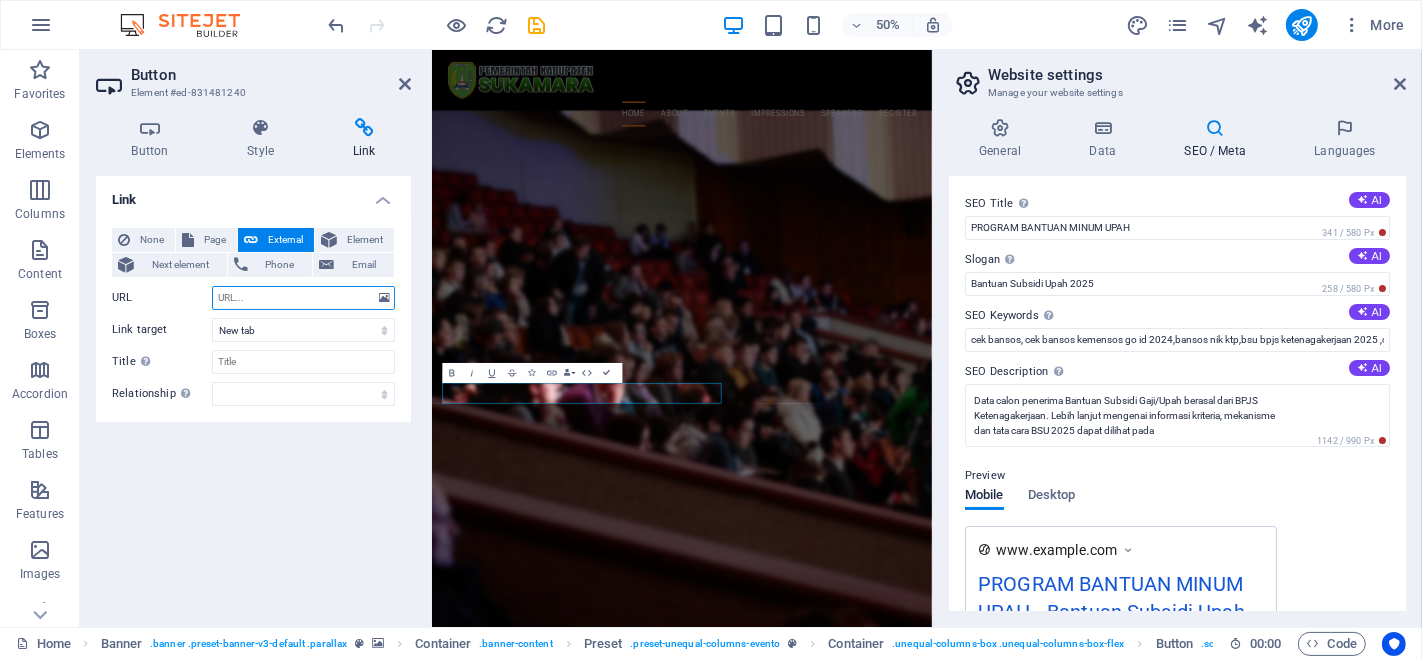 click on "URL" at bounding box center (303, 298) 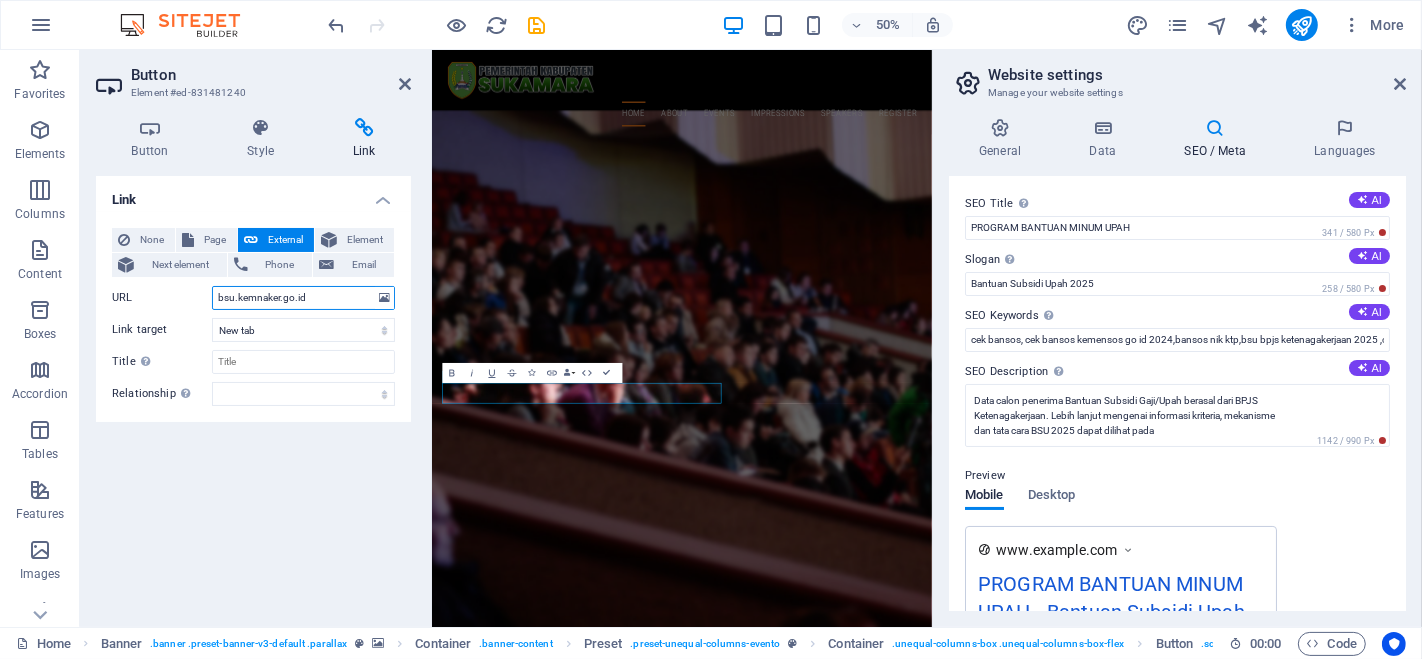 type on "bsu.kemnaker.go.id" 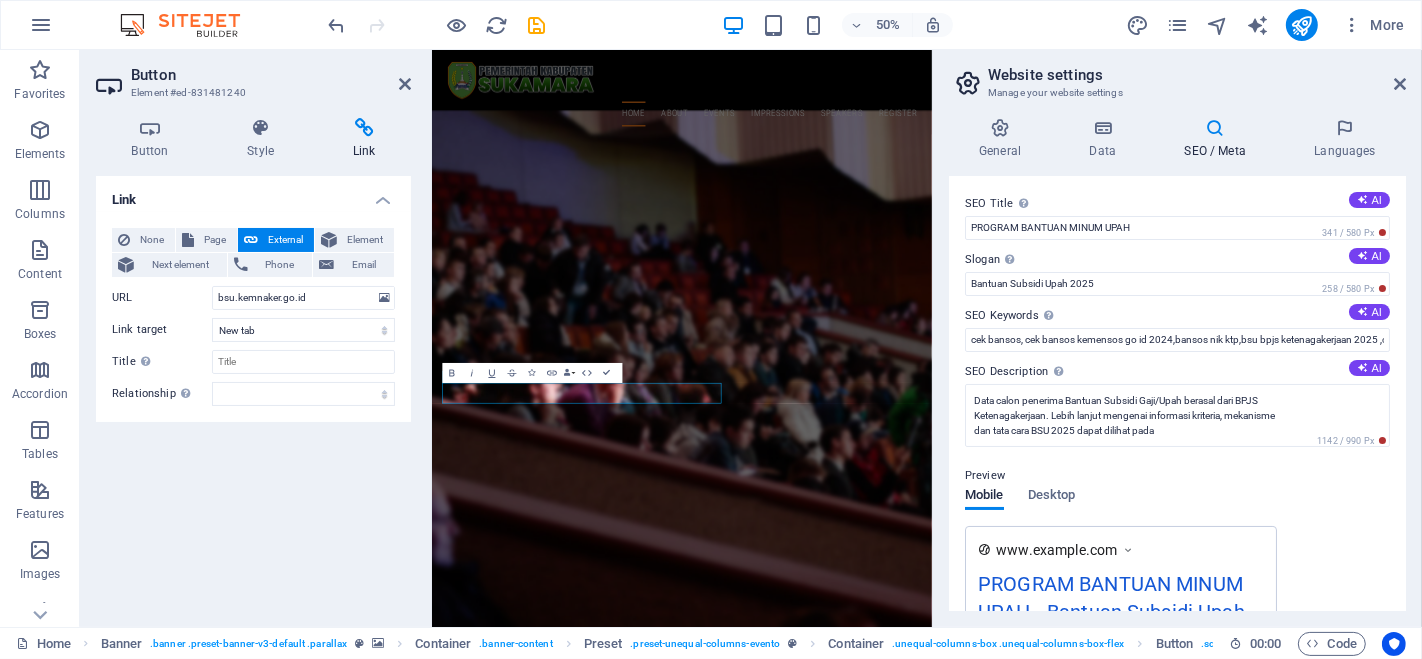 click on "Link None Page External Element Next element Phone Email Page Home Subpage Legal Notice Privacy Element #ed-831480967 URL [URL] Phone Email Link target New tab Same tab Overlay Title Additional link description, should not be the same as the link text. The title is most often shown as a tooltip text when the mouse moves over the element. Leave empty if uncertain. Relationship Sets the relationship of this link to the link target. For example, the value "nofollow" instructs search engines not to follow the link. Can be left empty. alternate author bookmark external help license next nofollow noreferrer noopener prev search tag" at bounding box center [253, 393] 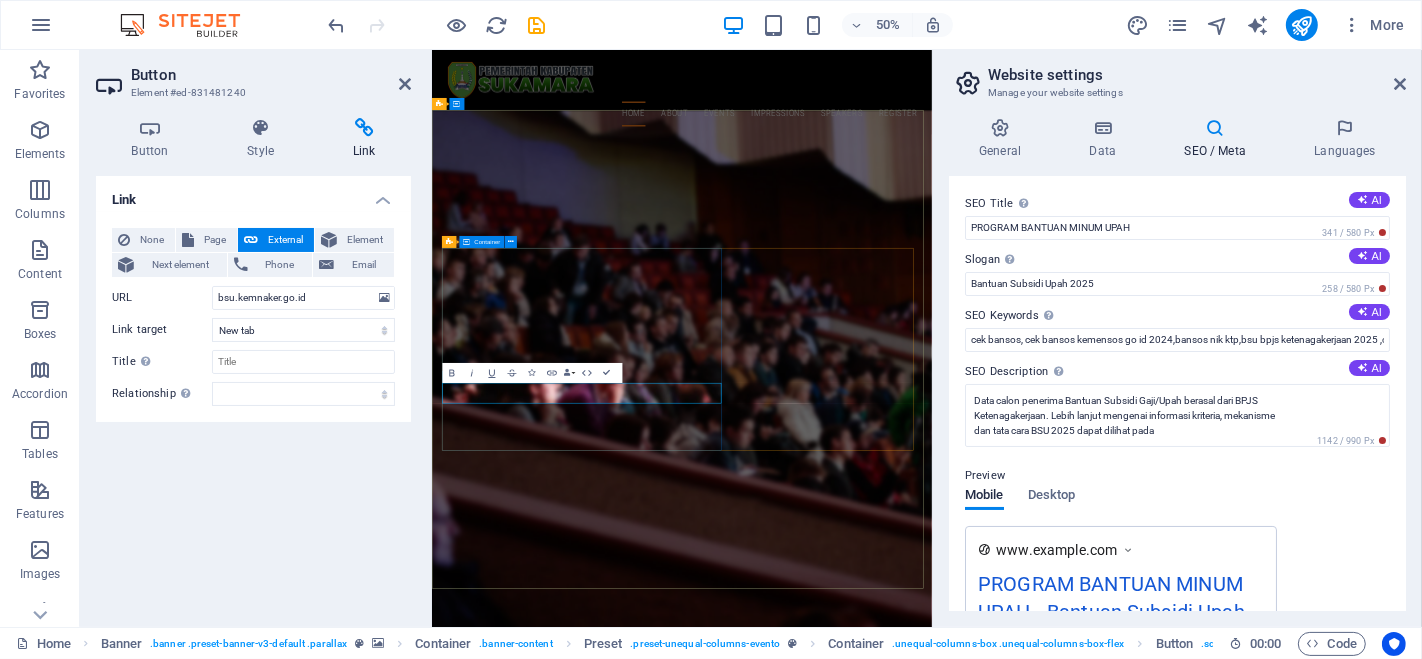 click on "Bantuan Subsidi Upah 2025  Data calon penerima Bantuan Subsidi Gaji/Upah berasal dari BPJS Ketenagakerjaan. Lebih lanjut mengenai informasi kriteria, mekanisme dan tata cara BSU 2025 dapat dilihat pada bsu.kemnaker.go.id bsu.kemnaker.go.id" at bounding box center [931, 1445] 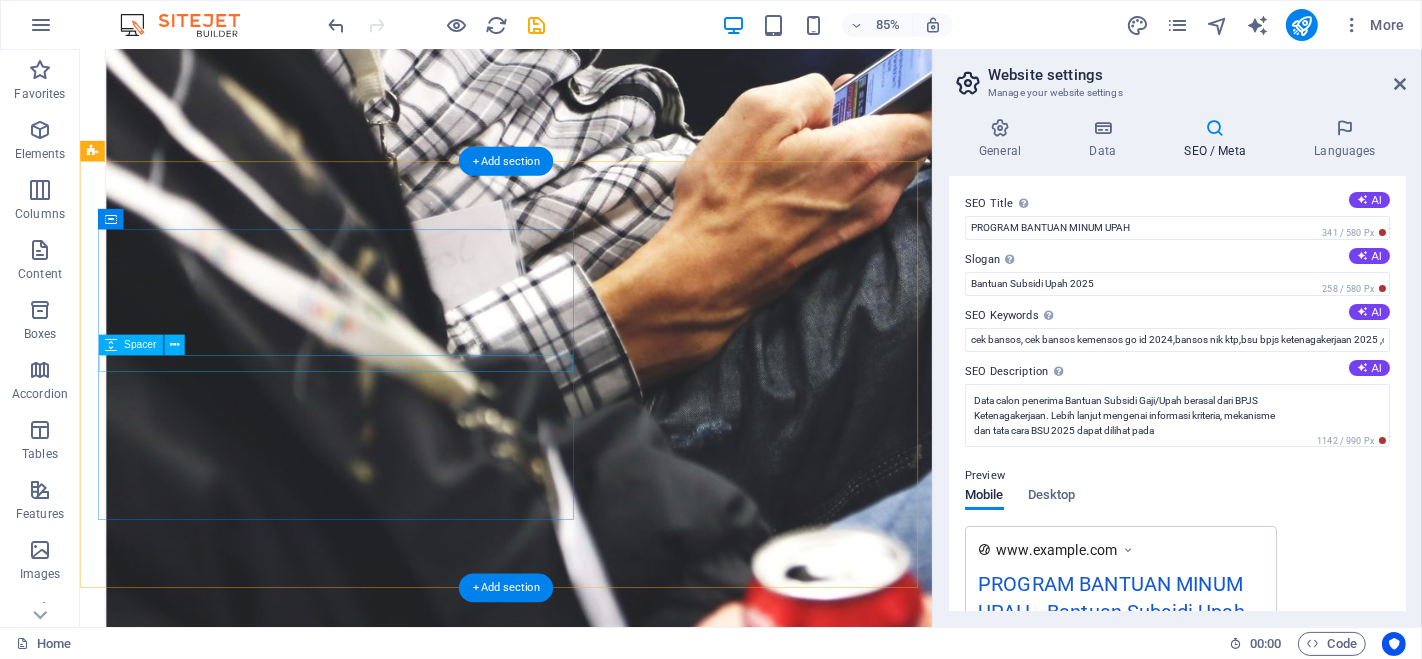 scroll, scrollTop: 4981, scrollLeft: 0, axis: vertical 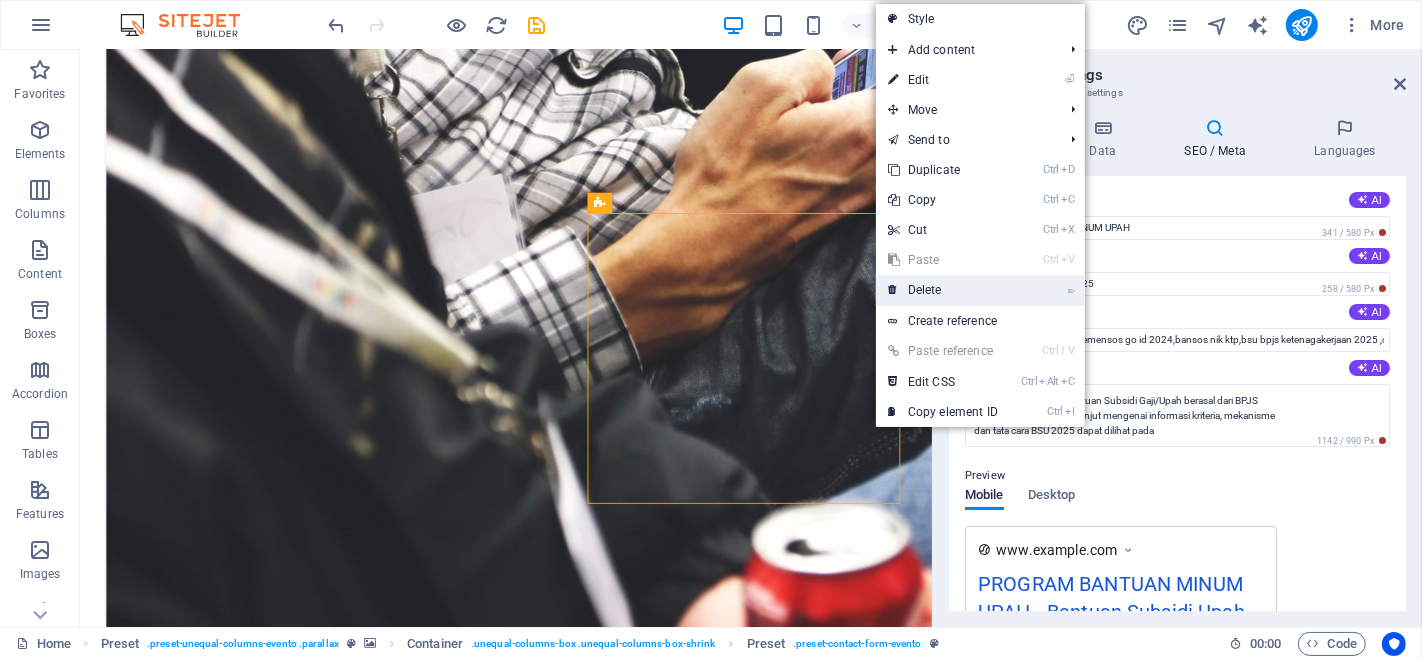 click on "⌦  Delete" at bounding box center [943, 290] 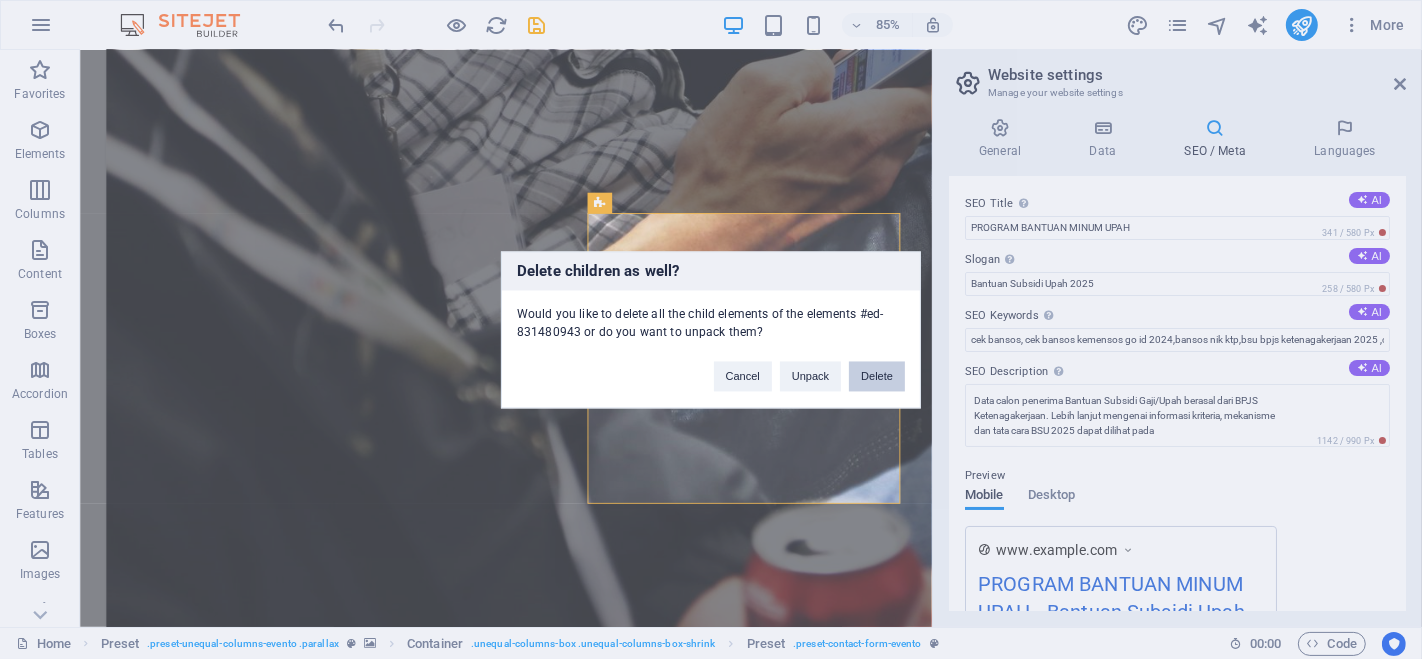 click on "Delete" at bounding box center (877, 376) 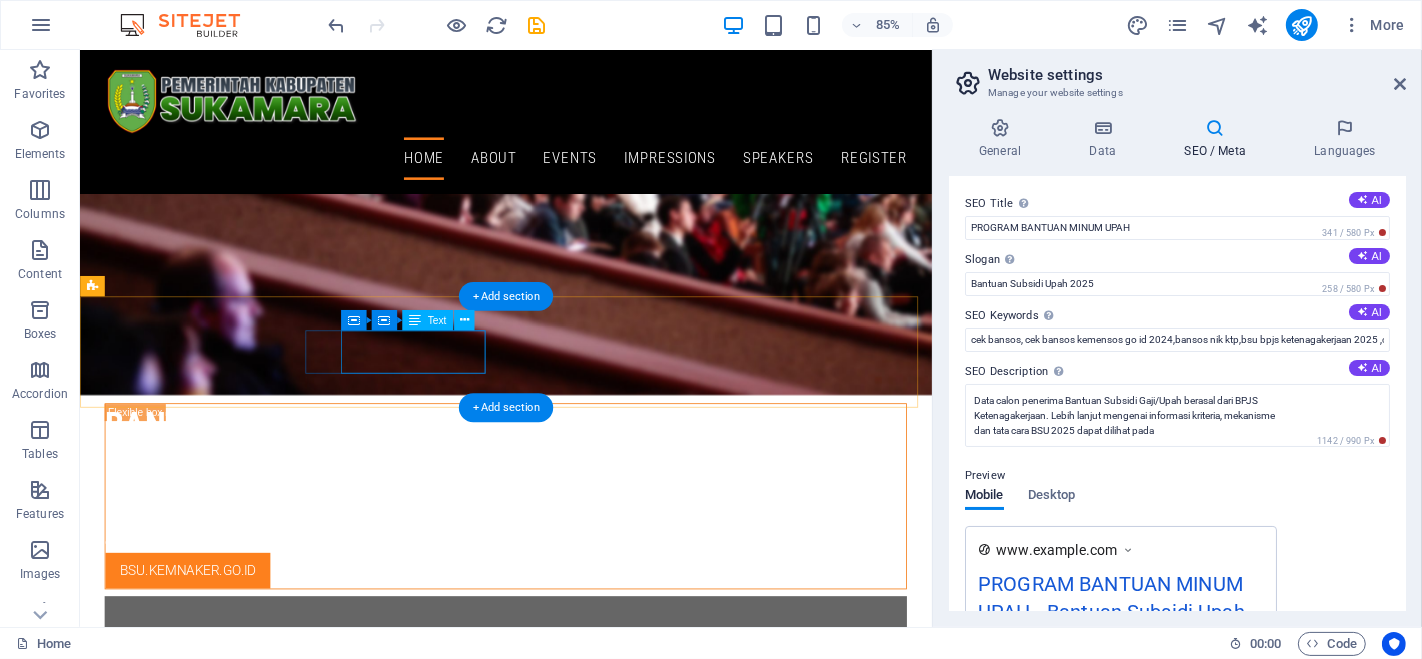 scroll, scrollTop: 284, scrollLeft: 0, axis: vertical 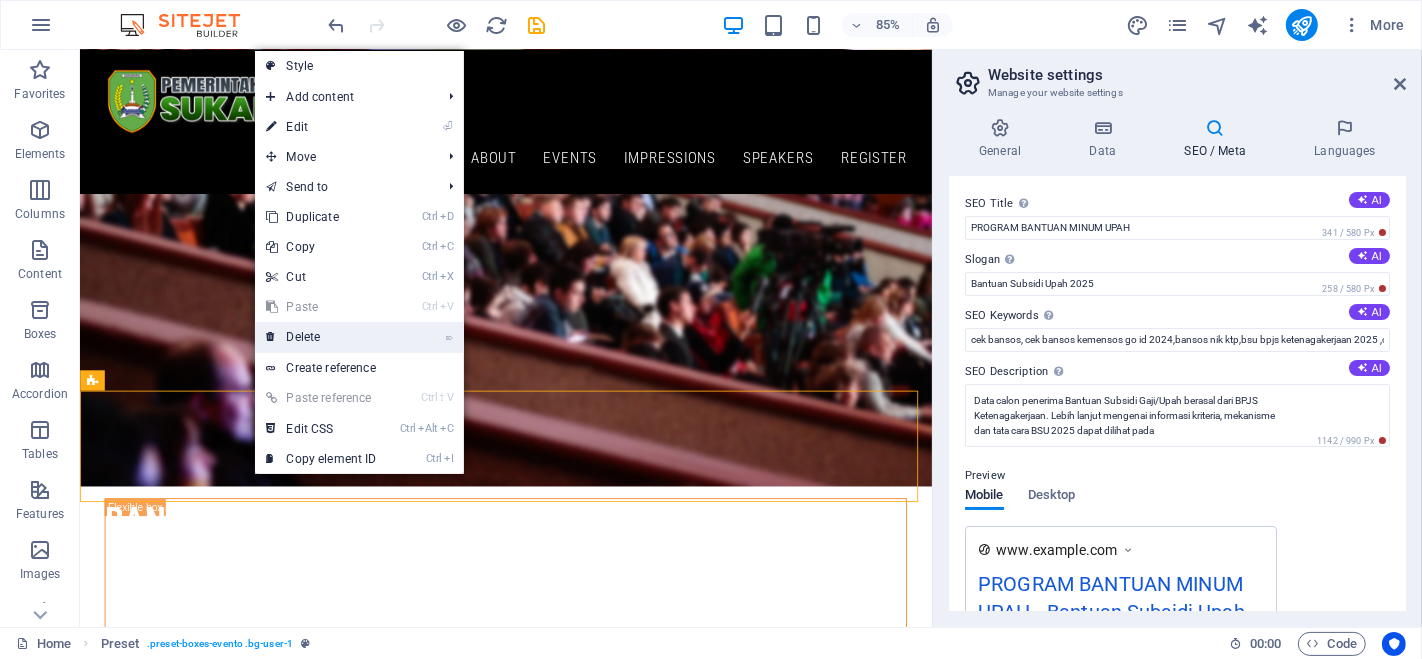 click on "⌦  Delete" at bounding box center (322, 337) 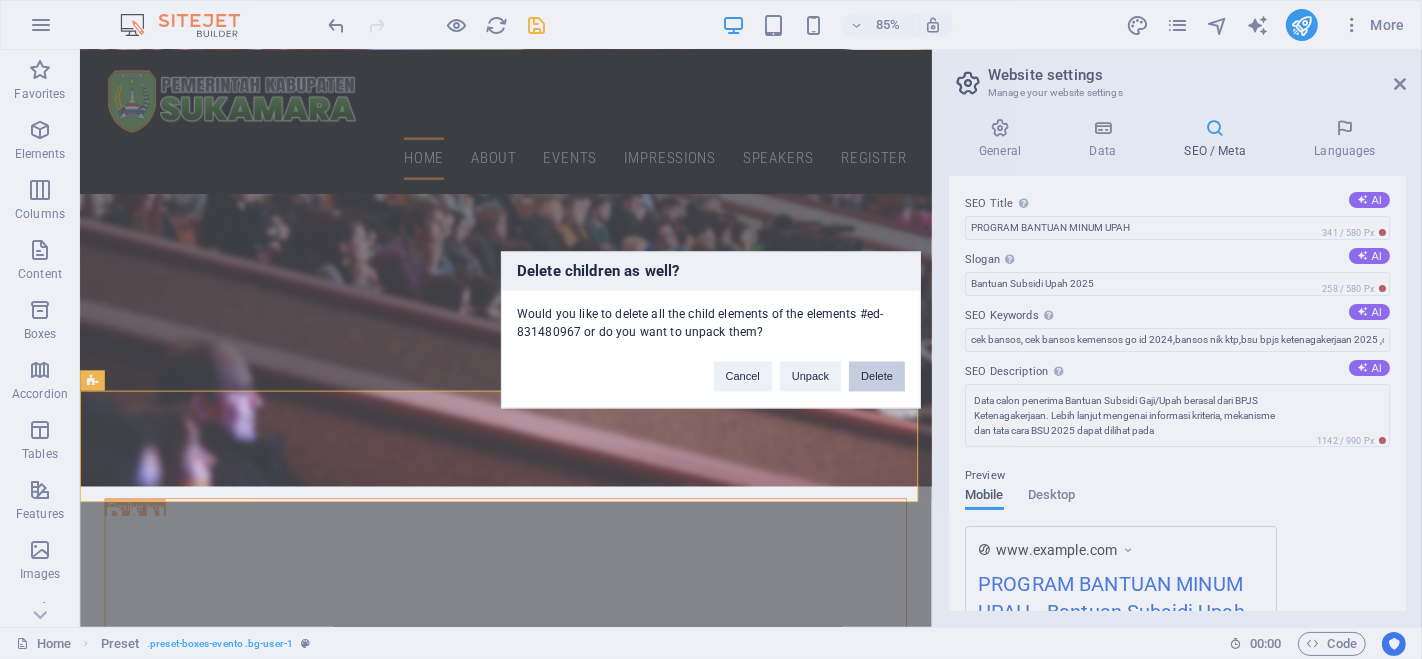 click on "Delete" at bounding box center (877, 376) 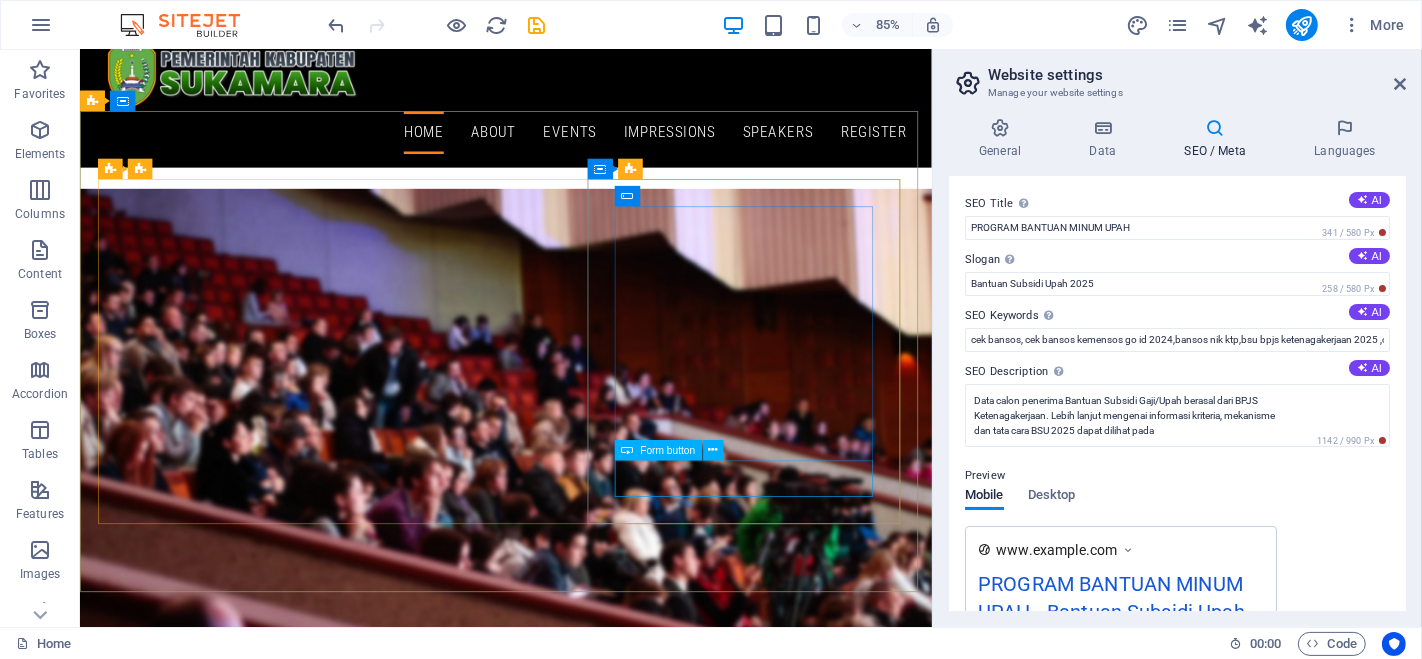 scroll, scrollTop: 0, scrollLeft: 0, axis: both 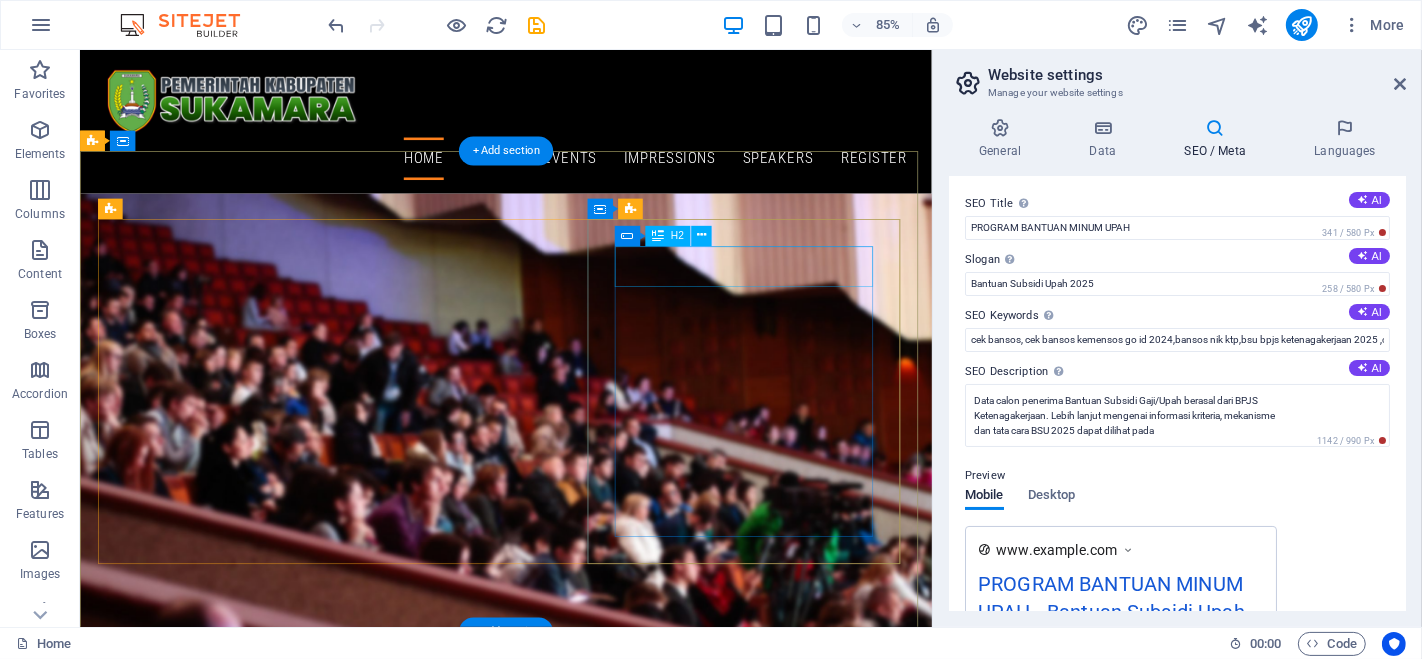 click on "Register Now" at bounding box center (580, 1264) 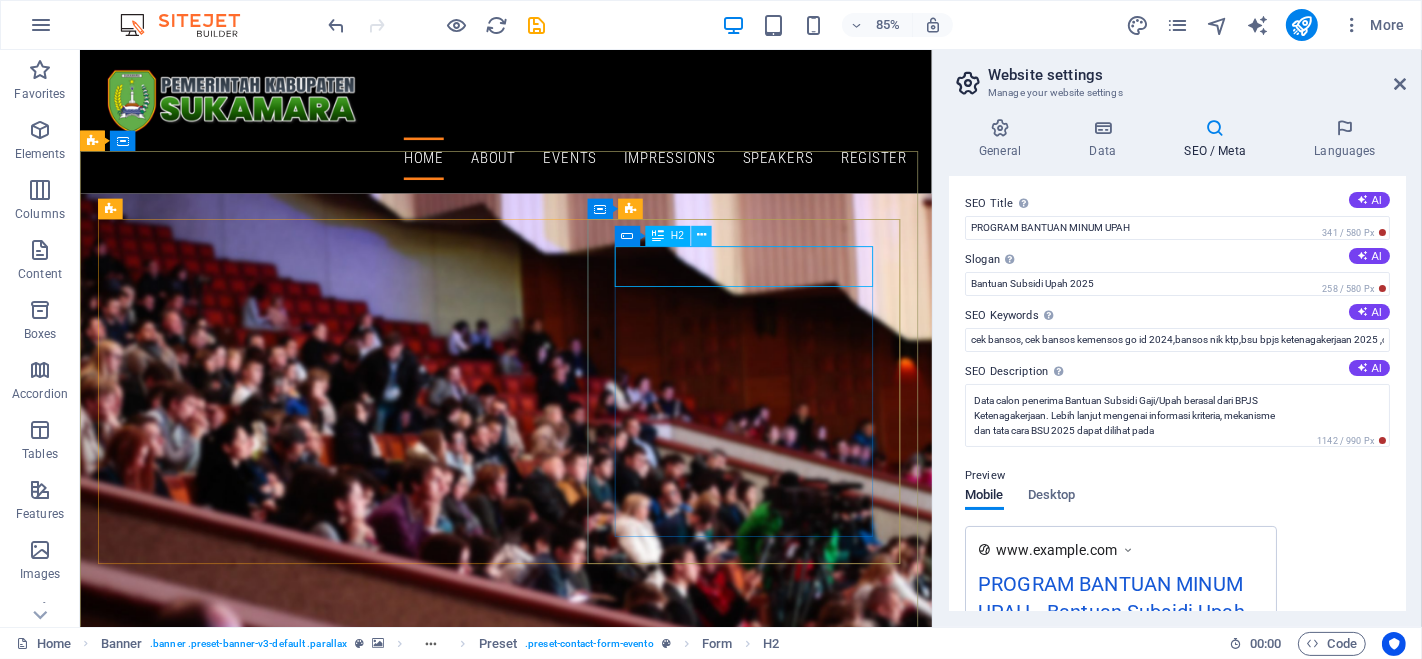 click at bounding box center [701, 236] 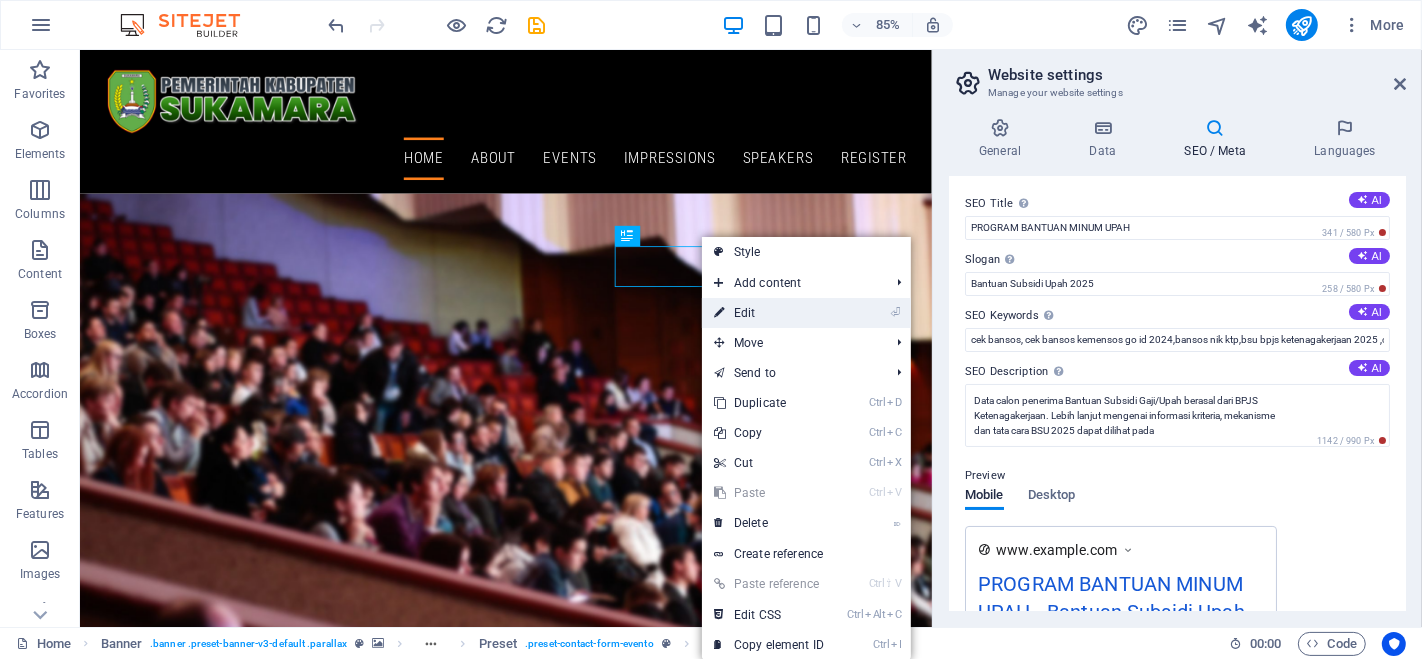 click on "⏎  Edit" at bounding box center [769, 313] 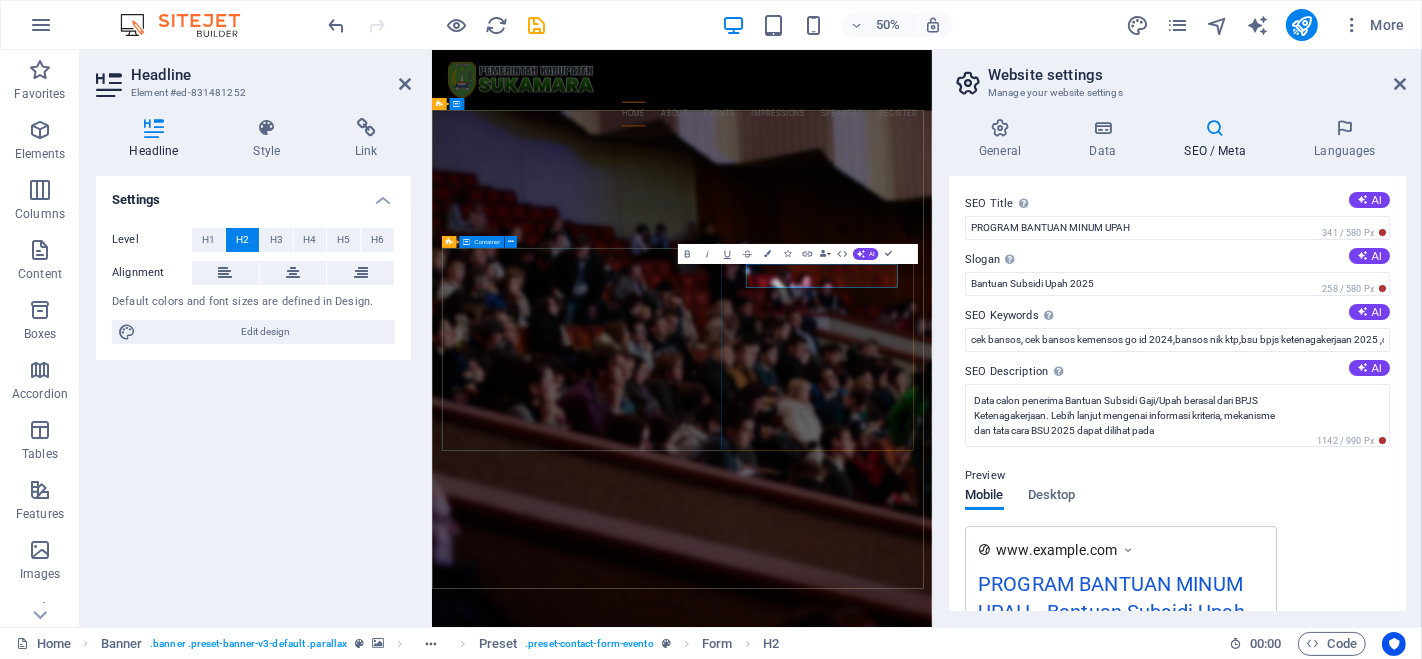 type 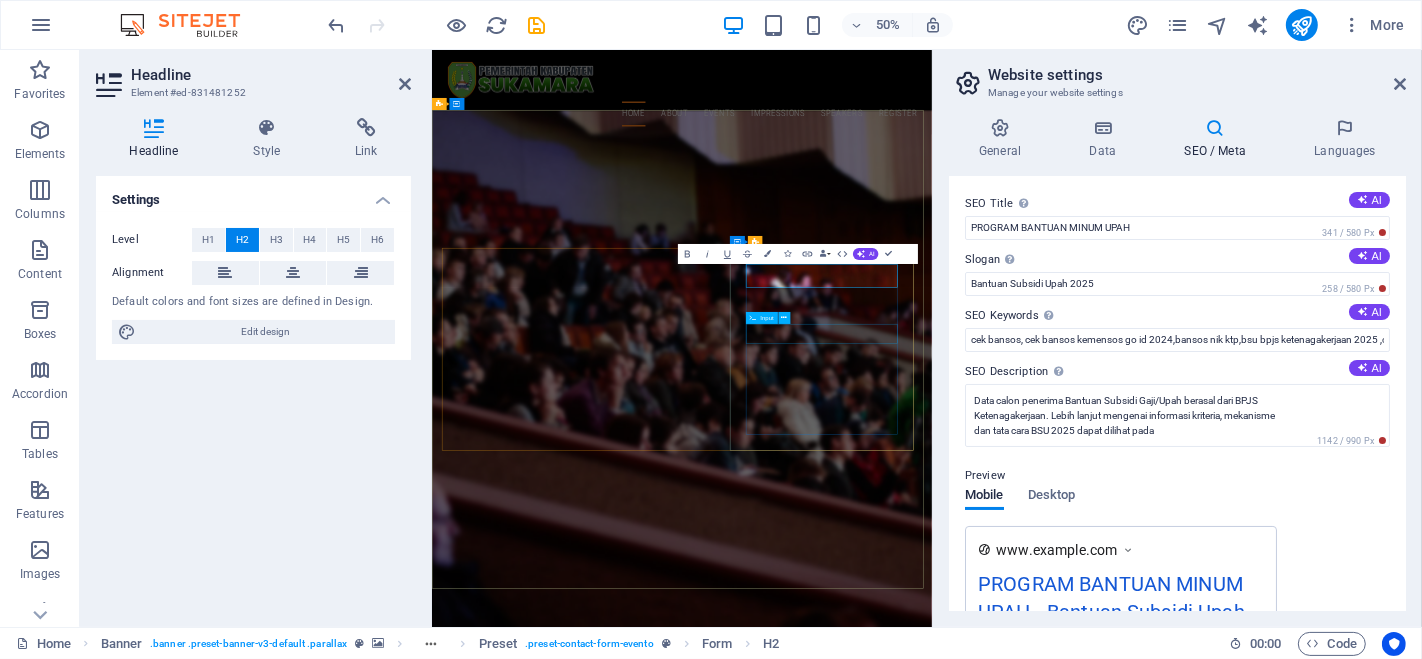 click at bounding box center (931, 1737) 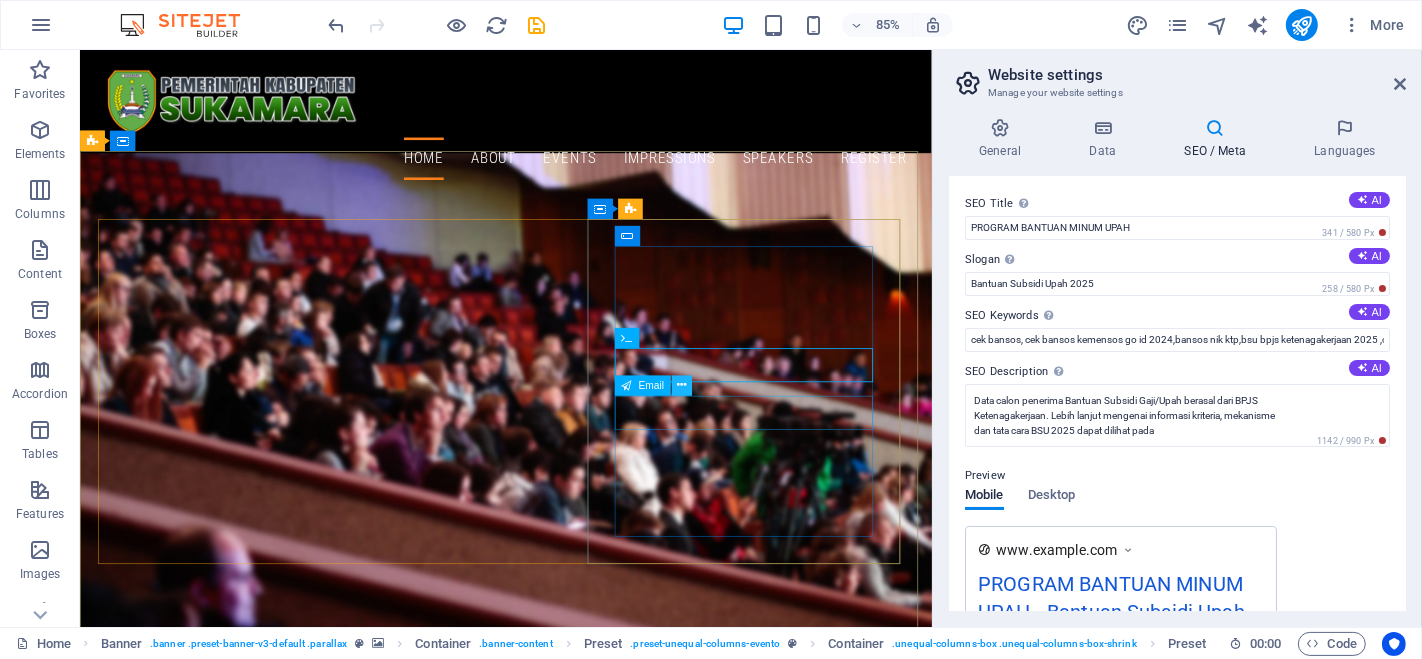 click at bounding box center (681, 386) 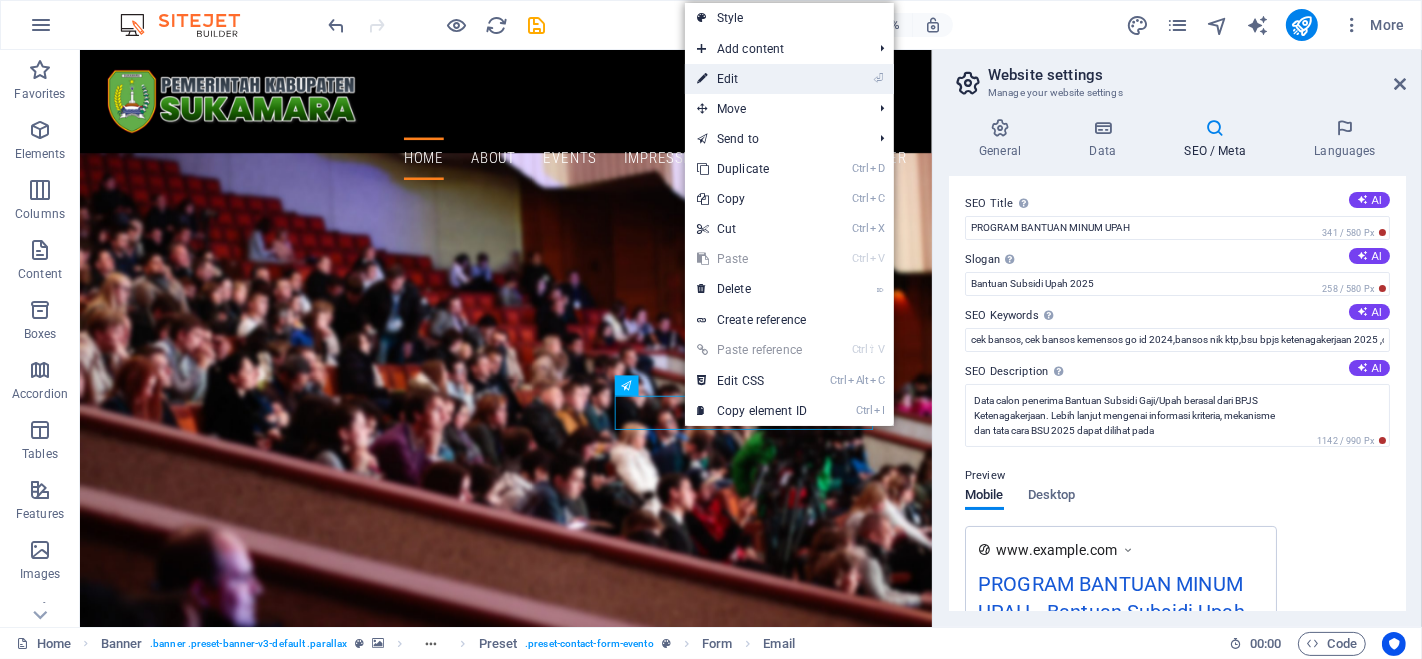 click on "⏎  Edit" at bounding box center [752, 79] 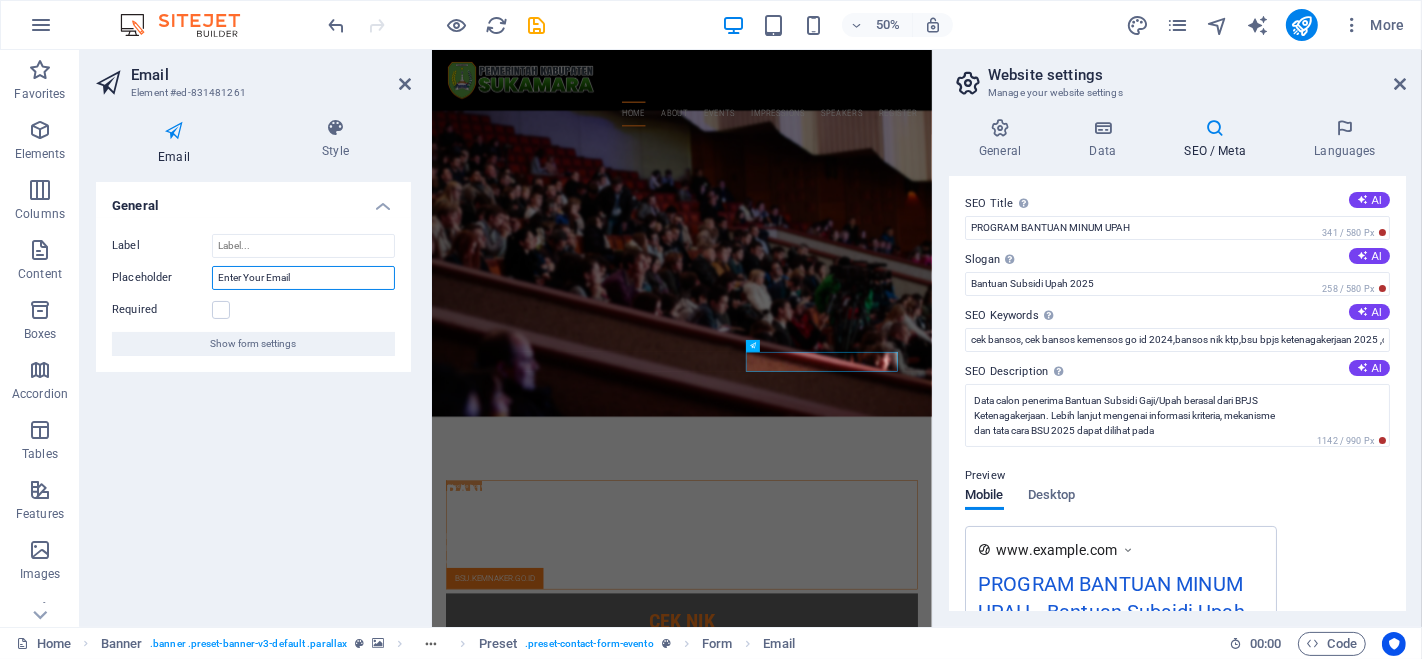click on "Enter Your Email" at bounding box center (303, 278) 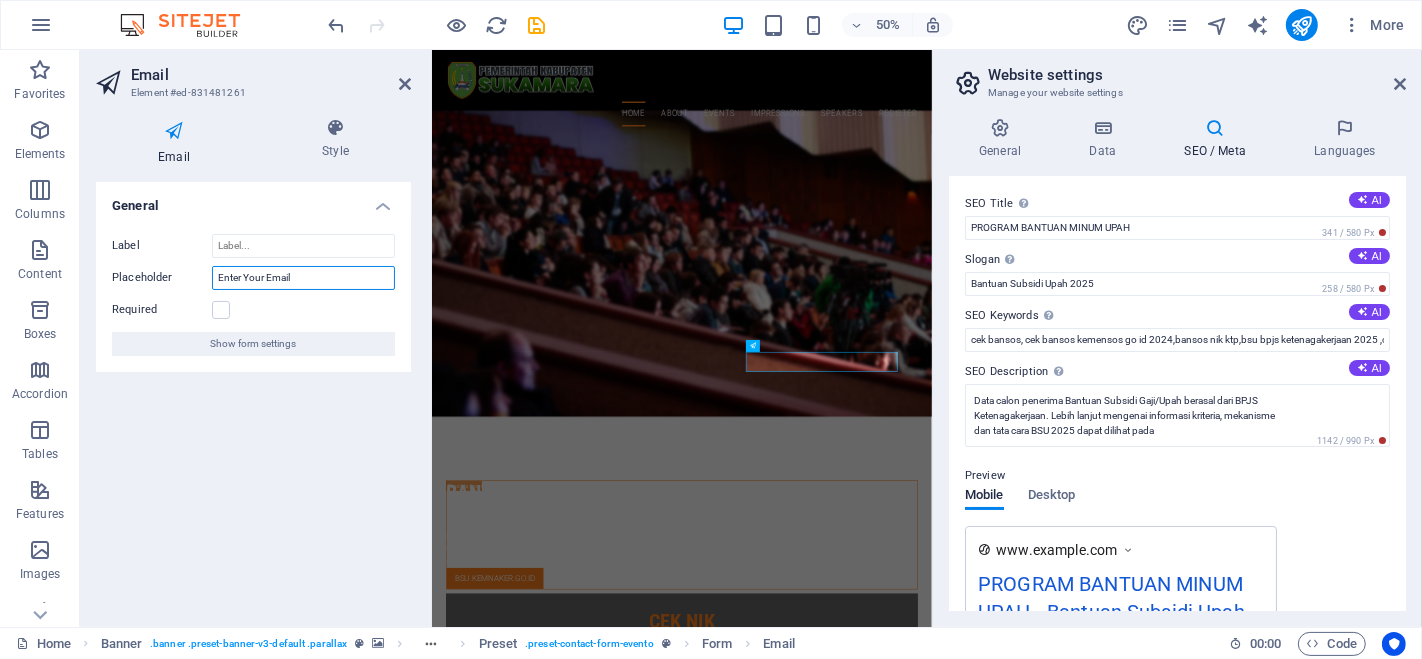 type on "b" 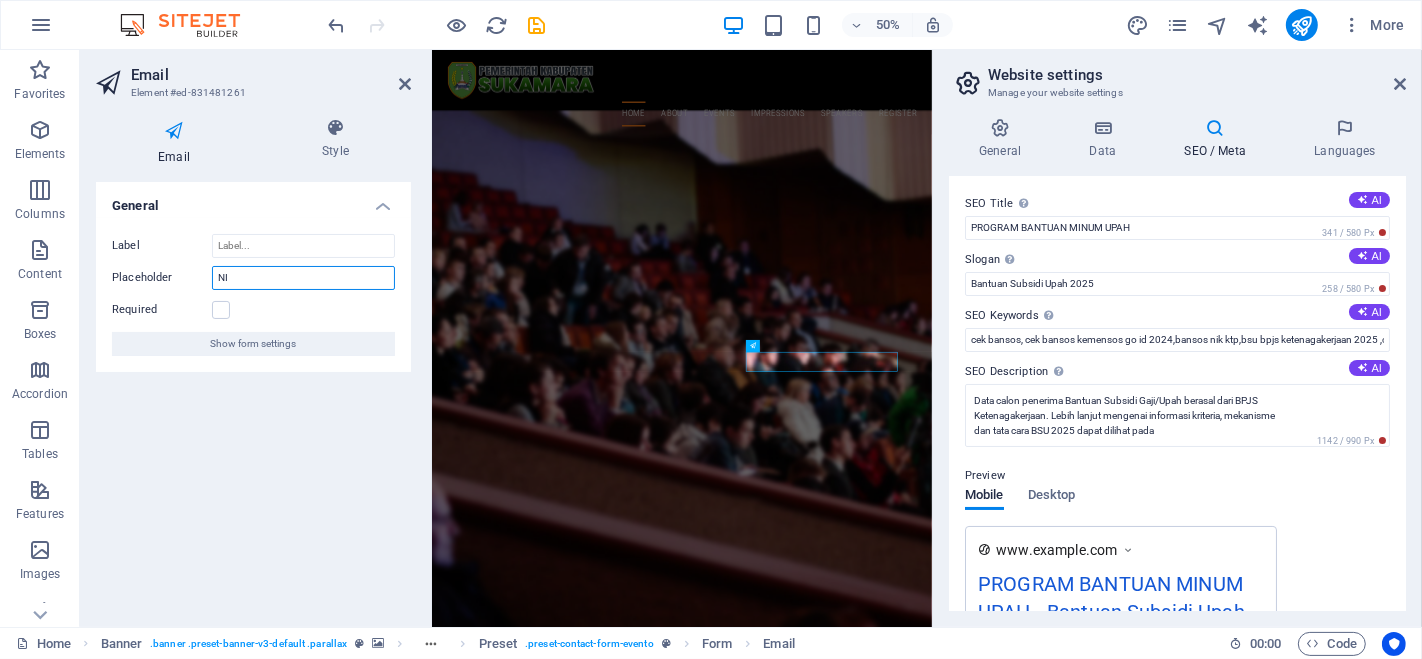 type on "N" 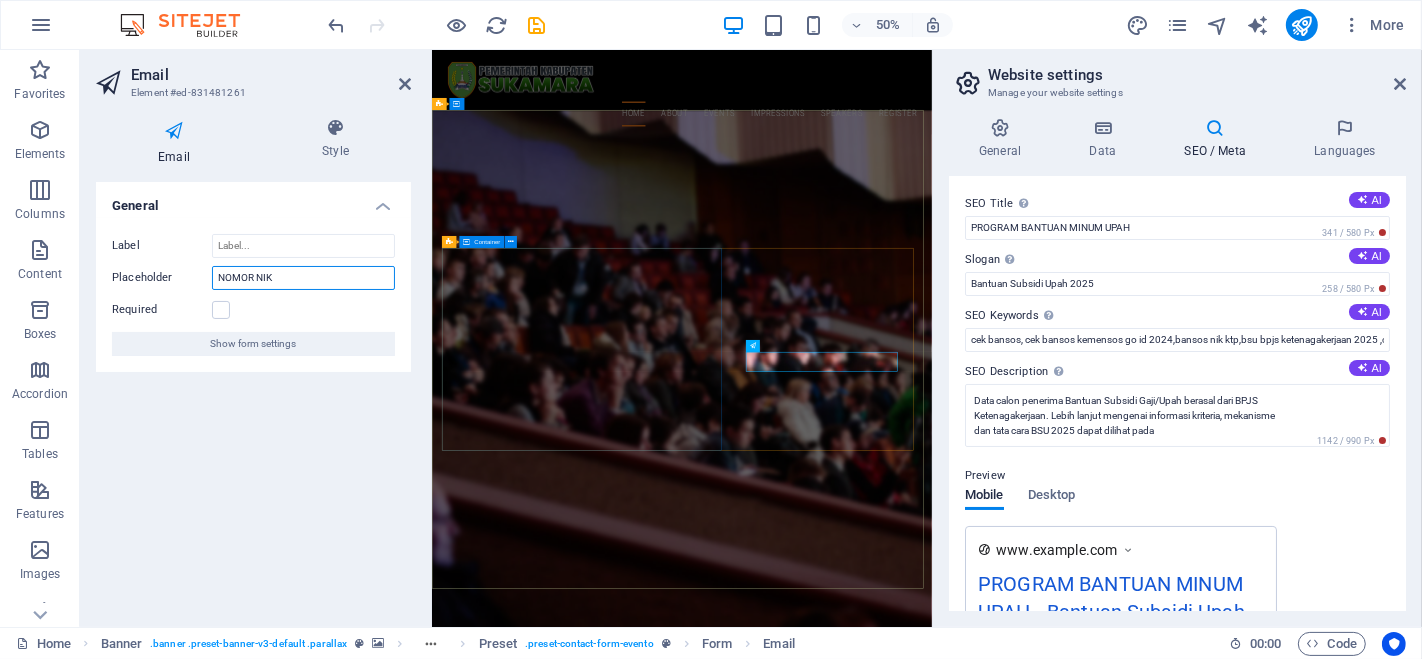 type on "NOMOR NIK" 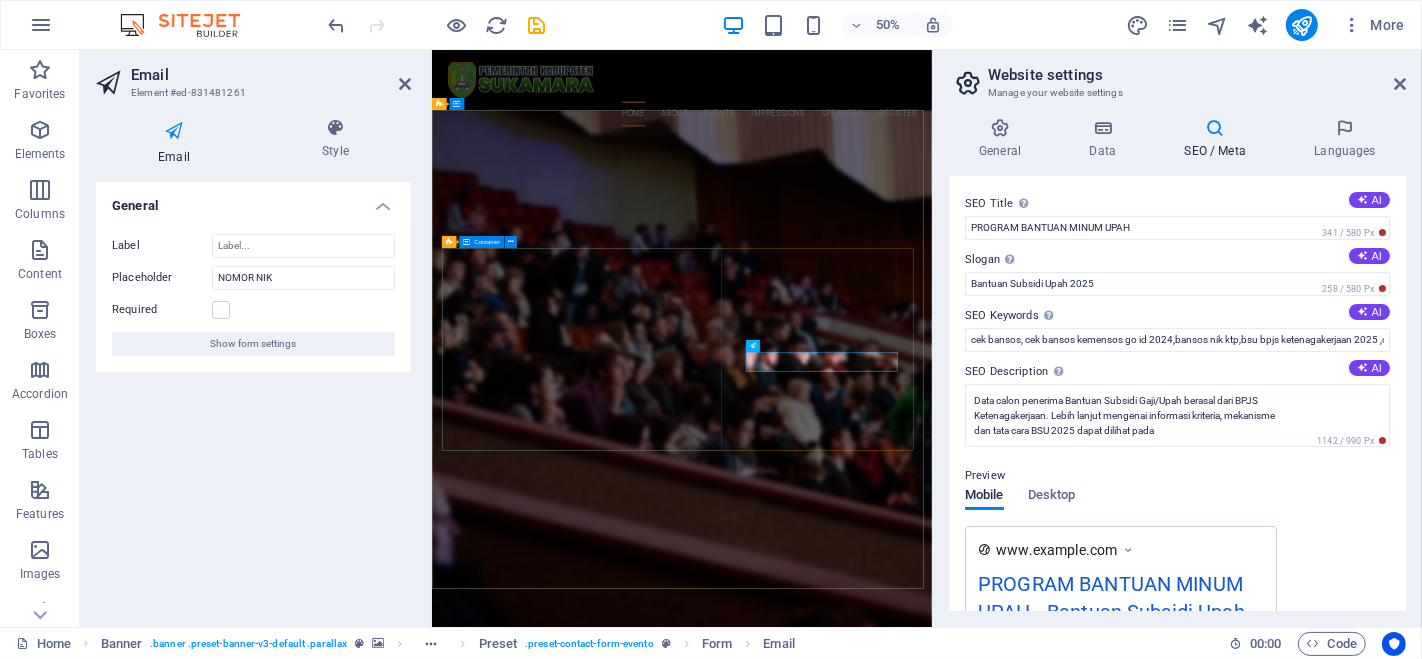 click on "Bantuan Subsidi Upah 2025  Data calon penerima Bantuan Subsidi Gaji/Upah berasal dari BPJS Ketenagakerjaan. Lebih lanjut mengenai informasi kriteria, mekanisme dan tata cara BSU 2025 dapat dilihat pada bsu.kemnaker.go.id" at bounding box center (931, 1445) 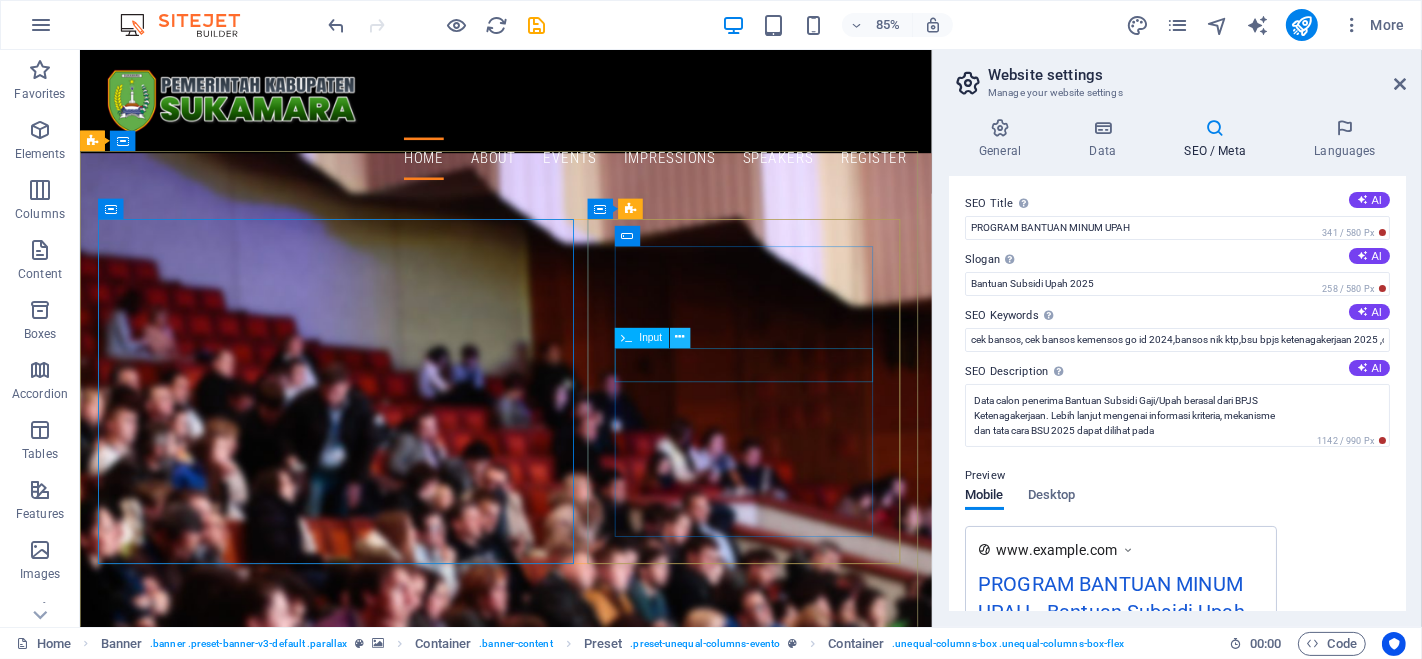 click at bounding box center [680, 338] 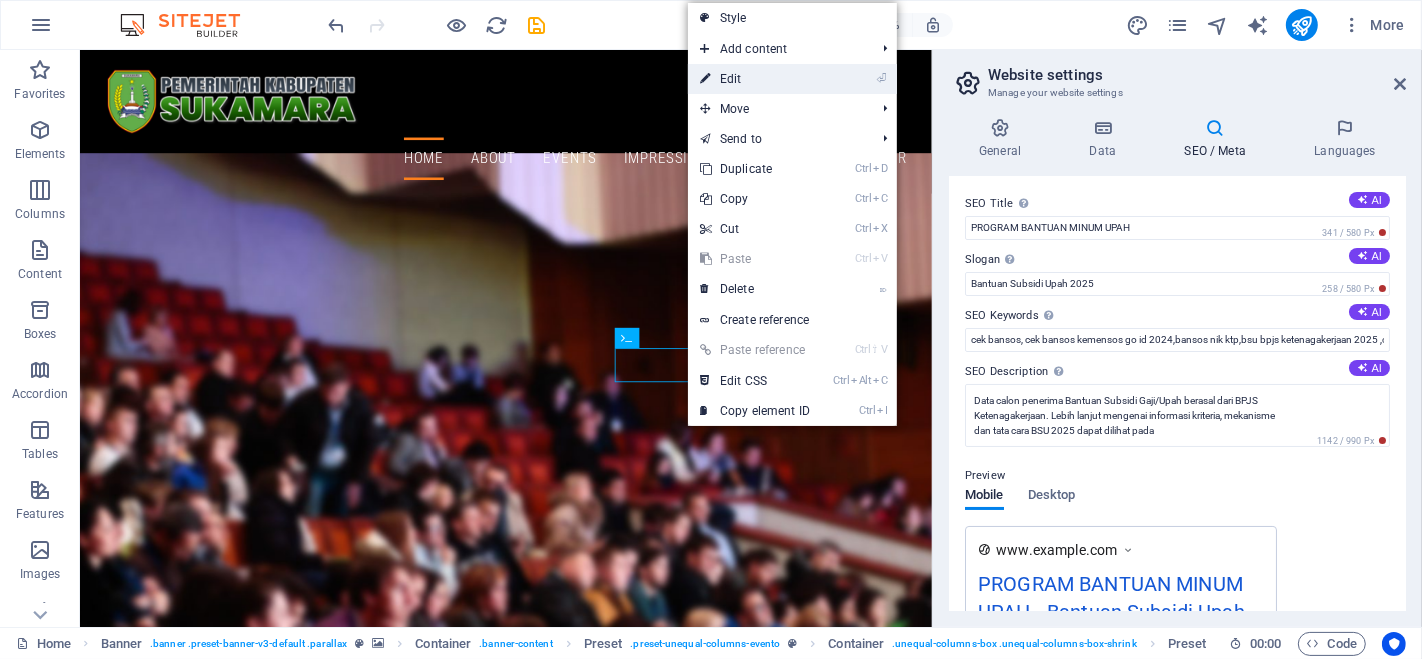click on "⏎  Edit" at bounding box center [755, 79] 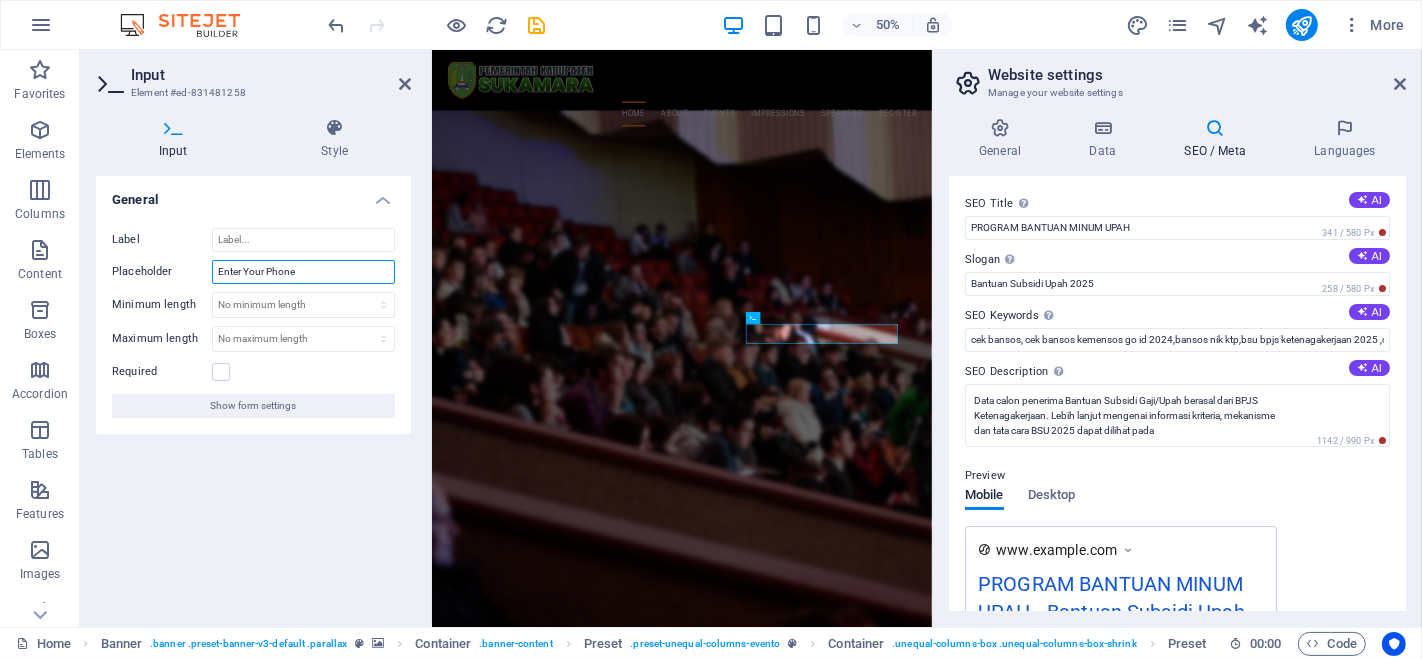 click on "Enter Your Phone" at bounding box center [303, 272] 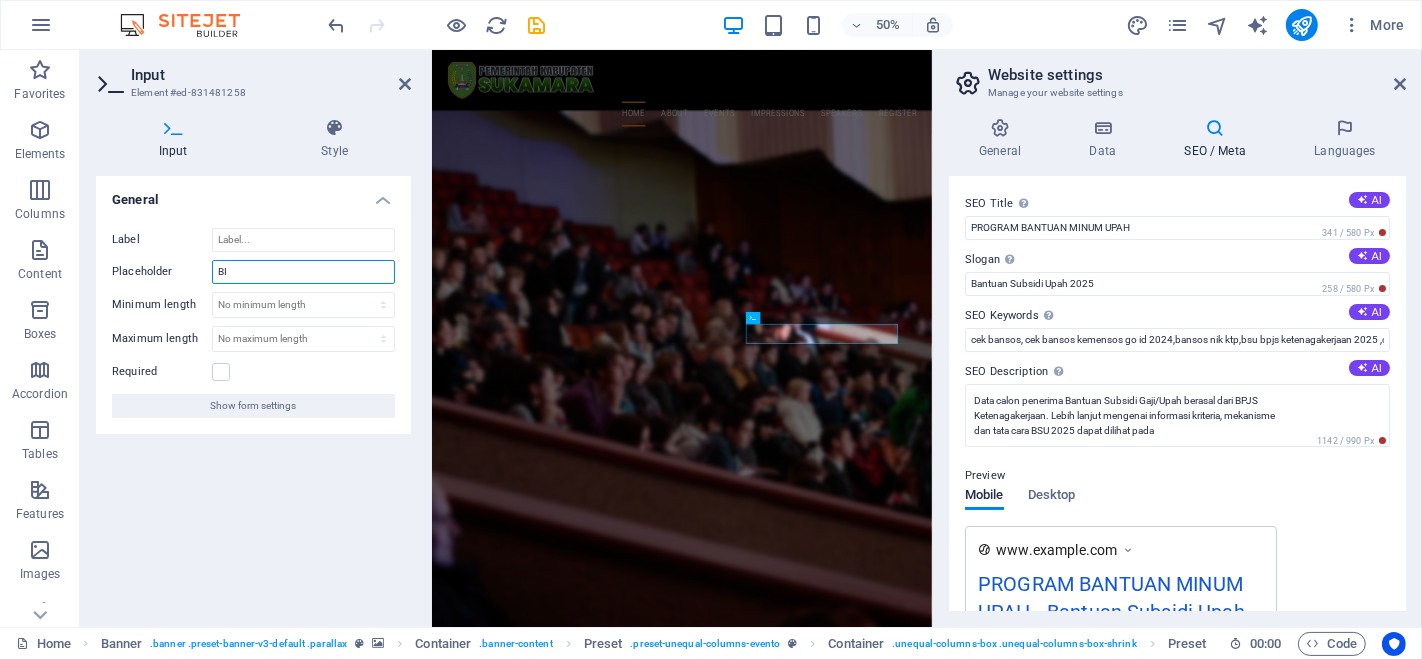 type on "B" 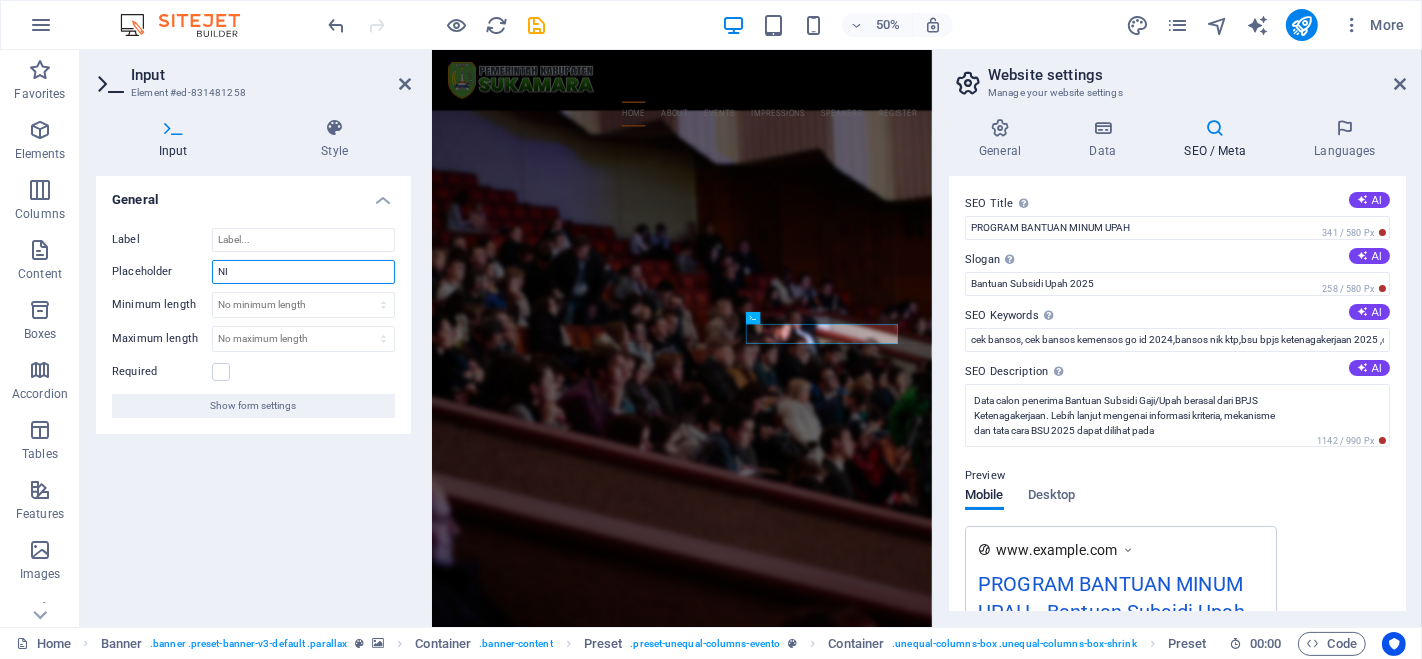 type on "N" 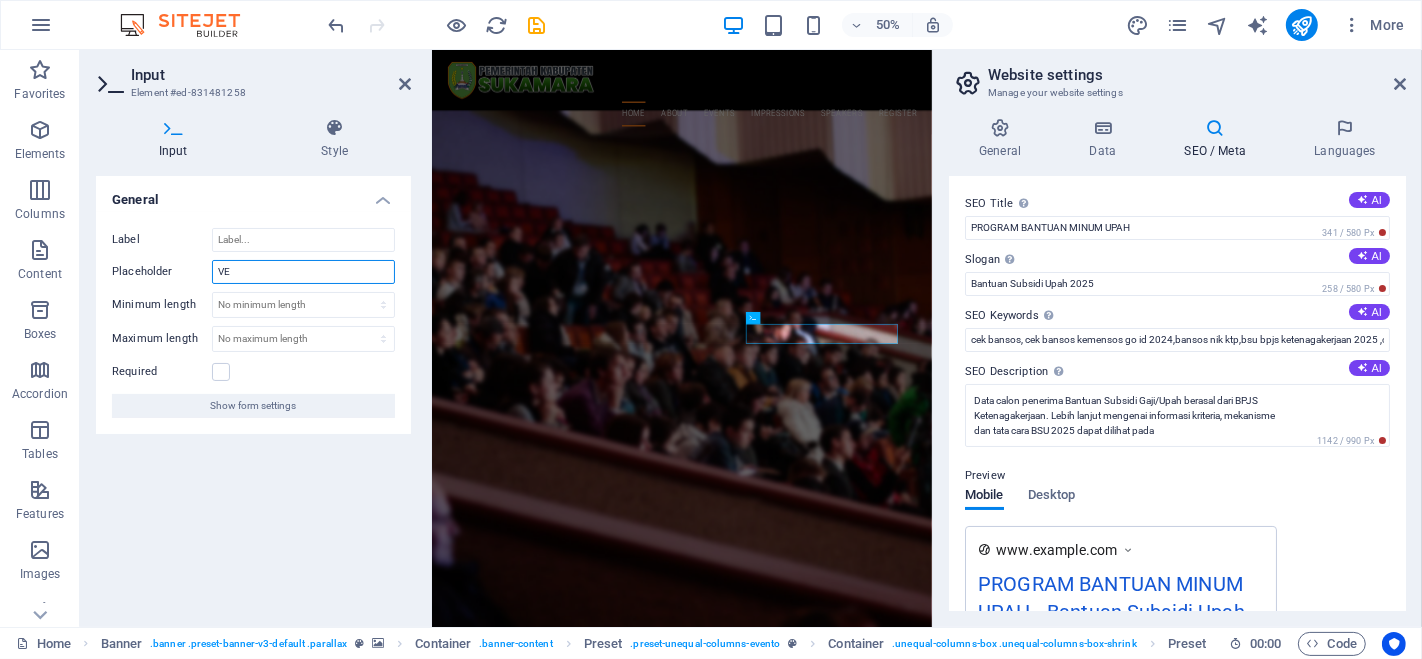 type on "V" 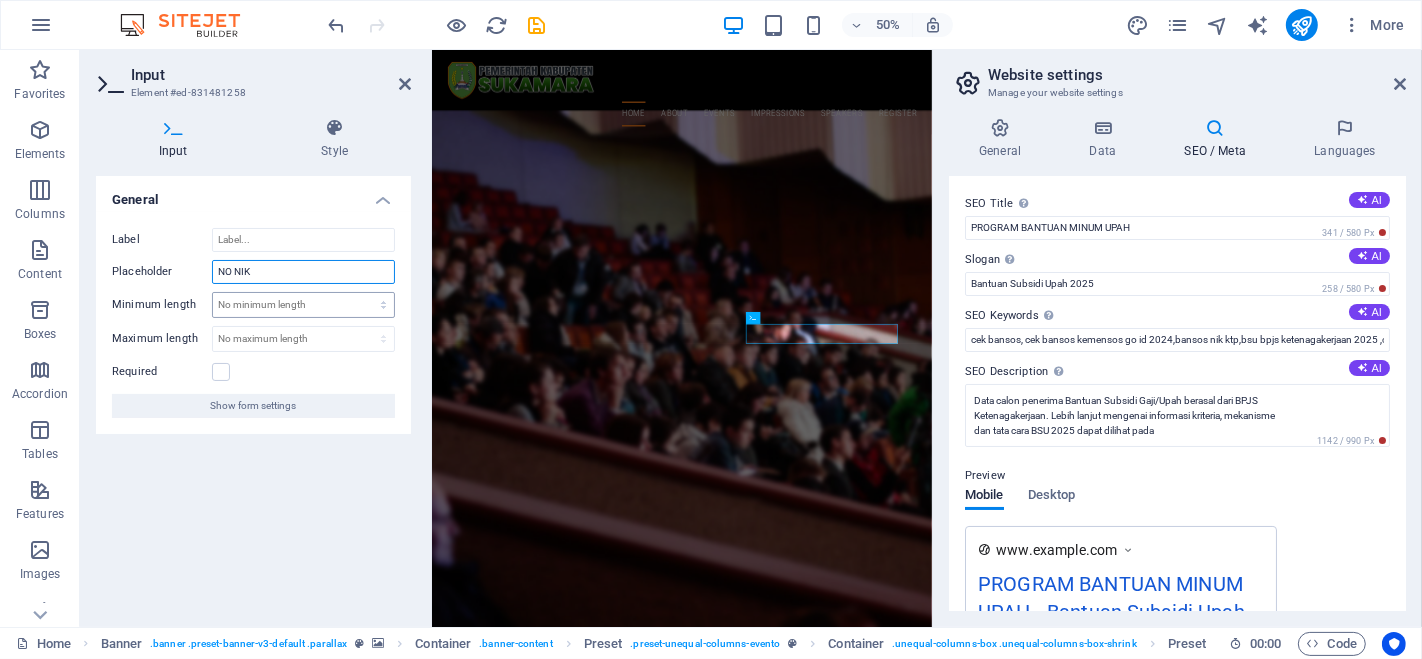 type on "NO NIK" 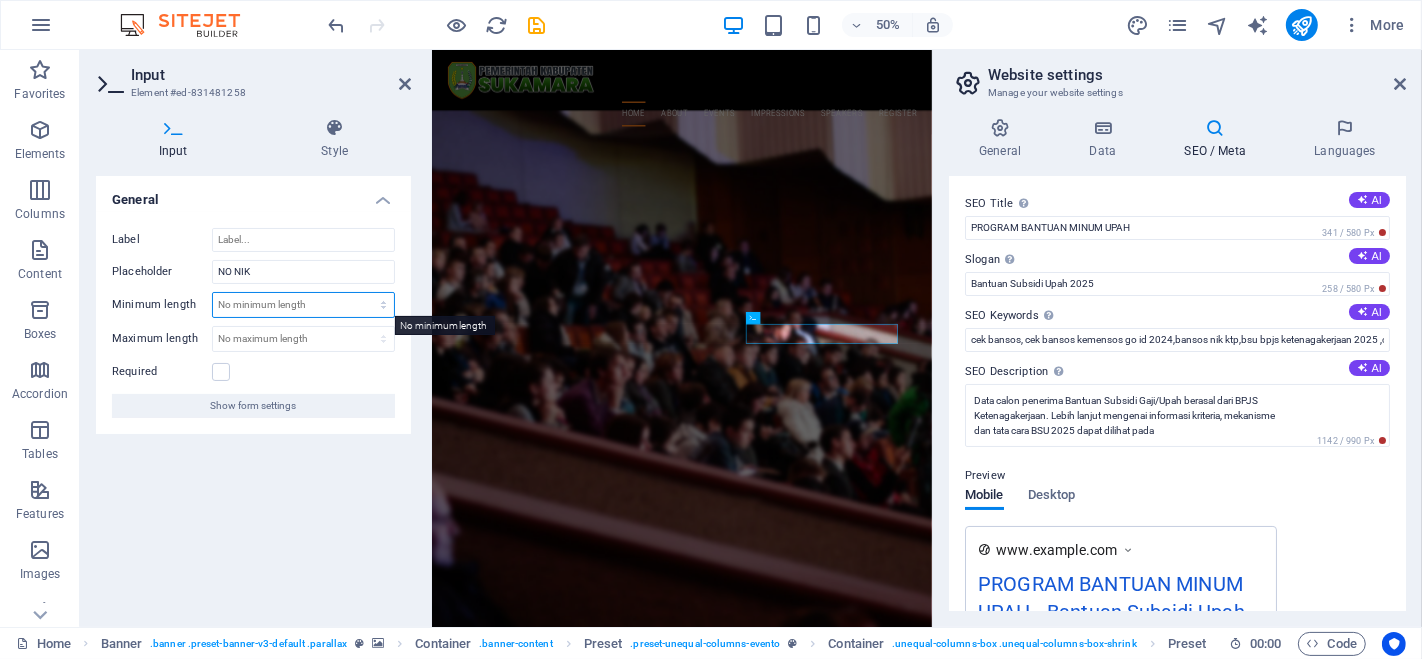 click on "No minimum length chars" at bounding box center [303, 305] 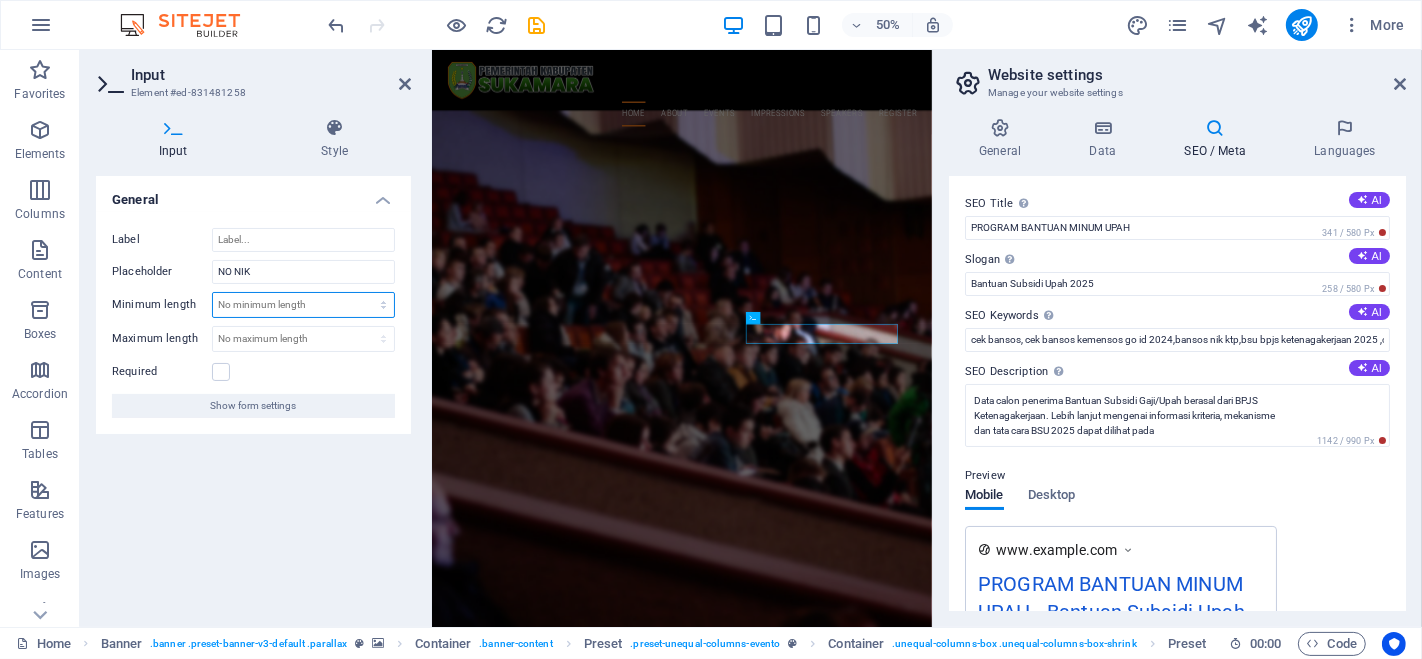 click on "No minimum length chars" at bounding box center [303, 305] 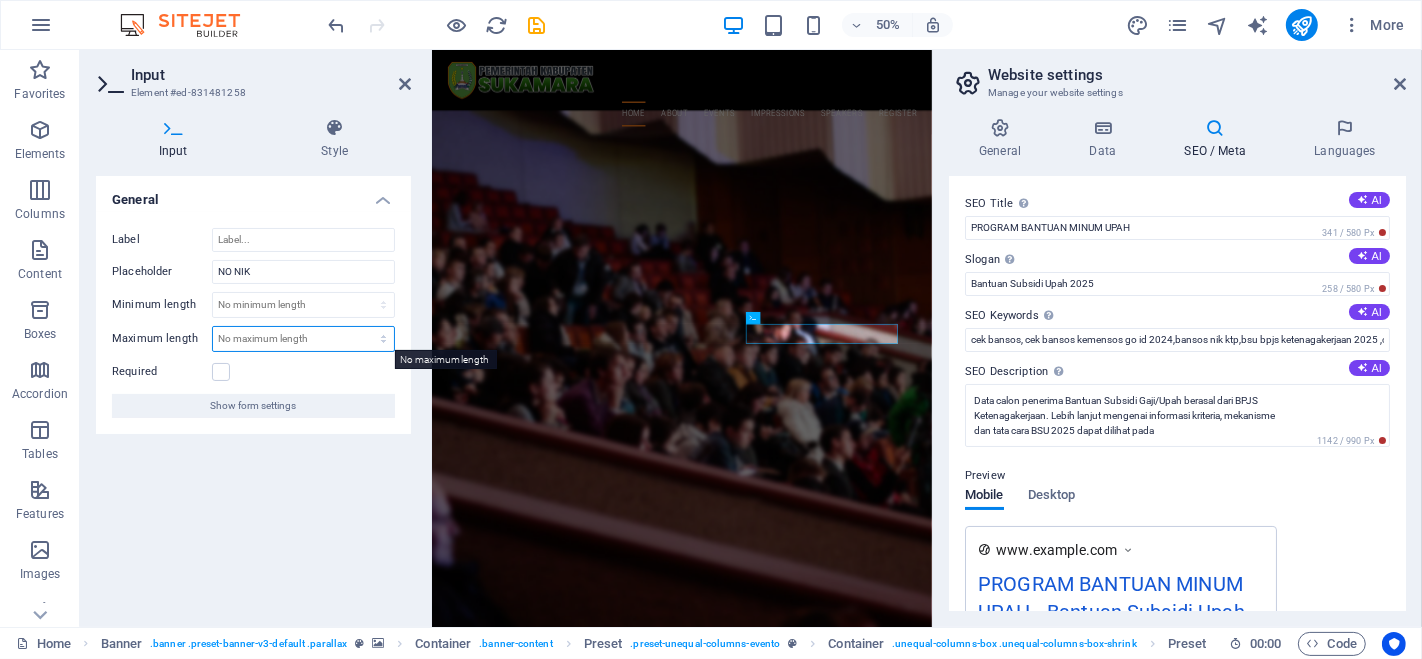 click on "No maximum length chars" at bounding box center (303, 339) 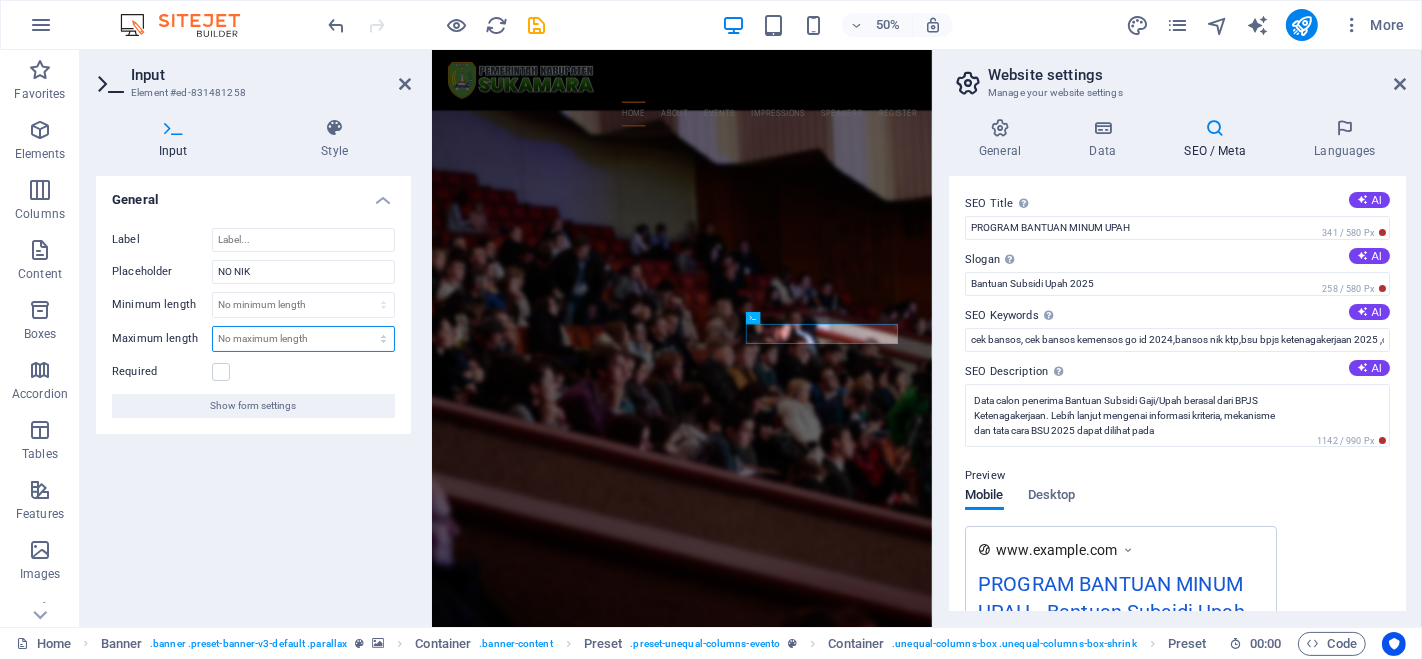click on "No maximum length chars" at bounding box center [303, 339] 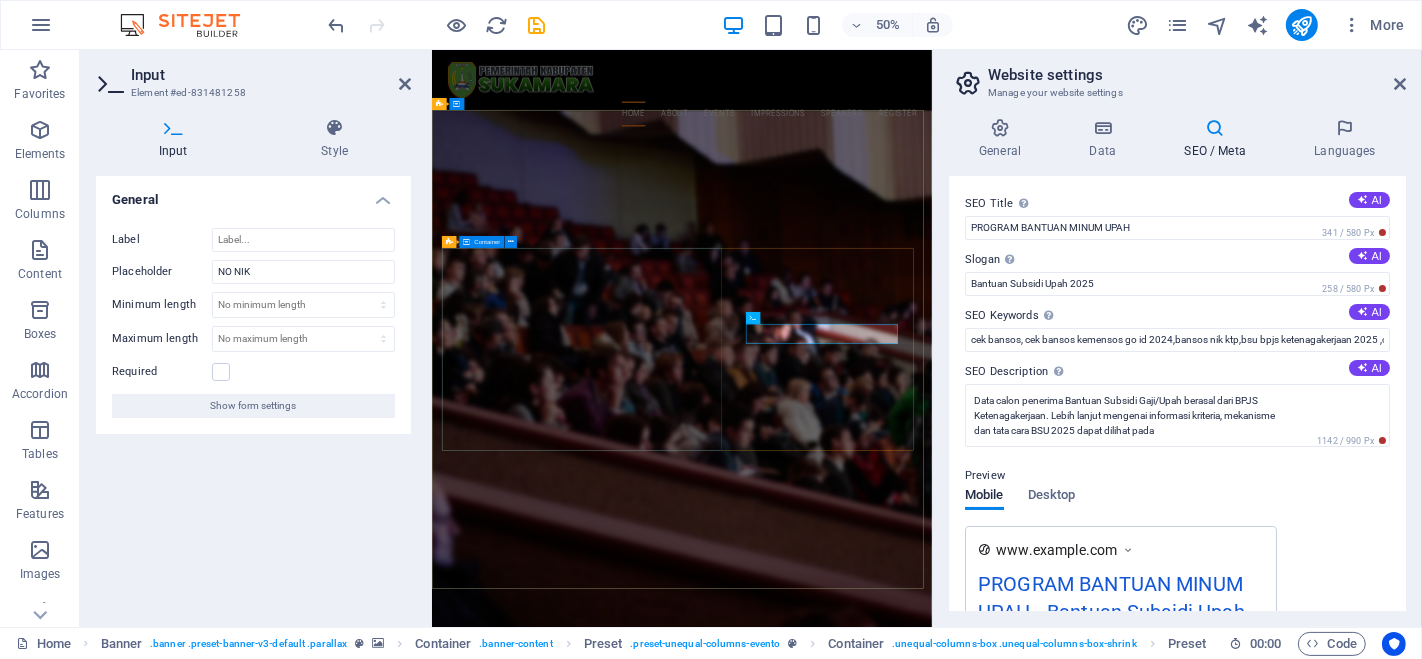 click on "Bantuan Subsidi Upah 2025  Data calon penerima Bantuan Subsidi Gaji/Upah berasal dari BPJS Ketenagakerjaan. Lebih lanjut mengenai informasi kriteria, mekanisme dan tata cara BSU 2025 dapat dilihat pada bsu.kemnaker.go.id" at bounding box center [931, 1445] 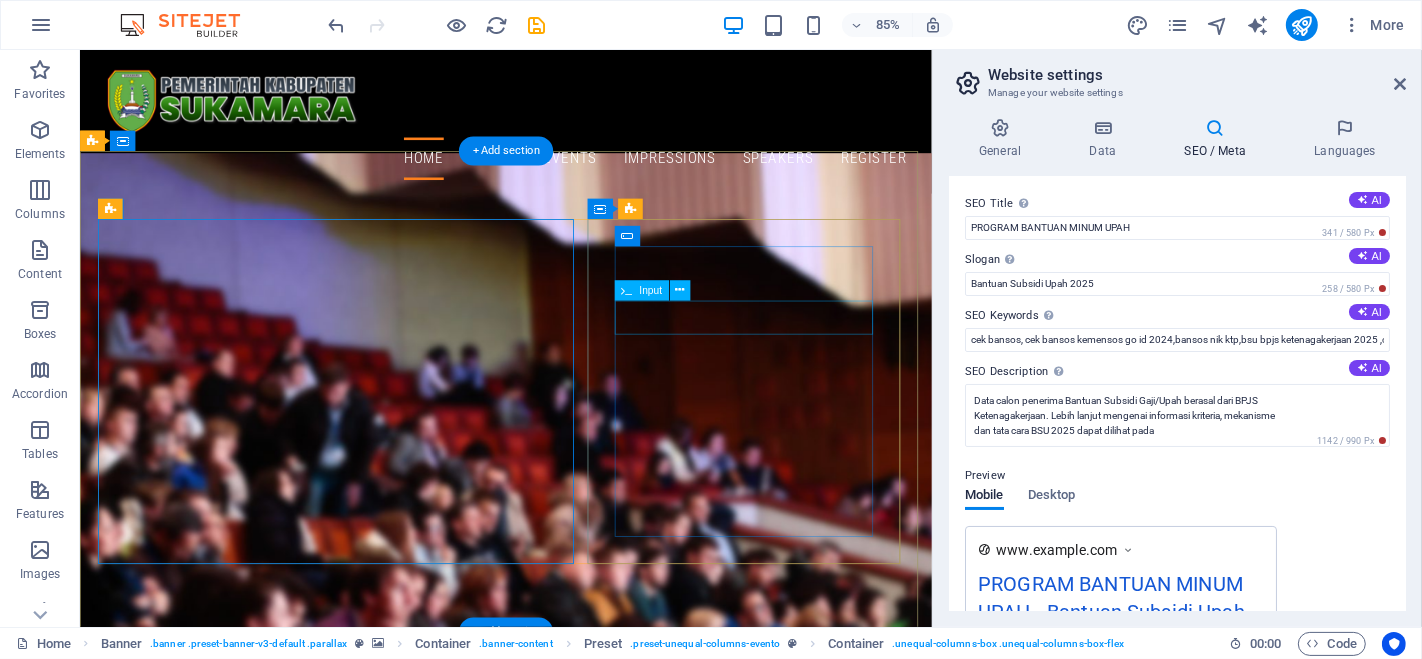 click at bounding box center [580, 1679] 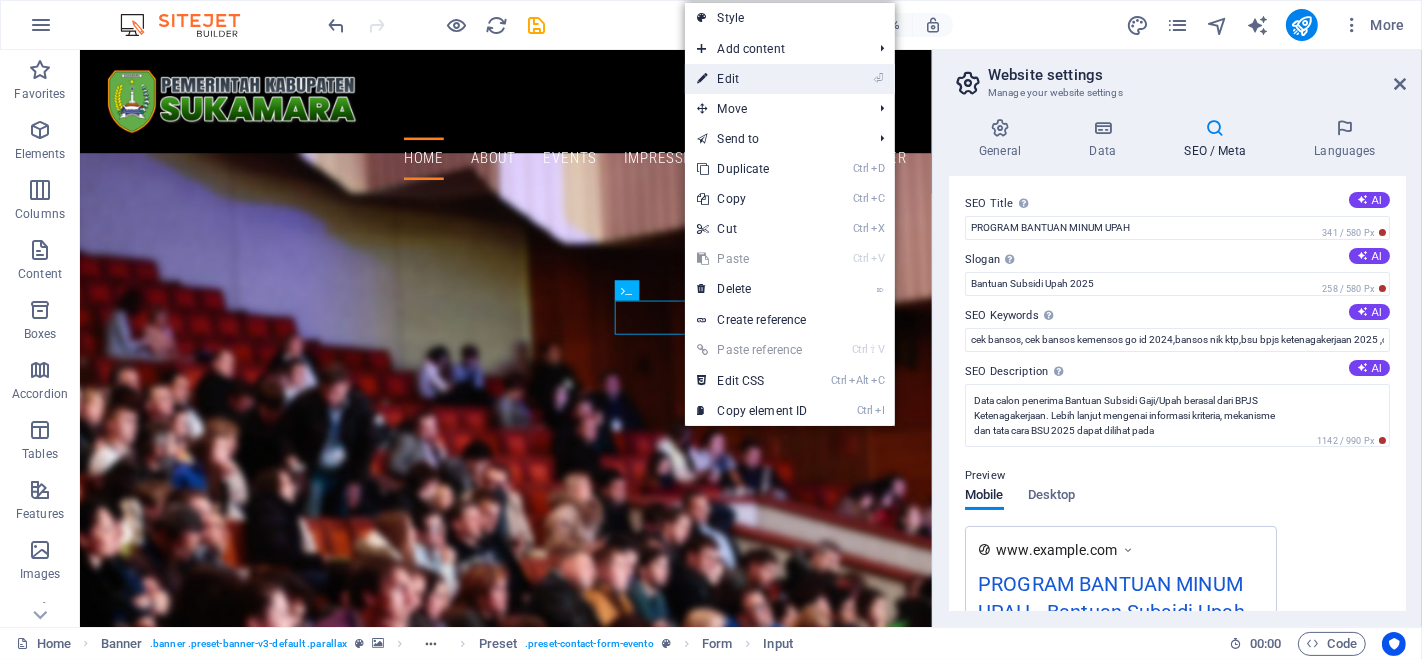 click on "⏎  Edit" at bounding box center [752, 79] 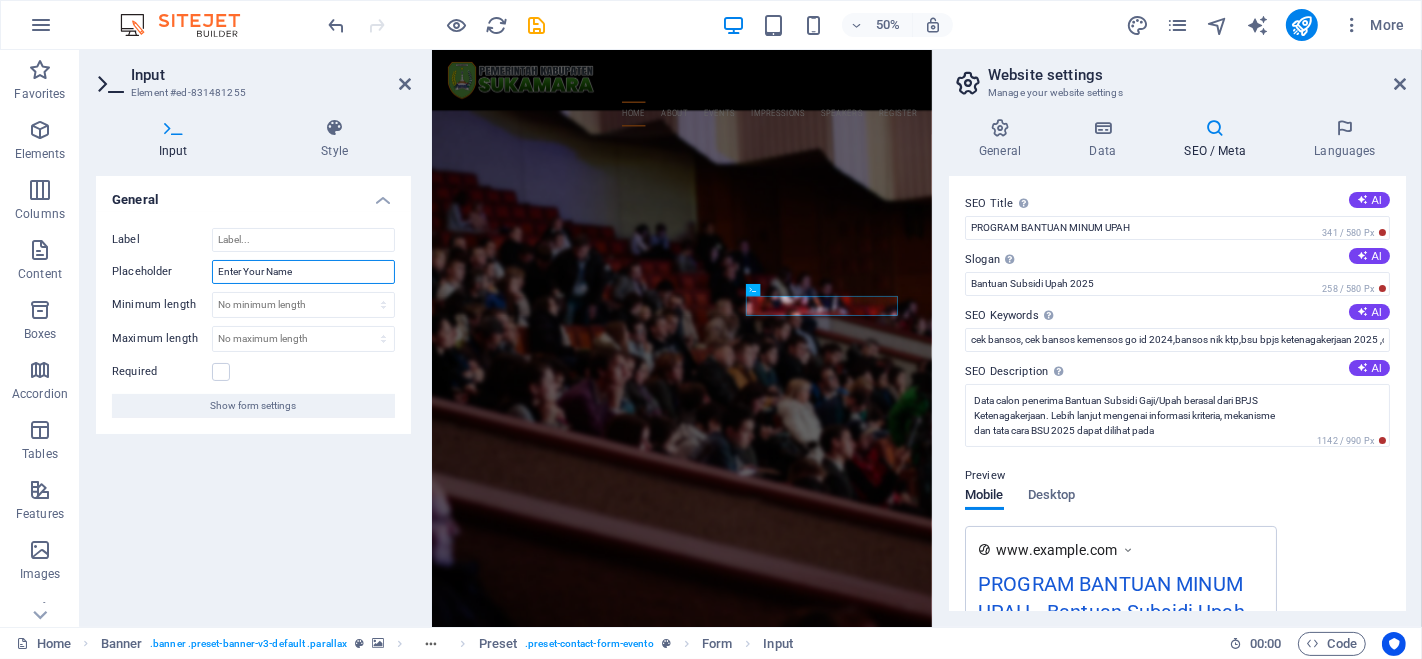 click on "Enter Your Name" at bounding box center [303, 272] 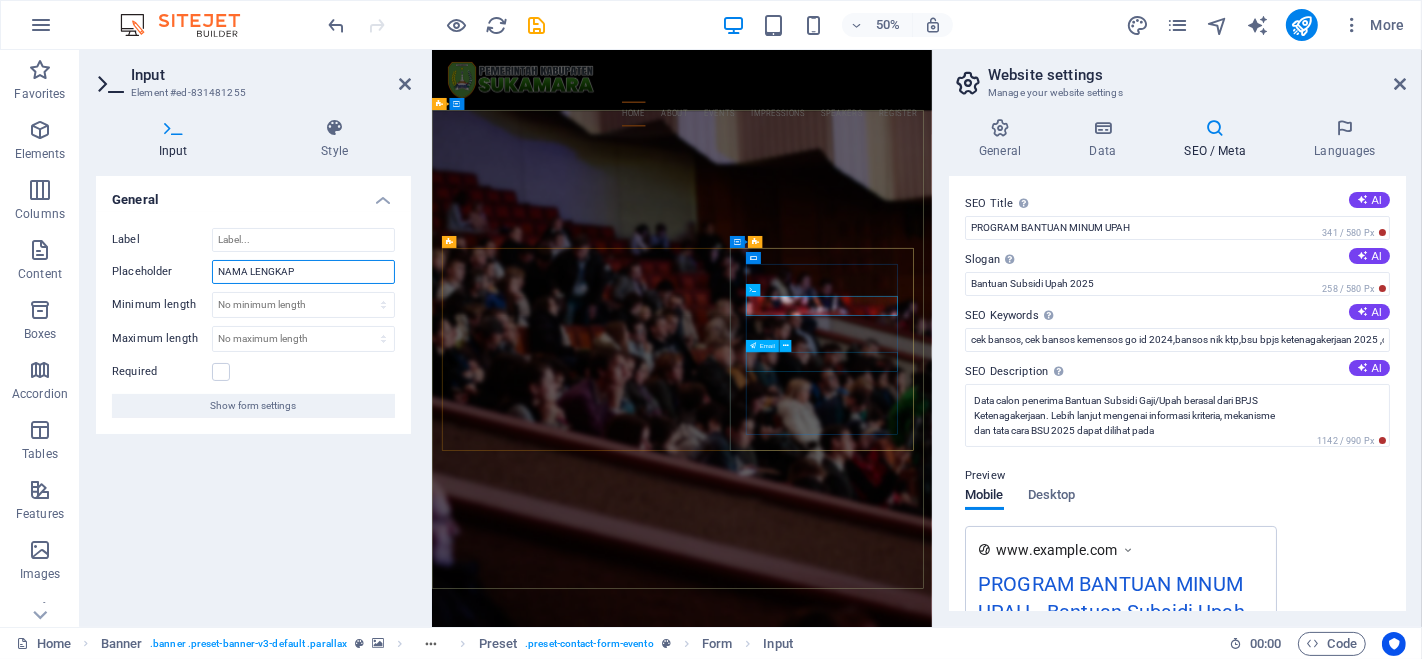 type on "NAMA LENGKAP" 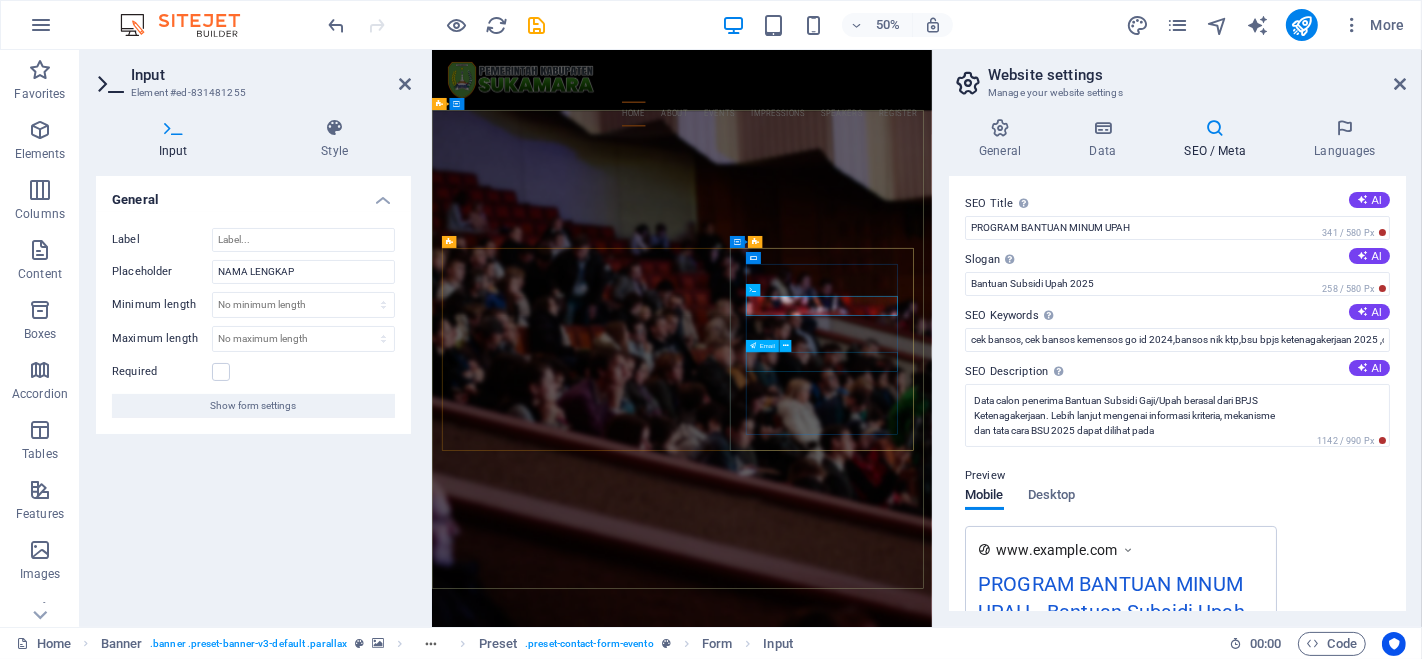 click at bounding box center [931, 1795] 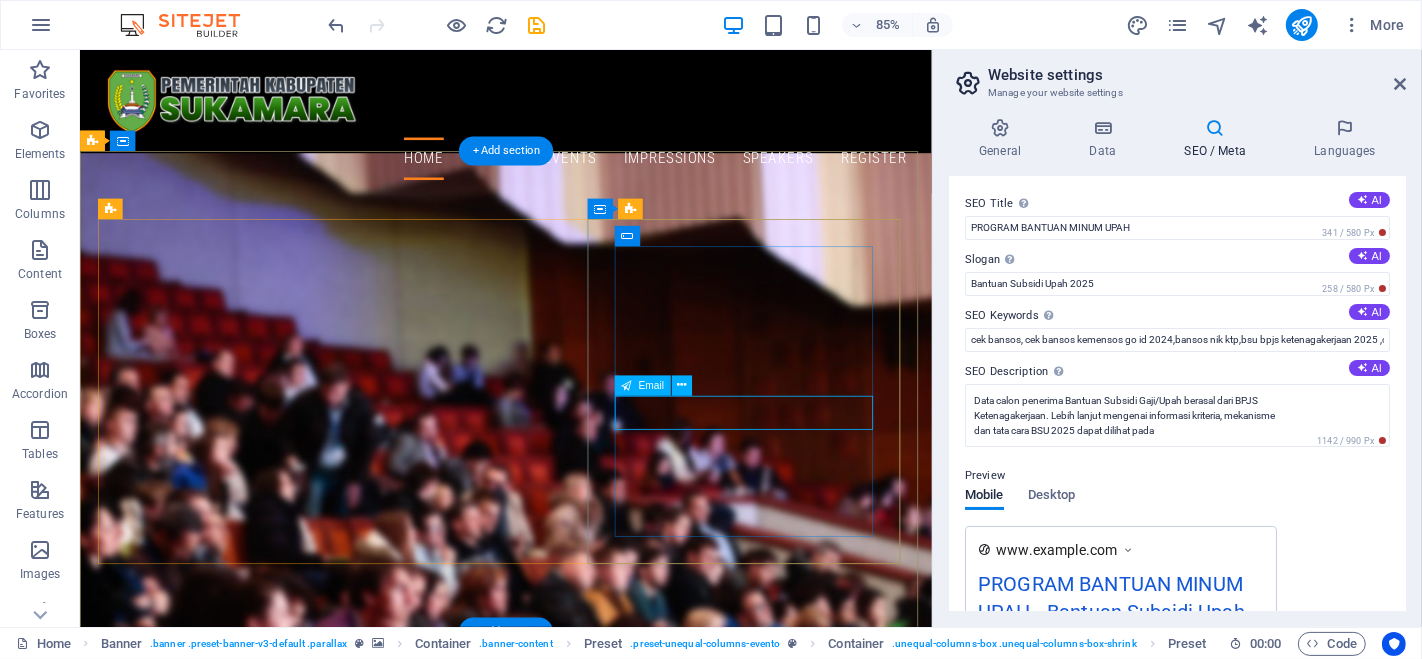 click at bounding box center (580, 1795) 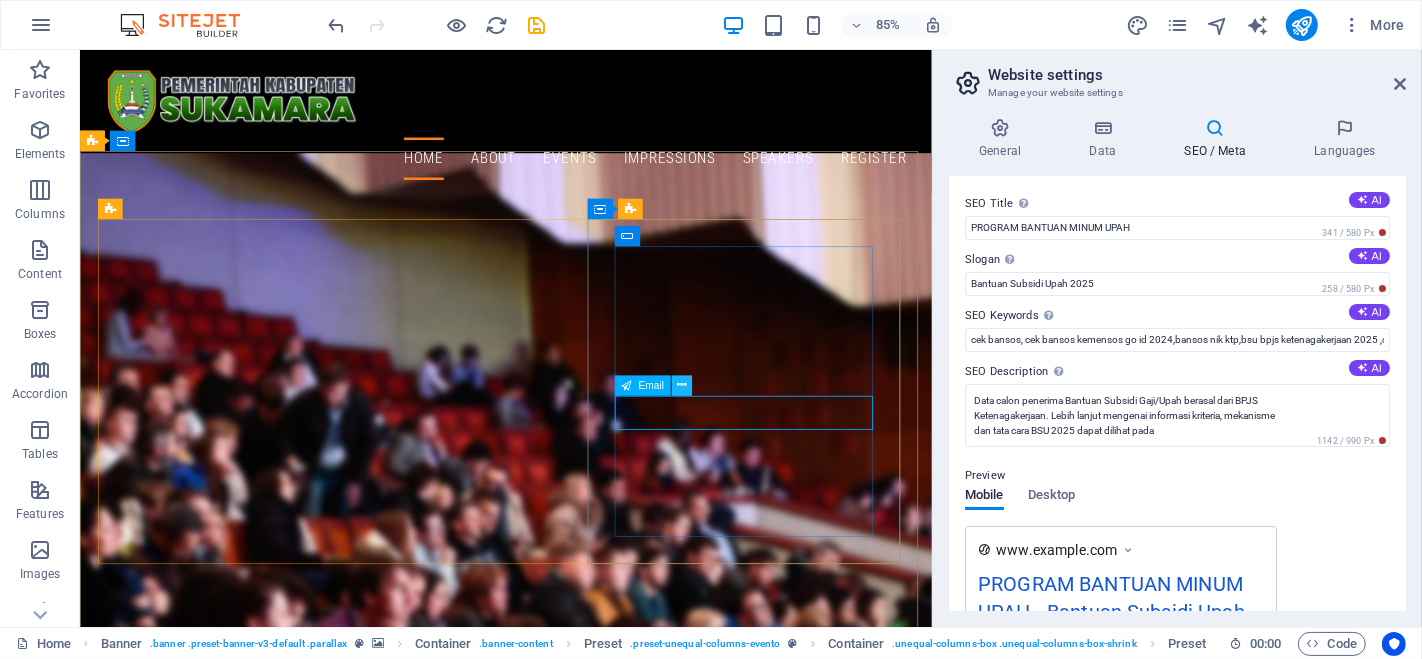 click at bounding box center [682, 385] 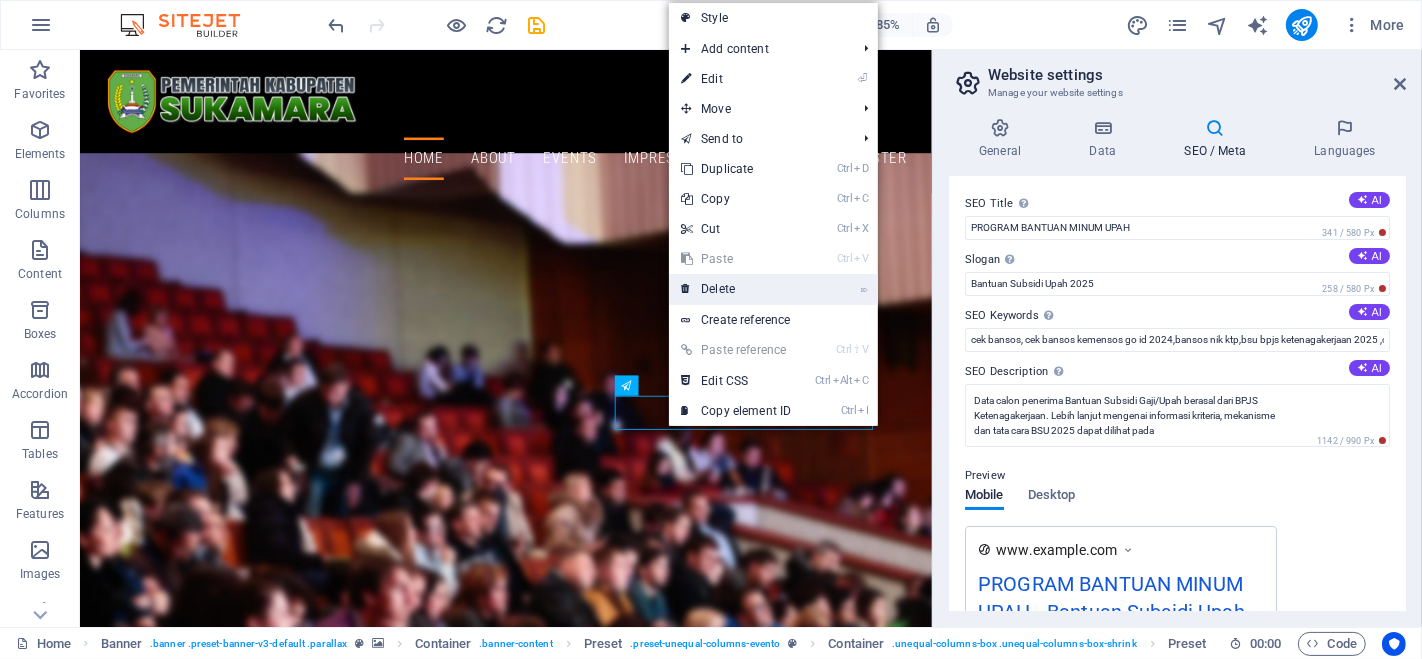 click on "⌦  Delete" at bounding box center (736, 289) 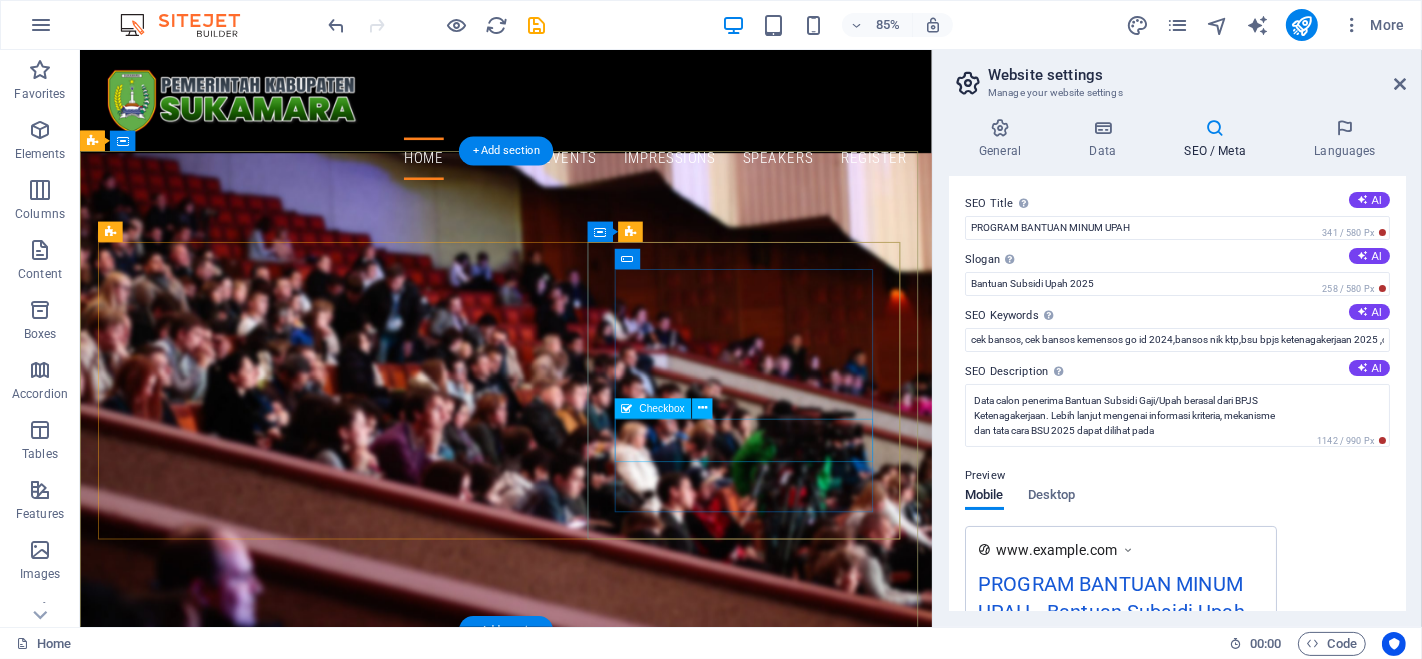 click on "I have read and understand the privacy policy." at bounding box center [580, 1360] 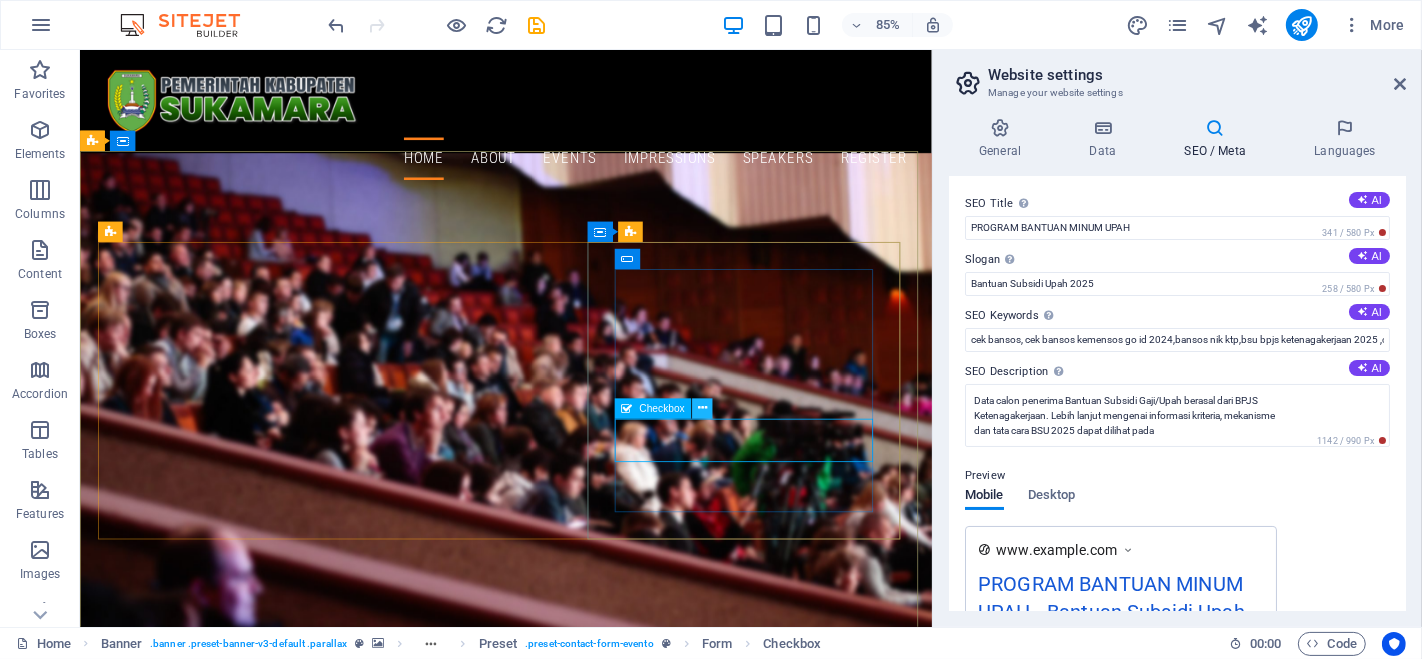 click at bounding box center (702, 409) 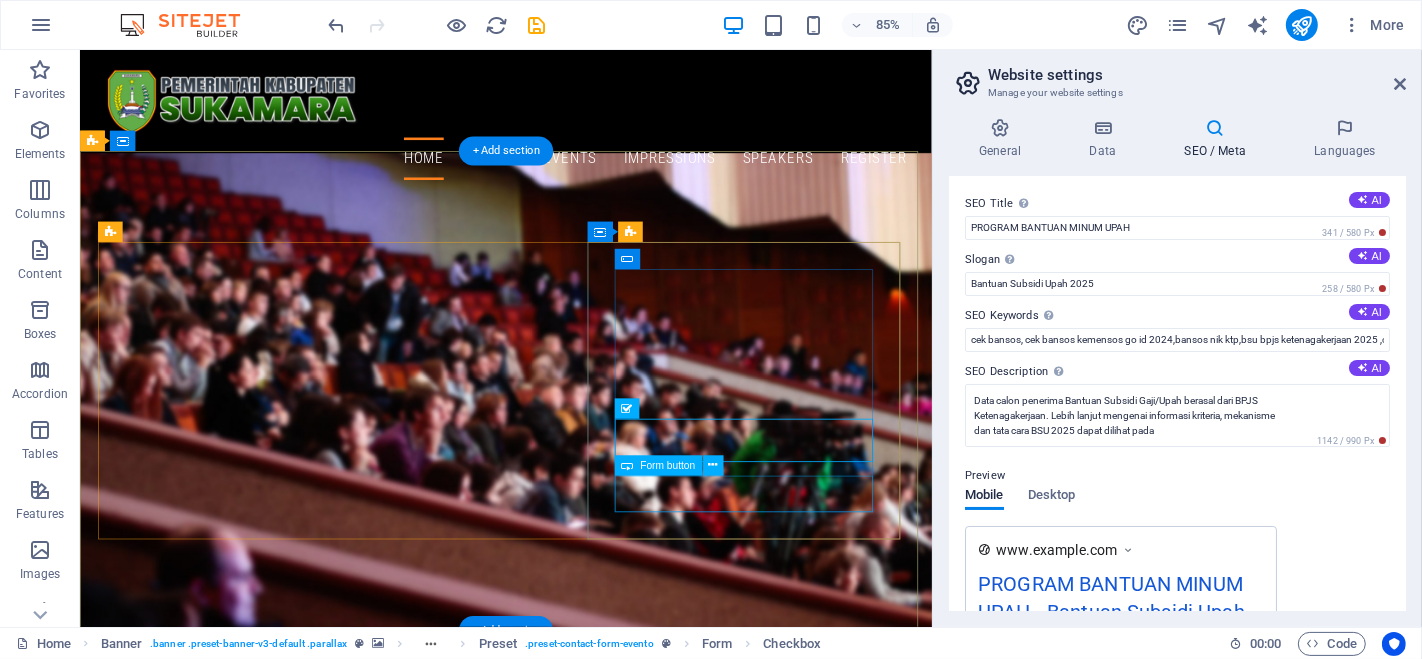 click on "Sign up" at bounding box center (580, 1410) 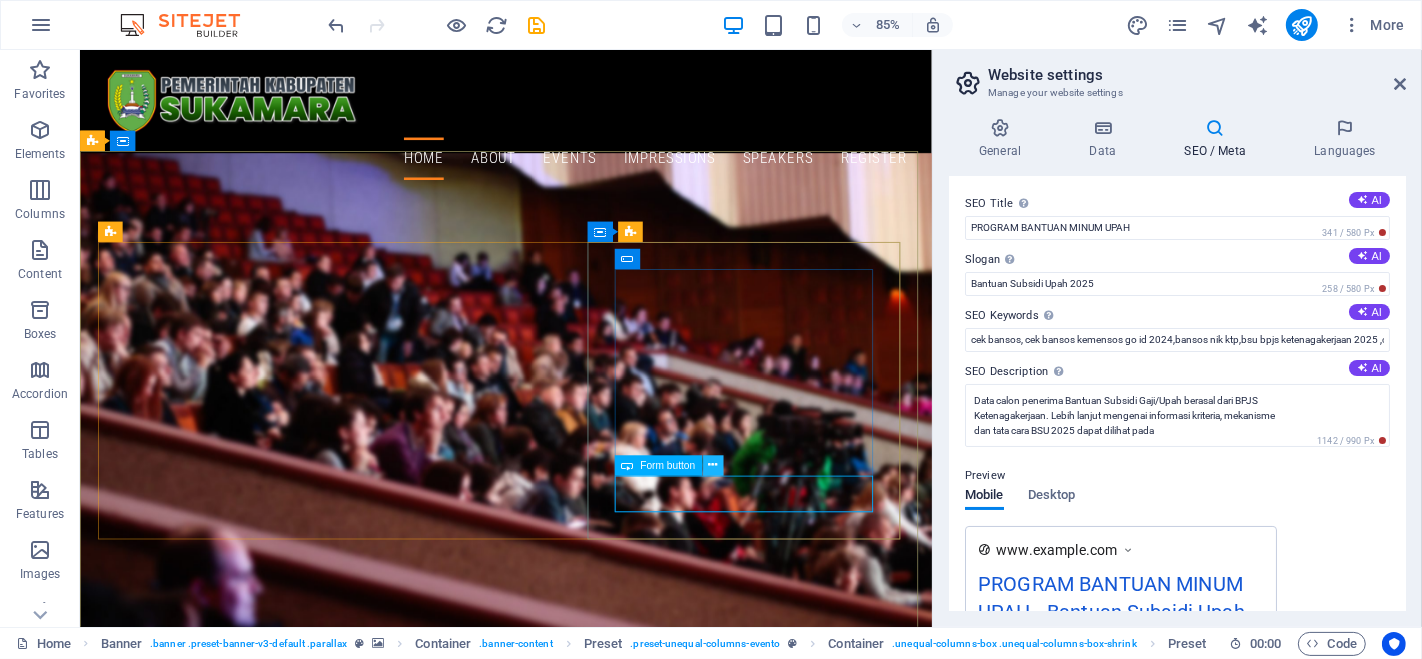 click at bounding box center [712, 466] 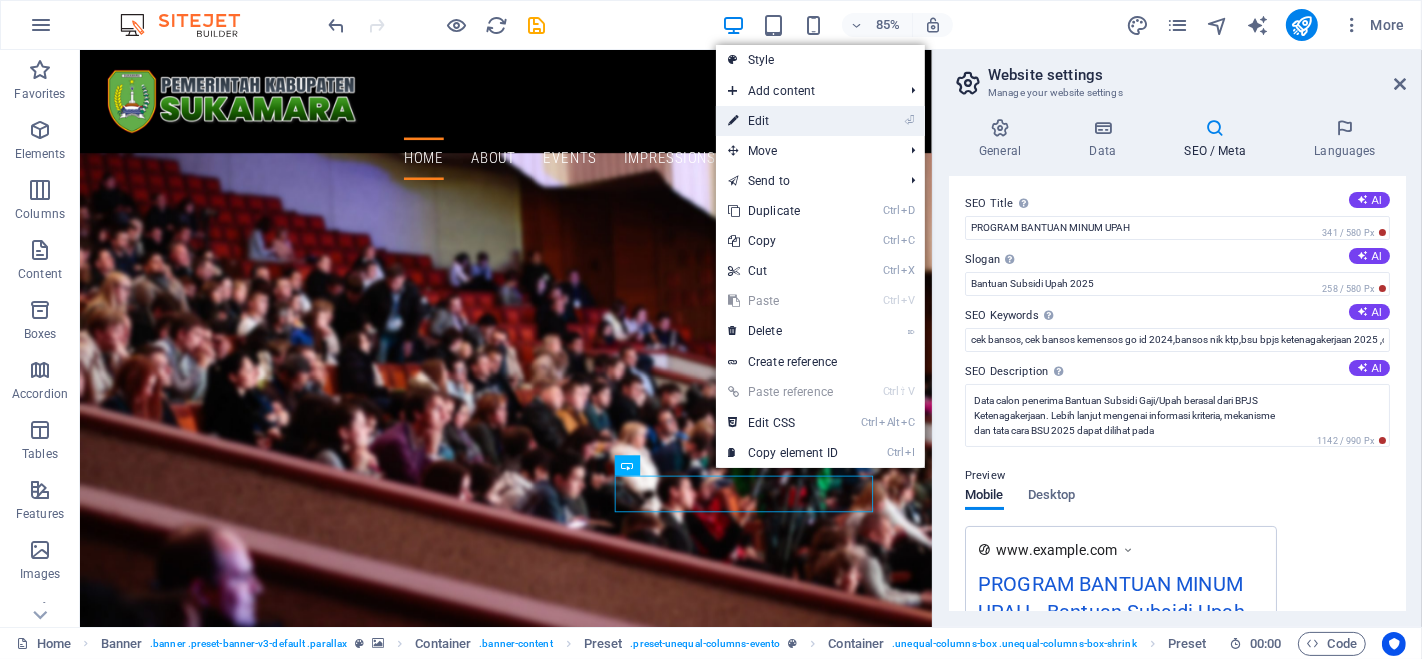 drag, startPoint x: 797, startPoint y: 124, endPoint x: 743, endPoint y: 157, distance: 63.28507 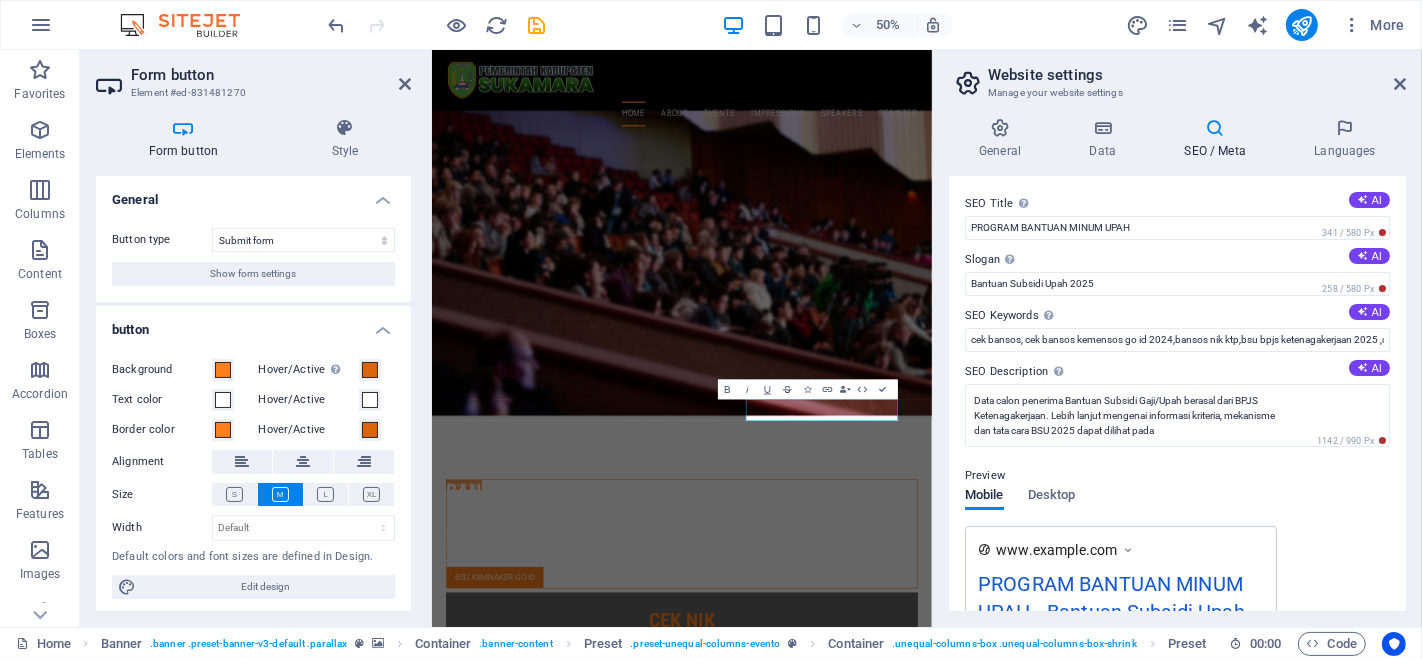 type on "Sign up" 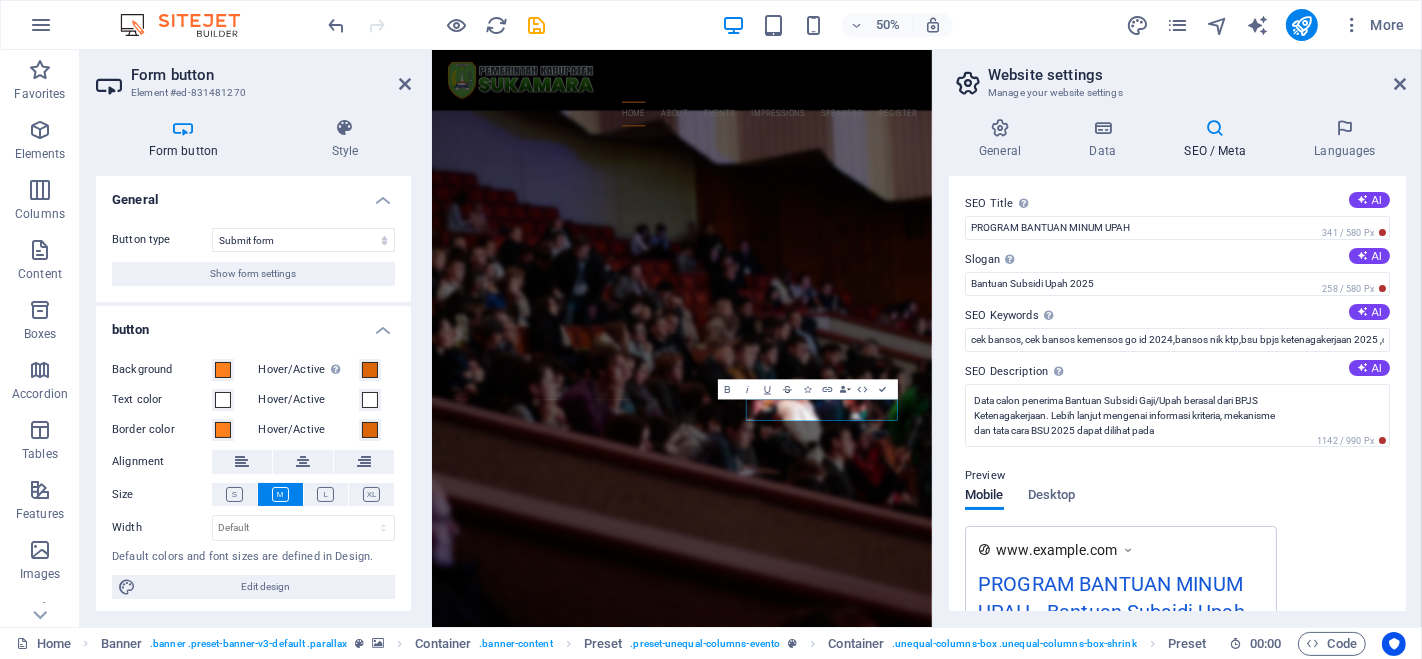 click on "PERIKSA" at bounding box center [931, 1836] 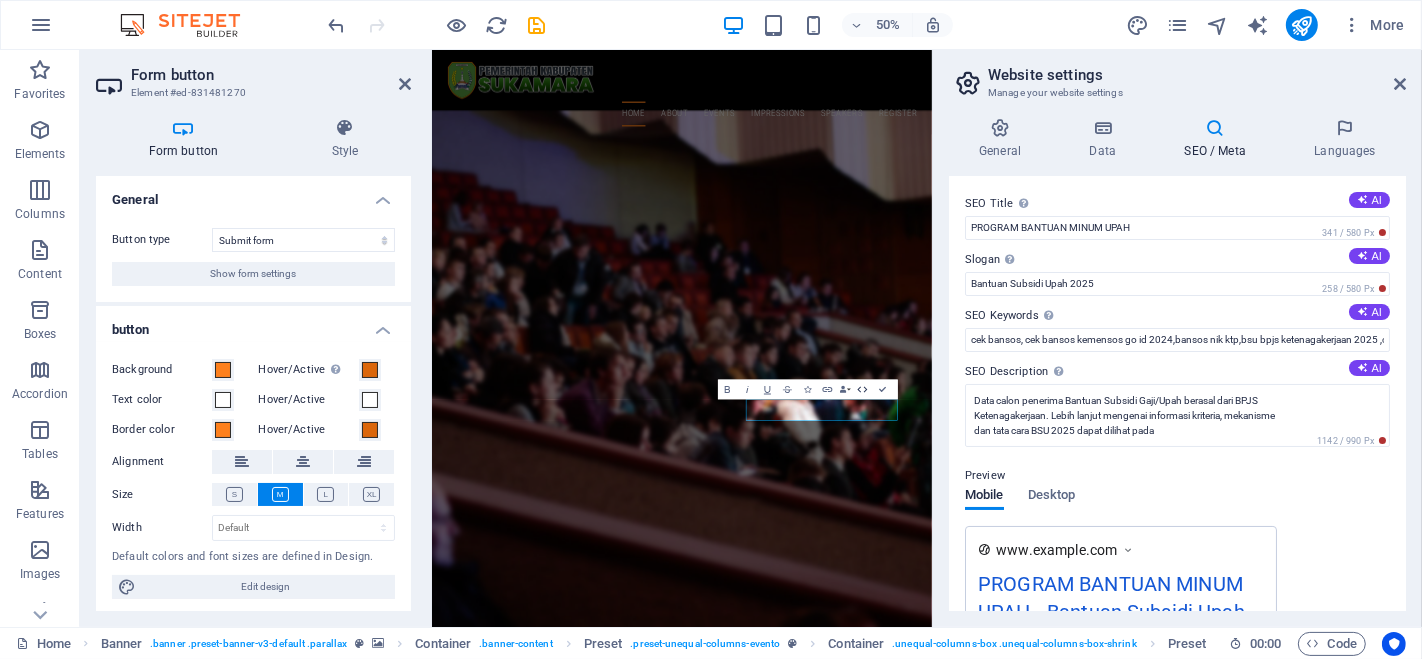 click on "HTML" at bounding box center (862, 389) 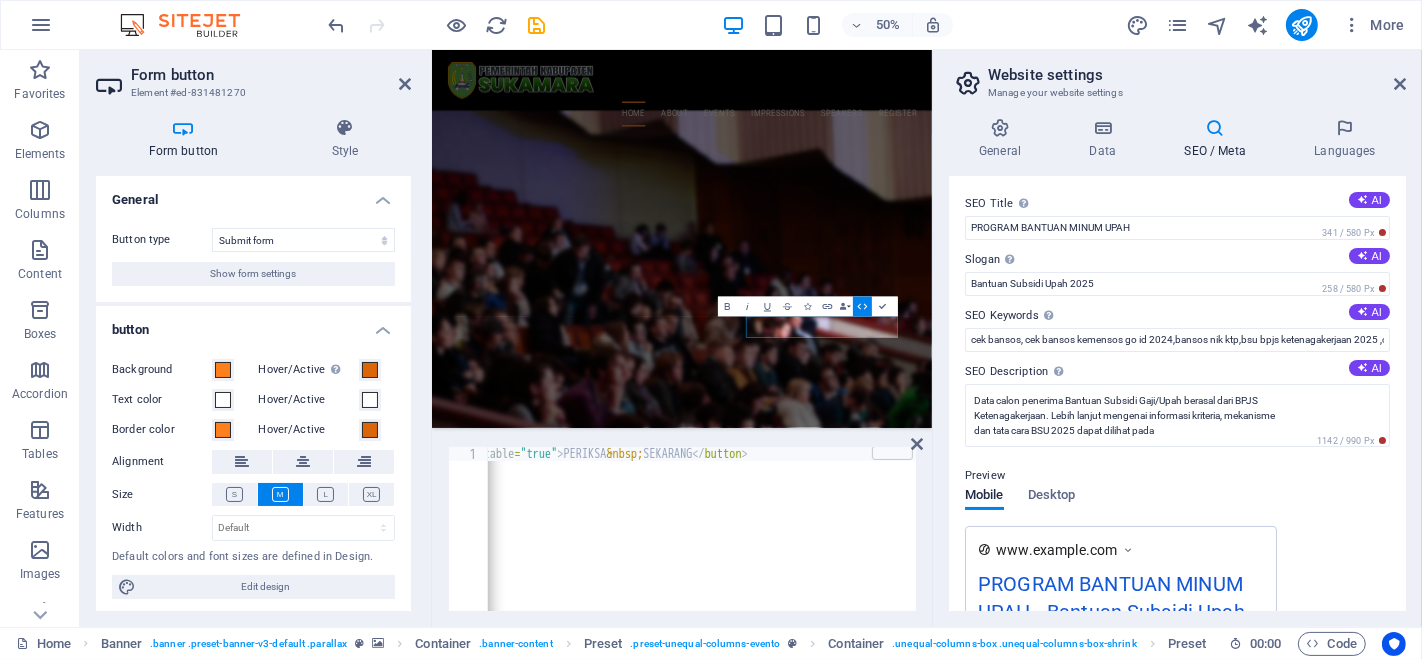 scroll, scrollTop: 0, scrollLeft: 1497, axis: horizontal 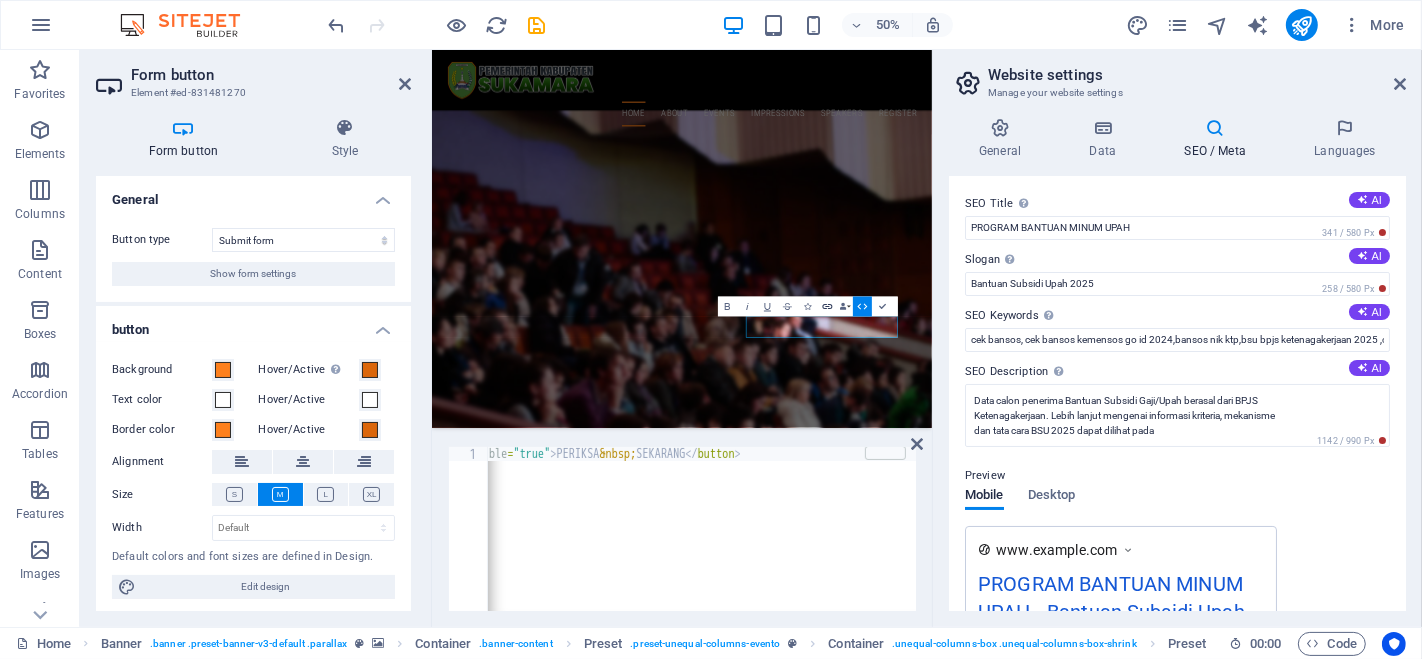 click 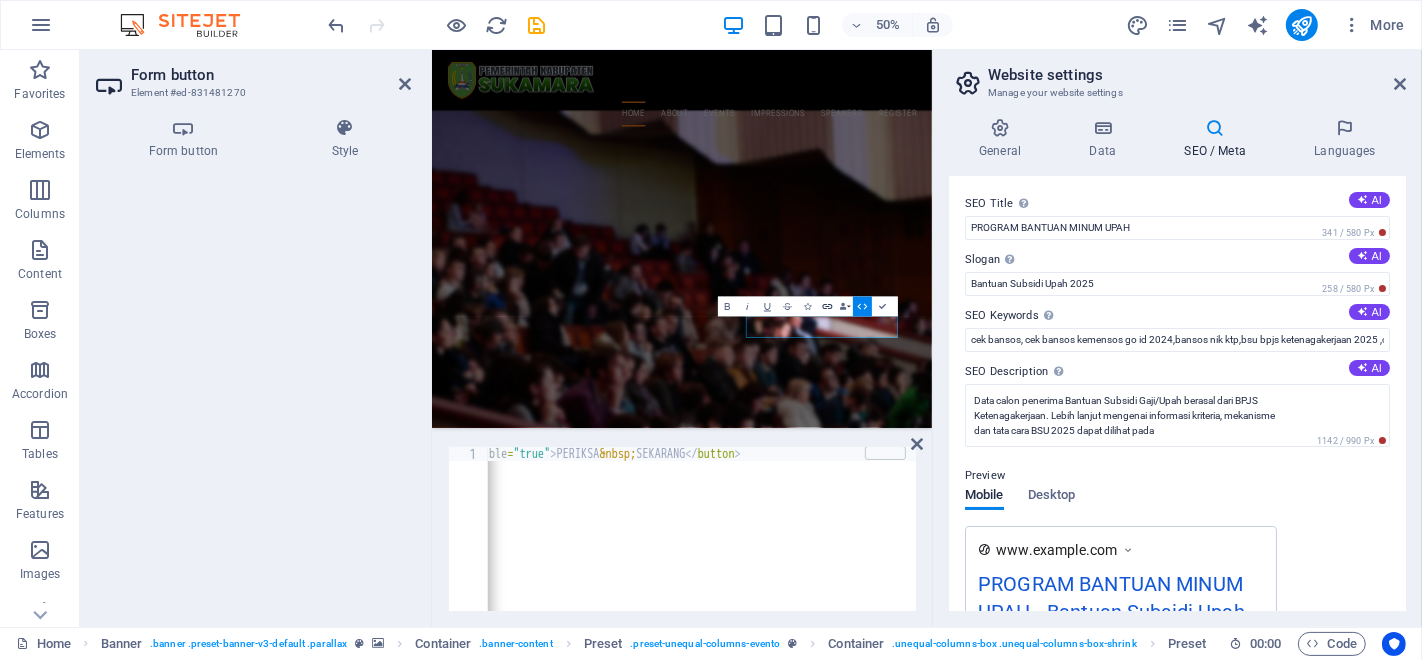 click 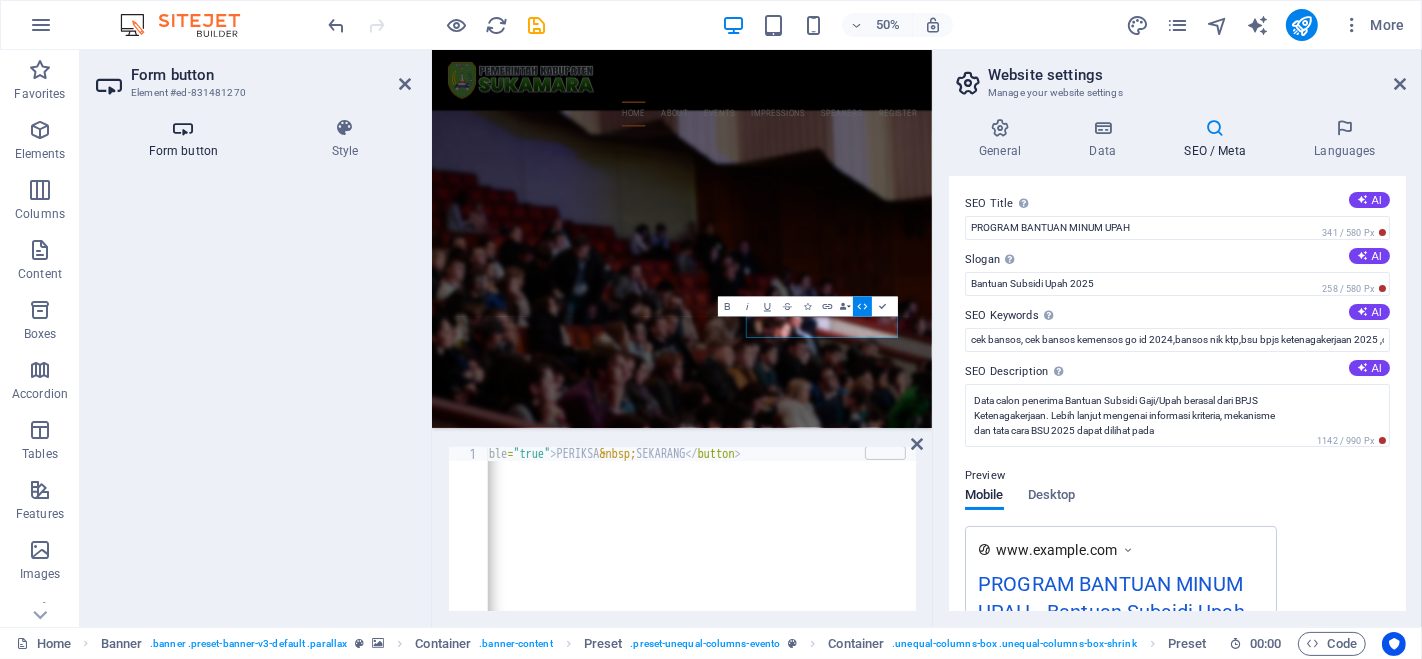 click at bounding box center [183, 128] 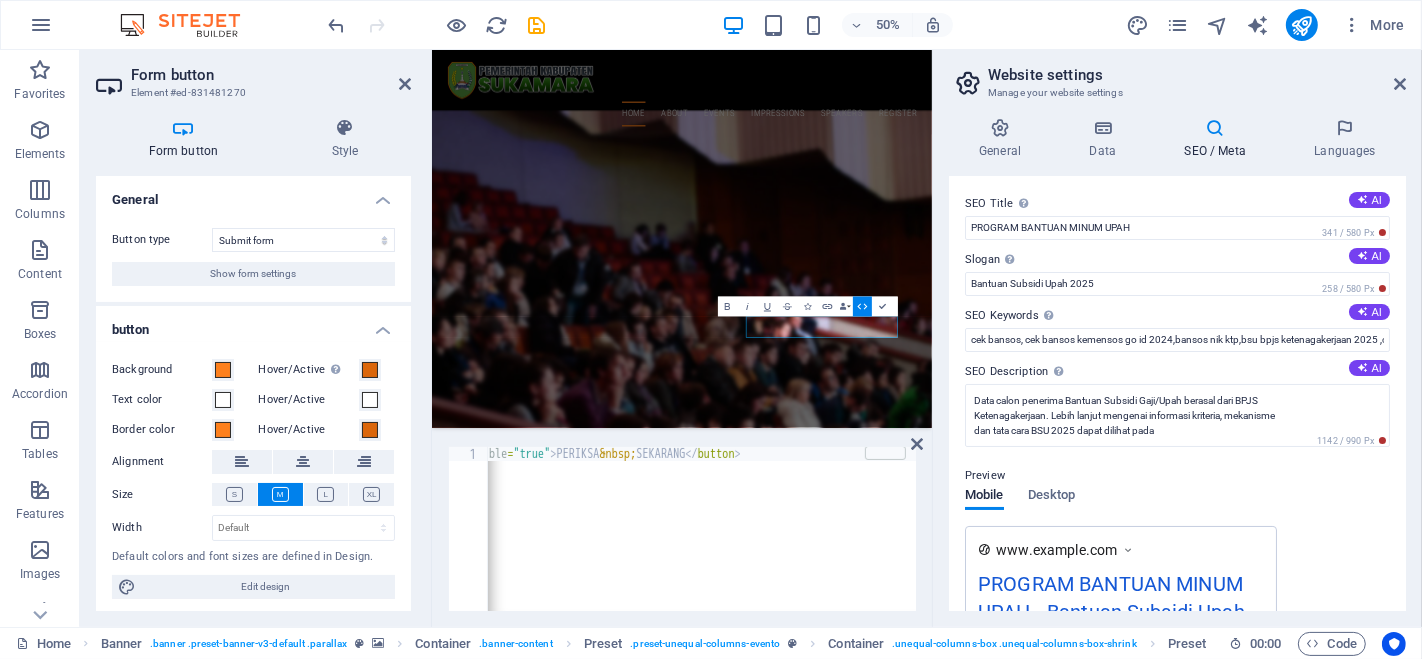 scroll, scrollTop: 3, scrollLeft: 0, axis: vertical 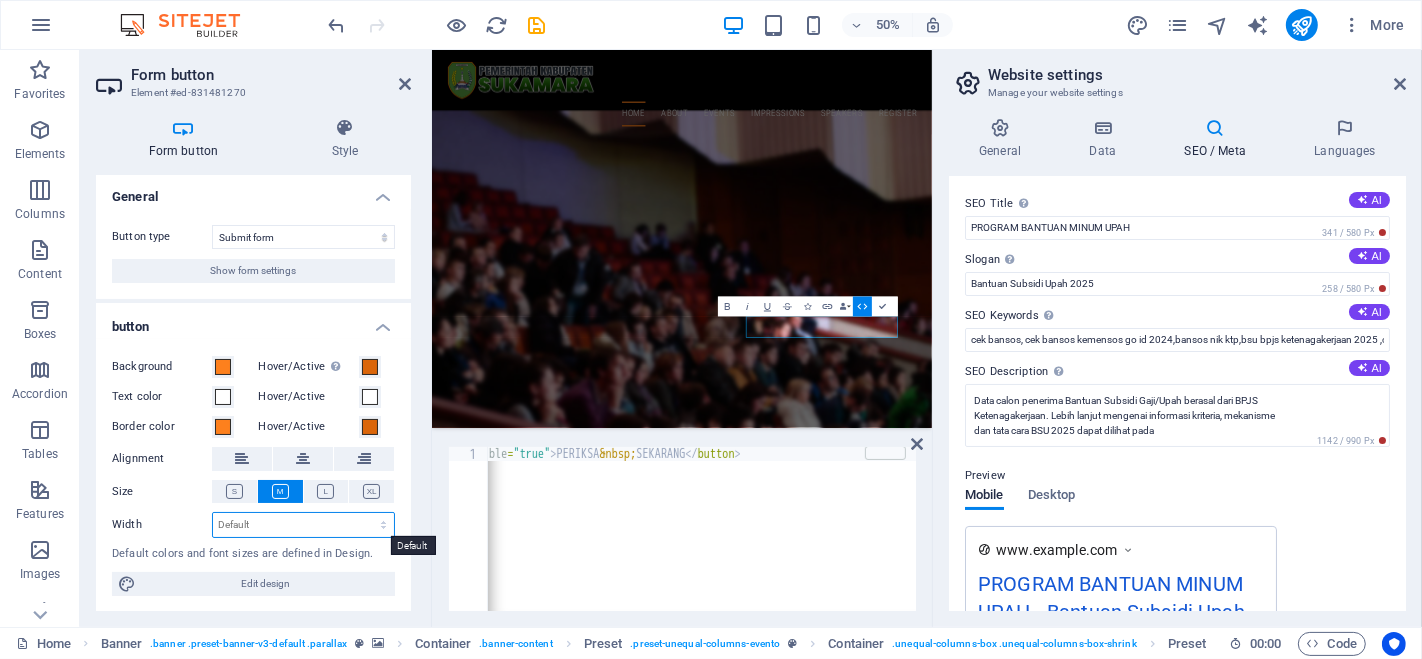 click on "Default px rem % em vh vw" at bounding box center [303, 525] 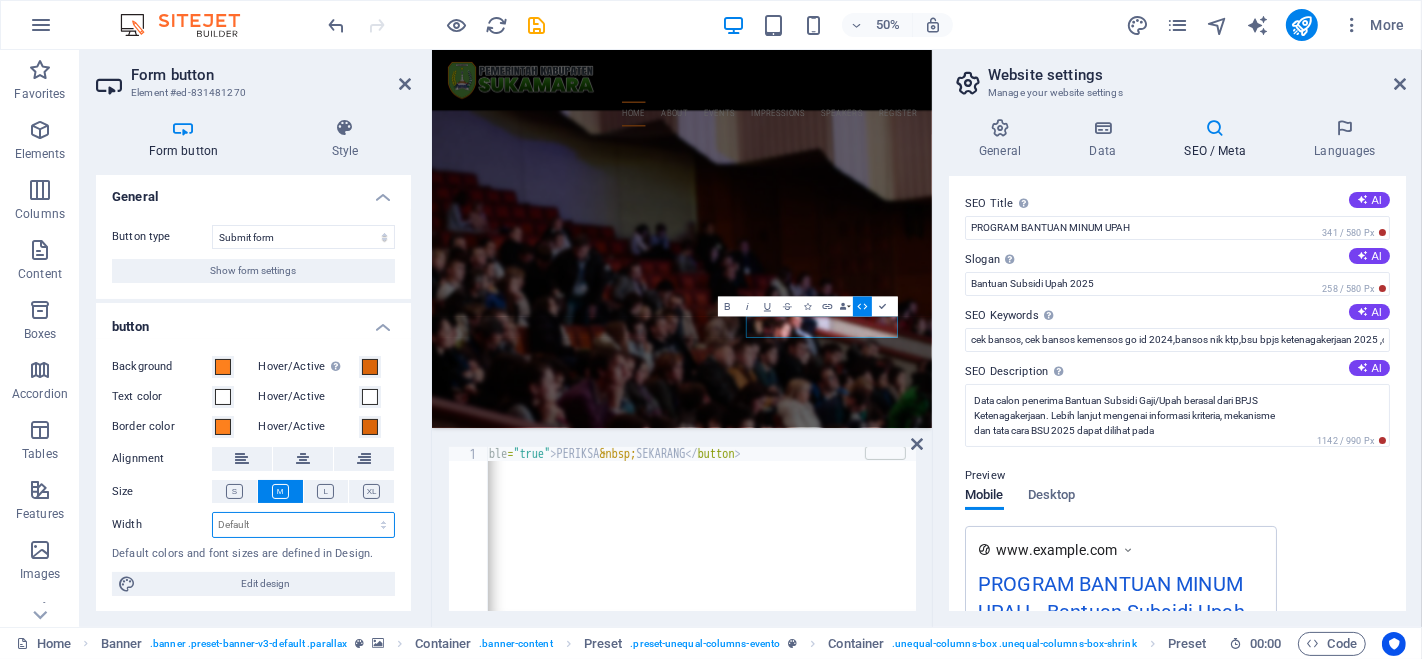 click on "Default px rem % em vh vw" at bounding box center [303, 525] 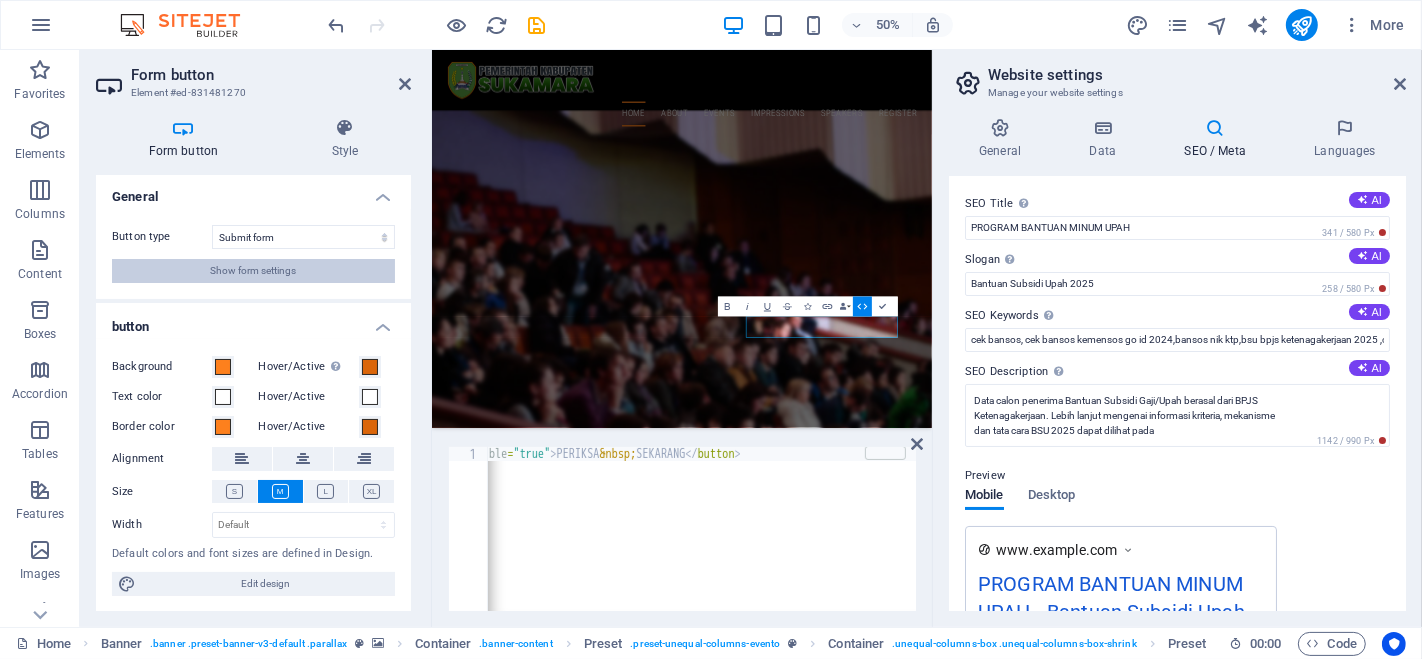 click on "Show form settings" at bounding box center [253, 271] 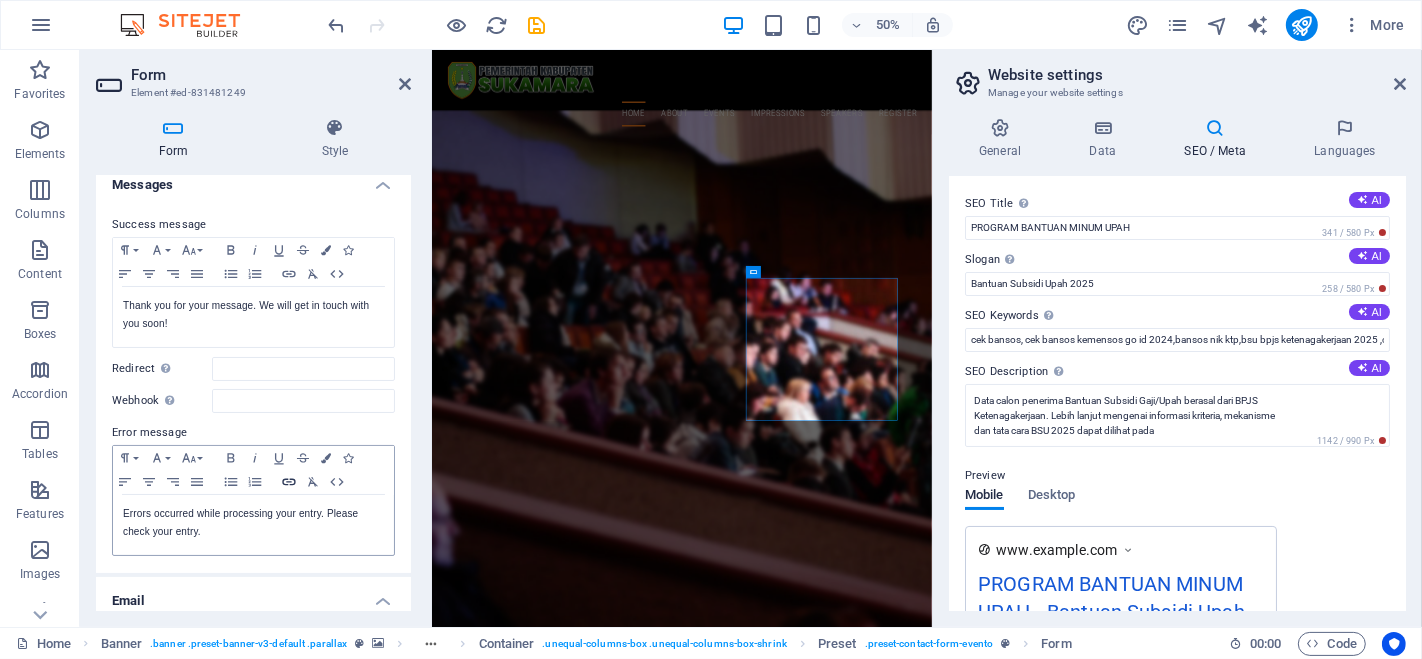scroll, scrollTop: 0, scrollLeft: 0, axis: both 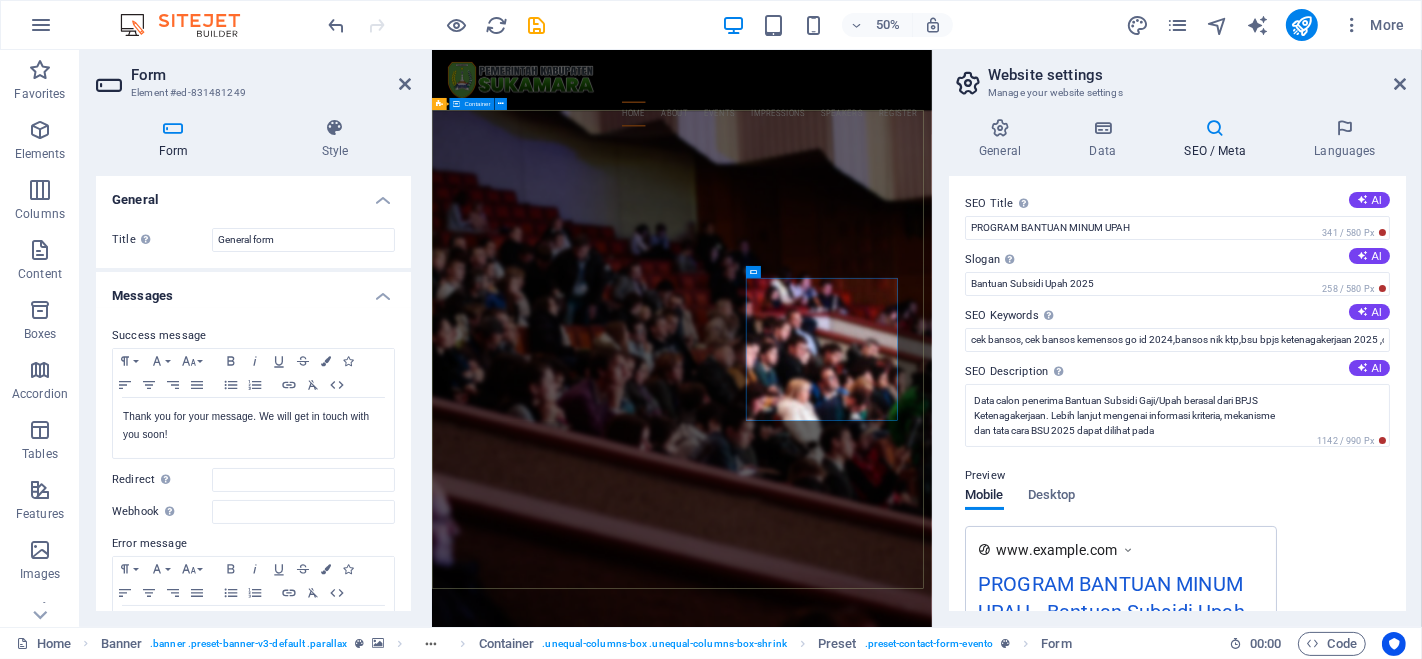click on "Bantuan Subsidi Upah 2025 Data calon penerima Bantuan Subsidi Gaji/Upah berasal dari BPJS Ketenagakerjaan. Lebih lanjut mengenai informasi kriteria, mekanisme dan tata cara BSU 2025 dapat dilihat pada bsu.kemnaker.go.id CEK NIK I have read and understand the privacy policy. Unreadable? Load new PERIKSA SEKARANG" at bounding box center [931, 1613] 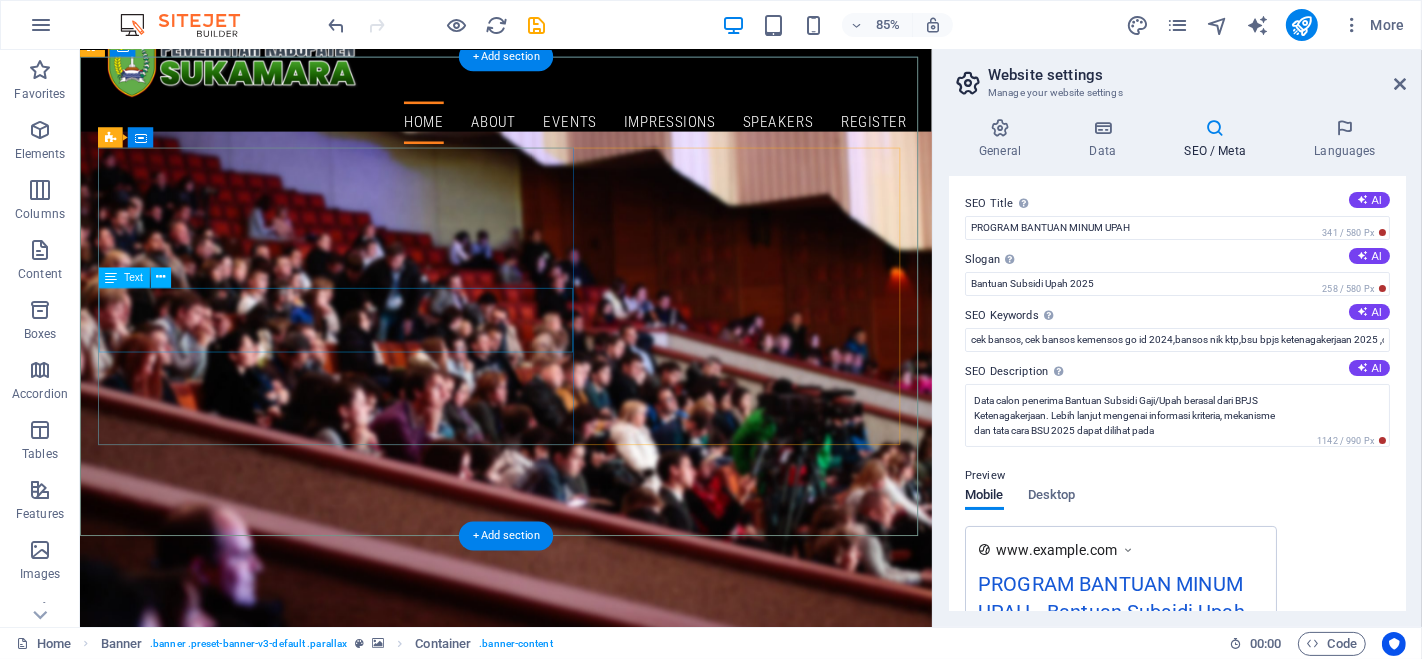 scroll, scrollTop: 0, scrollLeft: 0, axis: both 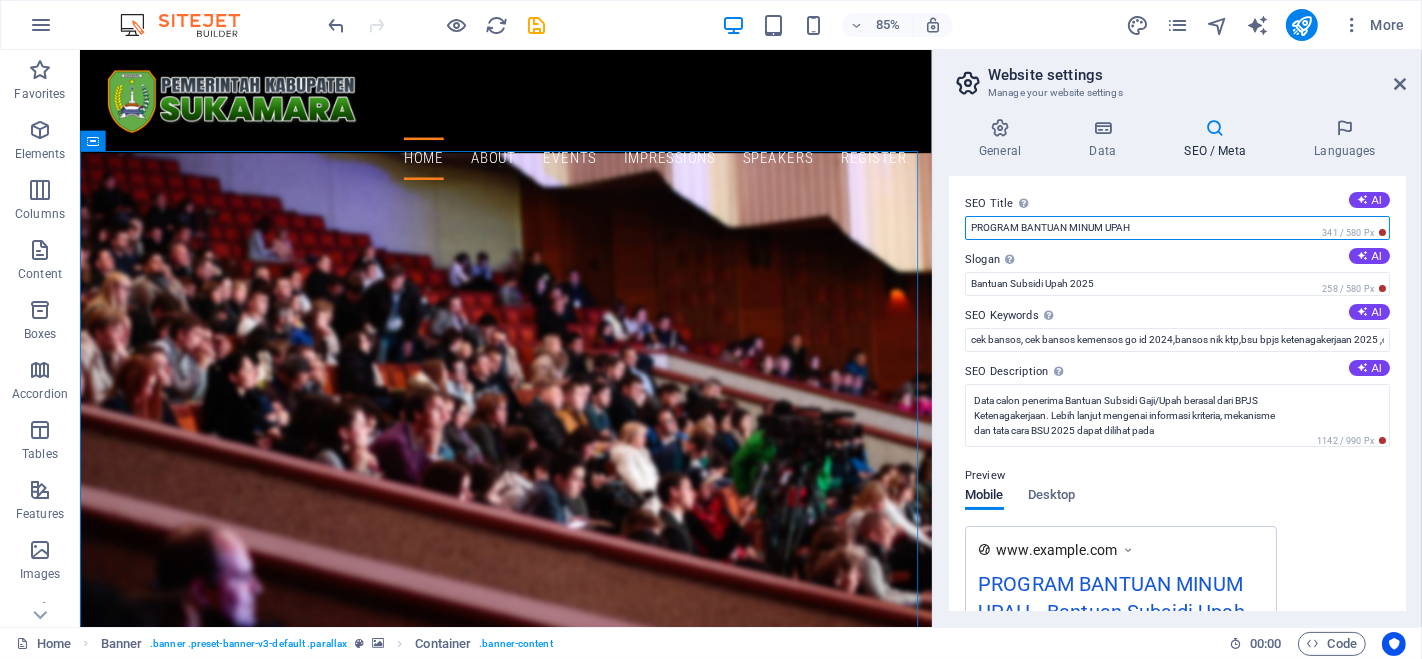 click on "PROGRAM BANTUAN MINUM UPAH" at bounding box center (1177, 228) 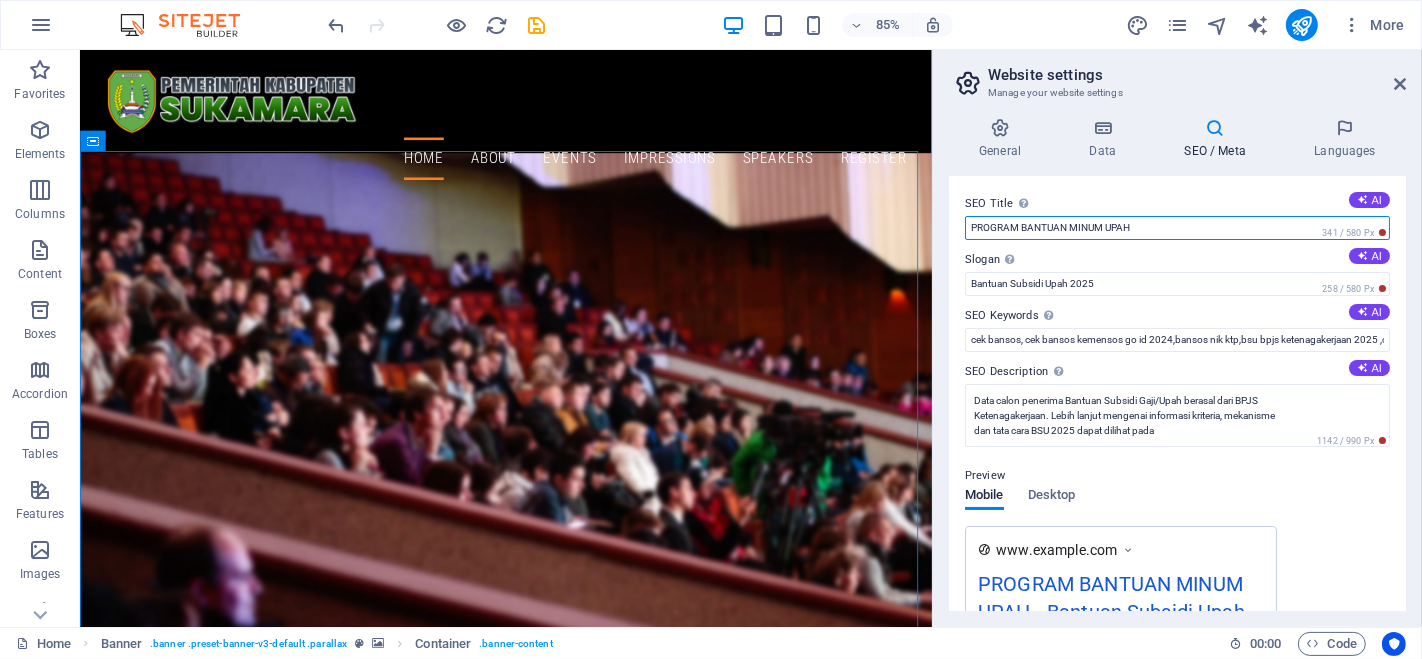click on "PROGRAM BANTUAN MINUM UPAH" at bounding box center (1177, 228) 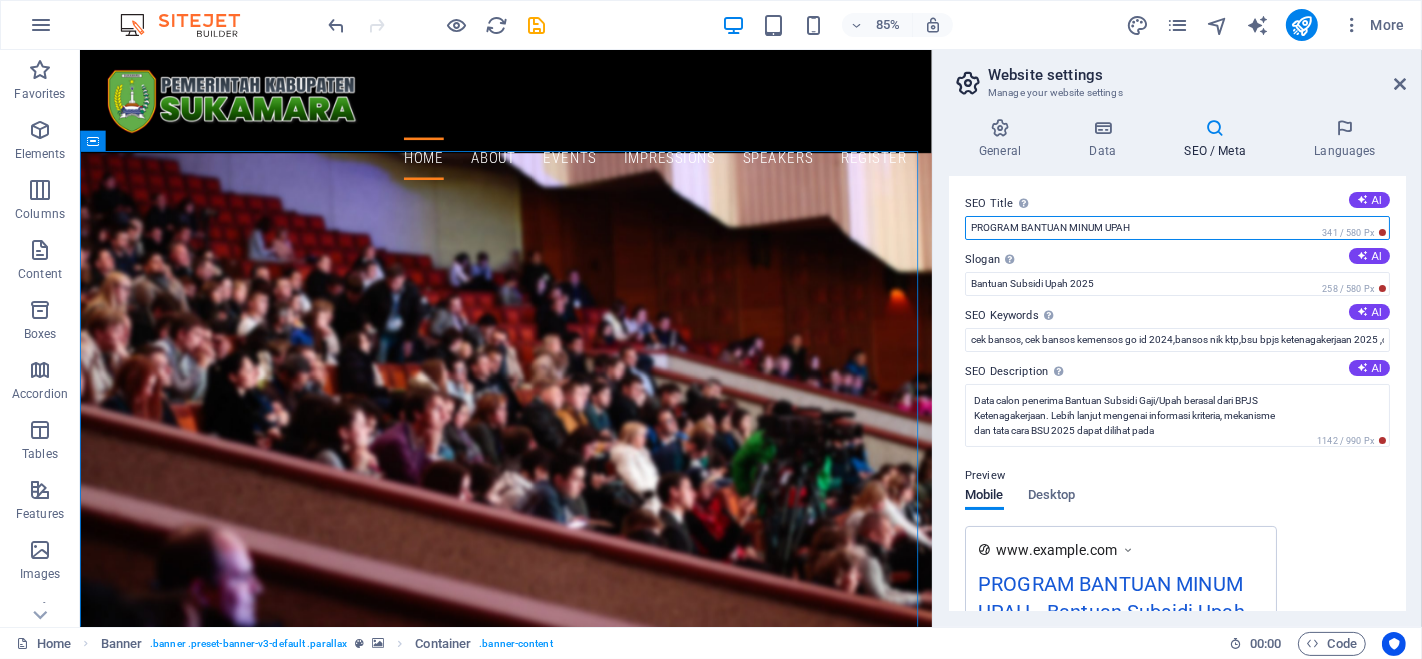 drag, startPoint x: 1065, startPoint y: 230, endPoint x: 946, endPoint y: 238, distance: 119.26861 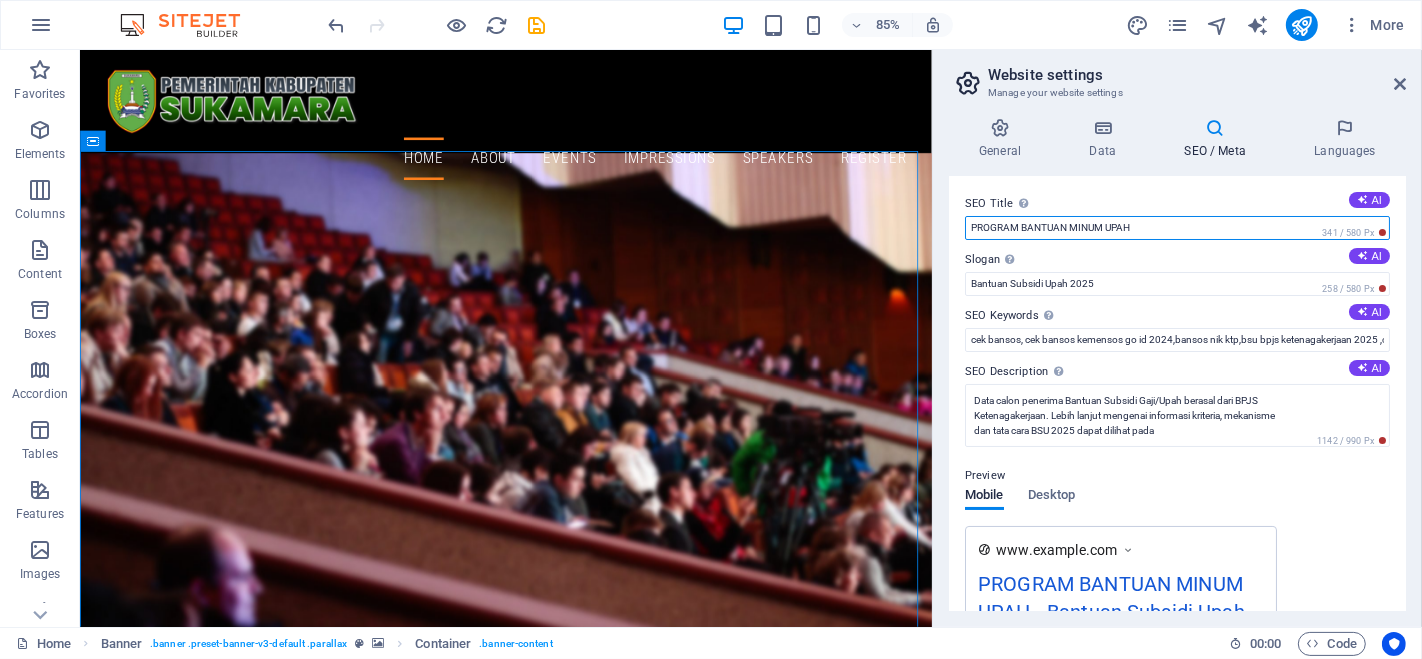 click on "General Data SEO / Meta Languages Website name [URL] Logo Drag files here, click to choose files or select files from Files or our free stock photos & videos Select files from the file manager, stock photos, or upload file(s) Upload Favicon Set the favicon of your website here. A favicon is a small icon shown in the browser tab next to your website title. It helps visitors identify your website. Drag files here, click to choose files or select files from Files or our free stock photos & videos Select files from the file manager, stock photos, or upload file(s) Upload Preview Image (Open Graph) This image will be shown when the website is shared on social networks Drag files here, click to choose files or select files from Files or our free stock photos & videos Select files from the file manager, stock photos, or upload file(s) Upload Contact data for this website. This can be used everywhere on the website and will update automatically. Company [URL] First name 10179" at bounding box center [1177, 364] 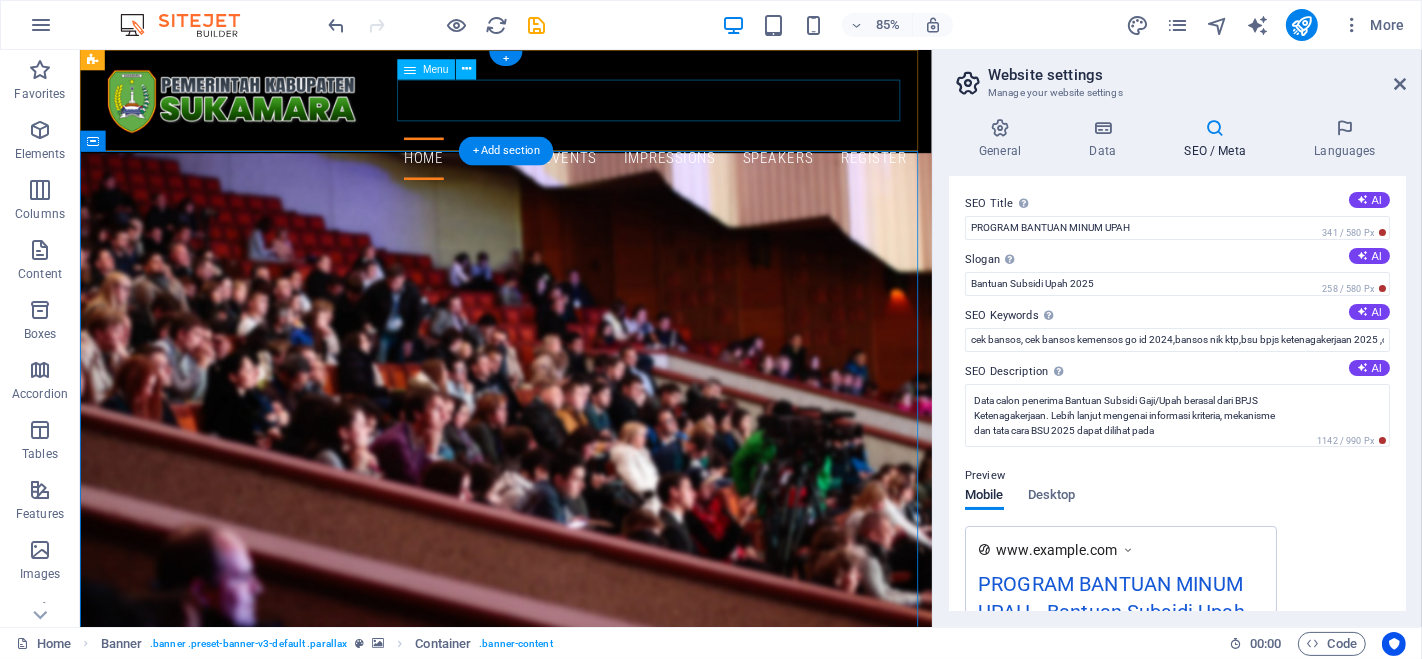 click on "Home About Events Impressions Speakers Register" at bounding box center [580, 178] 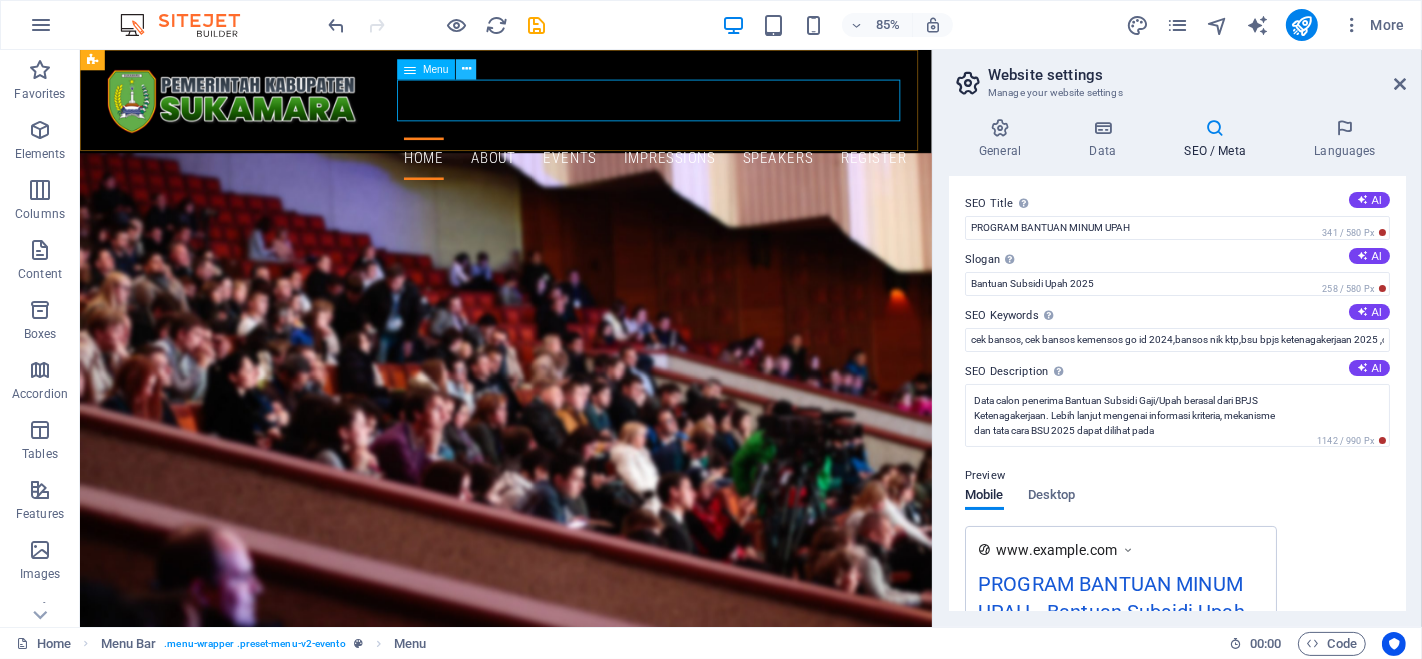 click at bounding box center [466, 69] 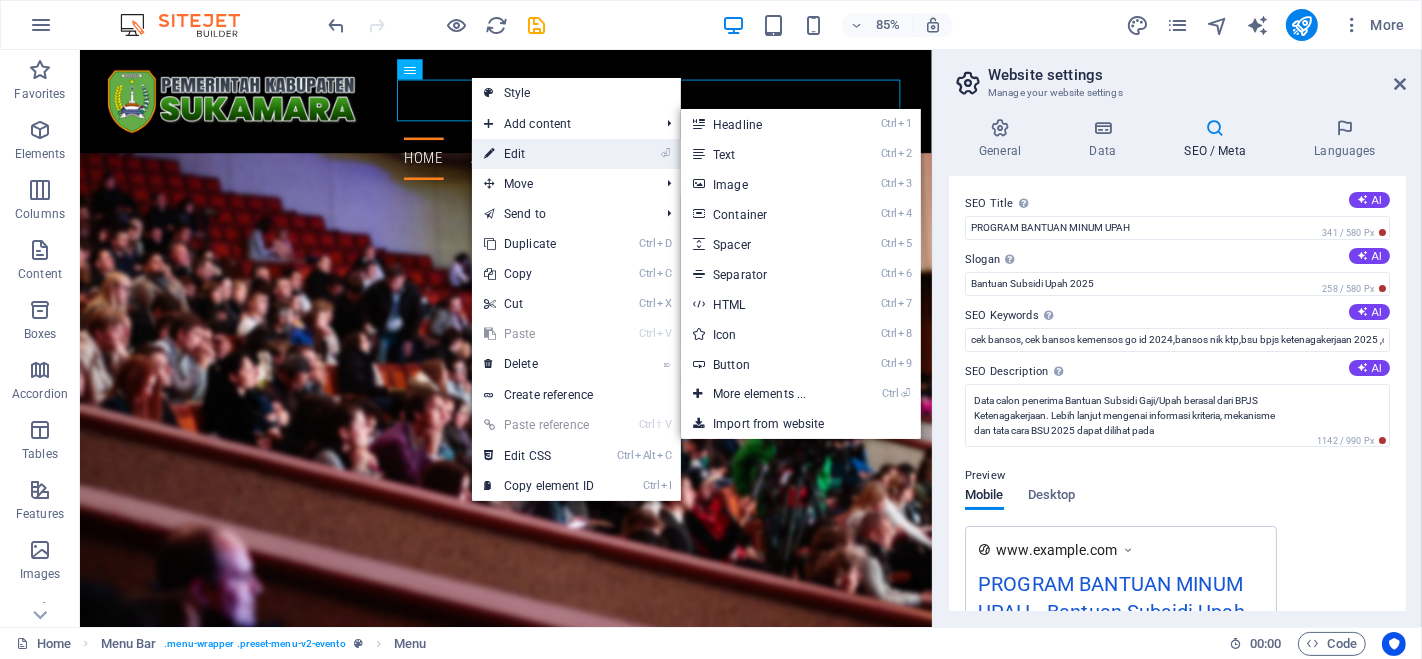 click on "⏎  Edit" at bounding box center (539, 154) 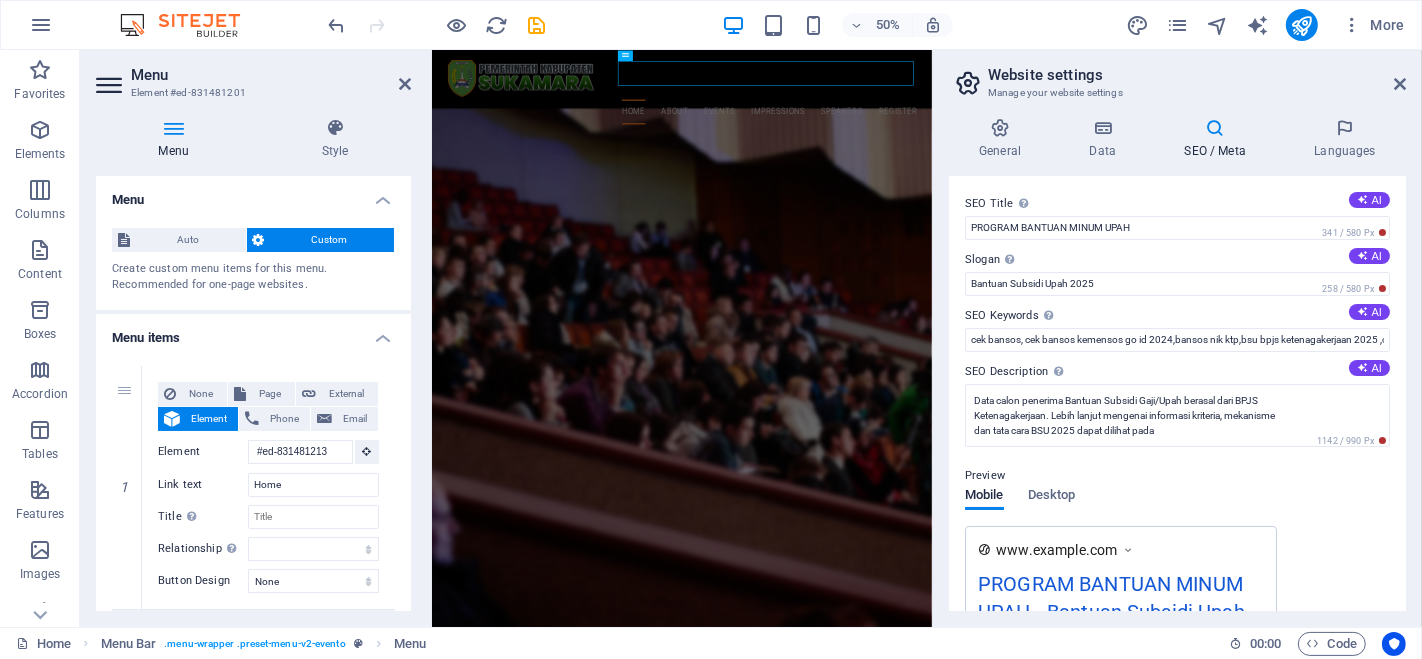 scroll, scrollTop: 0, scrollLeft: 0, axis: both 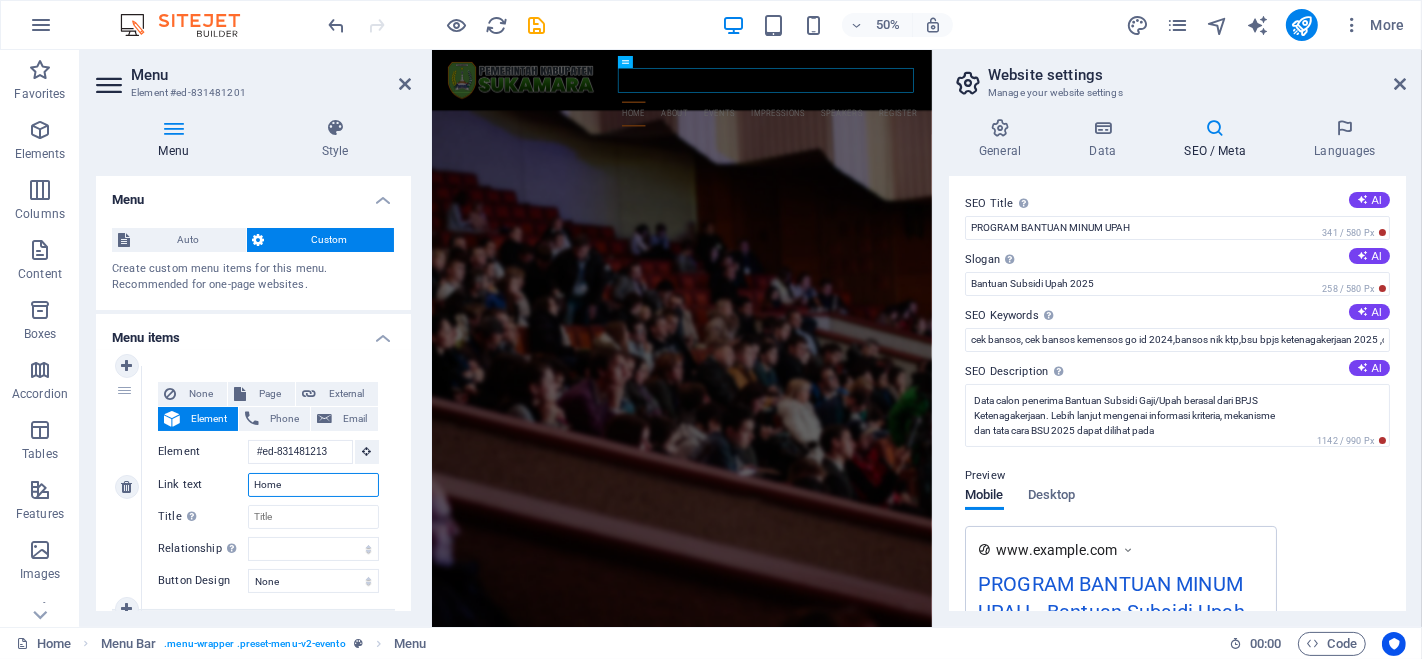 click on "Home" at bounding box center (313, 485) 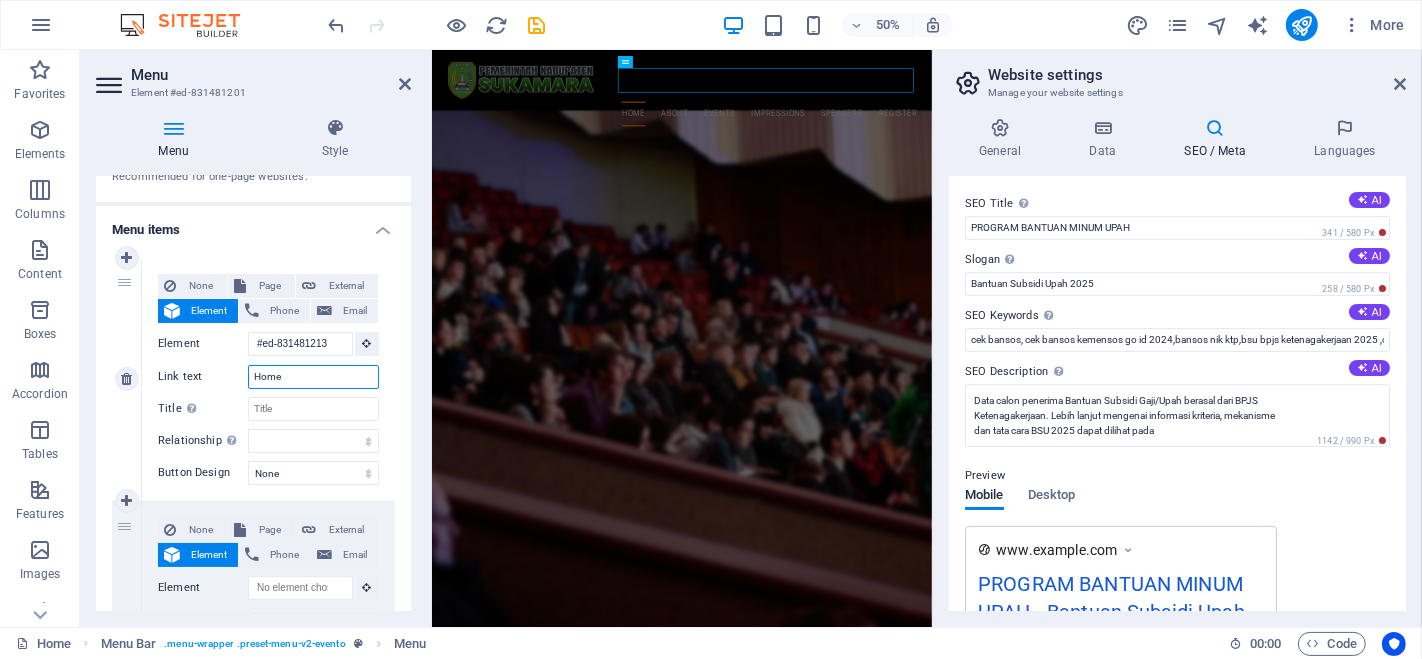scroll, scrollTop: 222, scrollLeft: 0, axis: vertical 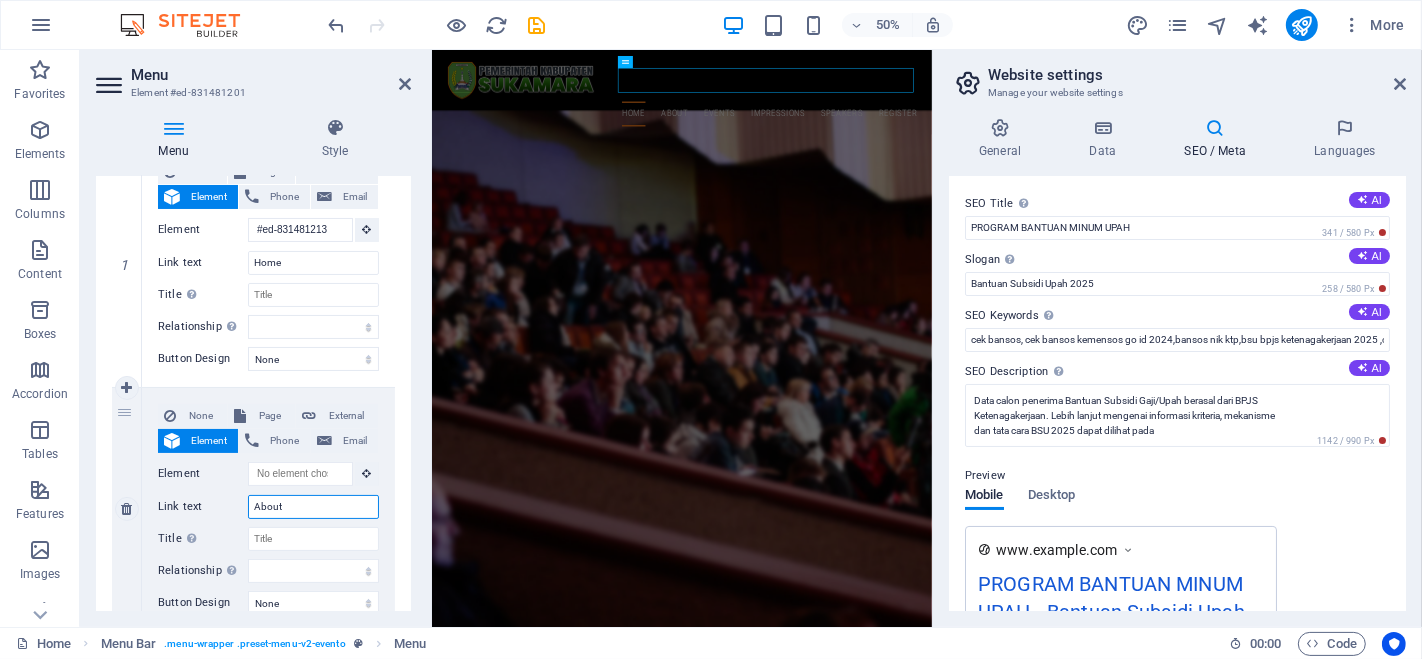 click on "About" at bounding box center [313, 507] 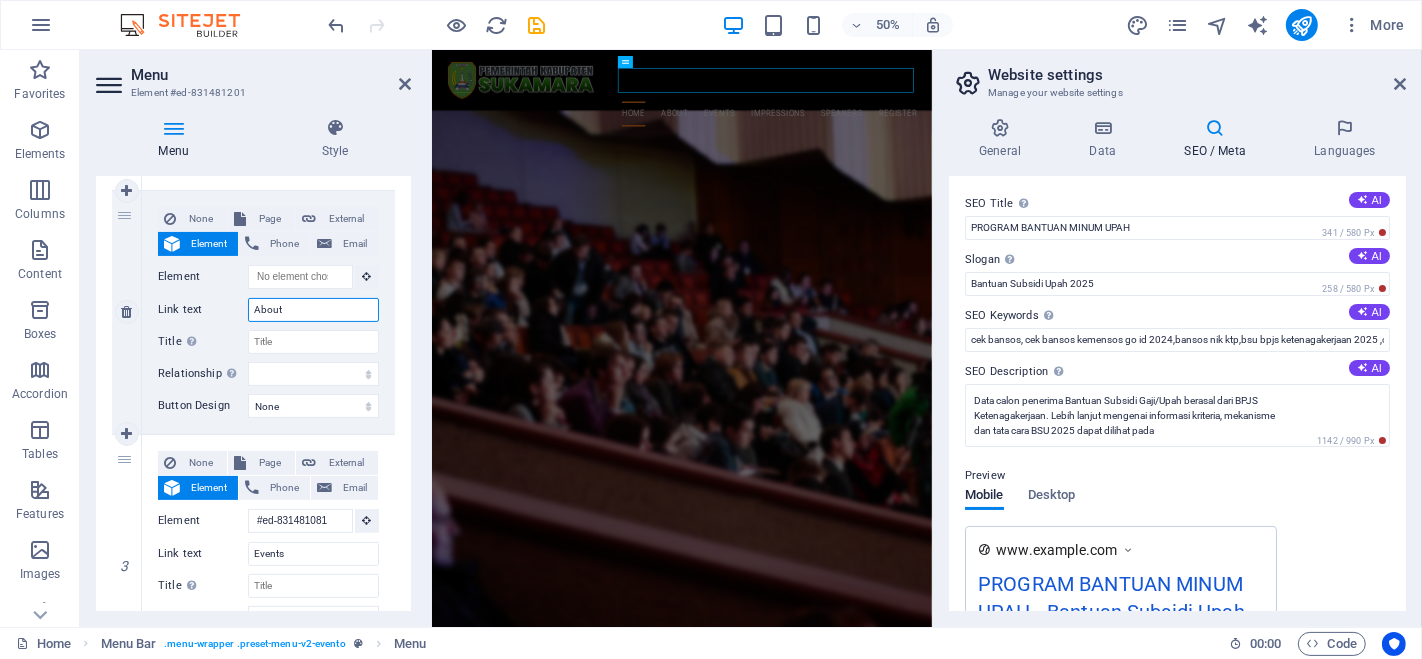 scroll, scrollTop: 444, scrollLeft: 0, axis: vertical 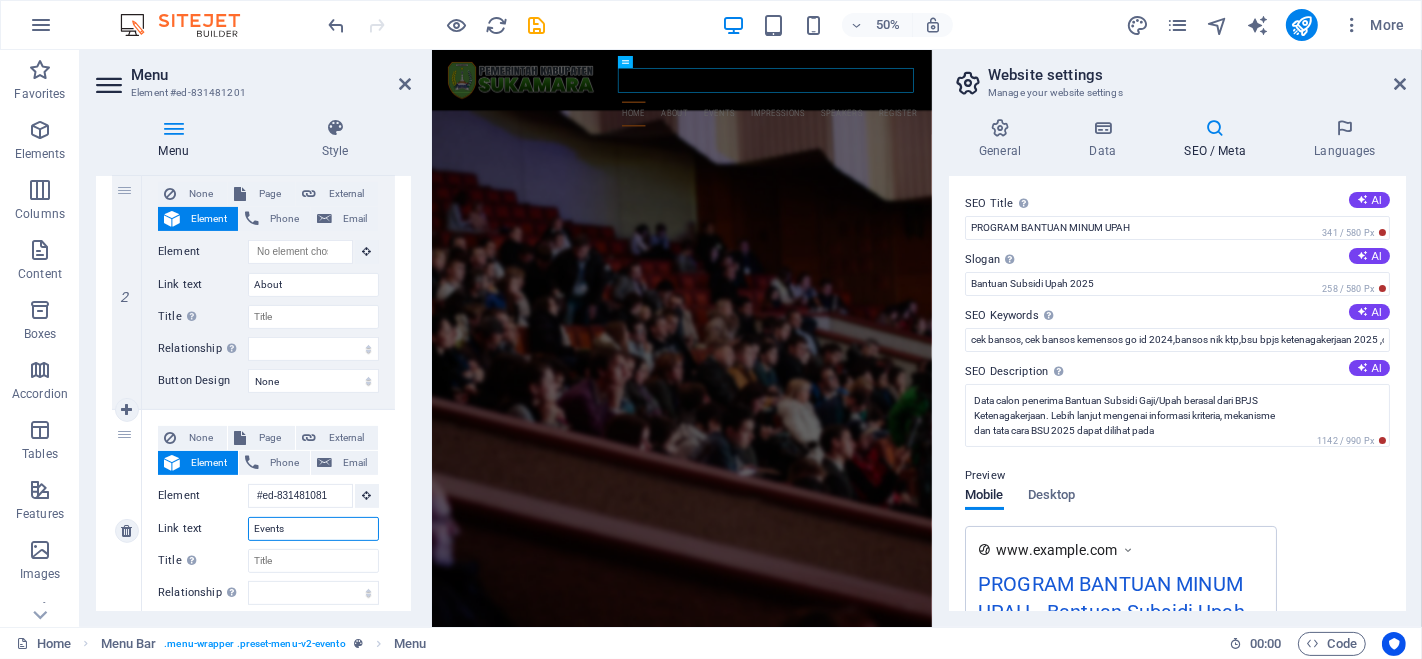 click on "Events" at bounding box center [313, 529] 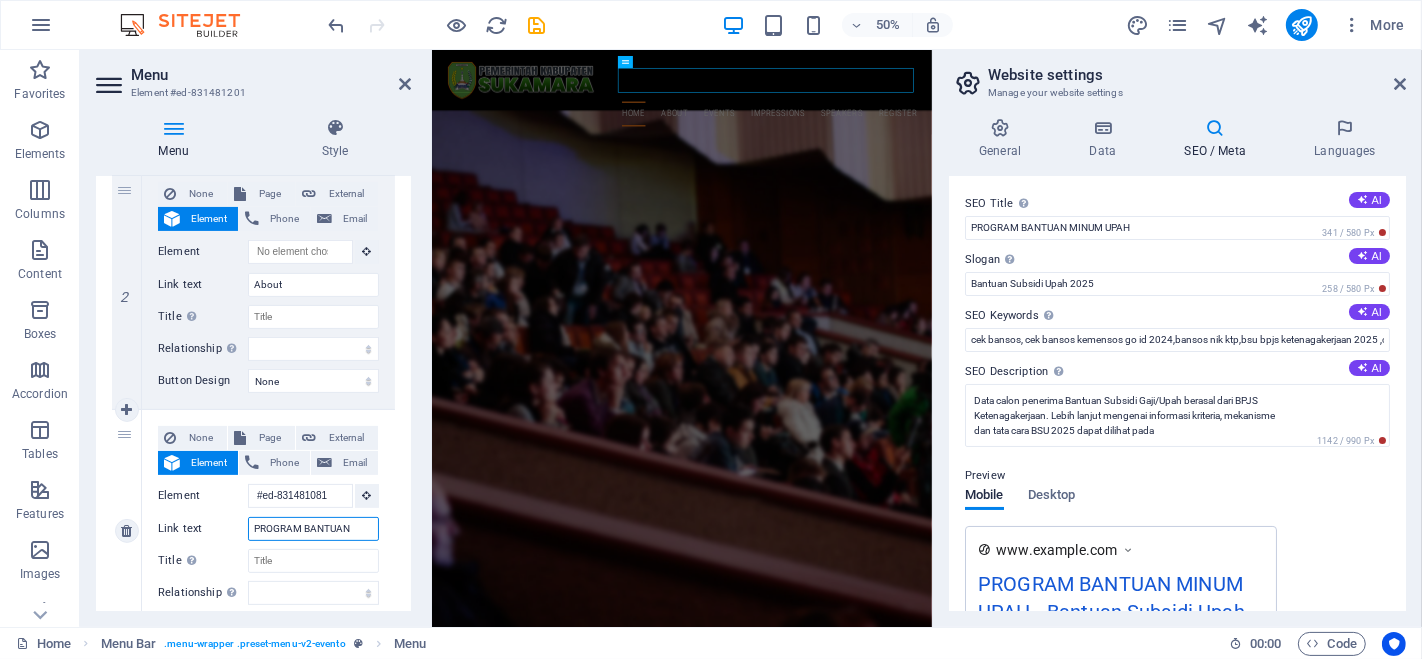 select 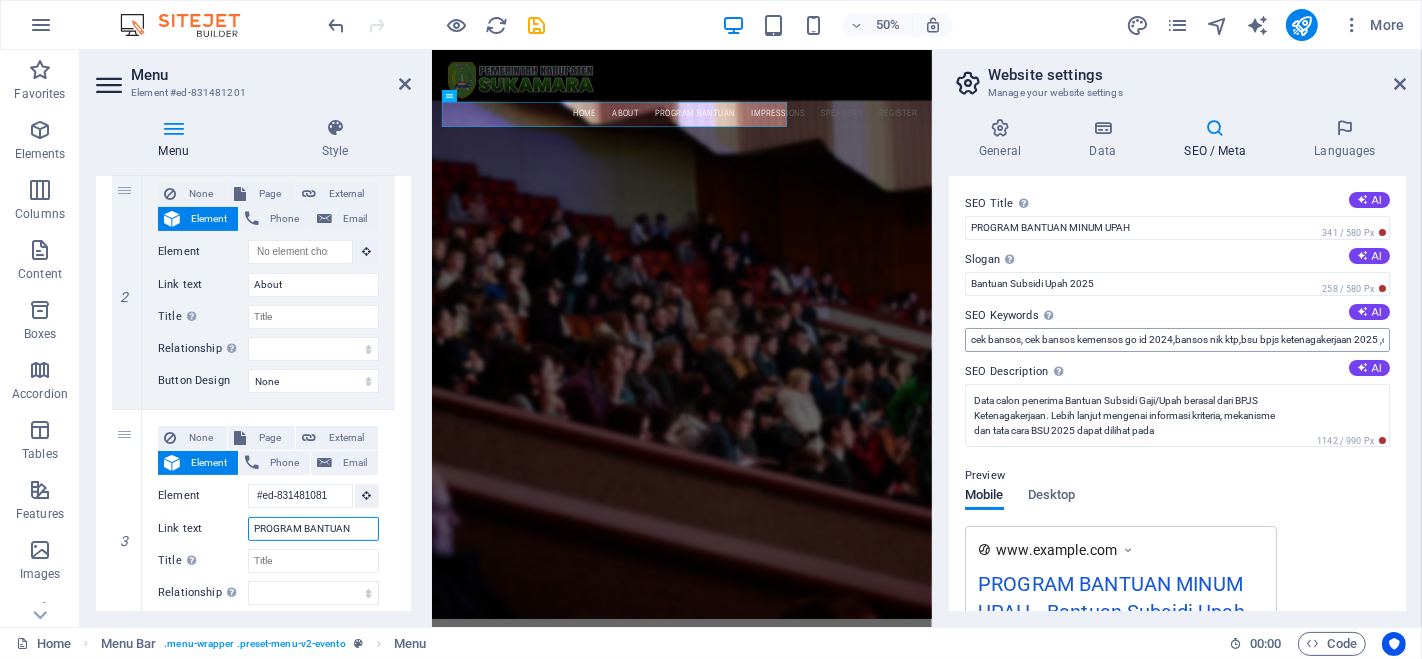 type on "PROGRAM BANTUAN" 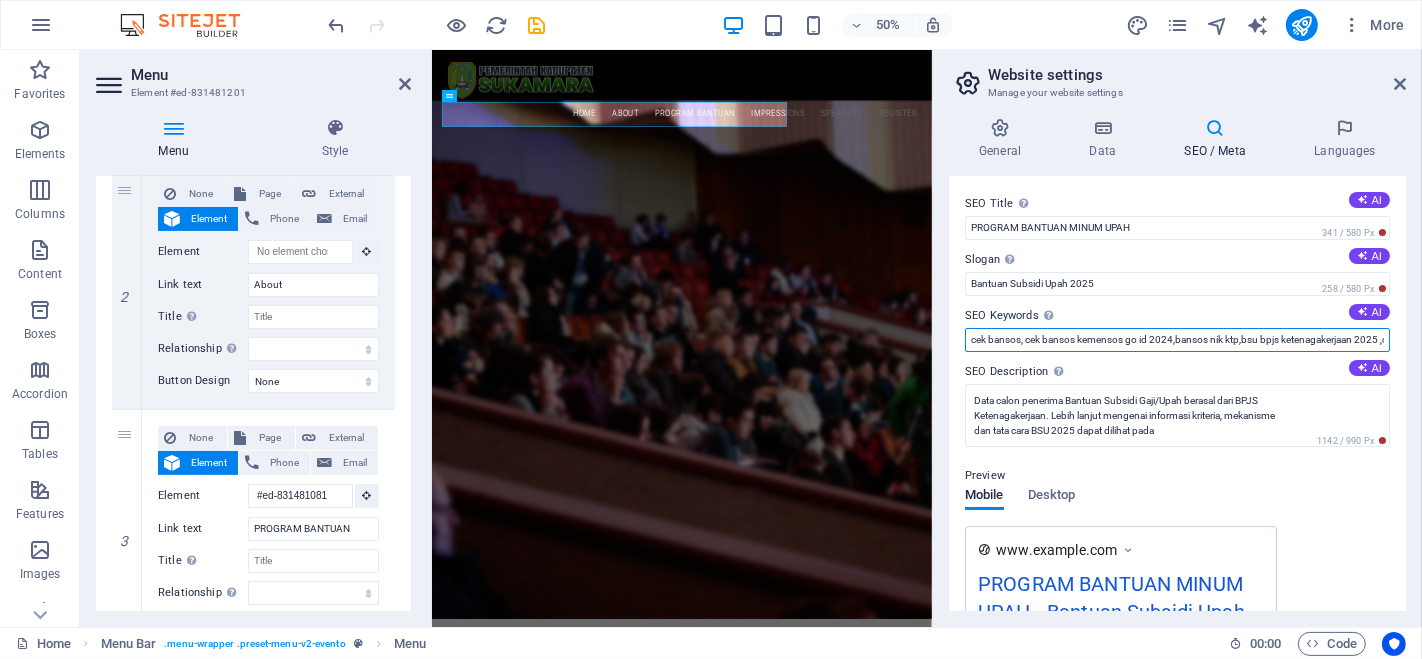 drag, startPoint x: 1022, startPoint y: 340, endPoint x: 970, endPoint y: 352, distance: 53.366657 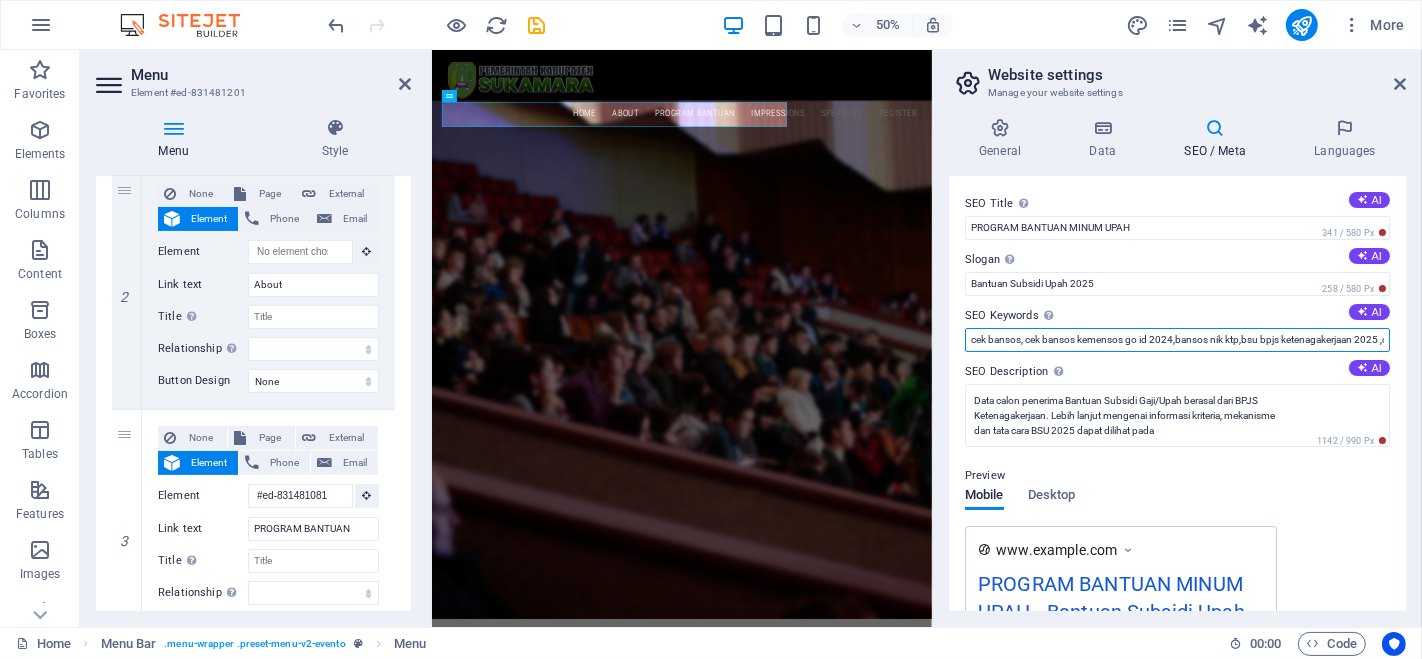click on "SEO Title The title of your website - make it something that stands out in search engine results. AI PROGRAM BANTUAN MINUM UPAH 341 / 580 Px Slogan The slogan of your website. AI Bantuan Subsidi Upah 2025 258 / 580 Px SEO Keywords Comma-separated list of keywords representing your website. AI cek bansos, cek bansos kemensos go id 2024,bansos nik ktp,bsu bpjs ketenagakerjaan 2025 ,cek bansos kemensos go id 2025 SEO Description Describe the contents of your website - this is crucial for search engines and SEO! AI Data calon penerima Bantuan Subsidi Gaji/Upah berasal dari BPJS
Ketenagakerjaan. Lebih lanjut mengenai informasi kriteria, mekanisme
dan tata cara BSU 2025 dapat dilihat pada 1142 / 990 Px Preview Mobile Desktop www.example.com PROGRAM BANTUAN MINUM UPAH - Bantuan Subsidi Upah 2025  Data calon penerima Bantuan Subsidi Gaji/Upah berasal dari BPJS
Ketenagakerjaan. Lebih lanjut mengenai informasi kriteria, mekanisme
dan tata cara BSU 2025 dapat dilihat pada Settings Noindex Responsive Meta tags" at bounding box center (1177, 393) 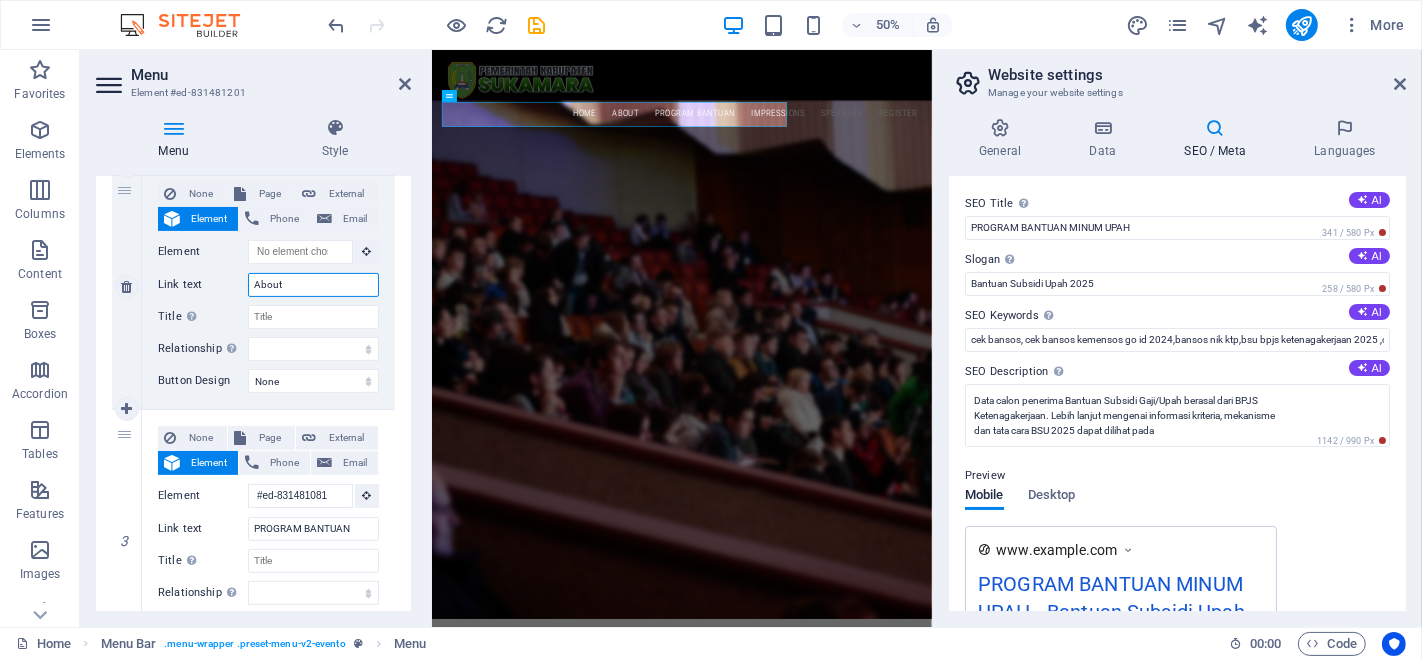 click on "About" at bounding box center (313, 285) 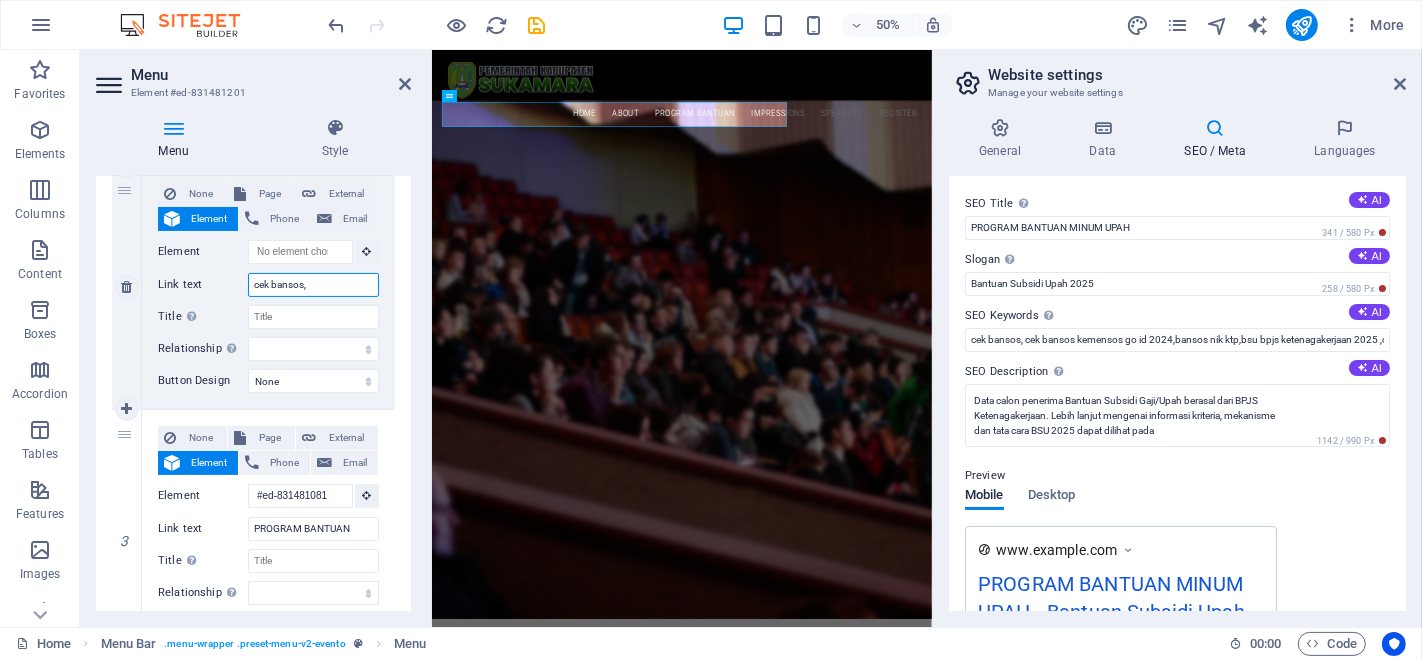 select 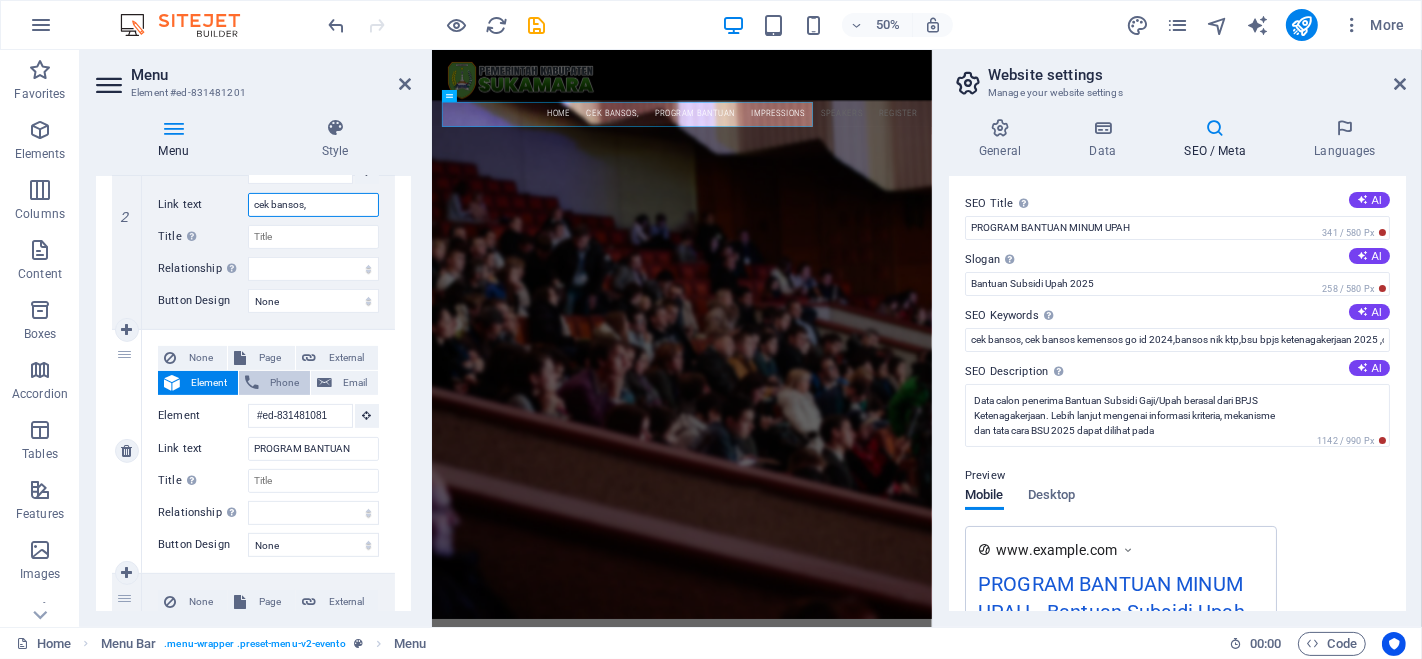 scroll, scrollTop: 555, scrollLeft: 0, axis: vertical 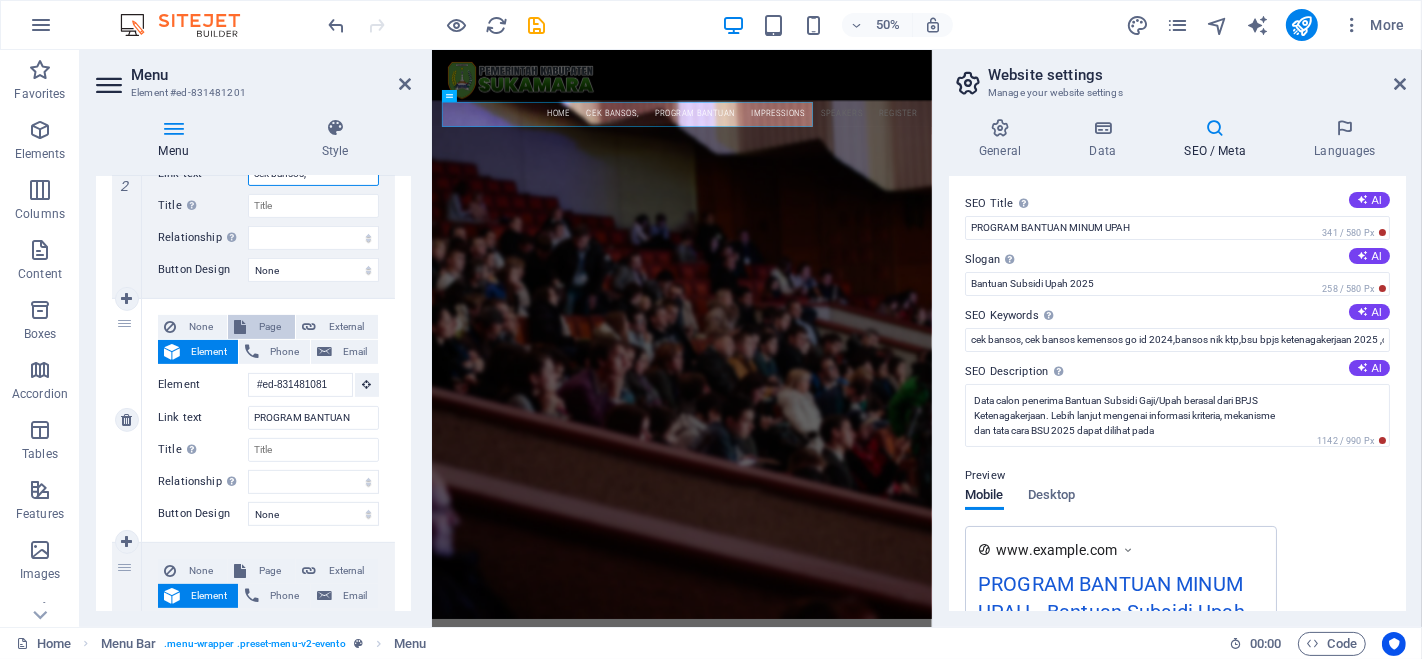 type on "cek bansos," 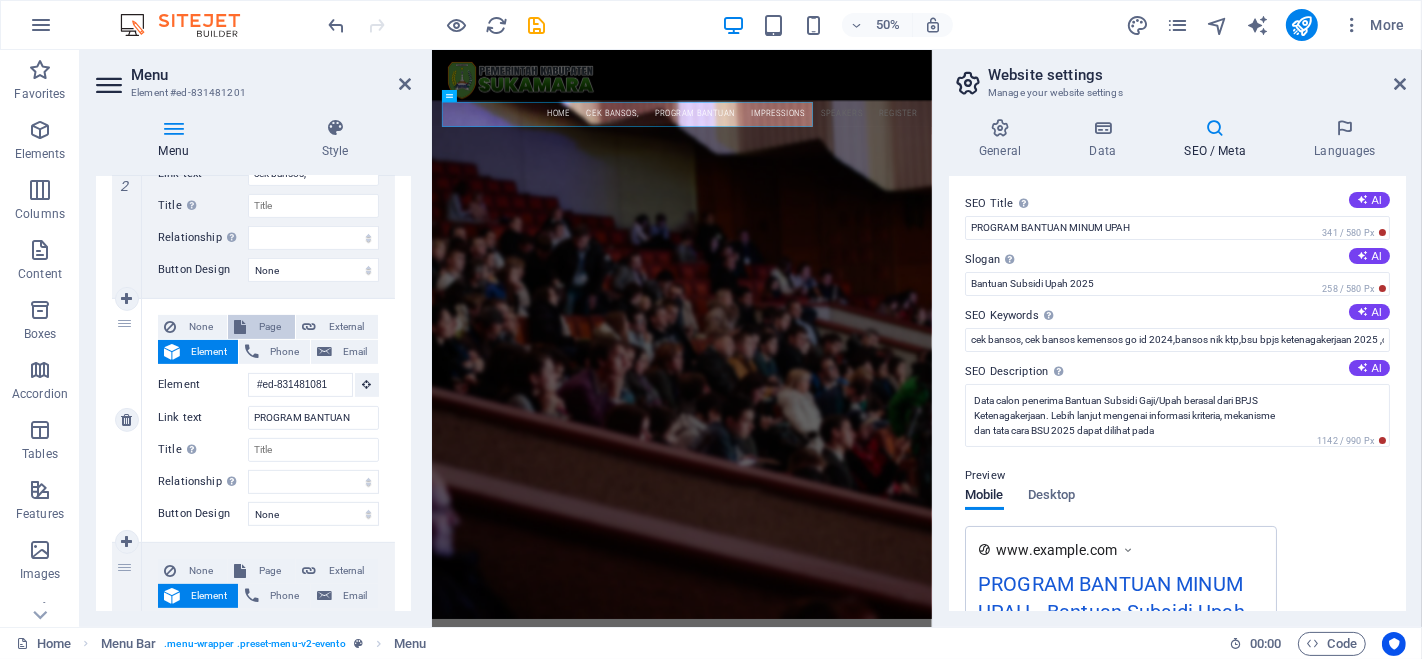 click on "Page" at bounding box center (270, 327) 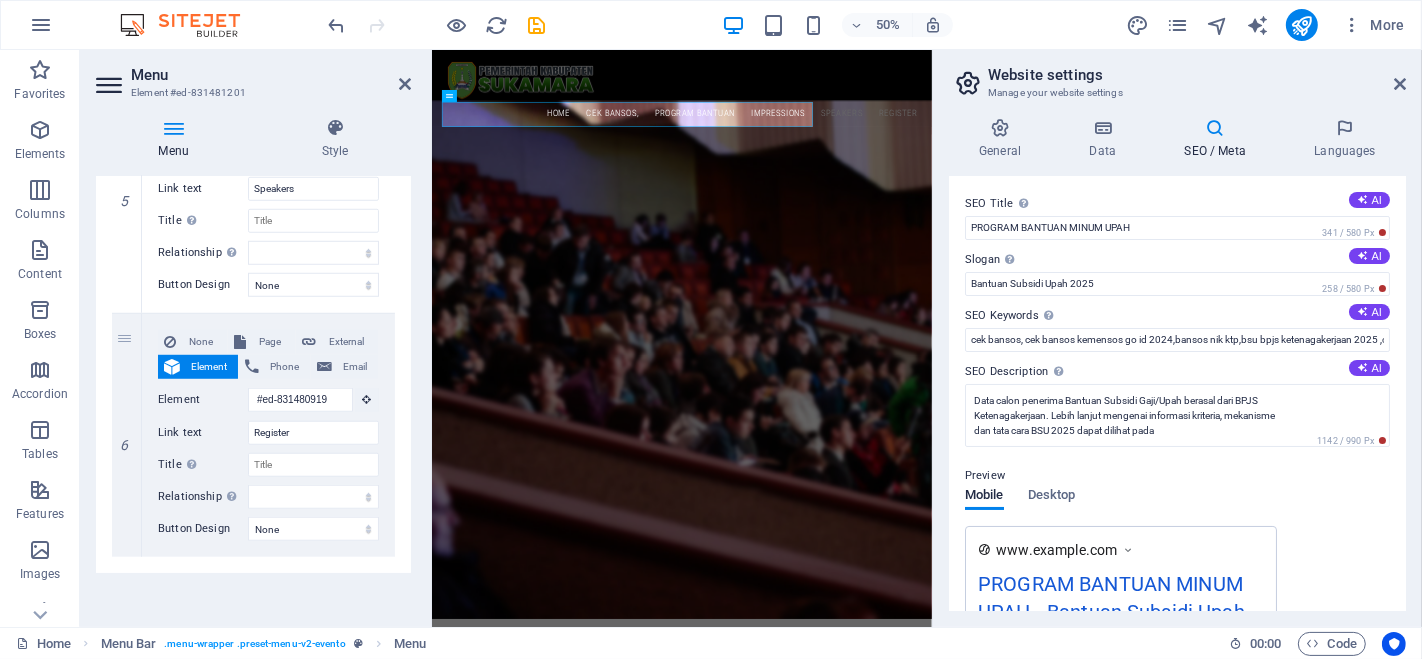 scroll, scrollTop: 1192, scrollLeft: 0, axis: vertical 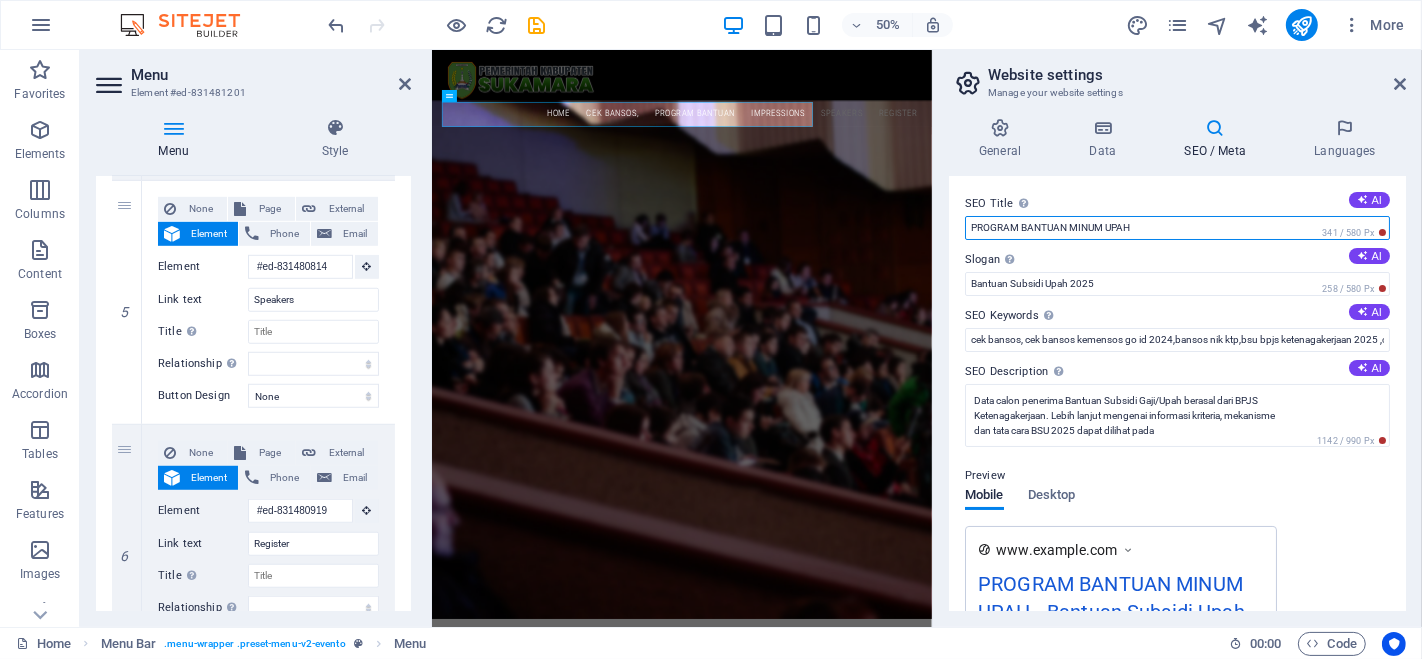 click on "PROGRAM BANTUAN MINUM UPAH" at bounding box center [1177, 228] 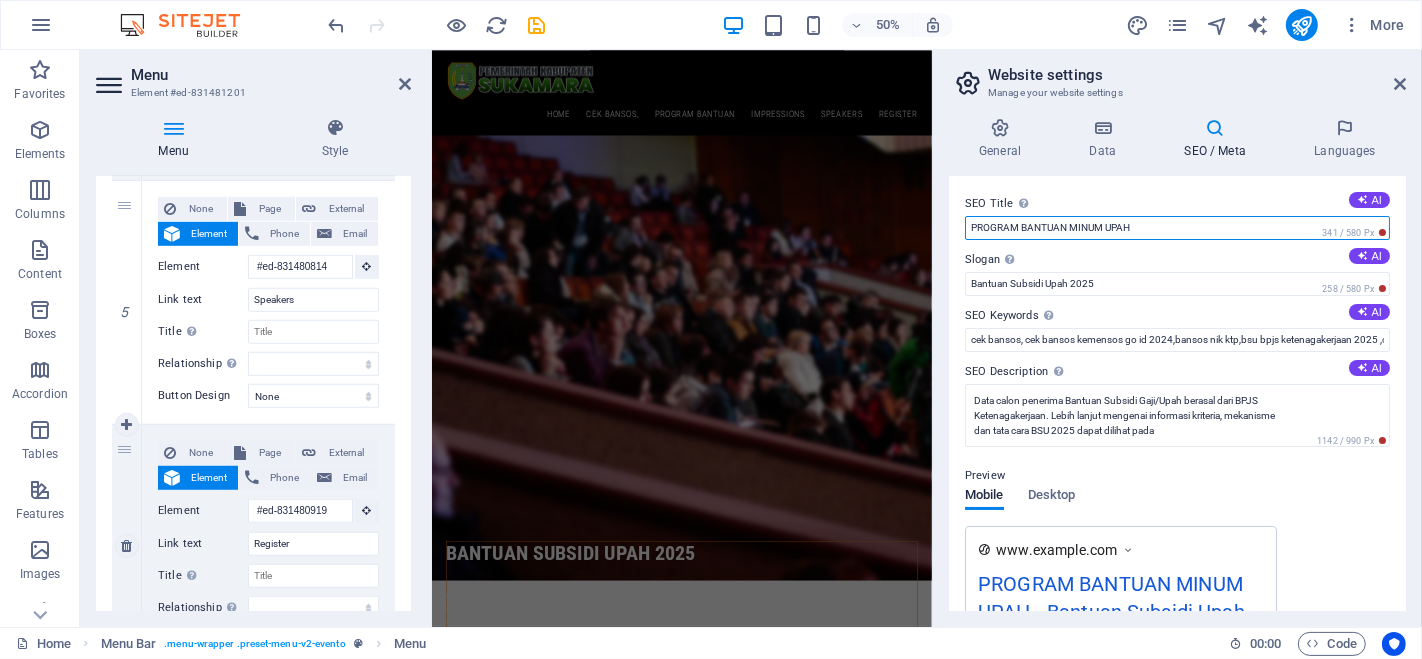 scroll, scrollTop: 0, scrollLeft: 0, axis: both 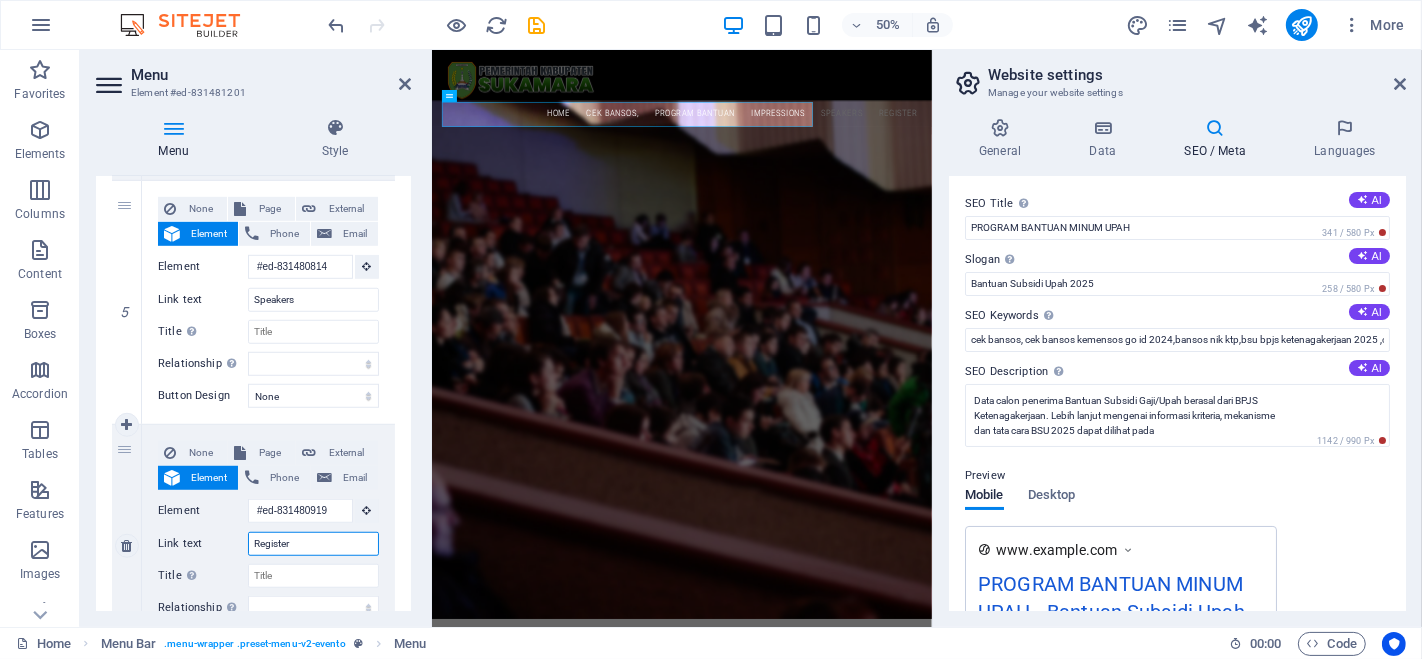 click on "Register" at bounding box center (313, 544) 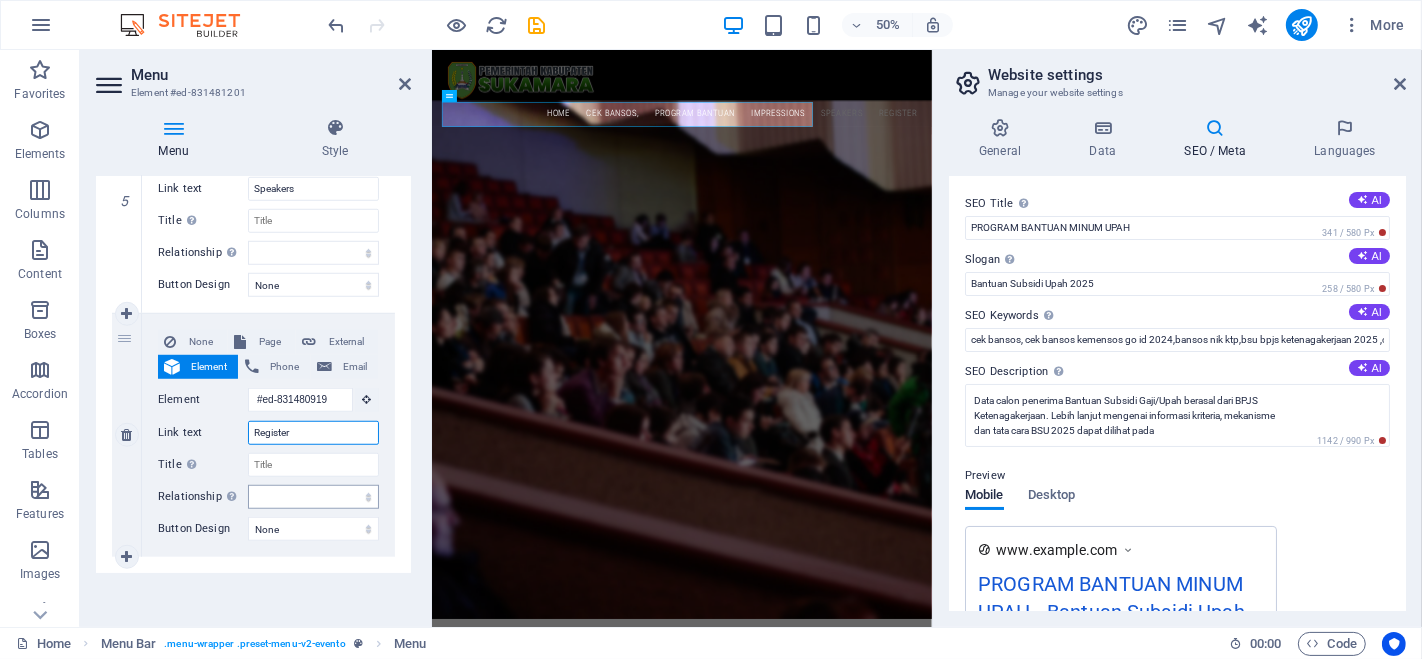 paste on "BANTUAN" 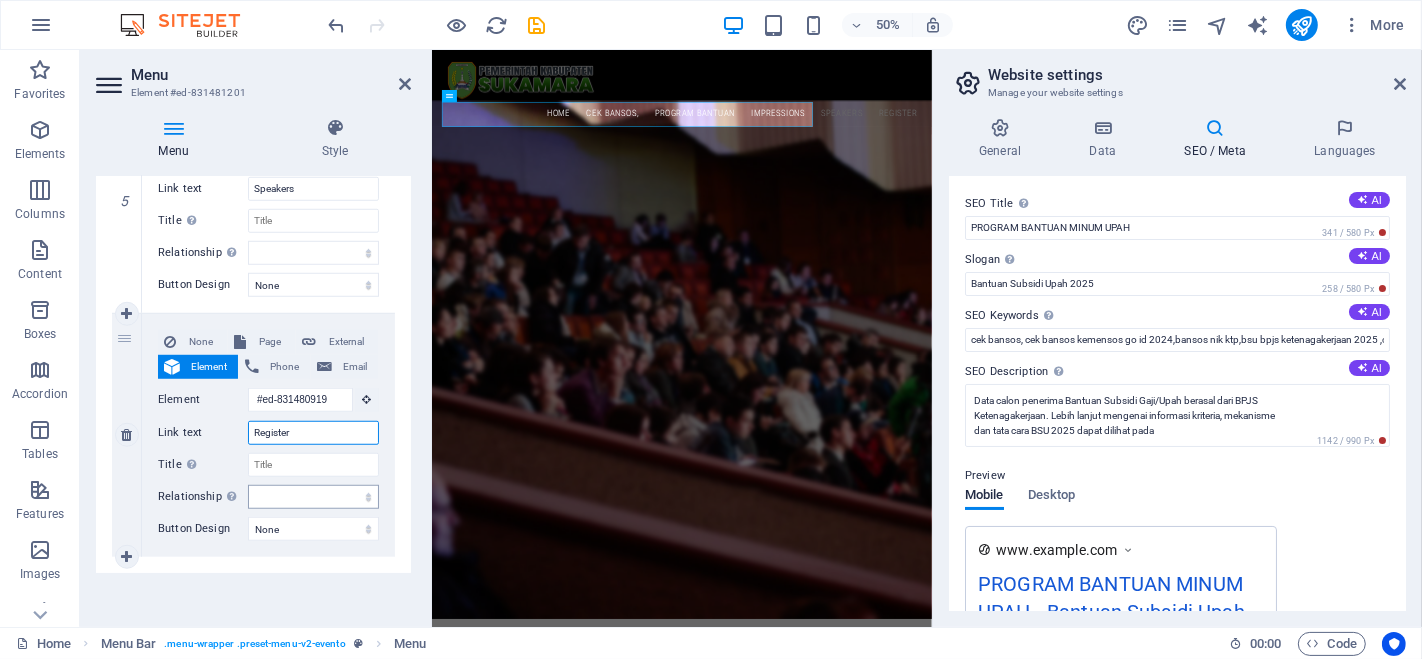 type on "BANTUAN" 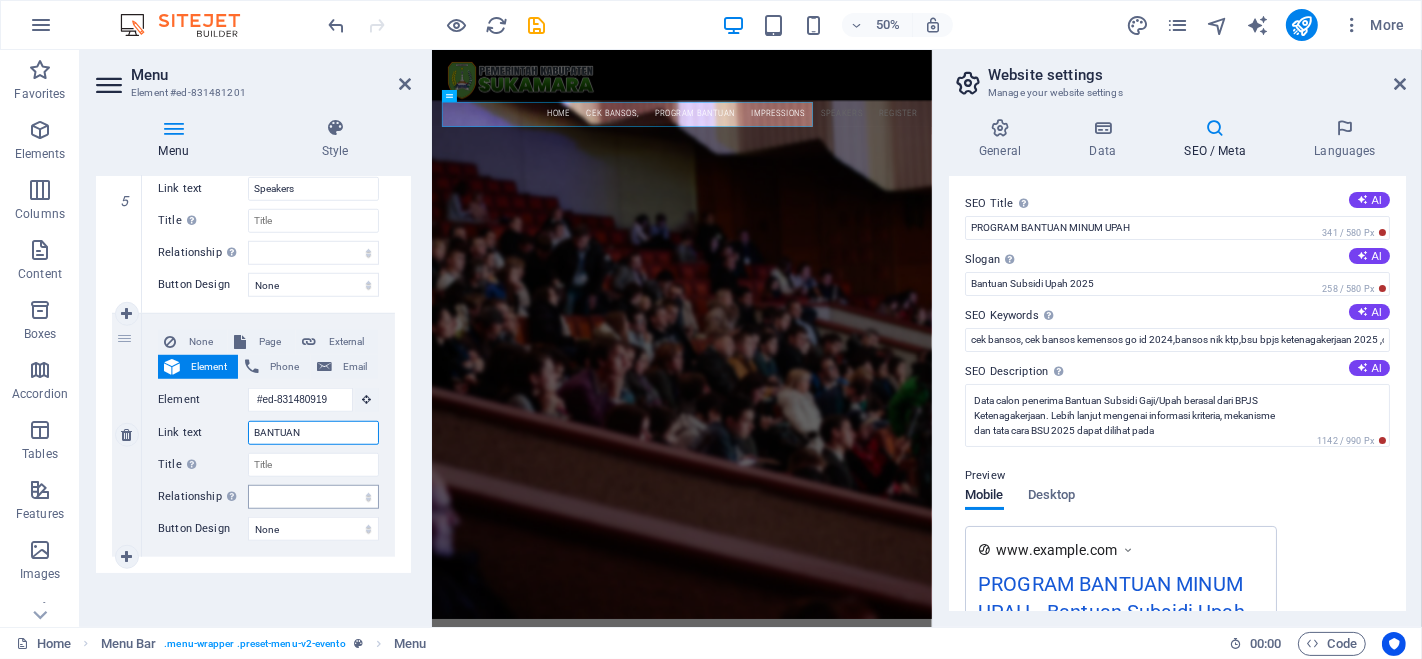 select 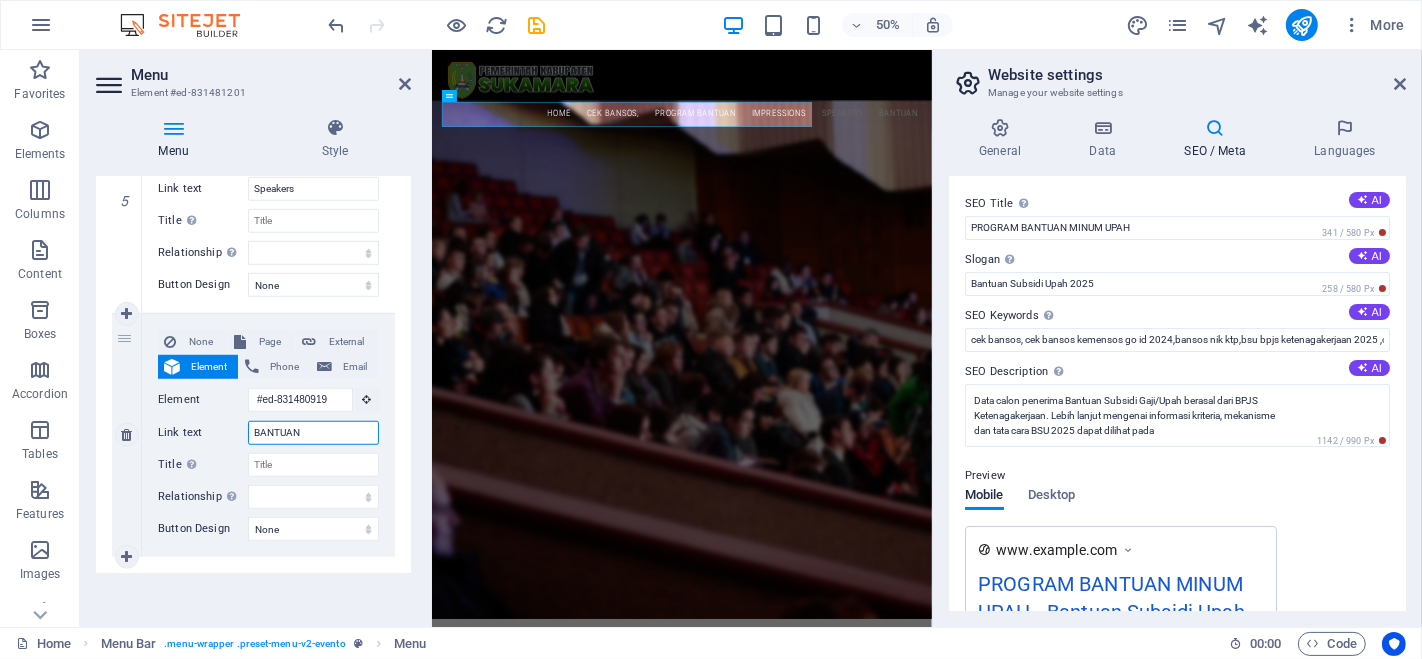 click on "BANTUAN" at bounding box center (313, 433) 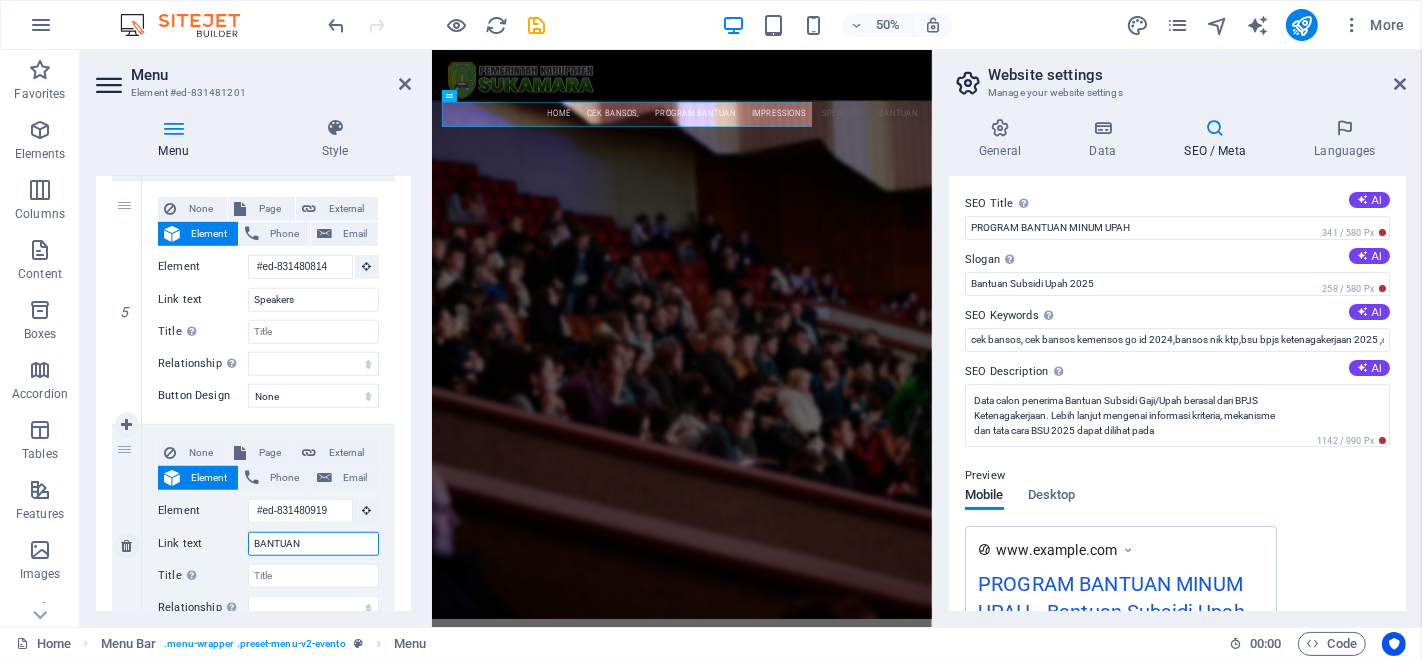 scroll, scrollTop: 1081, scrollLeft: 0, axis: vertical 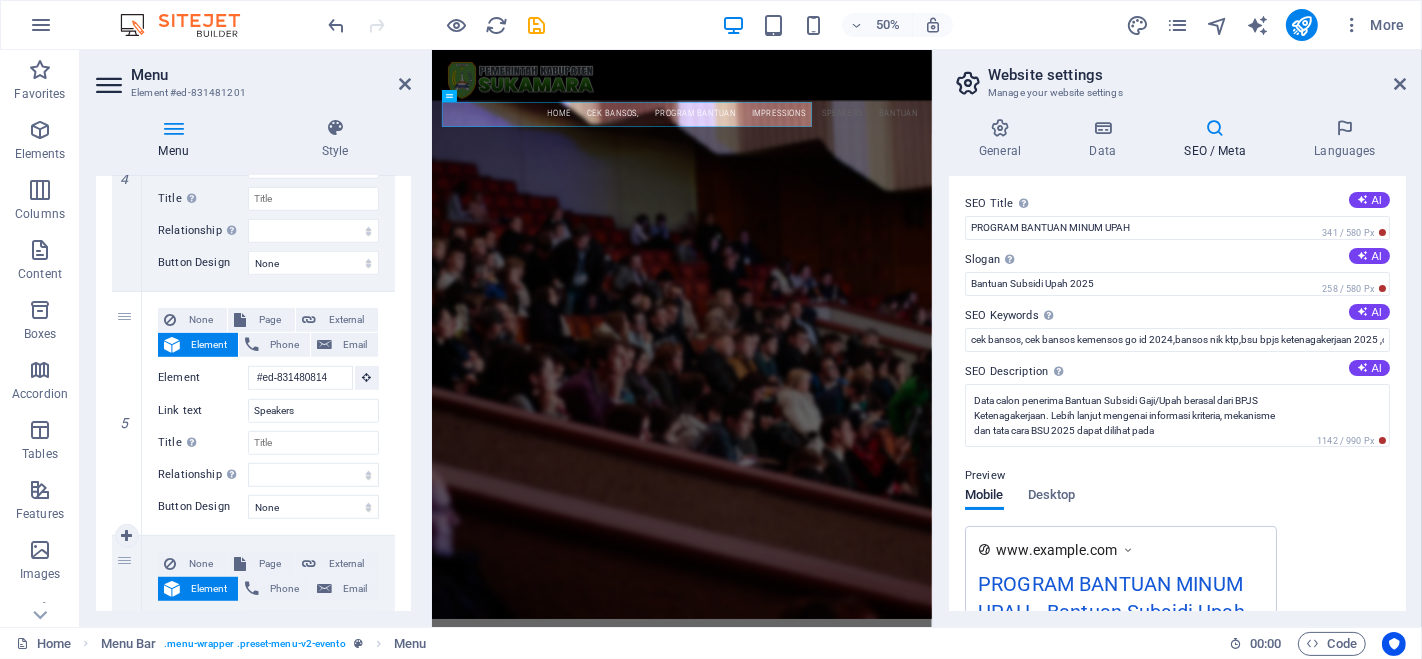 type on "BANTUAN" 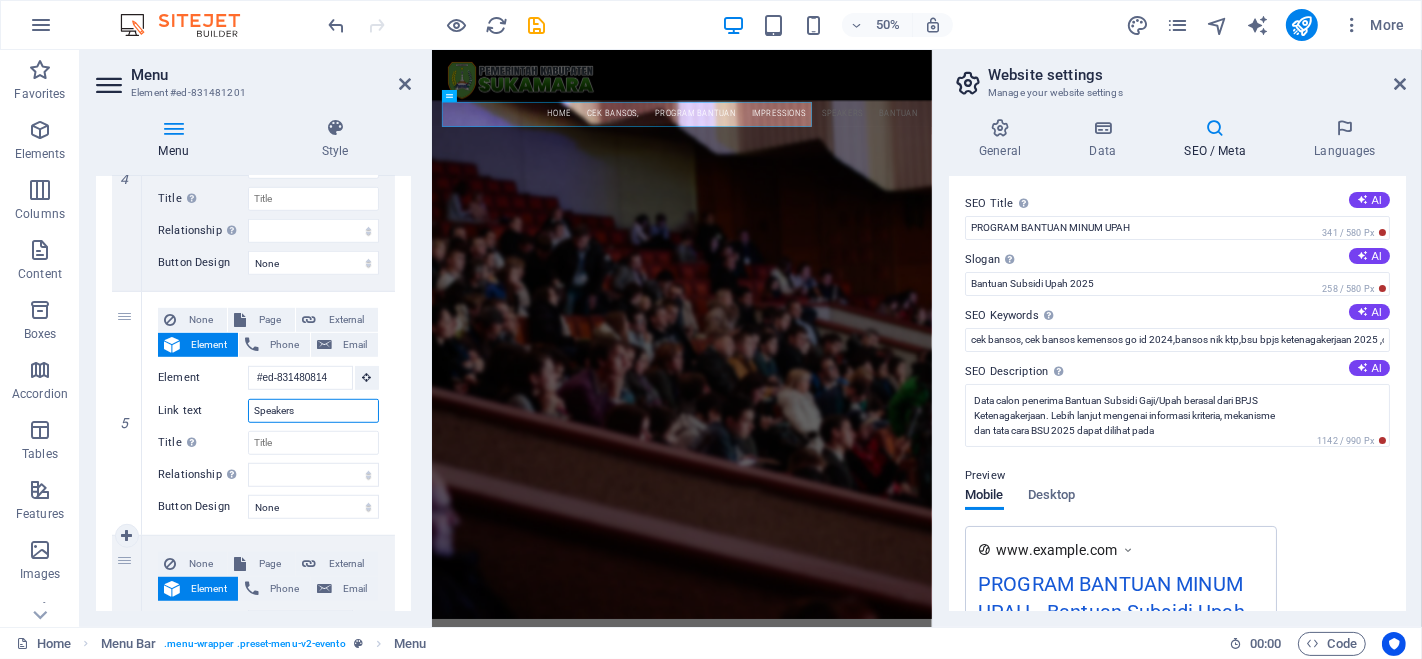 click on "Speakers" at bounding box center (313, 411) 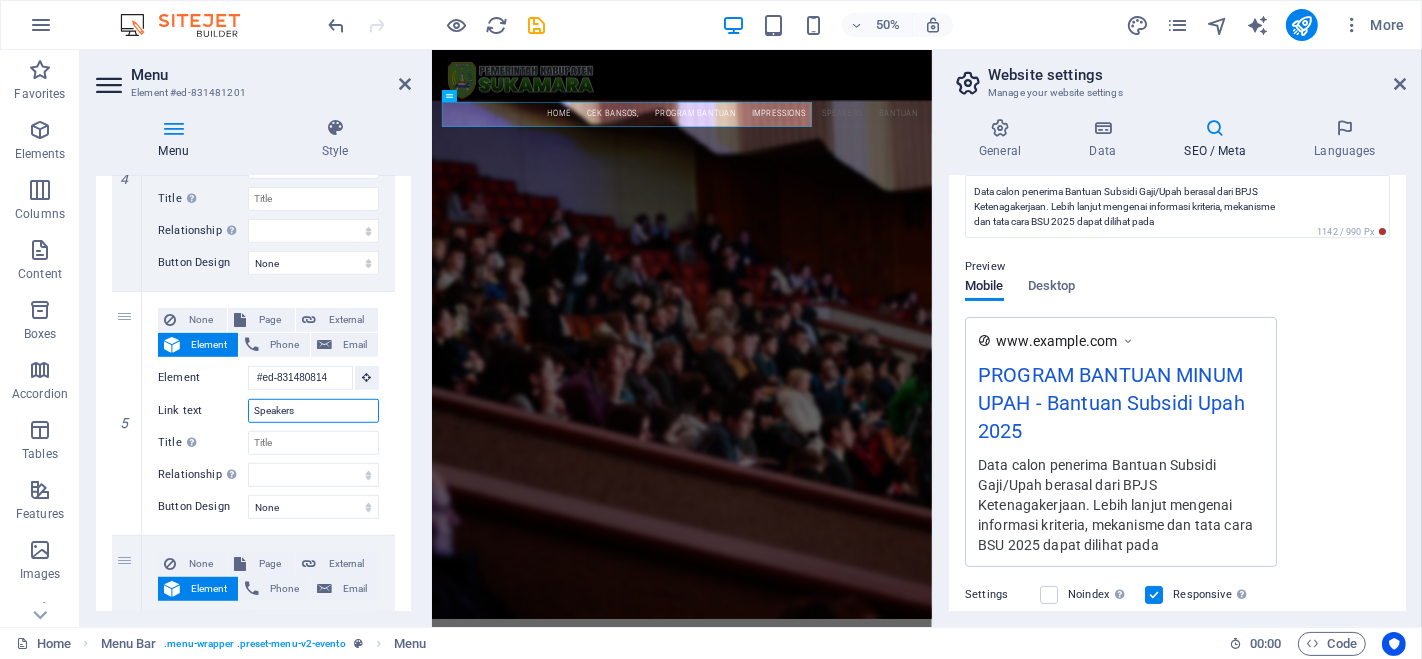 scroll, scrollTop: 222, scrollLeft: 0, axis: vertical 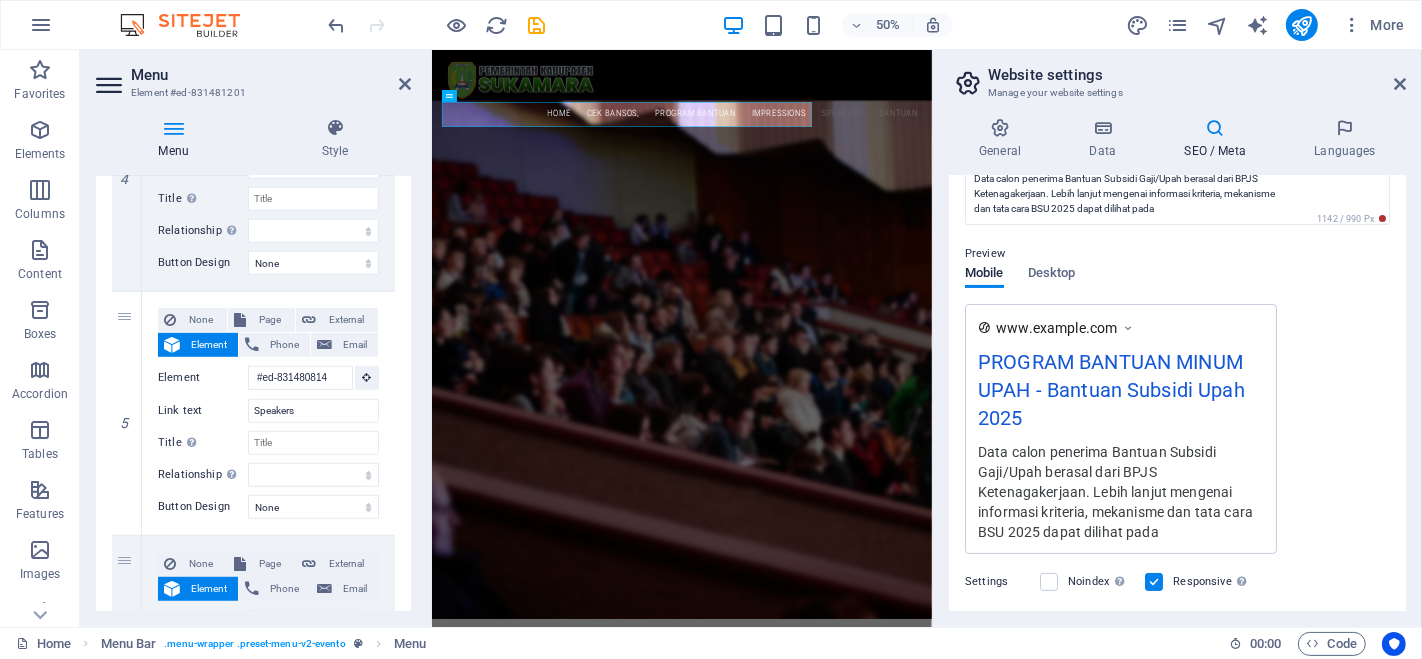 drag, startPoint x: 980, startPoint y: 452, endPoint x: 1026, endPoint y: 444, distance: 46.69047 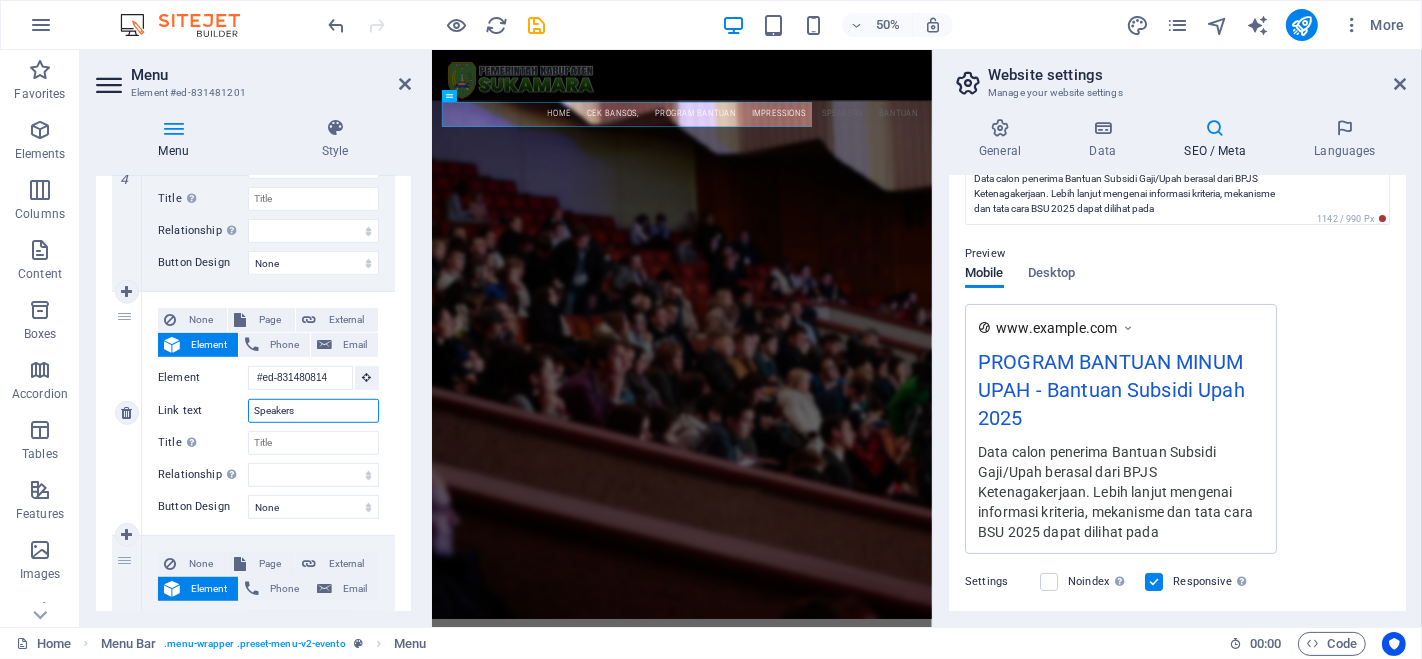 click on "Speakers" at bounding box center (313, 411) 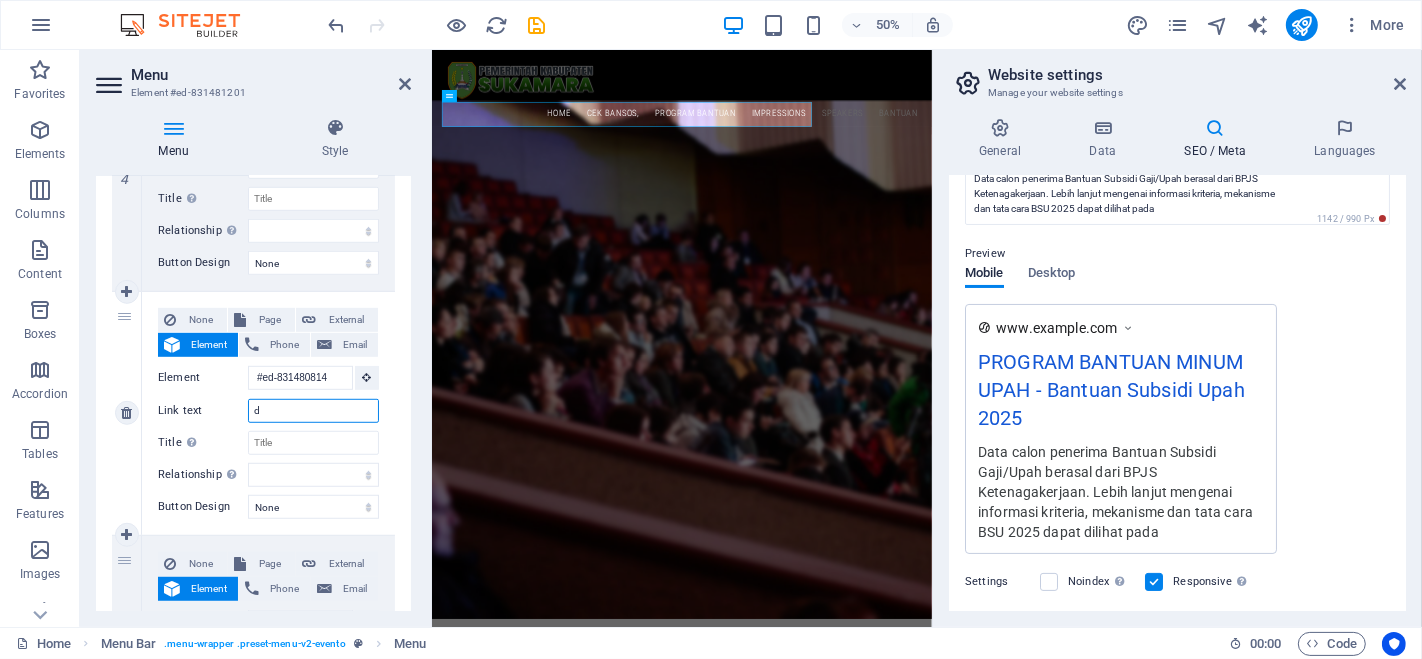 type on "da" 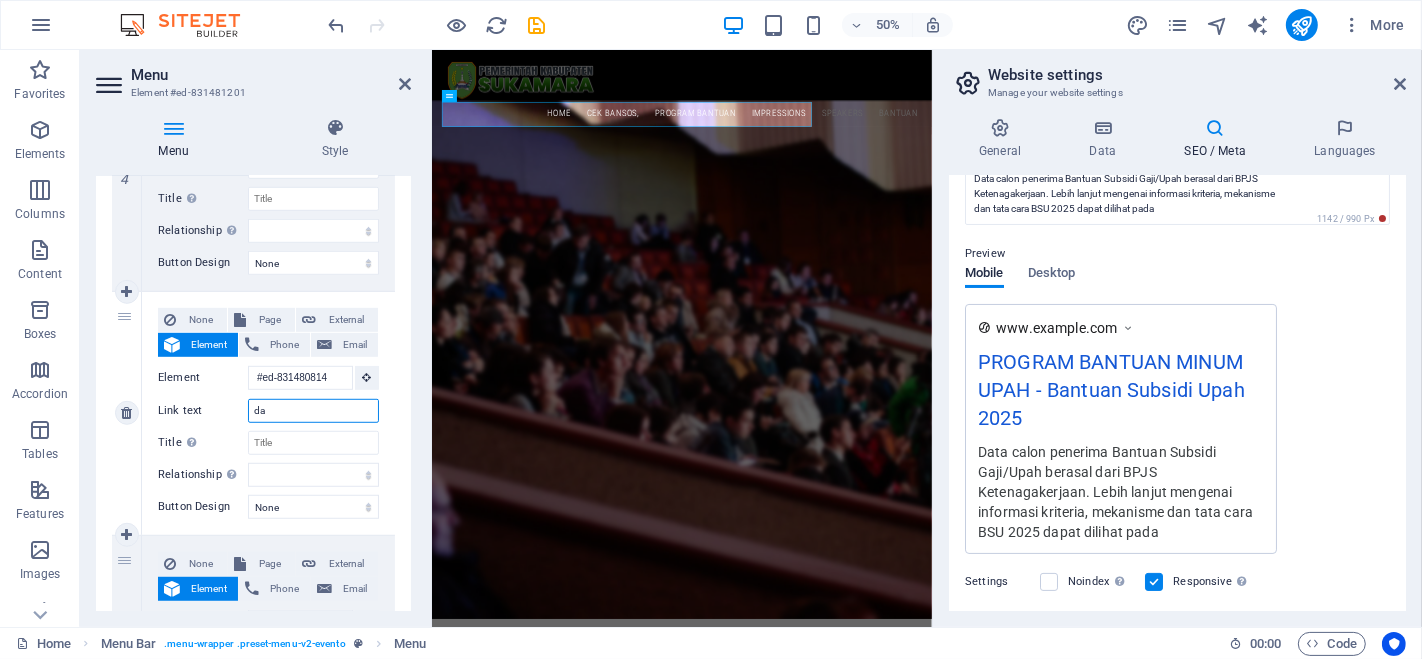 select 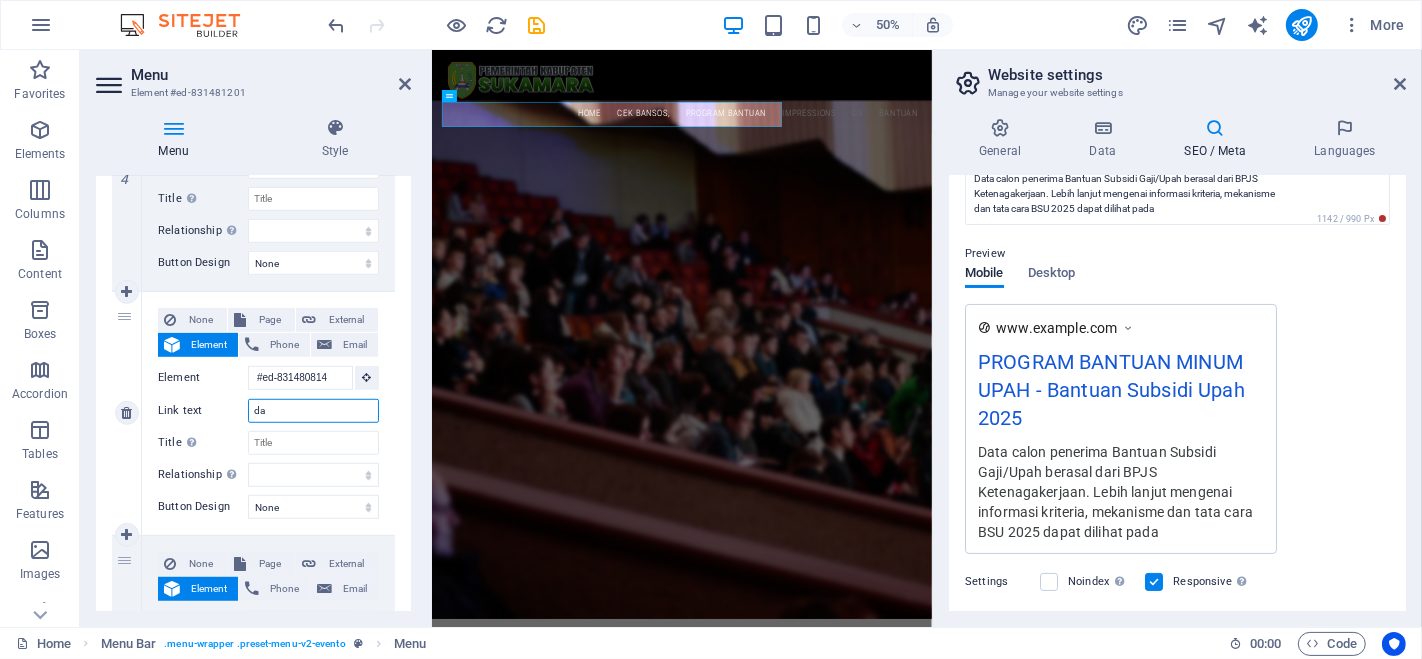 type on "d" 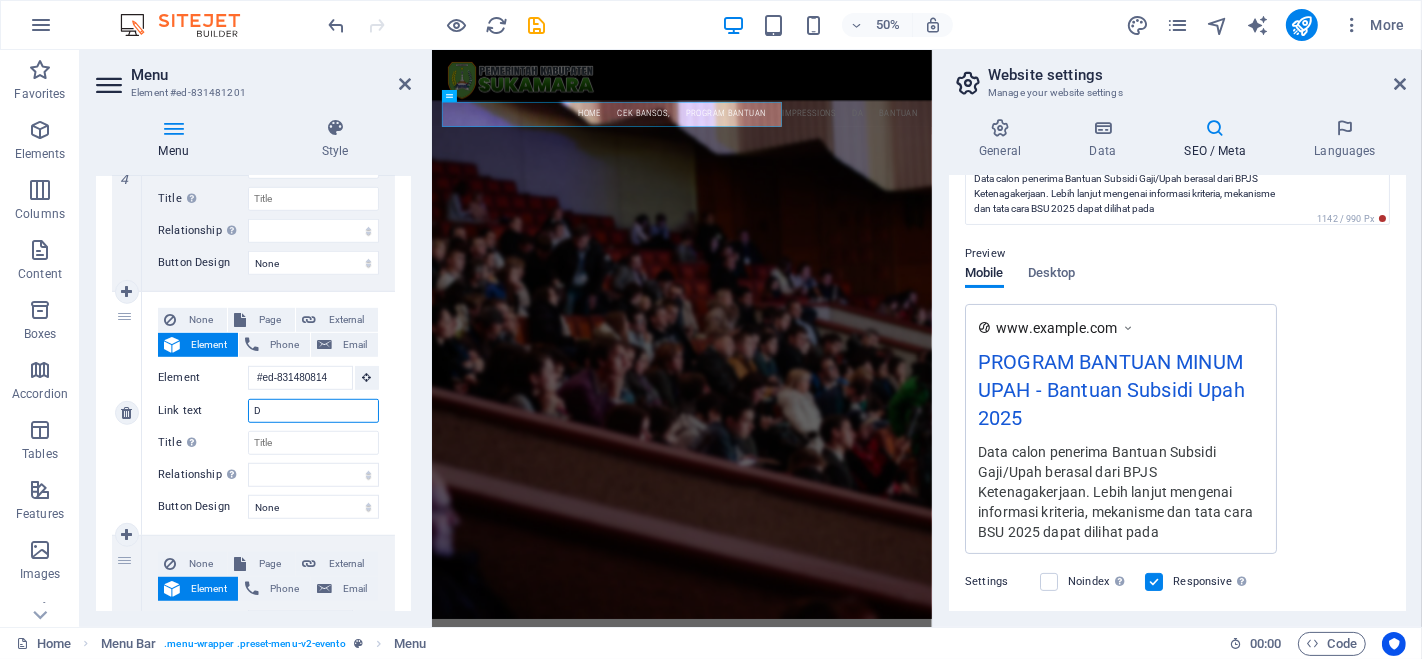 type on "DA" 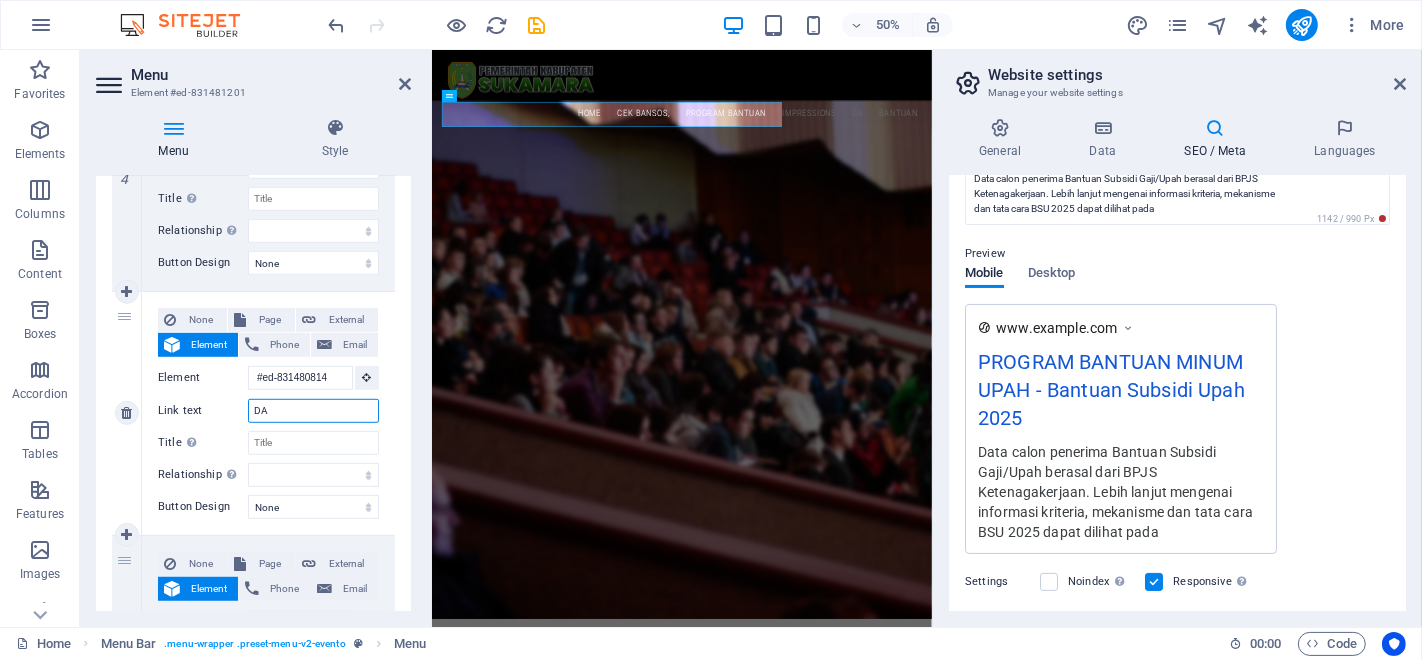 select 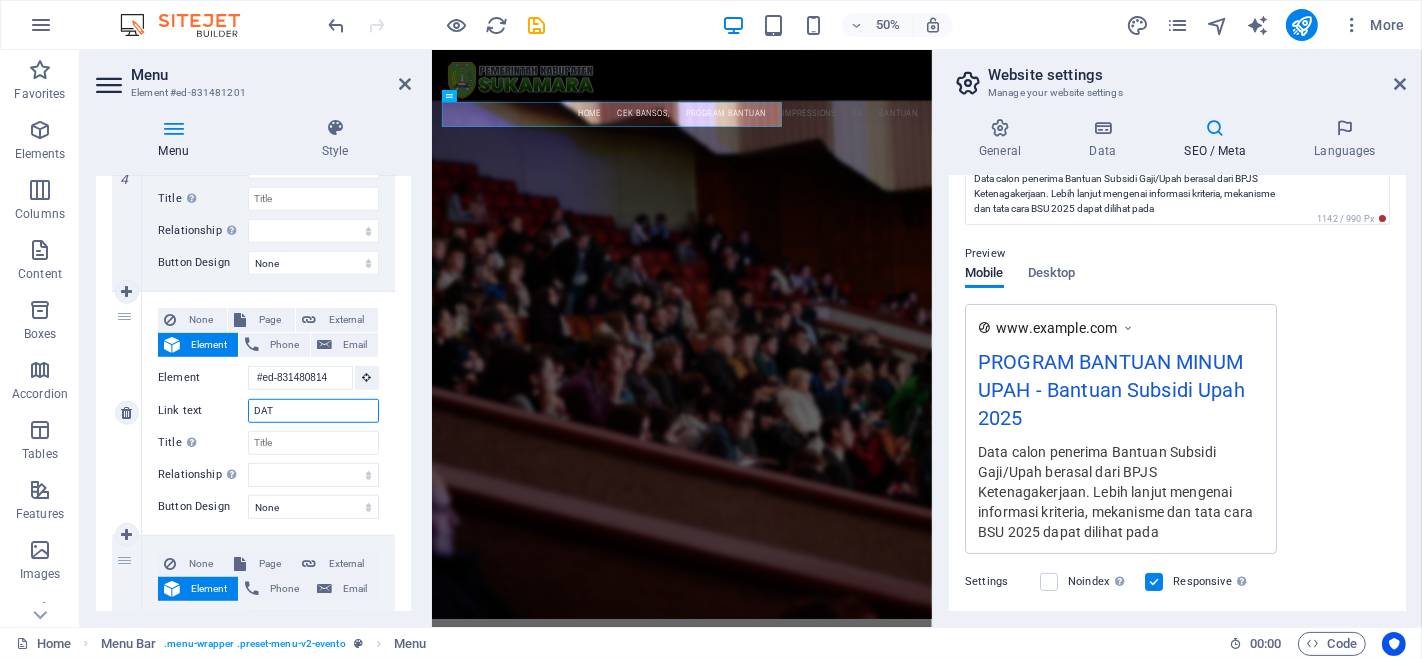 type on "DATA" 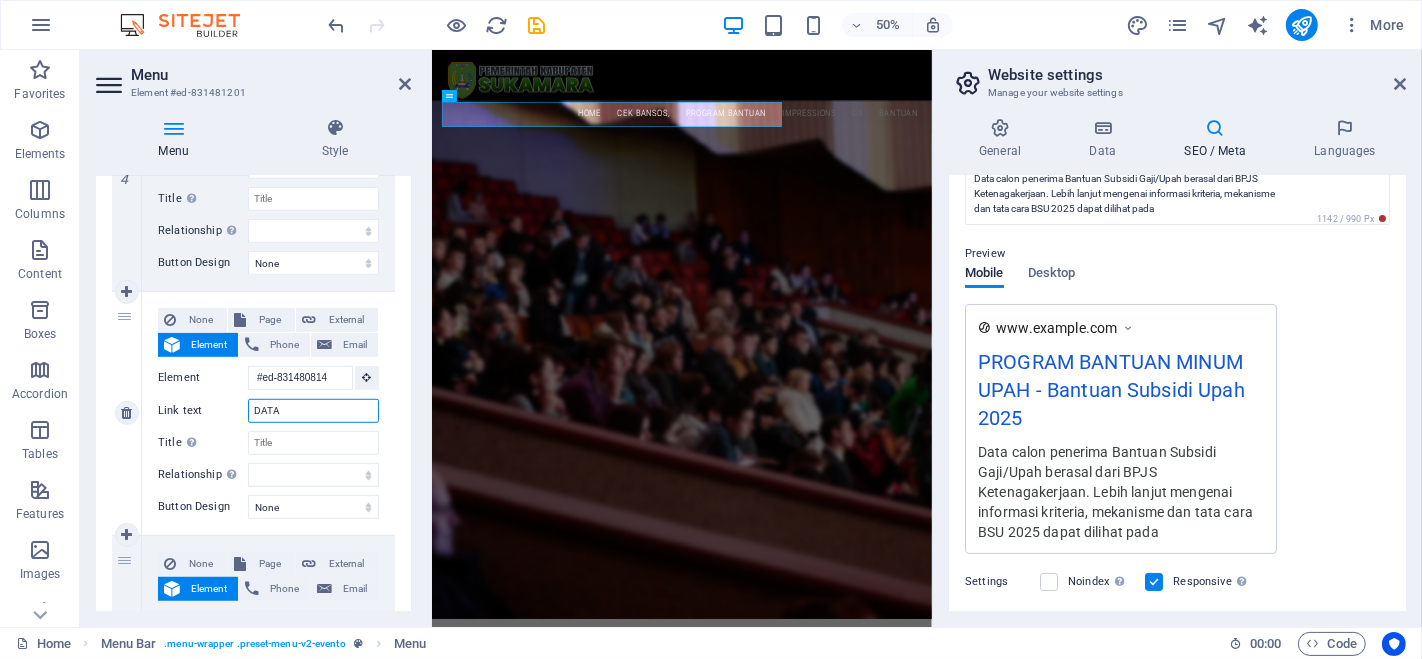 select 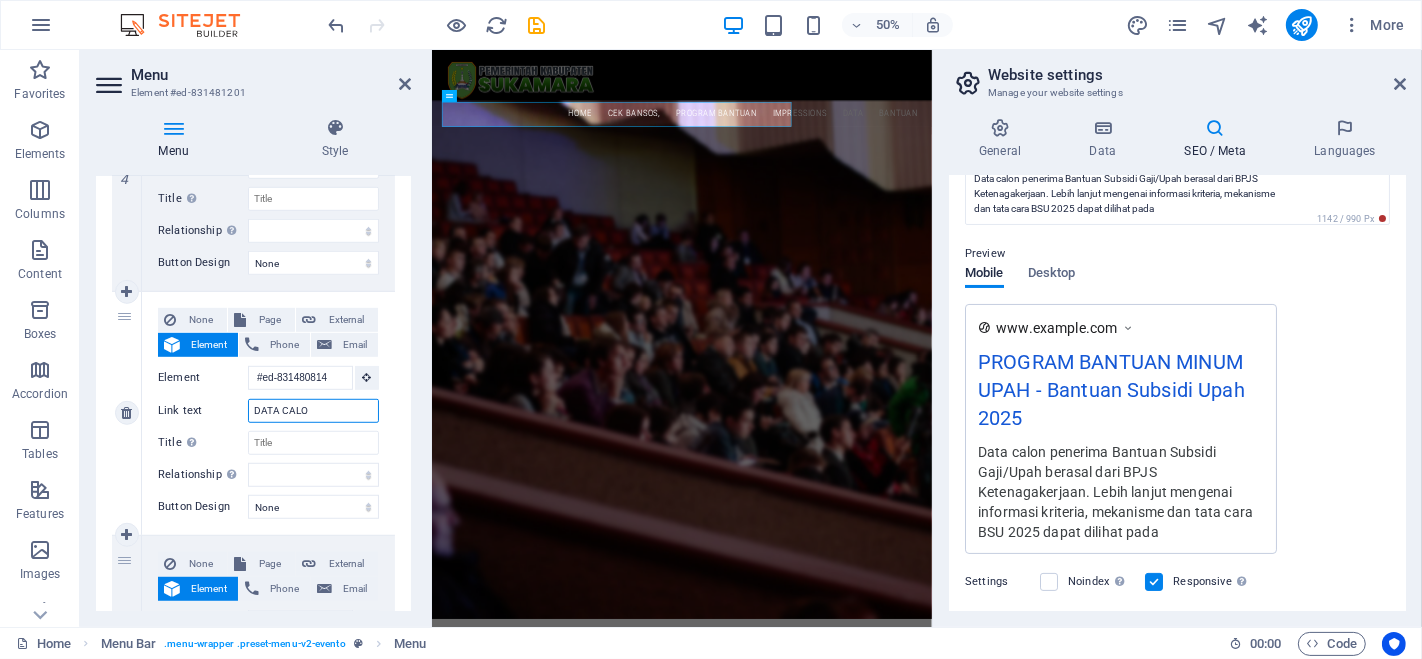 type on "DATA CALON" 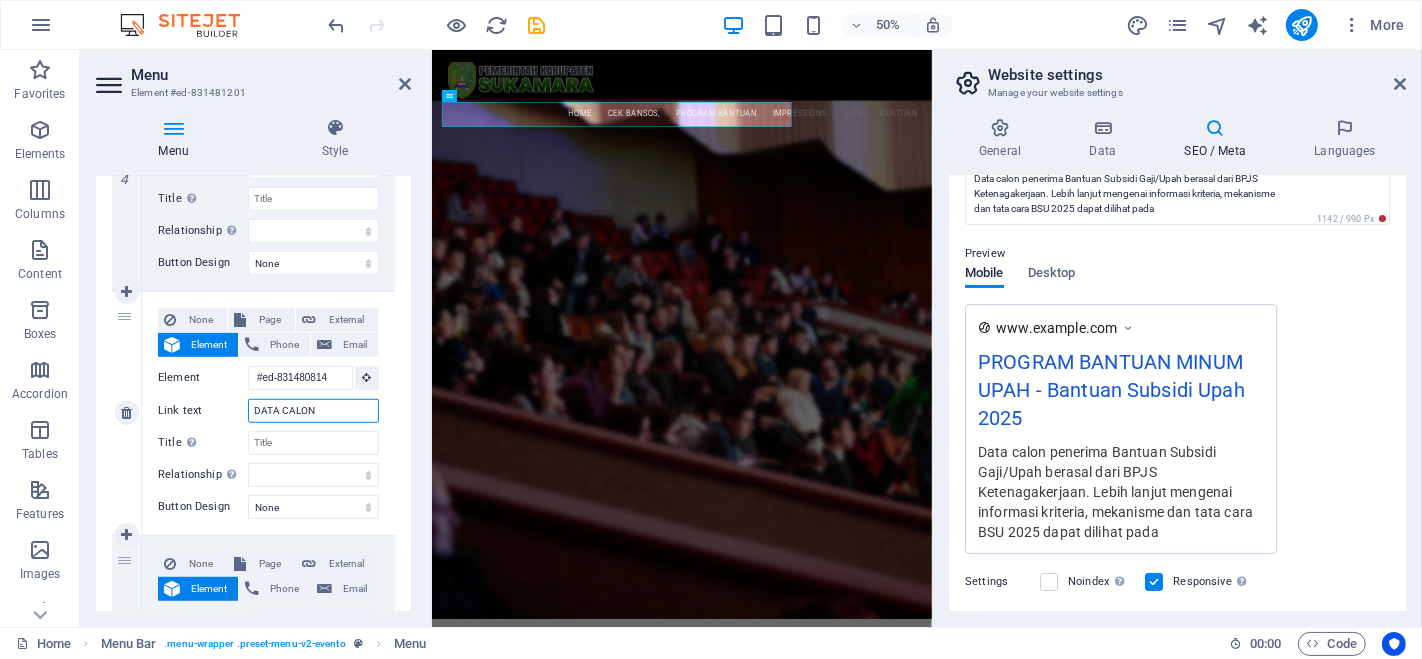 select 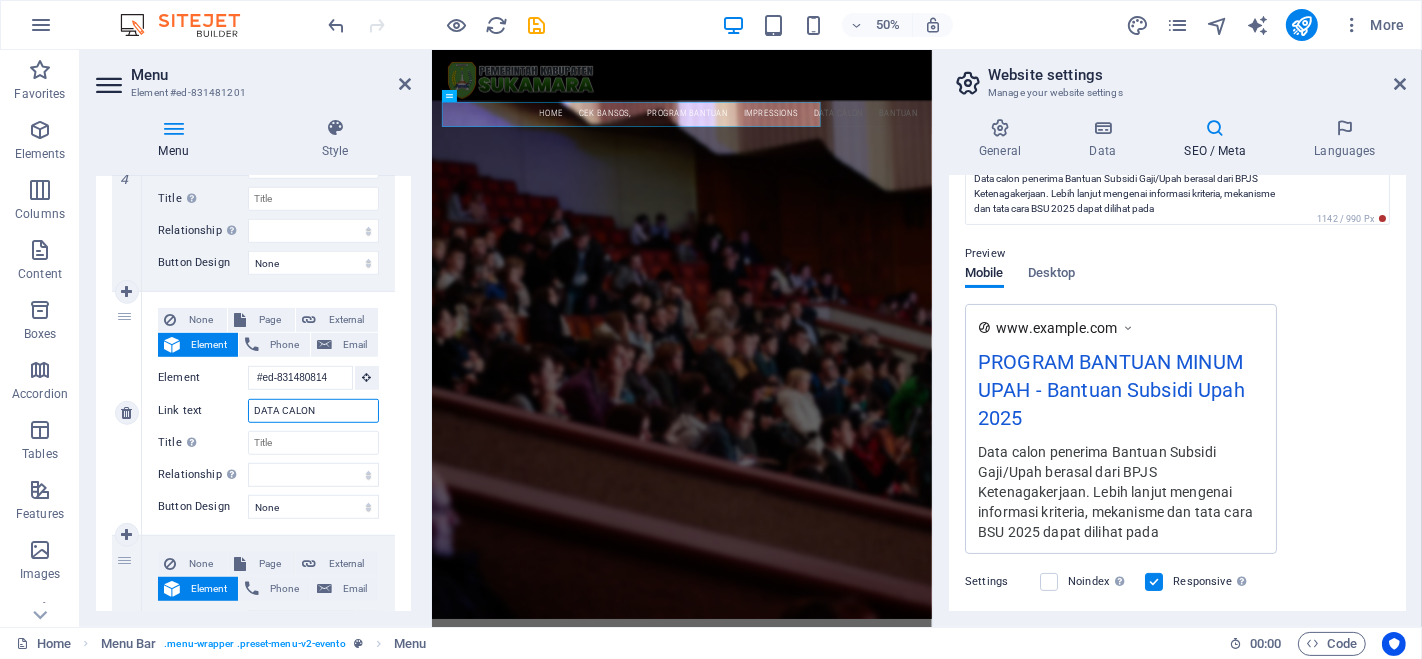 type on "DATA CALON" 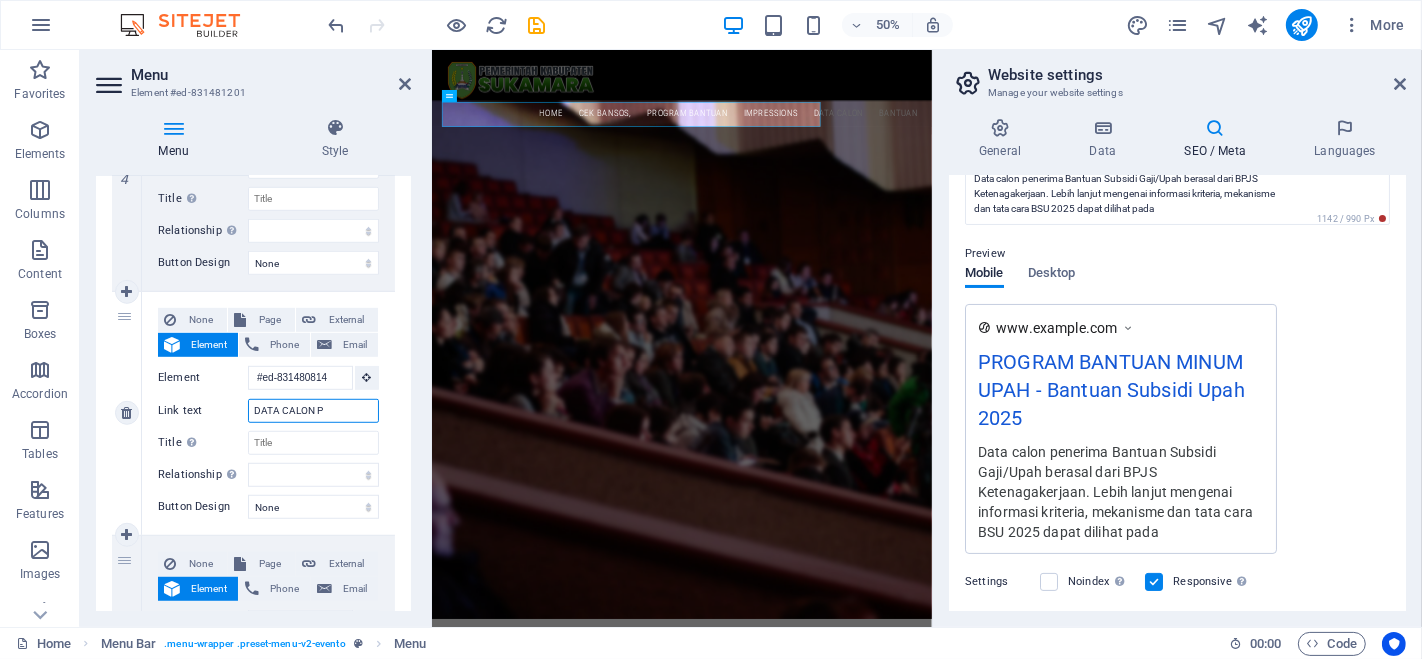 select 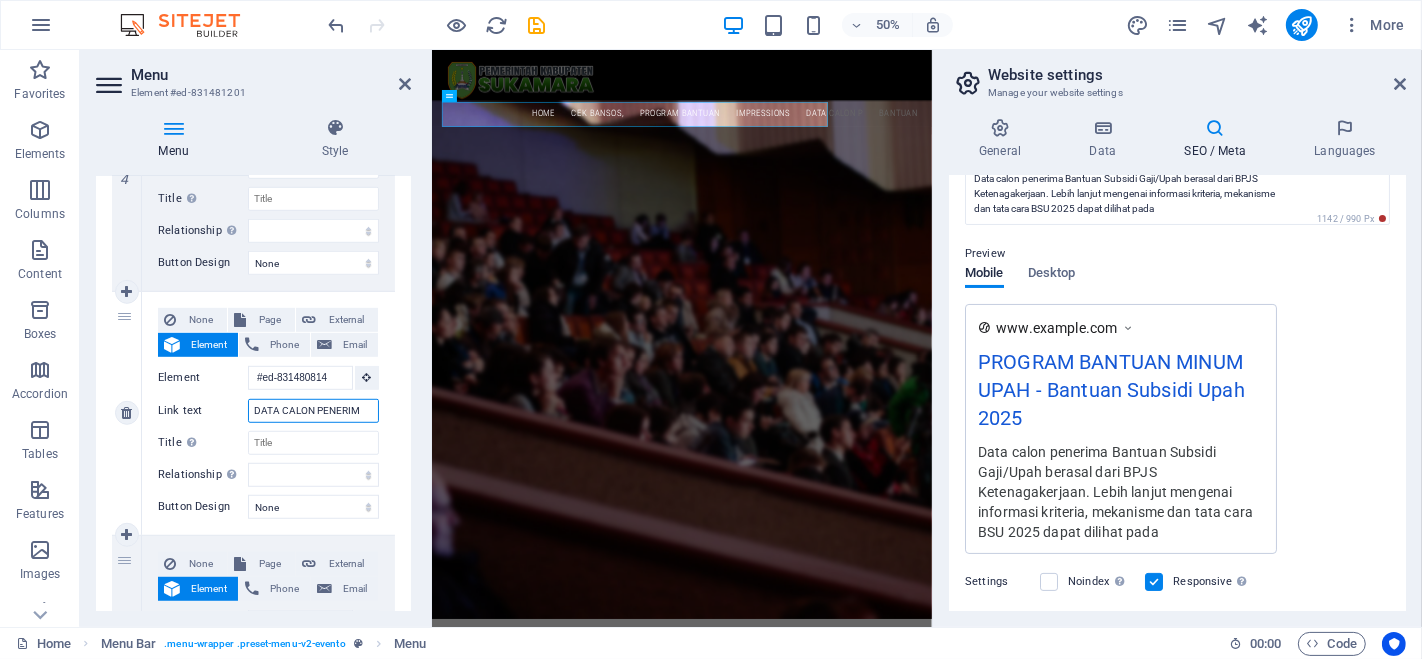 type on "DATA CALON PENERIMA" 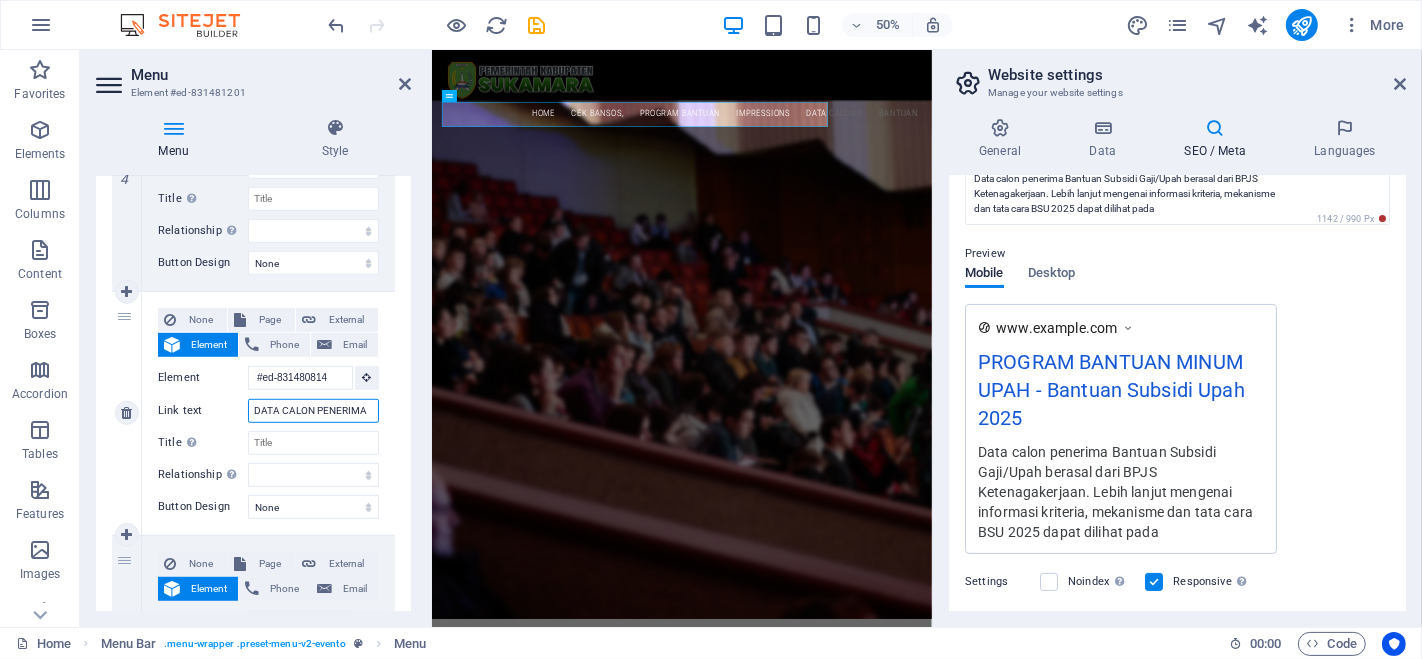 select 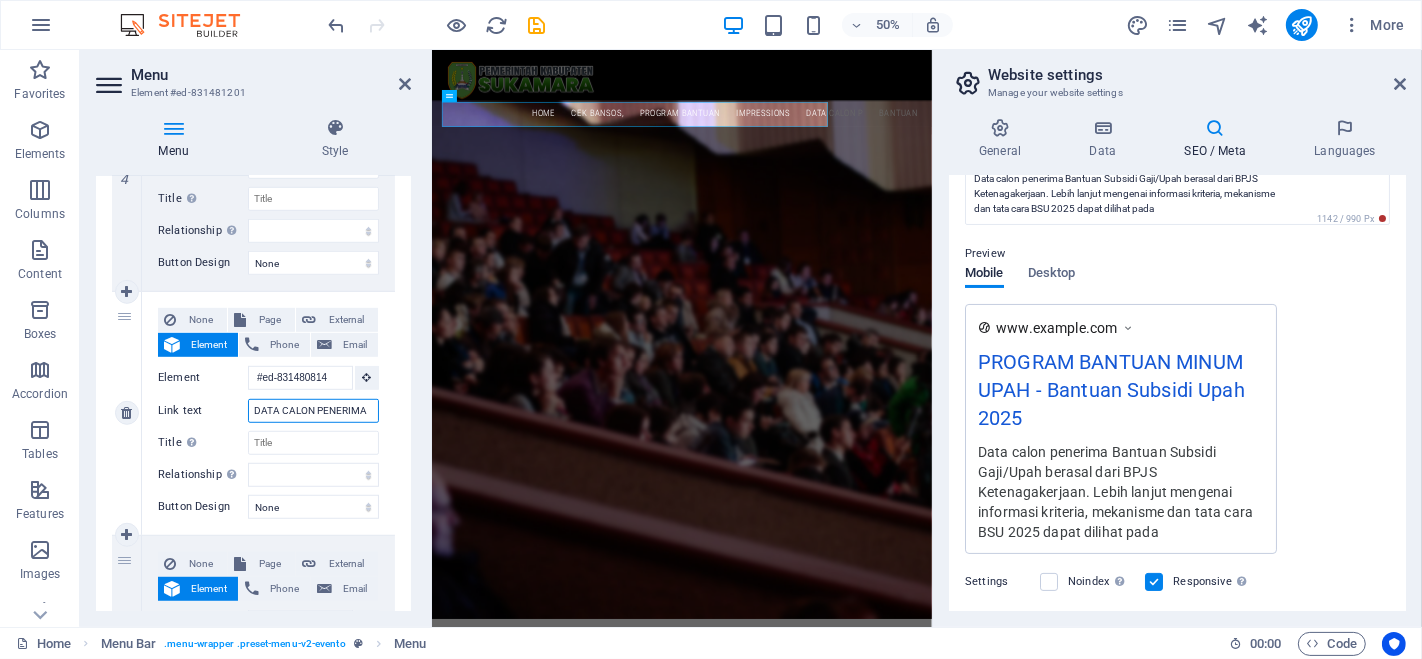 select 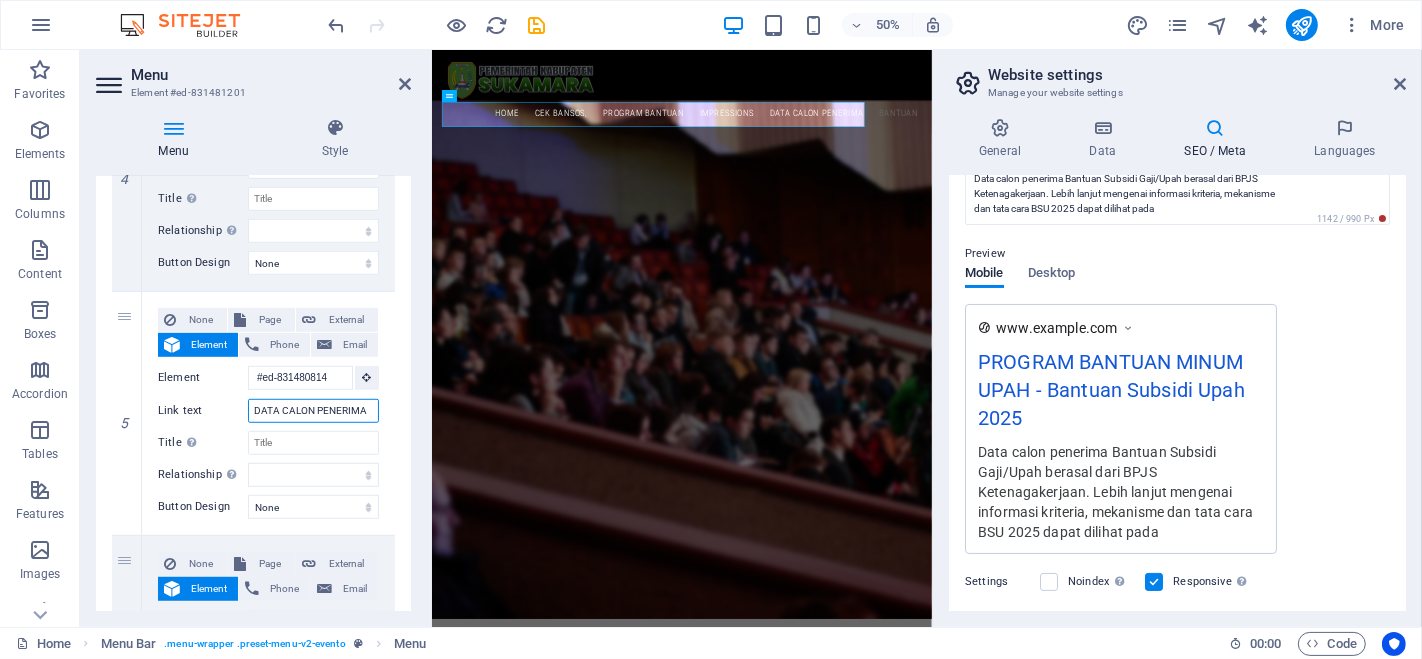 type on "DATA CALON PENERIMA" 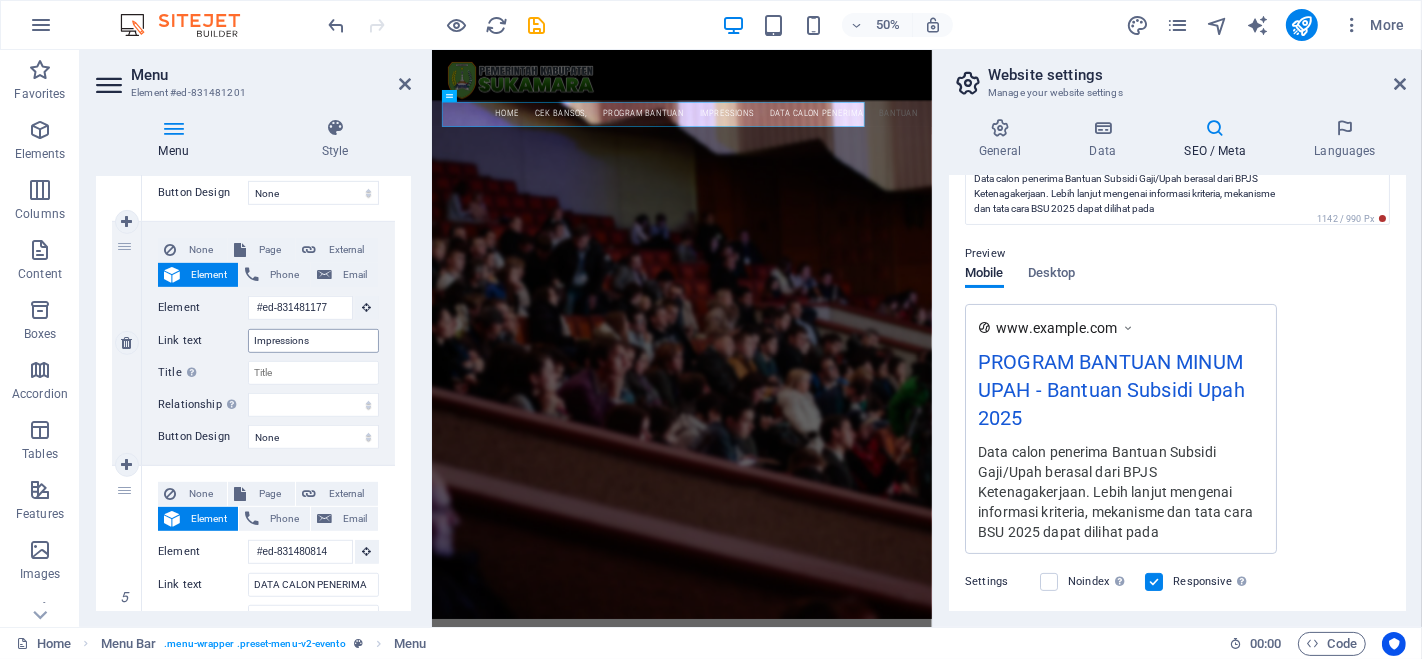 scroll, scrollTop: 859, scrollLeft: 0, axis: vertical 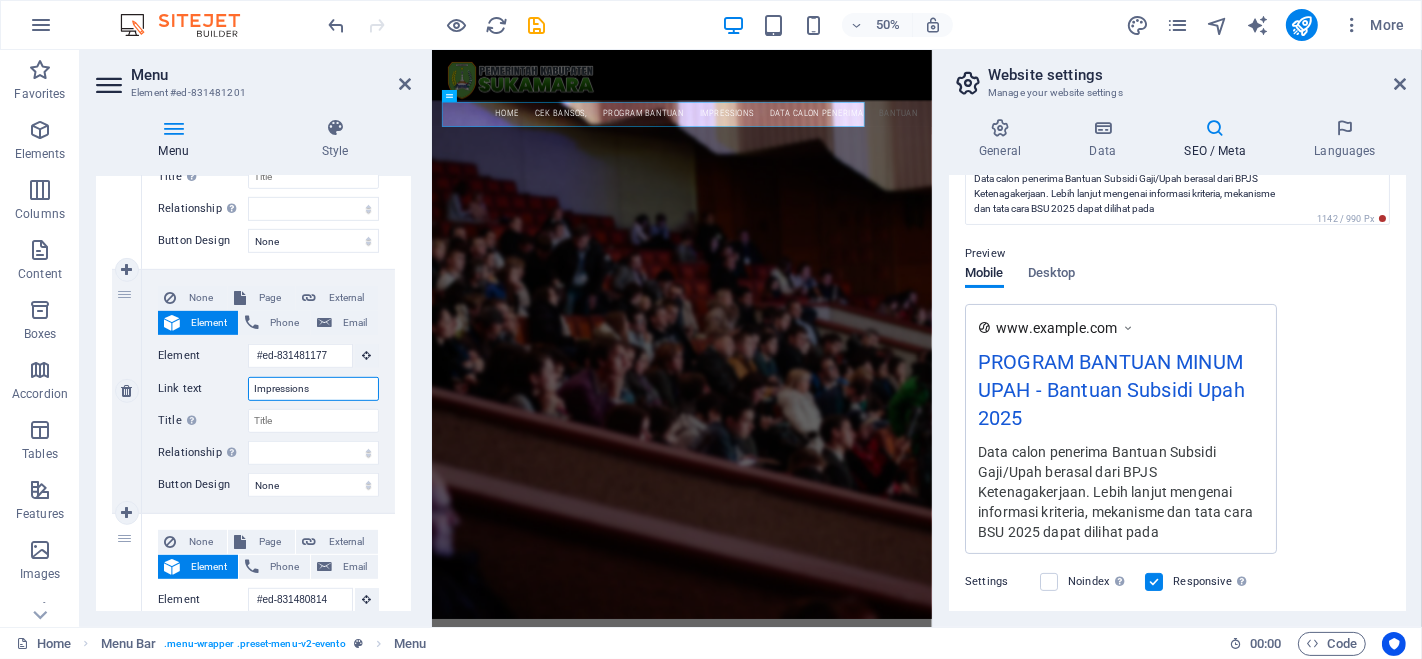 click on "Impressions" at bounding box center (313, 389) 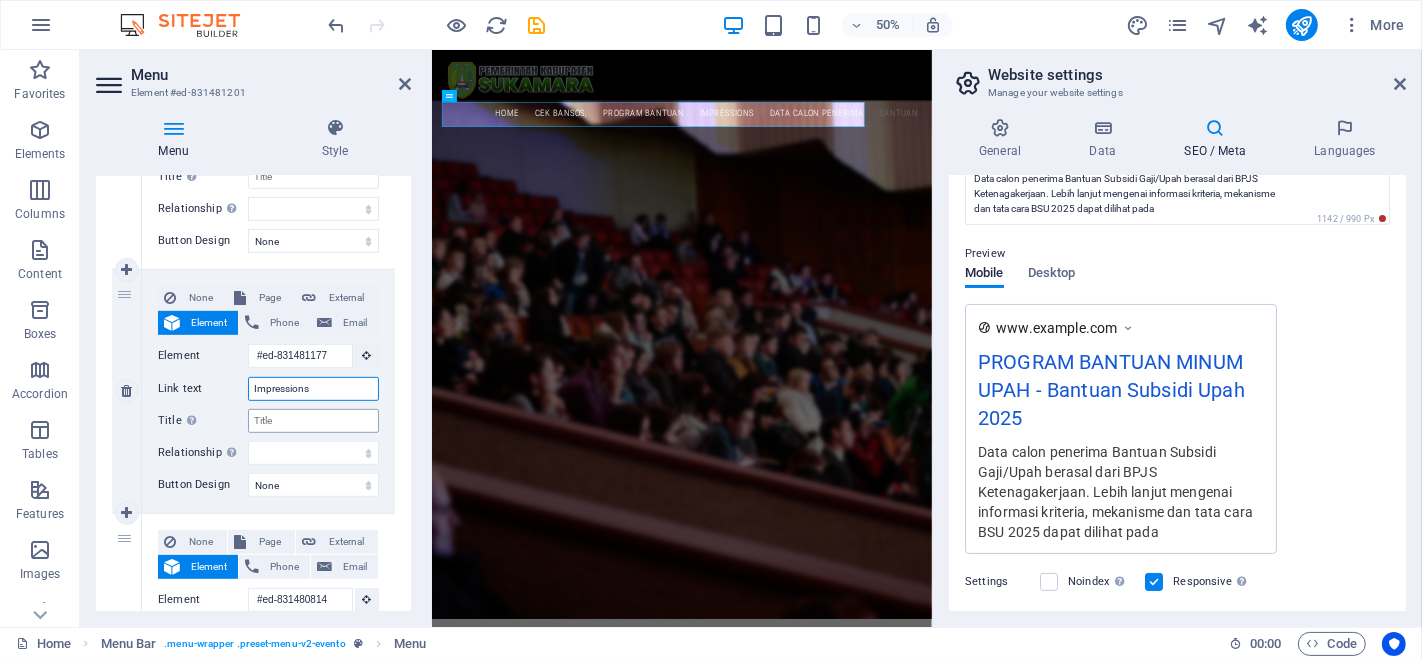 type on "t" 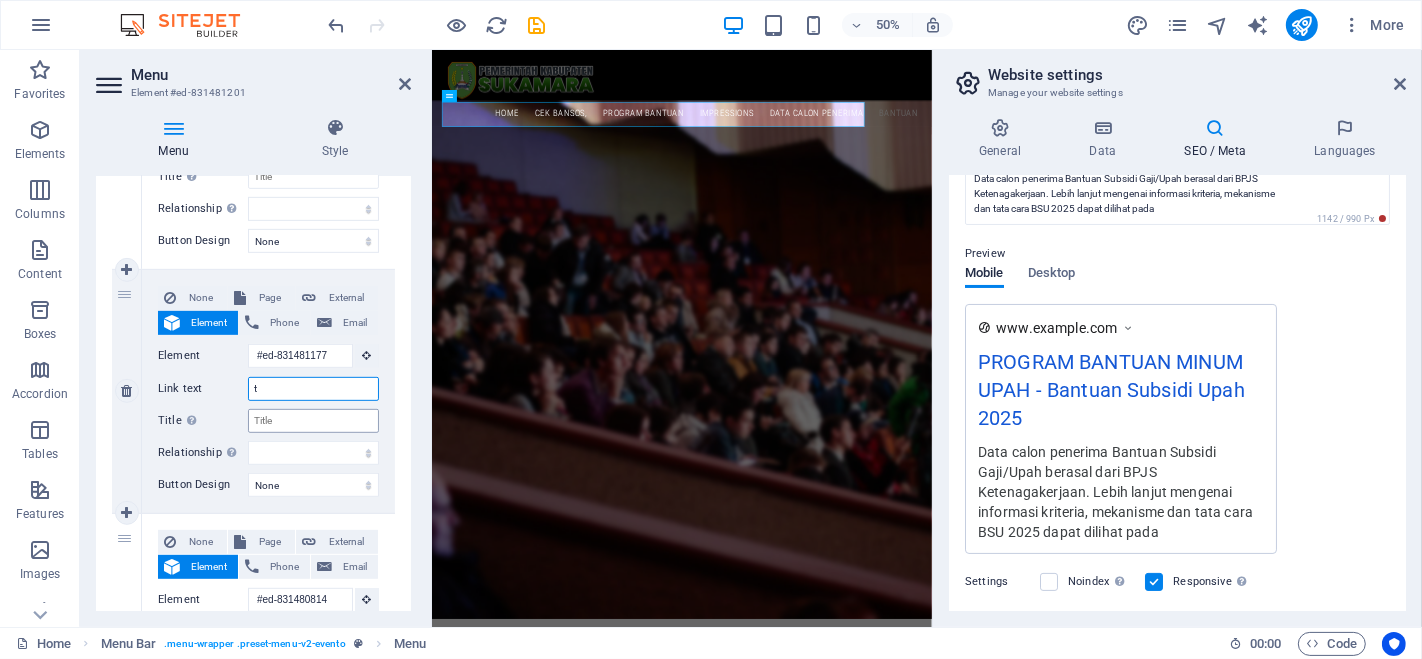 select 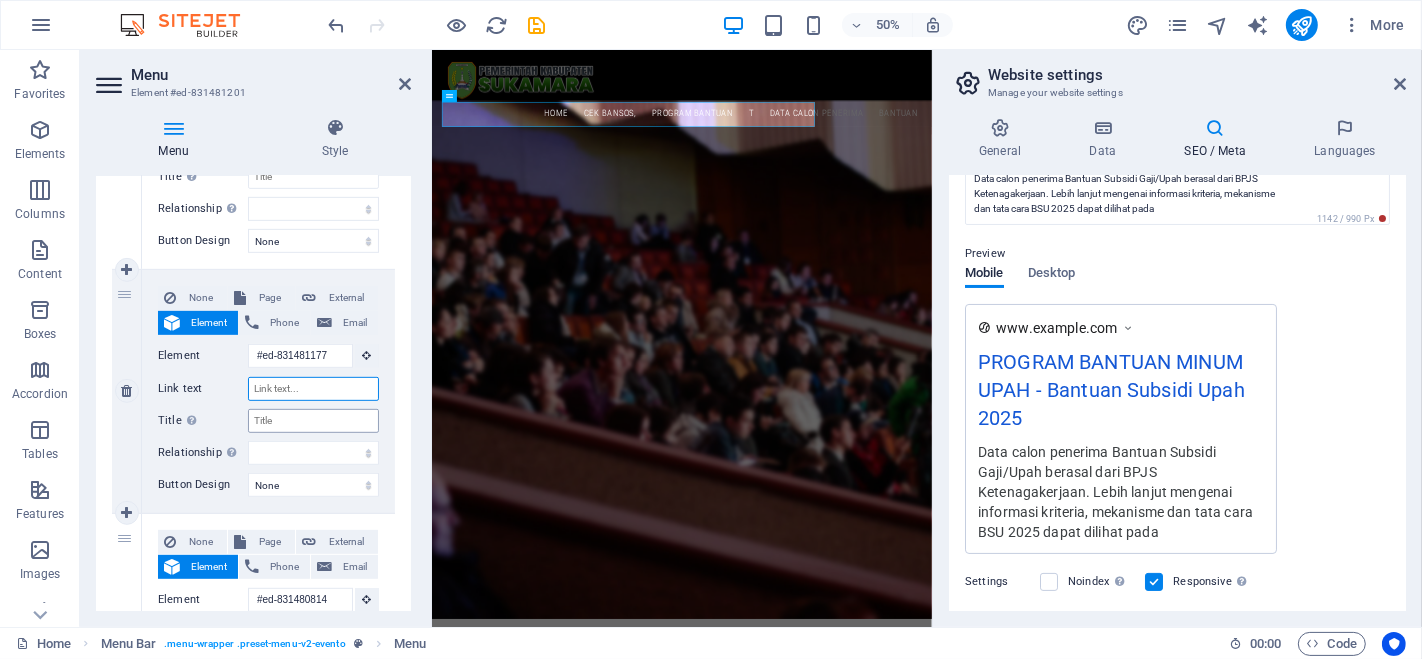 type on "R" 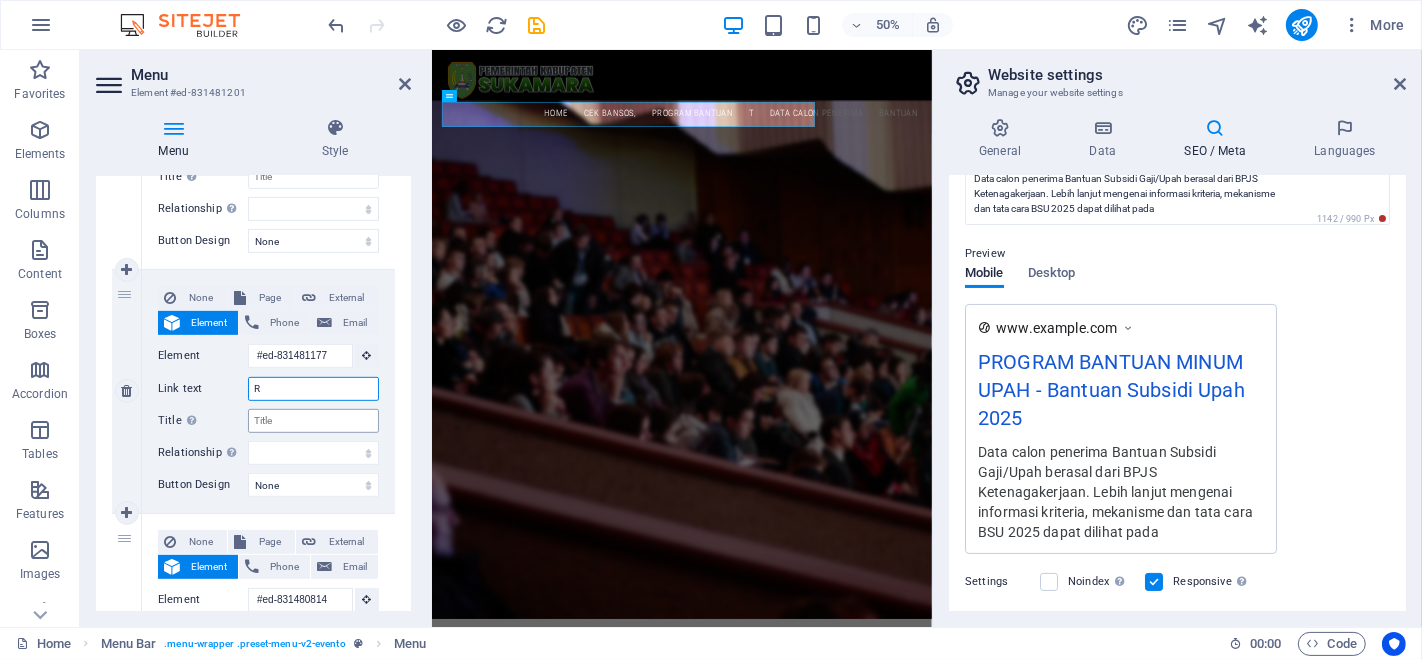select 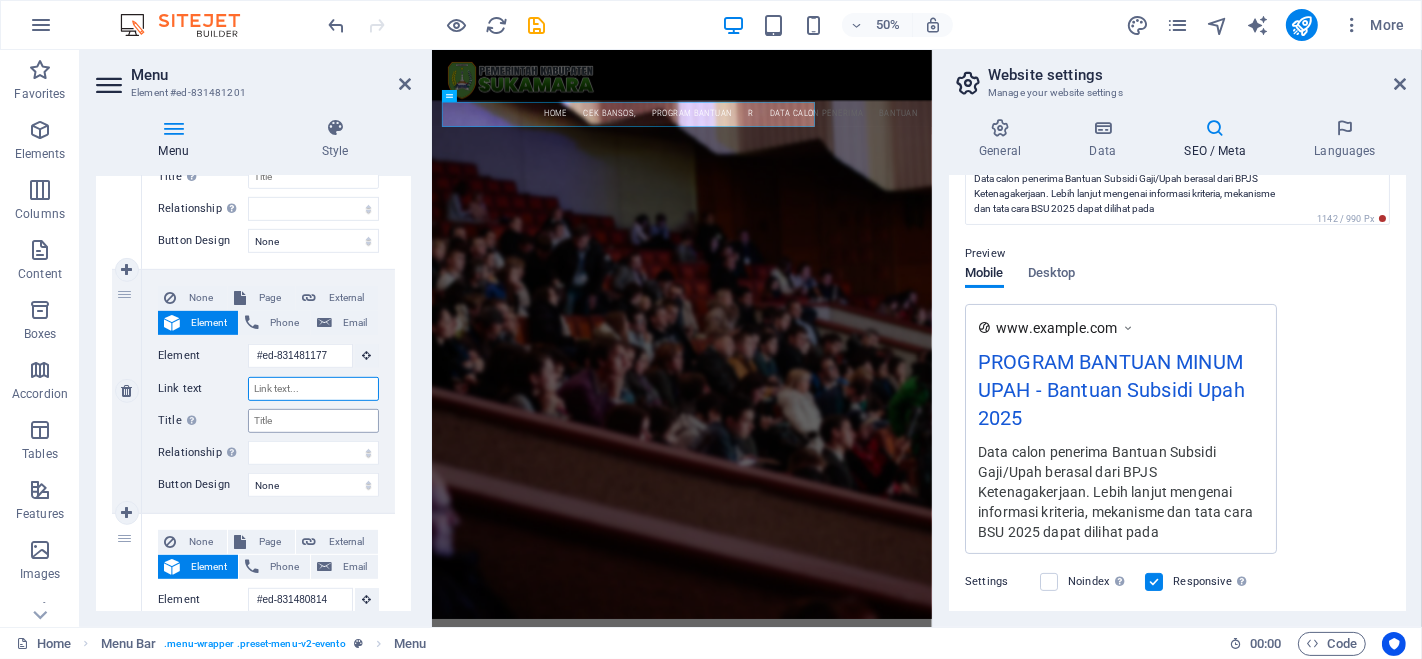type on "T" 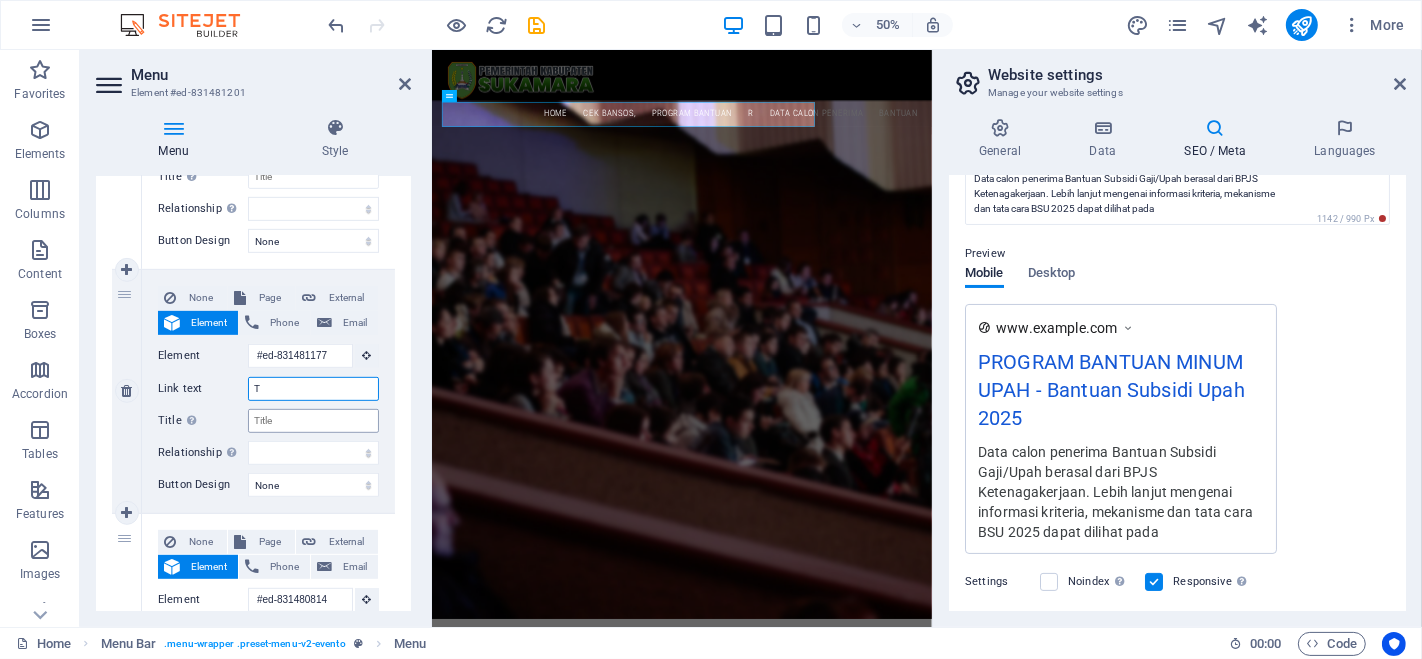 select 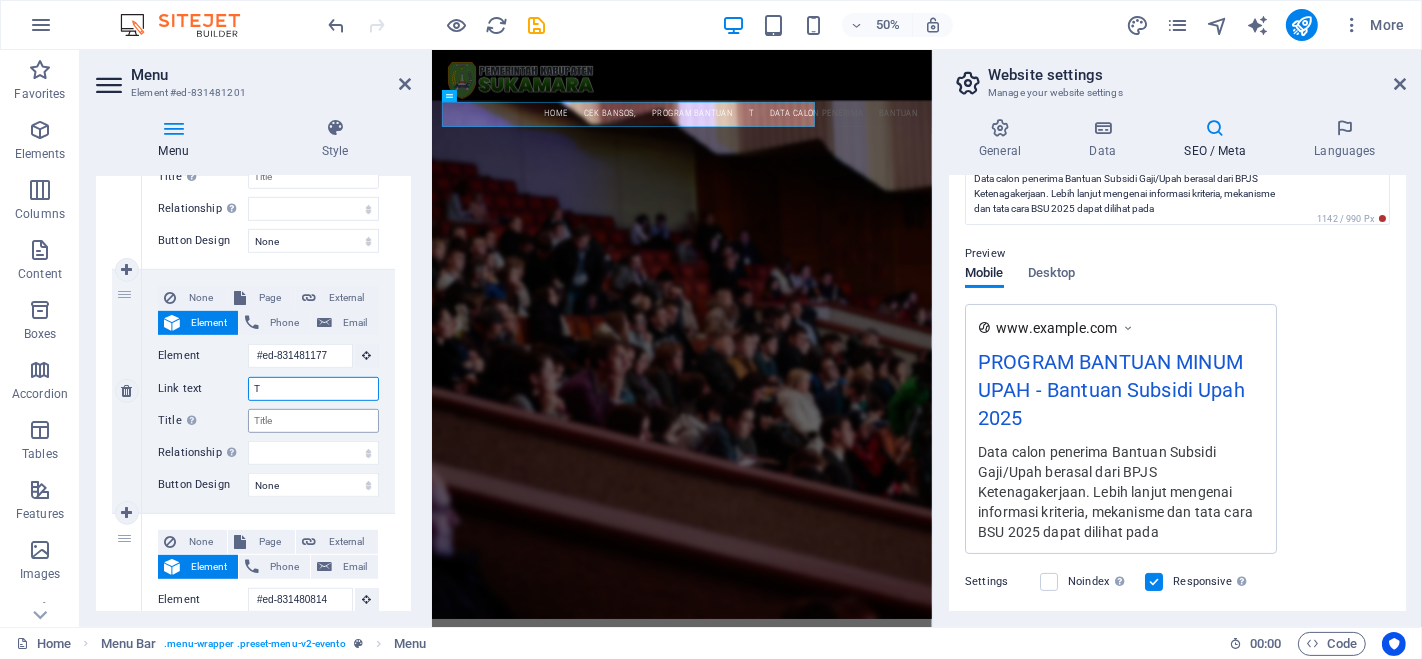 type on "TA" 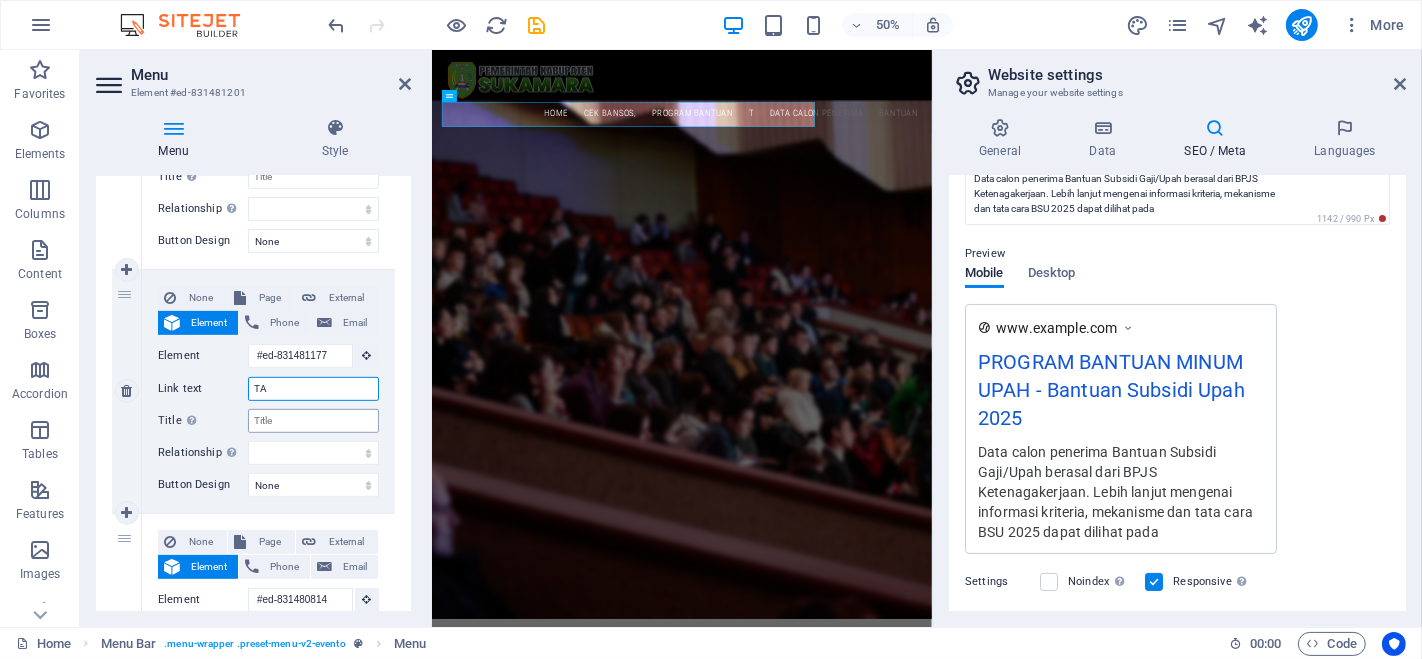 select 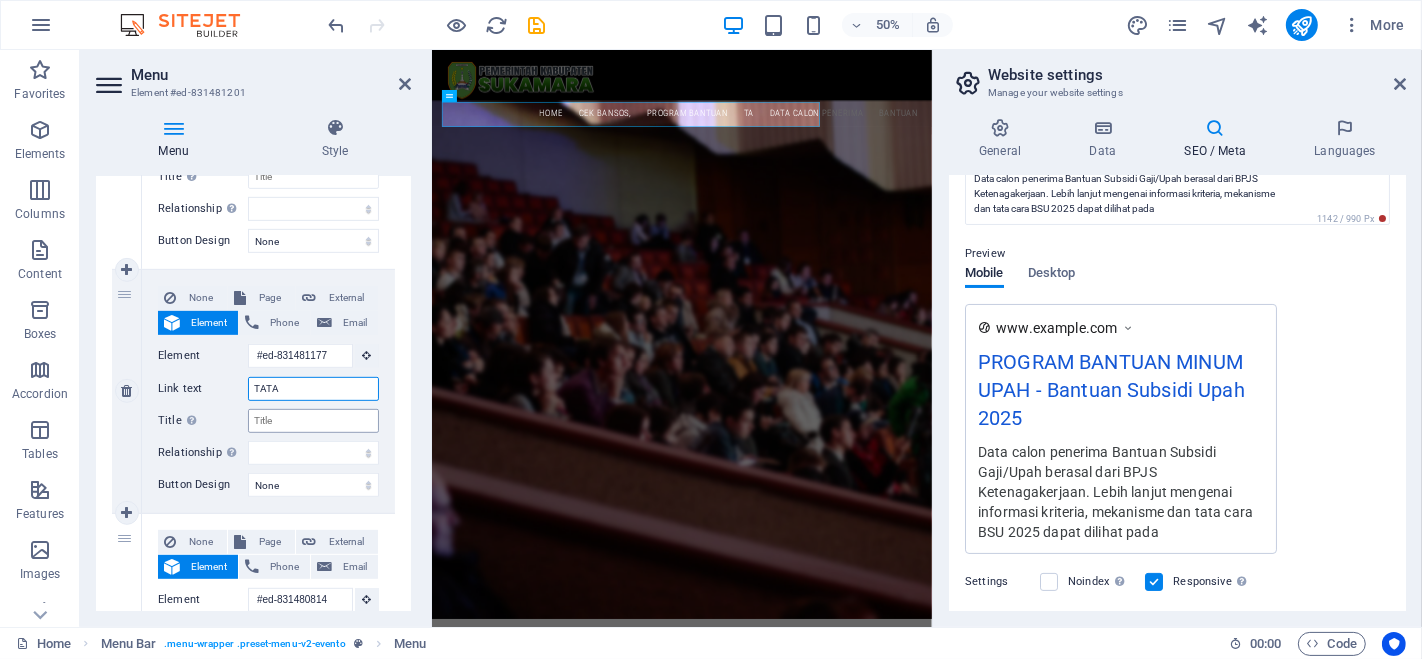 type on "TATAC" 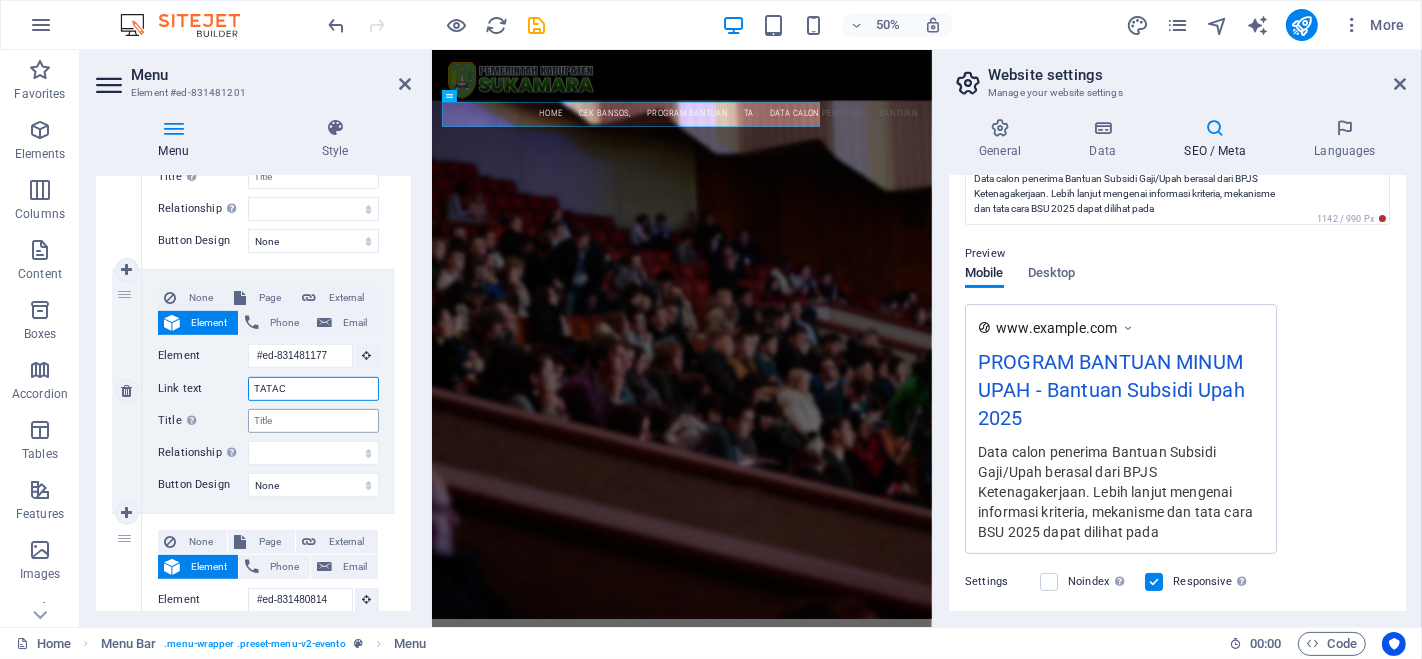 select 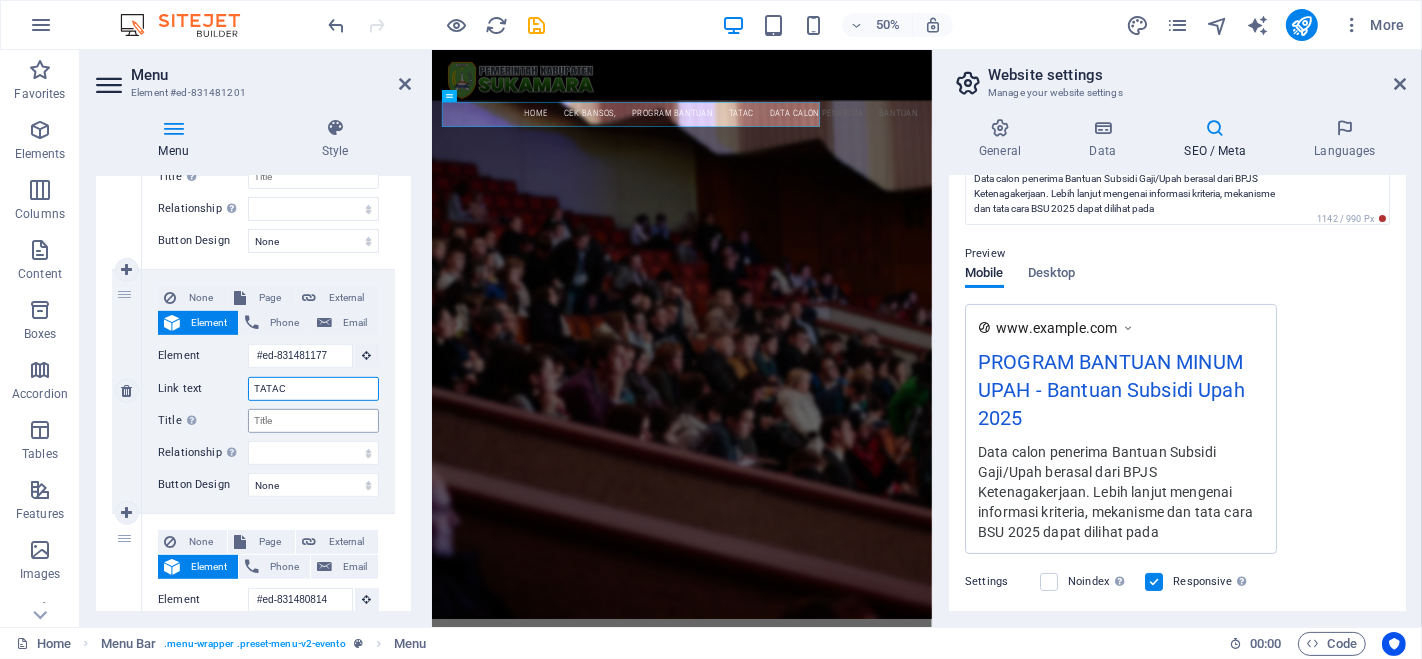 type on "TATACA" 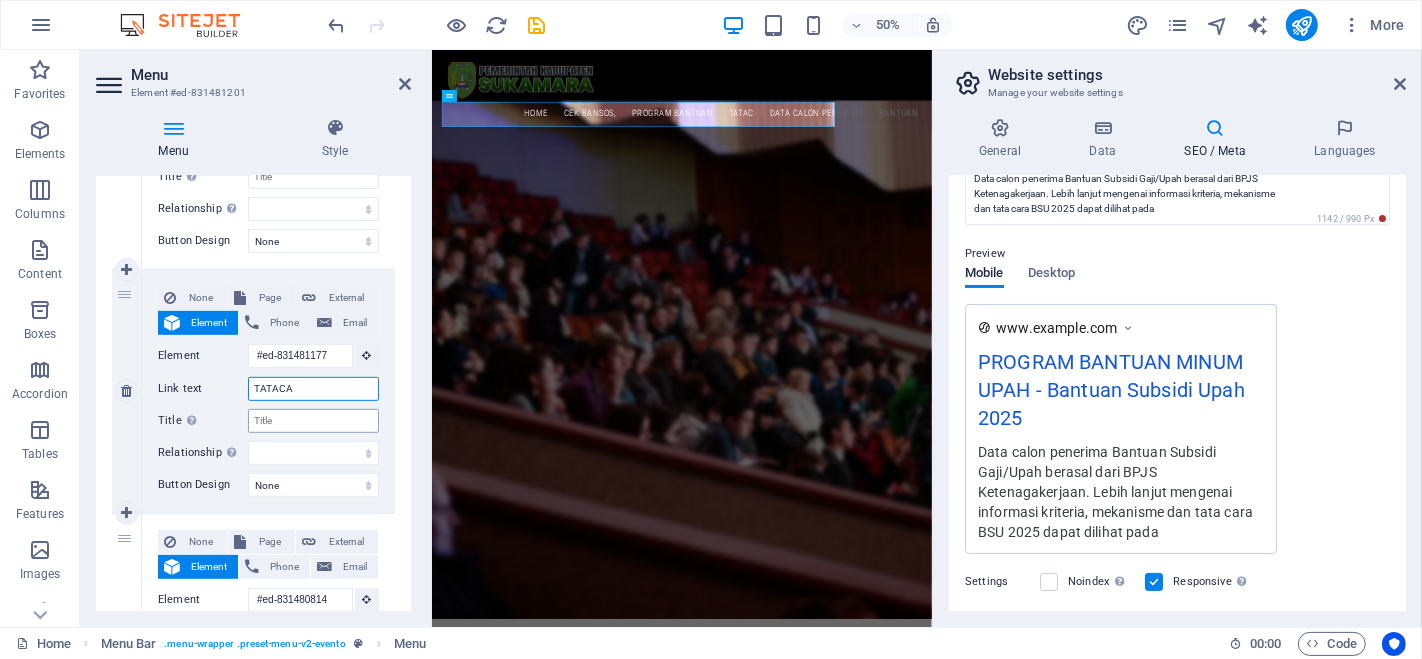 select 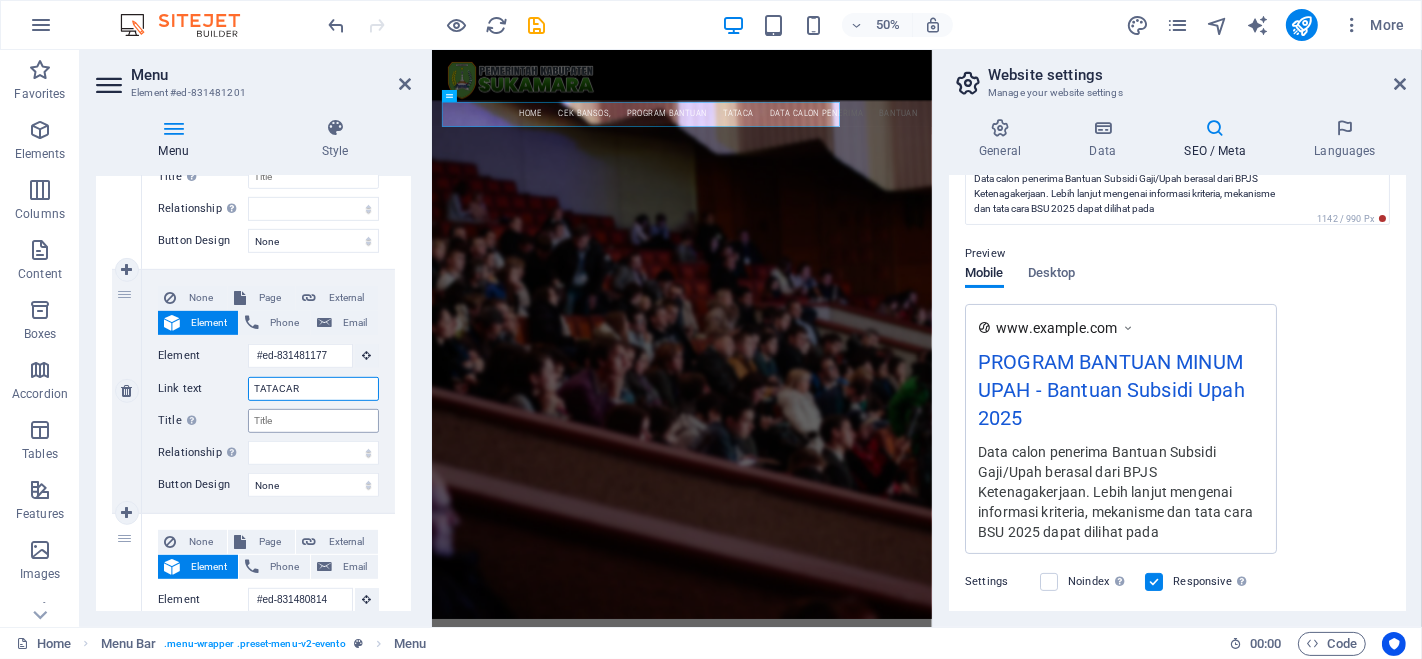 type on "TATACARA" 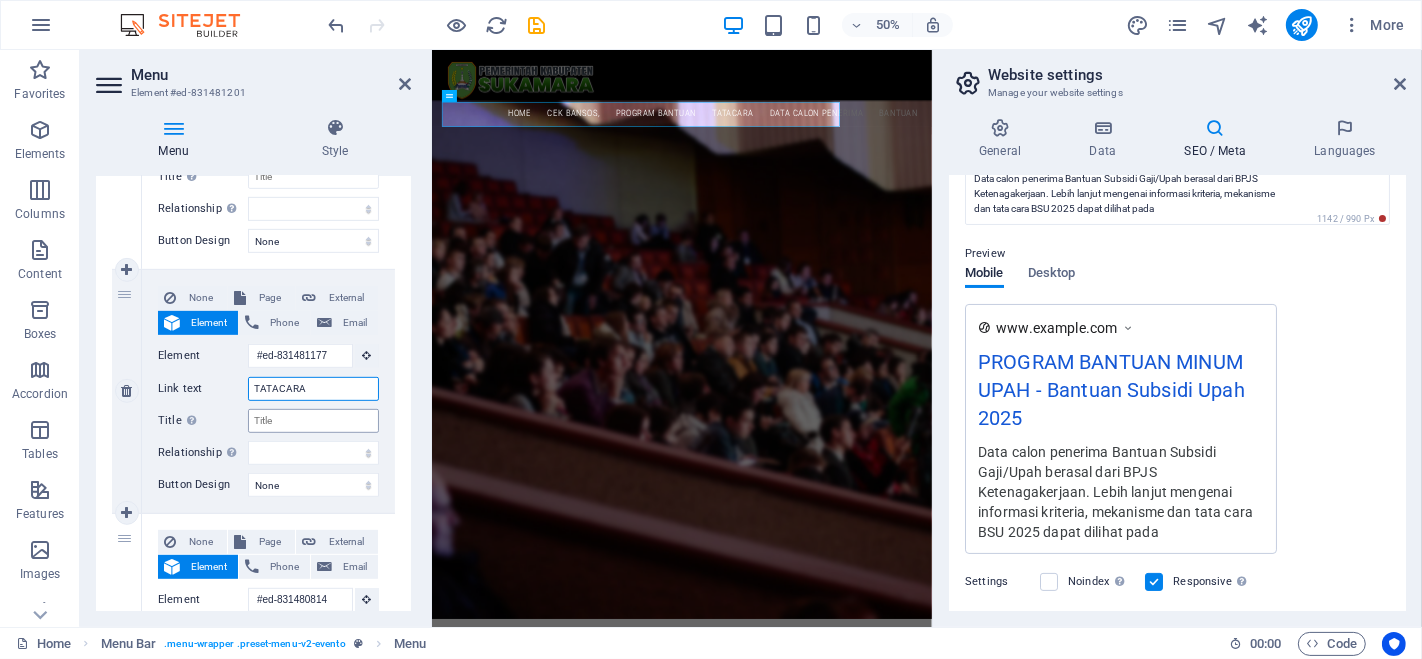 select 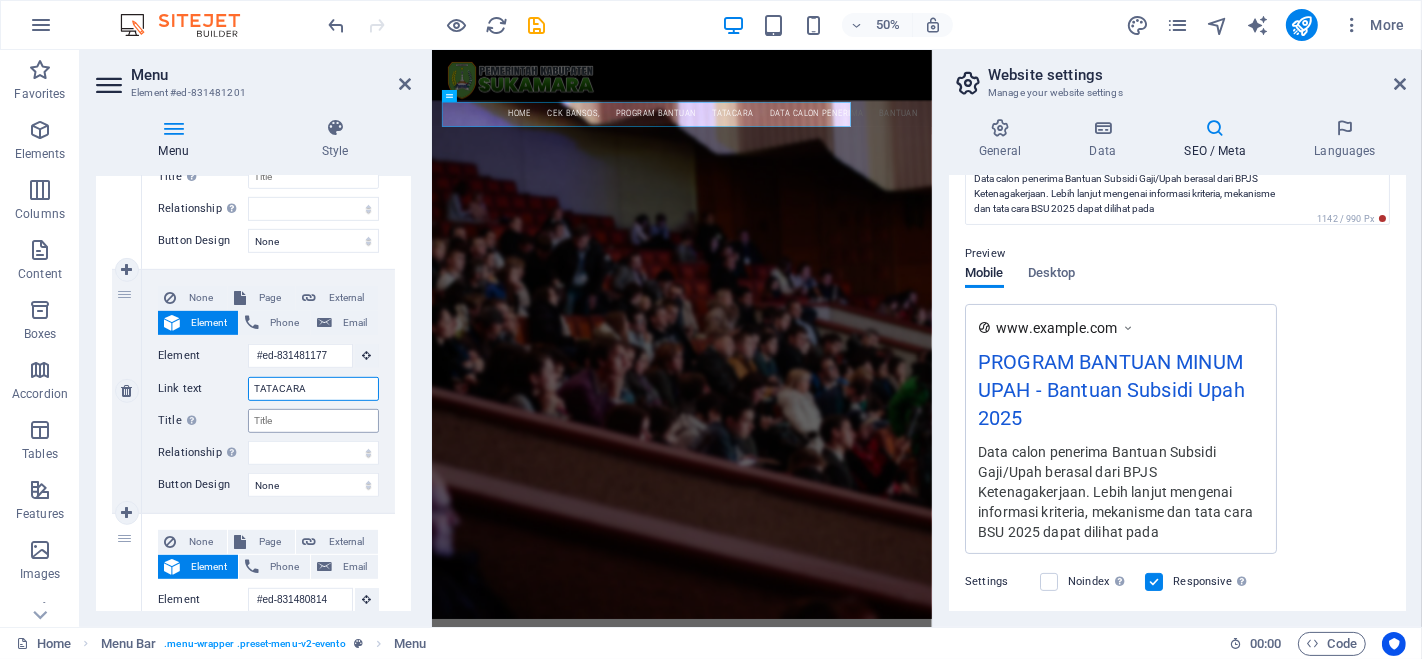 type on "TATA CARA" 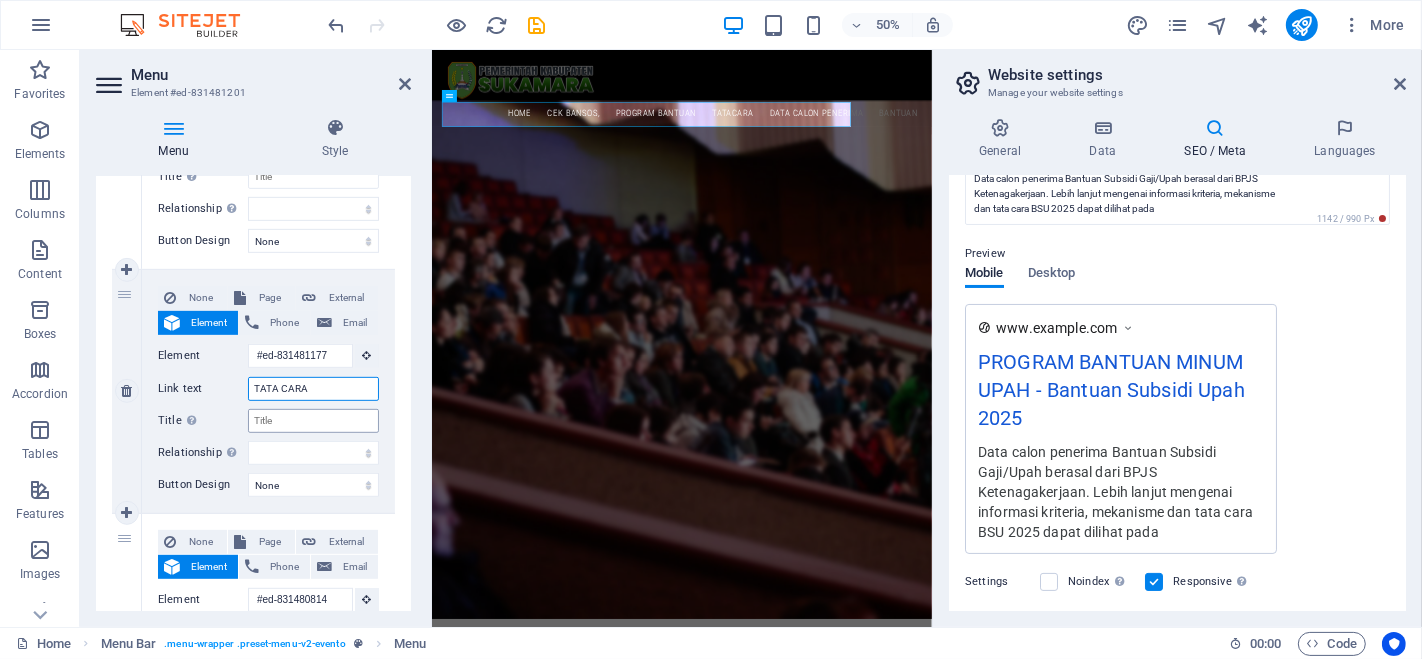 select 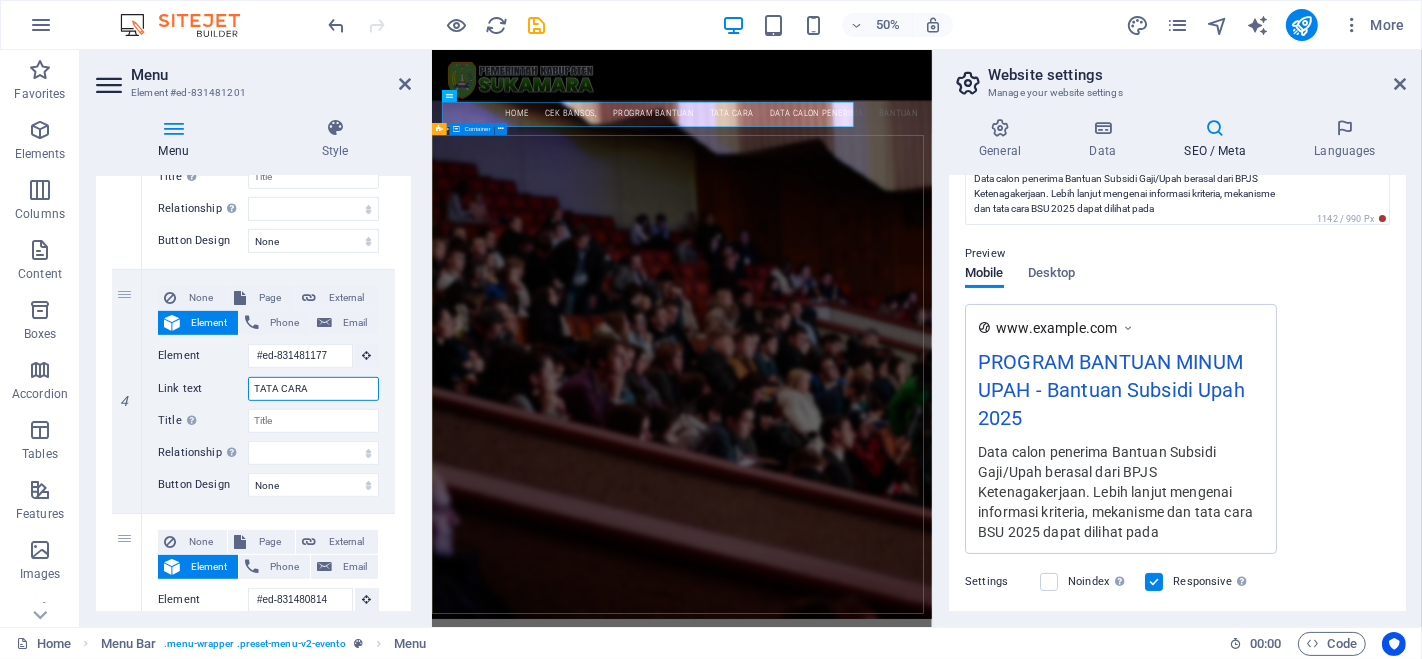 type on "TATA CARA" 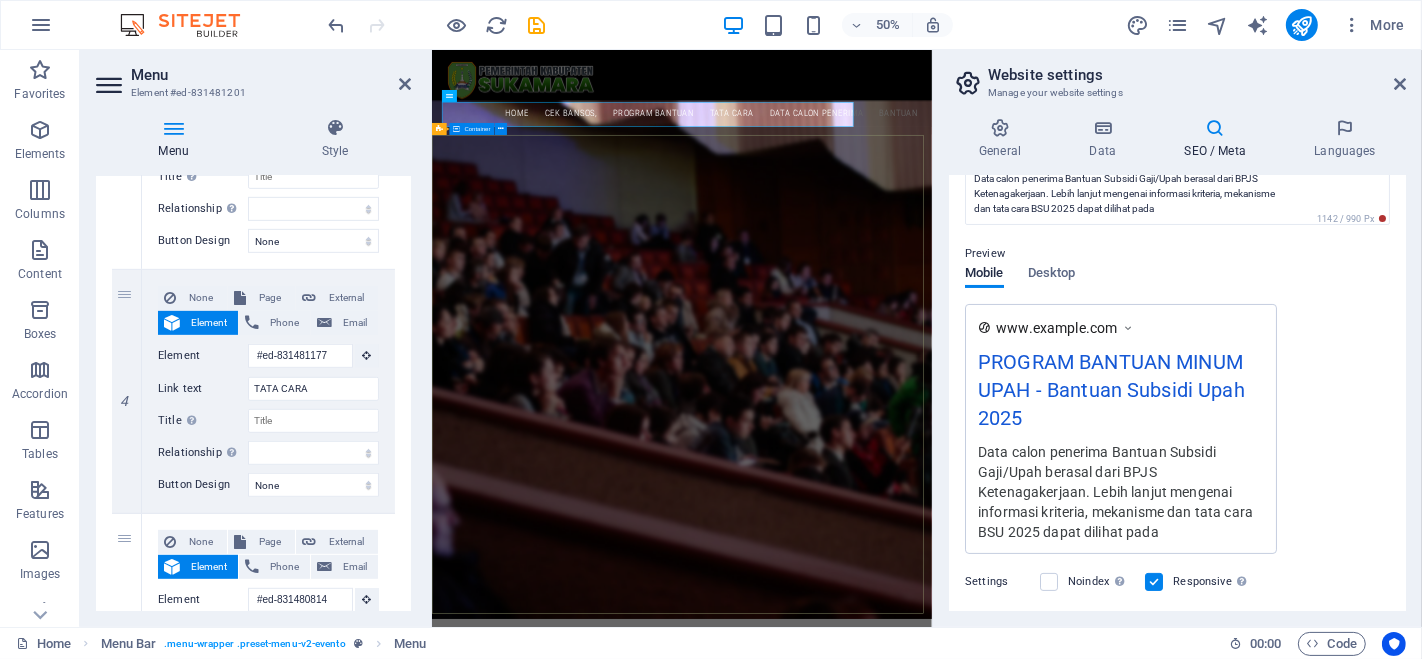 click on "Bantuan Subsidi Upah 2025 Data calon penerima Bantuan Subsidi Gaji/Upah berasal dari BPJS Ketenagakerjaan. Lebih lanjut mengenai informasi kriteria, mekanisme dan tata cara BSU 2025 dapat dilihat pada bsu.kemnaker.go.id CEK NIK I have read and understand the privacy policy. Unreadable? Load new PERIKSA SEKARANG" at bounding box center [931, 1613] 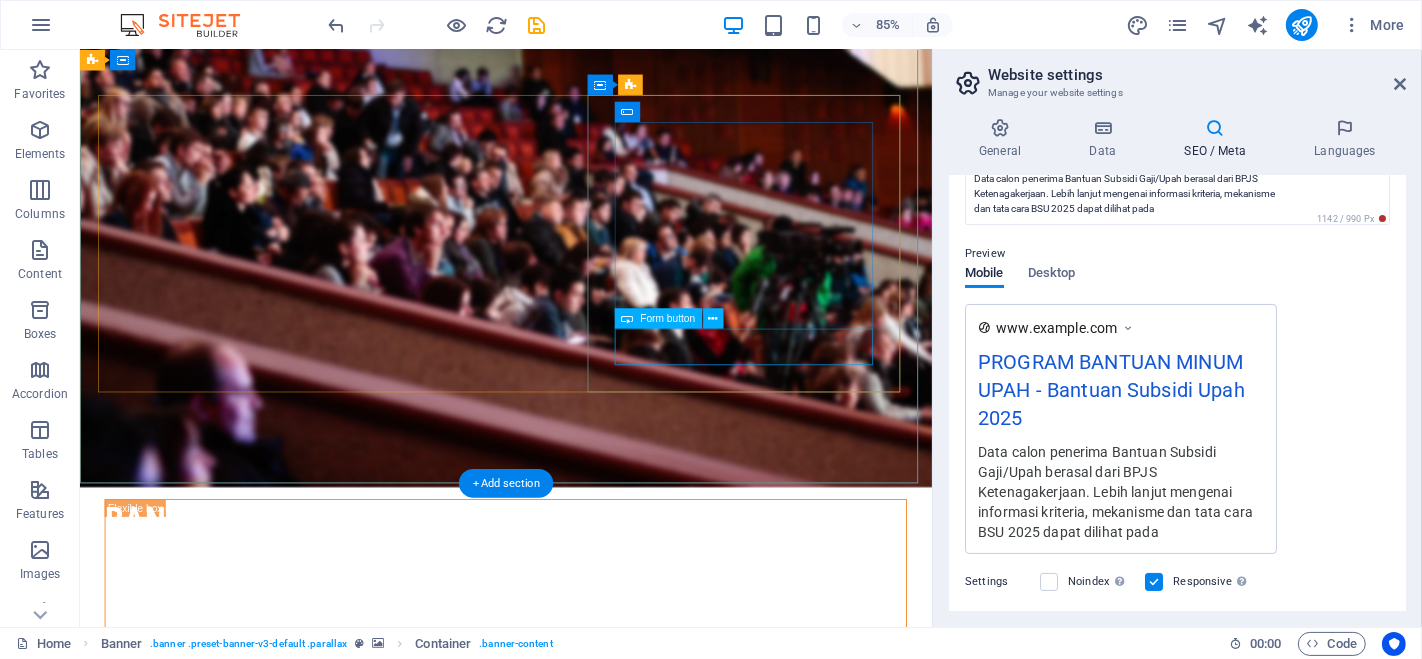 scroll, scrollTop: 333, scrollLeft: 0, axis: vertical 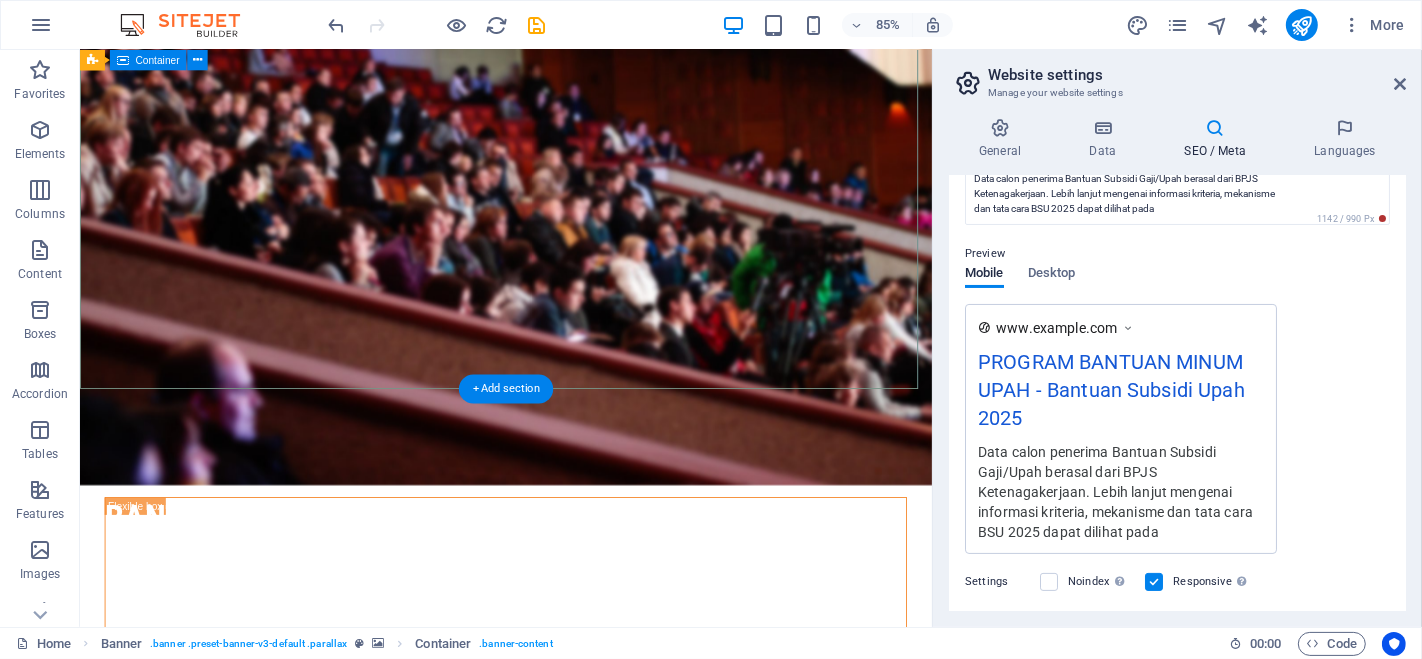 click on "Bantuan Subsidi Upah 2025 Data calon penerima Bantuan Subsidi Gaji/Upah berasal dari BPJS Ketenagakerjaan. Lebih lanjut mengenai informasi kriteria, mekanisme dan tata cara BSU 2025 dapat dilihat pada bsu.kemnaker.go.id CEK NIK I have read and understand the privacy policy. Unreadable? Load new PERIKSA SEKARANG" at bounding box center [580, 853] 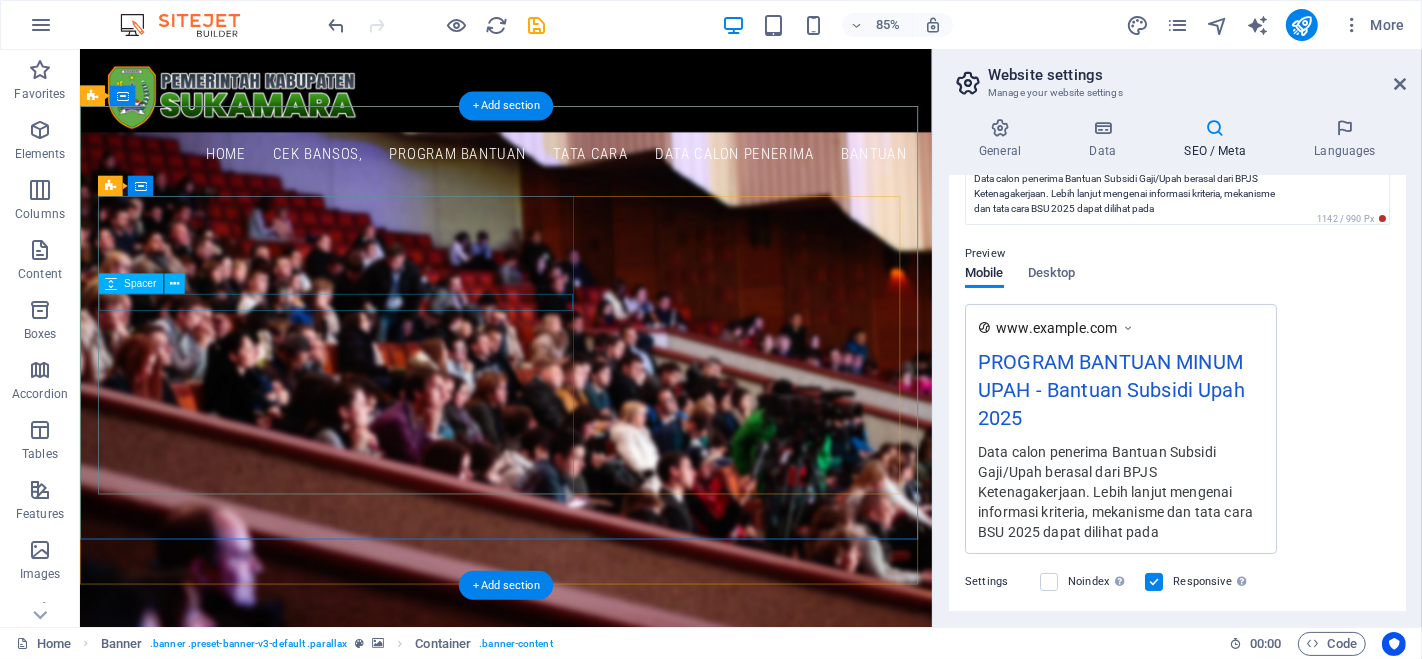 scroll, scrollTop: 0, scrollLeft: 0, axis: both 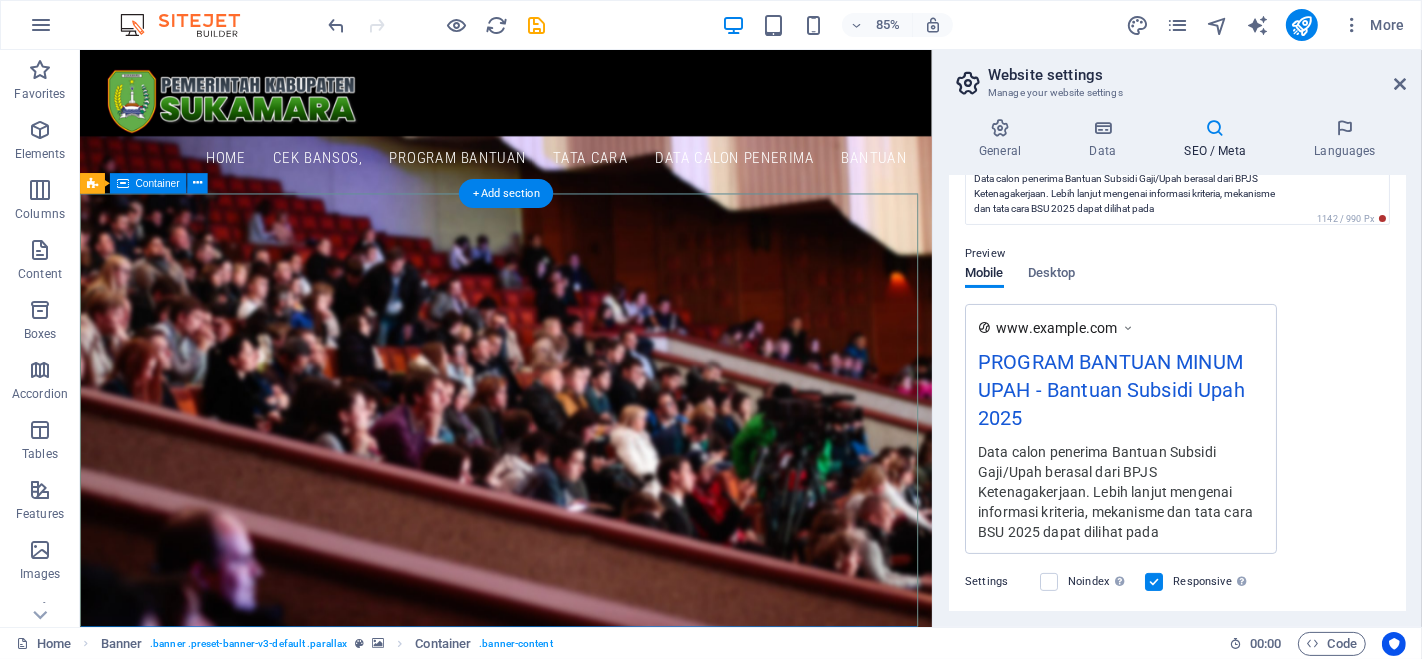 click on "Bantuan Subsidi Upah 2025 Data calon penerima Bantuan Subsidi Gaji/Upah berasal dari BPJS Ketenagakerjaan. Lebih lanjut mengenai informasi kriteria, mekanisme dan tata cara BSU 2025 dapat dilihat pada bsu.kemnaker.go.id CEK NIK I have read and understand the privacy policy. Unreadable? Load new PERIKSA SEKARANG" at bounding box center [580, 1186] 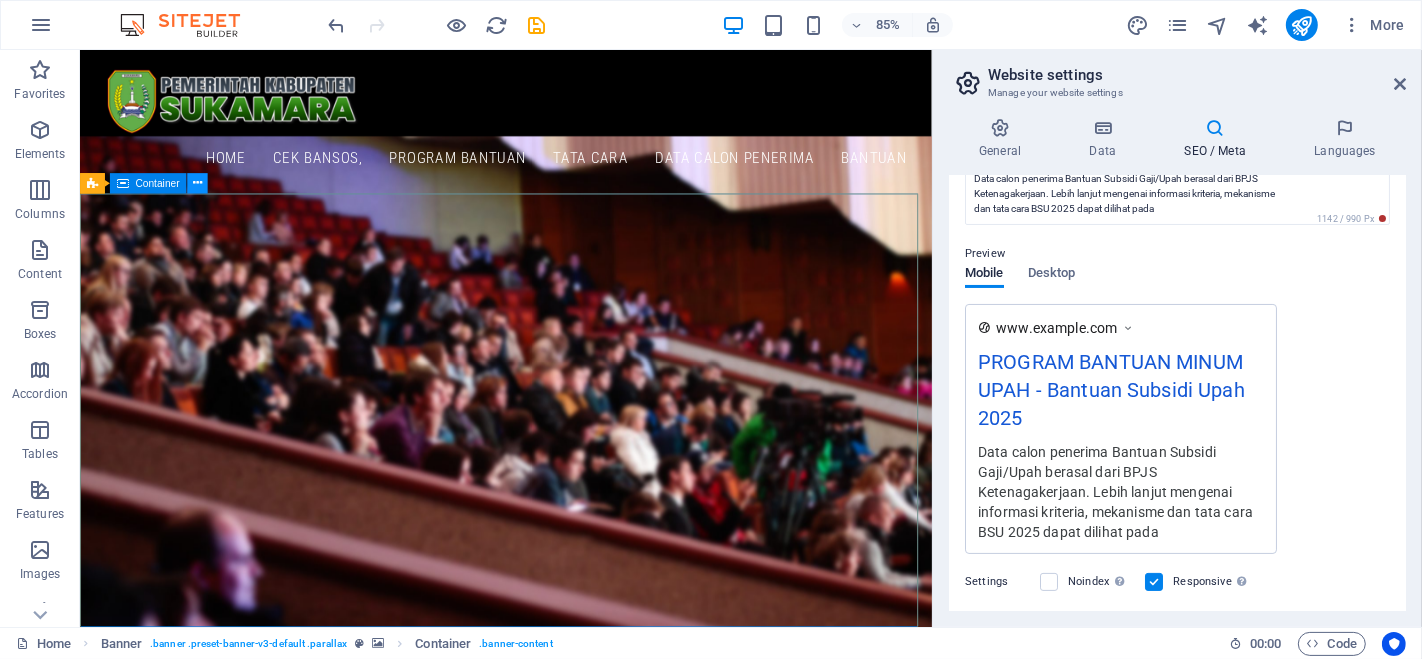 click at bounding box center [197, 183] 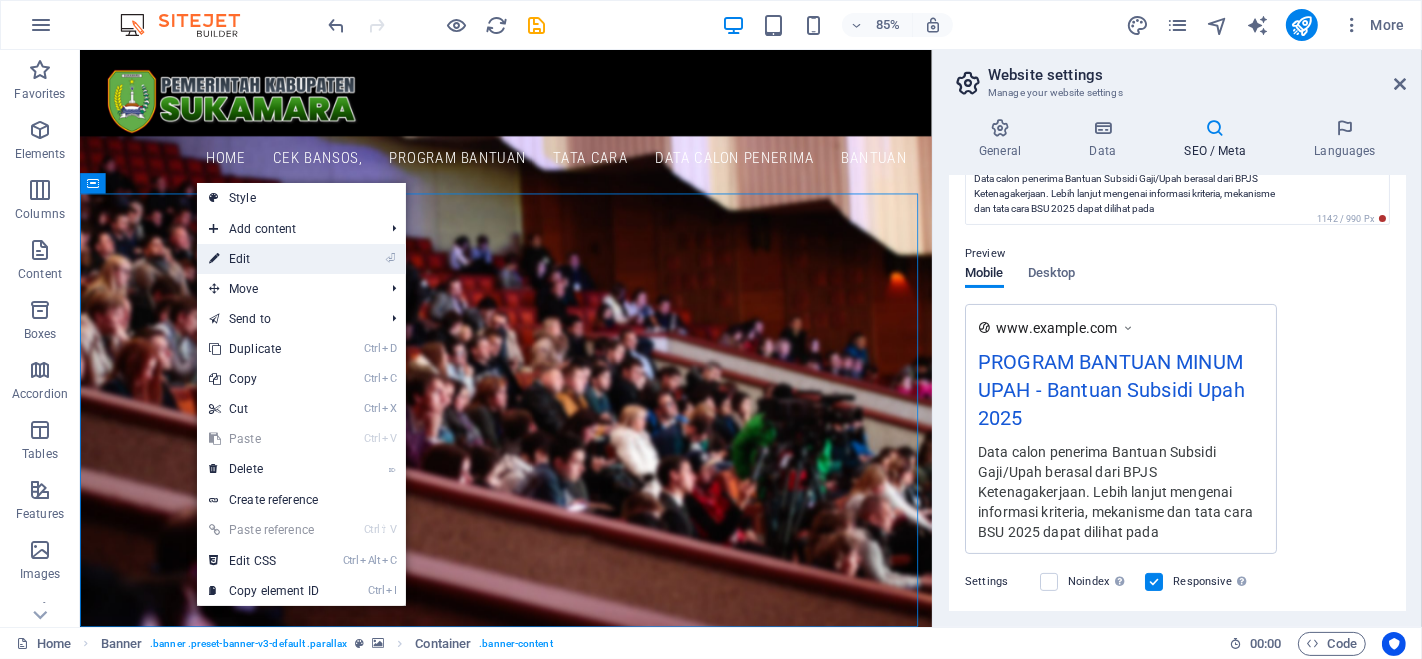 click on "⏎  Edit" at bounding box center [264, 259] 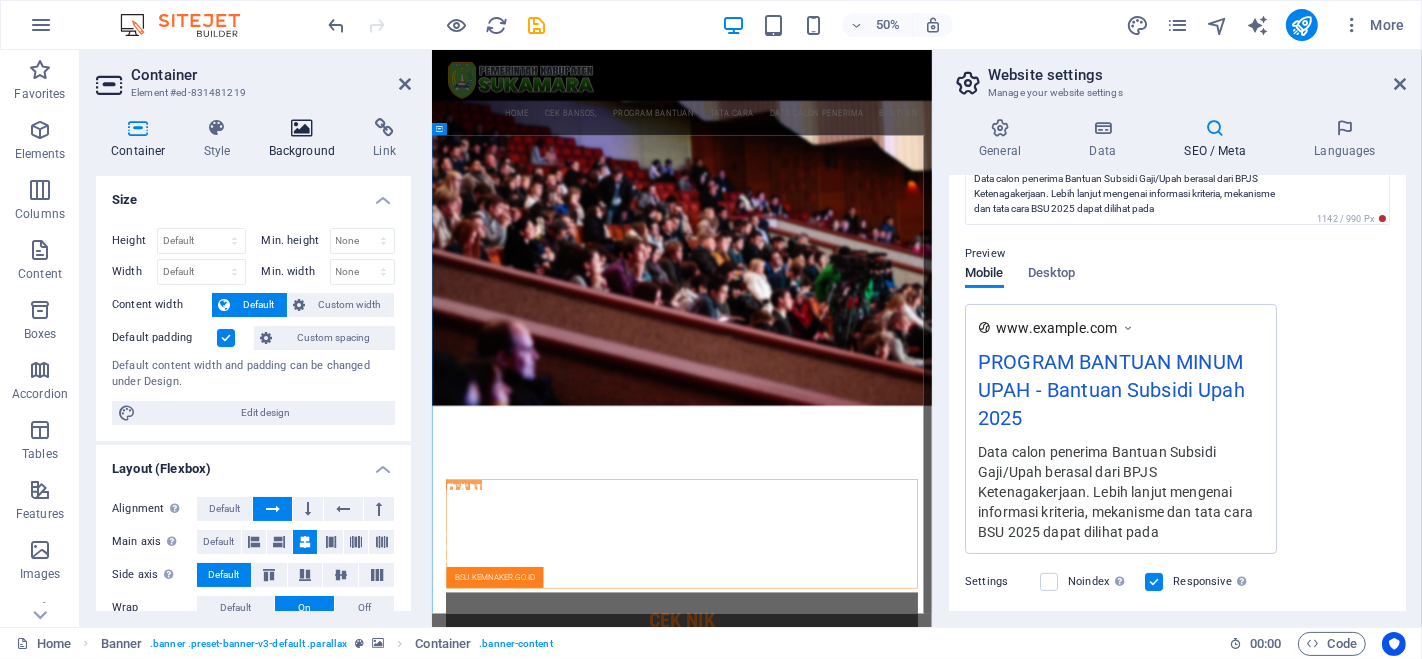 click on "Background" at bounding box center [306, 139] 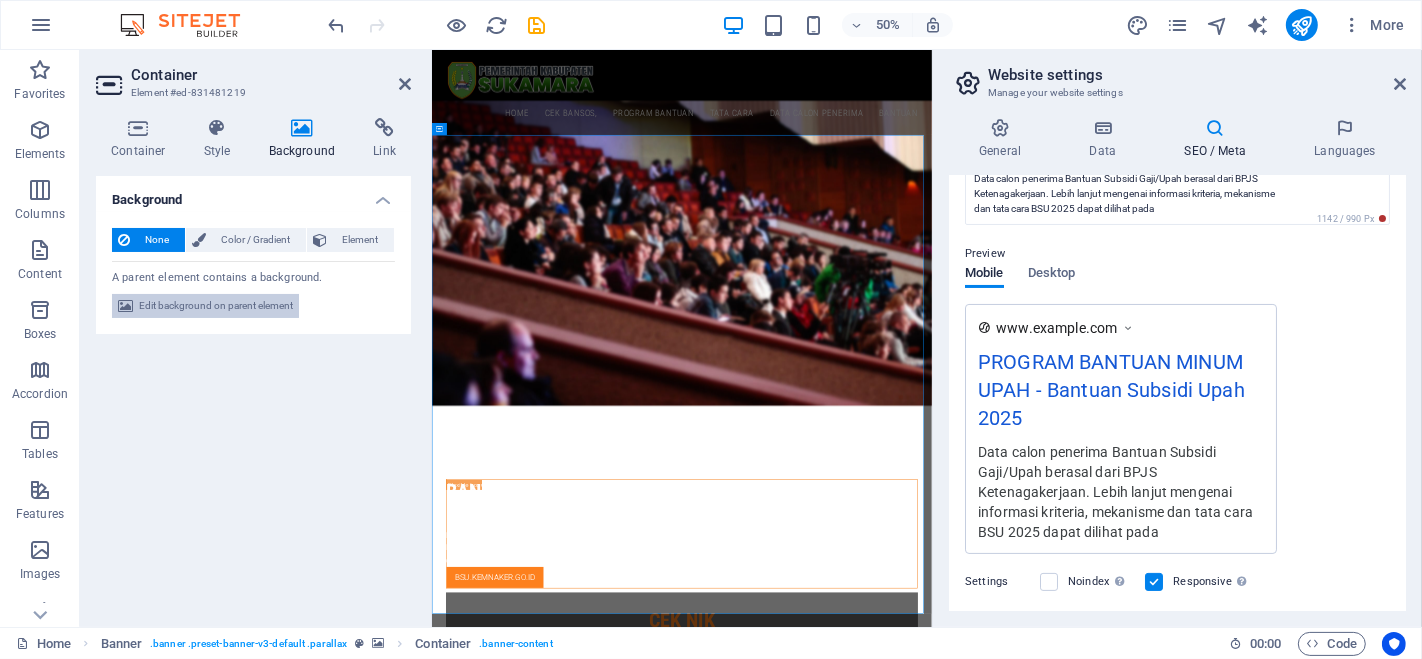 click on "Edit background on parent element" at bounding box center [216, 306] 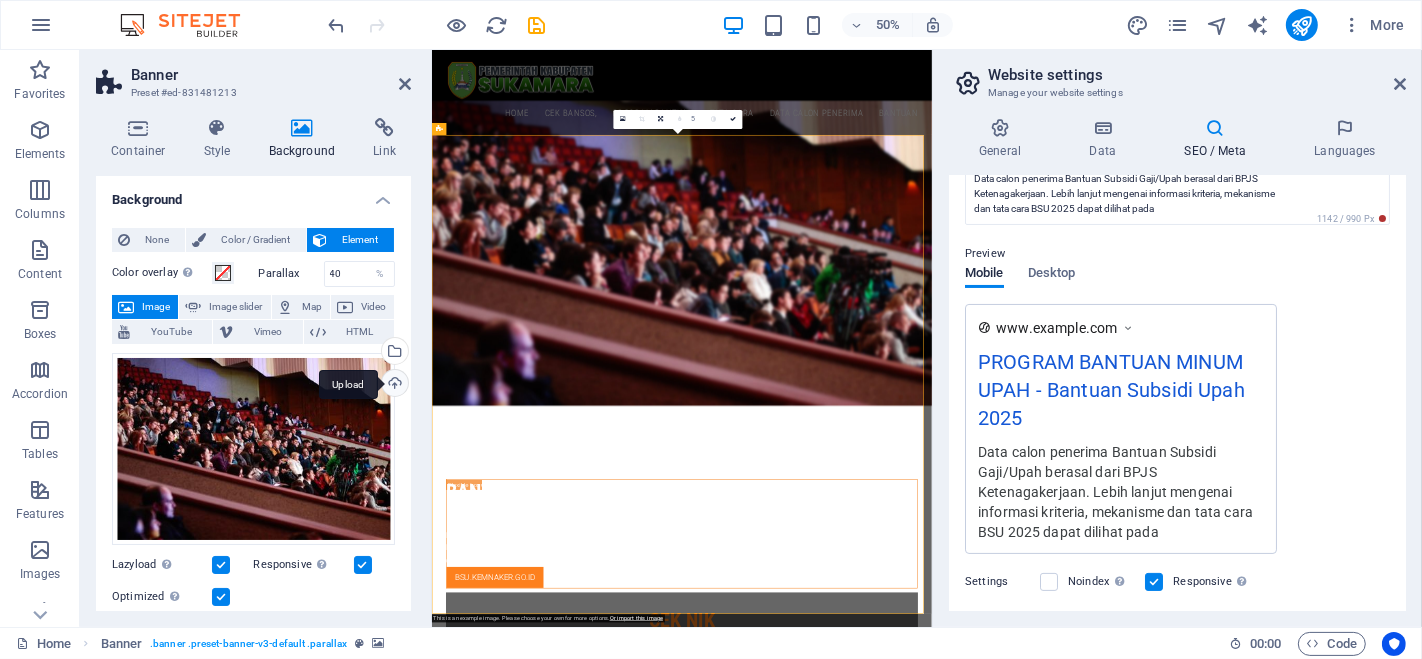 click on "Upload" at bounding box center (393, 385) 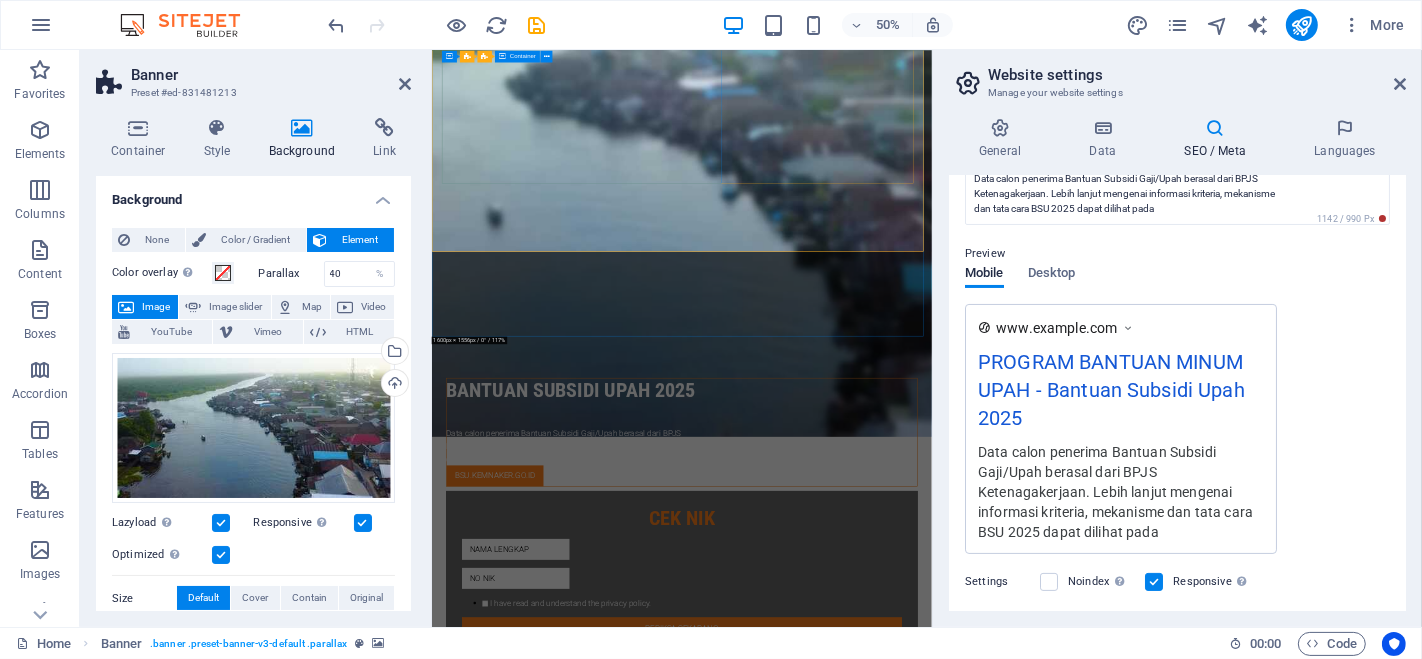 scroll, scrollTop: 666, scrollLeft: 0, axis: vertical 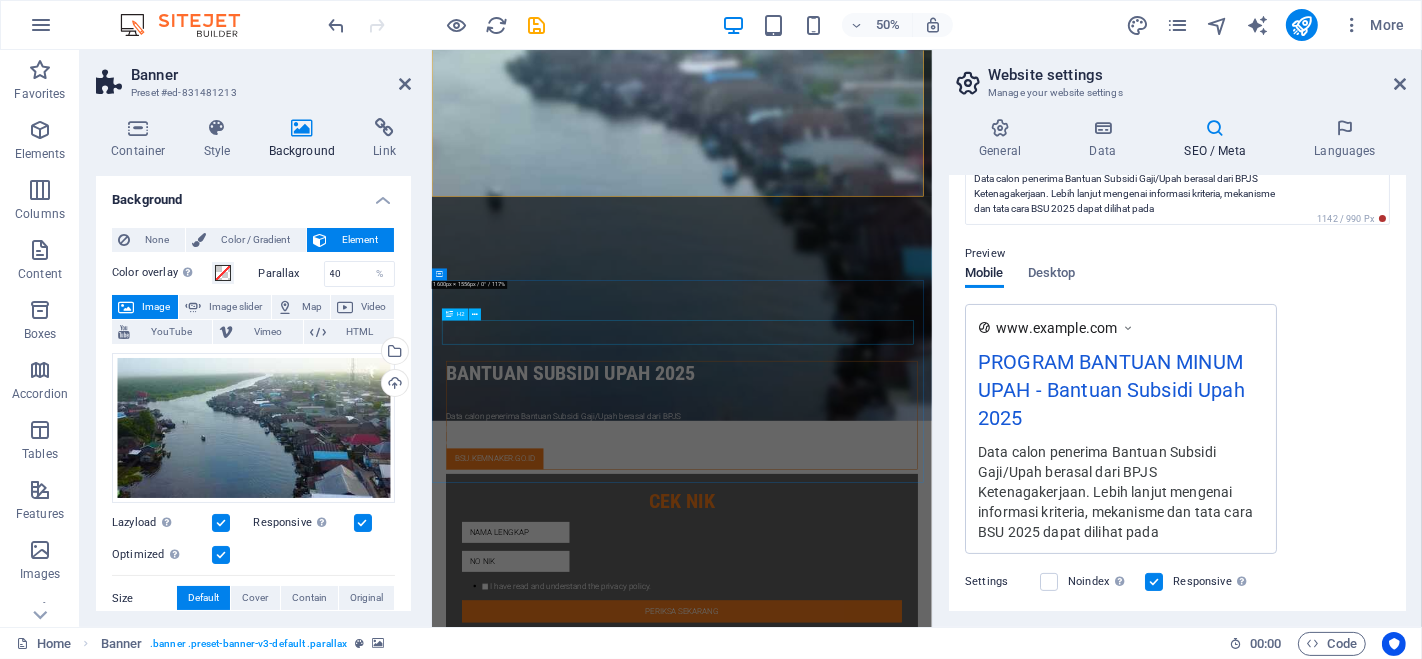 click on "Networking Meetup" at bounding box center [931, 1409] 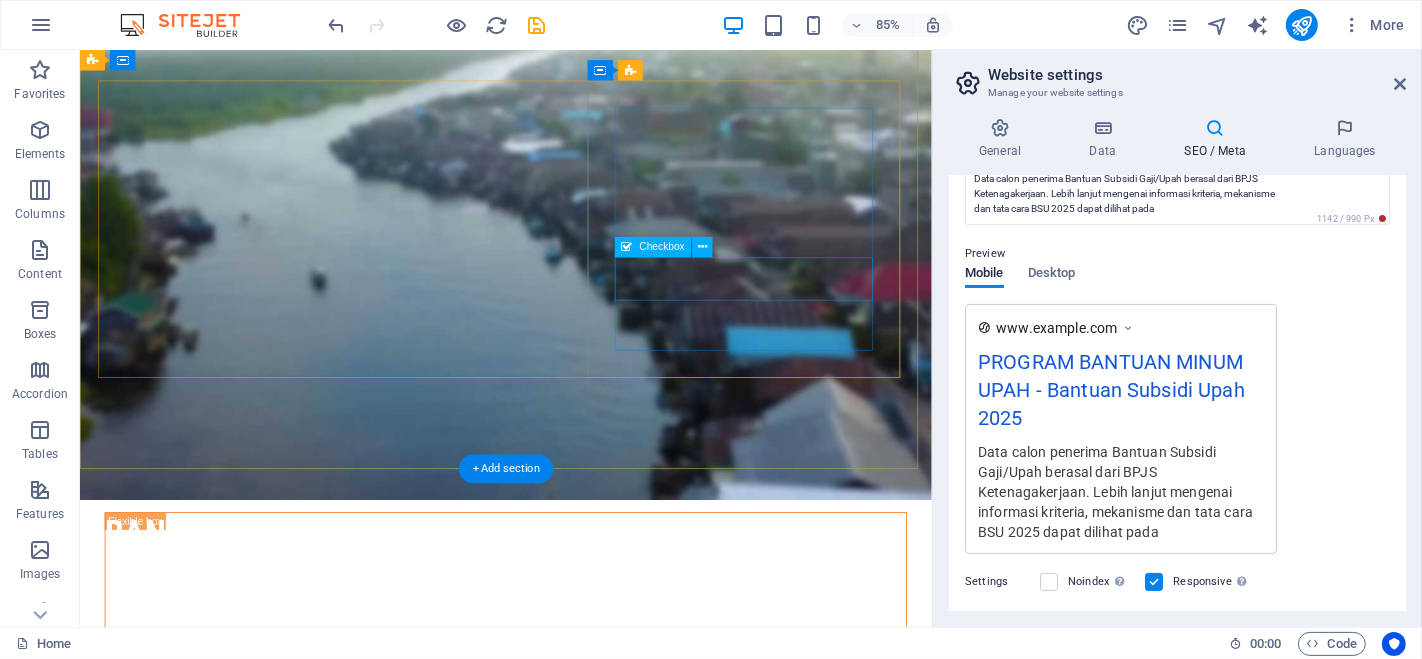 scroll, scrollTop: 333, scrollLeft: 0, axis: vertical 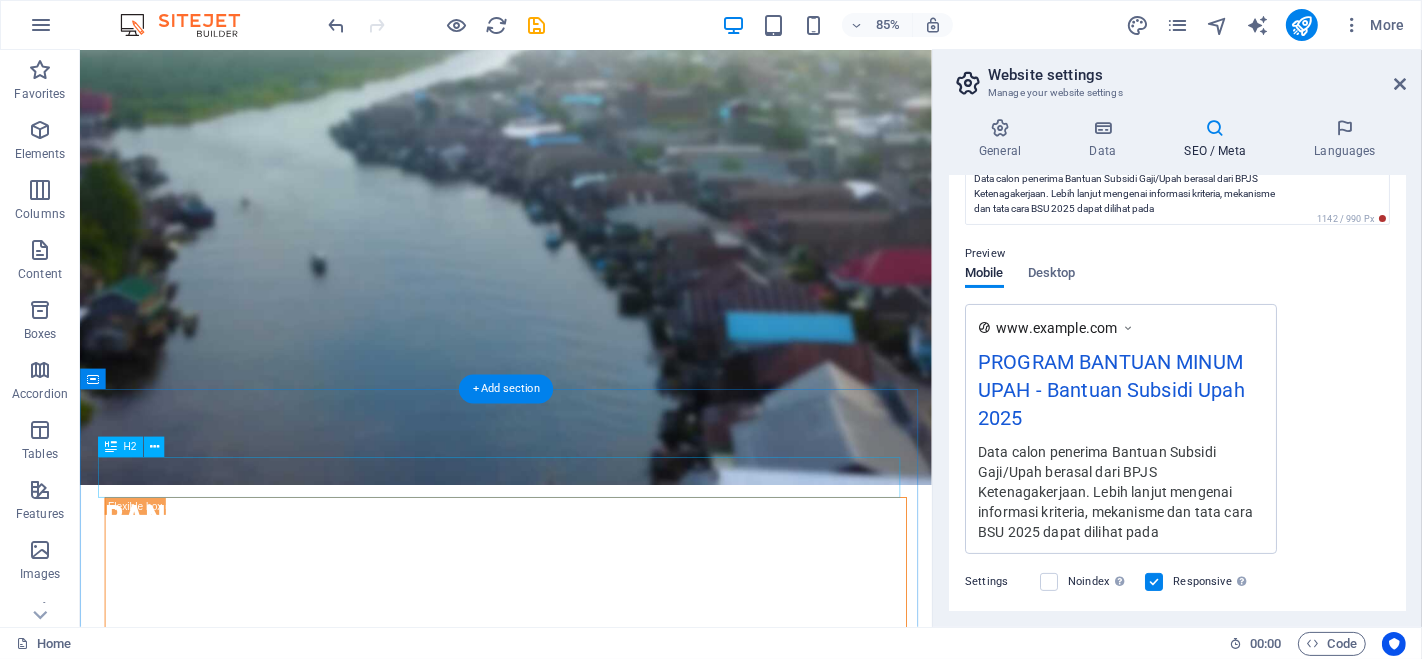 click on "Networking Meetup" at bounding box center [580, 1315] 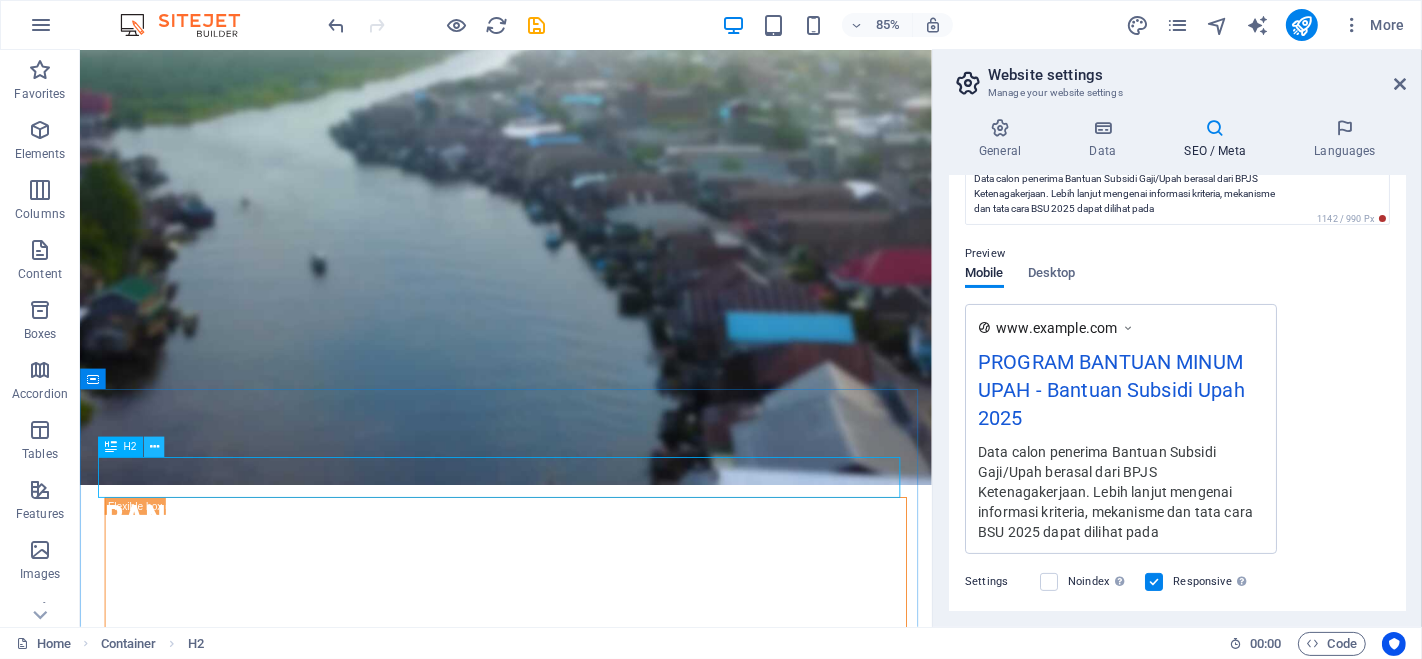 click at bounding box center (154, 447) 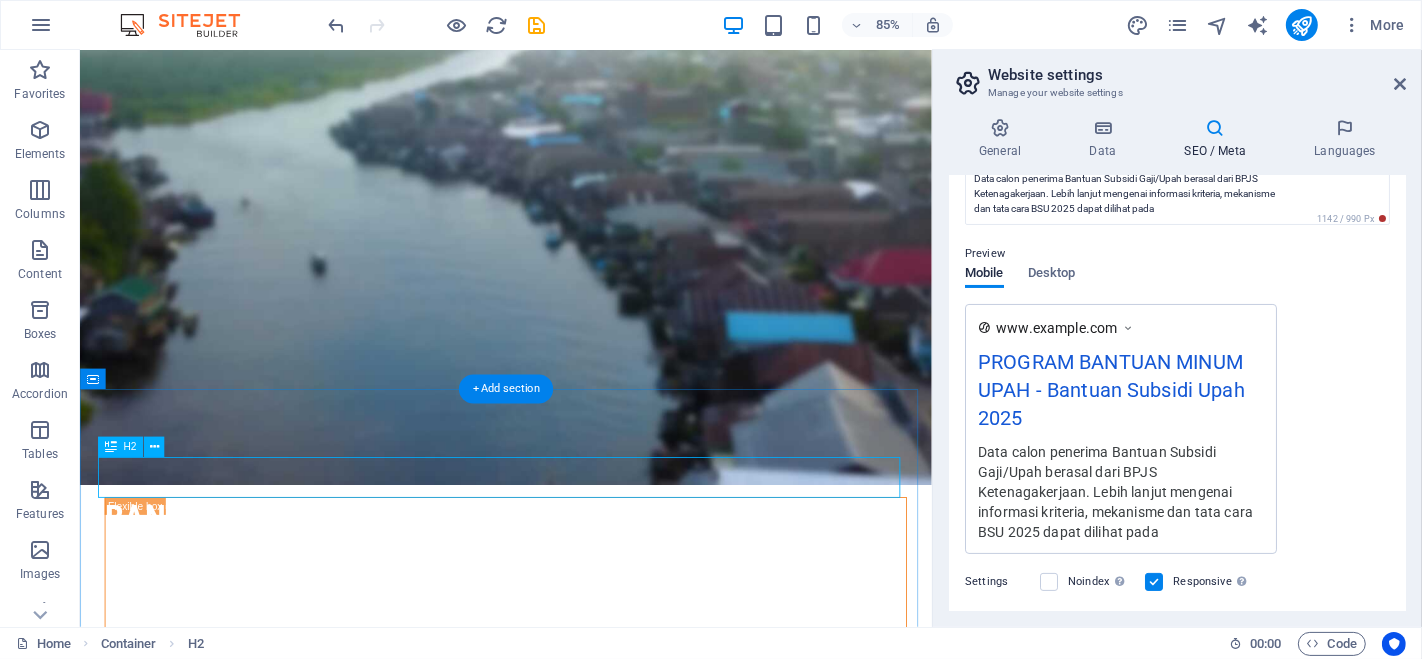 click on "Networking Meetup" at bounding box center (580, 1315) 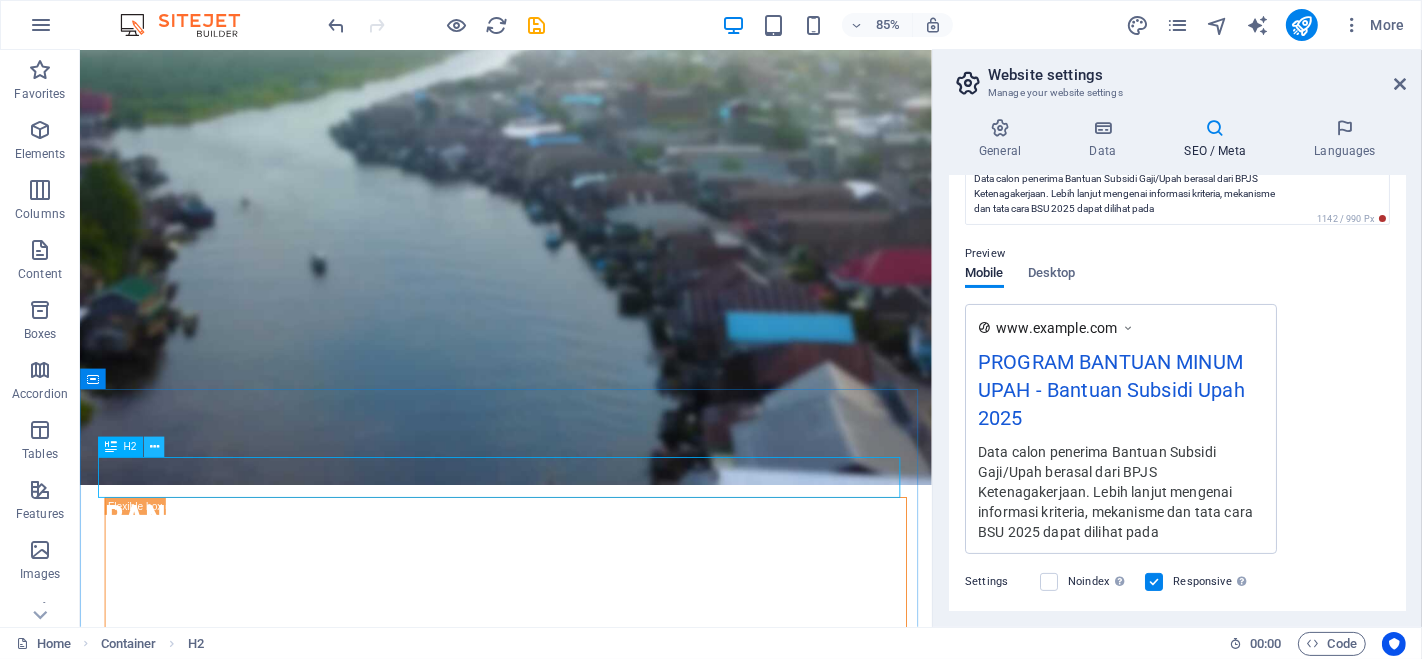 click at bounding box center [154, 447] 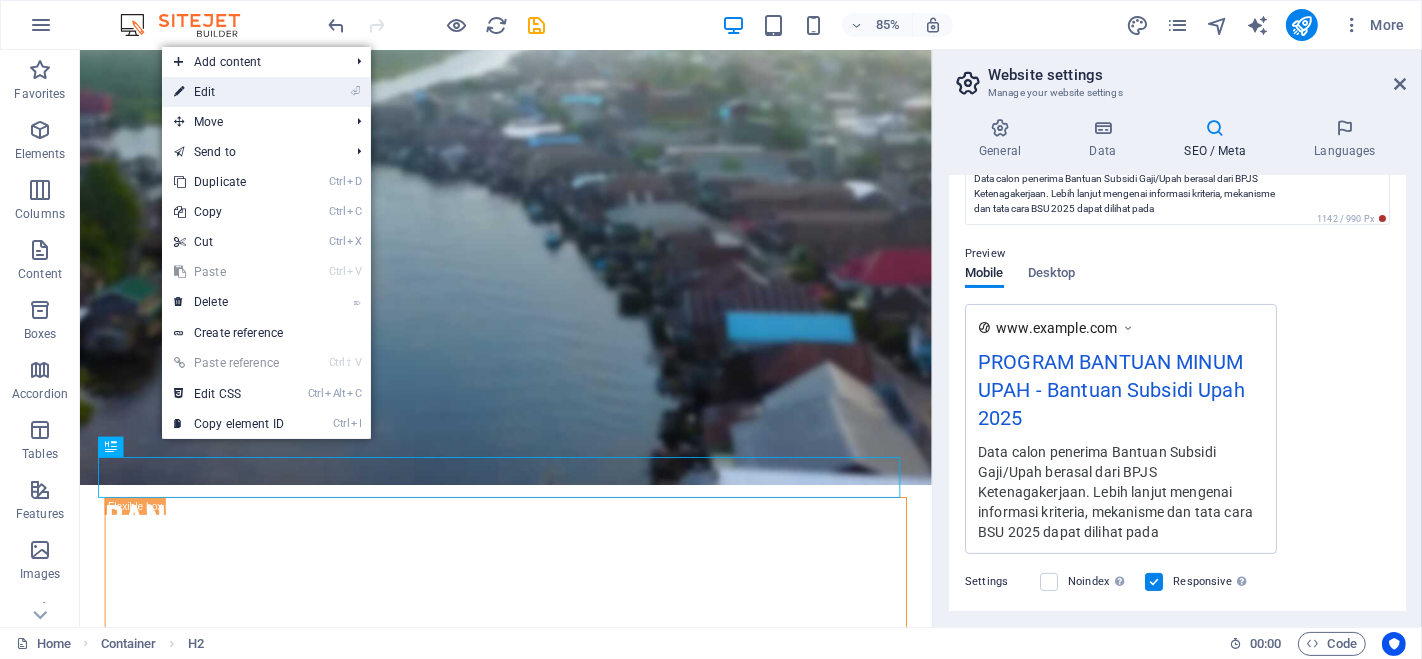 click on "⏎  Edit" at bounding box center [229, 92] 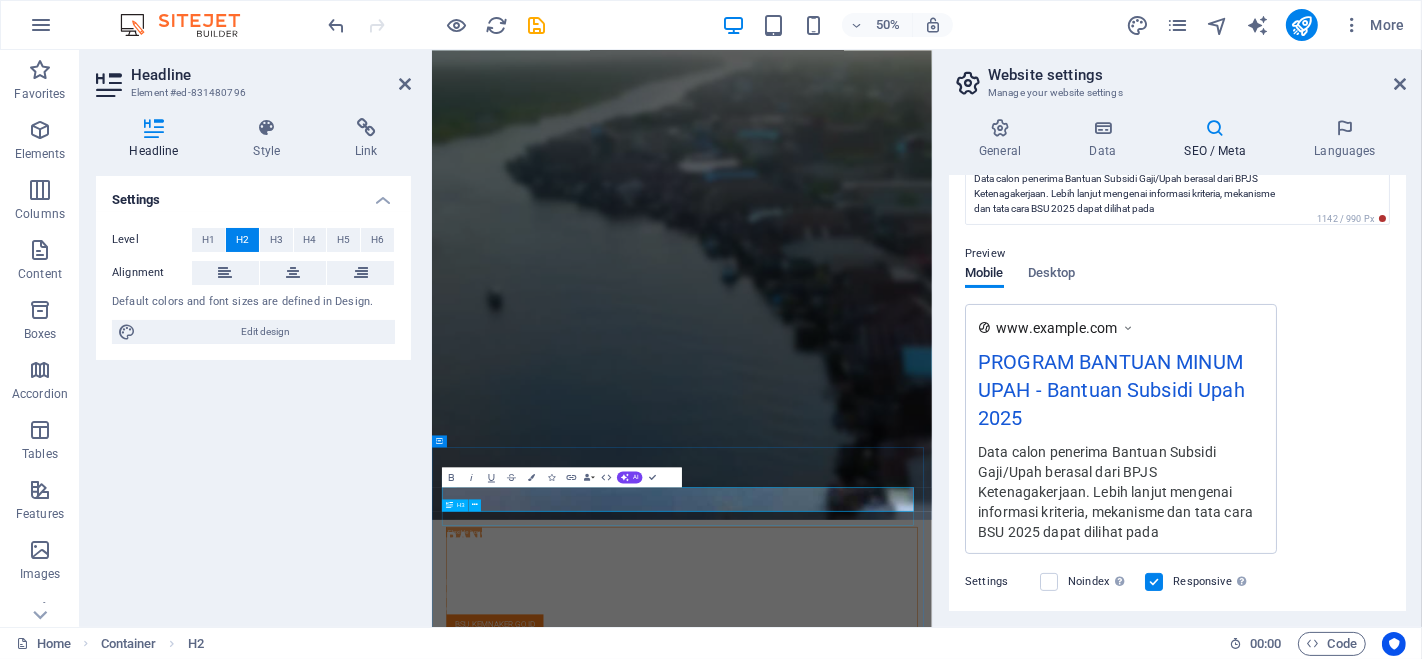 click on "Lorem ipsum dolor sit amet" at bounding box center (931, 1780) 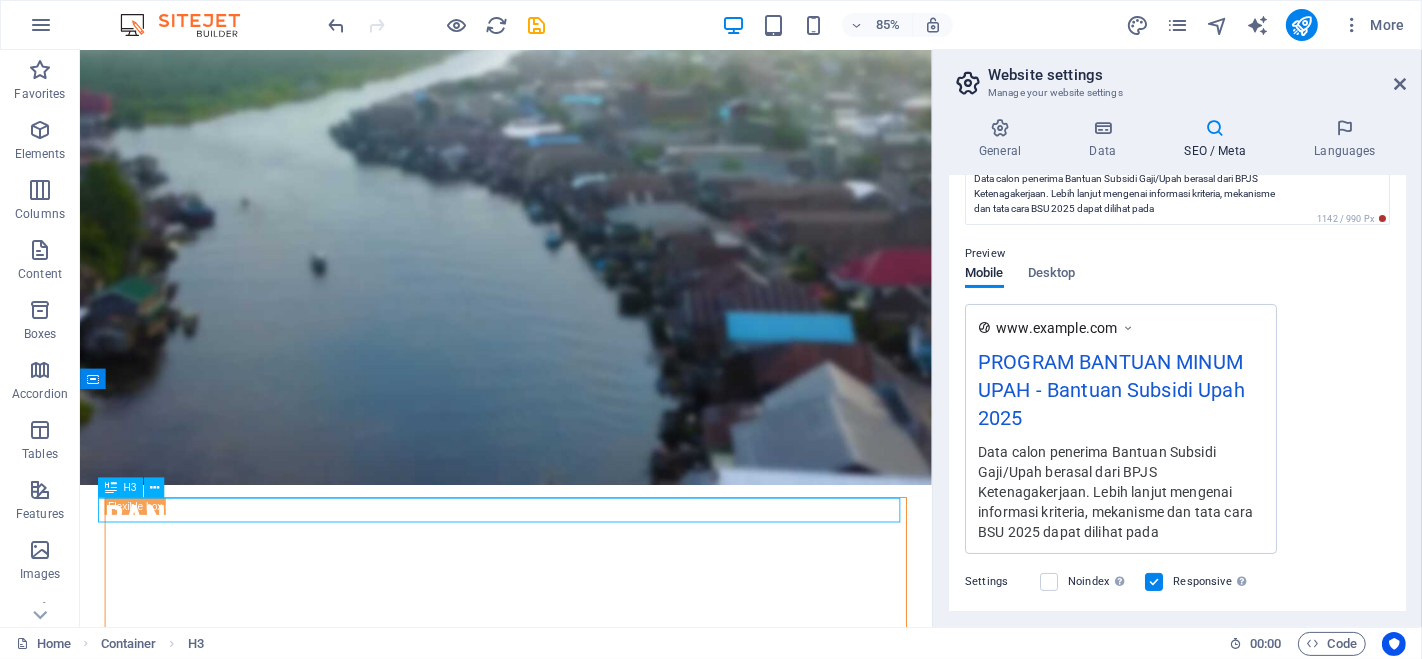 click on "Lorem ipsum dolor sit amet" at bounding box center (580, 1353) 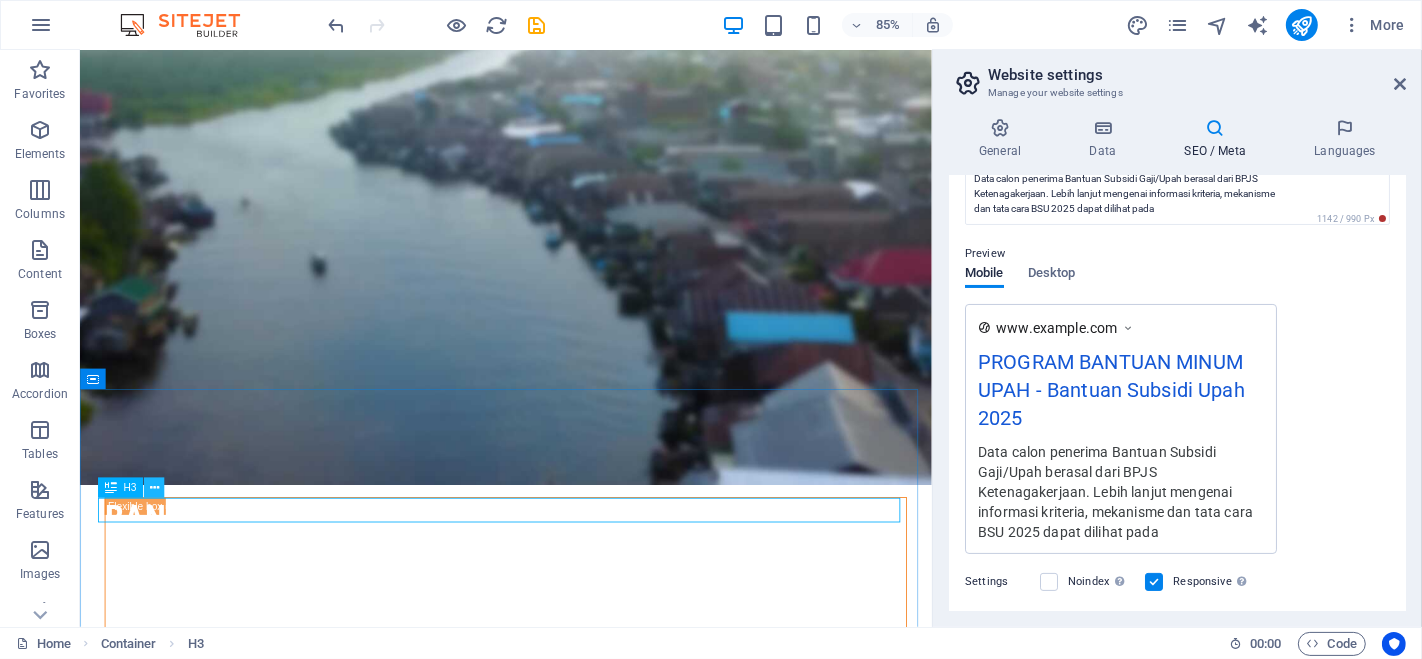 click at bounding box center (154, 488) 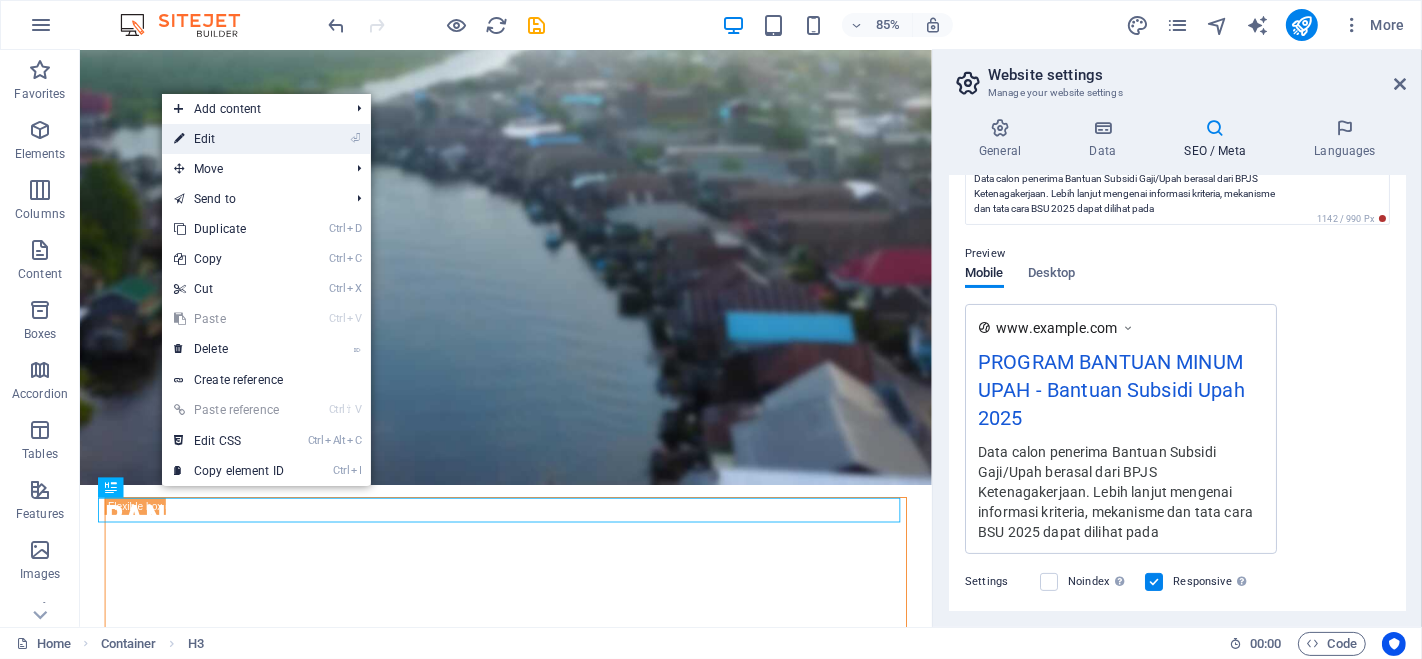 click on "⏎  Edit" at bounding box center [229, 139] 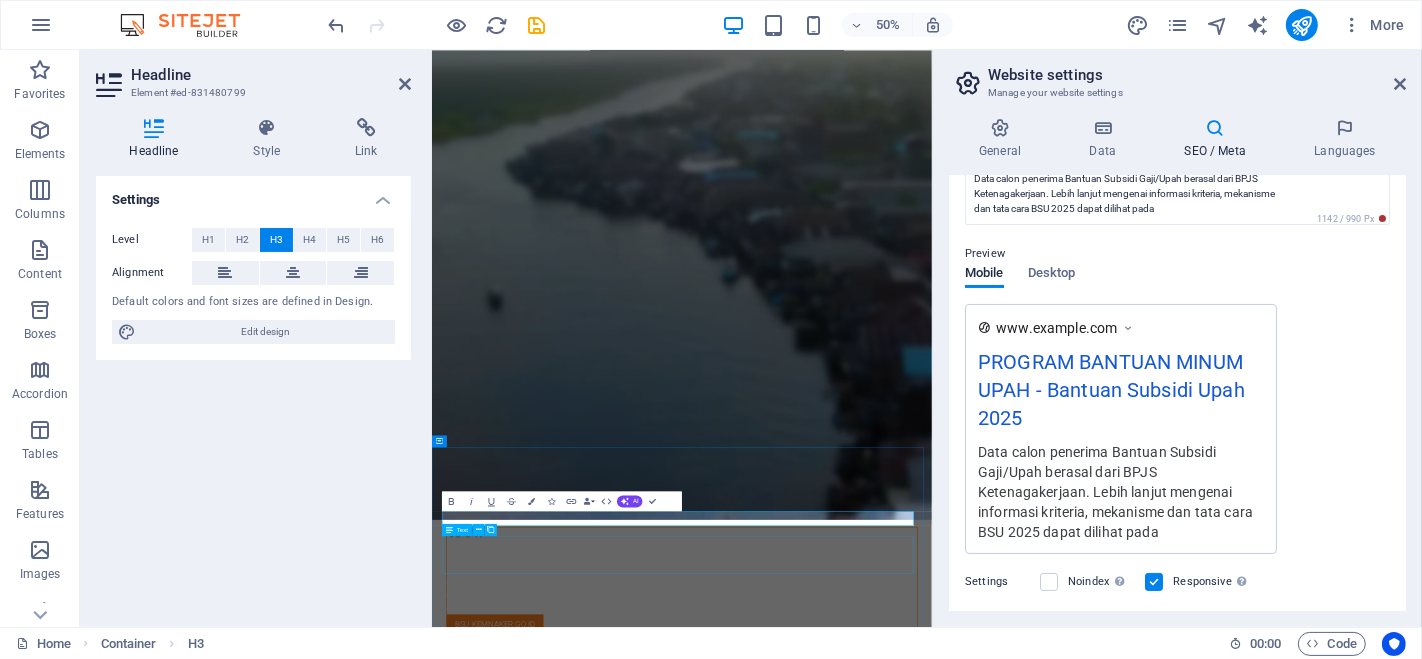 click on "Lorem ipsum dolor sit amet, consectetur adipisicing elit. Libero, assumenda, dolore, cum vel modi asperiores consequatur suscipit quidem ducimus eveniet iure expedita consectetur odio voluptatum similique fugit voluptates rem accusamus quae quas dolorem tenetur facere tempora maiores adipisci reiciendis accusantium voluptatibus id voluptate tempore dolor harum nisi amet! Nobis, eaque." at bounding box center [931, 1866] 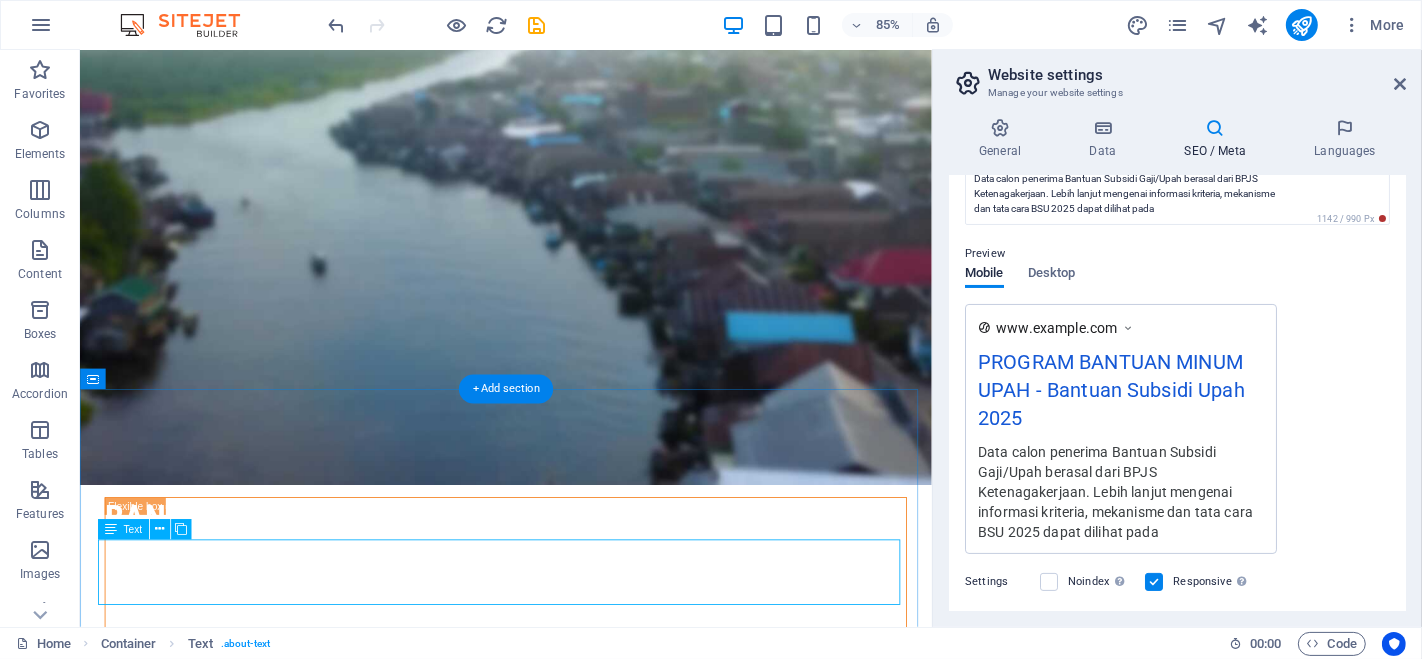 click on "Lorem ipsum dolor sit amet, consectetur adipisicing elit. Libero, assumenda, dolore, cum vel modi asperiores consequatur suscipit quidem ducimus eveniet iure expedita consectetur odio voluptatum similique fugit voluptates rem accusamus quae quas dolorem tenetur facere tempora maiores adipisci reiciendis accusantium voluptatibus id voluptate tempore dolor harum nisi amet! Nobis, eaque." at bounding box center (580, 1439) 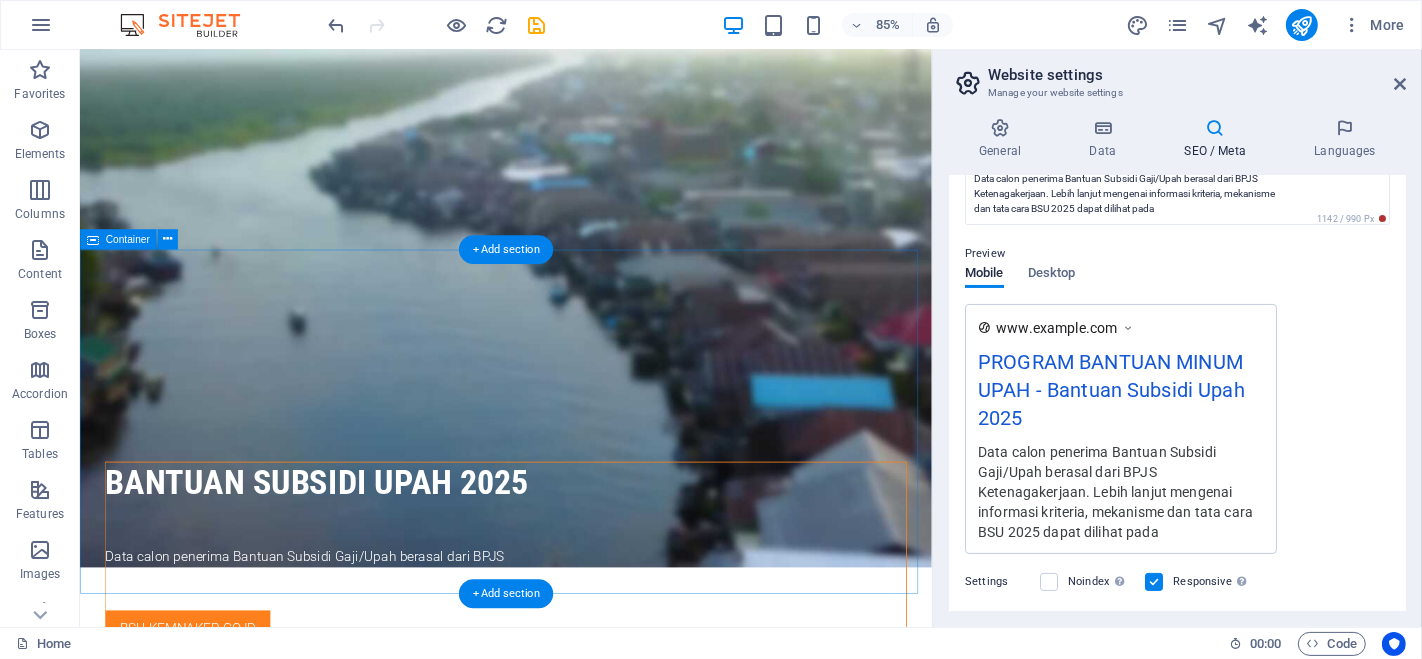 scroll, scrollTop: 555, scrollLeft: 0, axis: vertical 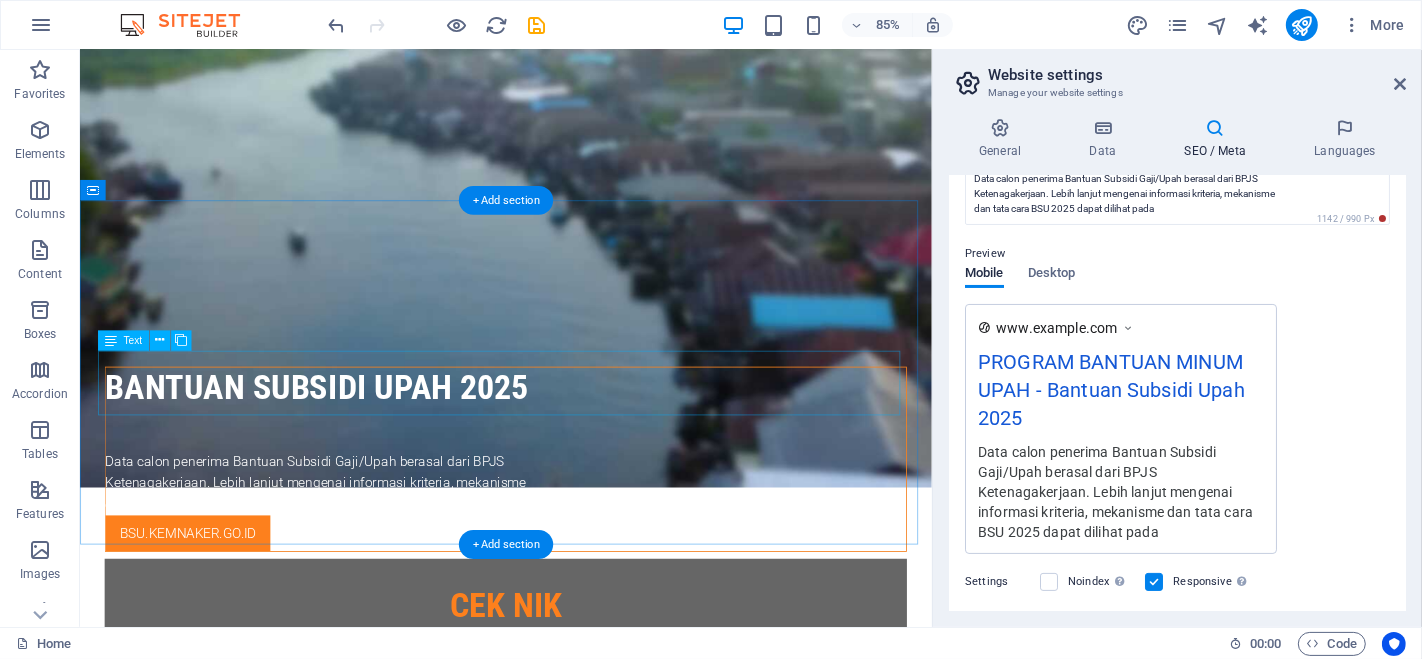 click on "Lorem ipsum dolor sit amet, consectetur adipisicing elit. Libero, assumenda, dolore, cum vel modi asperiores consequatur suscipit quidem ducimus eveniet iure expedita consectetur odio voluptatum similique fugit voluptates rem accusamus quae quas dolorem tenetur facere tempora maiores adipisci reiciendis accusantium voluptatibus id voluptate tempore dolor harum nisi amet! Nobis, eaque." at bounding box center (580, 1286) 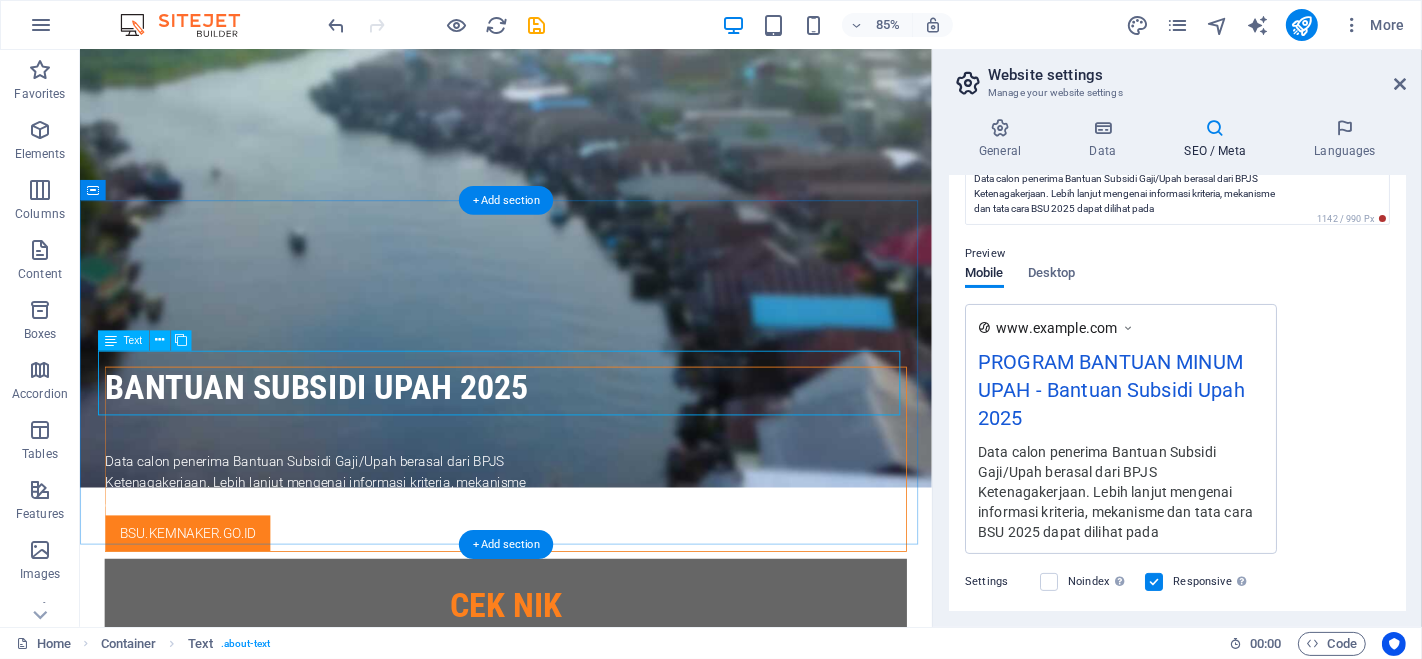 click on "Lorem ipsum dolor sit amet, consectetur adipisicing elit. Libero, assumenda, dolore, cum vel modi asperiores consequatur suscipit quidem ducimus eveniet iure expedita consectetur odio voluptatum similique fugit voluptates rem accusamus quae quas dolorem tenetur facere tempora maiores adipisci reiciendis accusantium voluptatibus id voluptate tempore dolor harum nisi amet! Nobis, eaque." at bounding box center [580, 1286] 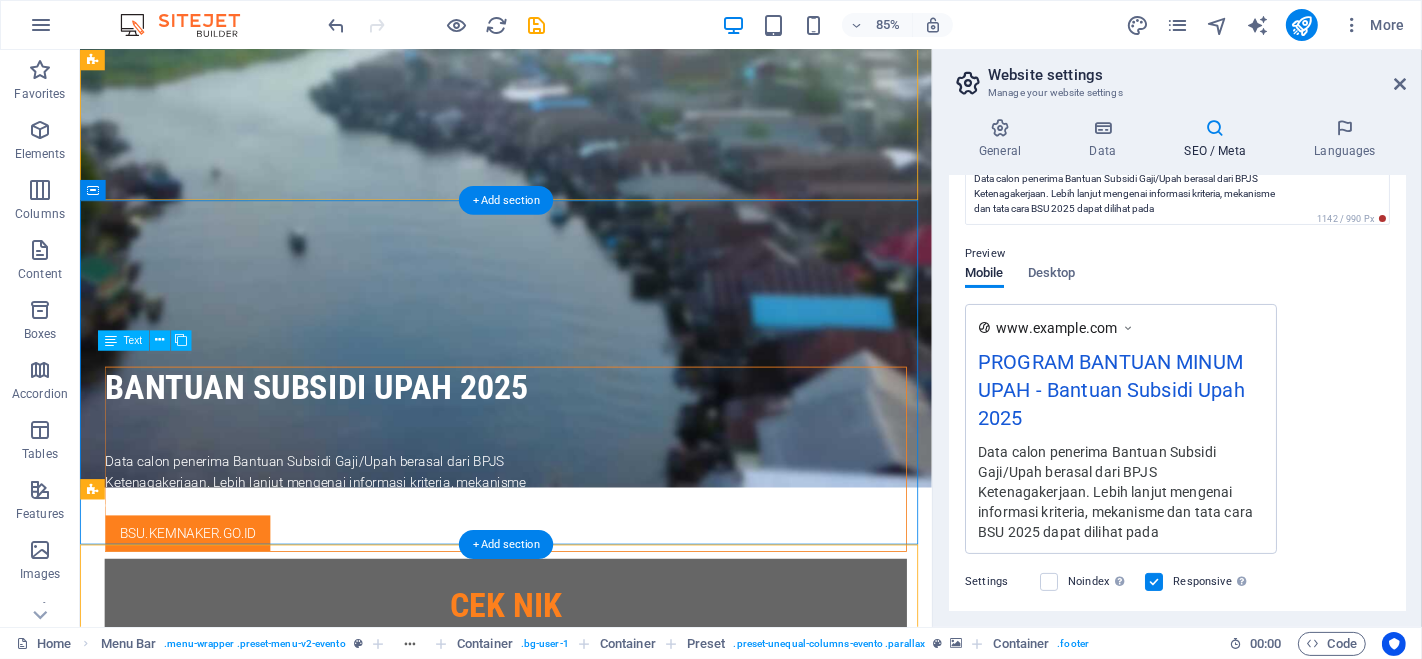 click on "Lorem ipsum dolor sit amet, consectetur adipisicing elit. Libero, assumenda, dolore, cum vel modi asperiores consequatur suscipit quidem ducimus eveniet iure expedita consectetur odio voluptatum similique fugit voluptates rem accusamus quae quas dolorem tenetur facere tempora maiores adipisci reiciendis accusantium voluptatibus id voluptate tempore dolor harum nisi amet! Nobis, eaque." at bounding box center [580, 1286] 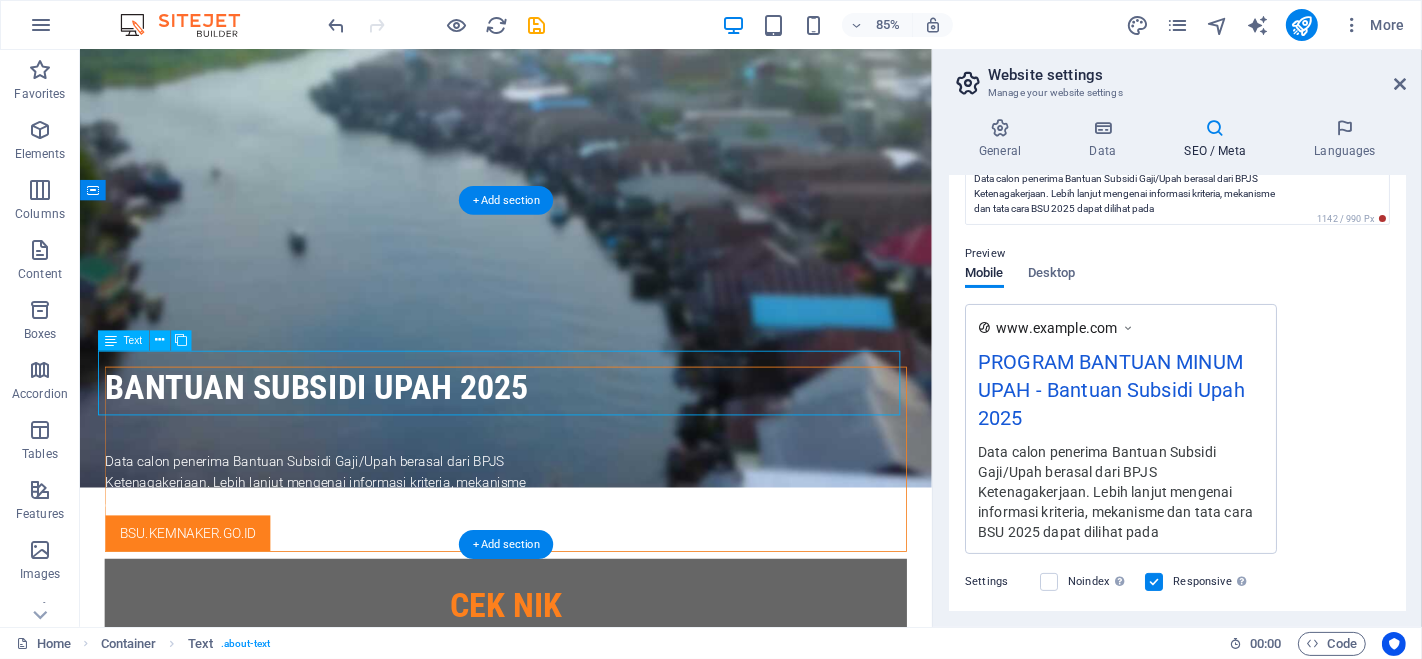 click on "Lorem ipsum dolor sit amet, consectetur adipisicing elit. Libero, assumenda, dolore, cum vel modi asperiores consequatur suscipit quidem ducimus eveniet iure expedita consectetur odio voluptatum similique fugit voluptates rem accusamus quae quas dolorem tenetur facere tempora maiores adipisci reiciendis accusantium voluptatibus id voluptate tempore dolor harum nisi amet! Nobis, eaque." at bounding box center (580, 1286) 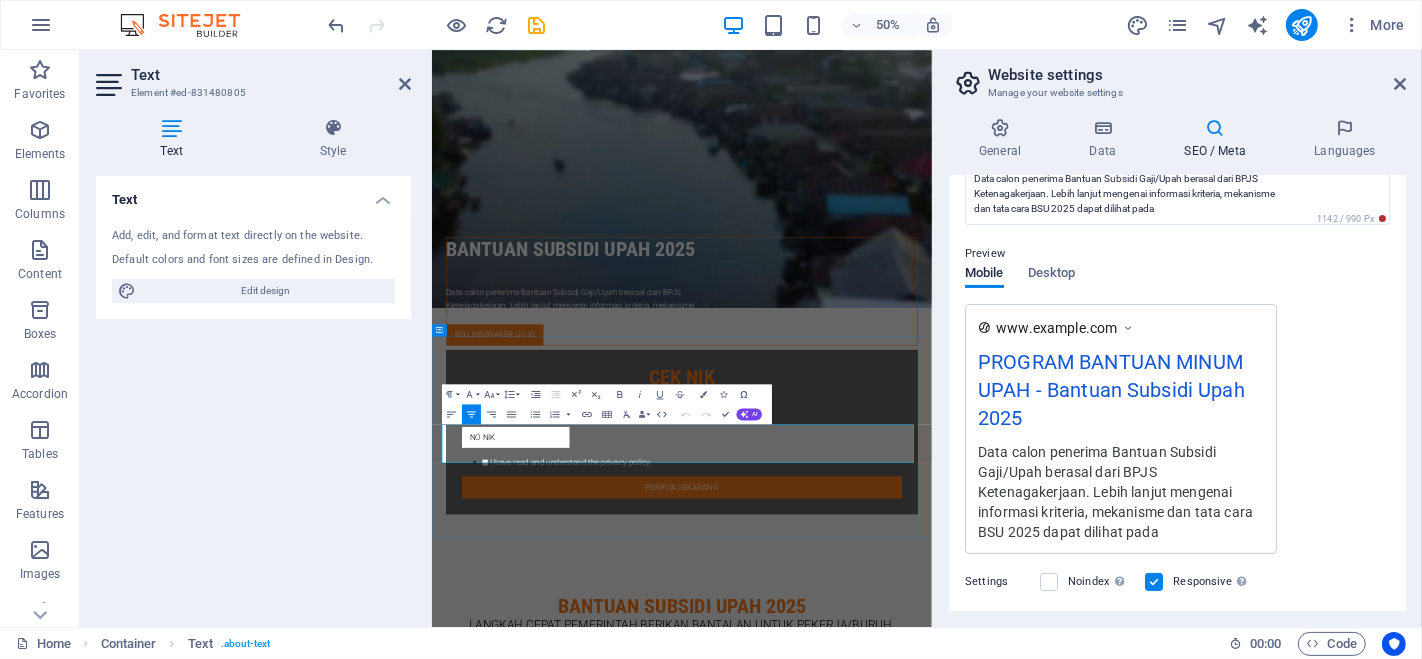 click on "Lorem ipsum dolor sit amet, consectetur adipisicing elit. Libero, assumenda, dolore, cum vel modi asperiores consequatur suscipit quidem ducimus eveniet iure expedita consectetur odio voluptatum similique fugit voluptates rem accusamus quae quas dolorem tenetur facere tempora maiores adipisci reiciendis accusantium voluptatibus id voluptate tempore dolor harum nisi amet! Nobis, eaque." at bounding box center (931, 1286) 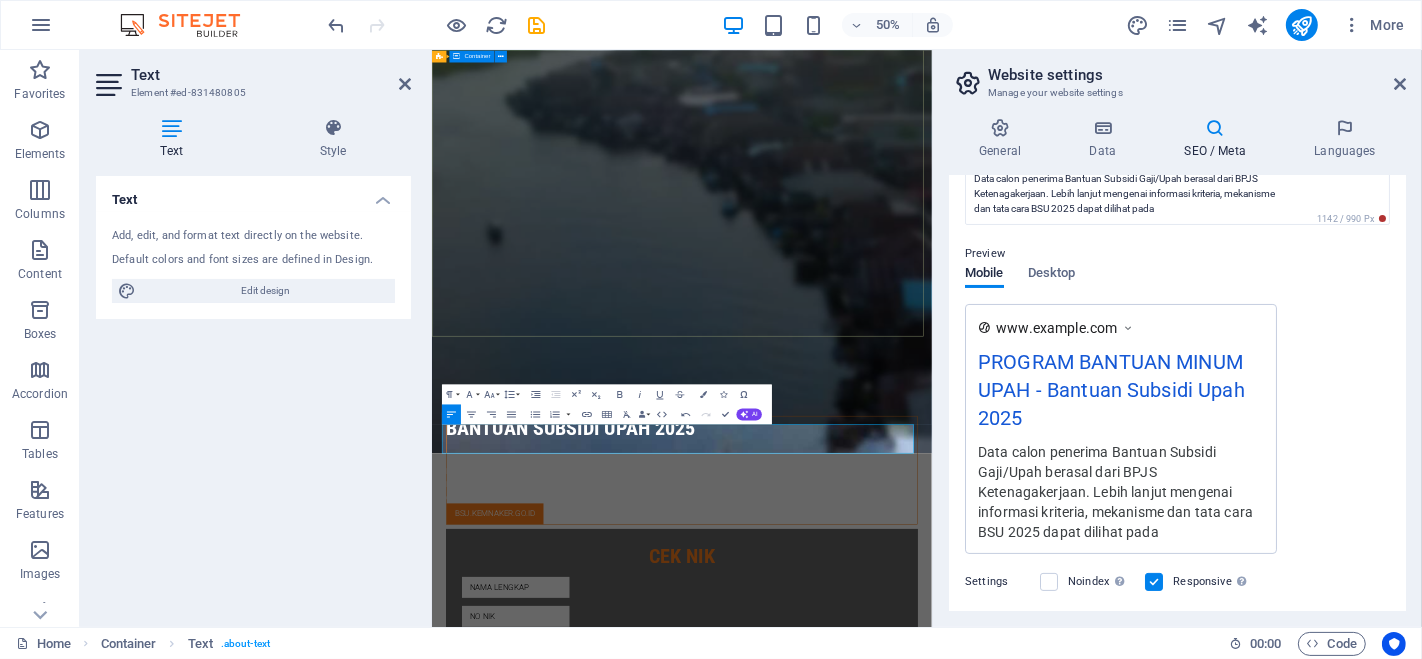 type 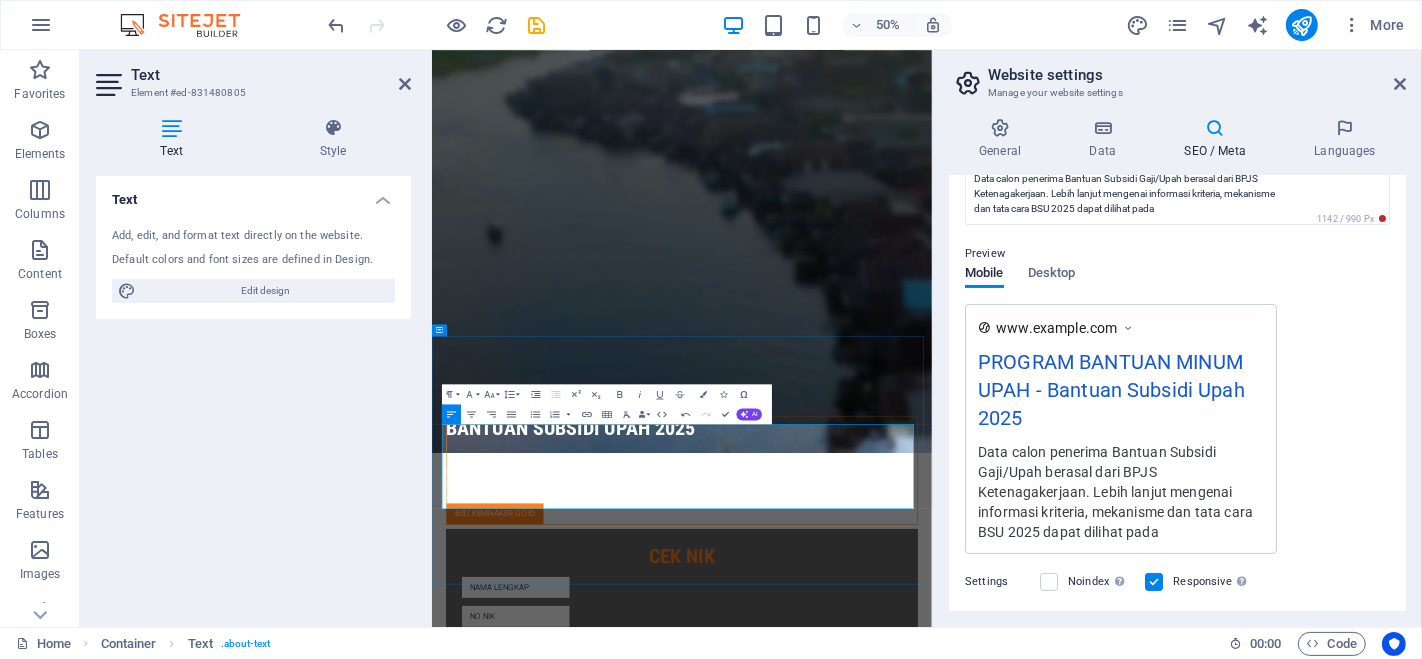 click on "uang tunai sebesar Rp[AMOUNT],- per bulan selama 2 bulan,  yang dibayarkan sekaligus dengan total Rp[AMOUNT] Apabila dikemudian hari ditemukan bahwa penerima BSU ternyata tidak memenuhi persyaratan, maka yang bersangkutan wajib mengembalikan dana BSU yang diterima ke Kas Negara. ​" at bounding box center (831, 1692) 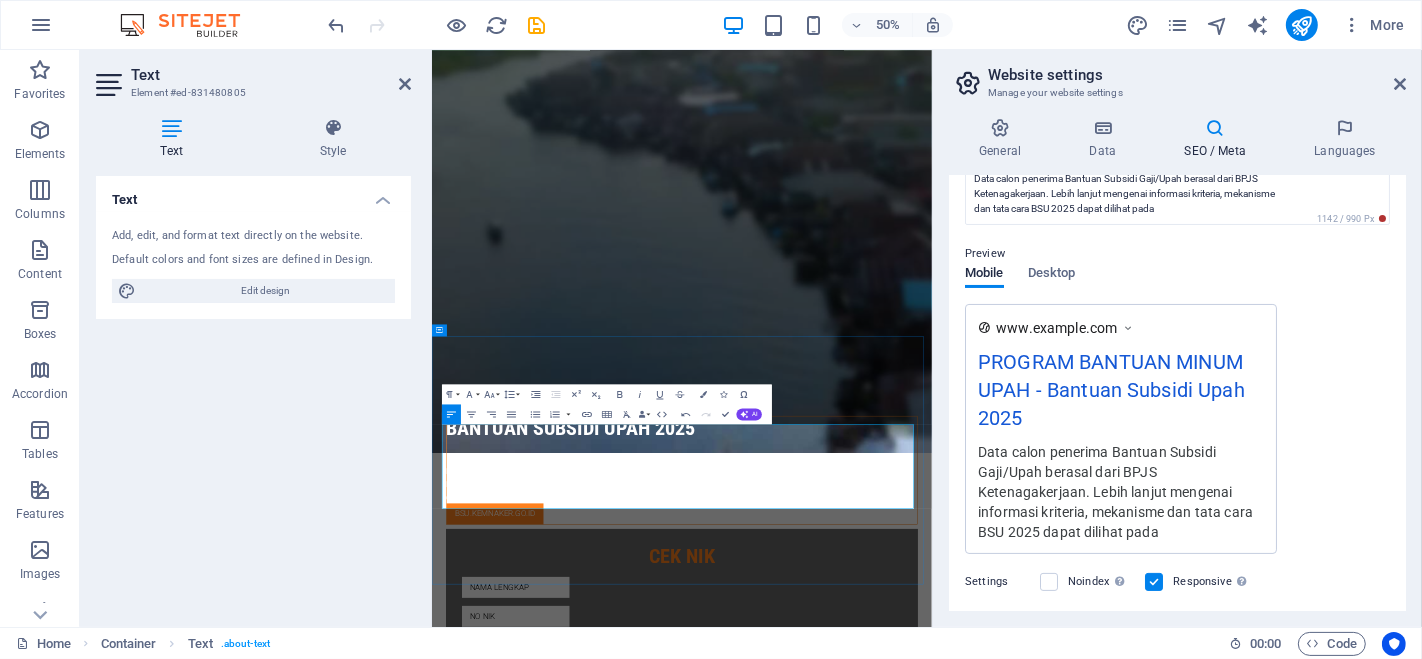 click on "tidak memenuhi persyaratan, maka yang bersangkutan wajib" at bounding box center (698, 1692) 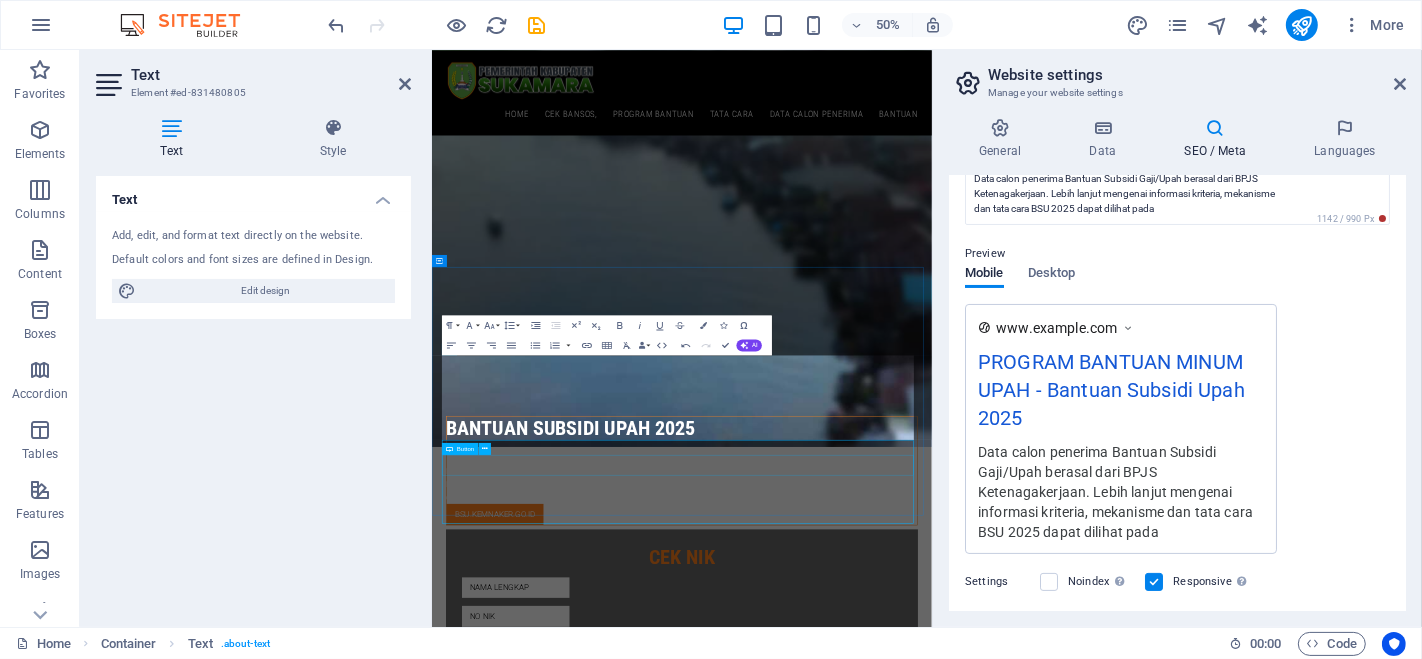 scroll, scrollTop: 444, scrollLeft: 0, axis: vertical 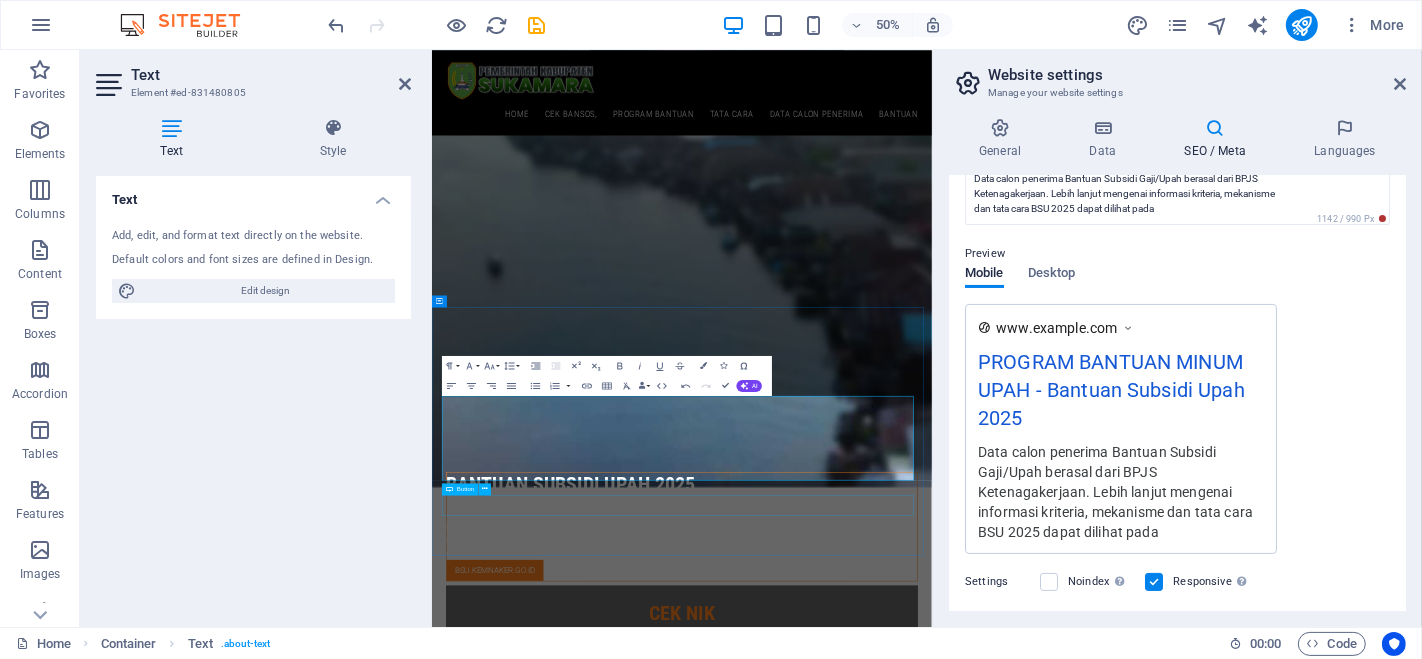 click on "Register now" at bounding box center (931, 1926) 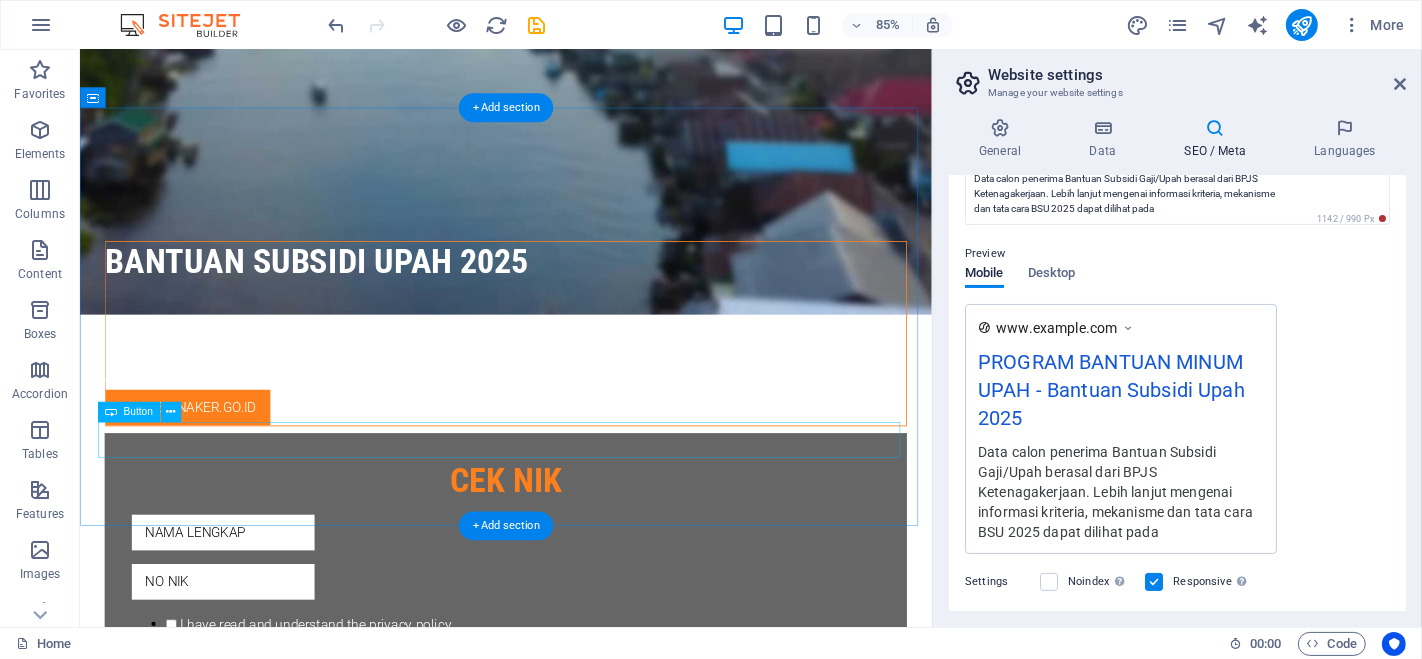 scroll, scrollTop: 666, scrollLeft: 0, axis: vertical 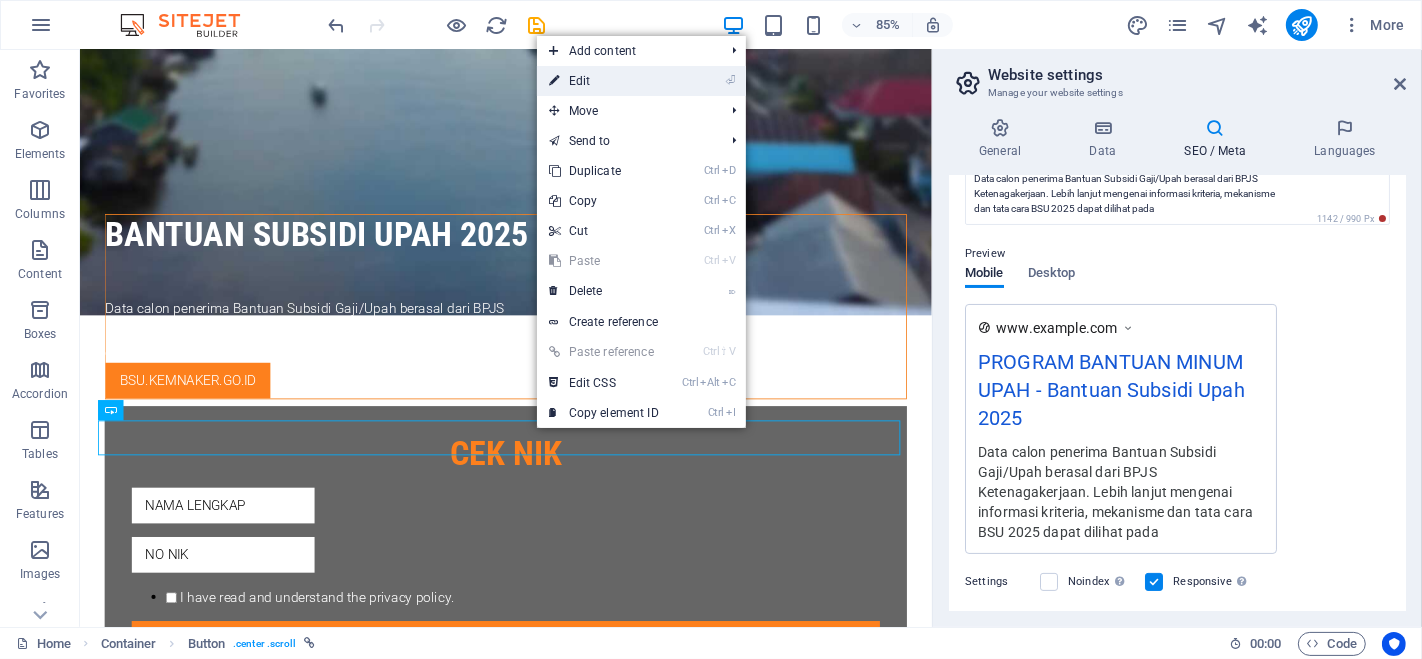 click on "⏎  Edit" at bounding box center (604, 81) 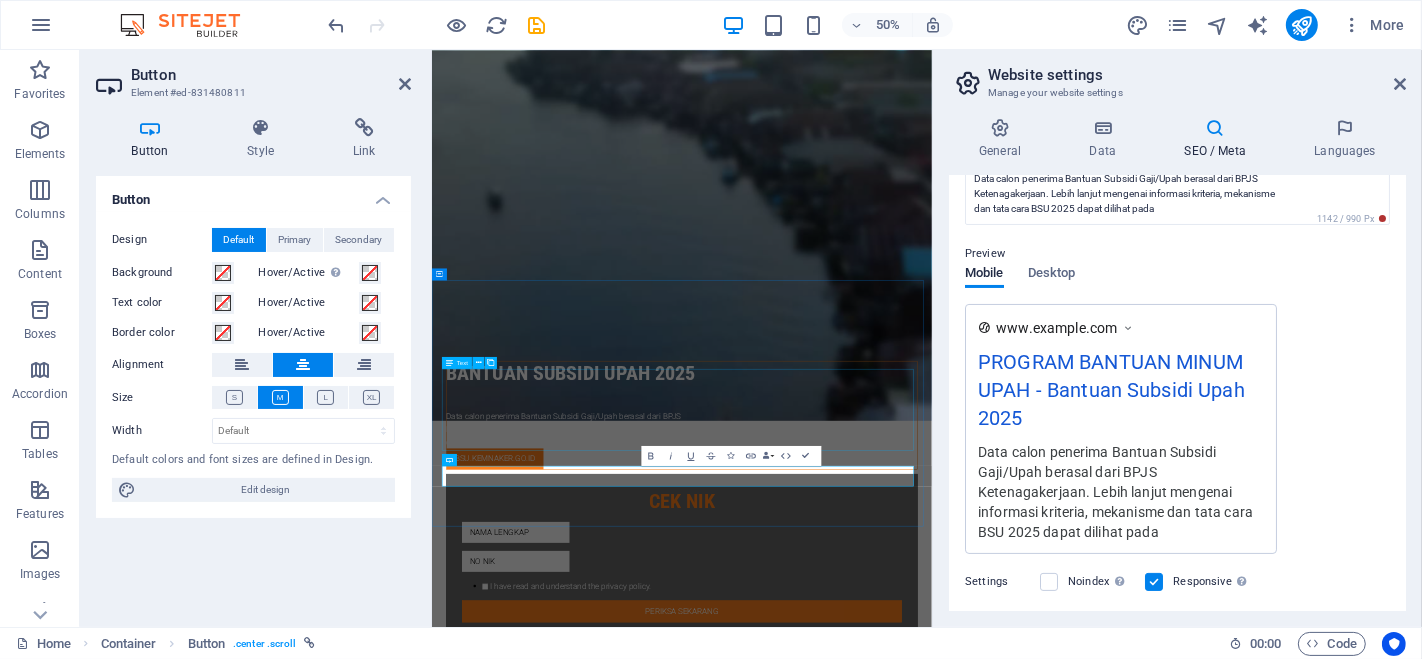 type 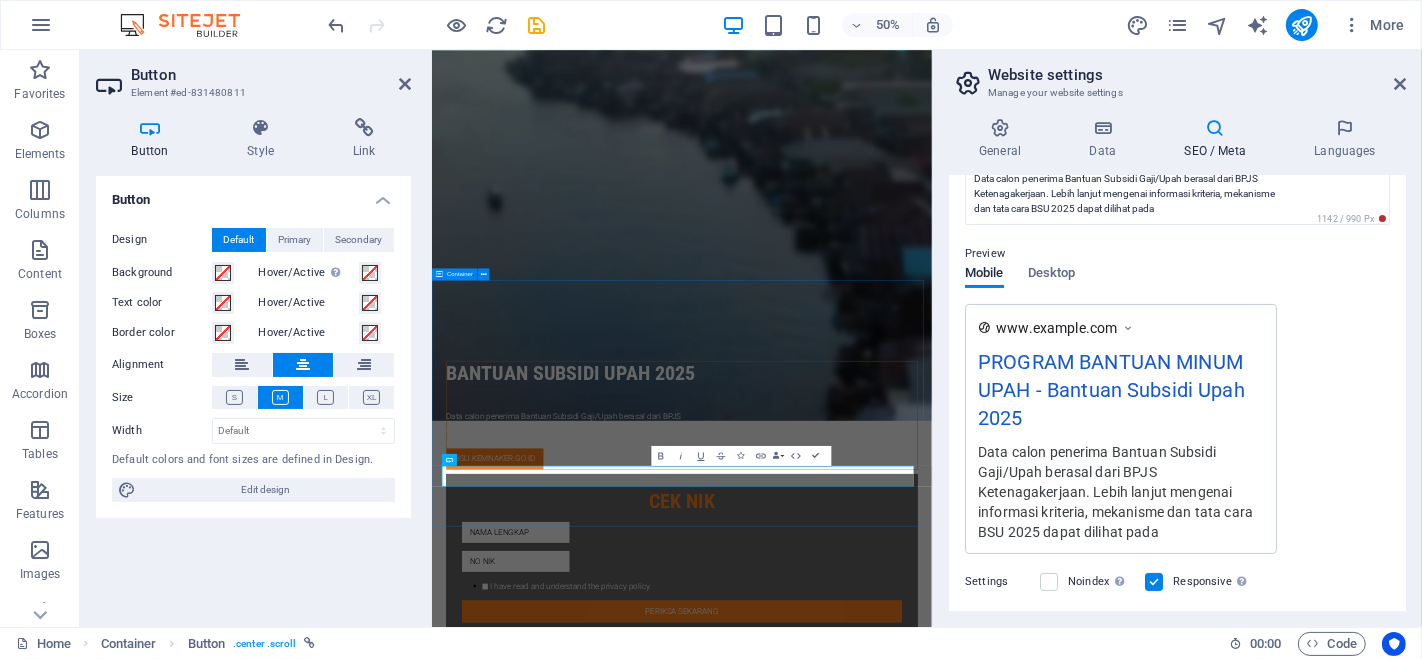 click on "Bantuan Subsidi Upah 2025 Langkah cepat pemerintah berikan bantalan untuk pekerja/buruh. Program Bantuan Pemerintah berupa subsidi gaji/upah dalam bentuk uang tunai sebesar Rp300.000,- per bulan selama 2 bulan,  yang dibayarkan sekaligus dengan total Rp600.000 Apabila dikemudian hari ditemukan bahwa penerima BSU ternyata tidak memenuhi persyaratan, maka yang bersangkutan wajib mengembalikan dana BSU yang diterima ke Kas Negara. bantuan" at bounding box center [931, 1551] 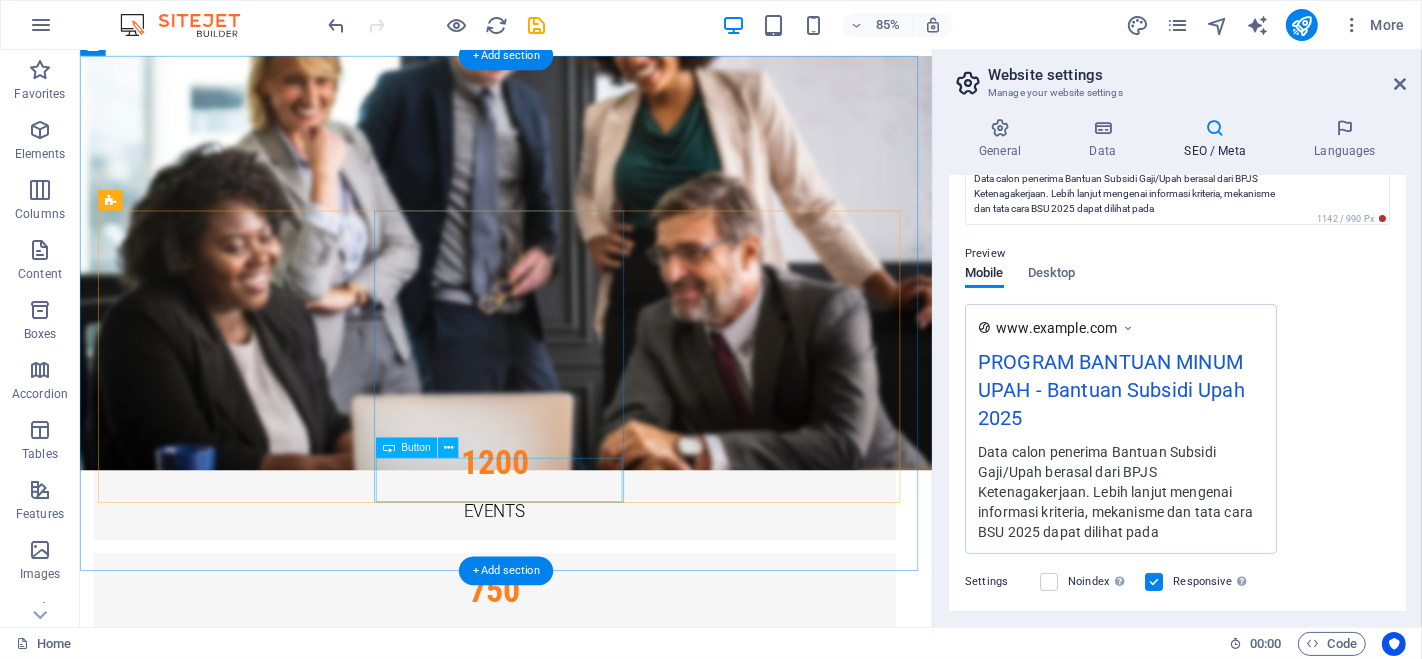 scroll, scrollTop: 2000, scrollLeft: 0, axis: vertical 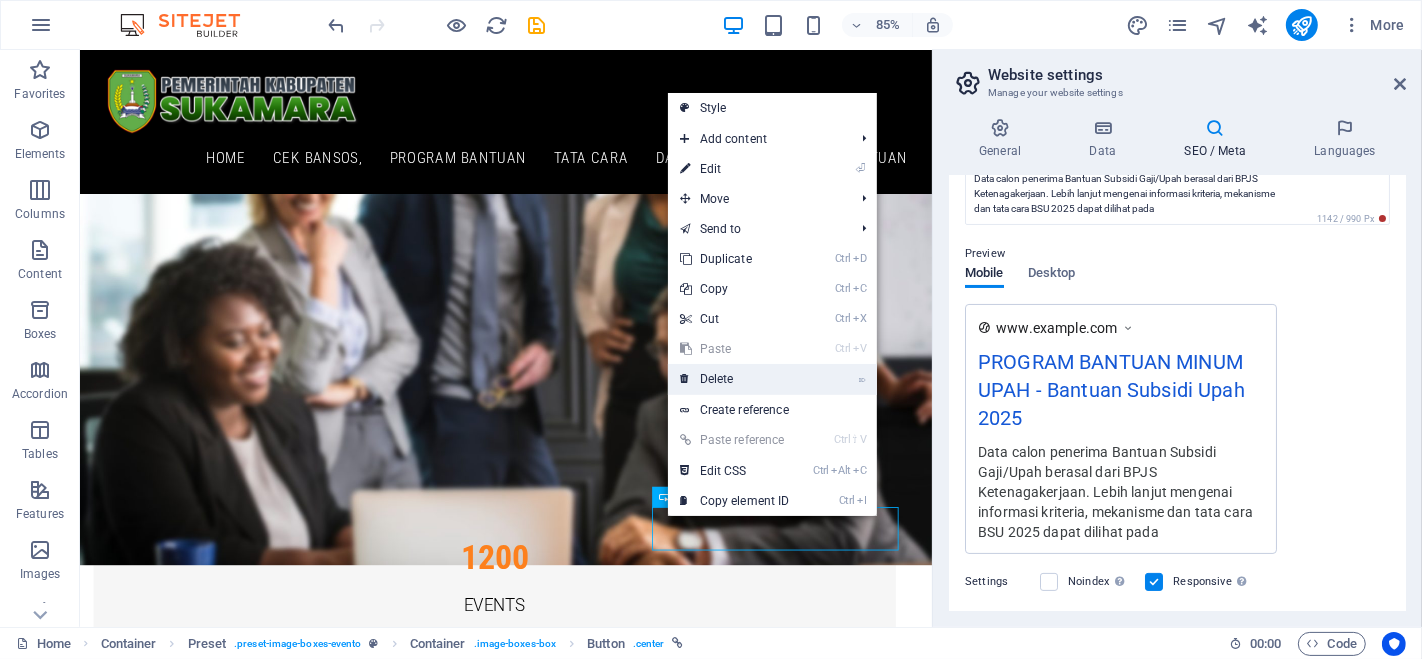 click on "⌦  Delete" at bounding box center (735, 379) 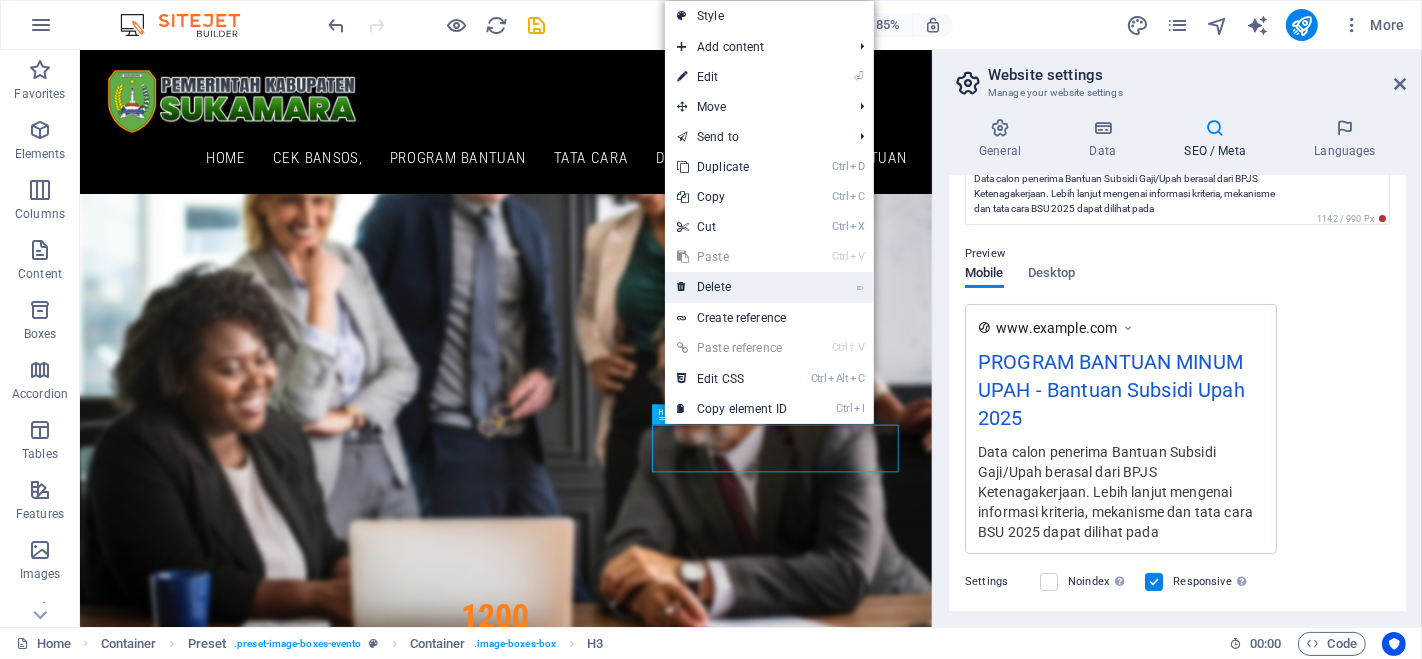 click on "⌦  Delete" at bounding box center [732, 287] 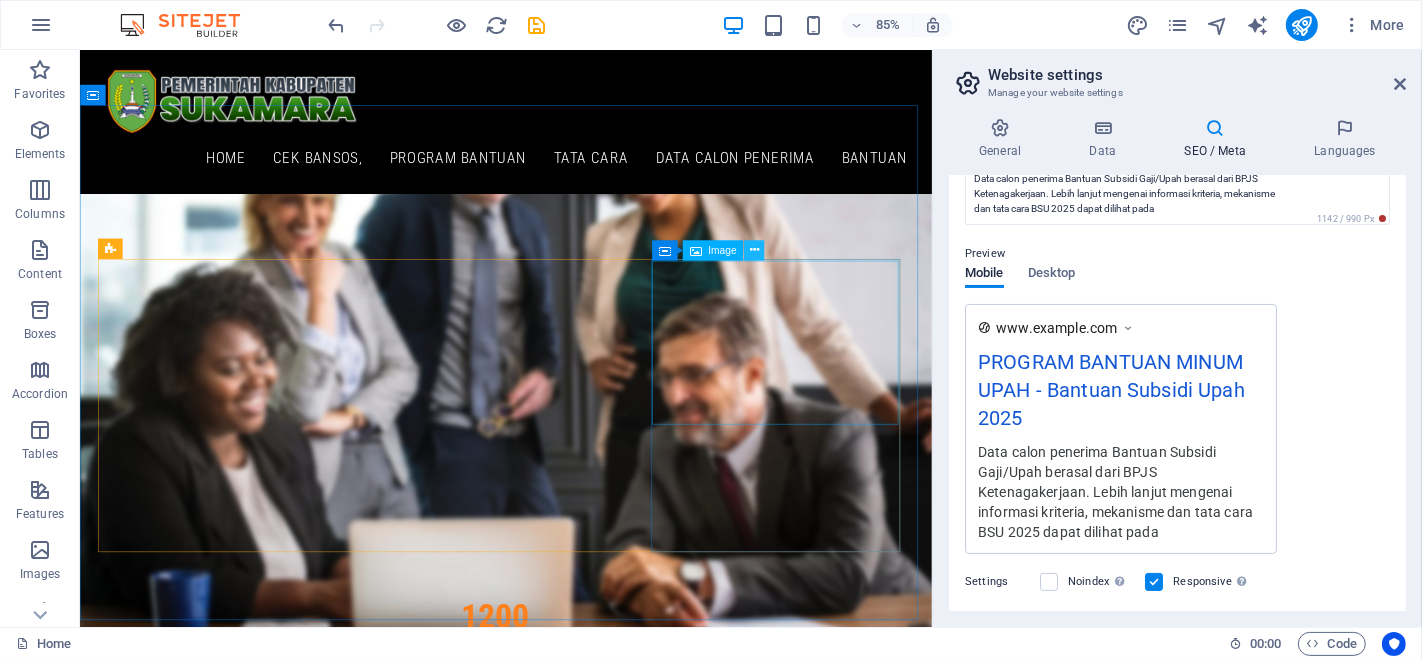 click at bounding box center (754, 251) 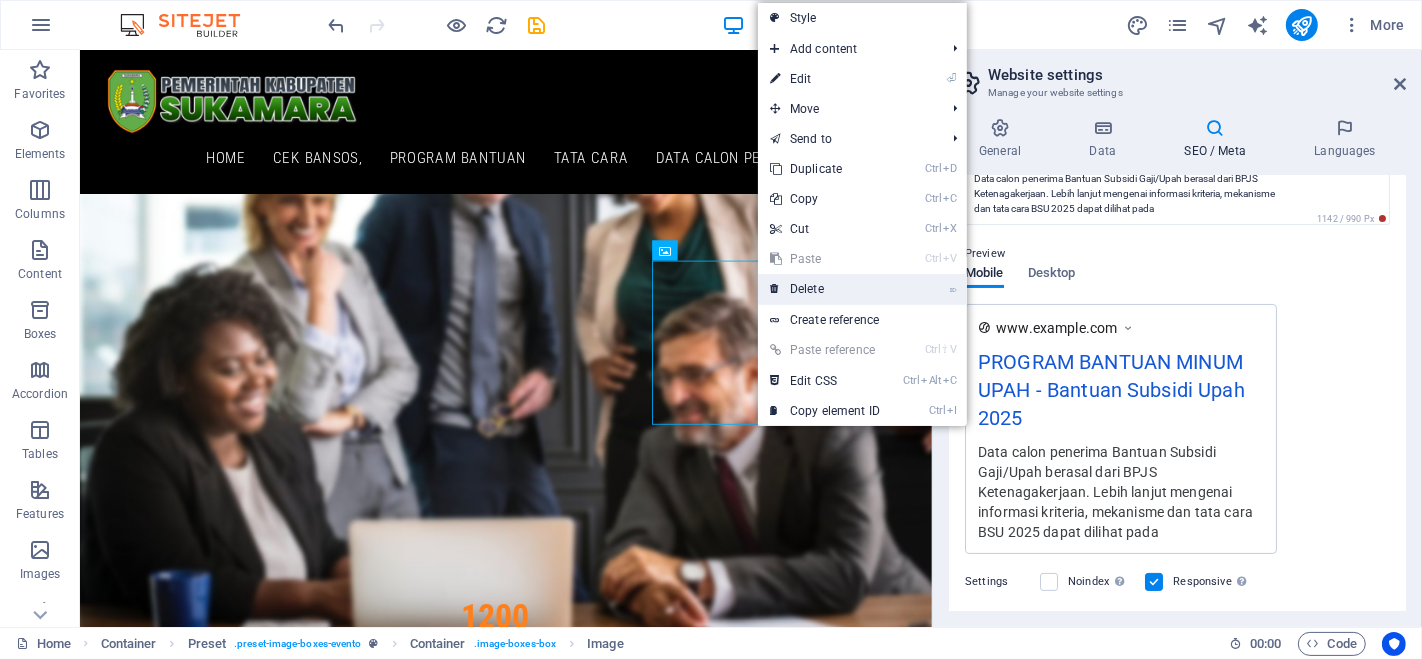 click on "⌦  Delete" at bounding box center [825, 289] 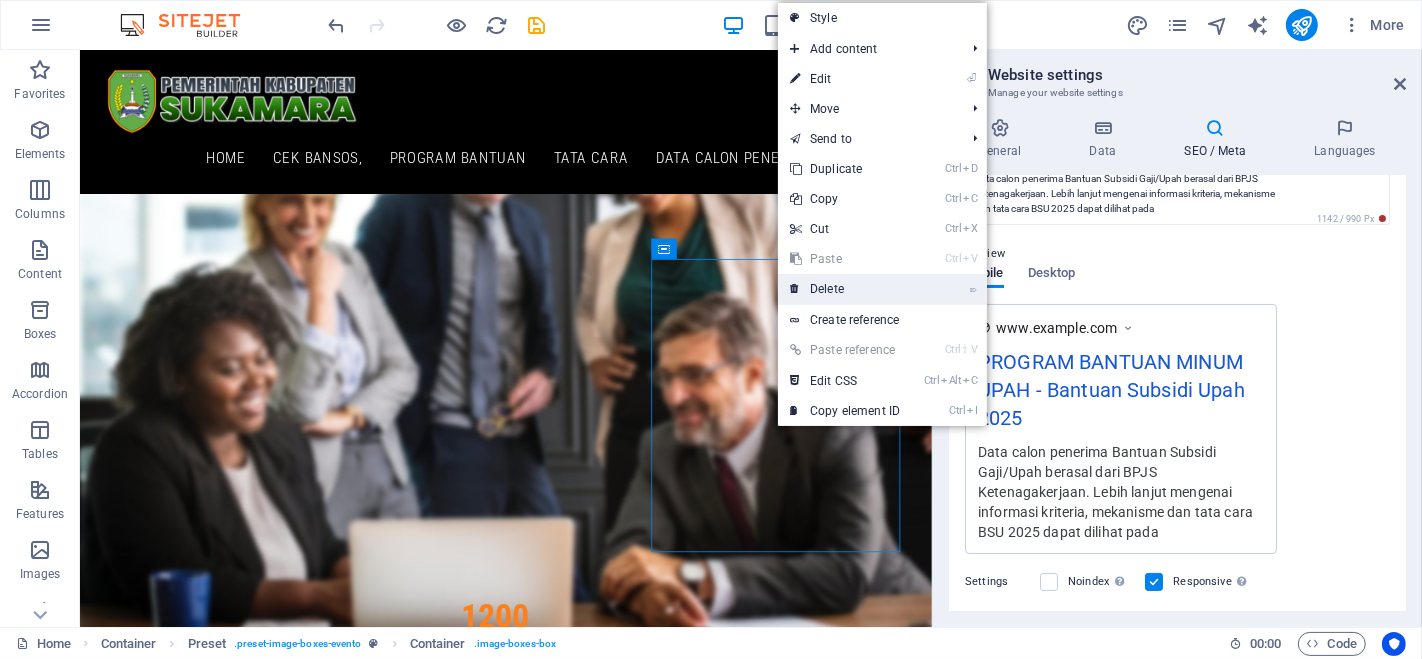 click on "⌦  Delete" at bounding box center [845, 289] 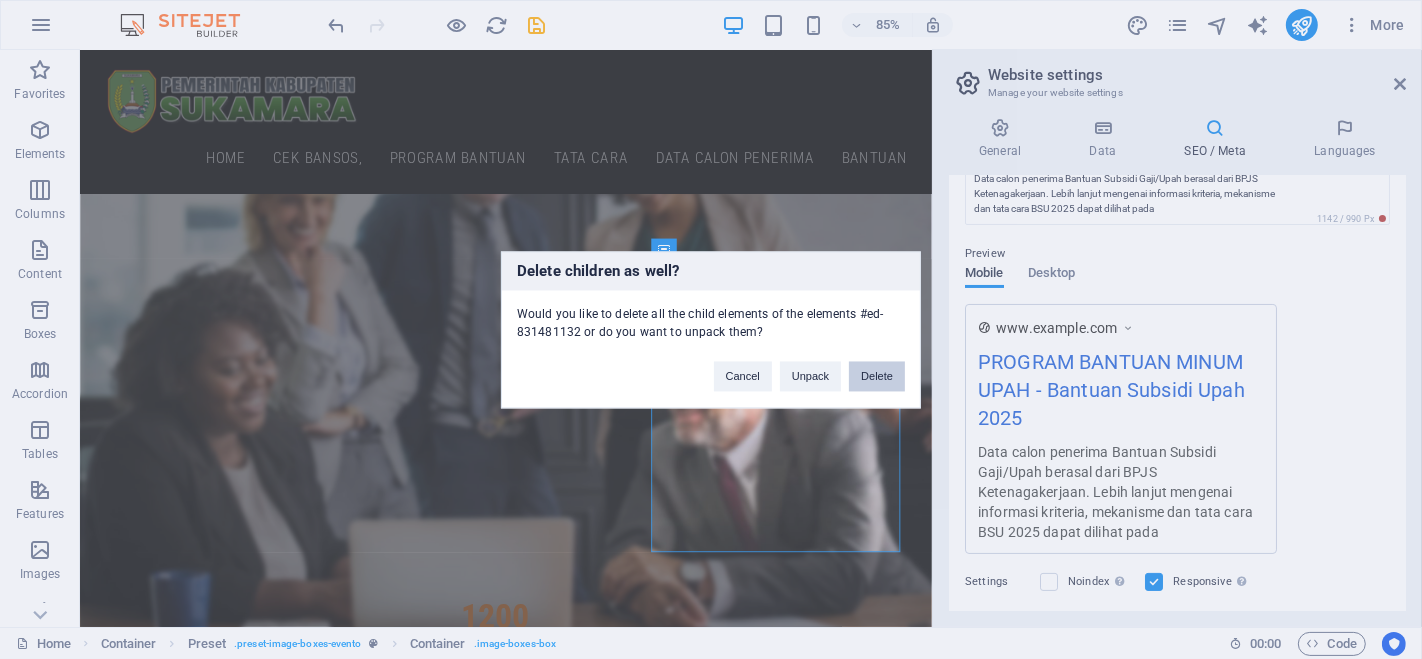 click on "Delete" at bounding box center (877, 376) 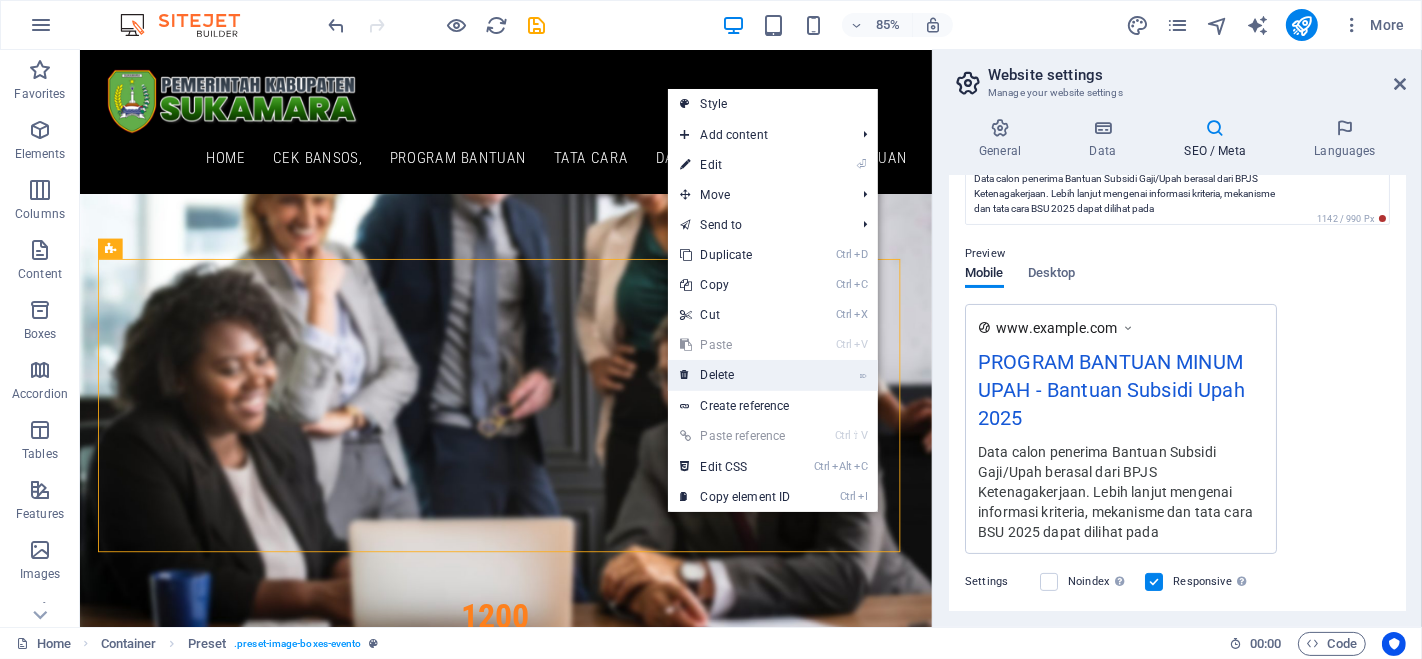 click on "⌦  Delete" at bounding box center (735, 375) 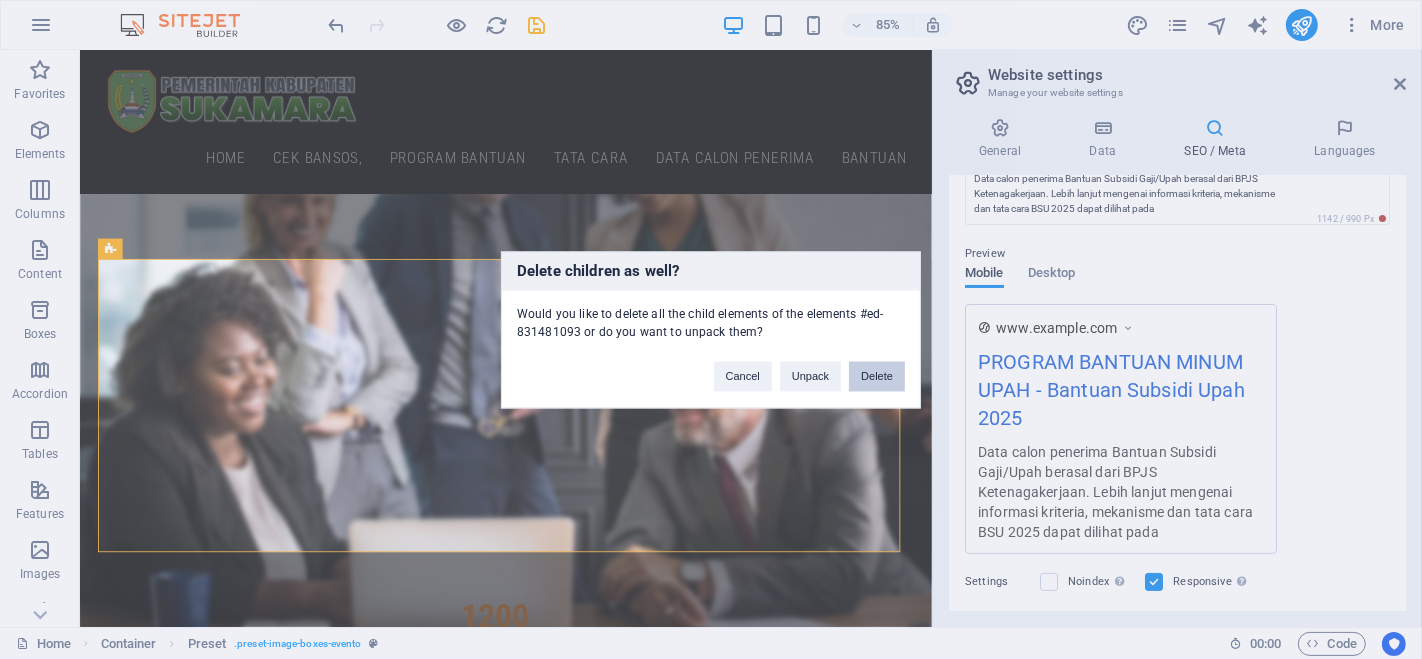 click on "Delete" at bounding box center (877, 376) 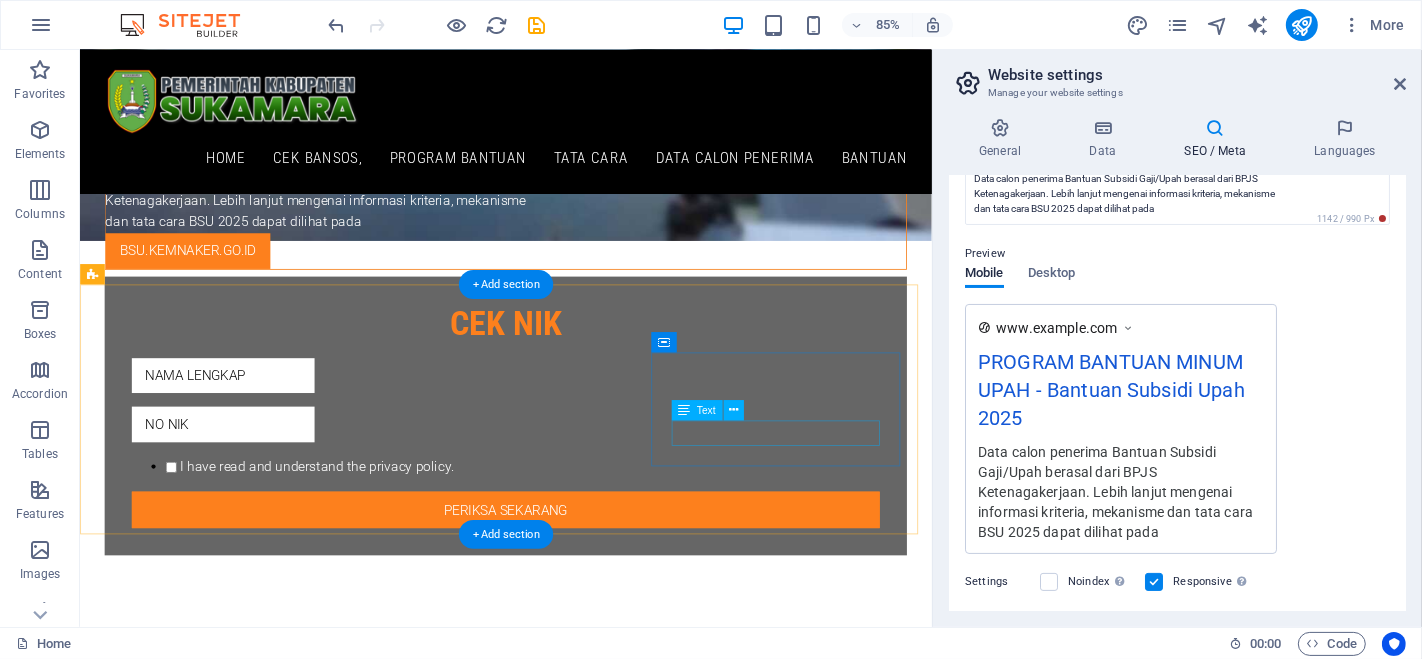 scroll, scrollTop: 777, scrollLeft: 0, axis: vertical 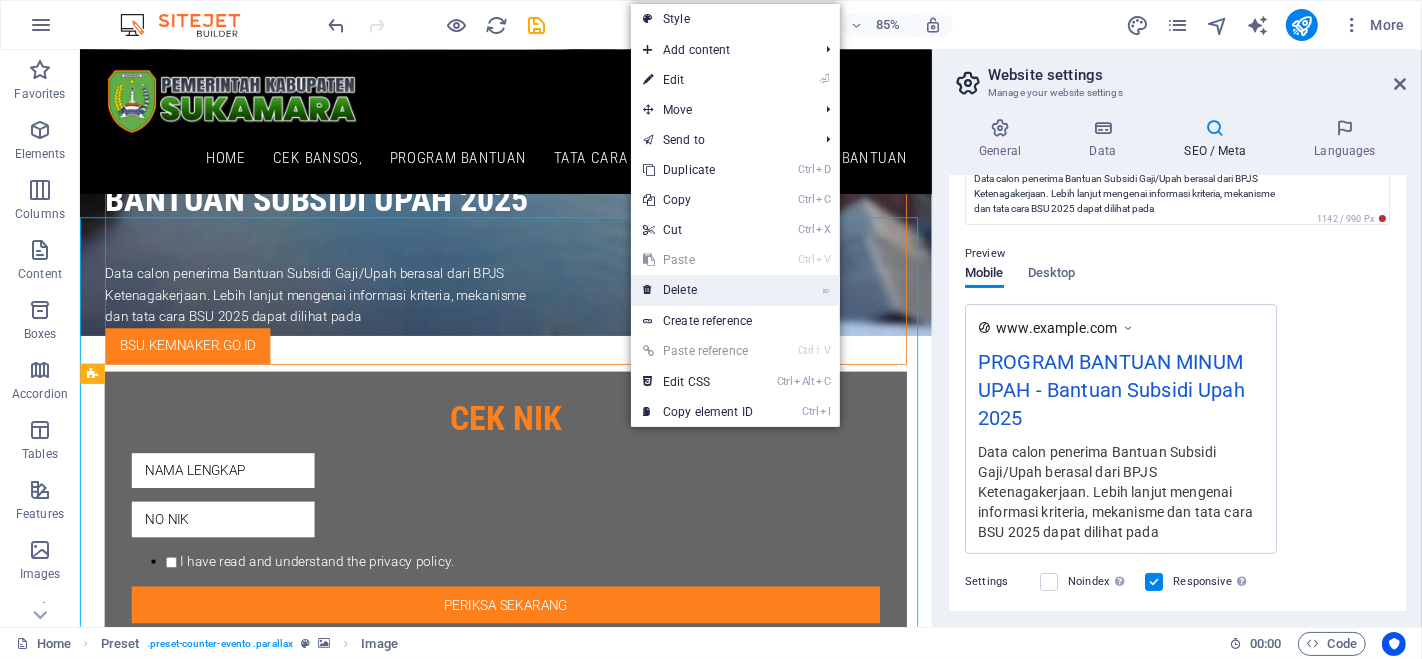 click on "⌦  Delete" at bounding box center [698, 290] 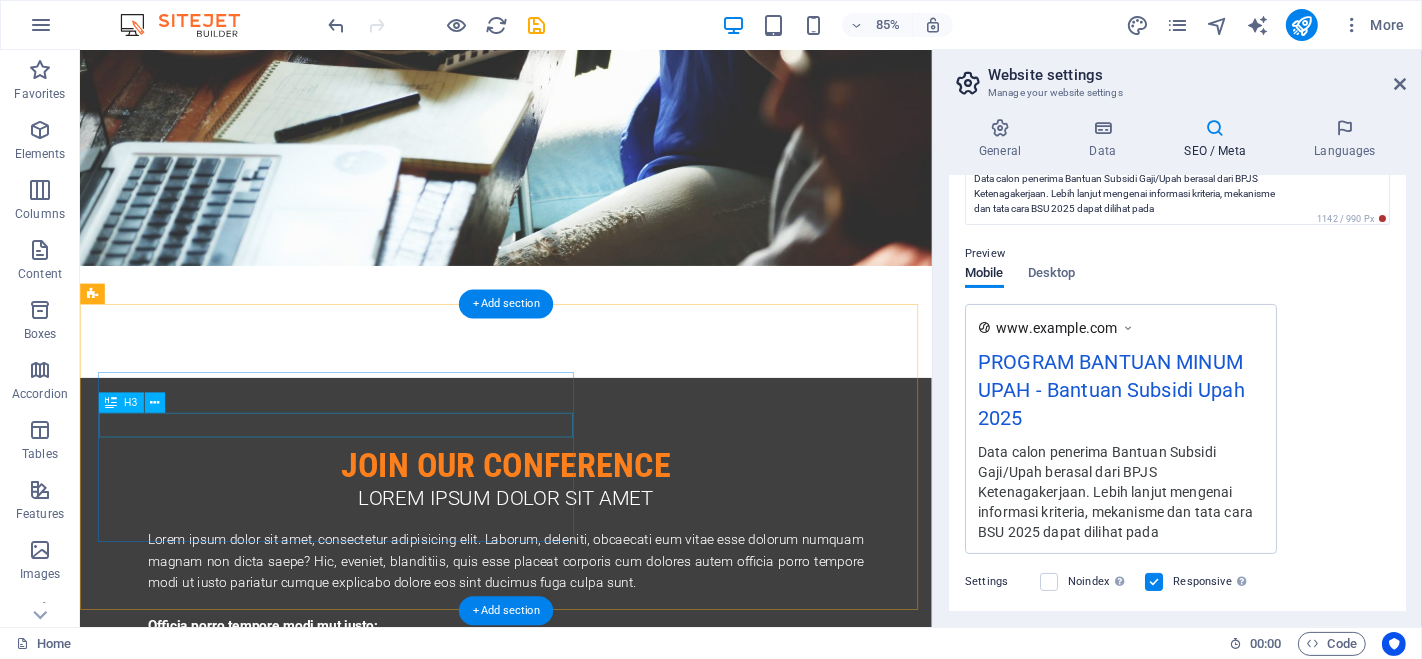 scroll, scrollTop: 4335, scrollLeft: 0, axis: vertical 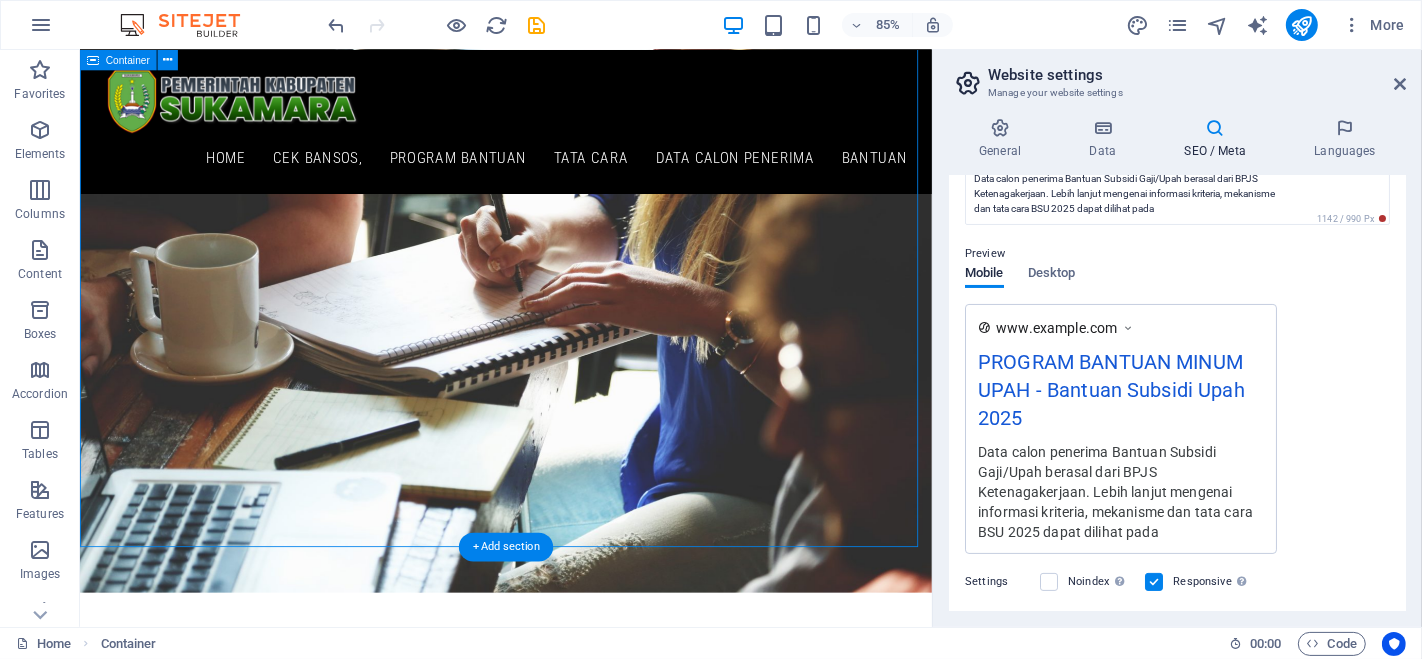 click on "Our Speakers Lorem ipsum dolor sit amet [FIRST] [LAST] CEO & Founder [FIRST] [LAST] CEO & Founder [FIRST] [LAST] CEO & Founder" at bounding box center (580, 4069) 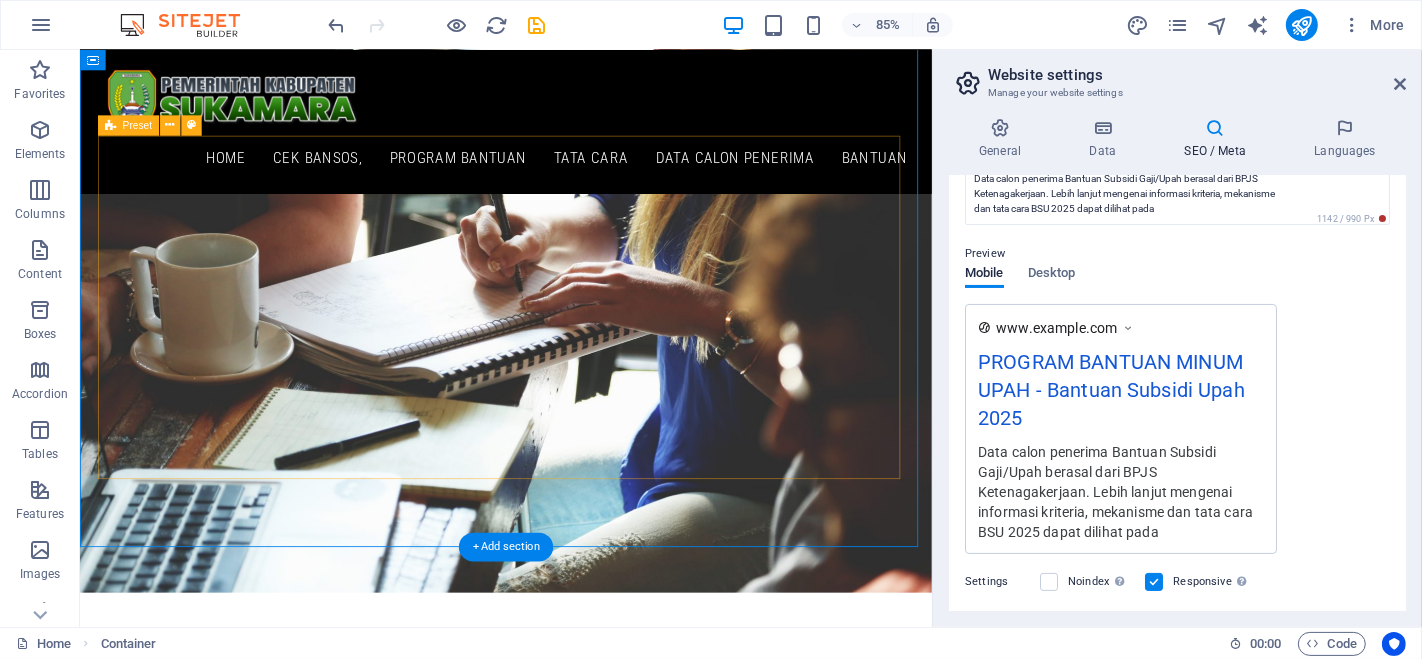 click on "[FIRST] [LAST] CEO & Founder [FIRST] [LAST] CEO & Founder [FIRST] [LAST] CEO & Founder" at bounding box center [580, 4120] 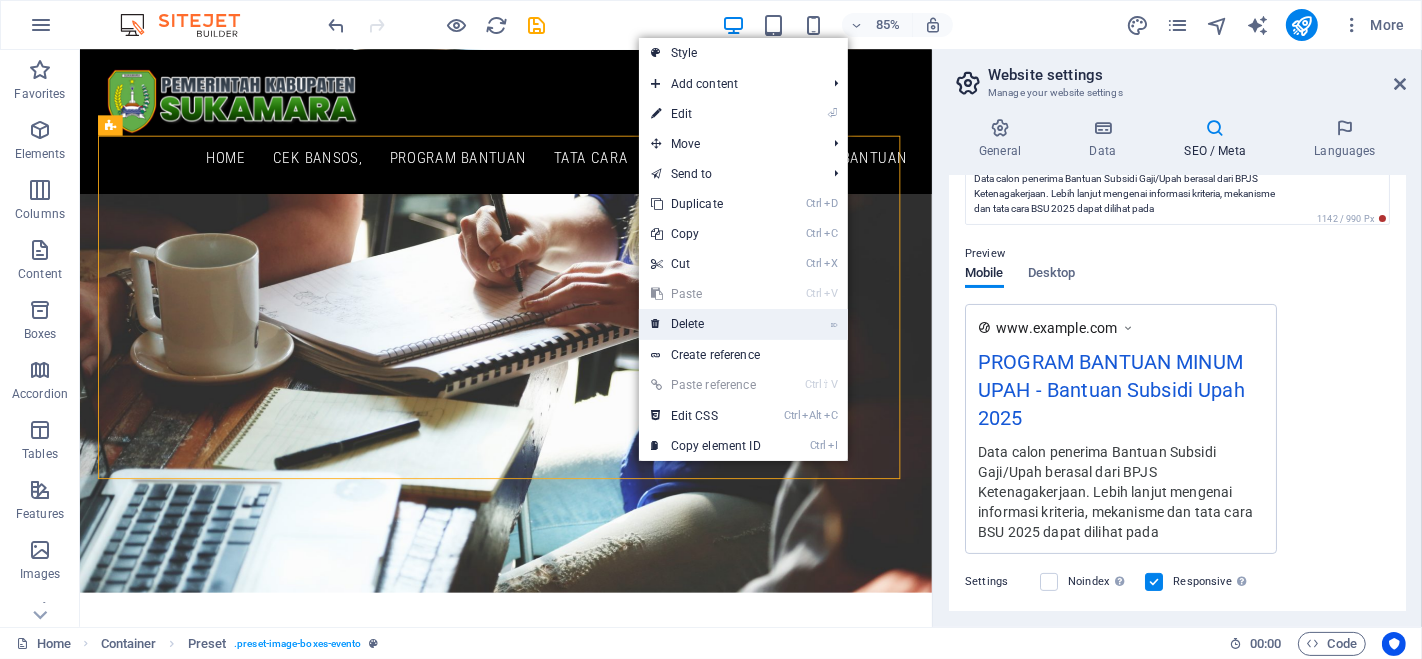 click on "⌦  Delete" at bounding box center [706, 324] 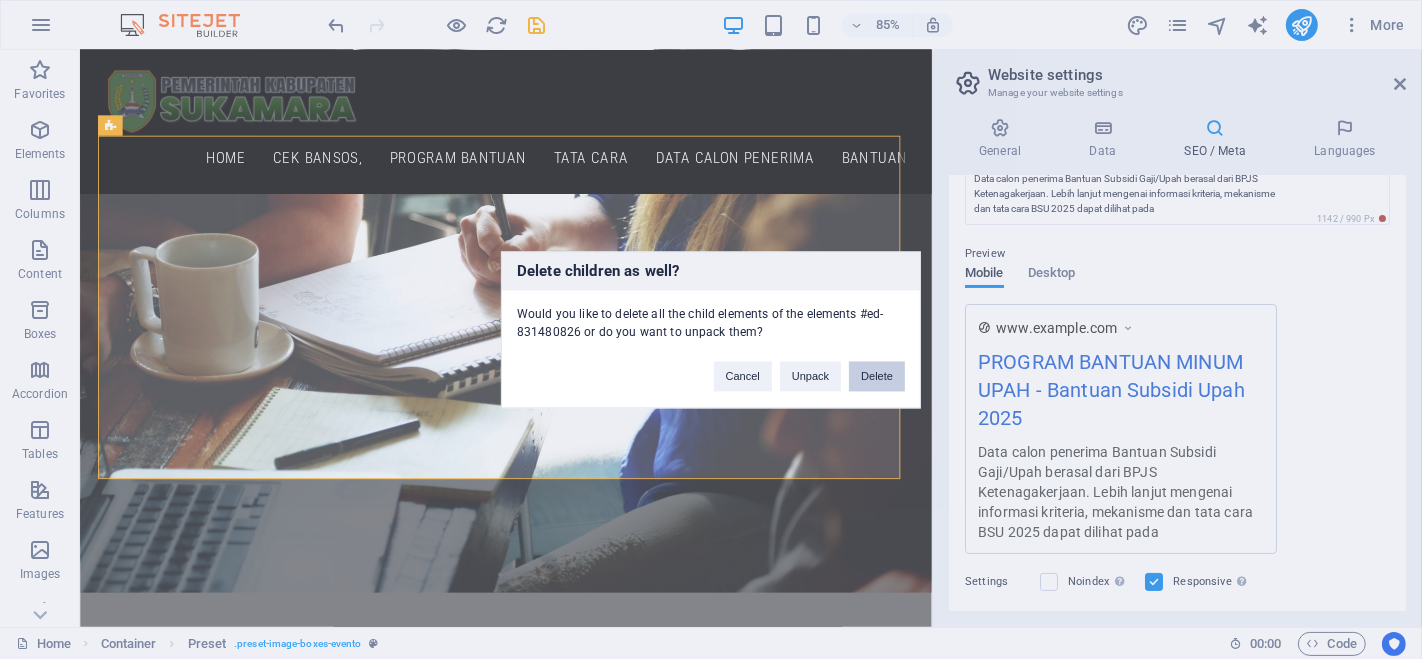 click on "Delete" at bounding box center [877, 376] 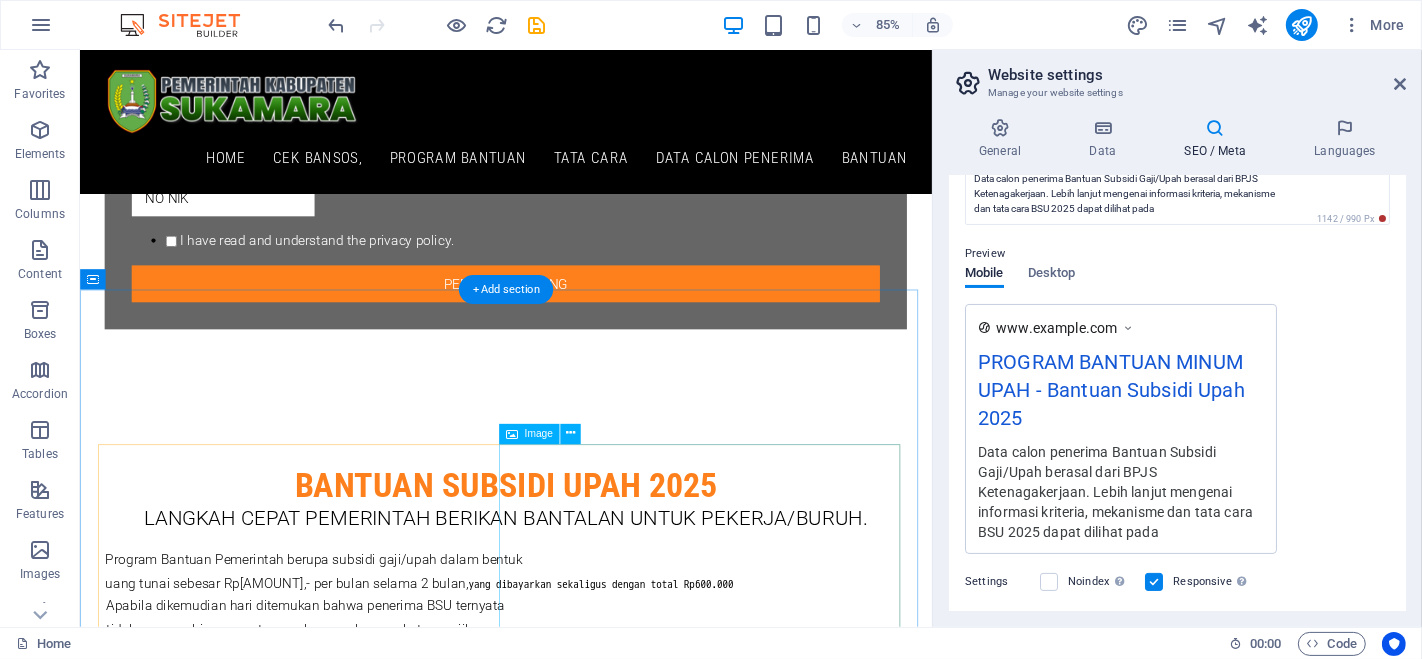 scroll, scrollTop: 1151, scrollLeft: 0, axis: vertical 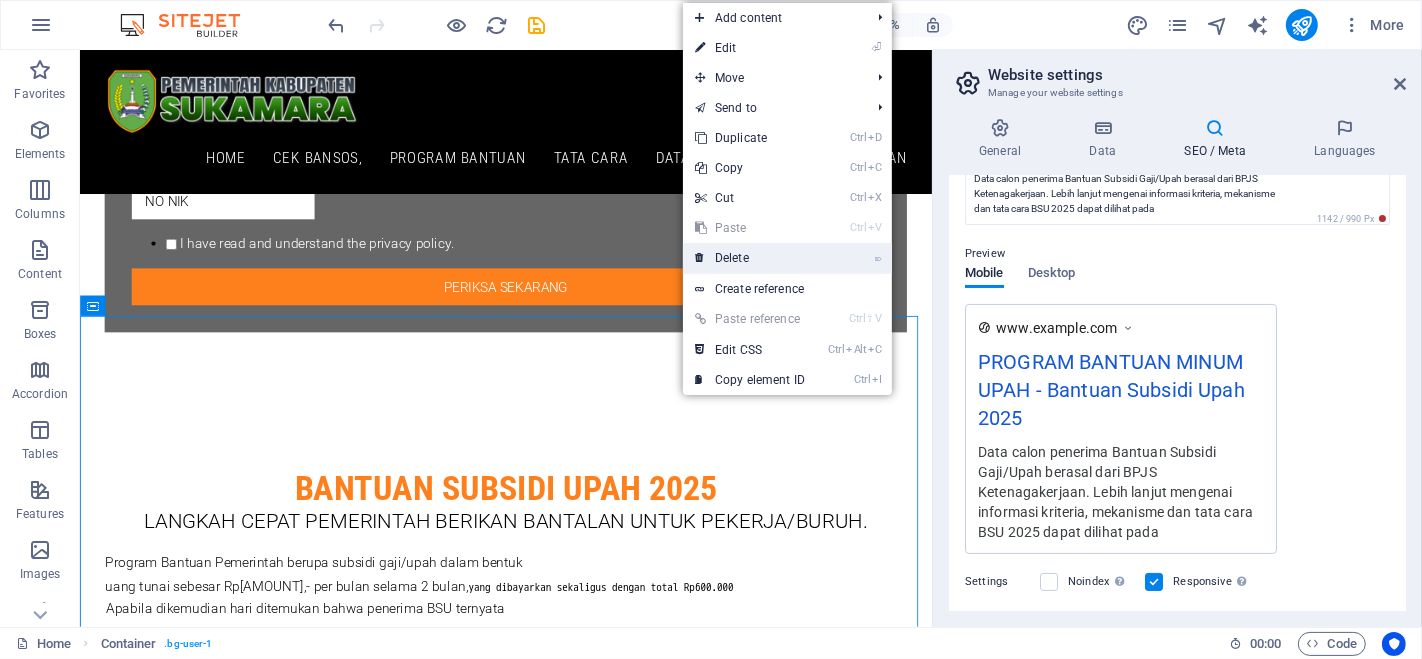 click on "⌦  Delete" at bounding box center (750, 258) 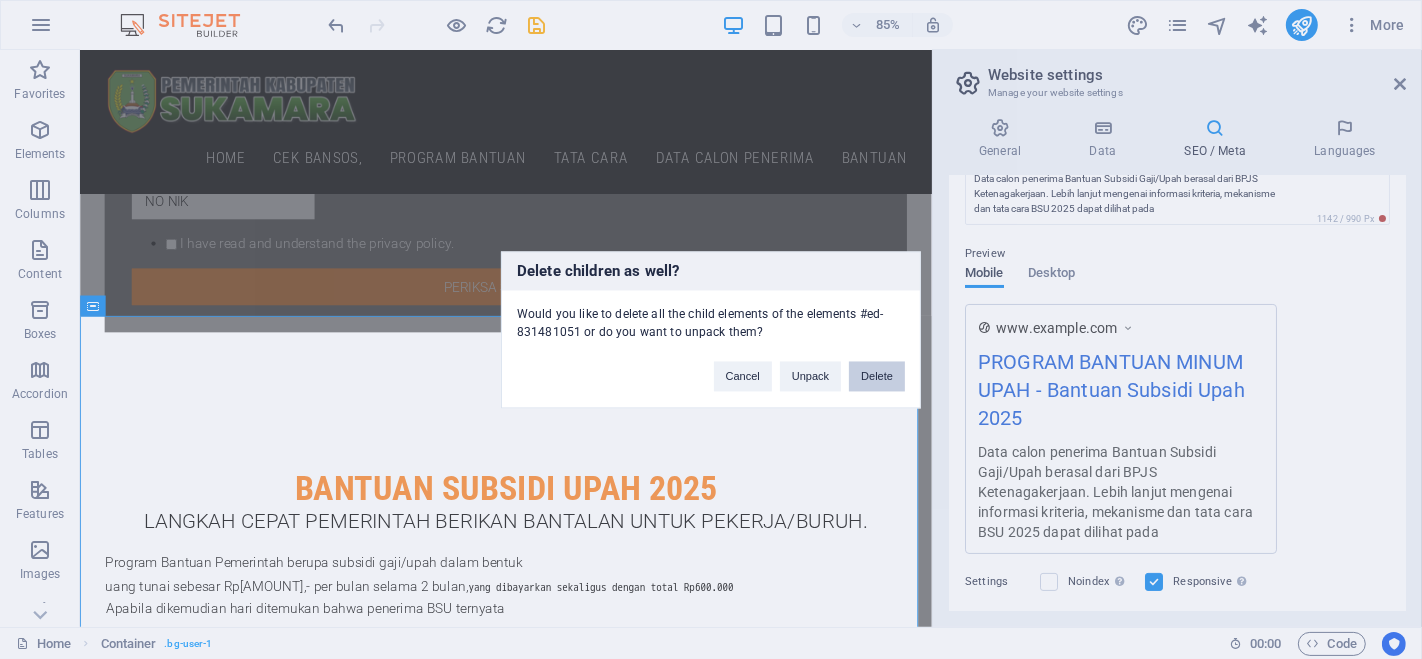 click on "Delete" at bounding box center [877, 376] 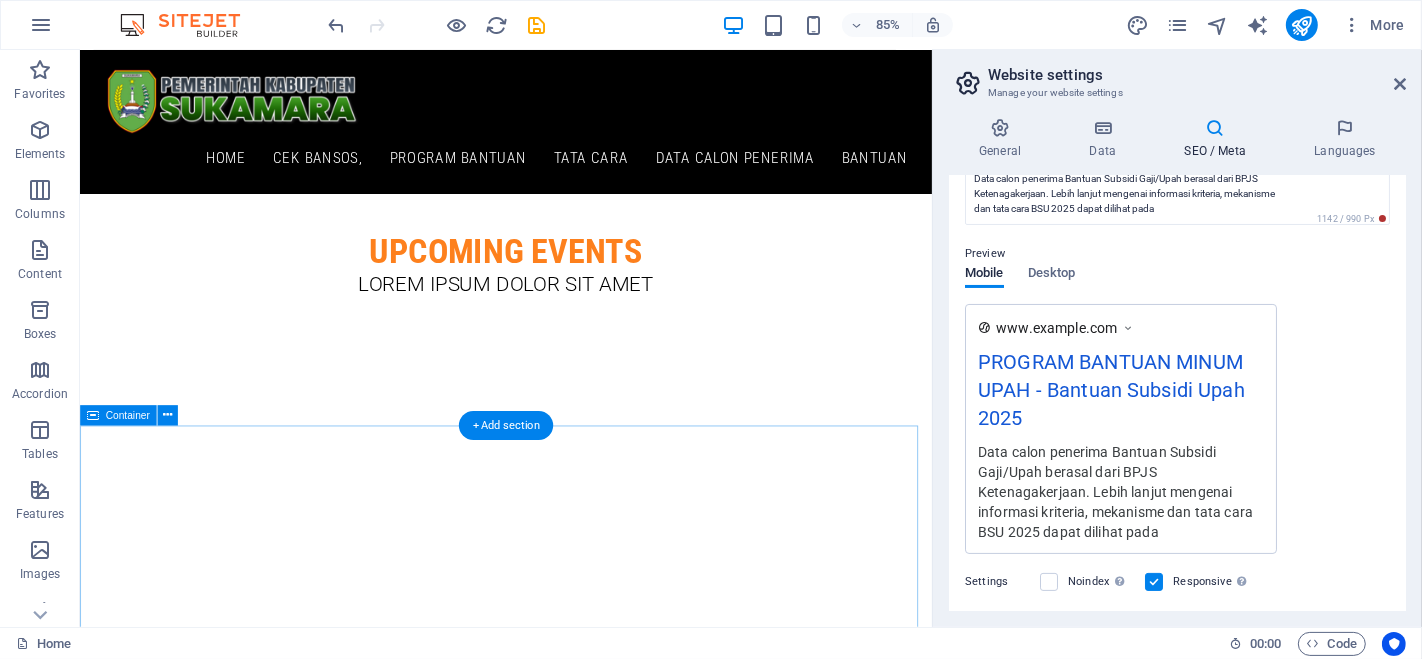 scroll, scrollTop: 2886, scrollLeft: 0, axis: vertical 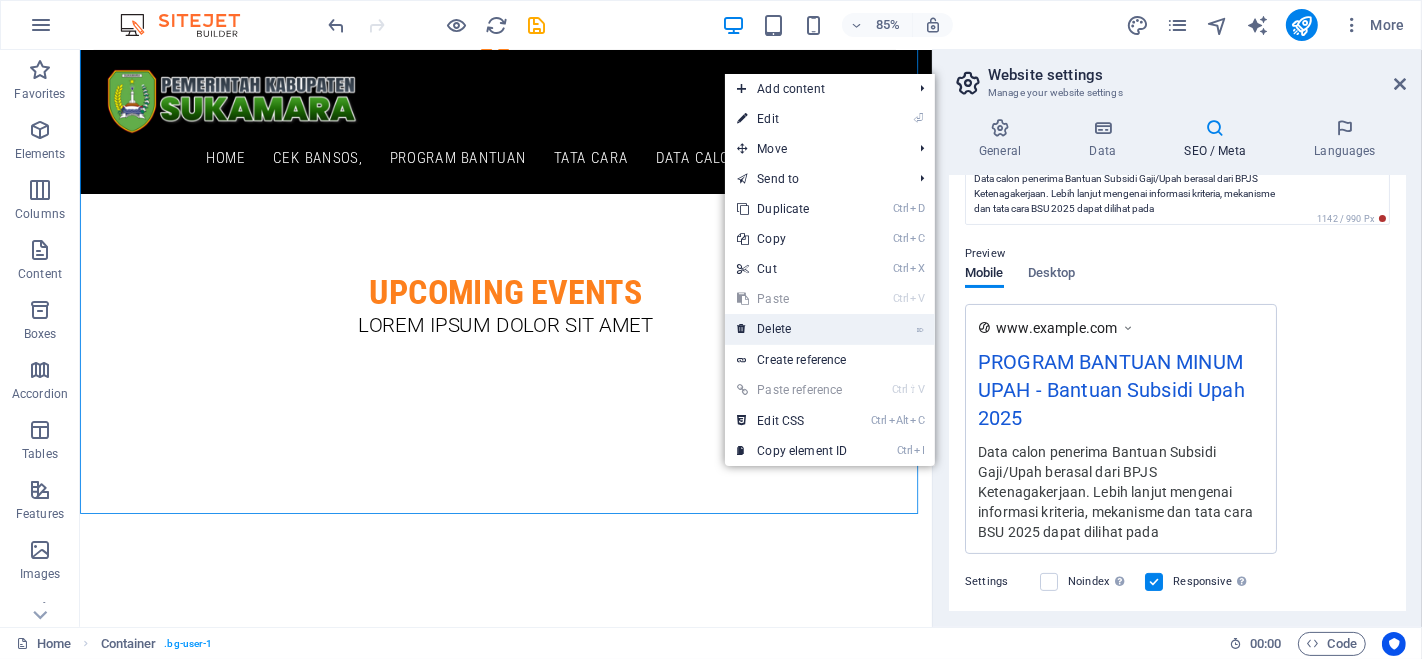 click on "⌦  Delete" at bounding box center [792, 329] 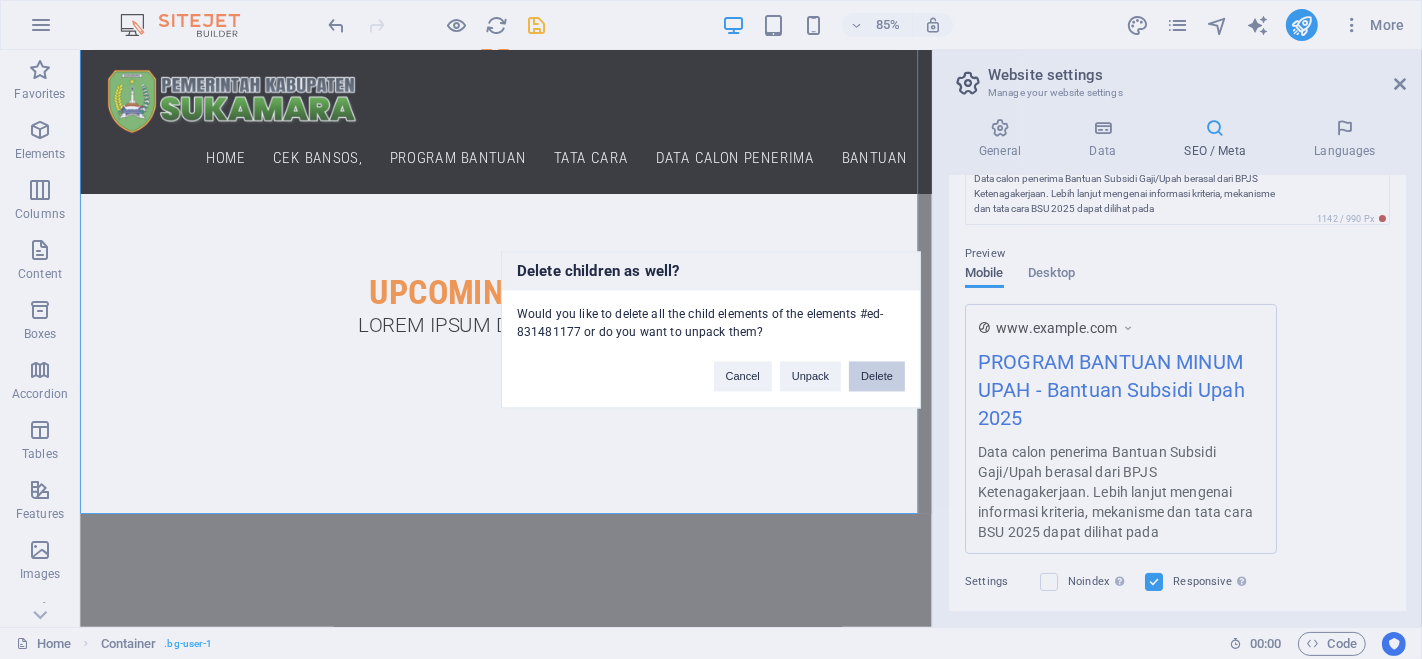click on "Delete" at bounding box center (877, 376) 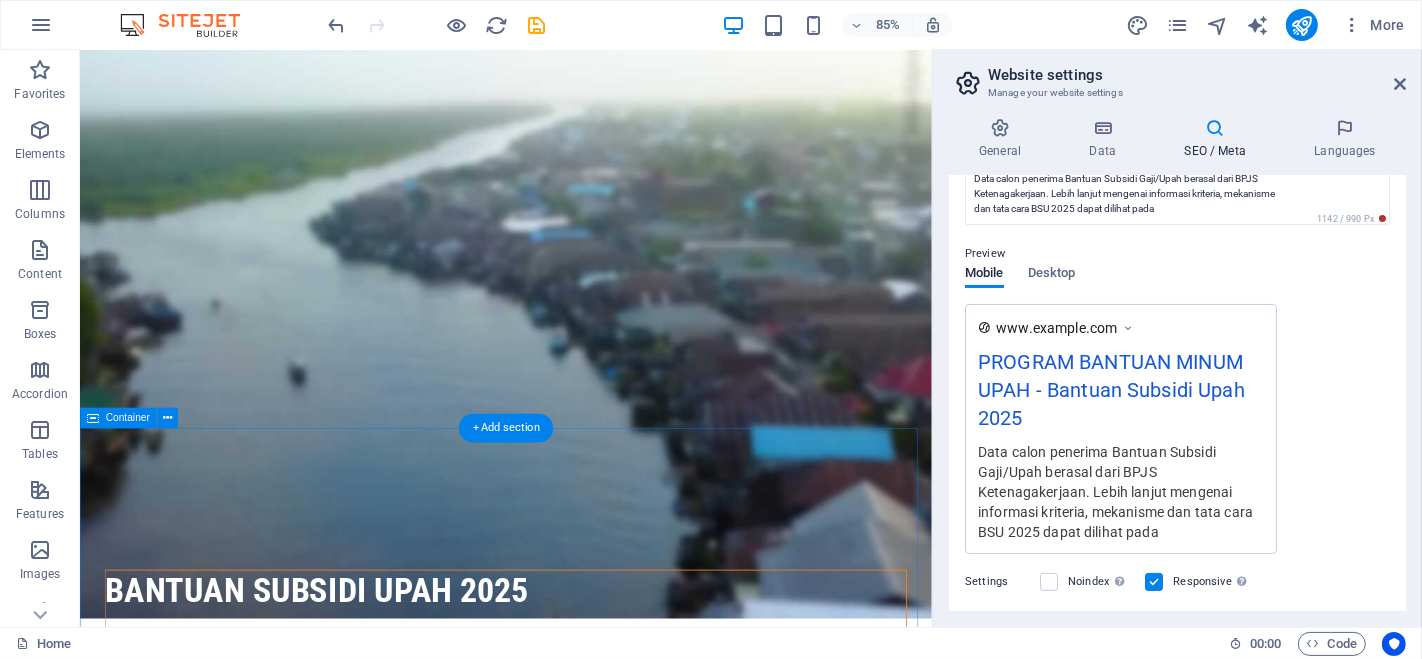 scroll, scrollTop: 345, scrollLeft: 0, axis: vertical 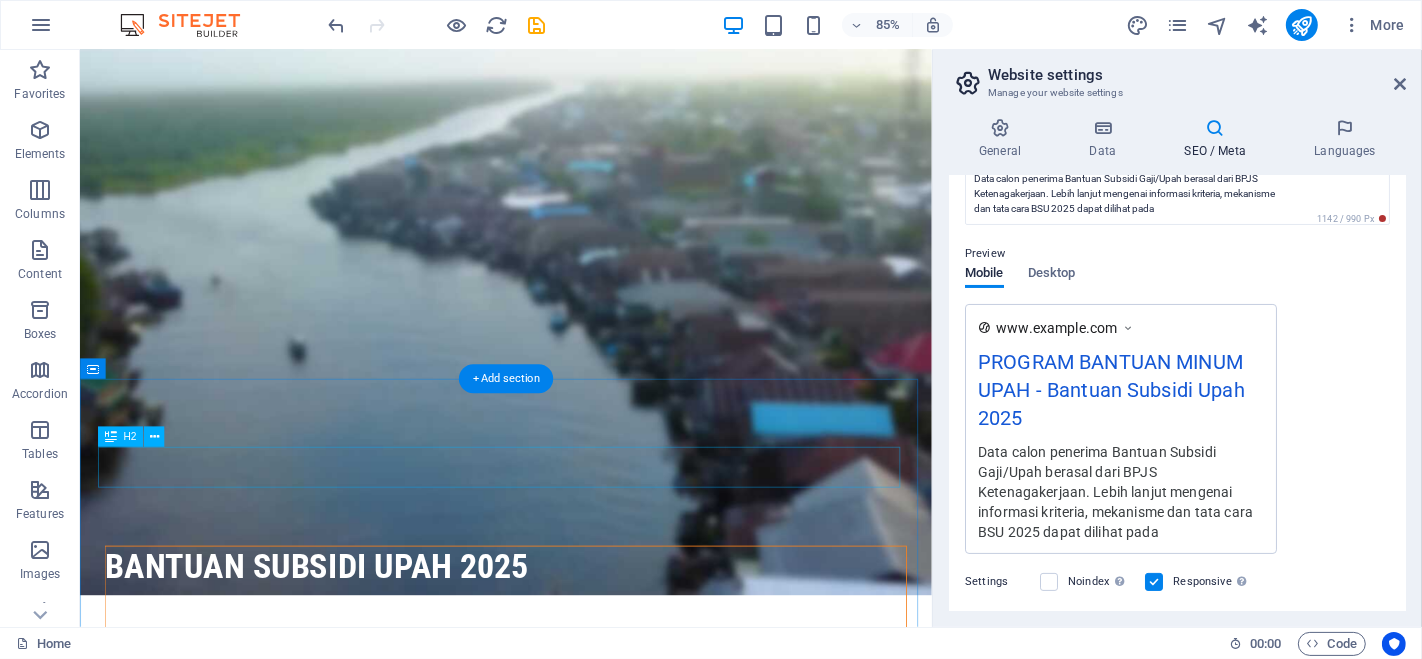 click on "Bantuan Subsidi Upah 2025" at bounding box center [580, 1372] 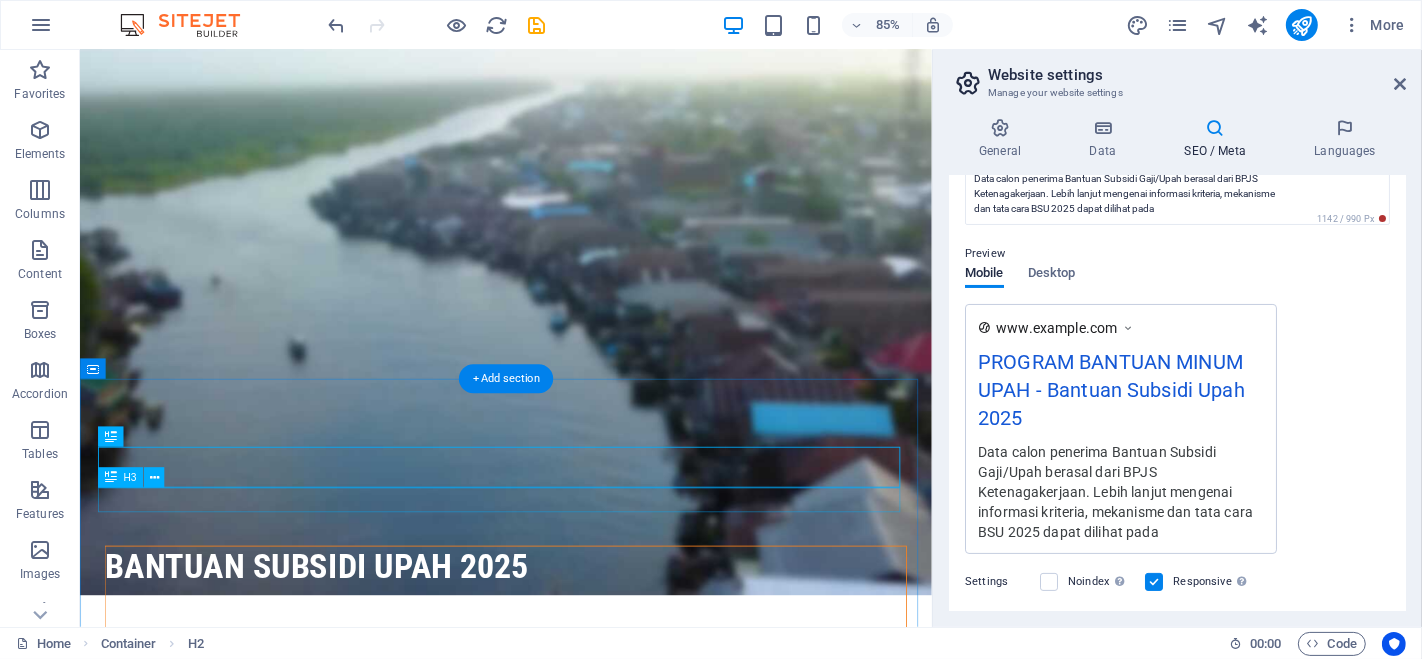 click on "Langkah cepat pemerintah berikan bantalan untuk pekerja/buruh." at bounding box center [580, 1410] 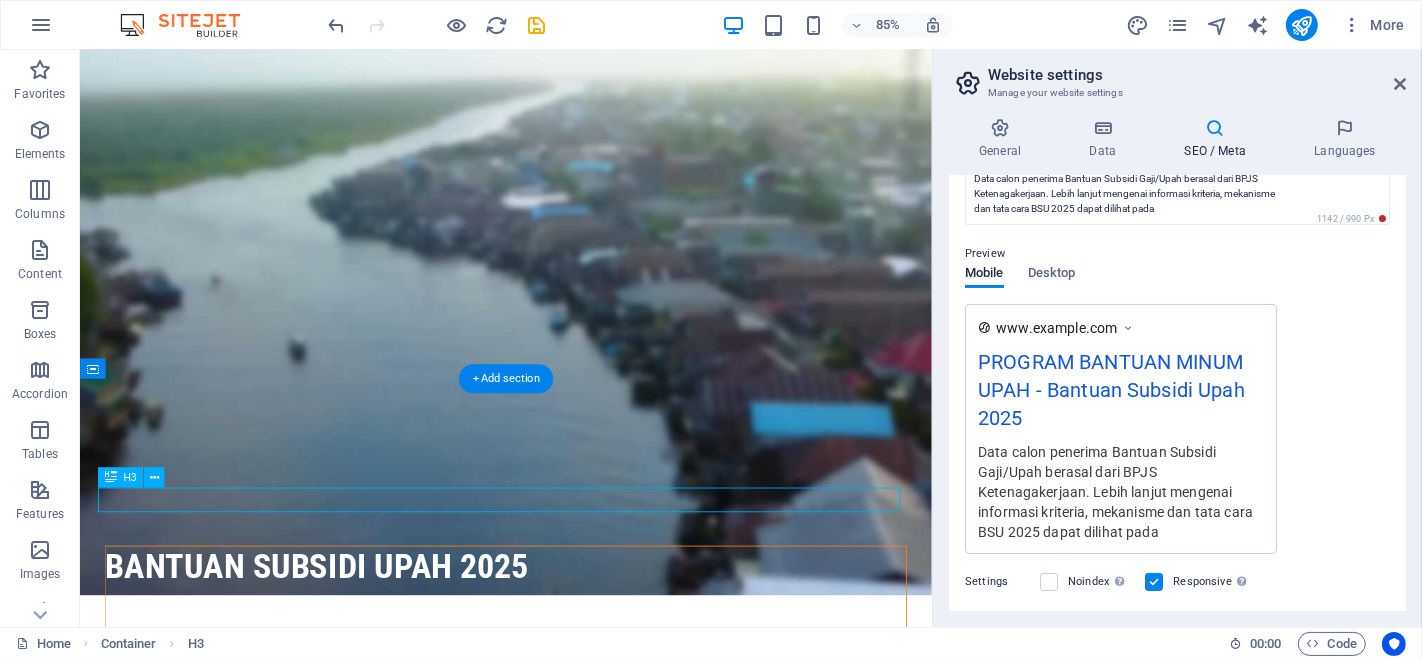 scroll, scrollTop: 456, scrollLeft: 0, axis: vertical 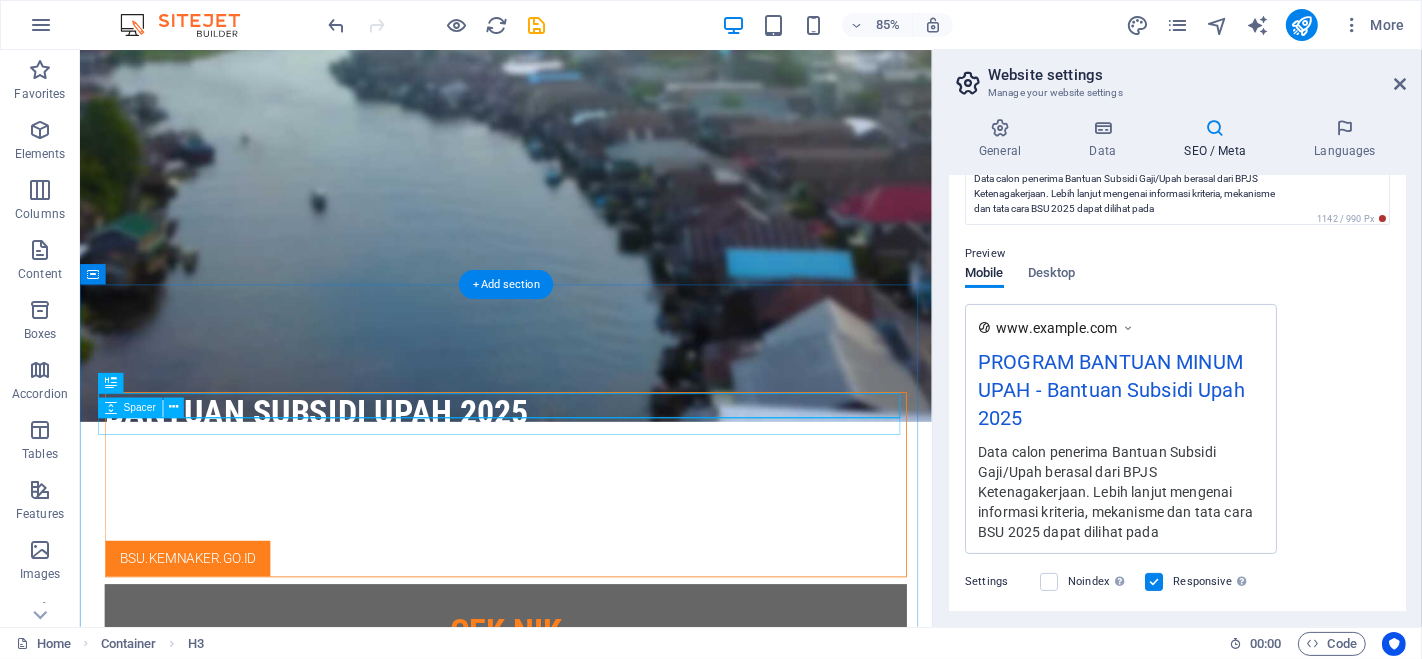 click at bounding box center [580, 1255] 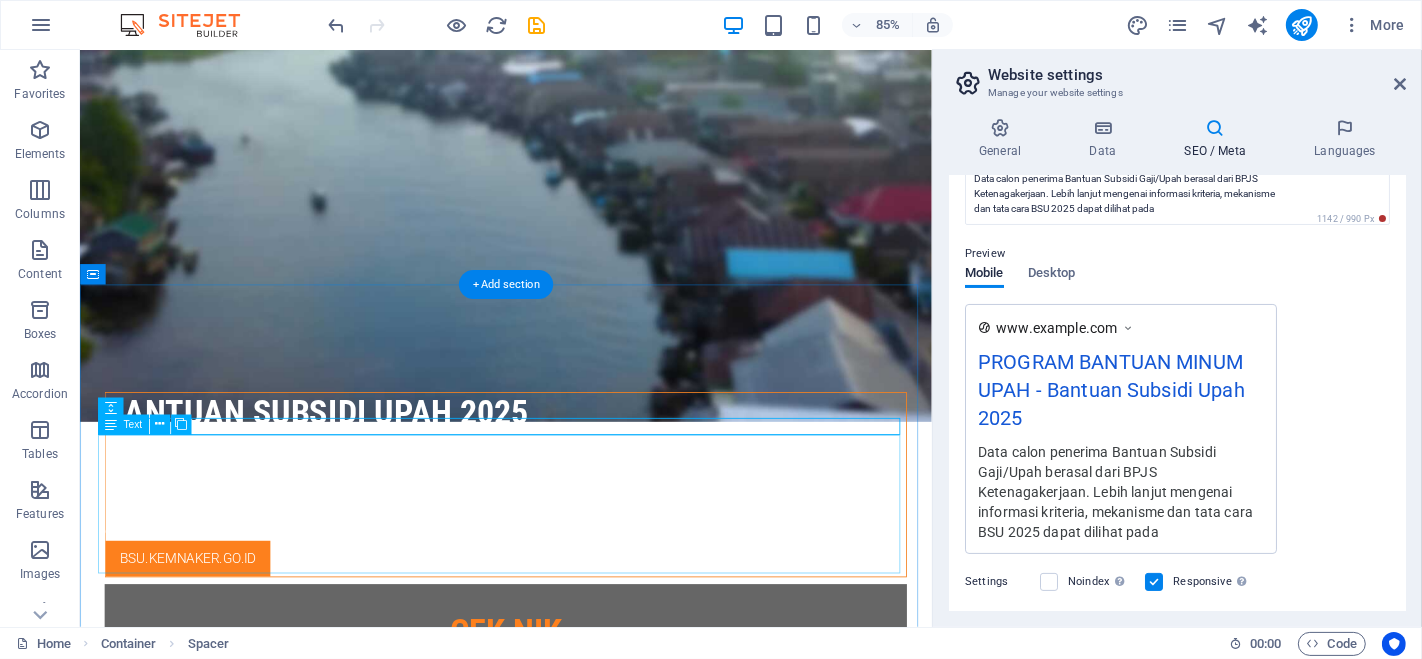 click on "Program Bantuan Pemerintah berupa subsidi gaji/upah dalam bentuk uang tunai sebesar Rp300.000,- per bulan selama 2 bulan,  yang dibayarkan sekaligus dengan total Rp600.000 Apabila dikemudian hari ditemukan bahwa penerima BSU ternyata tidak memenuhi persyaratan, maka yang bersangkutan wajib mengembalikan dana BSU yang diterima ke Kas Negara." at bounding box center [580, 1347] 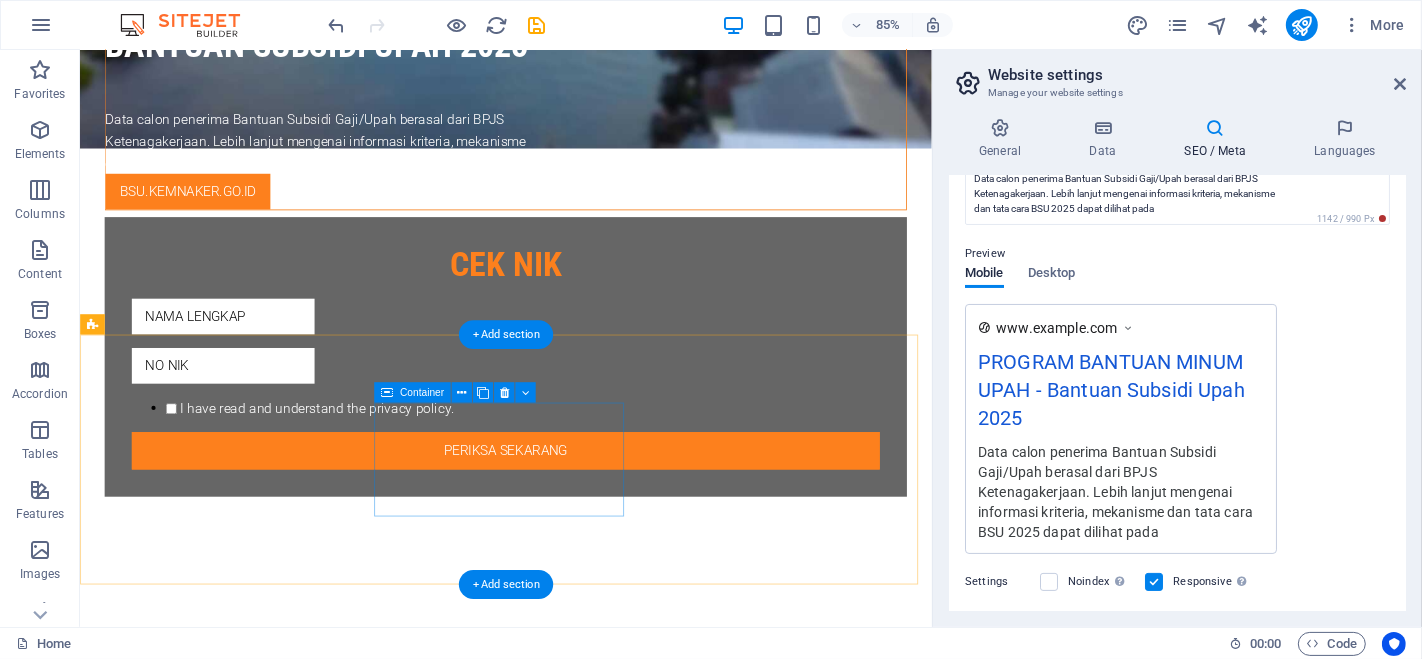 scroll, scrollTop: 1000, scrollLeft: 0, axis: vertical 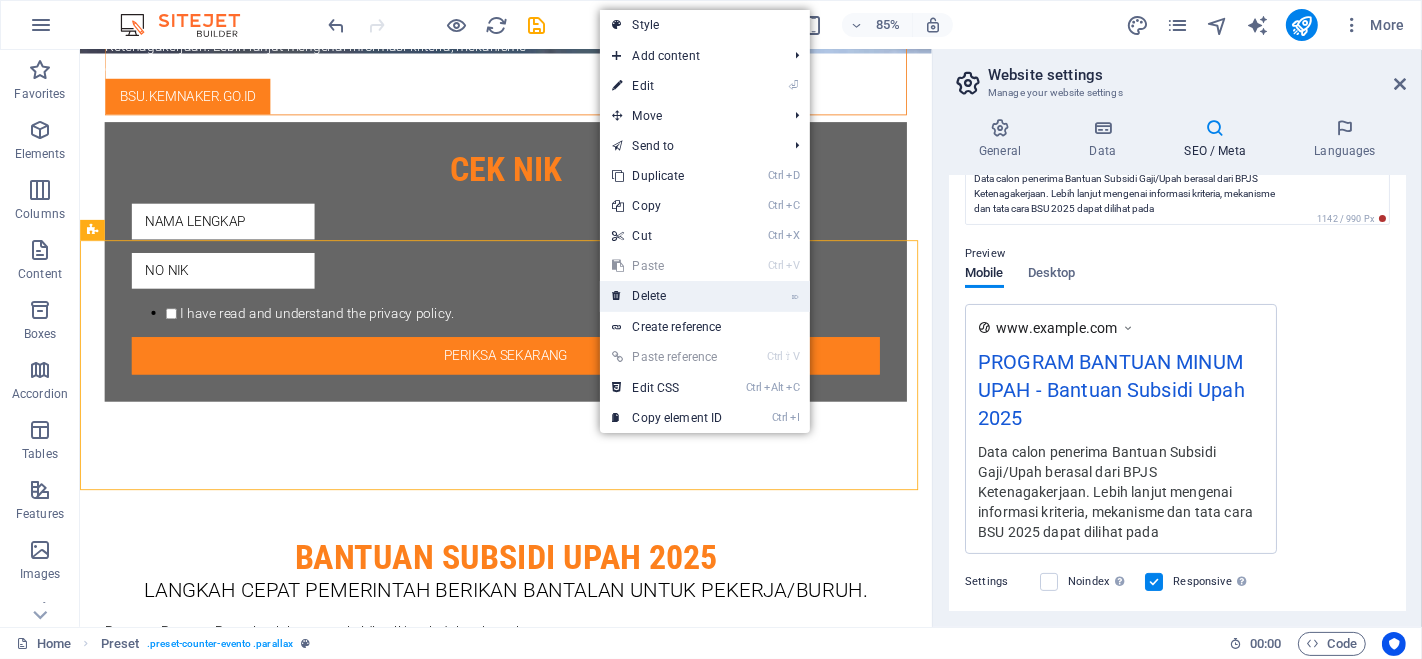 click on "⌦  Delete" at bounding box center [667, 296] 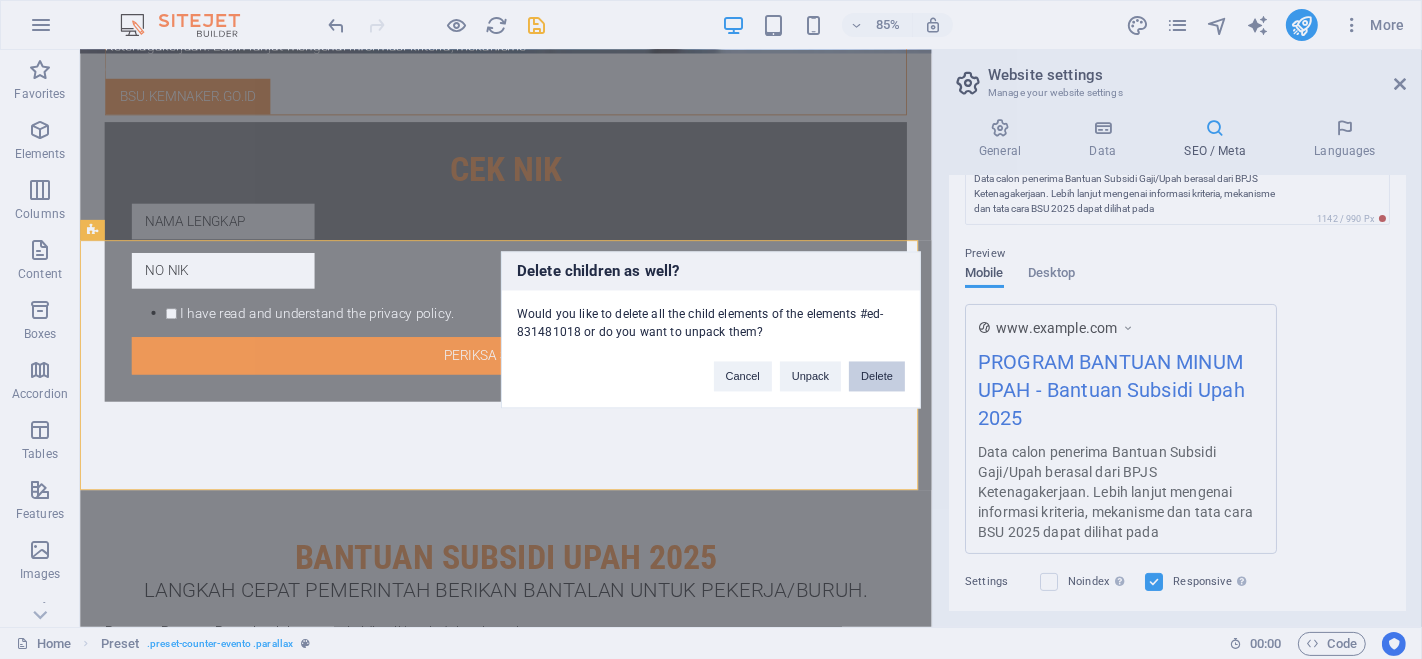 click on "Delete" at bounding box center (877, 376) 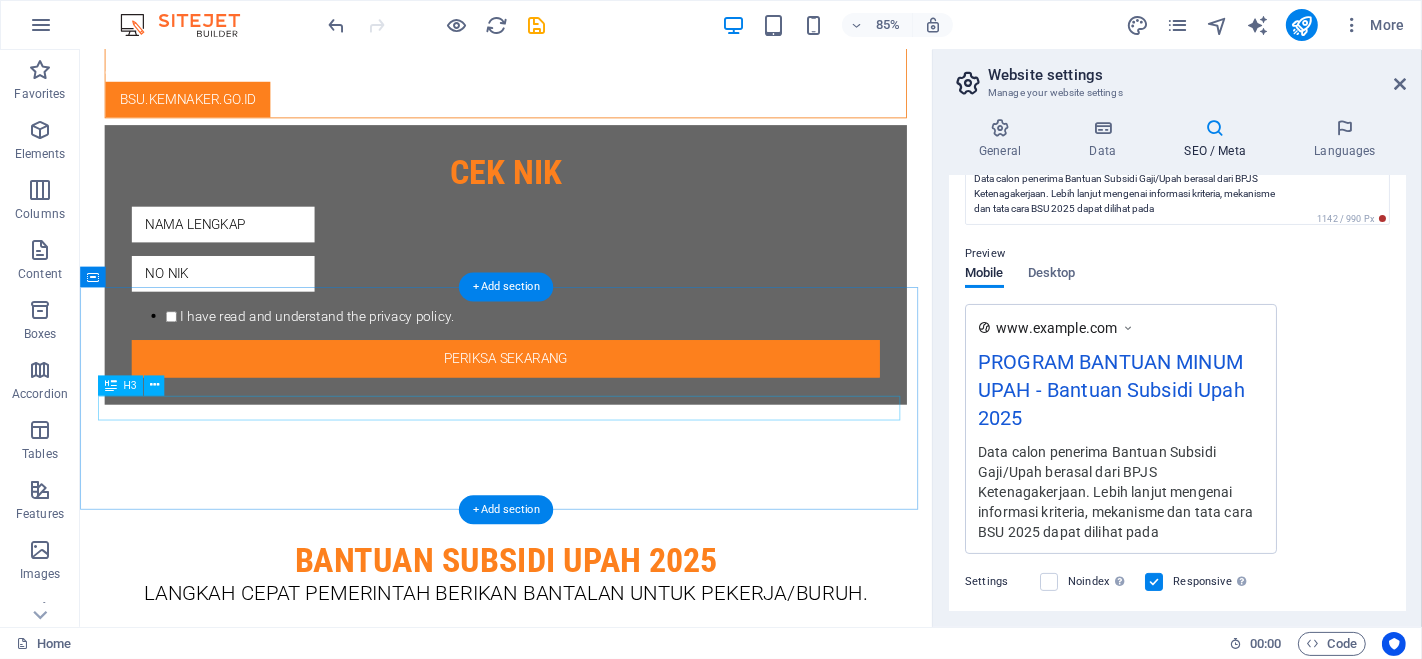 scroll, scrollTop: 1000, scrollLeft: 0, axis: vertical 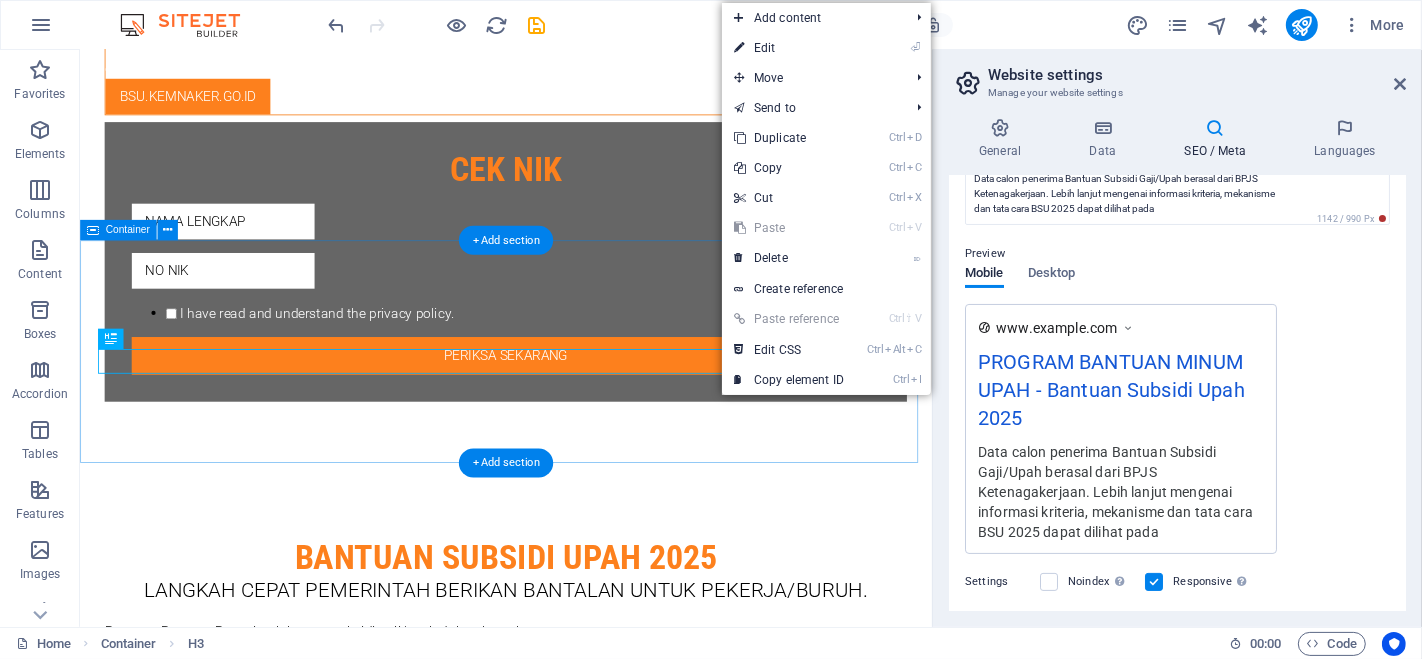 click on "Upcoming Events Lorem ipsum dolor sit amet" at bounding box center [580, 1167] 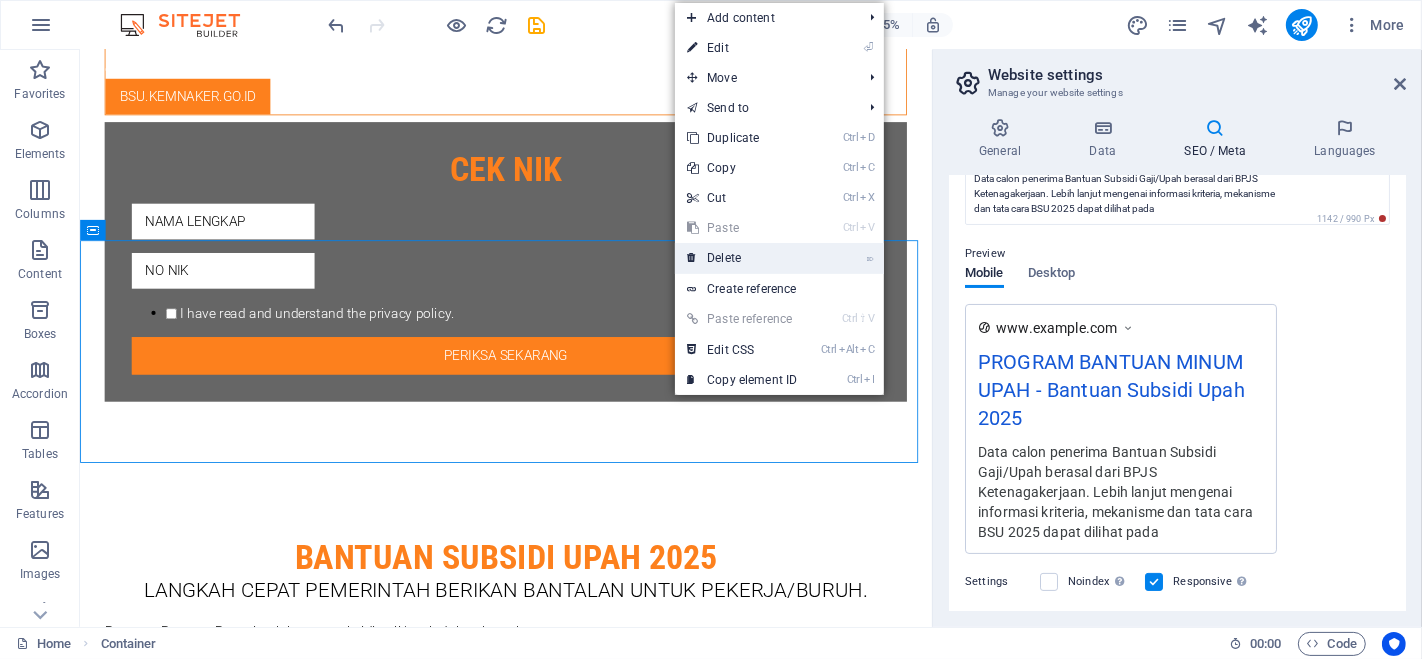 click on "⌦  Delete" at bounding box center [742, 258] 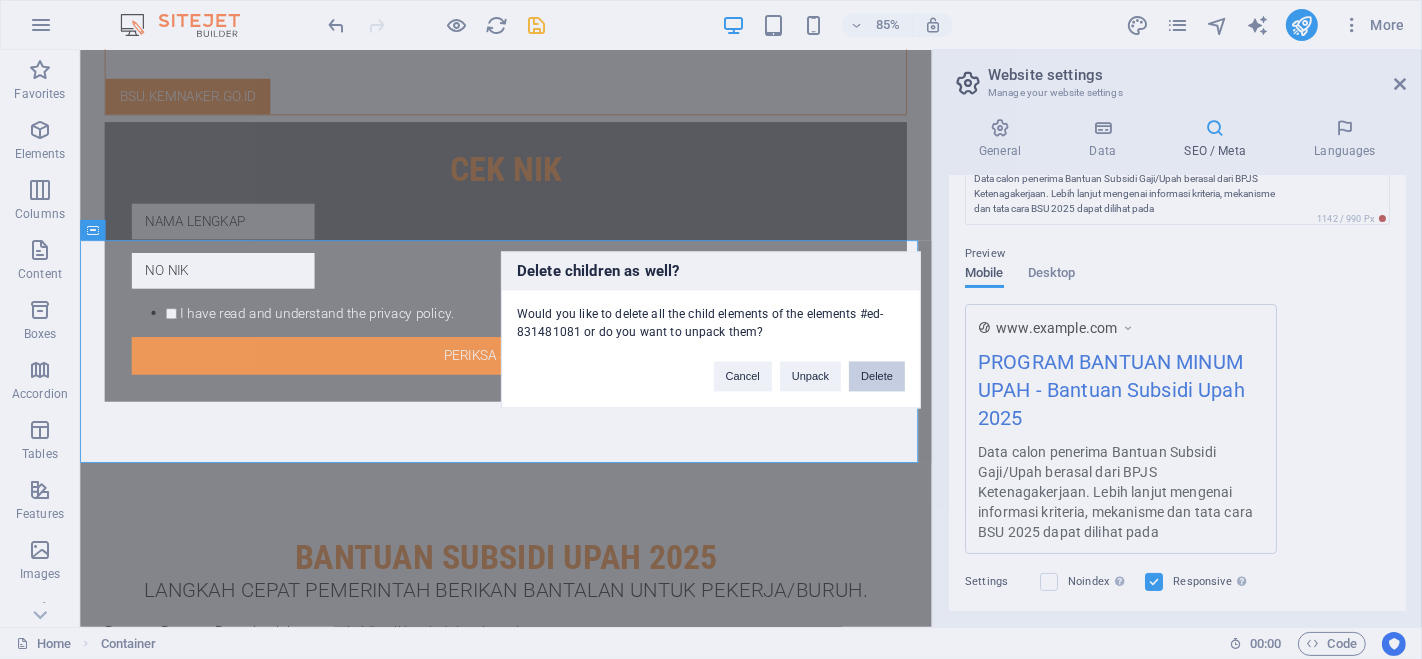 click on "Delete" at bounding box center [877, 376] 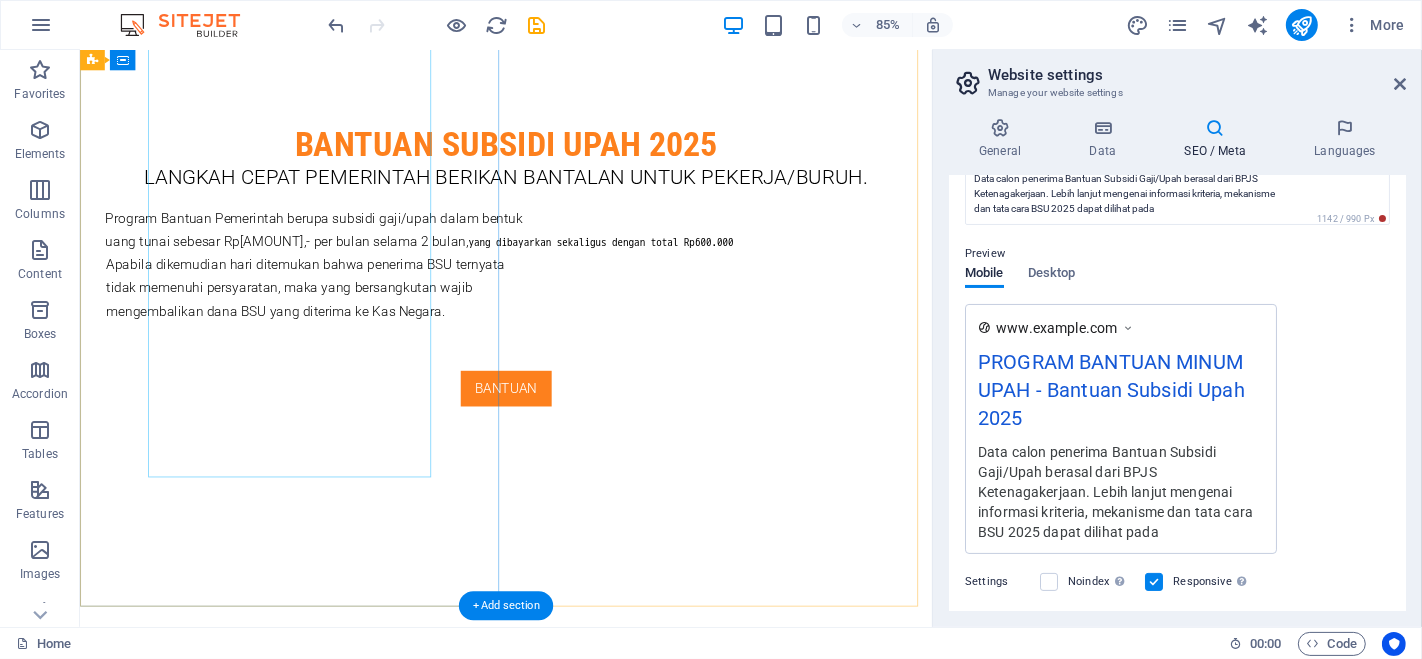 scroll, scrollTop: 1666, scrollLeft: 0, axis: vertical 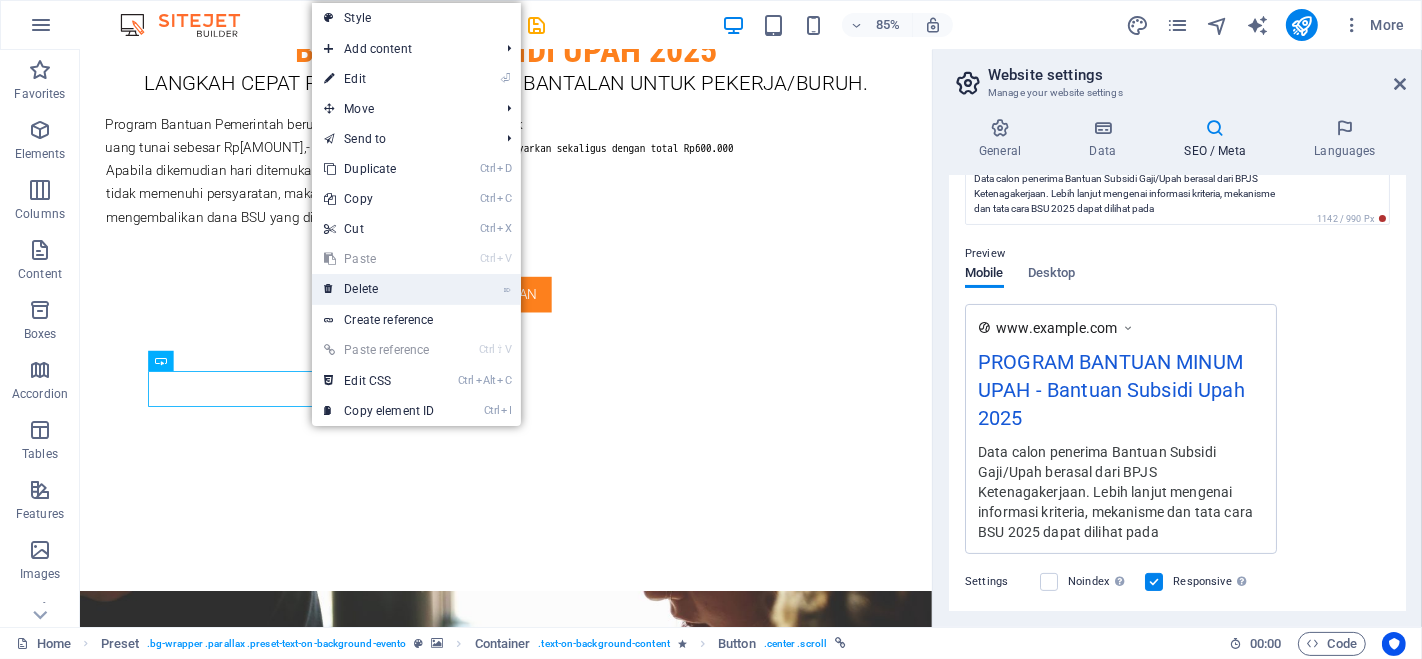 click on "⌦  Delete" at bounding box center [379, 289] 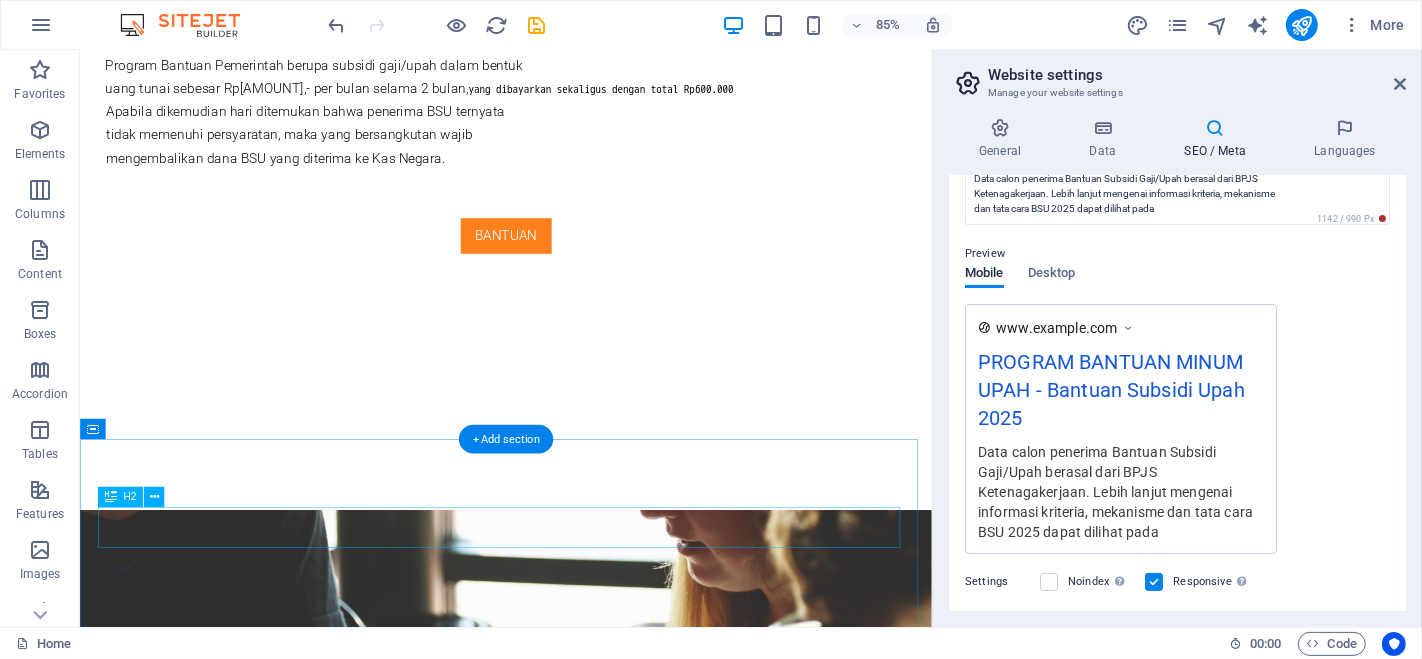 click on "Our Speakers" at bounding box center [580, 1832] 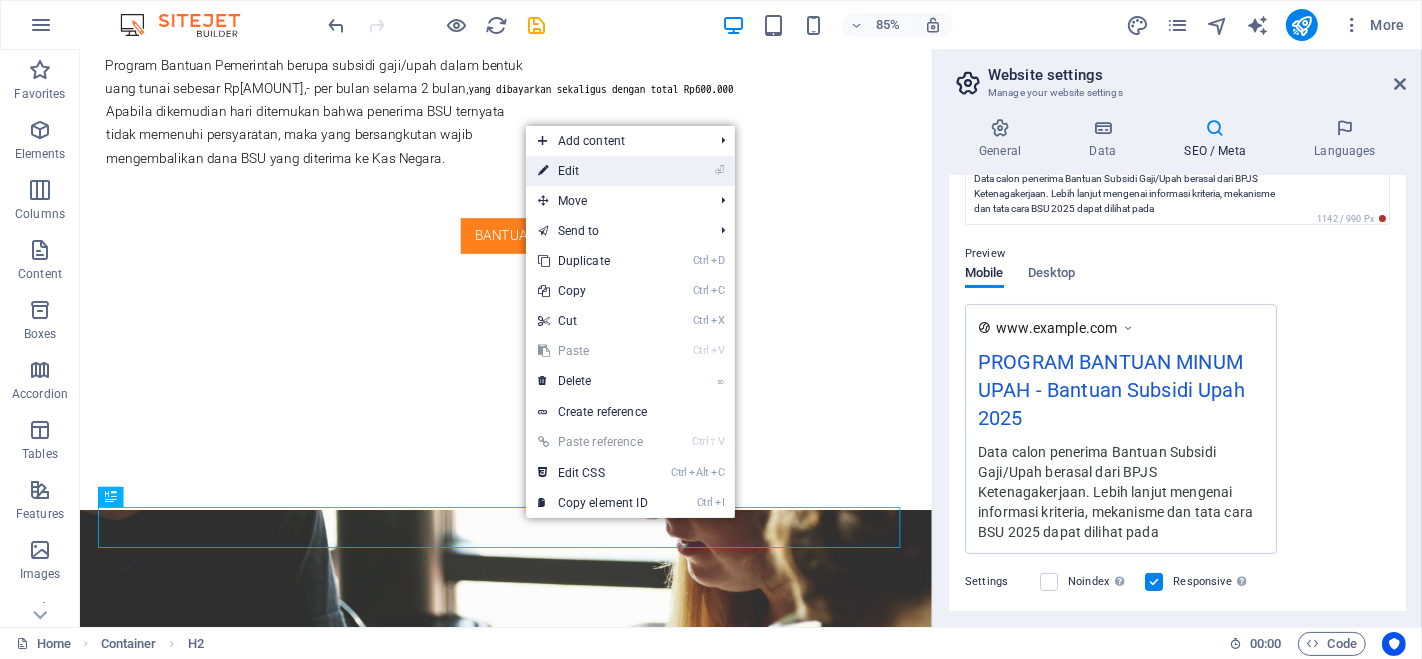 click on "⏎  Edit" at bounding box center [593, 171] 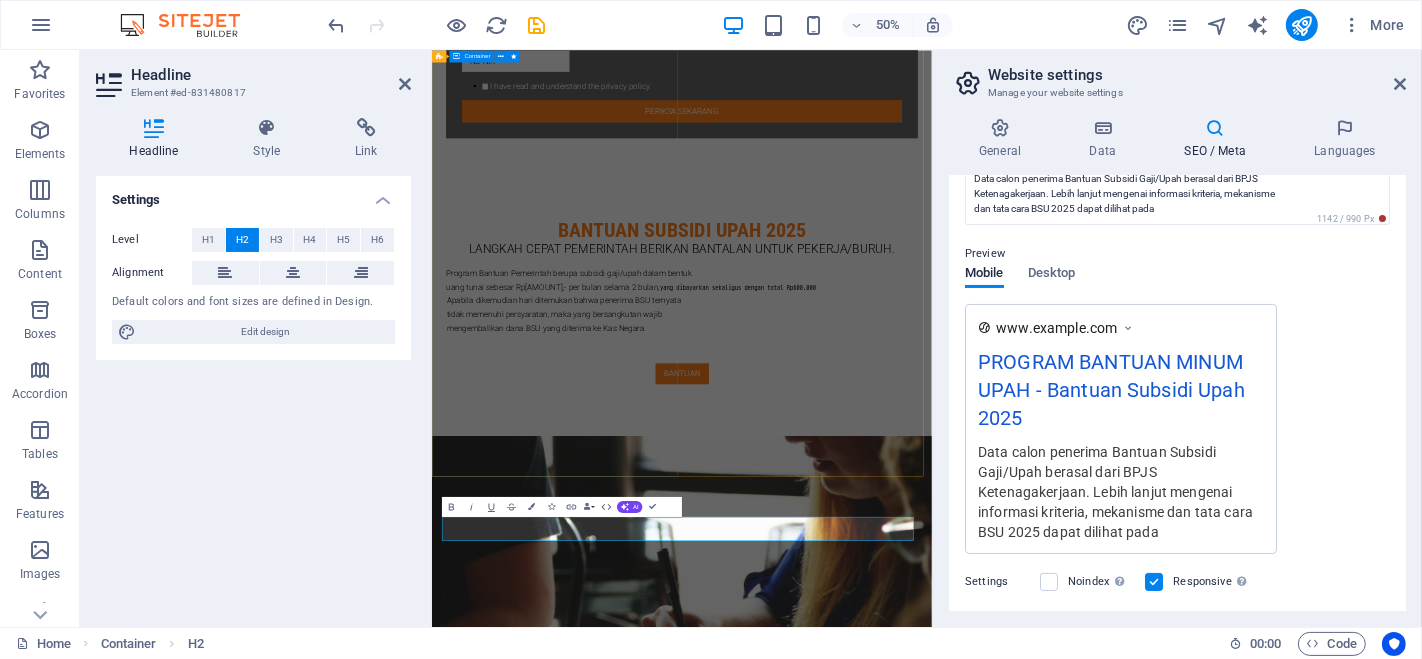 type 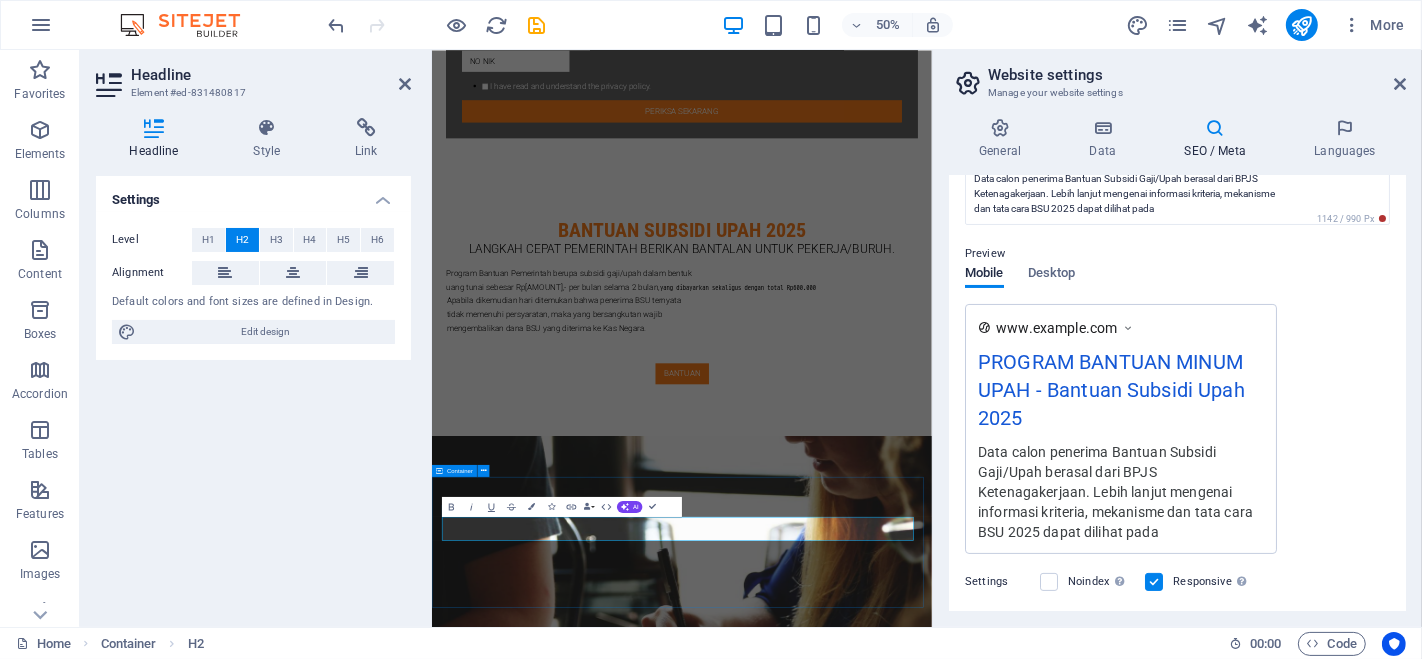 click on "PENYALUR BANK  Lorem ipsum dolor sit amet" at bounding box center (931, 2524) 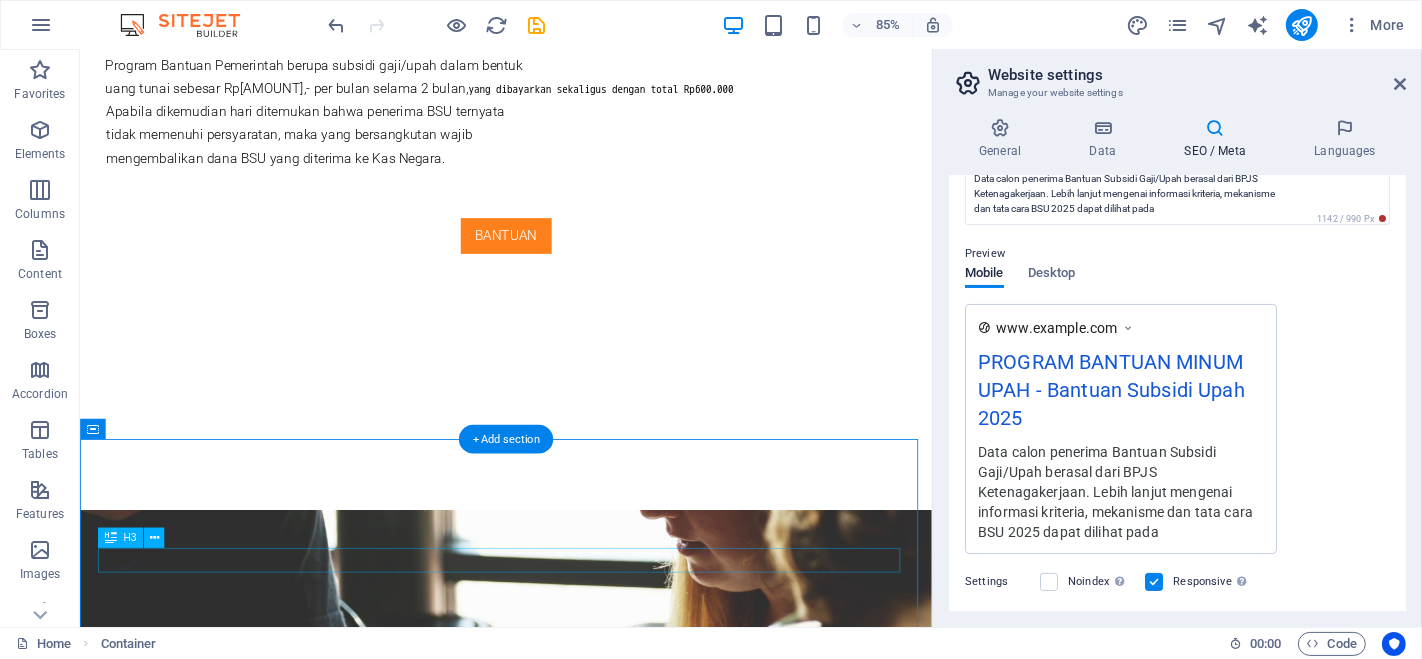 click on "Lorem ipsum dolor sit amet" at bounding box center [580, 1870] 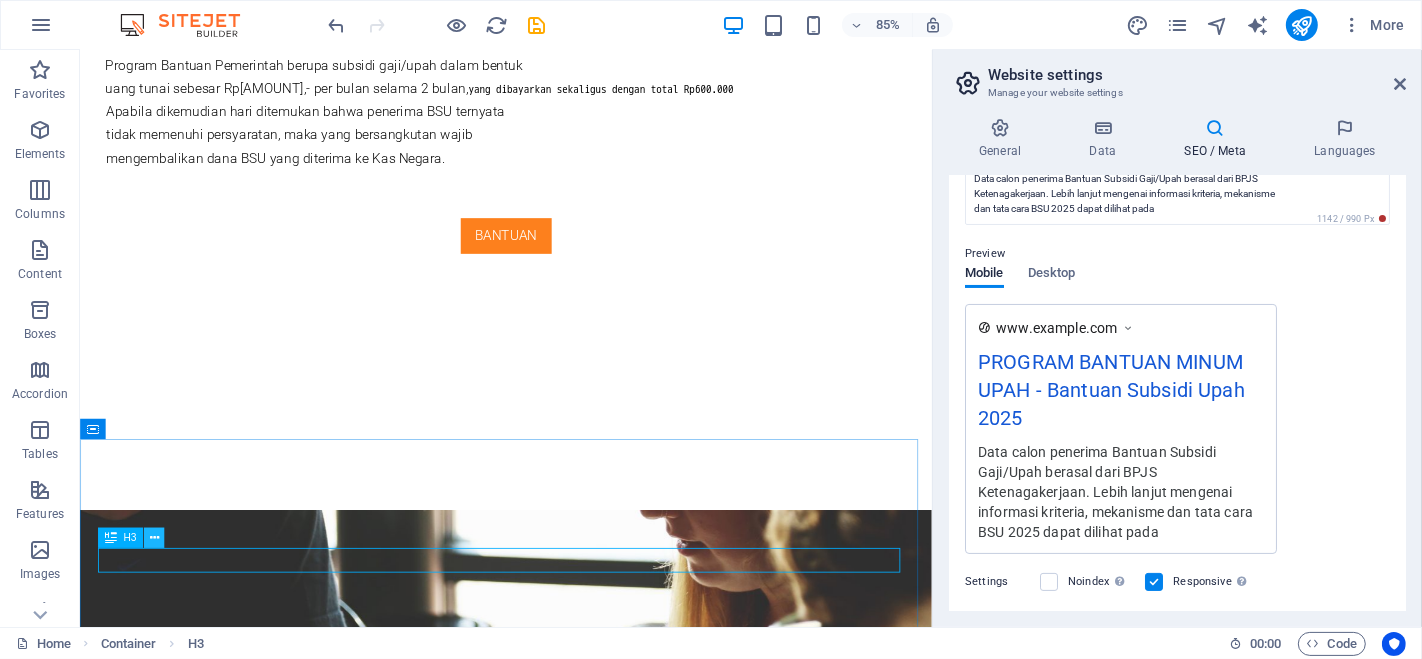 click at bounding box center (154, 538) 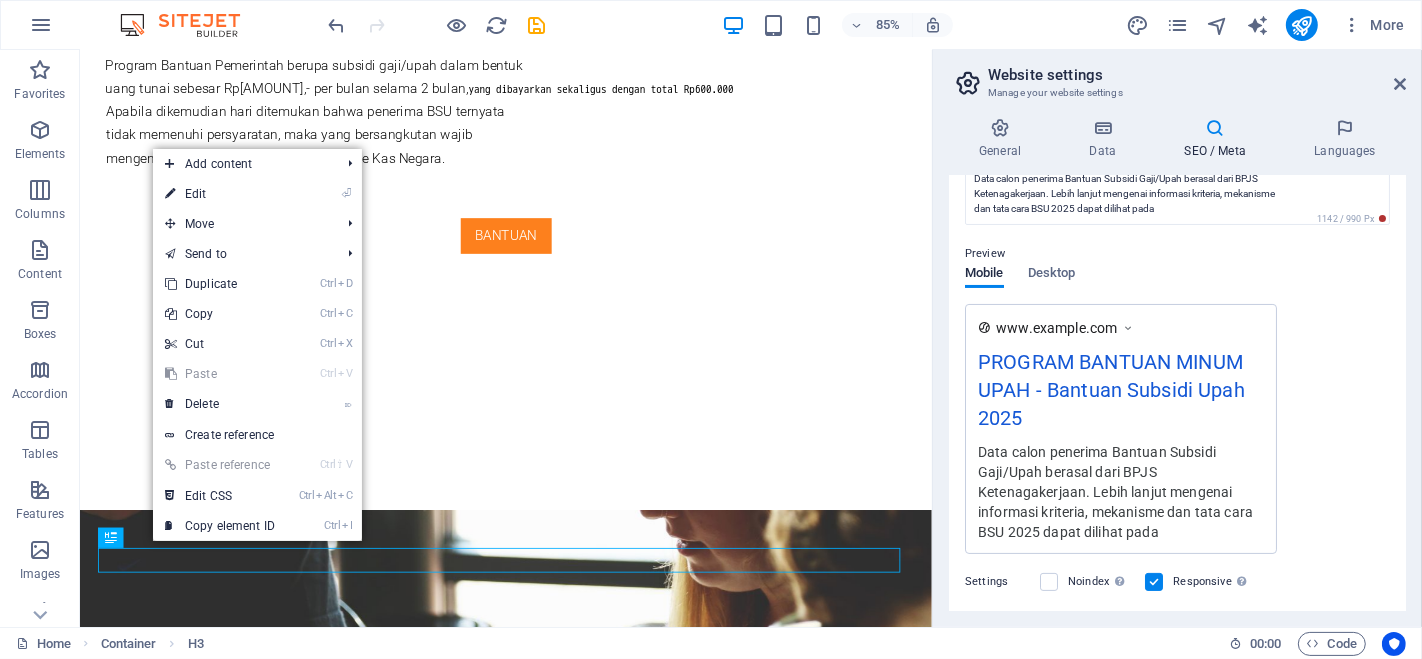 click on "⏎  Edit" at bounding box center [220, 194] 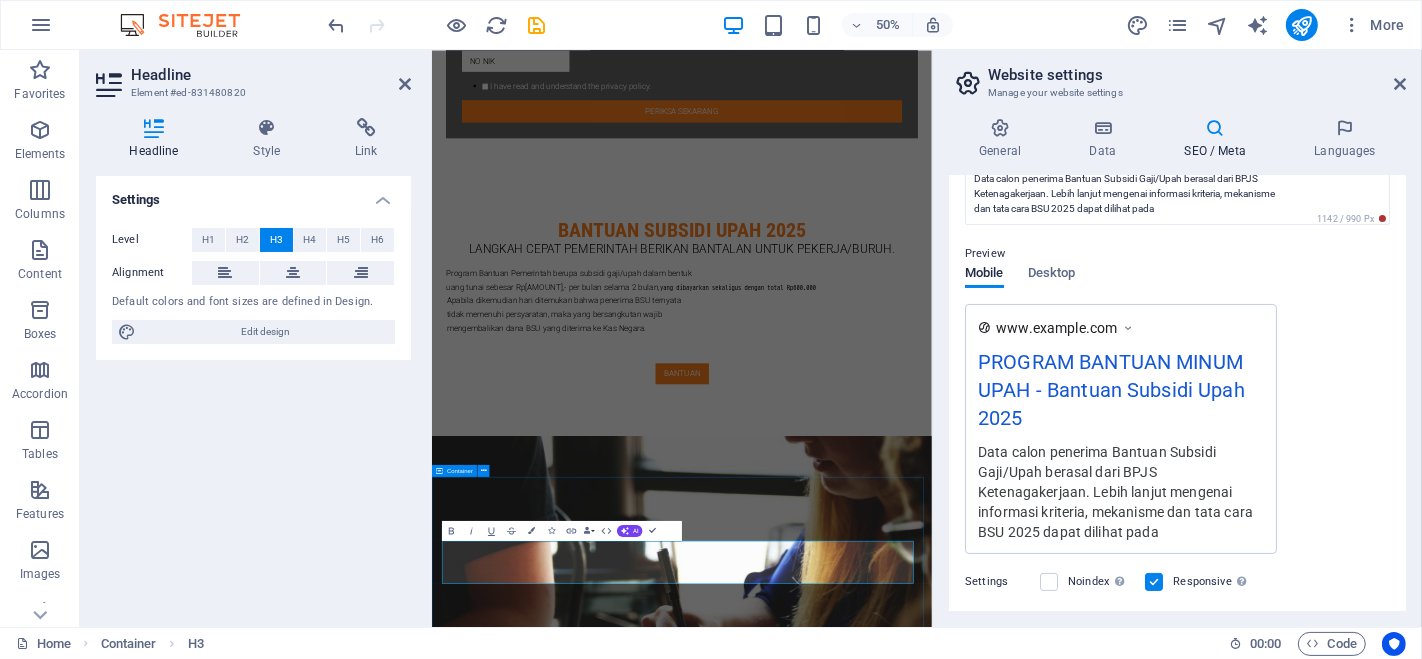 click on "PENYALUR BANK  Bagi Anda yang memenuhi syarat dan memiliki rekening Bank Himbara (BRI, BNI, Mandiri, BTN) dan Bank SyariahIndonesia maka dana BSU 2025 akan langsung ditransfer ke rekening Anda." at bounding box center [931, 2552] 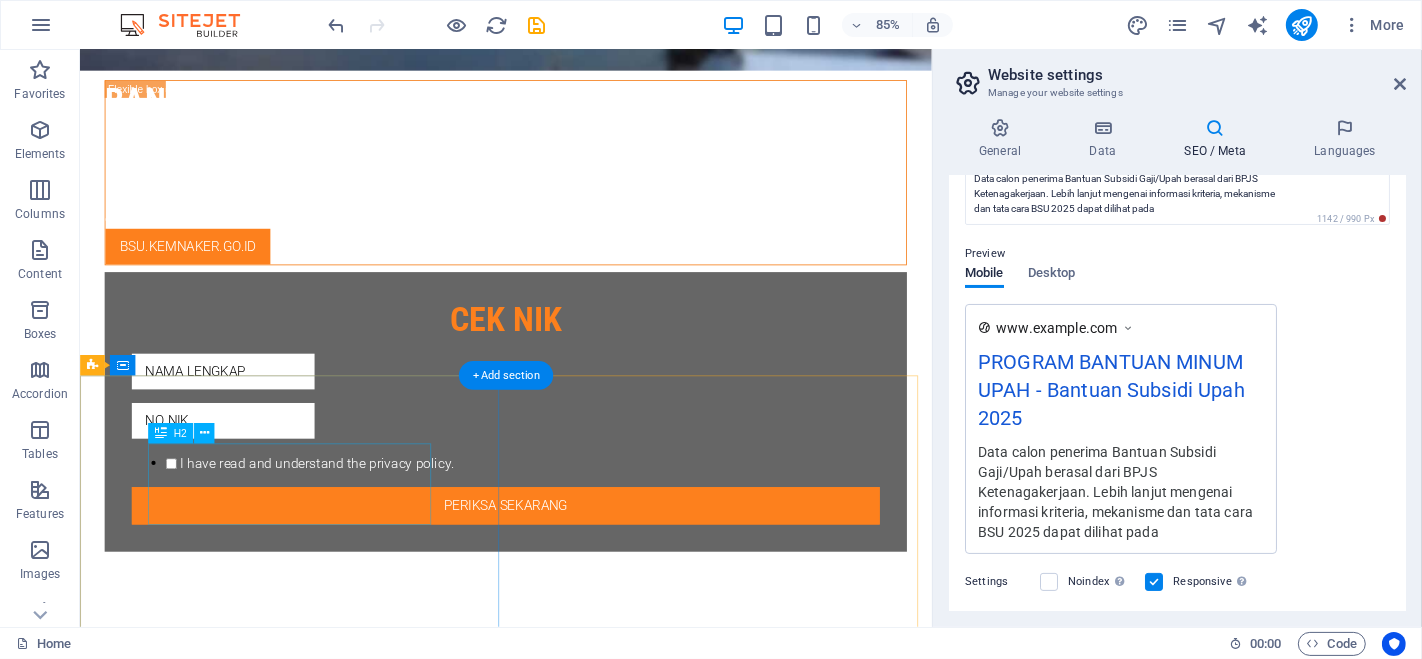 scroll, scrollTop: 888, scrollLeft: 0, axis: vertical 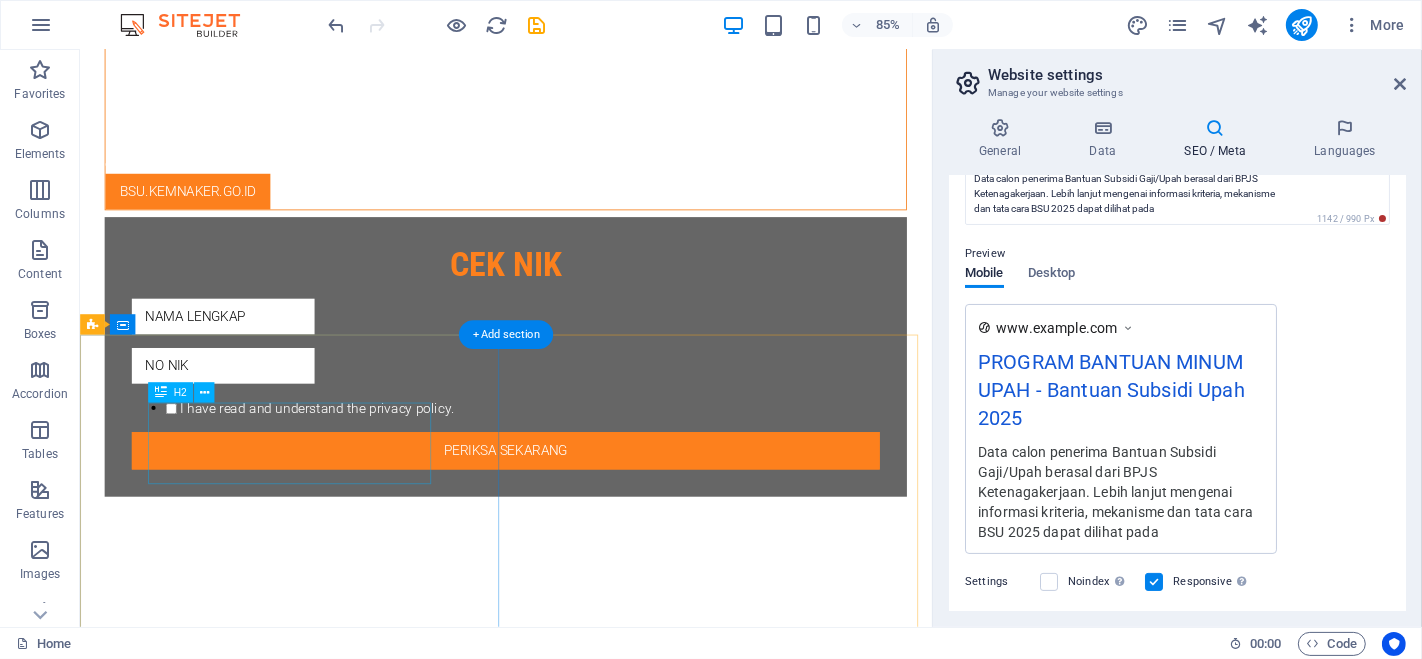 click on "Join our conference" at bounding box center (580, 2042) 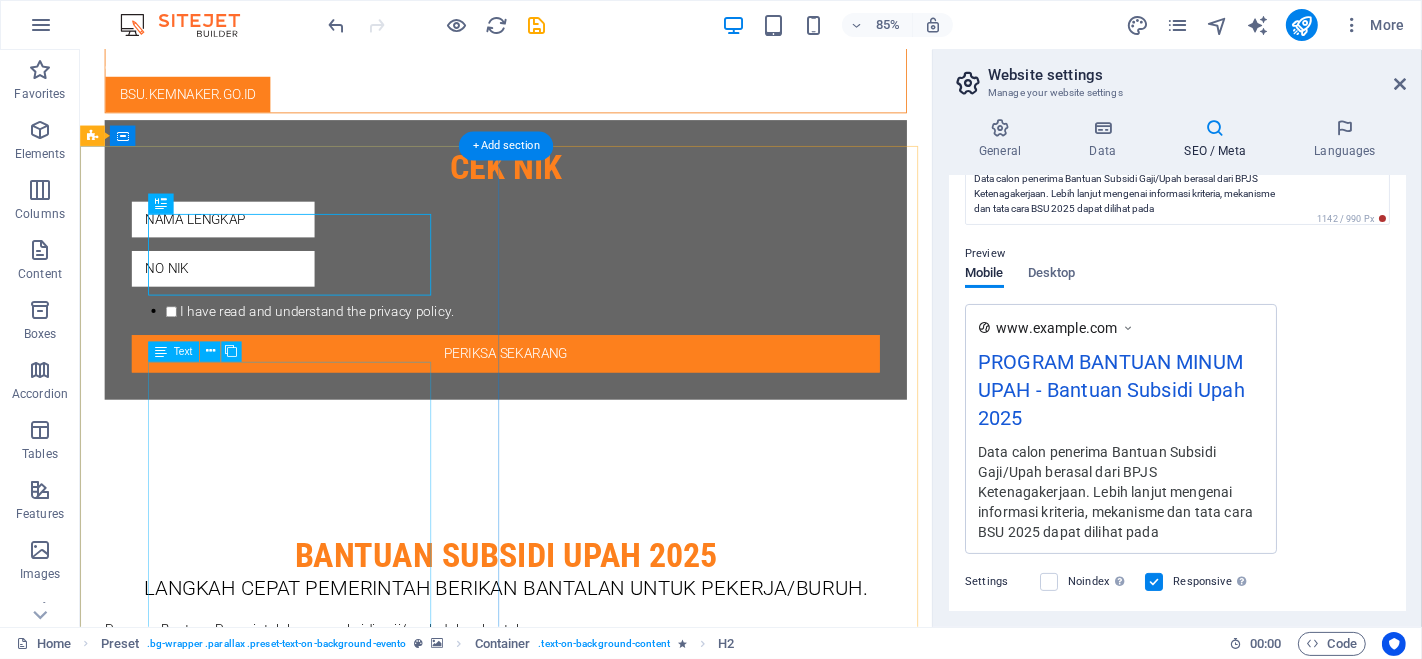 scroll, scrollTop: 1111, scrollLeft: 0, axis: vertical 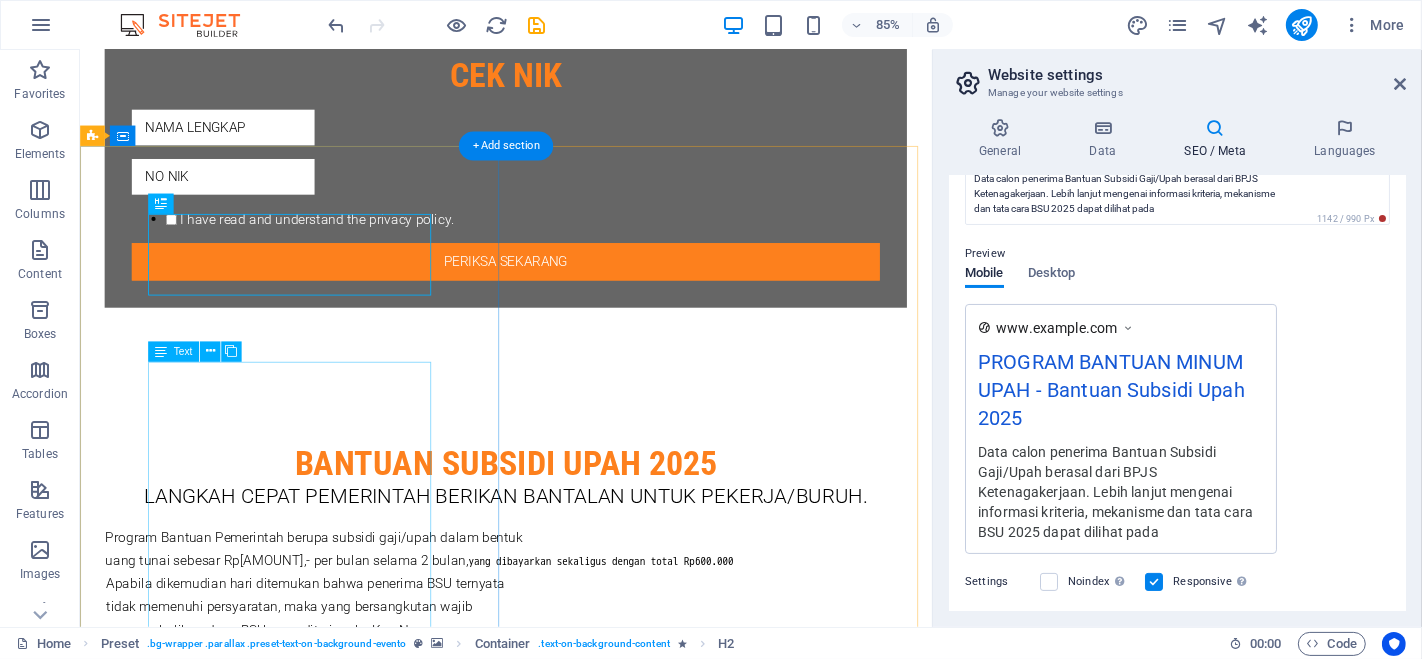 click on "Lorem ipsum dolor sit amet, consectetur adipisicing elit. Laborum, deleniti, obcaecati eum vitae esse dolorum numquam magnam non dicta saepe? Hic, eveniet, blanditiis, quis esse placeat corporis cum dolores autem officia porro tempore modi ut iusto pariatur cumque explicabo dolore eos sint ducimus fuga culpa sunt. Officia porro tempore modi mut iusto: At, debitis, laudantium, voluptatum obcaecati beatae vero  Quaerat dolores sunt rem culpa nihil fugiat quisquam iusto natus  Deserunt libero perspiciatis nam repudiandae  Harum eos et sed tempore dolorum commodi tenetur Quae, cumque, repellat, sit, accusamus sed placeat aspernatur  Id eveniet nemo veritatis officia nostrum." at bounding box center [580, 2033] 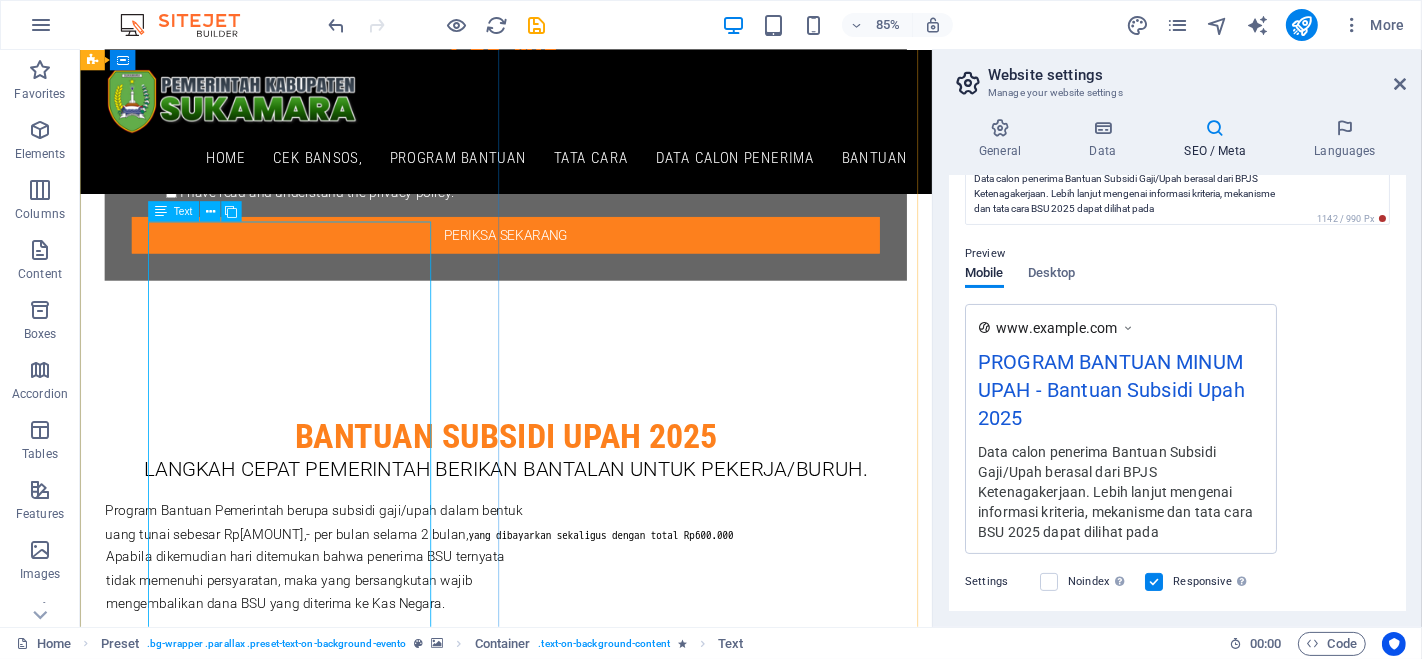 scroll, scrollTop: 1111, scrollLeft: 0, axis: vertical 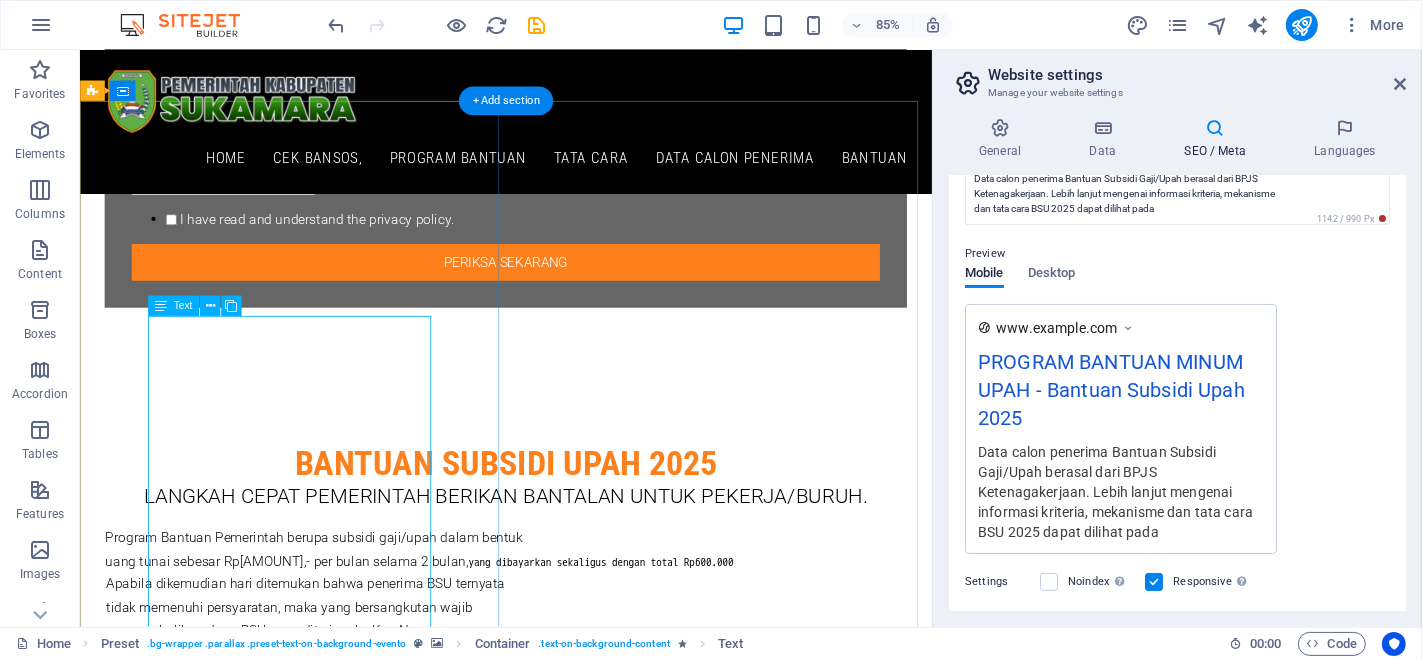 click on "Lorem ipsum dolor sit amet, consectetur adipisicing elit. Laborum, deleniti, obcaecati eum vitae esse dolorum numquam magnam non dicta saepe? Hic, eveniet, blanditiis, quis esse placeat corporis cum dolores autem officia porro tempore modi ut iusto pariatur cumque explicabo dolore eos sint ducimus fuga culpa sunt. Officia porro tempore modi mut iusto: At, debitis, laudantium, voluptatum obcaecati beatae vero  Quaerat dolores sunt rem culpa nihil fugiat quisquam iusto natus  Deserunt libero perspiciatis nam repudiandae  Harum eos et sed tempore dolorum commodi tenetur Quae, cumque, repellat, sit, accusamus sed placeat aspernatur  Id eveniet nemo veritatis officia nostrum." at bounding box center (580, 2033) 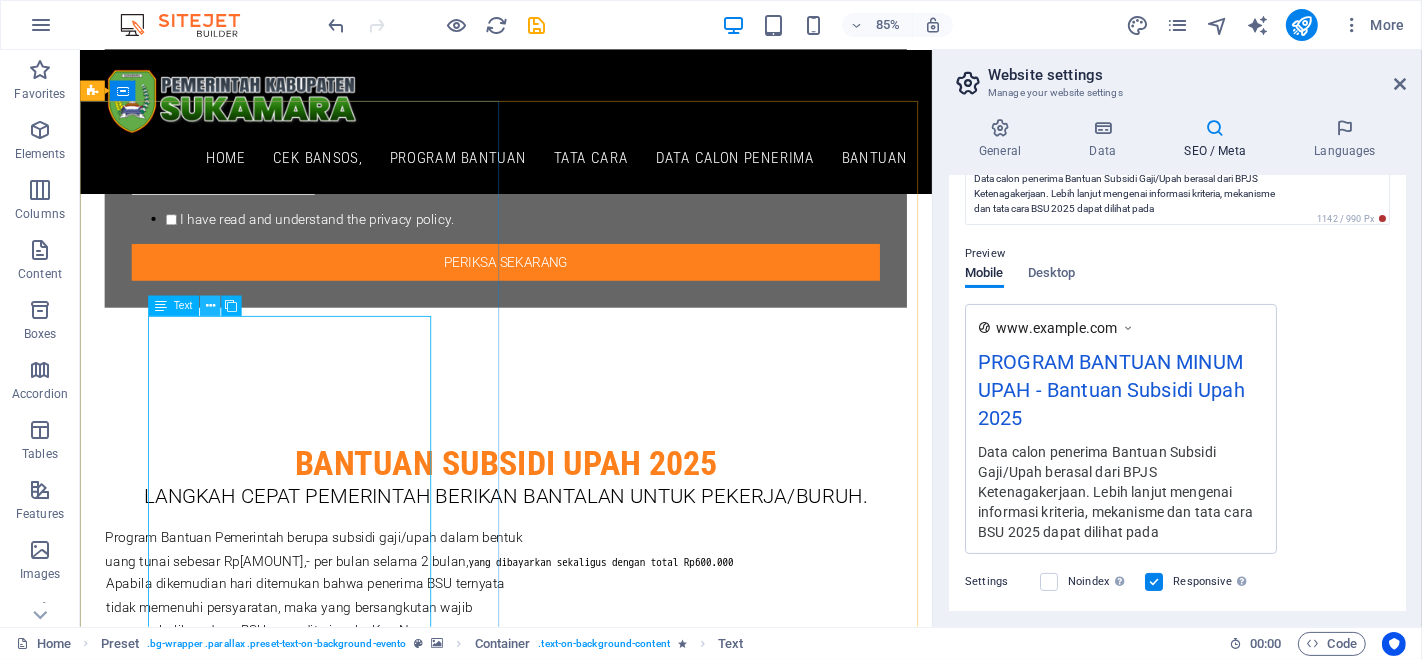 click at bounding box center [209, 306] 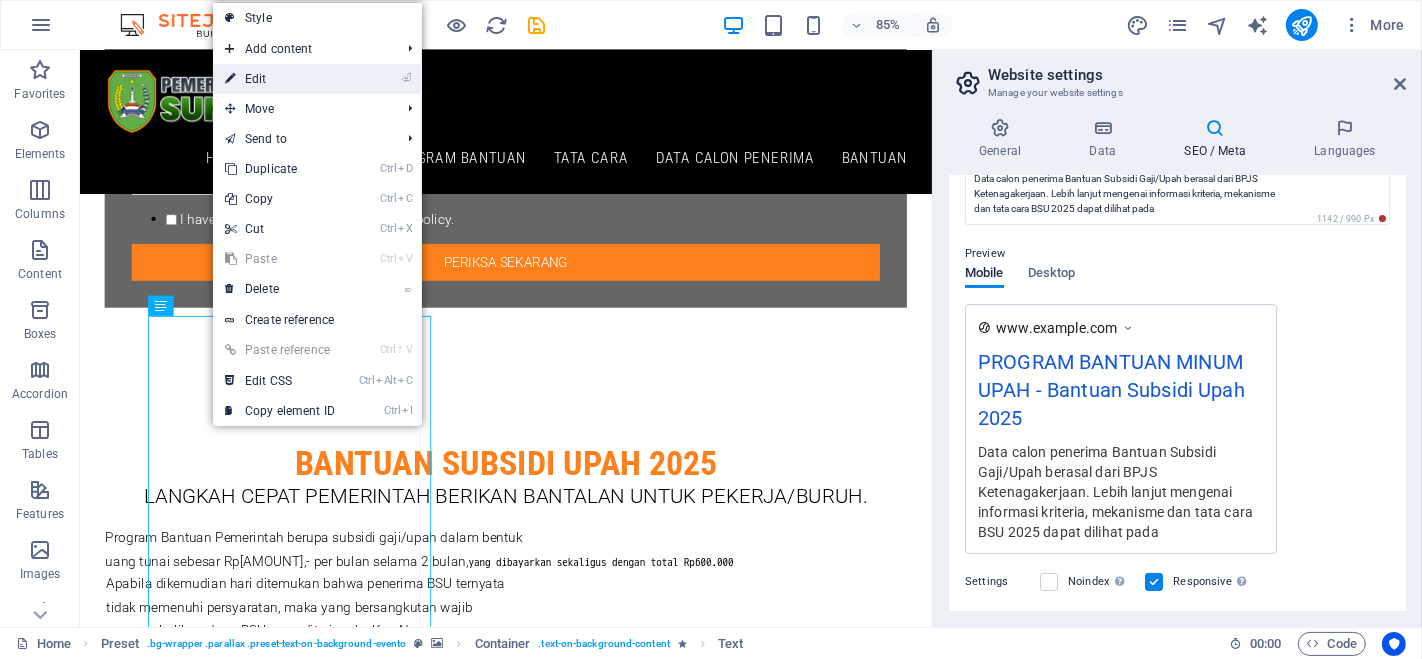 click on "⏎  Edit" at bounding box center (280, 79) 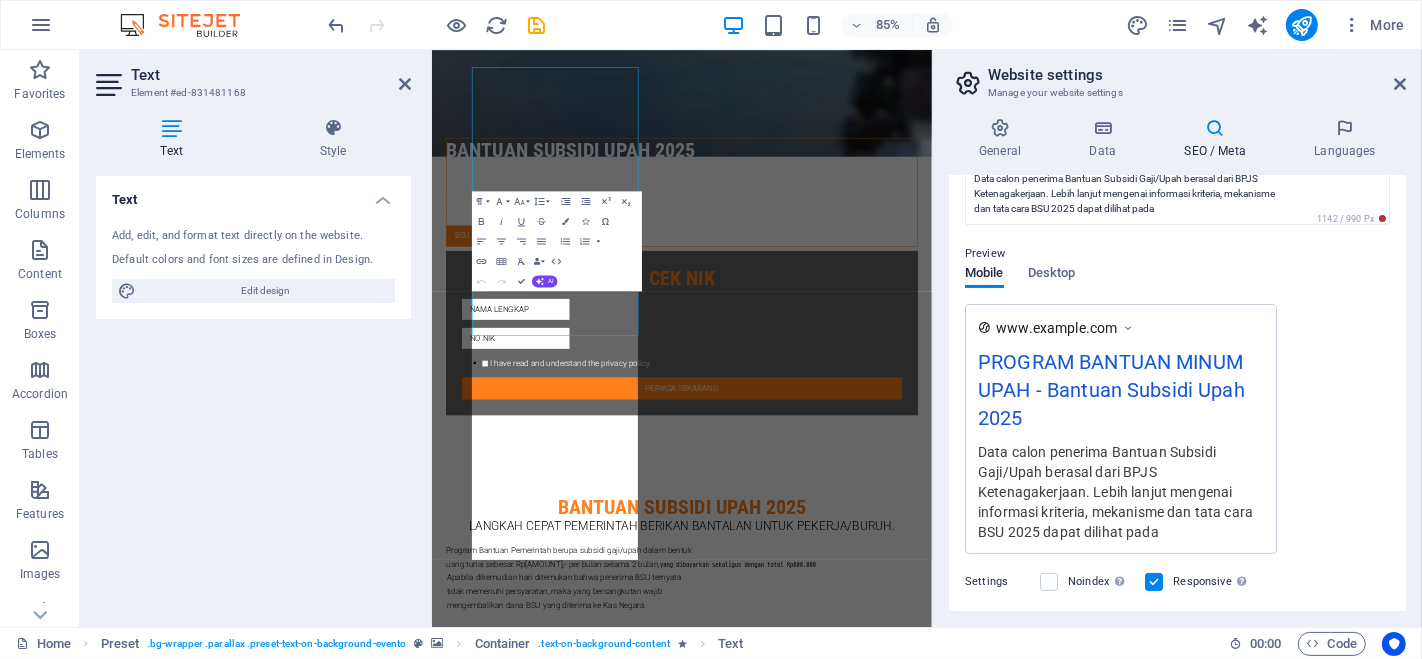 scroll, scrollTop: 1390, scrollLeft: 0, axis: vertical 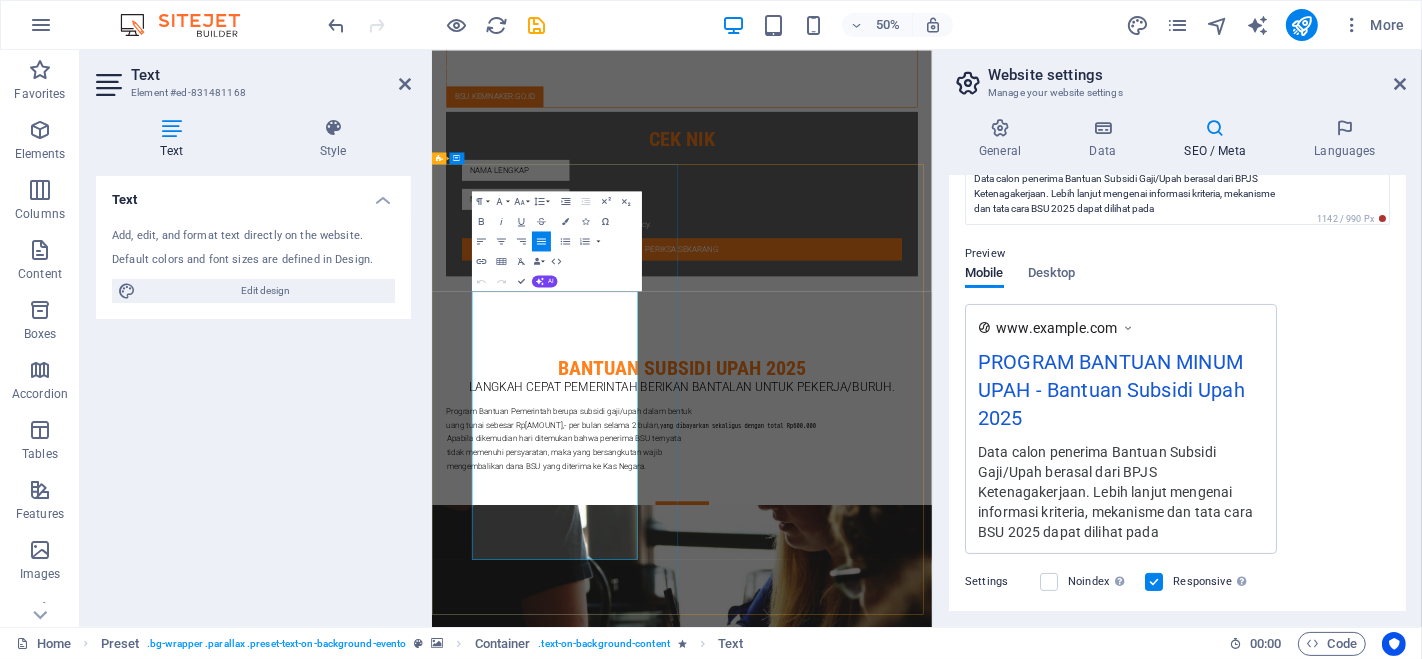 drag, startPoint x: 651, startPoint y: 707, endPoint x: 532, endPoint y: 661, distance: 127.581345 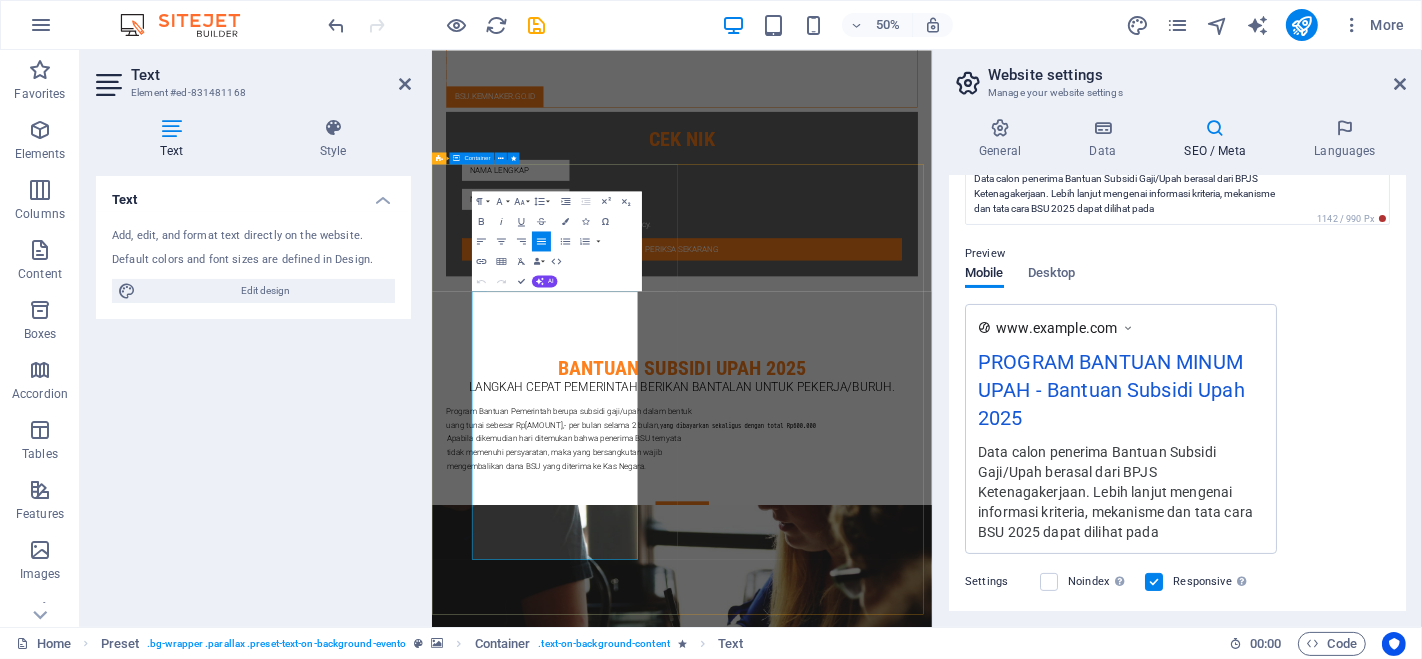 drag, startPoint x: 660, startPoint y: 727, endPoint x: 509, endPoint y: 524, distance: 253.00198 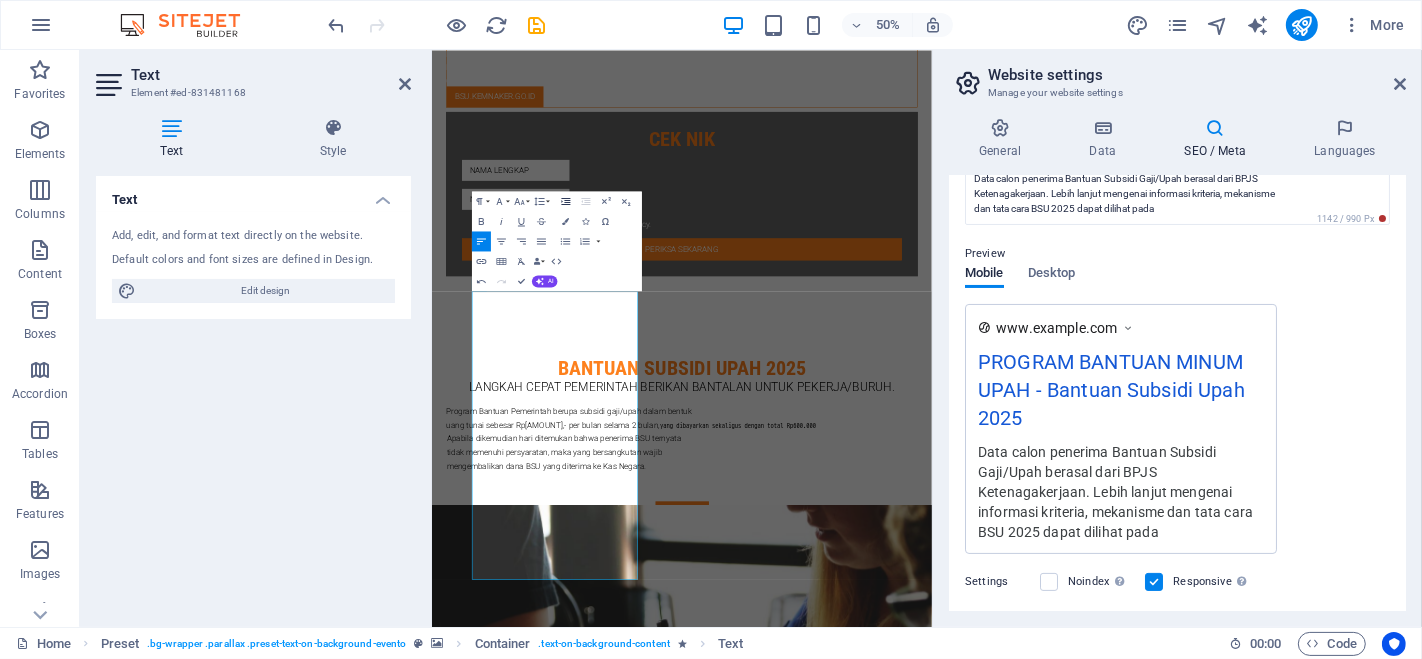 click on "Increase Indent" at bounding box center [565, 201] 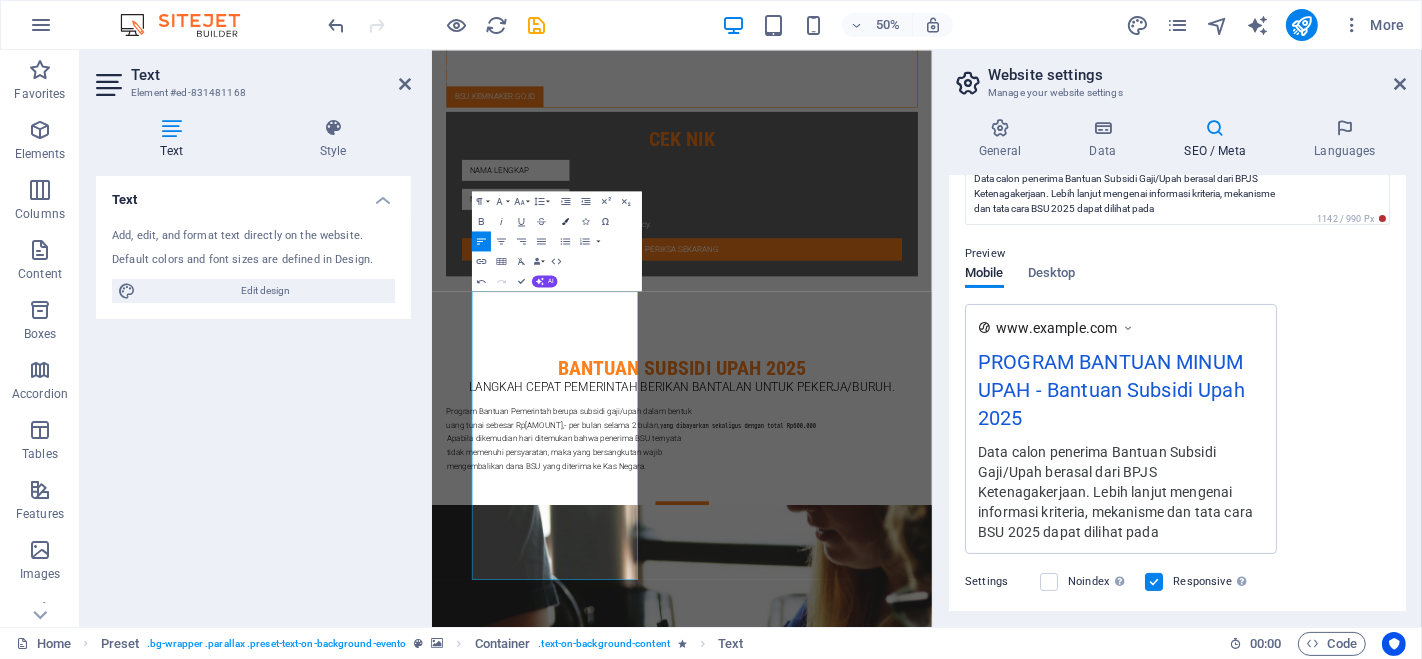 click at bounding box center (565, 220) 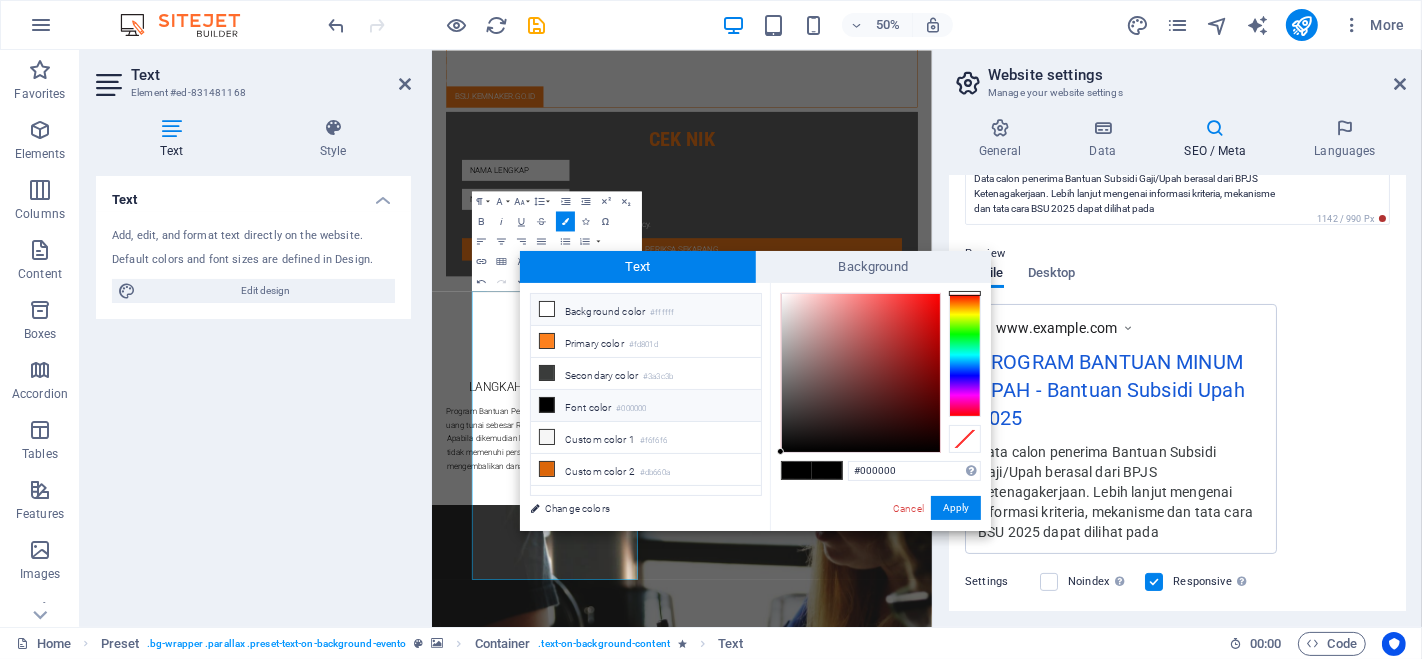 click on "Background color
#ffffff" at bounding box center (646, 310) 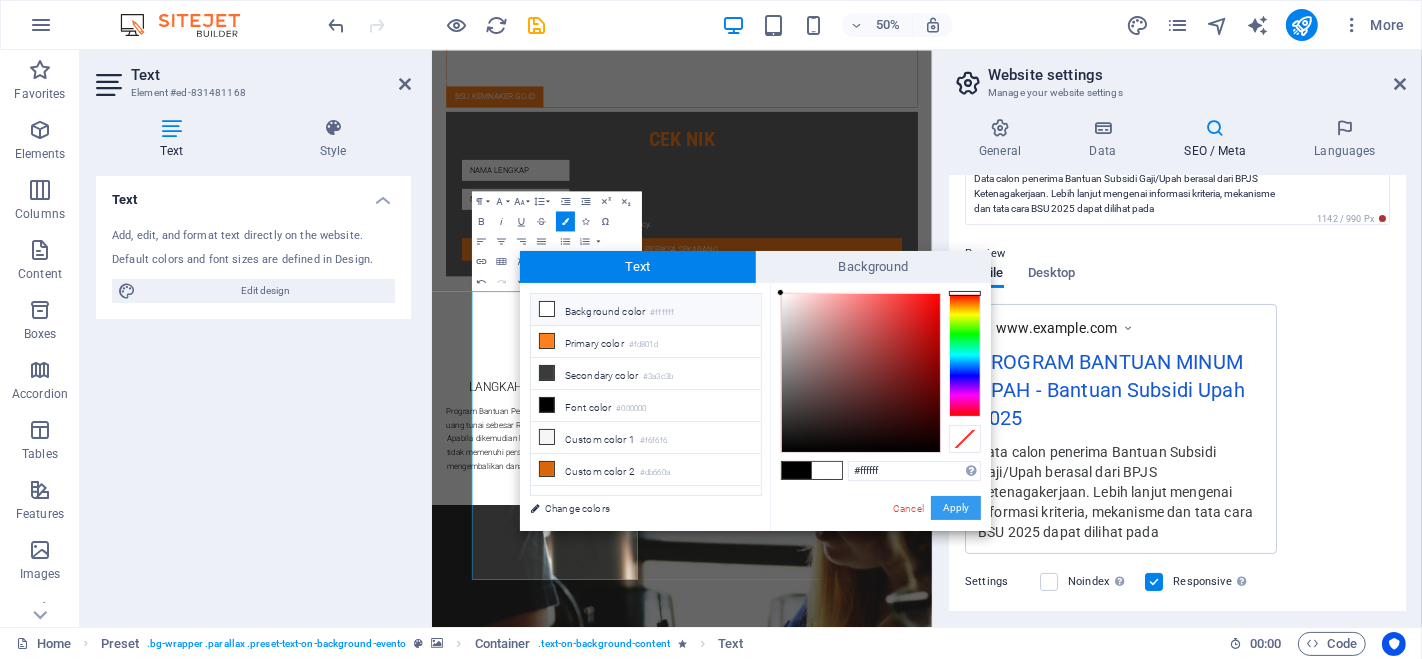 click on "Apply" at bounding box center (956, 508) 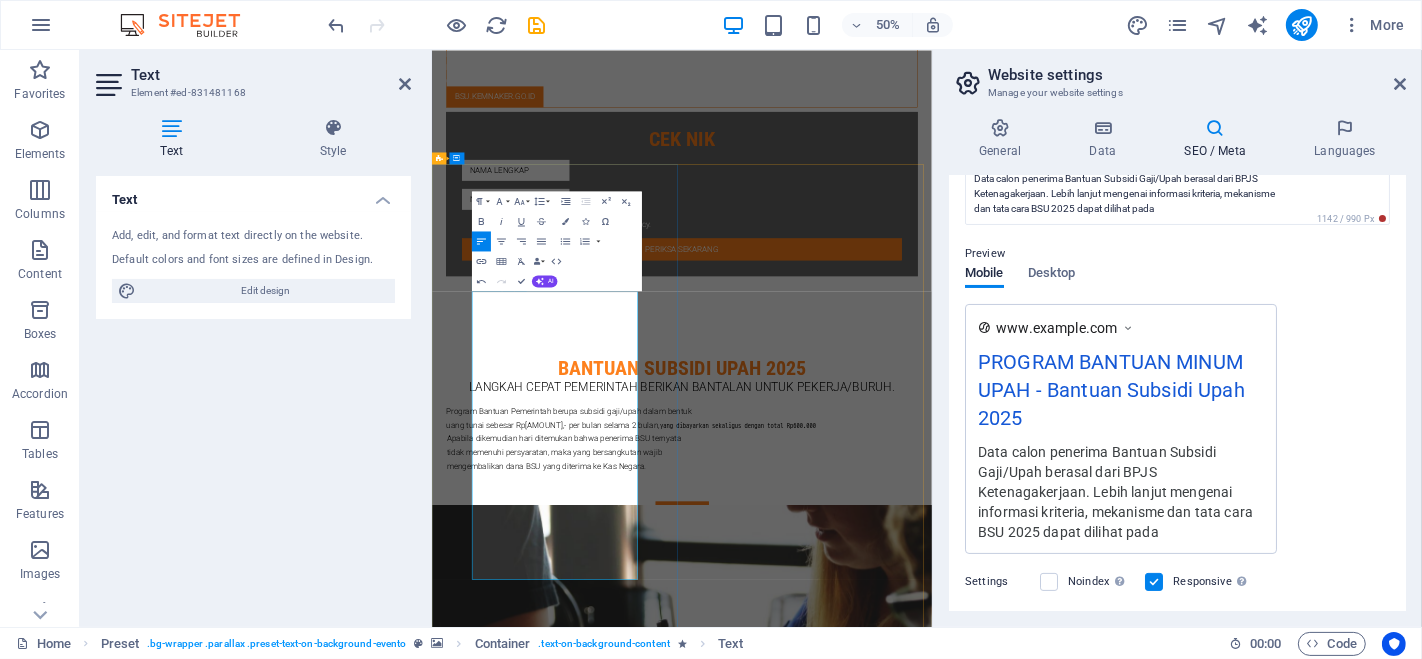 click on "https://jdih.kemnaker.go.id/katalog-2687-Peraturan%20Menteri.html" at bounding box center (810, 2398) 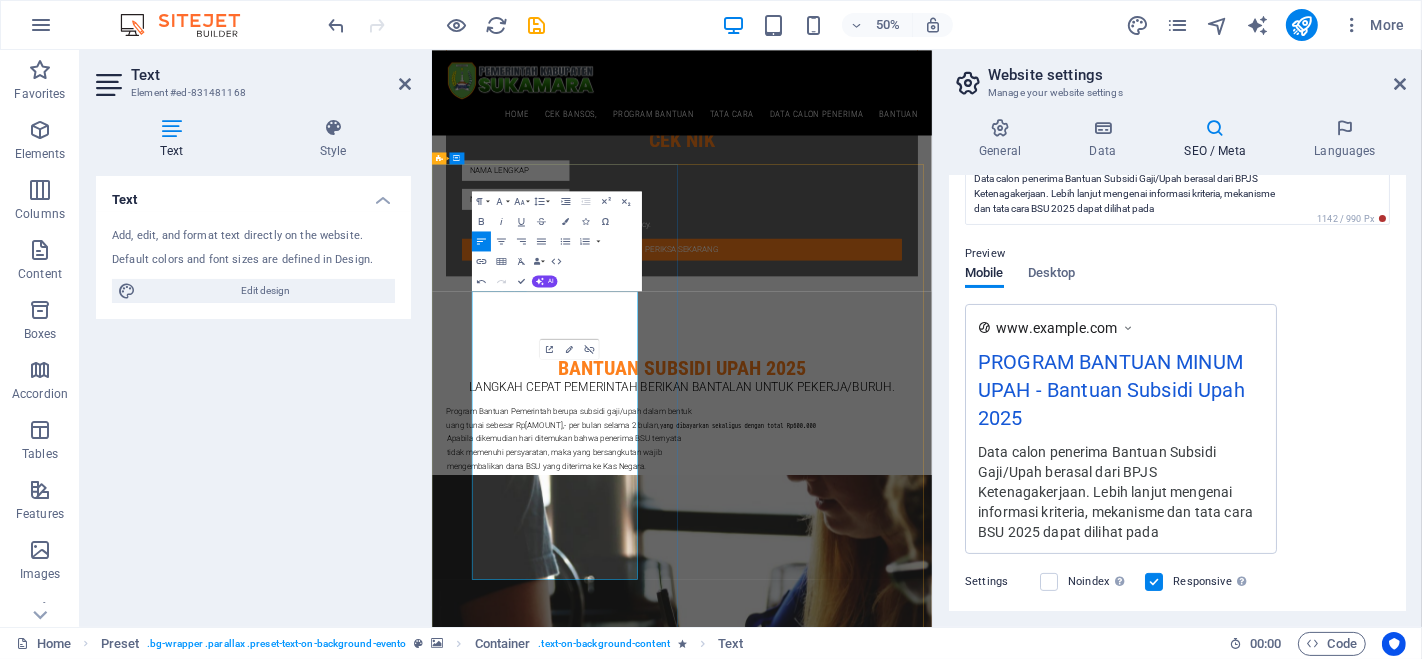 scroll, scrollTop: 1168, scrollLeft: 0, axis: vertical 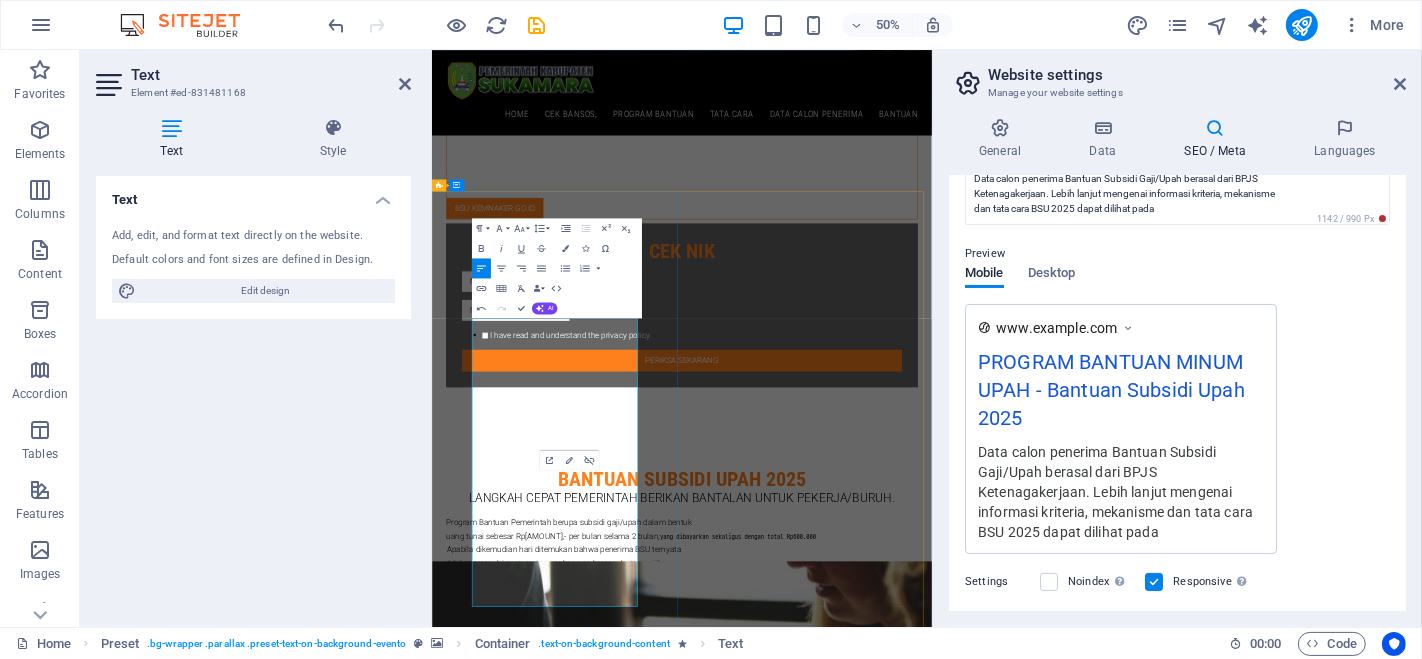 click on "https://jdih.kemnaker.go.id/katalog-2687-Peraturan%20Menteri.html" at bounding box center (810, 2620) 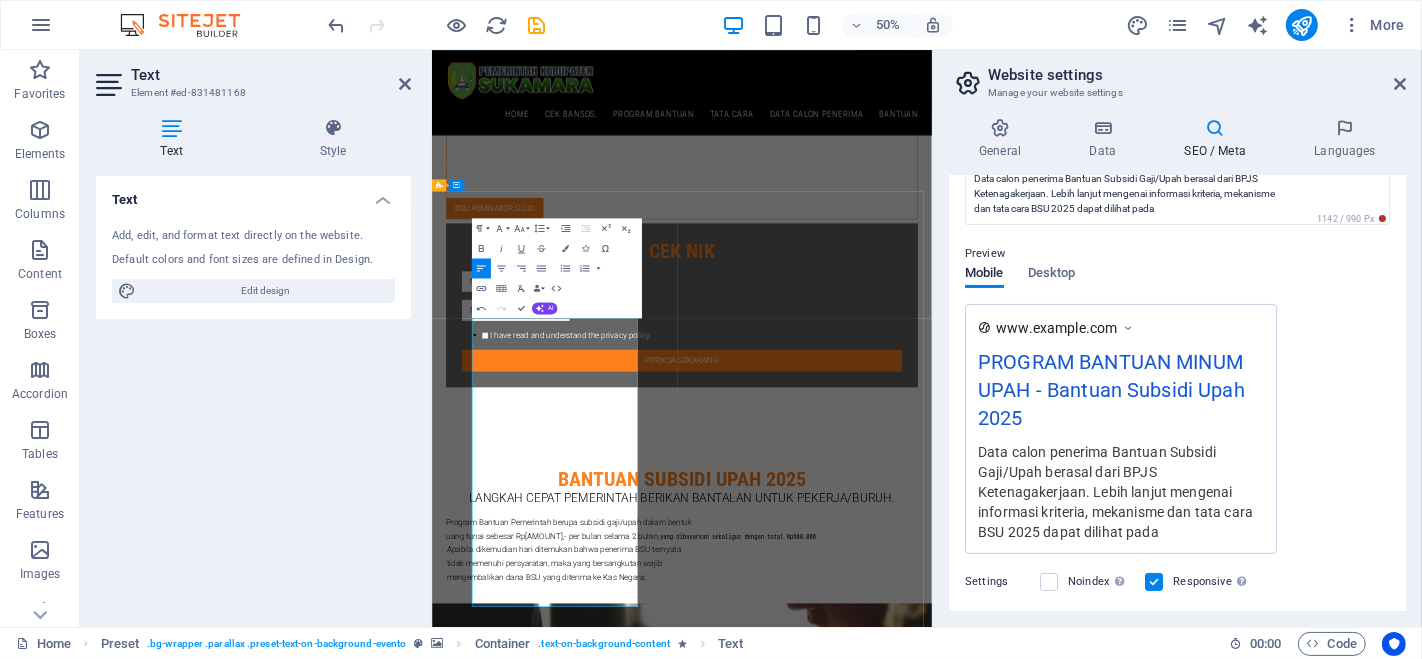click on "https://jdih.kemnaker.go.id/katalog-2687-Peraturan%20Menteri.html" at bounding box center [810, 2620] 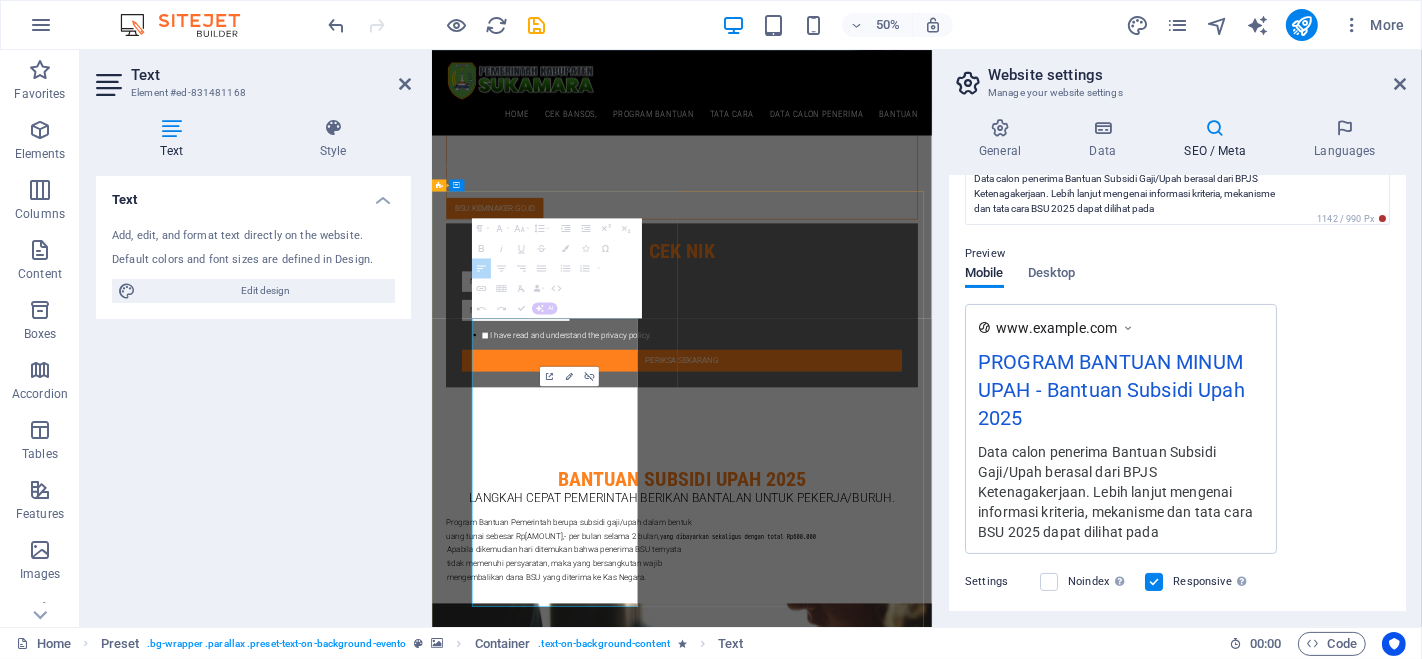 drag, startPoint x: 722, startPoint y: 804, endPoint x: 612, endPoint y: 658, distance: 182.80043 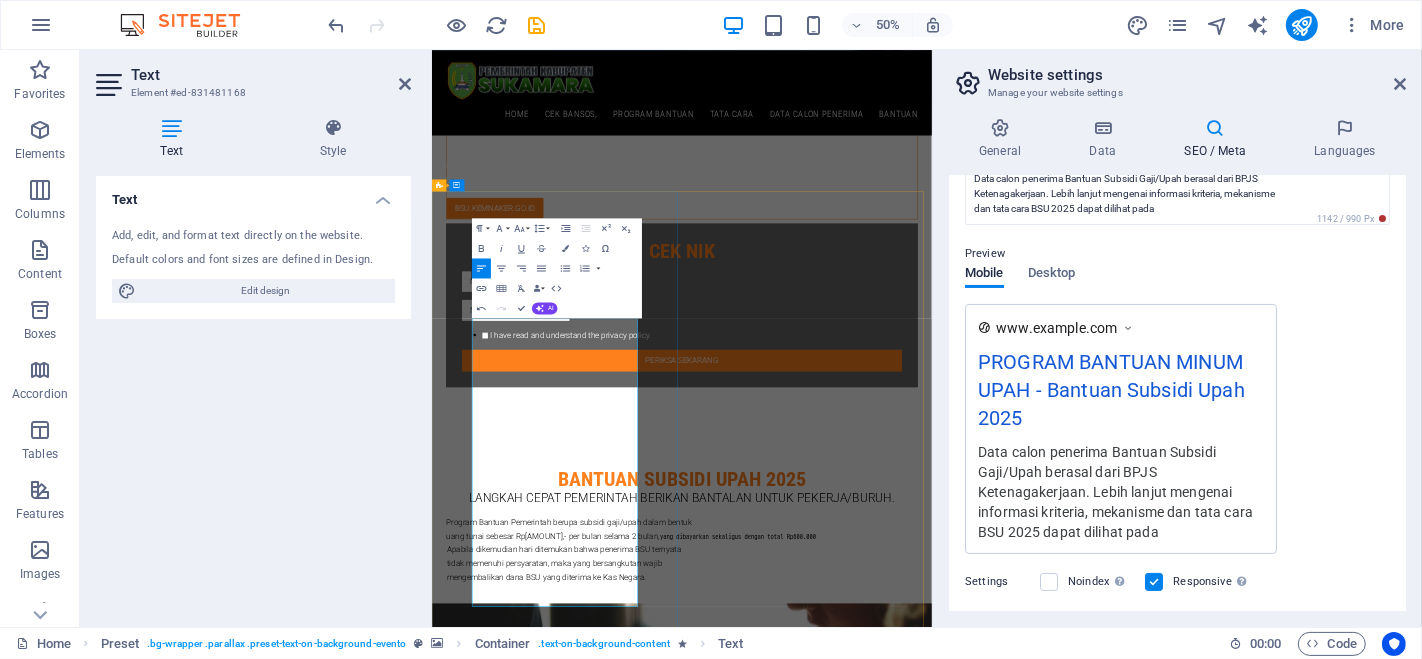 click on "https://jdih.kemnaker.go.id/katalog-2687-Peraturan%20Menteri.html" at bounding box center [810, 2620] 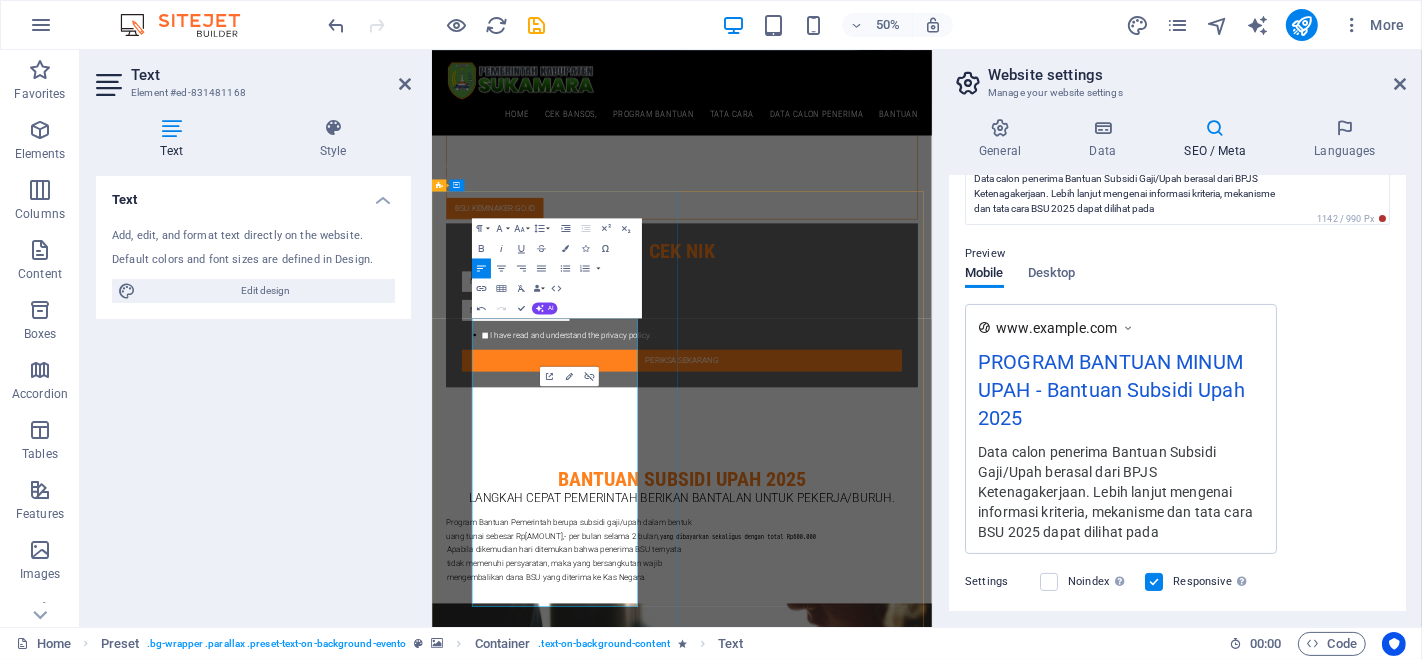 click on "https://jdih.kemnaker.go.id/katalog-2687-Peraturan%20Menteri.html" at bounding box center [810, 2620] 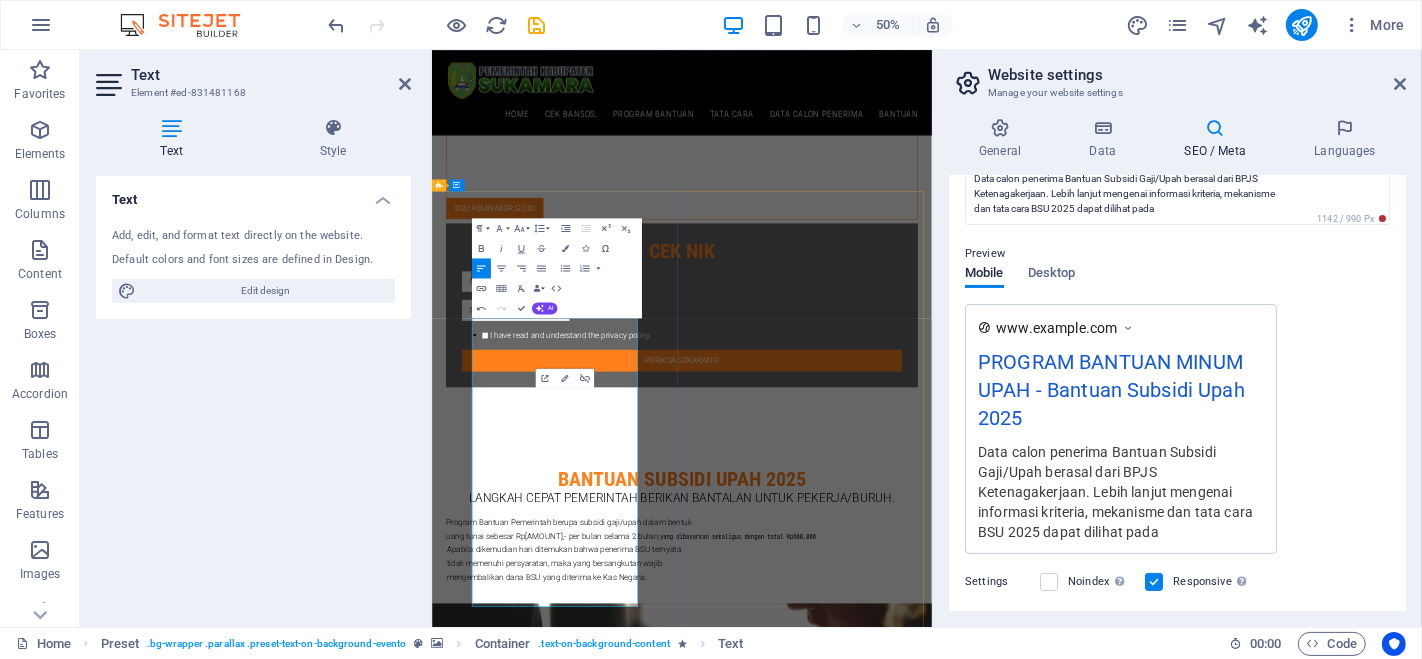 click on "Ketenagakerjaan. Lebih lanjut mengenai informasi kriteria, mekanisme" at bounding box center [900, 2563] 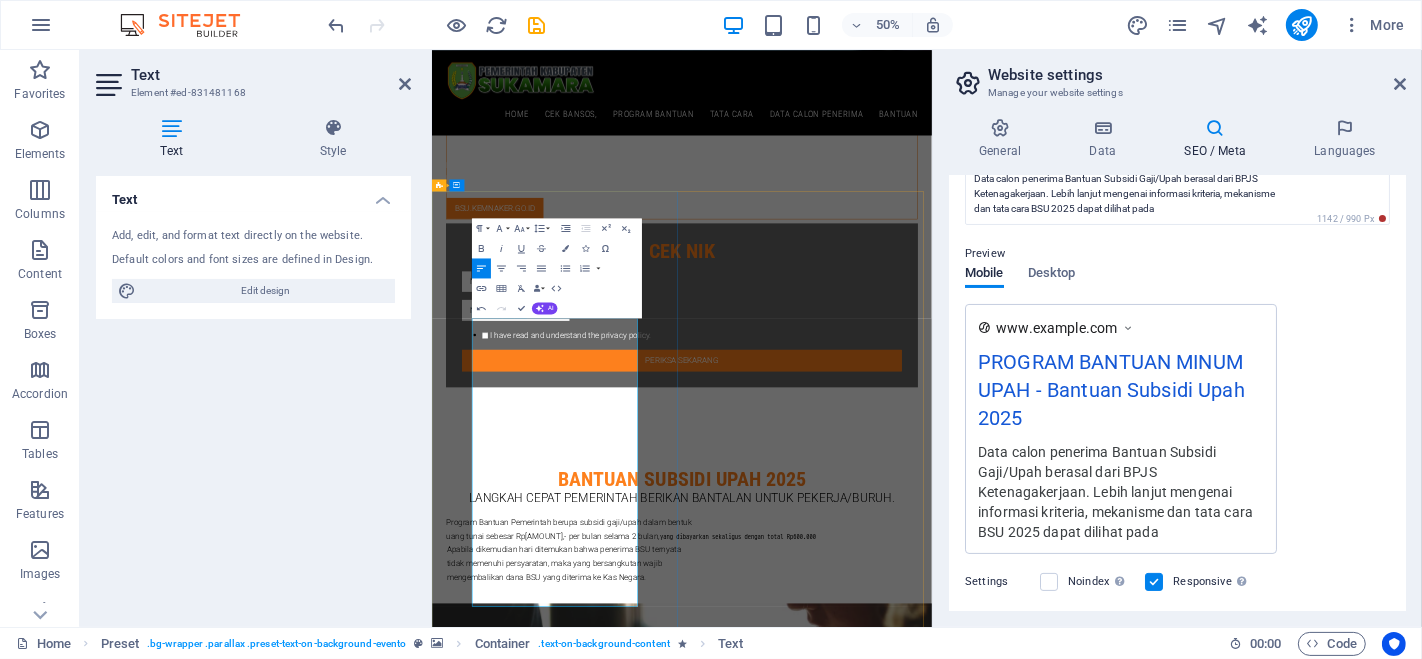 click on "Ketenagakerjaan. Lebih lanjut mengenai informasi kriteria, mekanisme" at bounding box center [900, 2563] 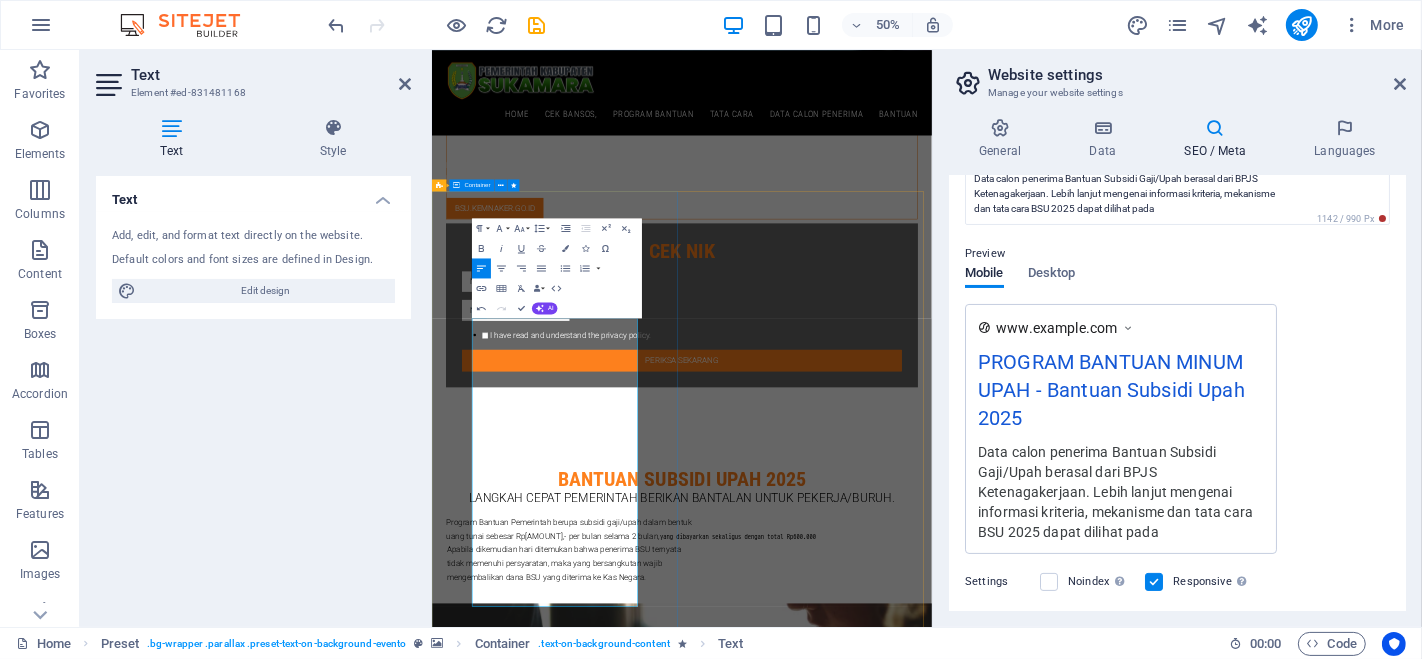 click on "Join our conference Lorem ipsum dolor sit amet Data calon penerima Bantuan Subsidi Gaji/Upah berasal dari BPJS Ketenagakerjaan. Lebih lanjut mengenai informasi kriteria, mekanisme dan tata cara BSU 2025 dapat dilihat pada Permenaker No. 5 Tahun 2025 ​ ​ Officia porro tempore modi mut iusto: At, debitis, laudantium, voluptatum obcaecati beatae vero  Quaerat dolores sunt rem culpa nihil fugiat quisquam iusto natus  Deserunt libero perspiciatis nam repudiandae  Harum eos et sed tempore dolorum commodi tenetur Quae, cumque, repellat, sit, accusamus sed placeat aspernatur  Id eveniet nemo veritatis officia nostrum." at bounding box center [931, 2662] 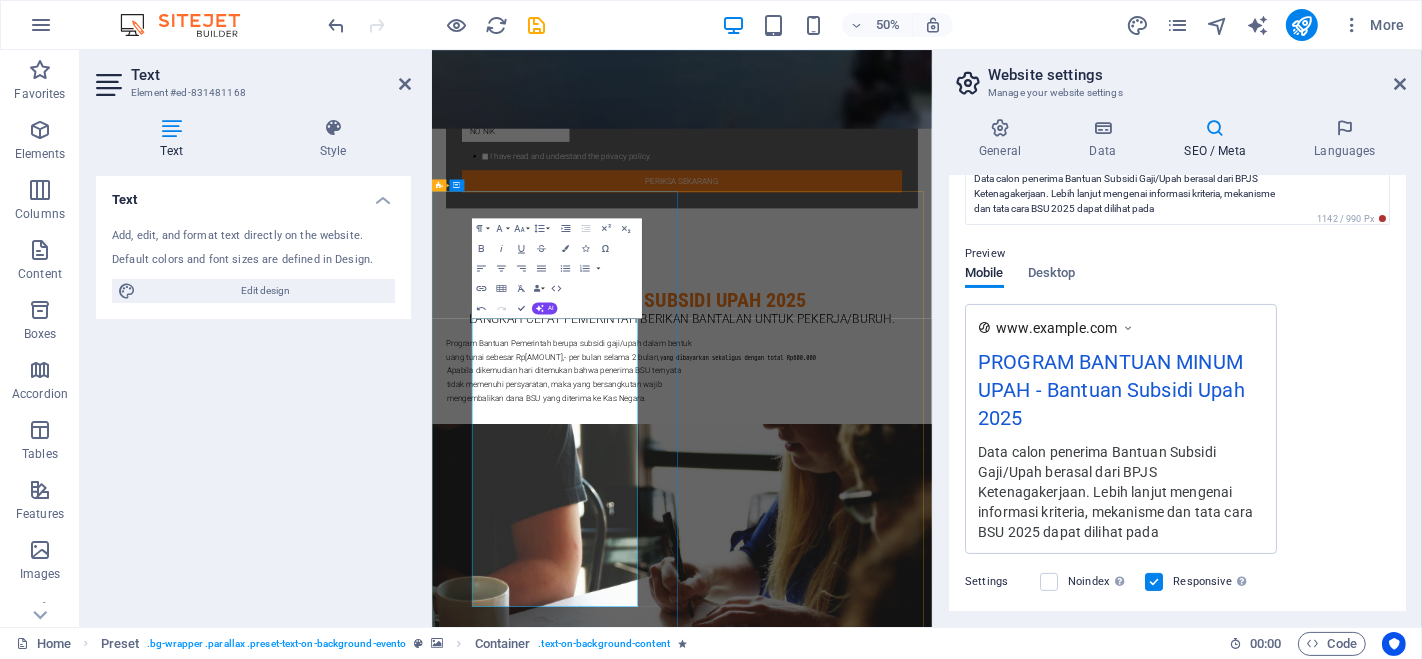 scroll, scrollTop: 888, scrollLeft: 0, axis: vertical 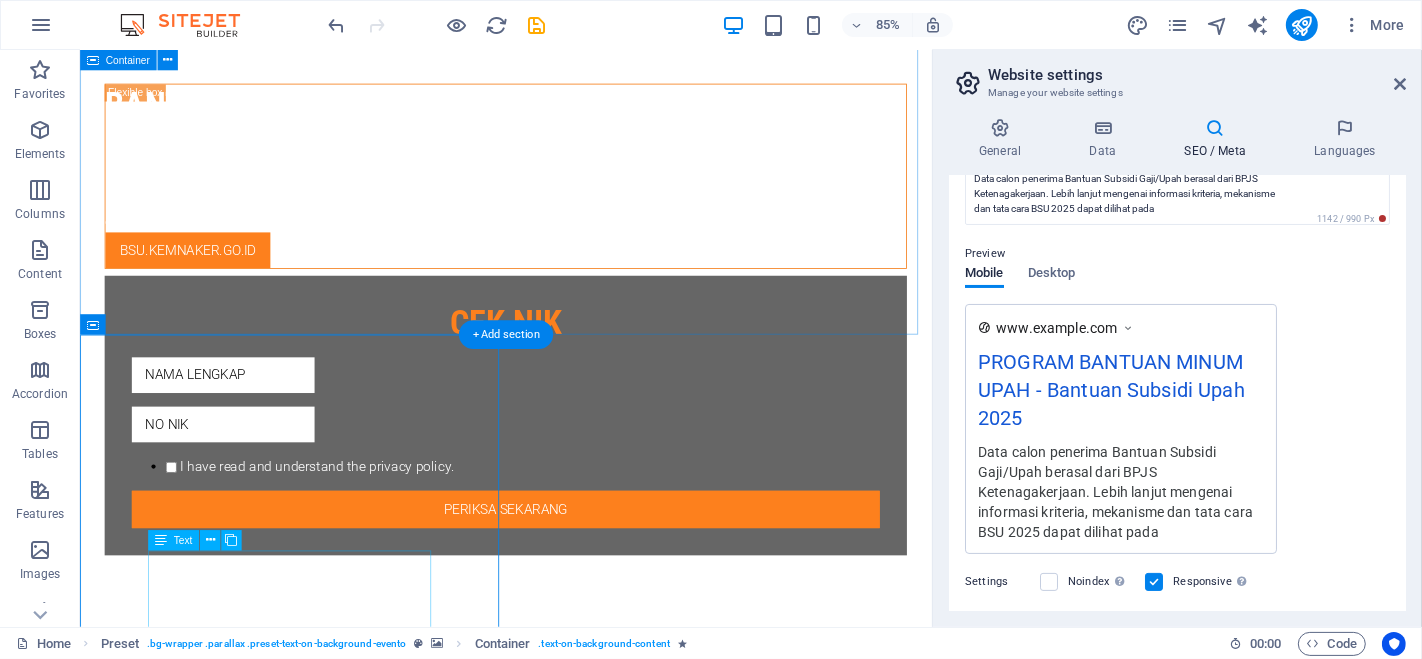 click on "Bantuan Subsidi Upah 2025 Langkah cepat pemerintah berikan bantalan untuk pekerja/buruh. Program Bantuan Pemerintah berupa subsidi gaji/upah dalam bentuk uang tunai sebesar Rp300.000,- per bulan selama 2 bulan,  yang dibayarkan sekaligus dengan total Rp600.000 Apabila dikemudian hari ditemukan bahwa penerima BSU ternyata tidak memenuhi persyaratan, maka yang bersangkutan wajib mengembalikan dana BSU yang diterima ke Kas Negara. bantuan" at bounding box center (580, 971) 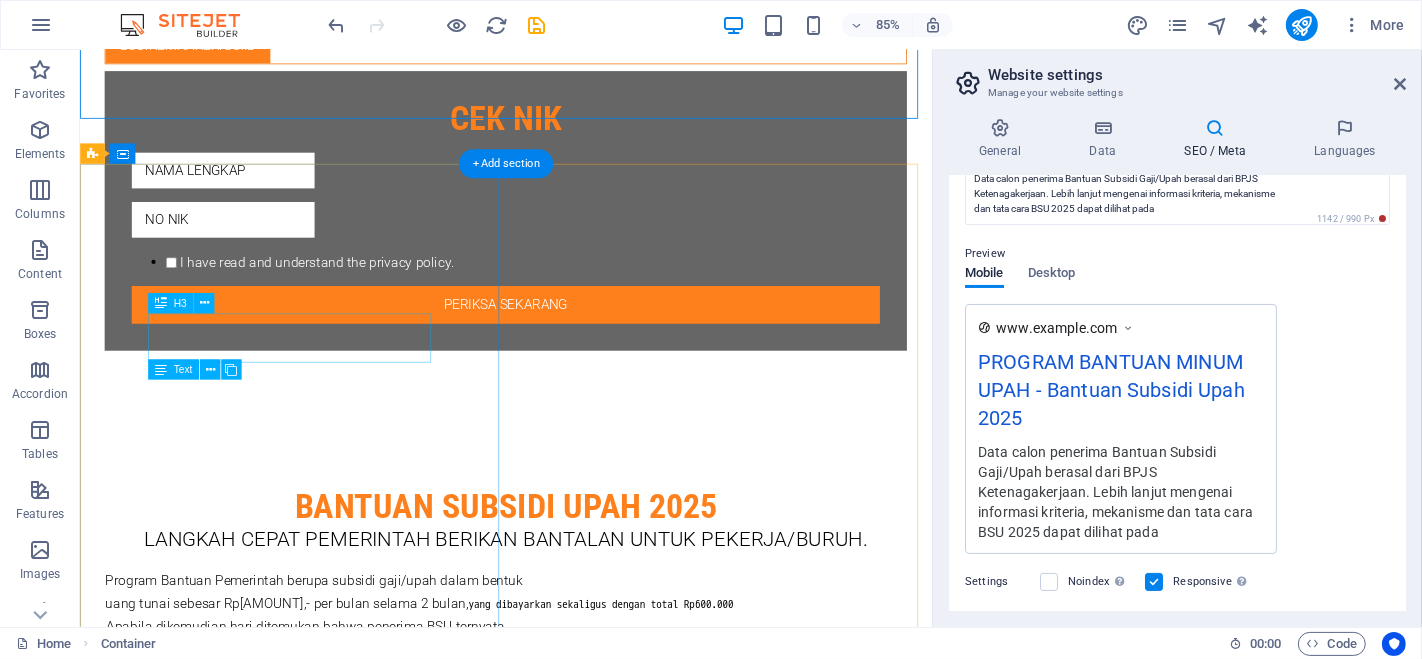 scroll, scrollTop: 1111, scrollLeft: 0, axis: vertical 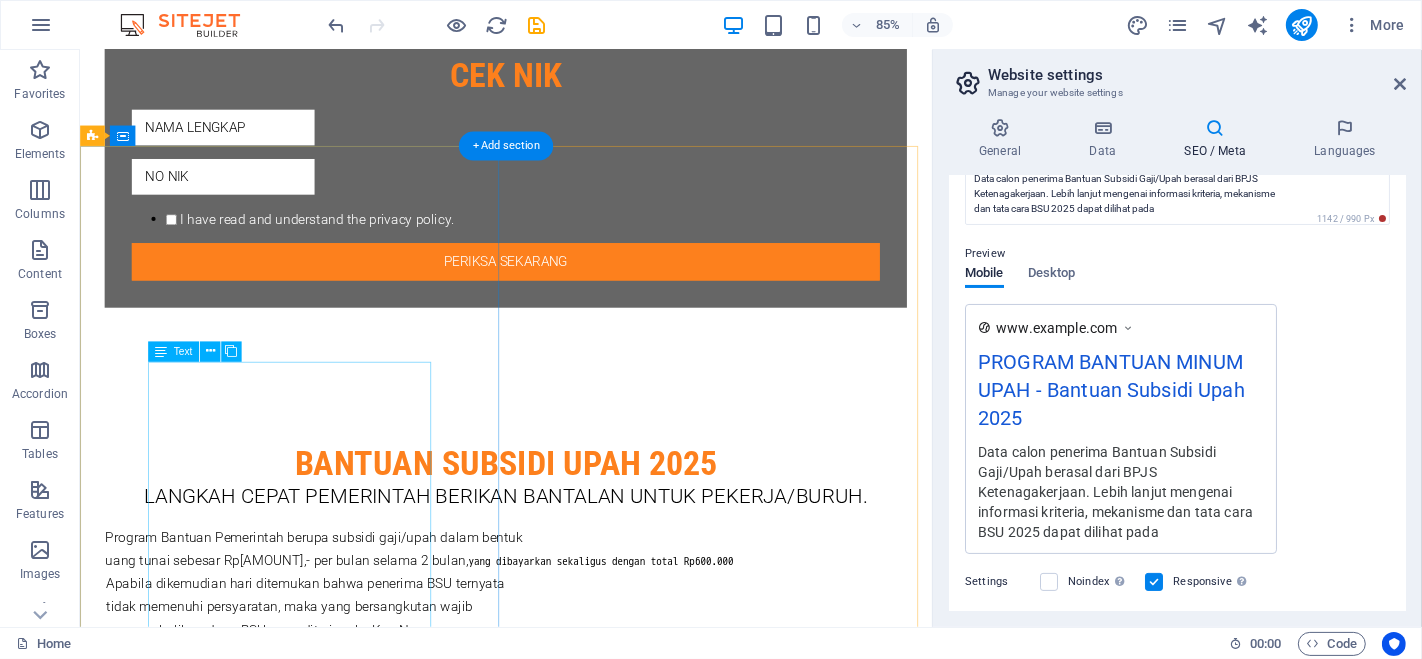 click on "Data calon penerima Bantuan Subsidi Gaji/Upah berasal dari BPJS Ketenagakerjaan. Lebih lanjut mengenai informasi kriteria, mekanisme dan tata cara BSU 2025 dapat dilihat pada <a href =" https://jdih.kemnaker.go.id/katalog-2687-Peraturan%20Menteri.html " target =" blank "> Permenaker No. 5 Tahun 2025 </a> Officia porro tempore modi mut iusto: At, debitis, laudantium, voluptatum obcaecati beatae vero Quaerat dolores sunt rem culpa nihil fugiat quisquam iusto natus Deserunt libero perspiciatis nam repudiandae Harum eos et sed tempore dolorum commodi tenetur Quae, cumque, repellat, sit, accusamus sed placeat aspernatur Id eveniet nemo veritatis officia nostrum." at bounding box center [580, 2081] 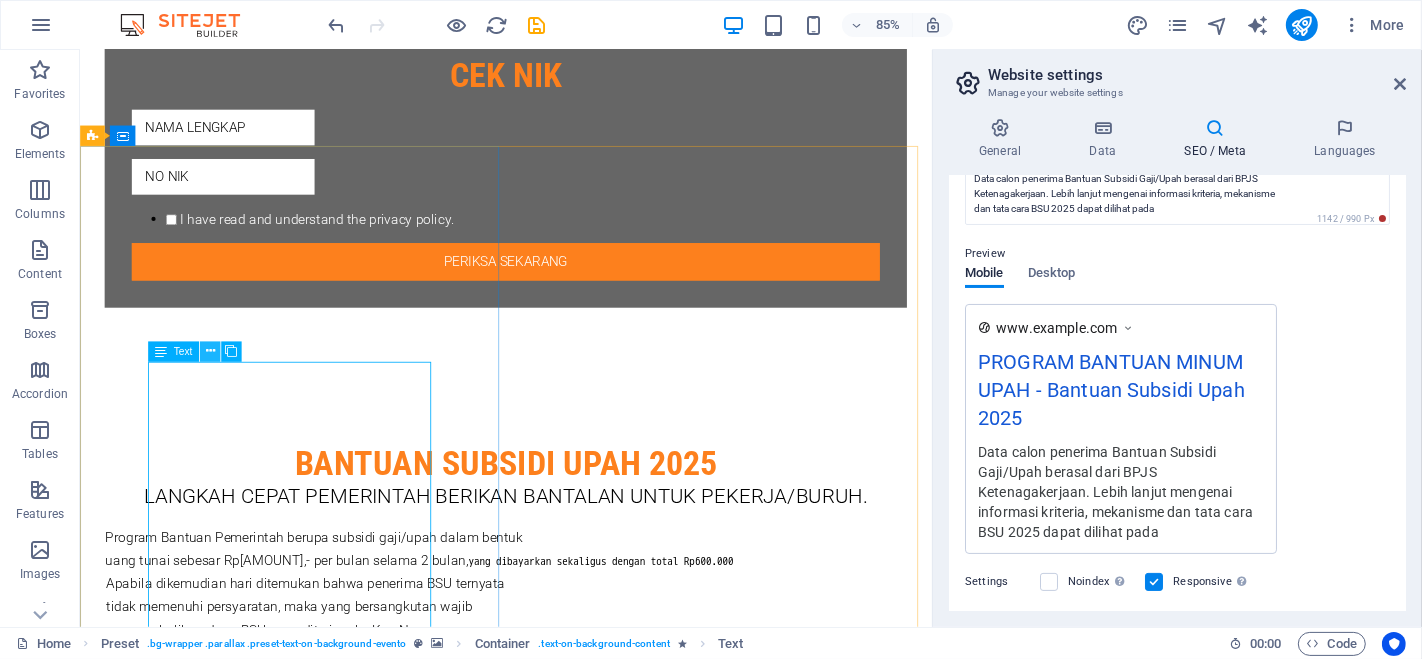 click at bounding box center [209, 351] 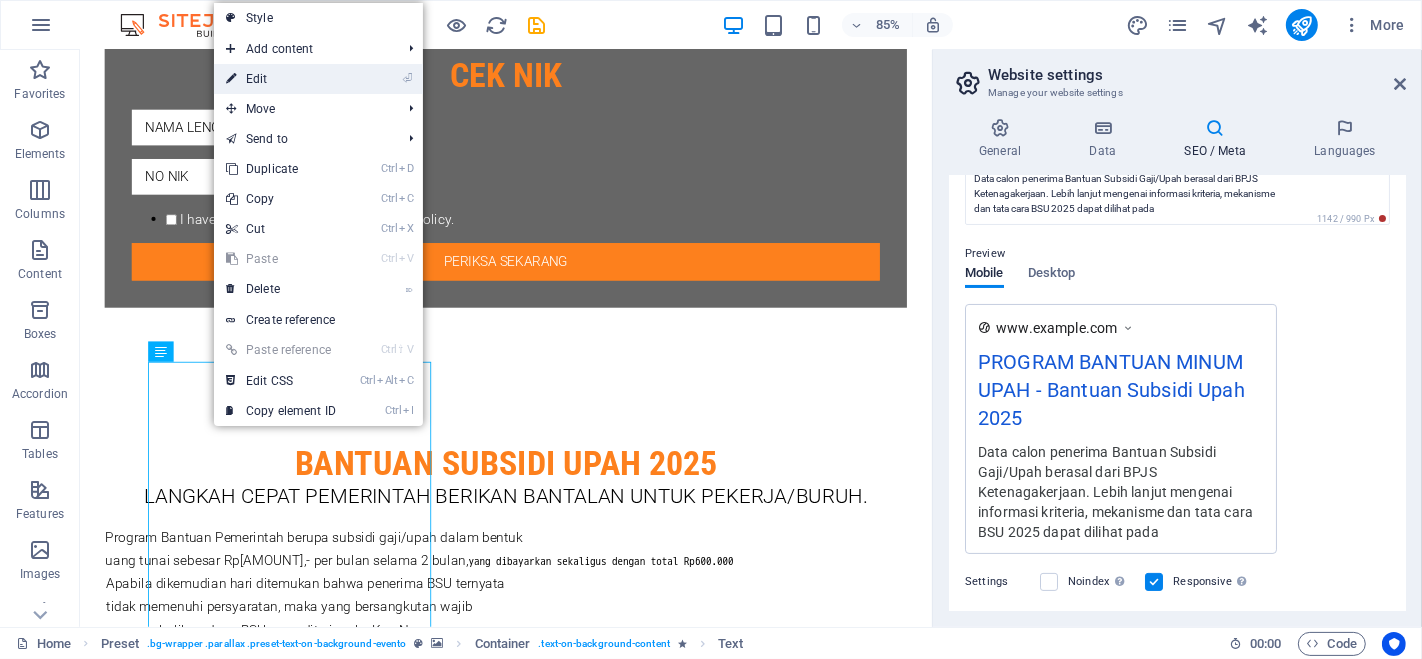 click on "⏎  Edit" at bounding box center [281, 79] 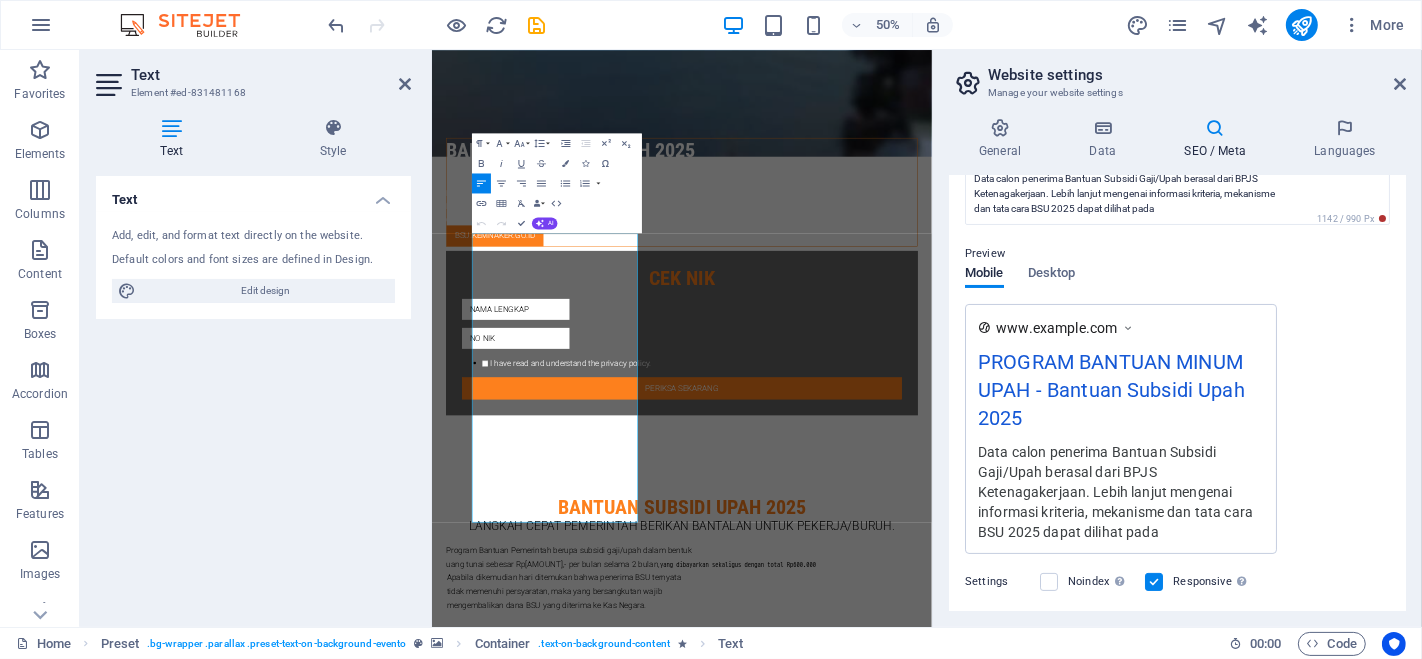 scroll, scrollTop: 1505, scrollLeft: 0, axis: vertical 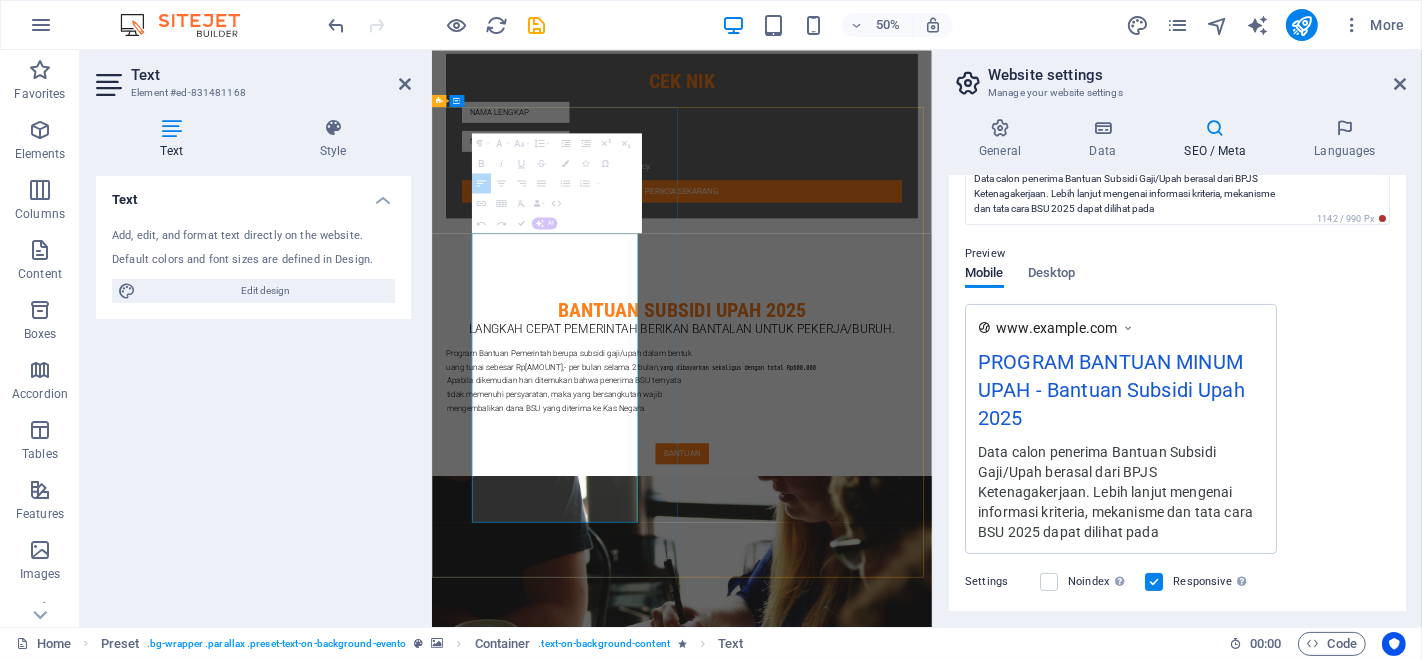 drag, startPoint x: 633, startPoint y: 650, endPoint x: 902, endPoint y: 266, distance: 468.84647 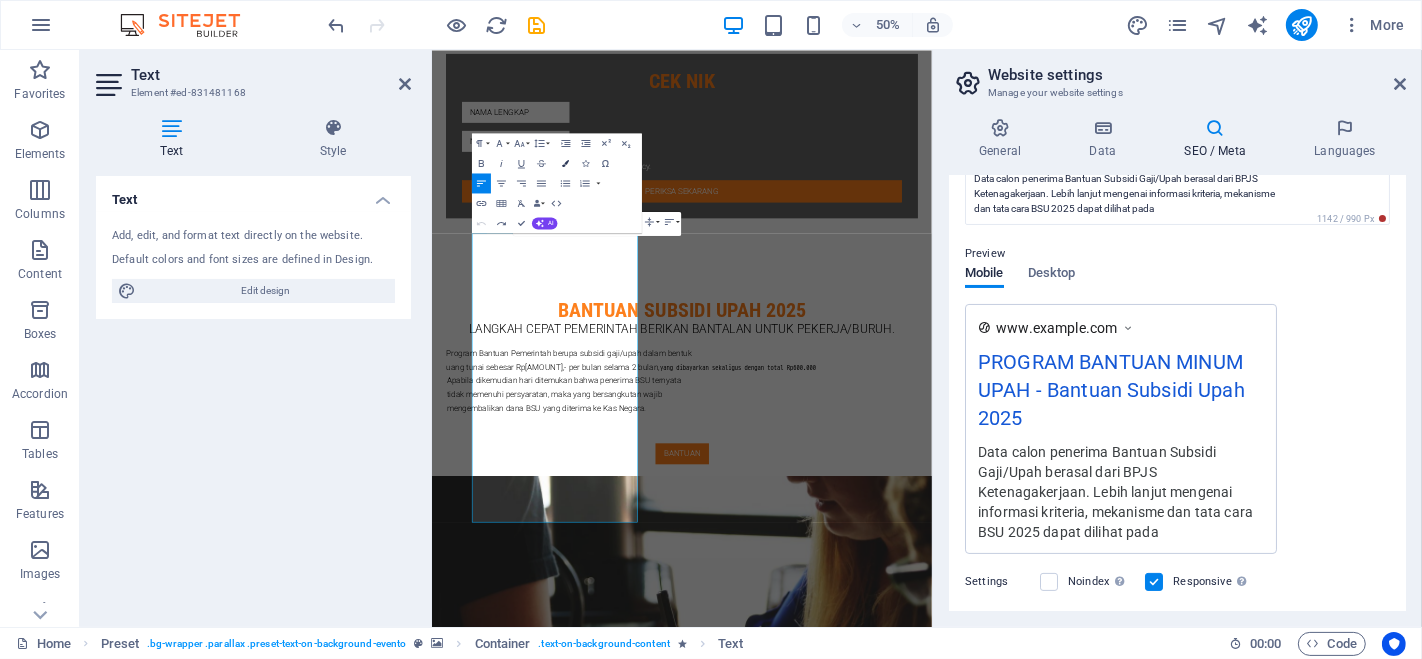 click at bounding box center [565, 163] 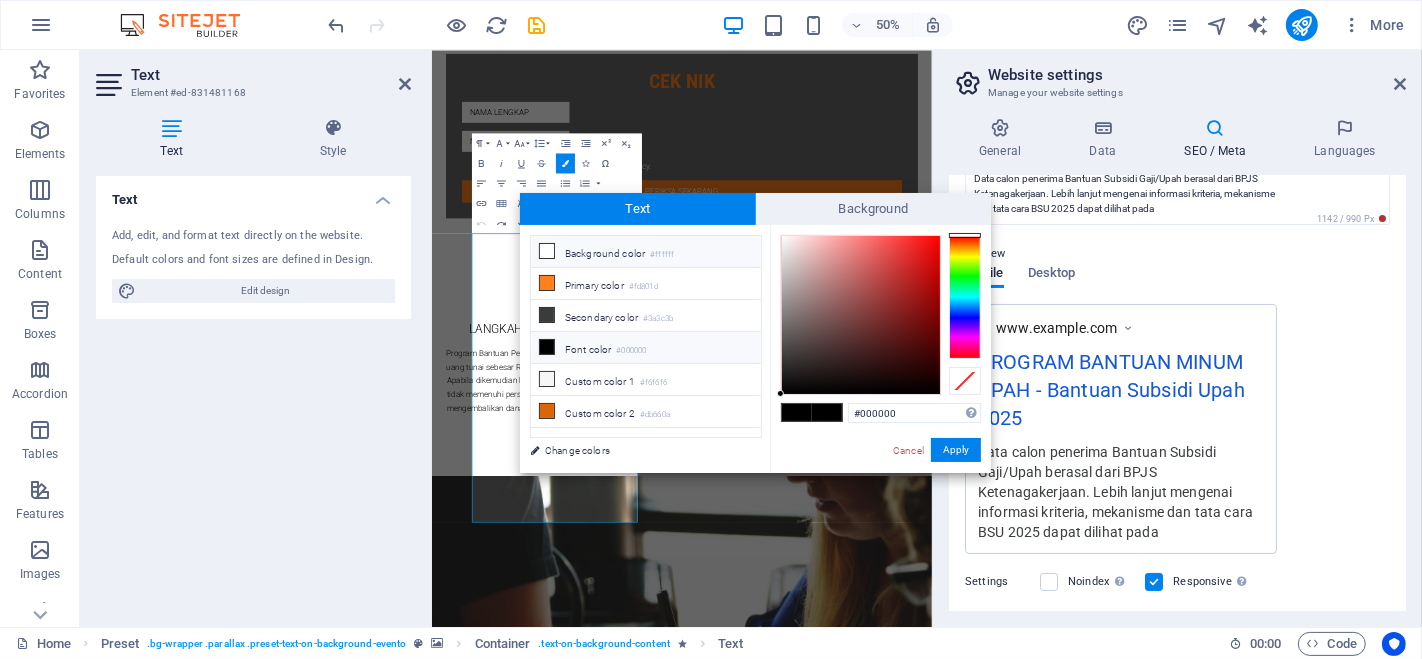 click on "Background color
#ffffff" at bounding box center [646, 252] 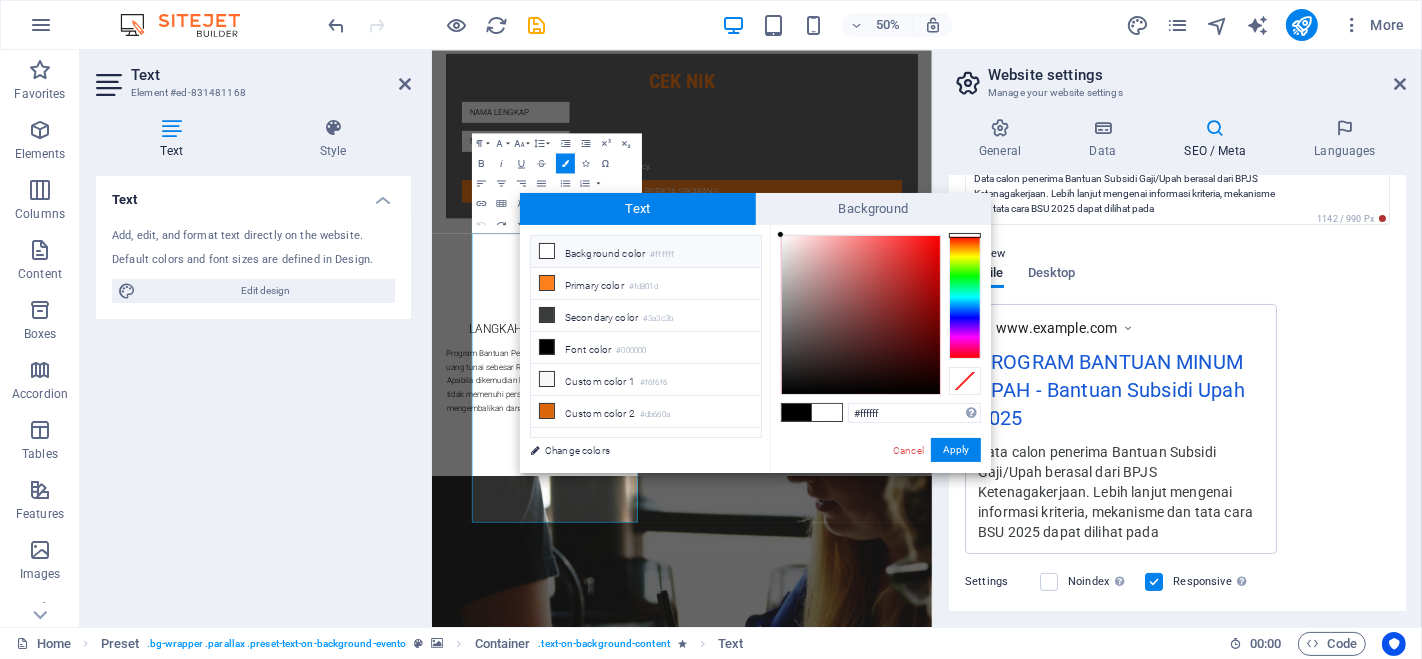 click on "Background color
#ffffff" at bounding box center [646, 252] 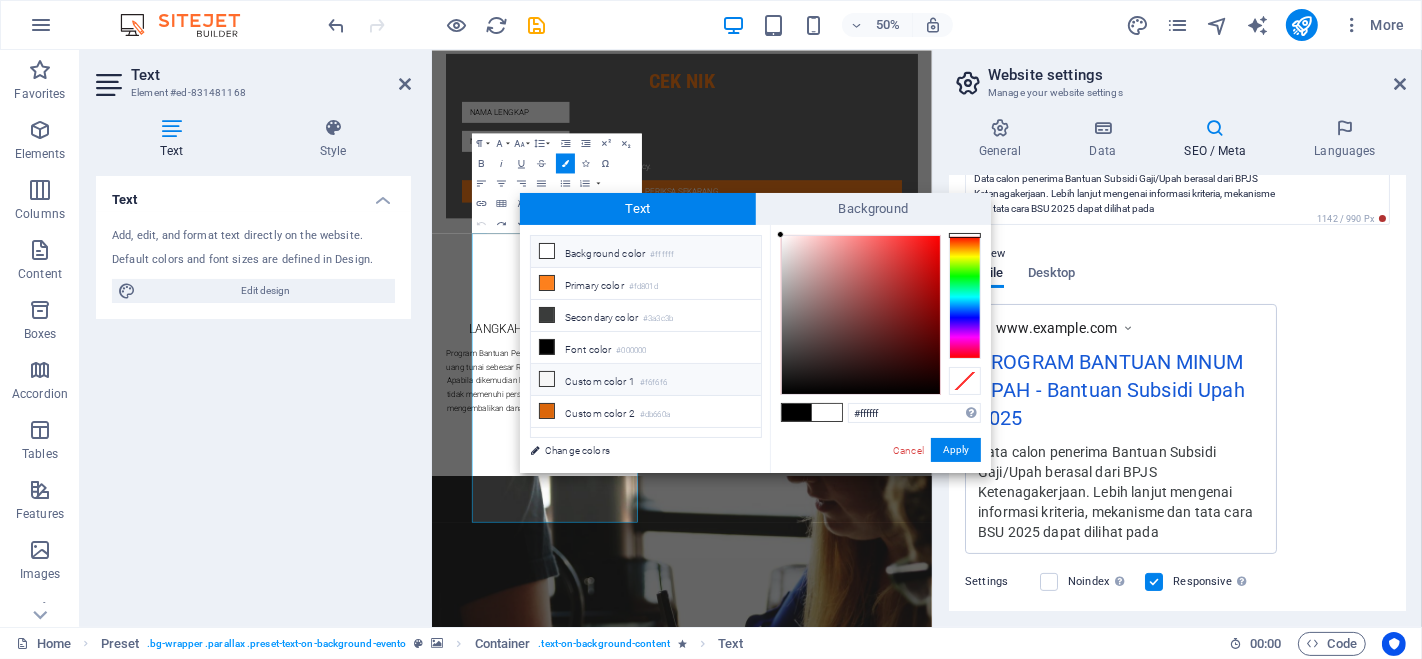 click on "#f6f6f6" at bounding box center [653, 383] 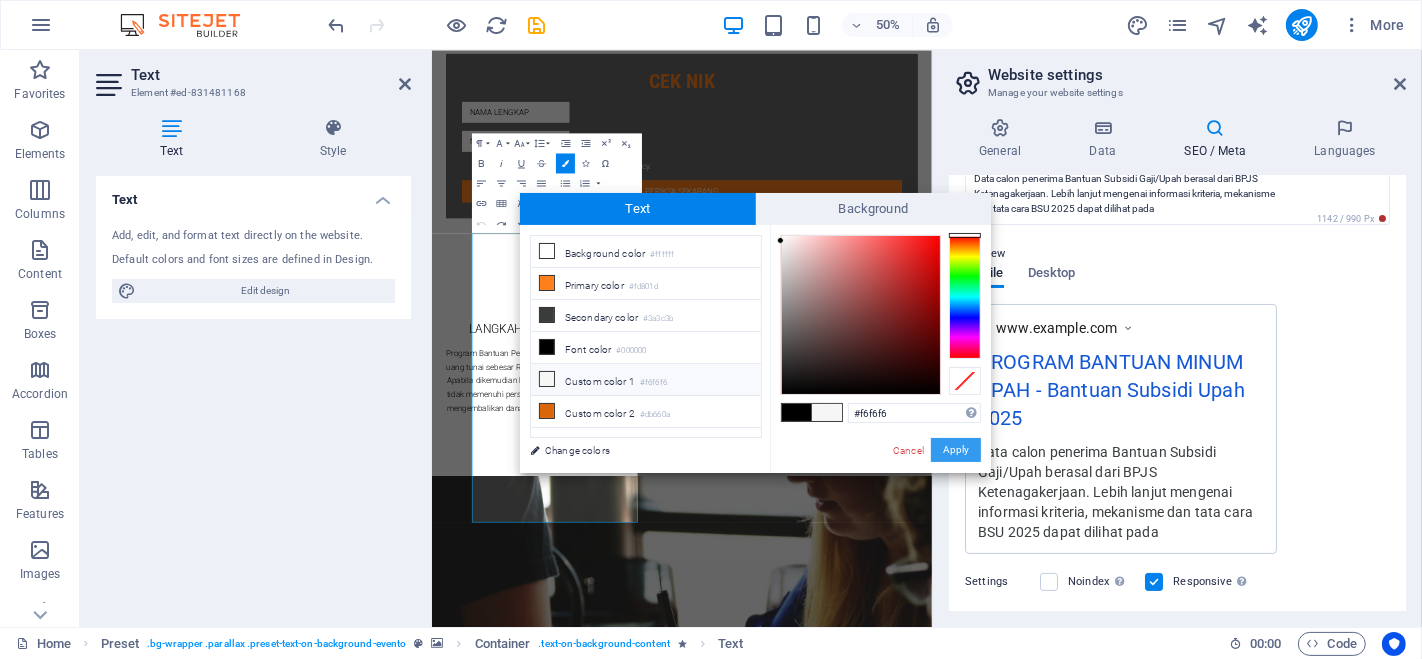 click on "Apply" at bounding box center (956, 450) 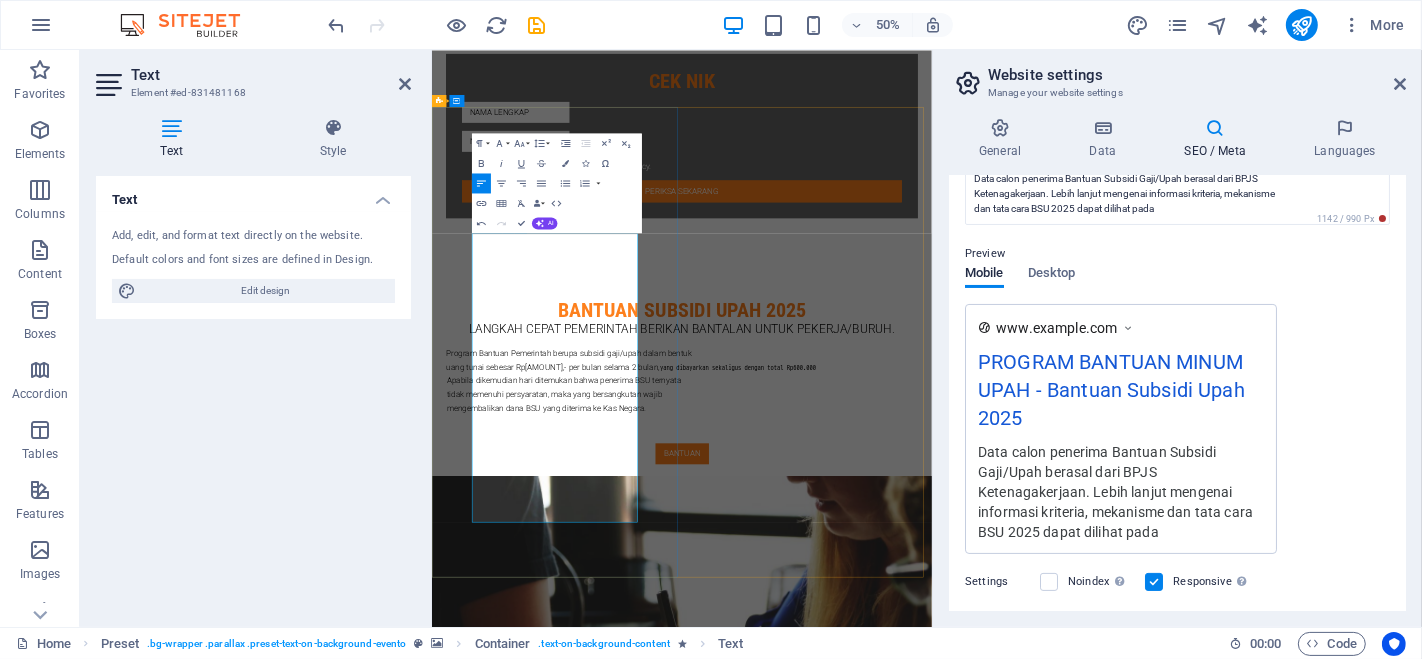 click on "Permenaker No. 5 Tahun 2025" at bounding box center (900, 2283) 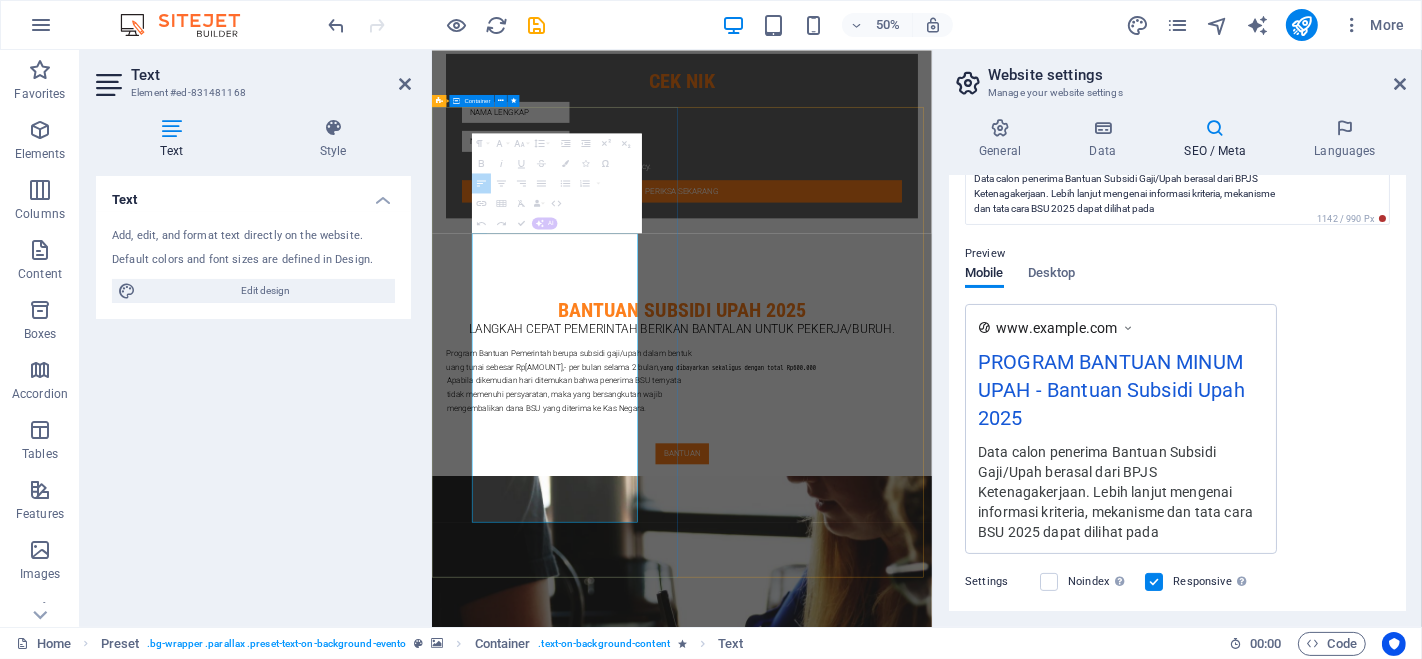 drag, startPoint x: 700, startPoint y: 641, endPoint x: 432, endPoint y: 341, distance: 402.27353 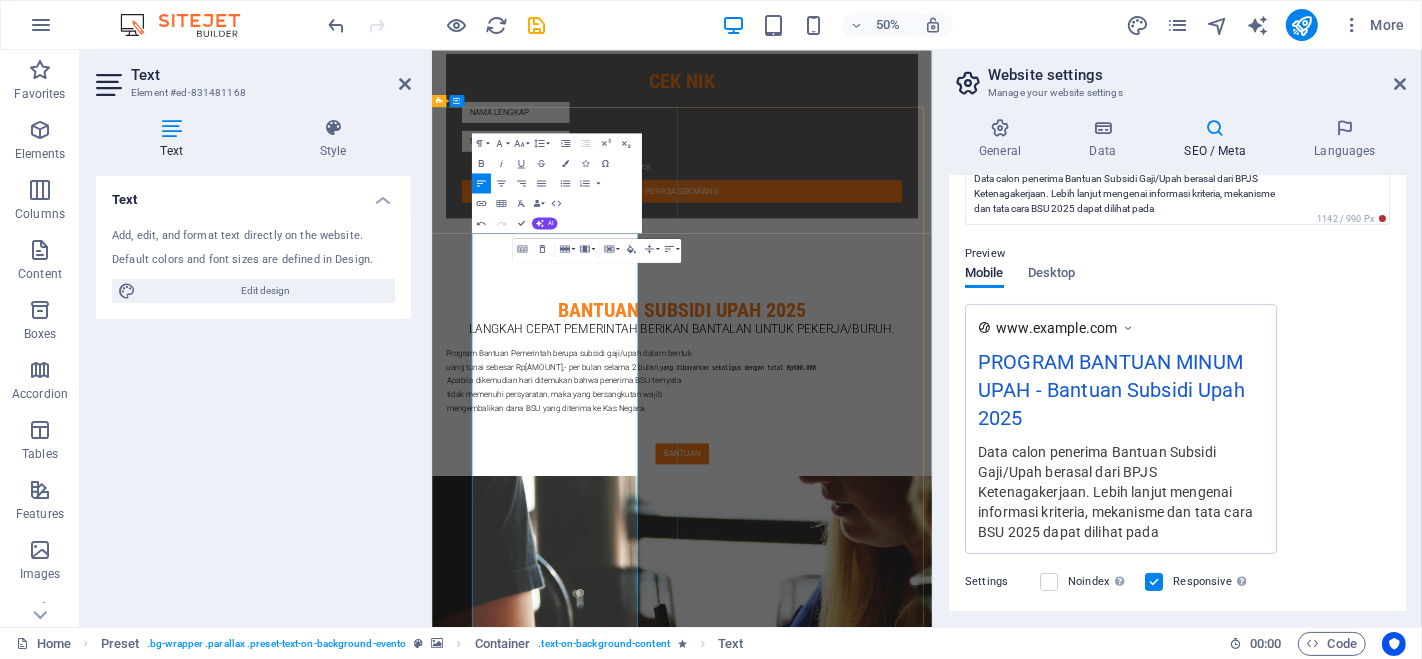 click on "https://jdih.kemnaker.go.id/katalog-2687-Peraturan%20Menteri.html" at bounding box center [810, 2406] 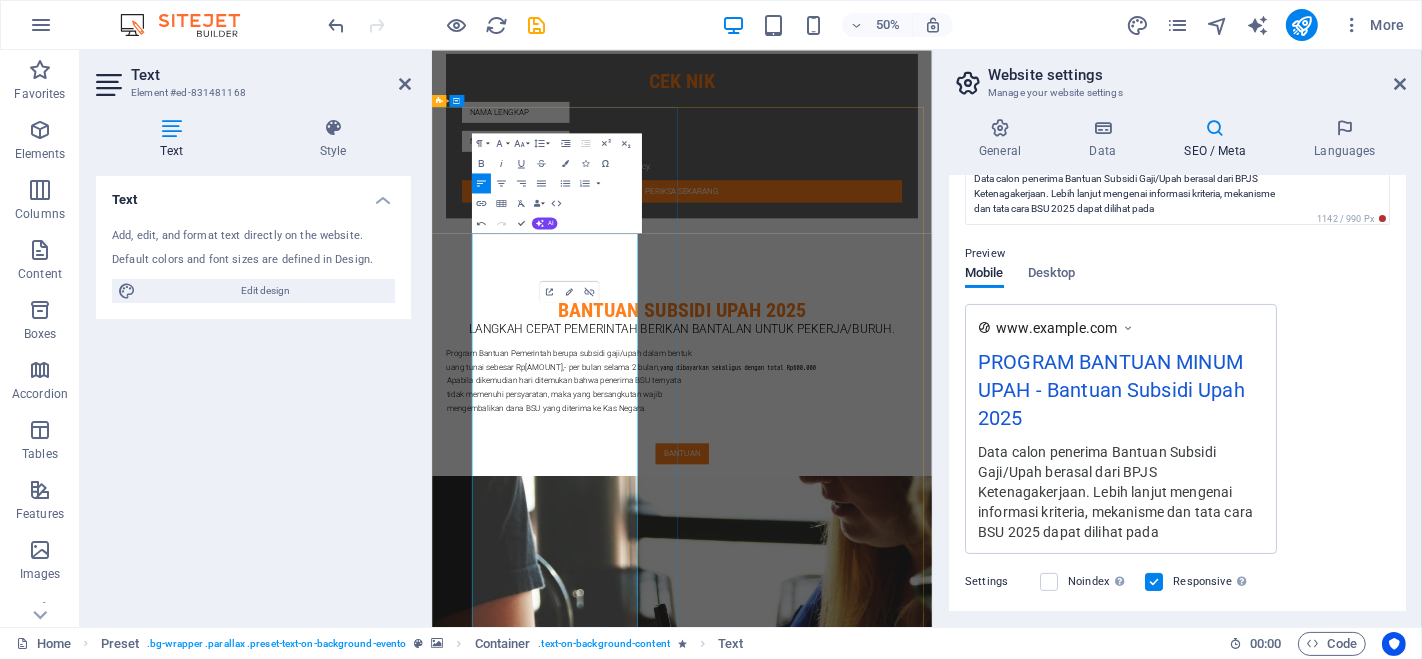 click on "https://jdih.kemnaker.go.id/katalog-2687-Peraturan%20Menteri.html" at bounding box center (810, 2406) 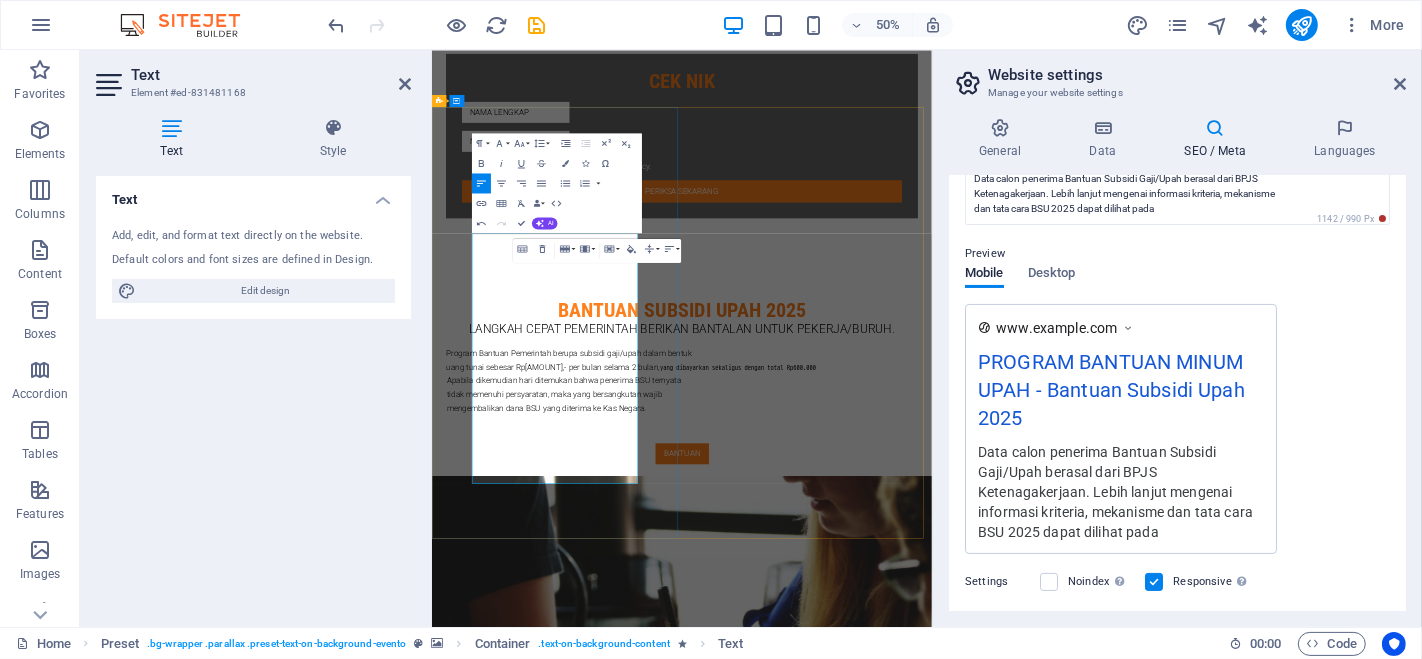 click at bounding box center (748, 2245) 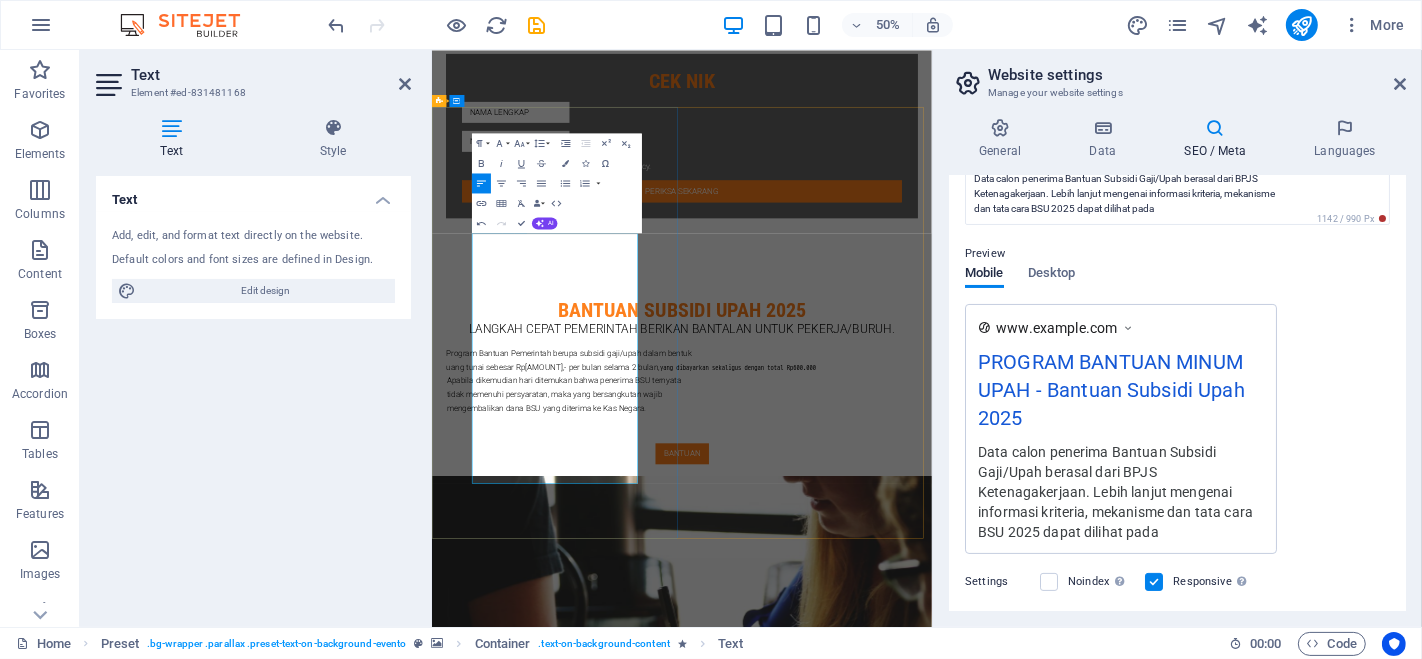 click at bounding box center (748, 2217) 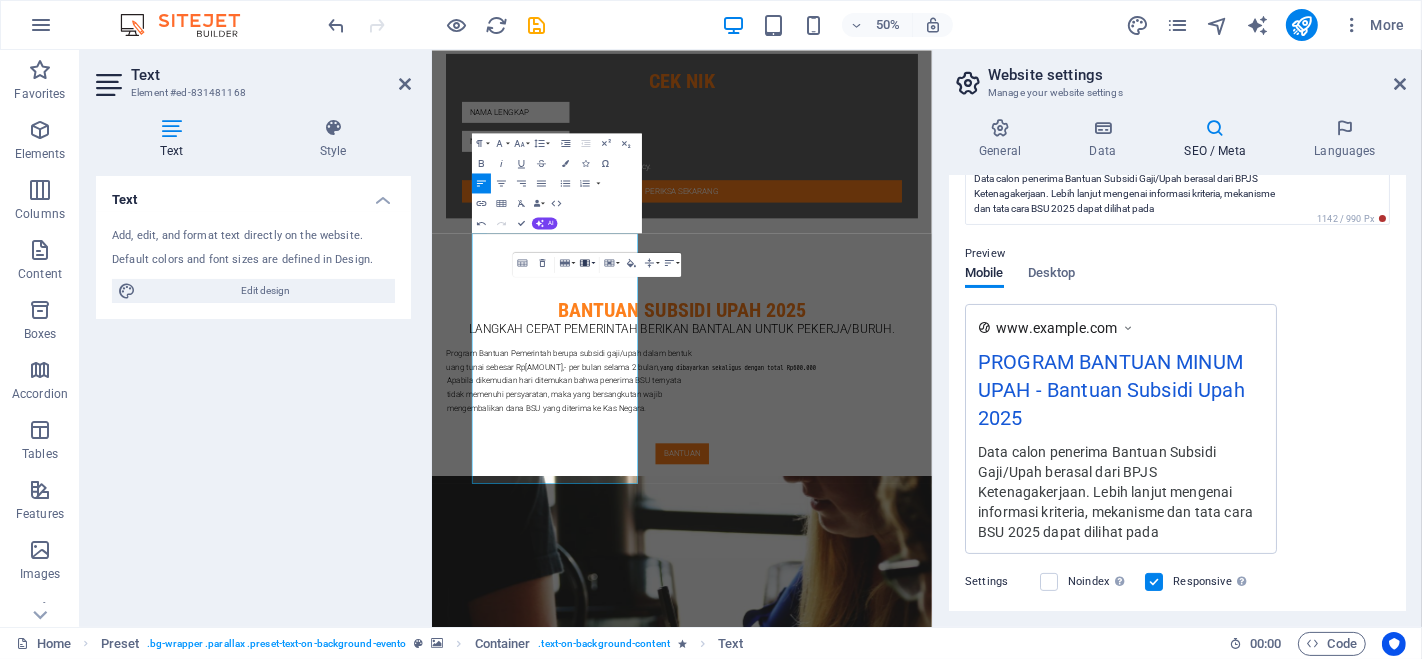 click on "Column" at bounding box center [586, 263] 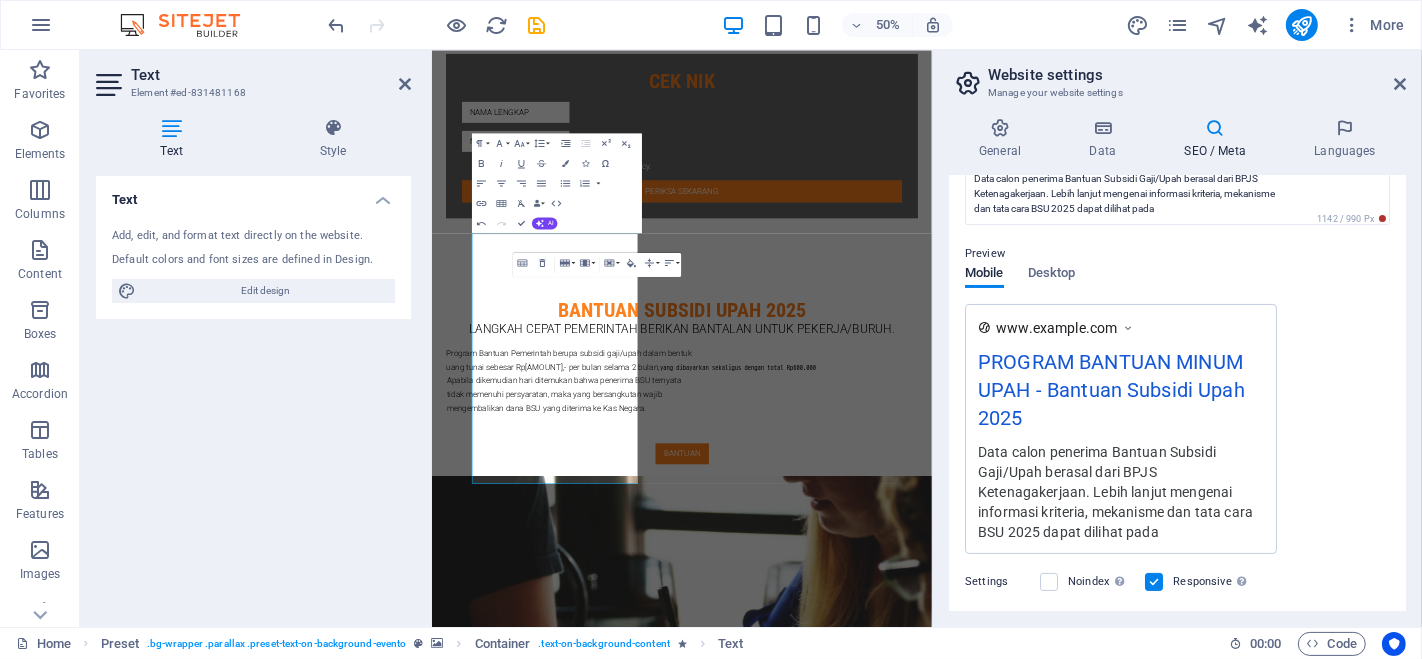 click on "Table Header Remove Table Row Insert row above Insert row below Delete row Column Insert column before Insert column after Delete column Cell Merge cells Vertical split Horizontal split Cell Background Vertical Align Top Middle Bottom Horizontal Align Align Left Align Center Align Right Align Justify" at bounding box center [597, 265] 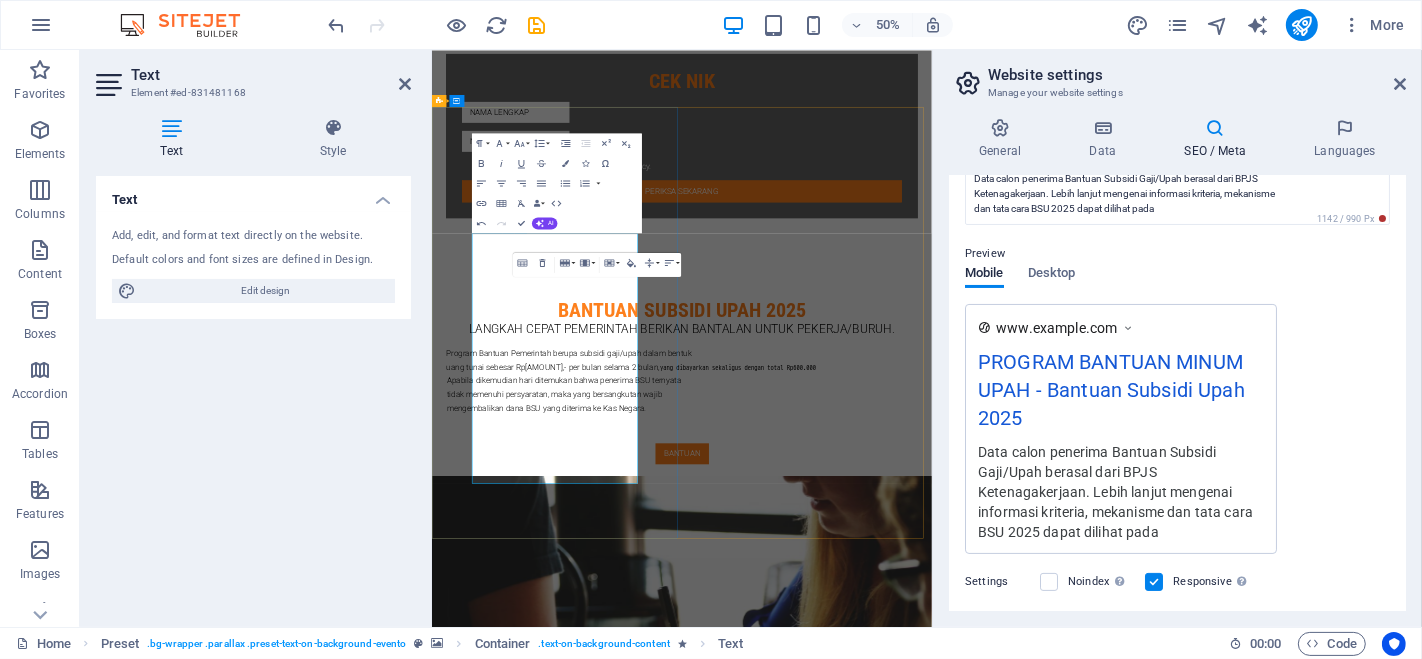 scroll, scrollTop: 1111, scrollLeft: 0, axis: vertical 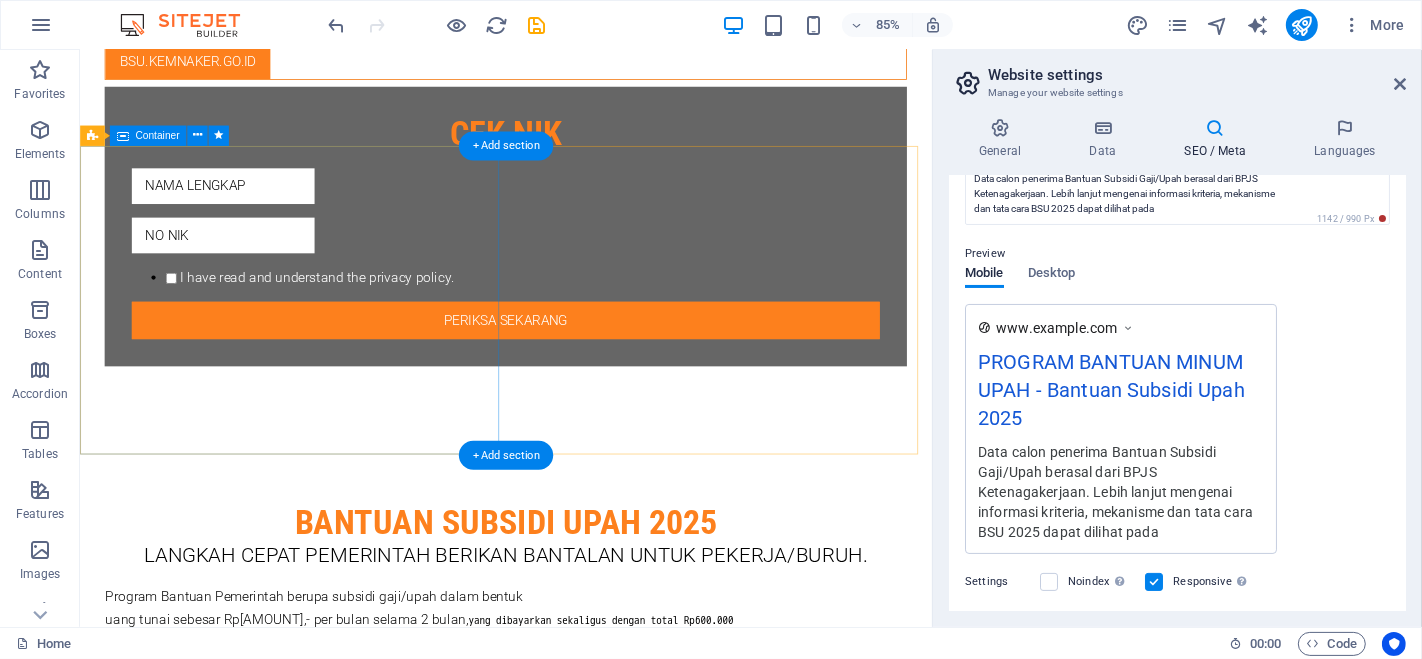 click on "Join our conference Lorem ipsum dolor sit amet" at bounding box center [580, 1659] 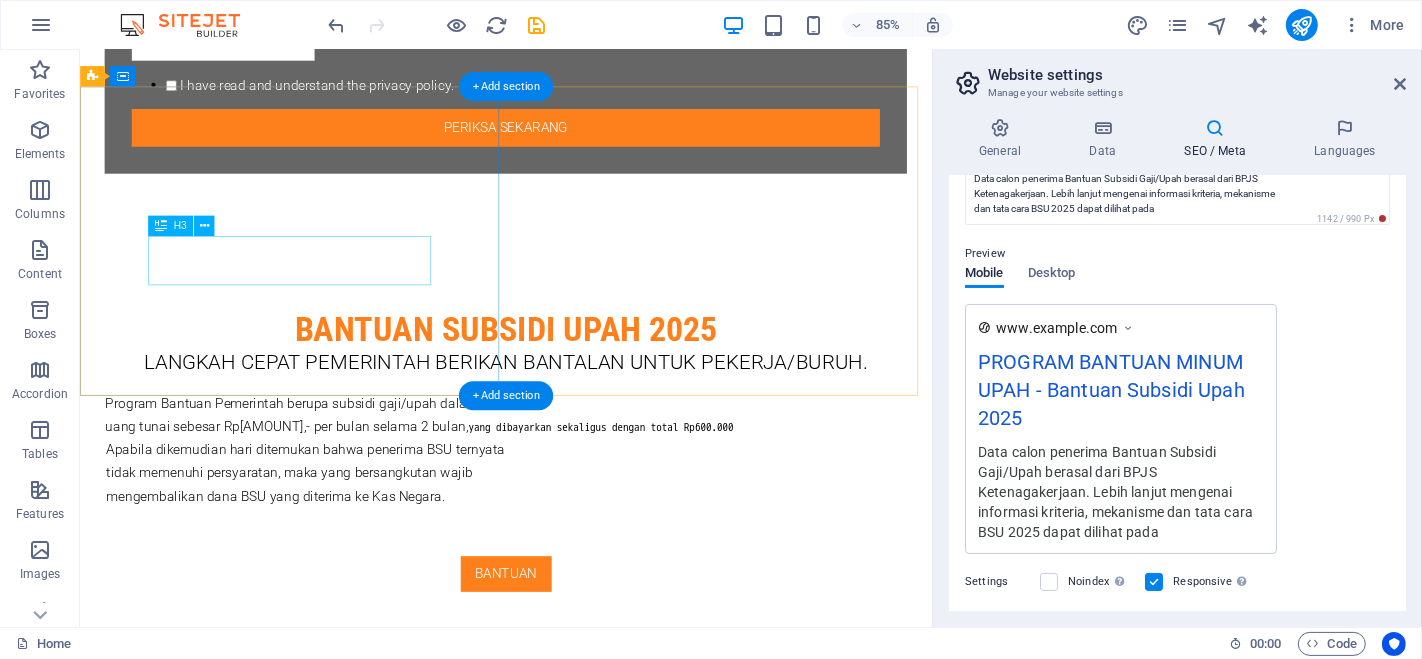 scroll, scrollTop: 1269, scrollLeft: 0, axis: vertical 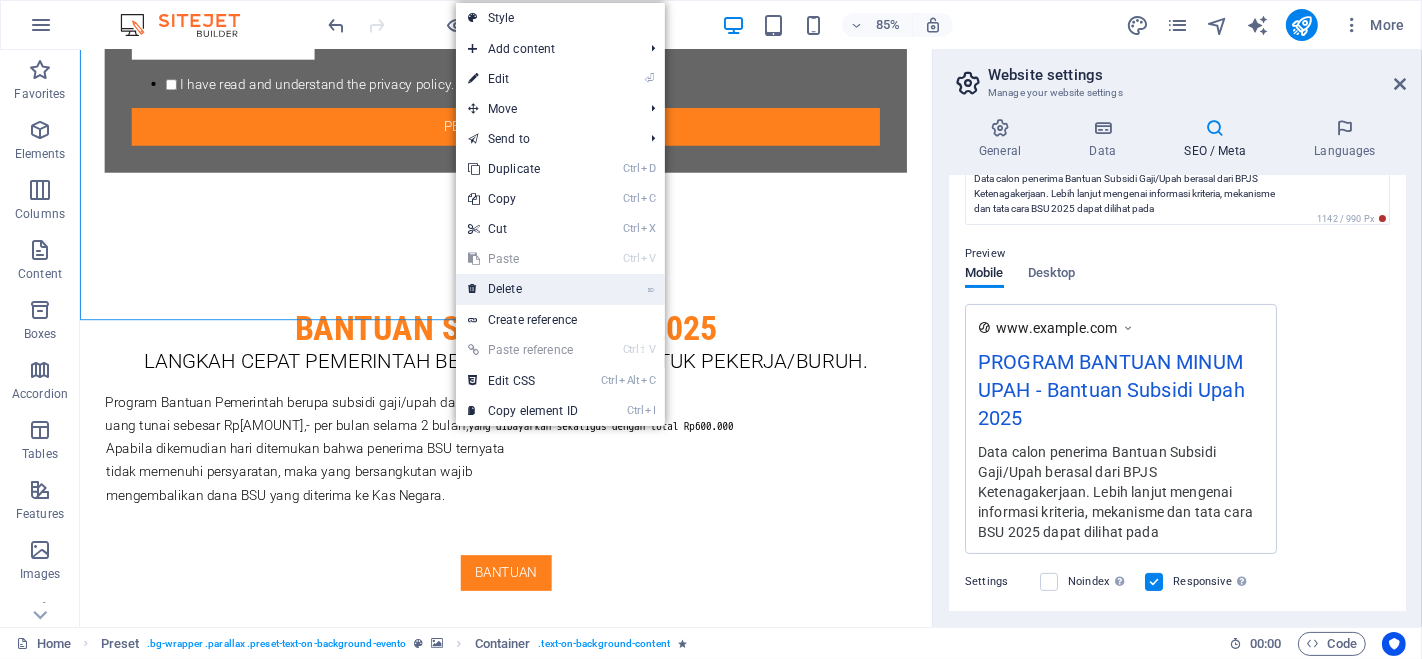 click on "⌦  Delete" at bounding box center (523, 289) 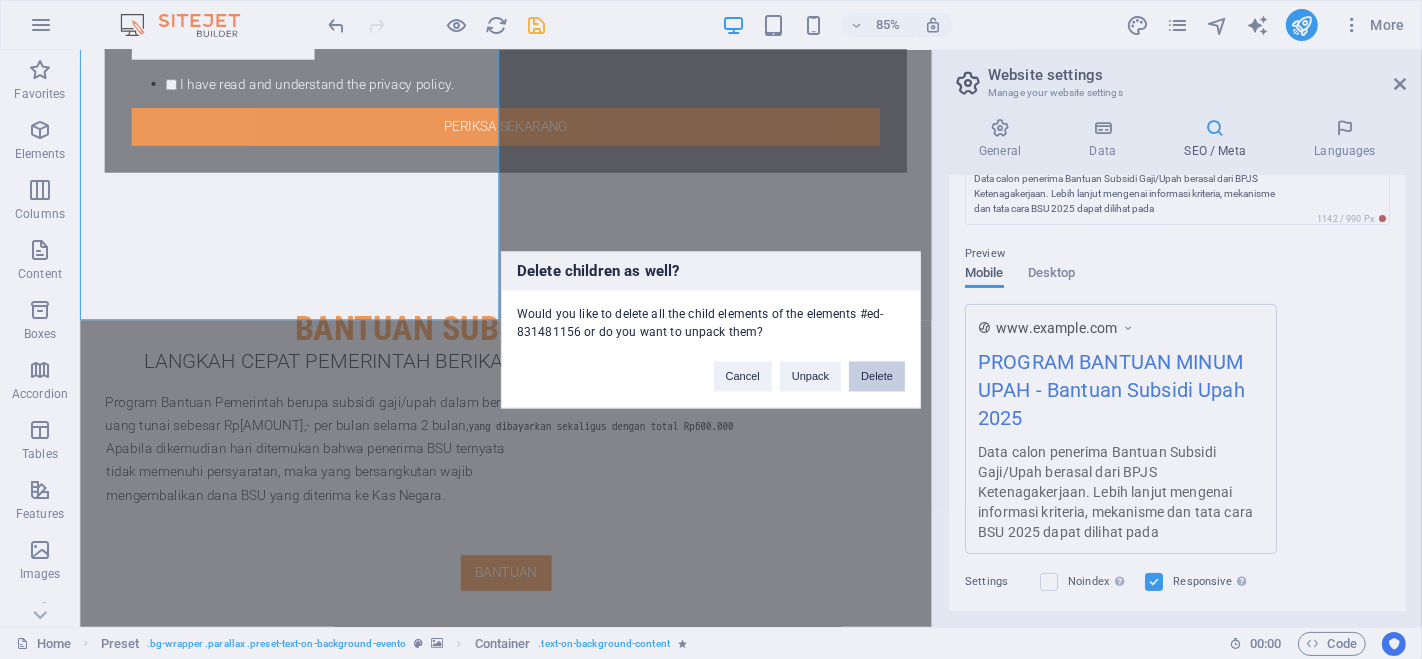 click on "Delete" at bounding box center [877, 376] 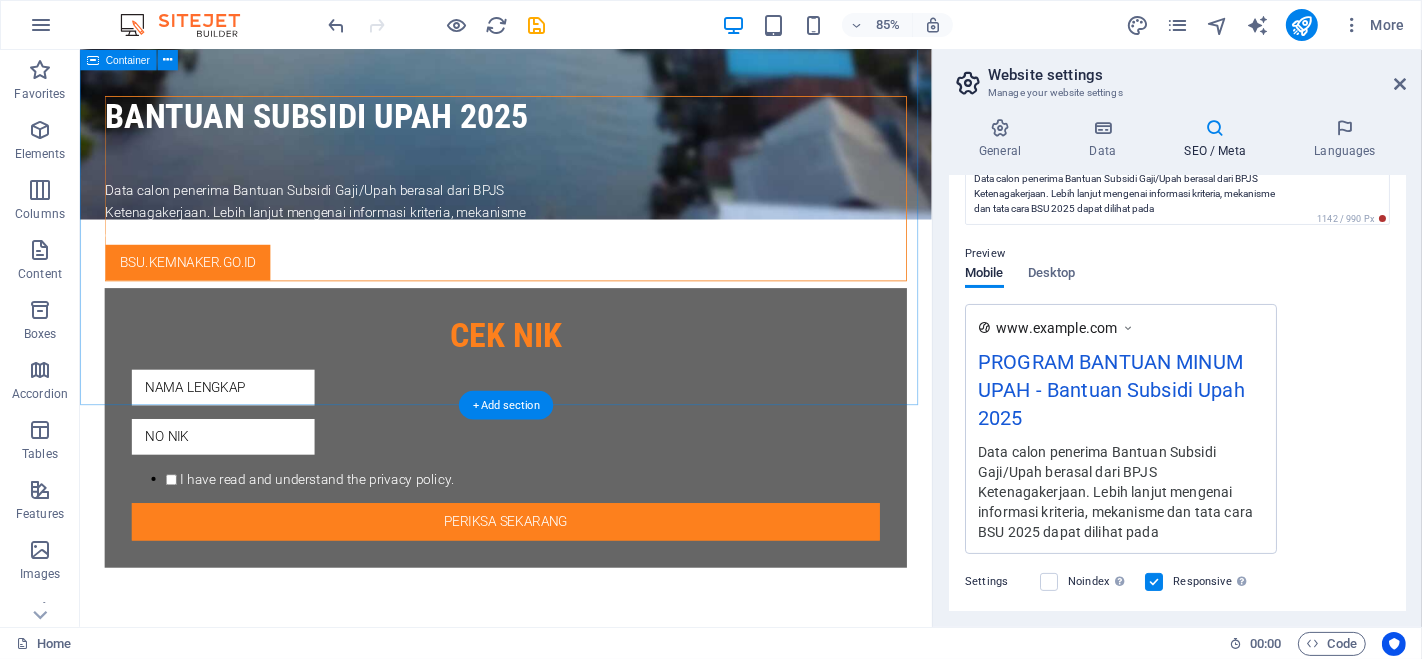 scroll, scrollTop: 825, scrollLeft: 0, axis: vertical 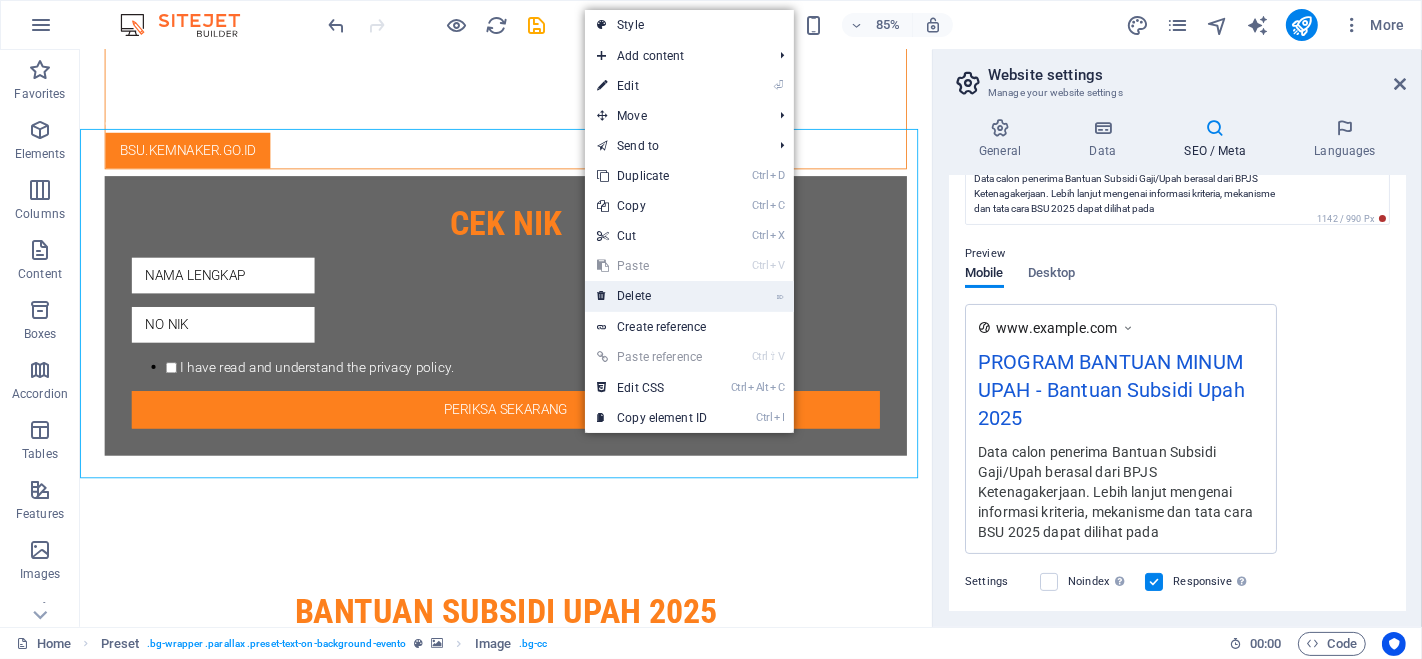 click on "⌦  Delete" at bounding box center (652, 296) 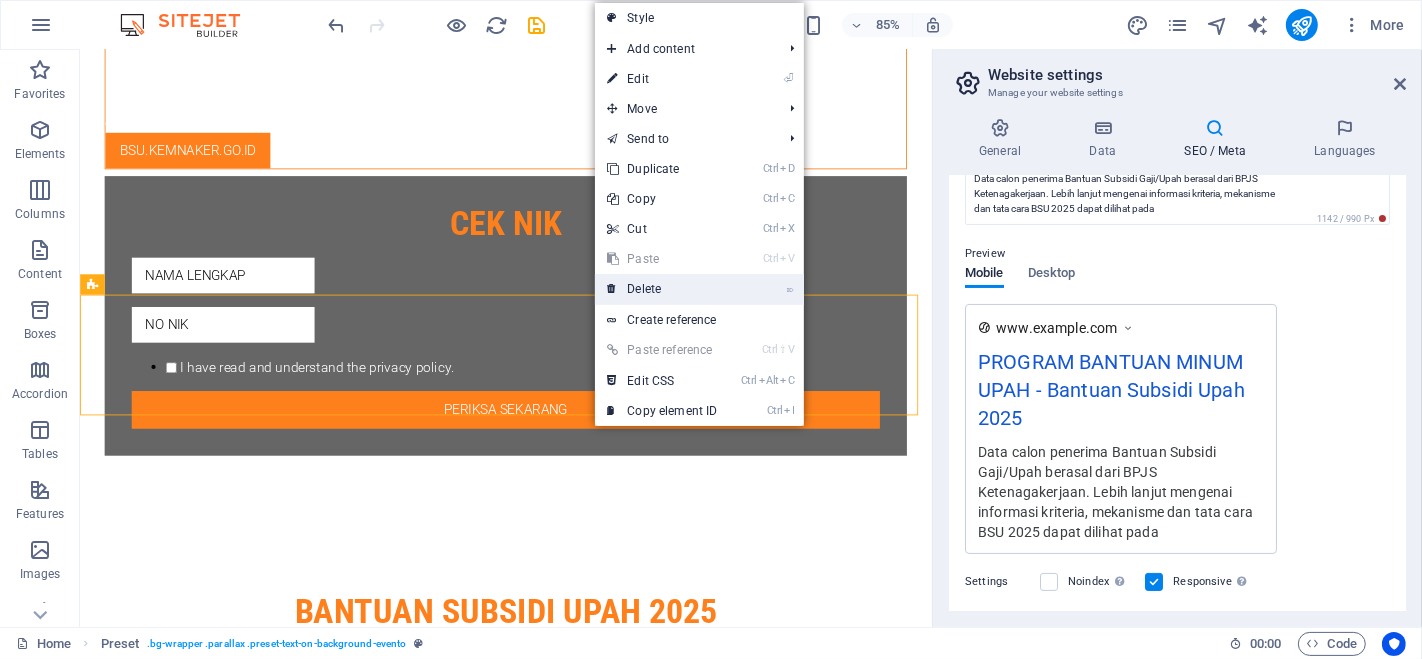 click on "⌦  Delete" at bounding box center (662, 289) 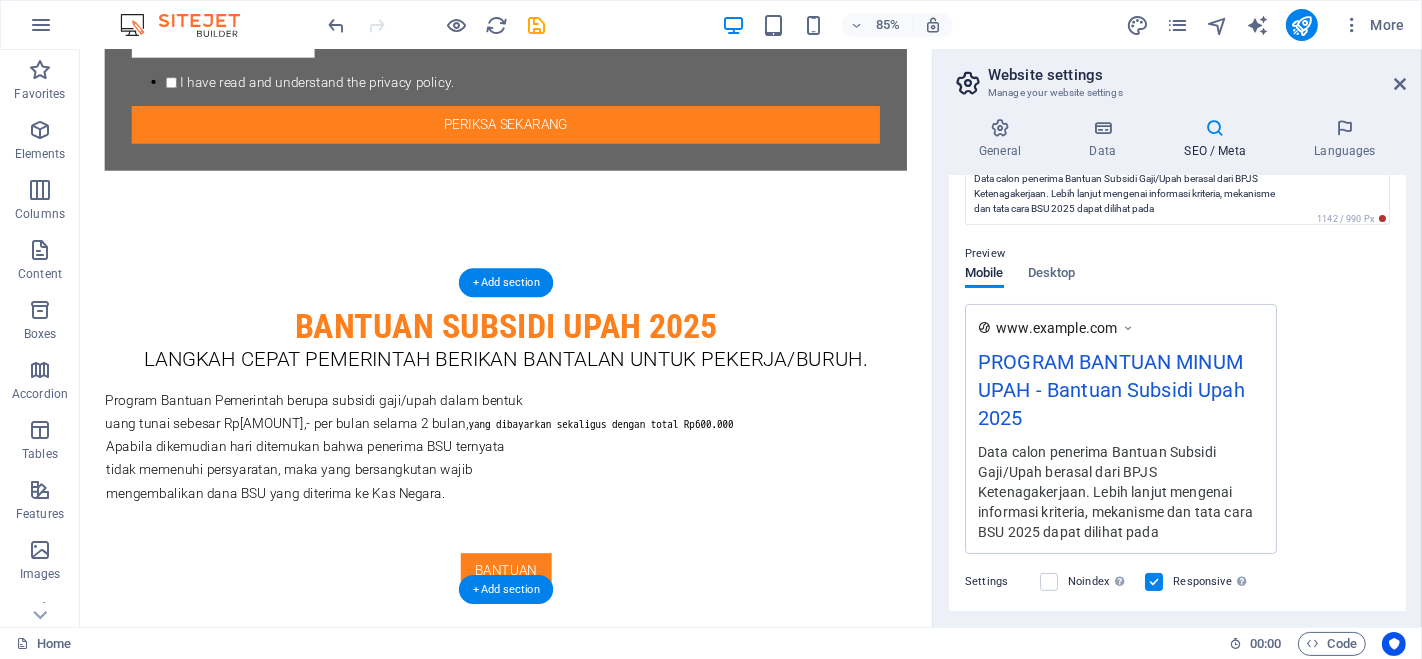 scroll, scrollTop: 1290, scrollLeft: 0, axis: vertical 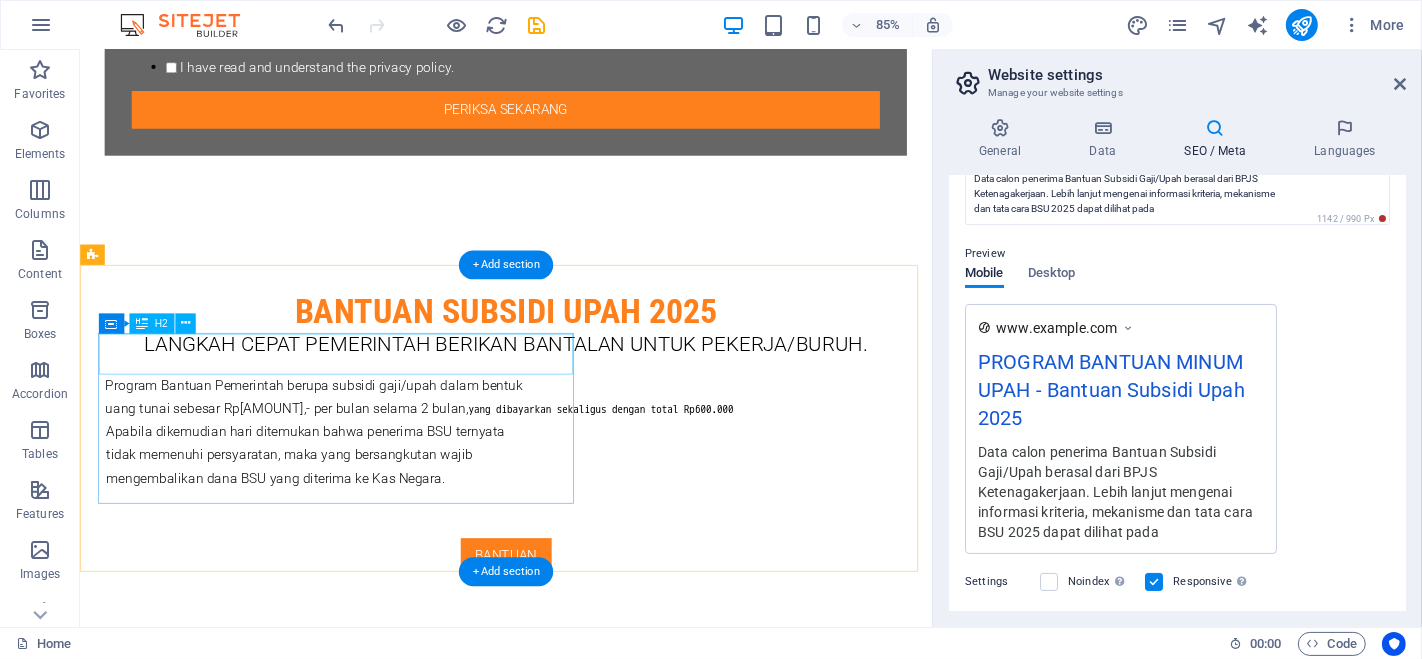 click on "Register Now" at bounding box center (567, 1691) 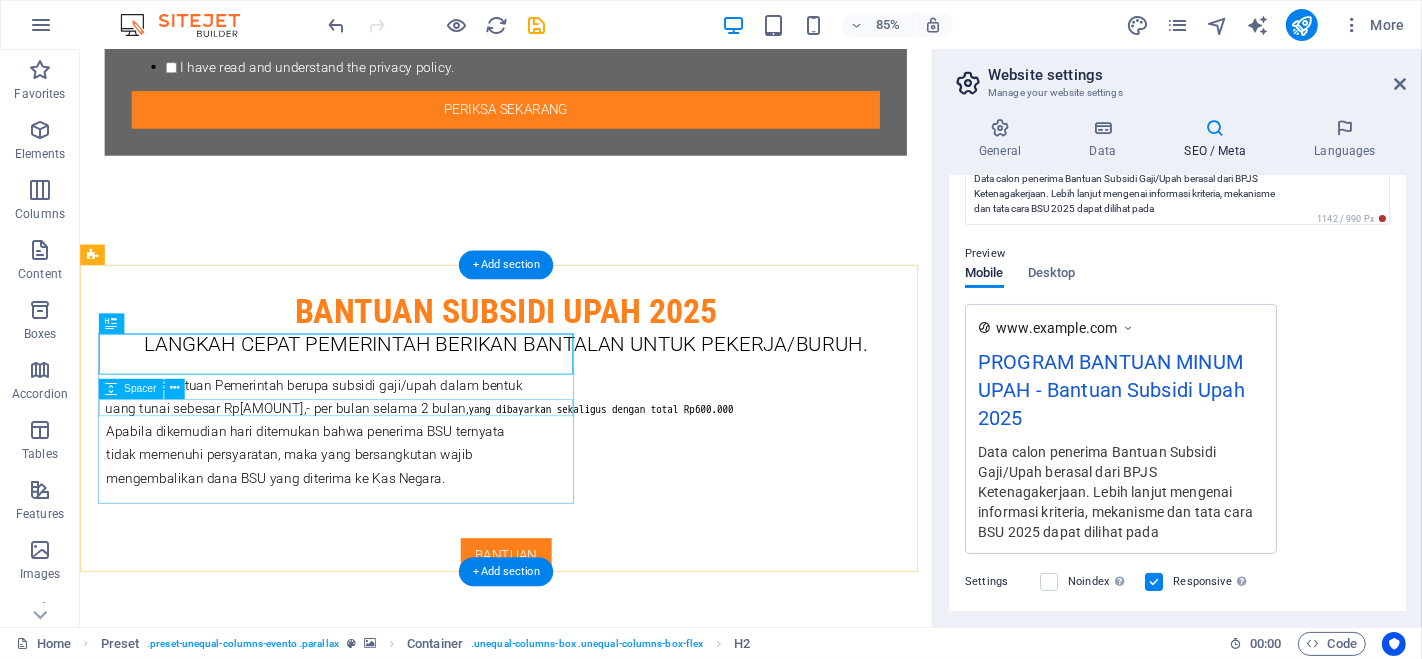 click at bounding box center (567, 1753) 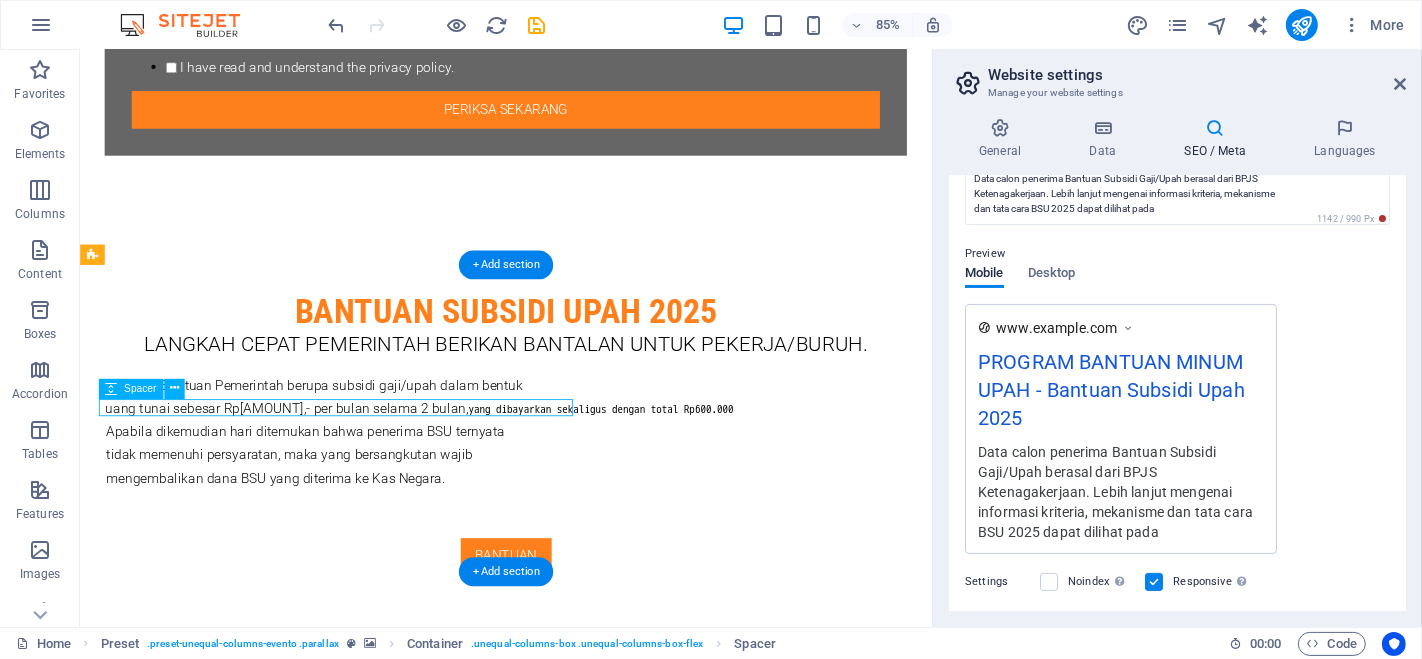 click at bounding box center (567, 1753) 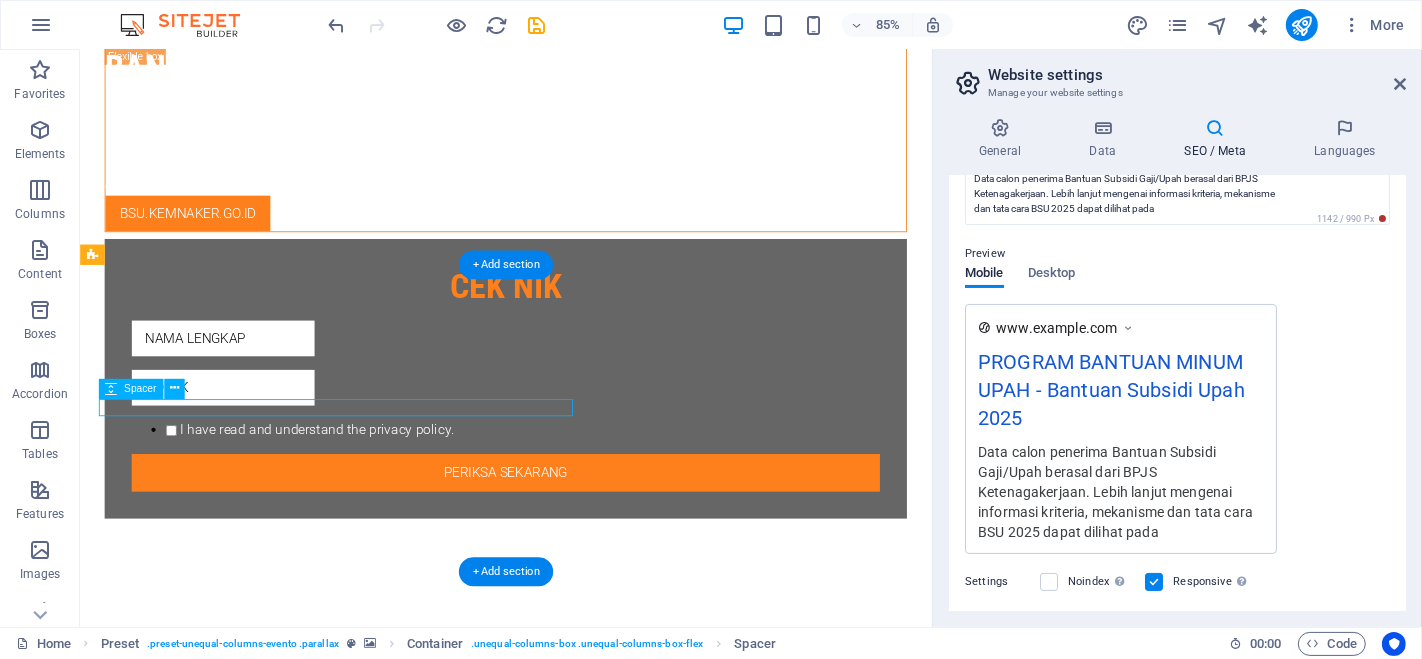 scroll, scrollTop: 1040, scrollLeft: 0, axis: vertical 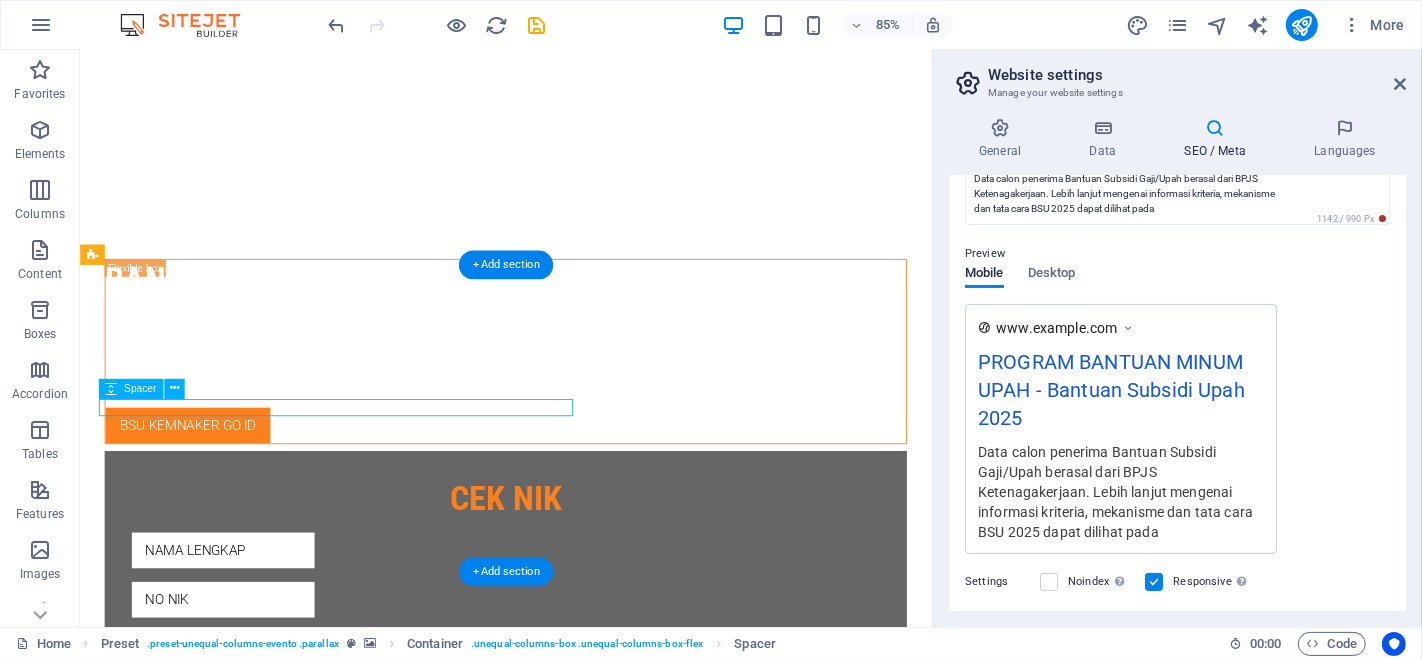 select on "px" 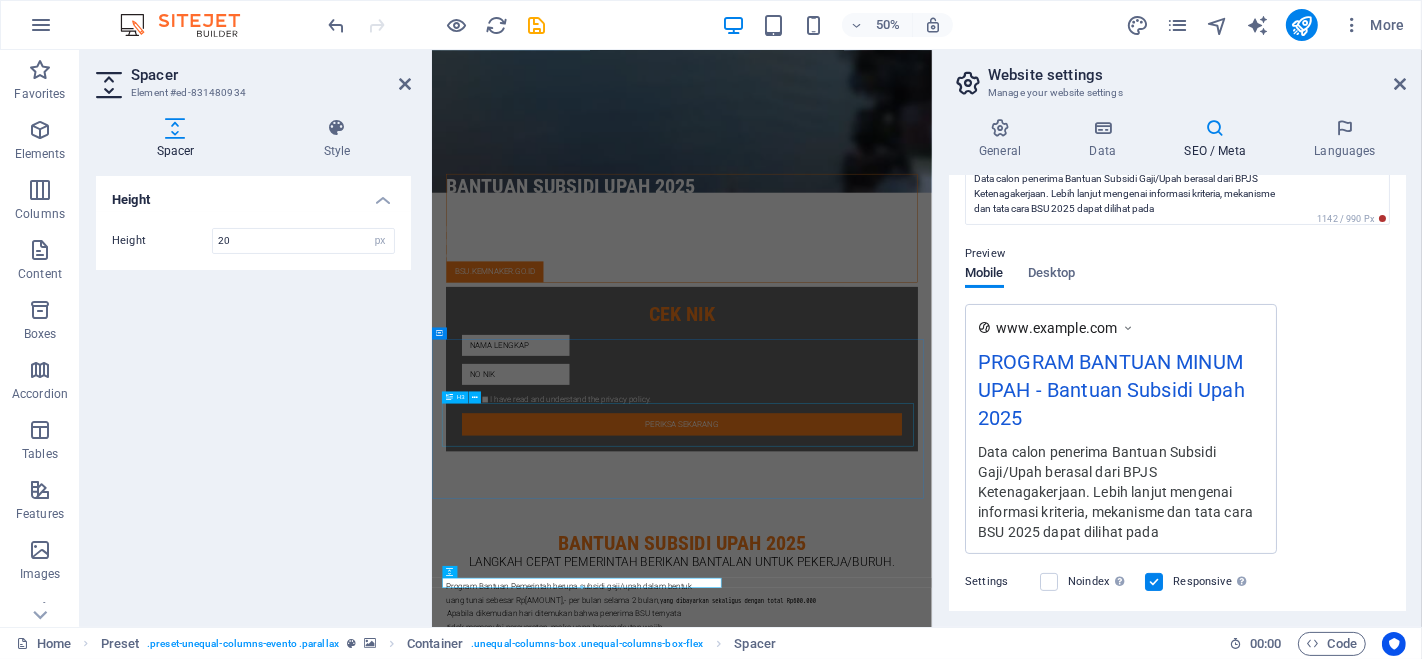 click on "Bagi Anda yang memenuhi syarat dan memiliki rekening Bank Himbara (BRI, BNI, Mandiri, BTN) dan Bank SyariahIndonesia maka dana BSU 2025 akan langsung ditransfer ke rekening Anda." at bounding box center (931, 1594) 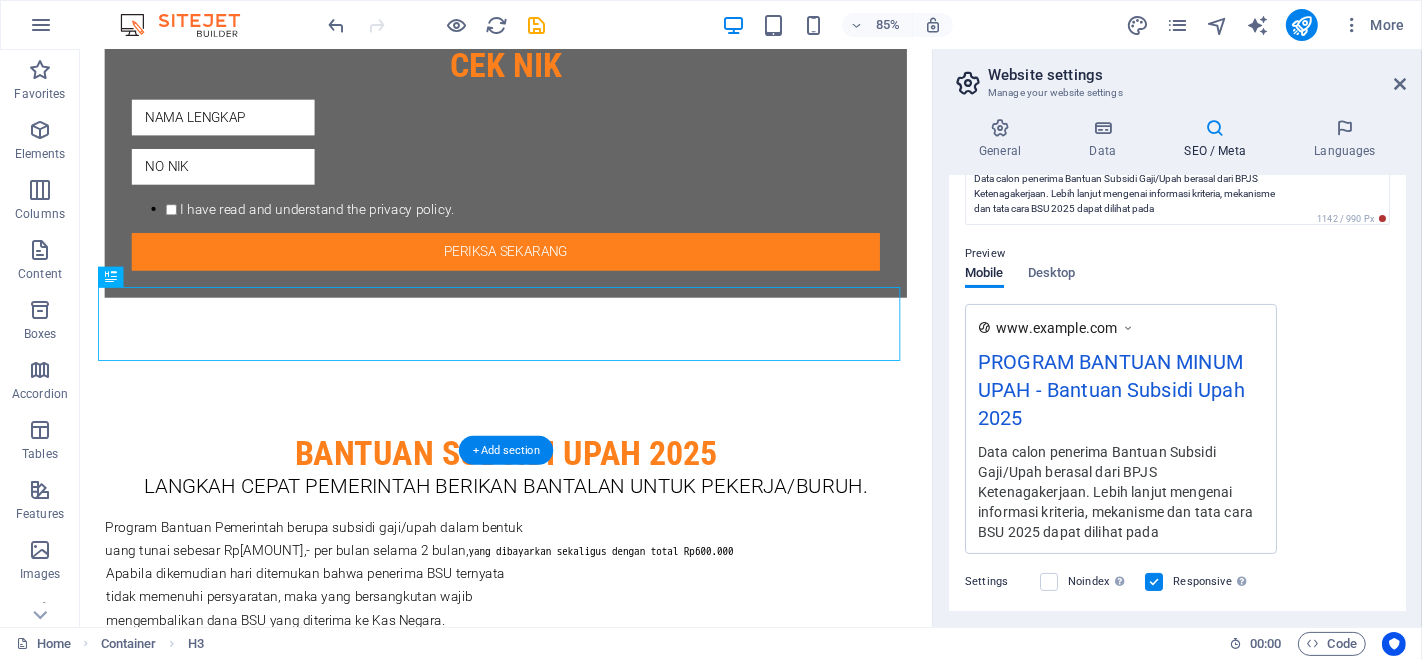 scroll, scrollTop: 1262, scrollLeft: 0, axis: vertical 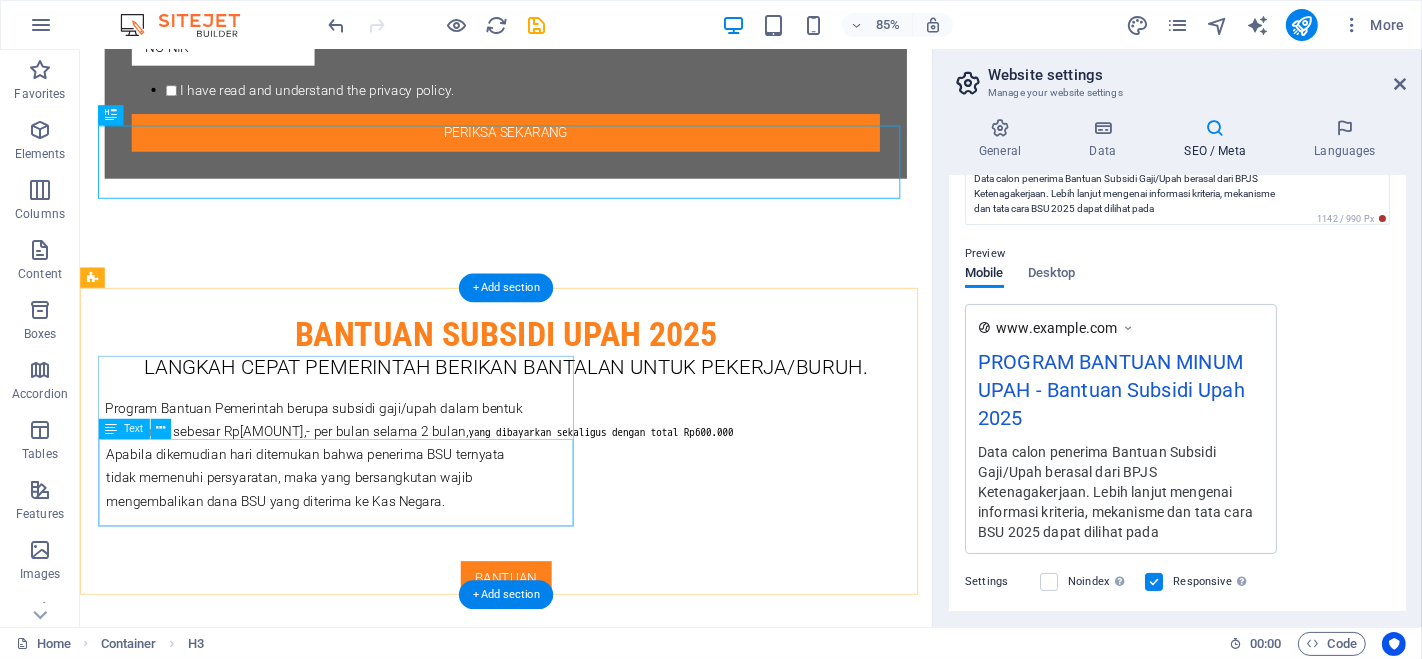 click on "Lorem ipsum dolor sit amet, consectetur adipisicing elit. Laborum, deleniti, obcaecati eum vitae esse dolorum numquam magnam non dicta saepe? Hic, eveniet, blanditiis, quis esse placeat corporis cum dolores autem officia porro tempore modi ut iusto." at bounding box center (567, 1816) 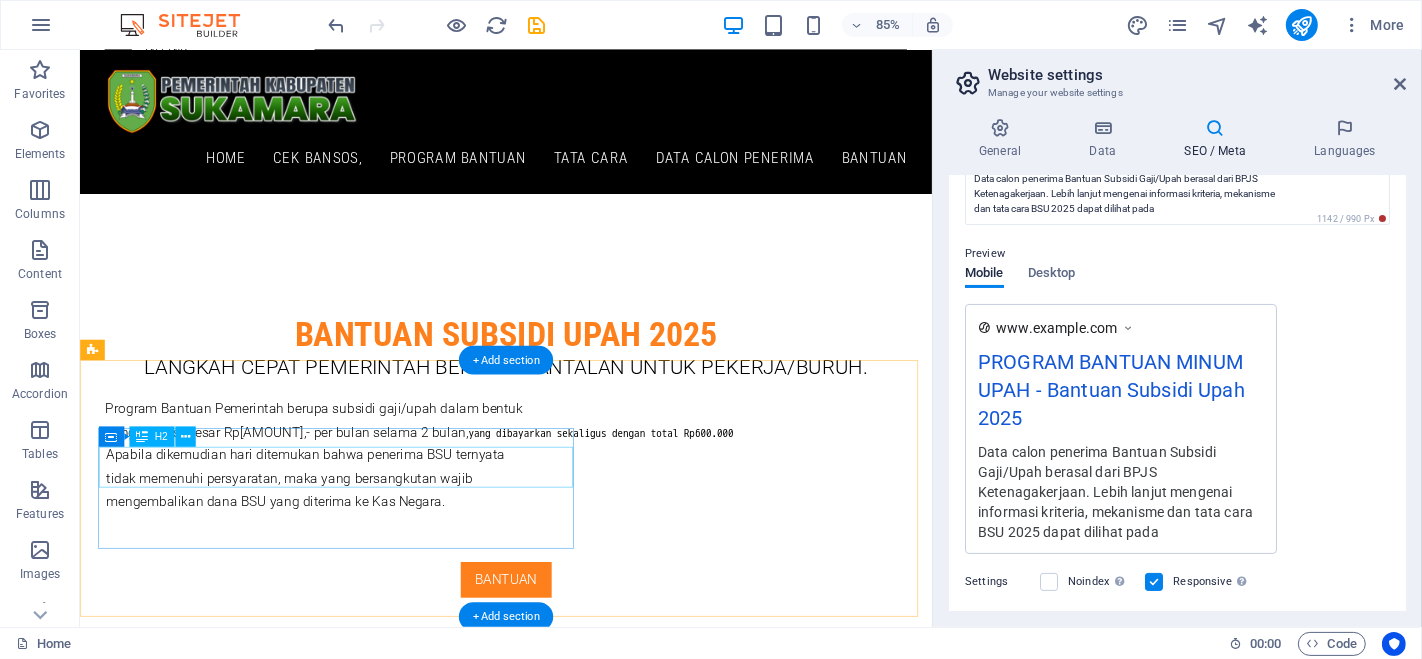 scroll, scrollTop: 1178, scrollLeft: 0, axis: vertical 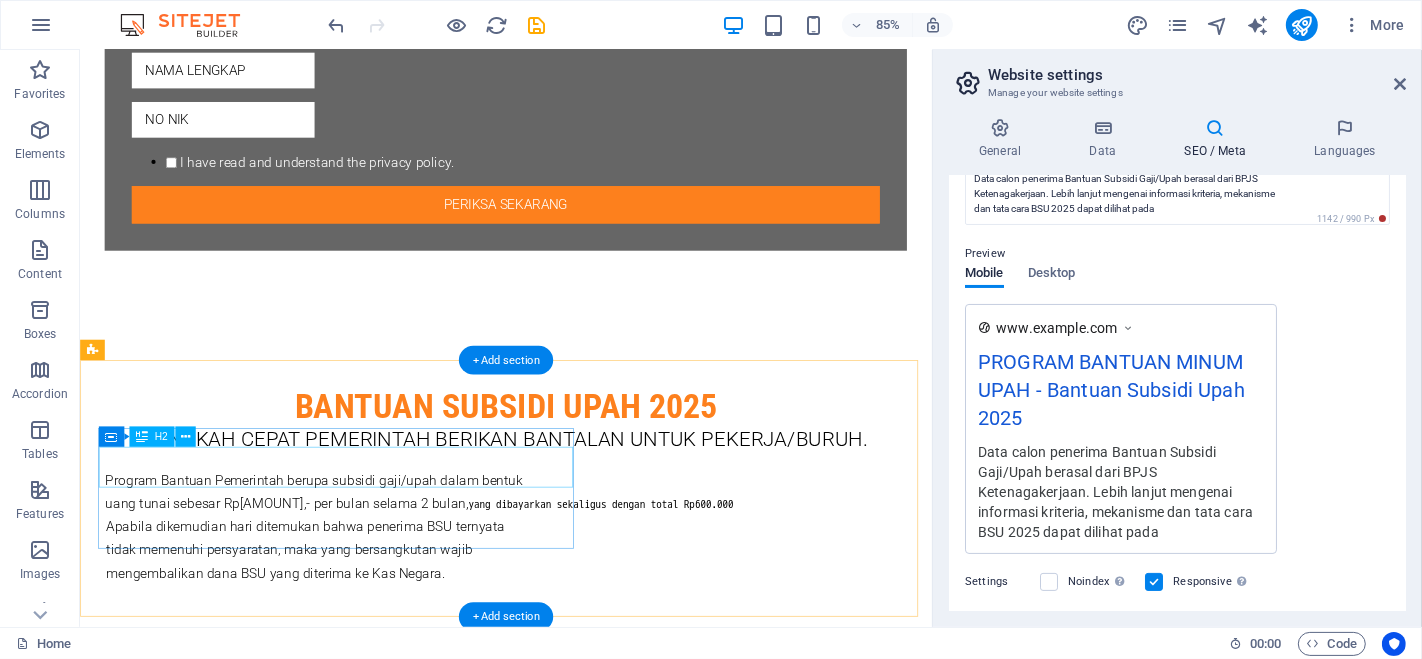 click on "Register Now" at bounding box center (567, 1774) 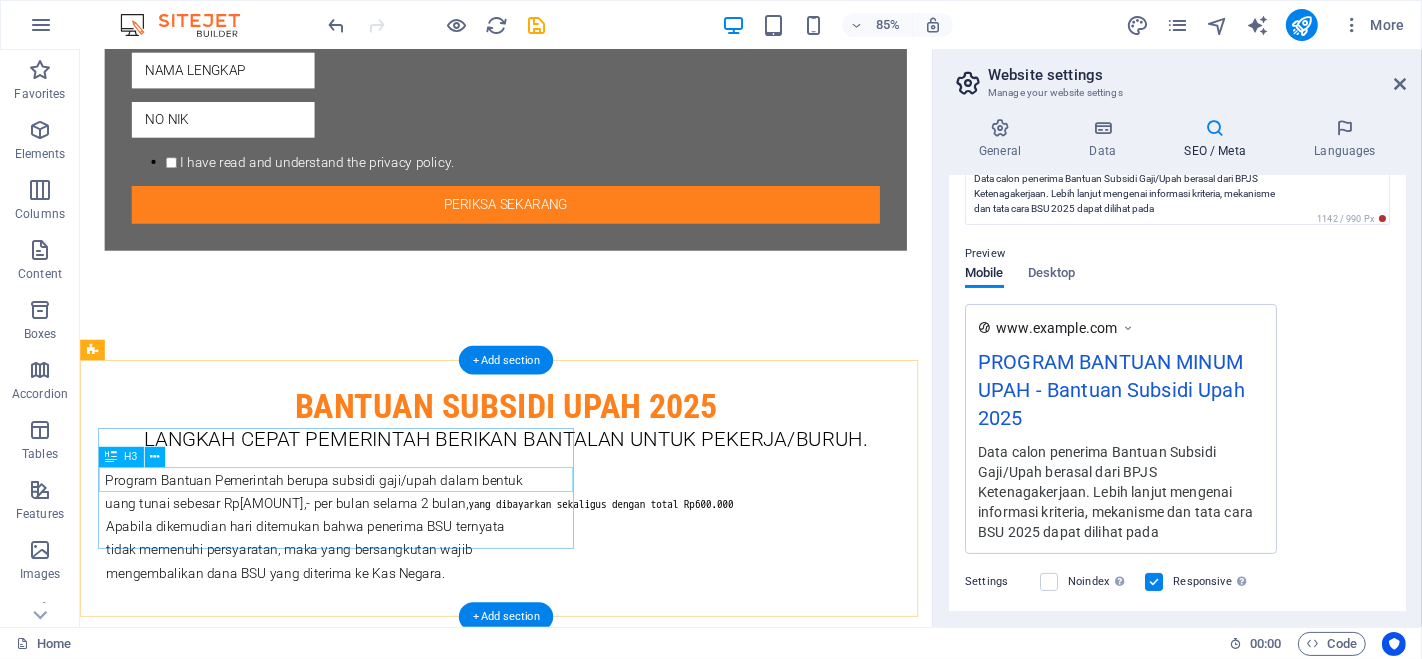 click on "Lorem ipsum dolor sit amet" at bounding box center (567, 1764) 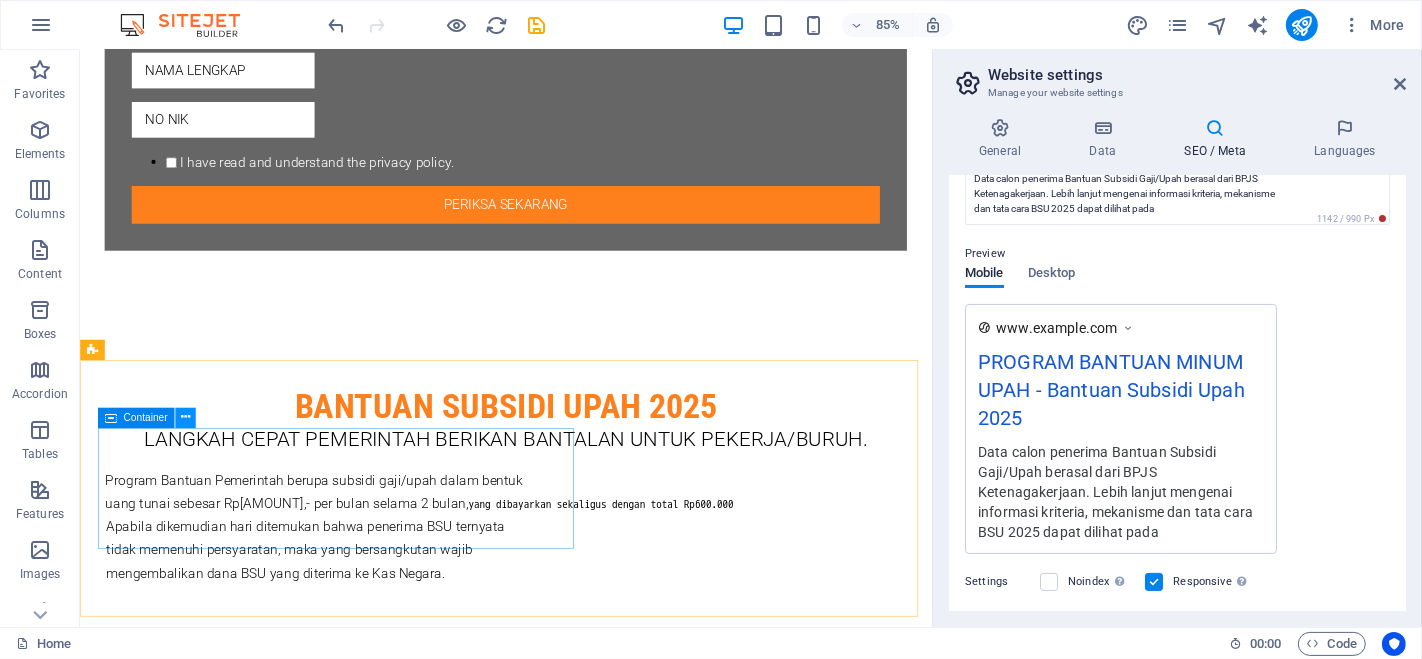 click at bounding box center (185, 418) 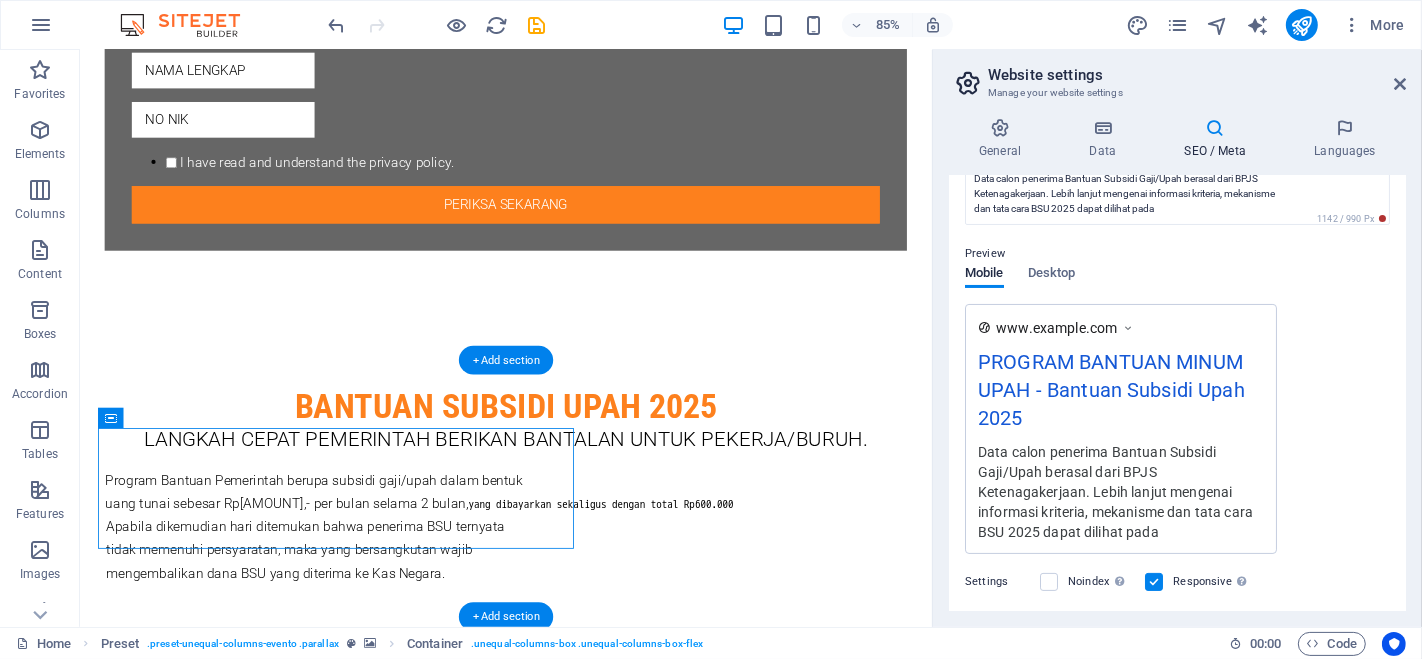 click at bounding box center (580, 1240) 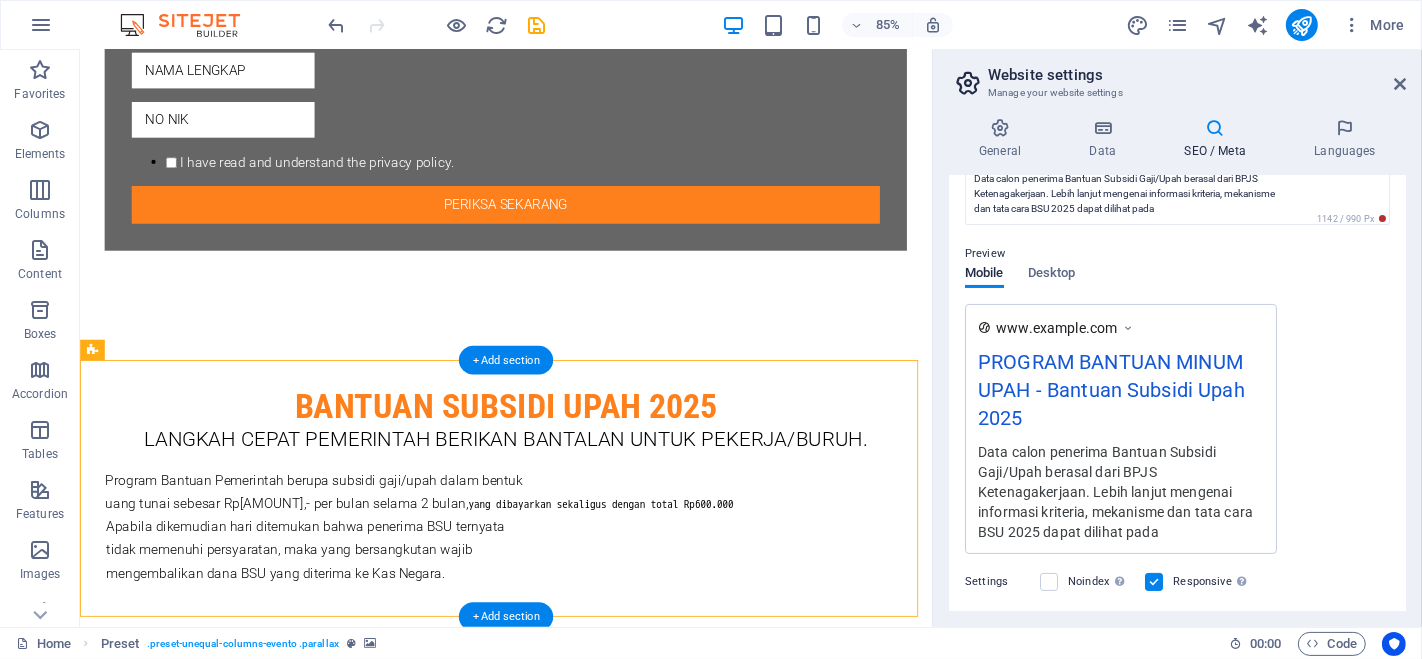 click at bounding box center [580, 1240] 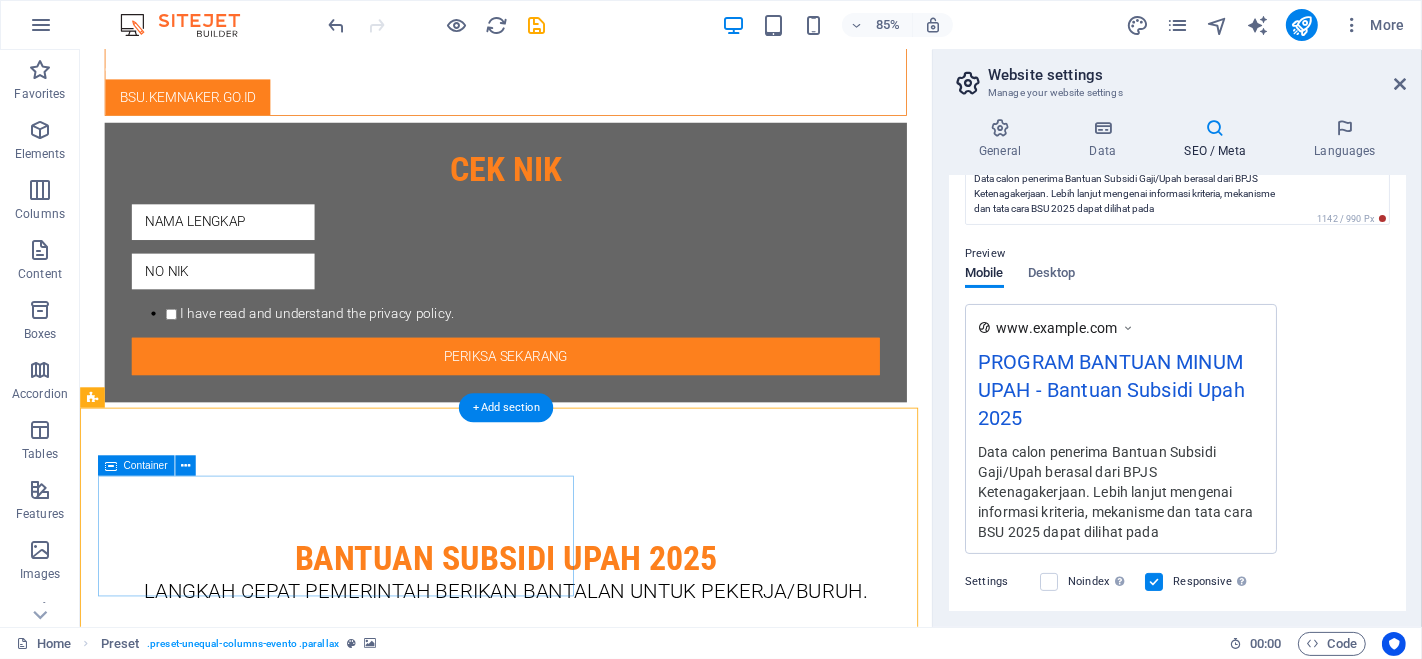 scroll, scrollTop: 1178, scrollLeft: 0, axis: vertical 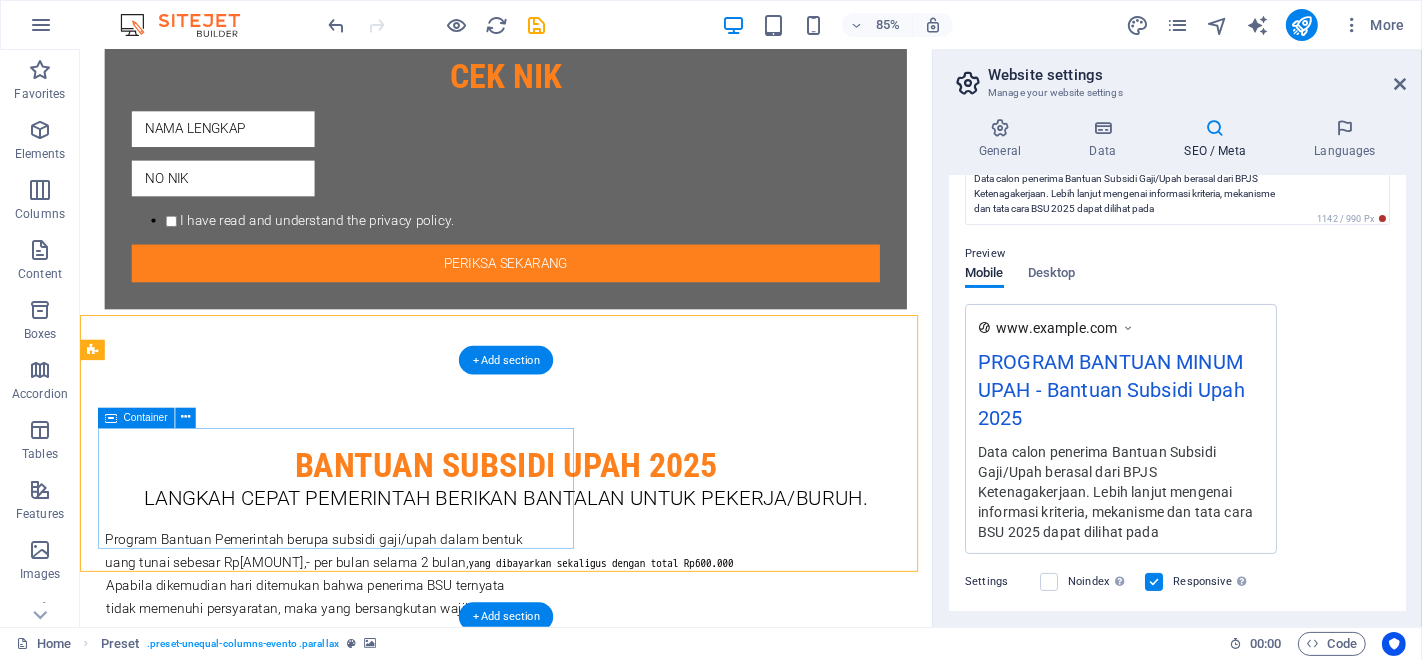 click at bounding box center (567, 1829) 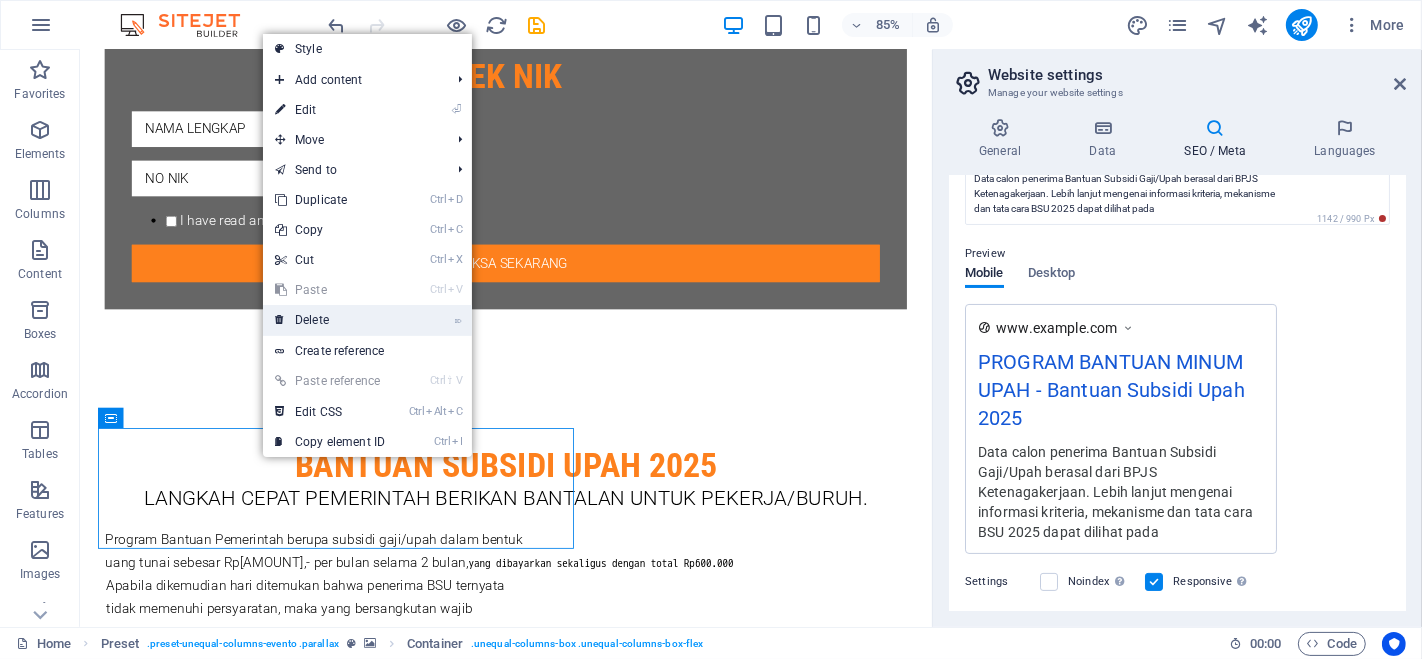 click on "⌦  Delete" at bounding box center [330, 320] 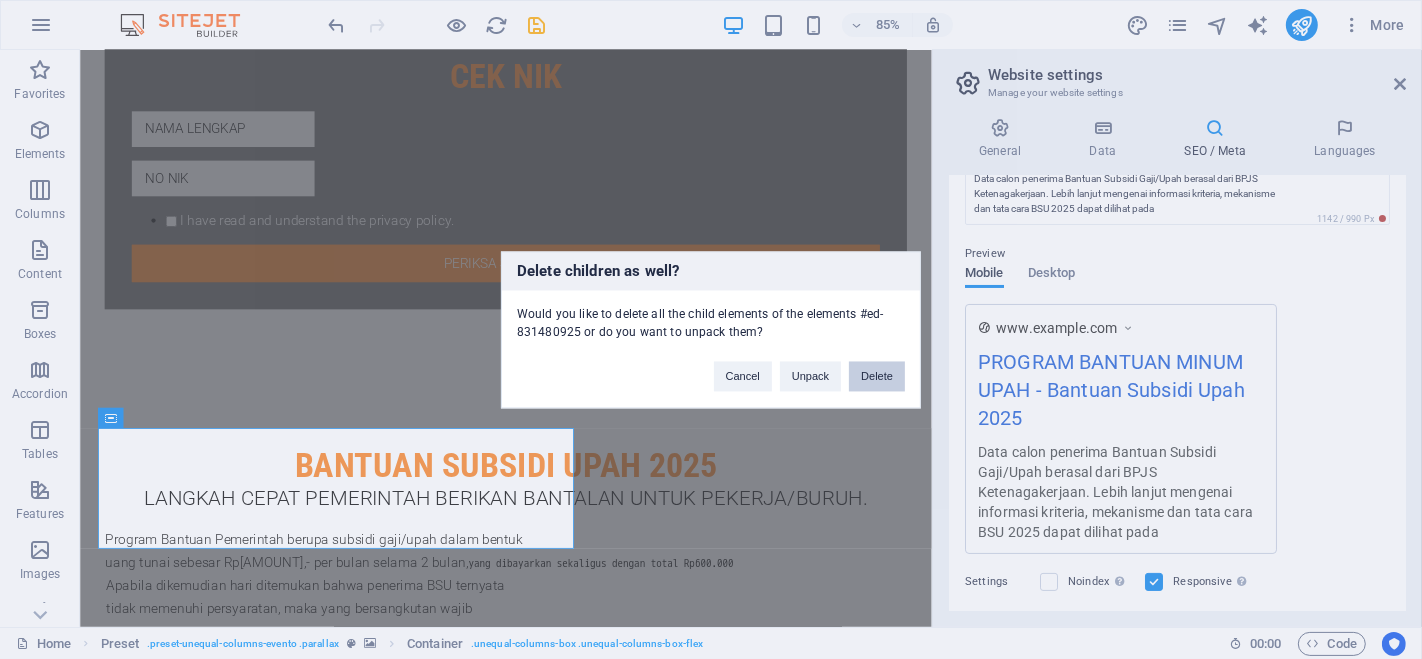 click on "Delete" at bounding box center (877, 376) 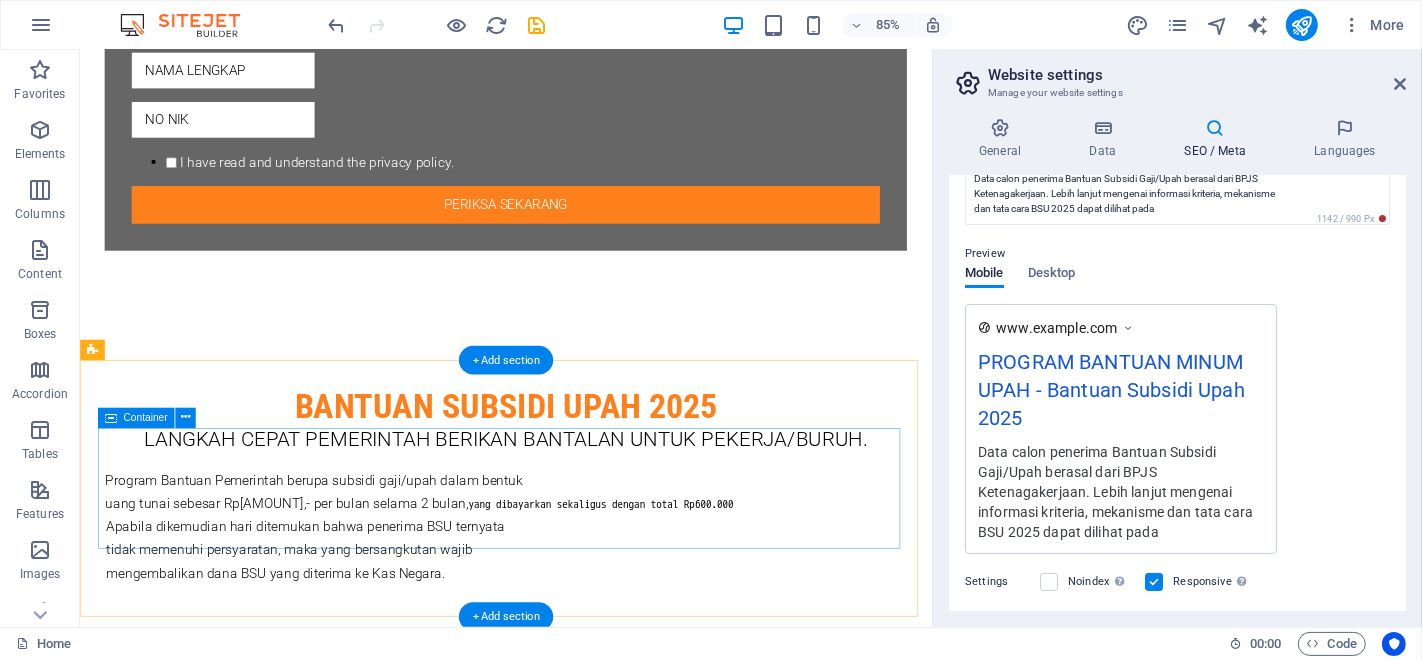 click on "Add elements" at bounding box center [508, 1850] 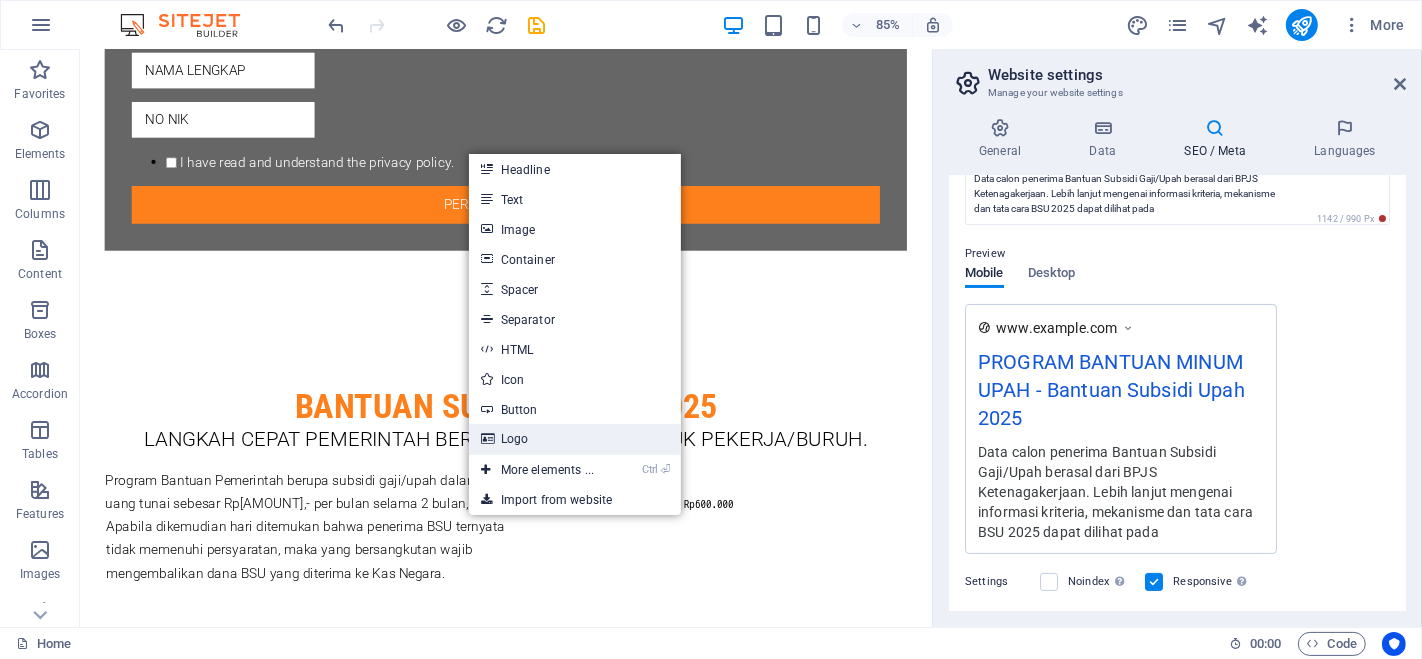 click on "Logo" at bounding box center (575, 439) 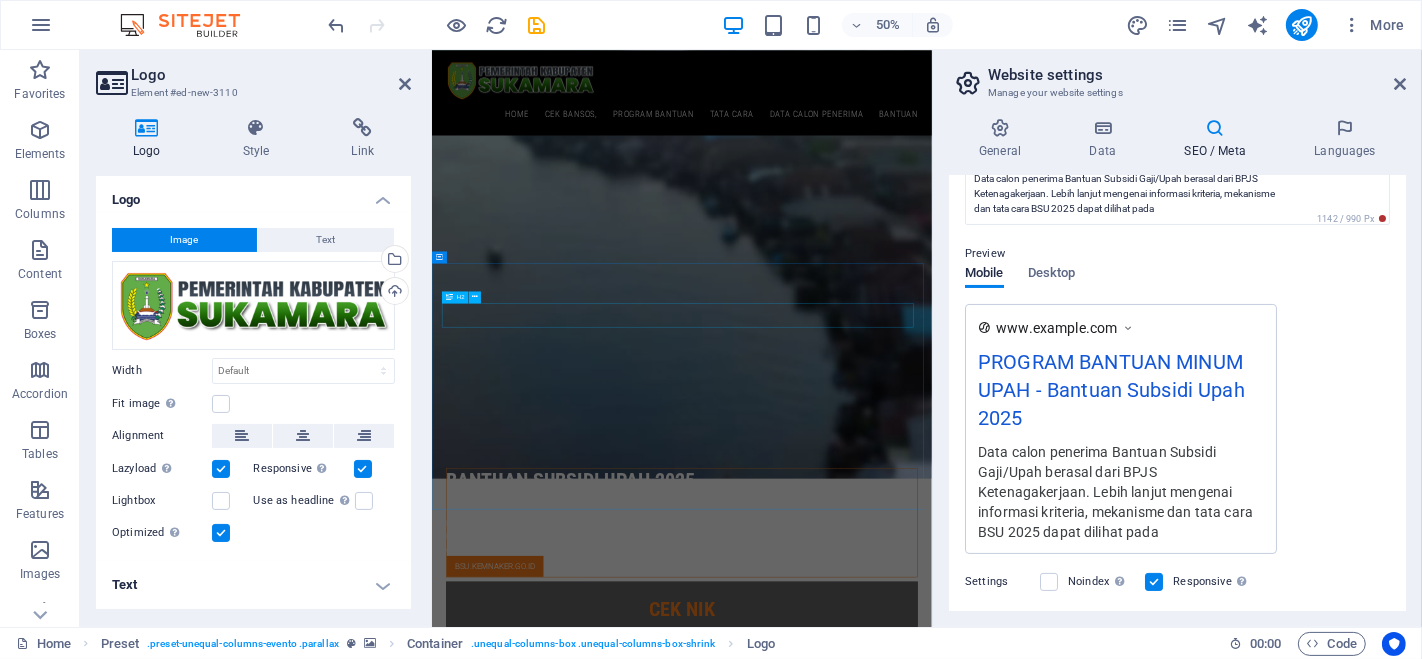 scroll, scrollTop: 421, scrollLeft: 0, axis: vertical 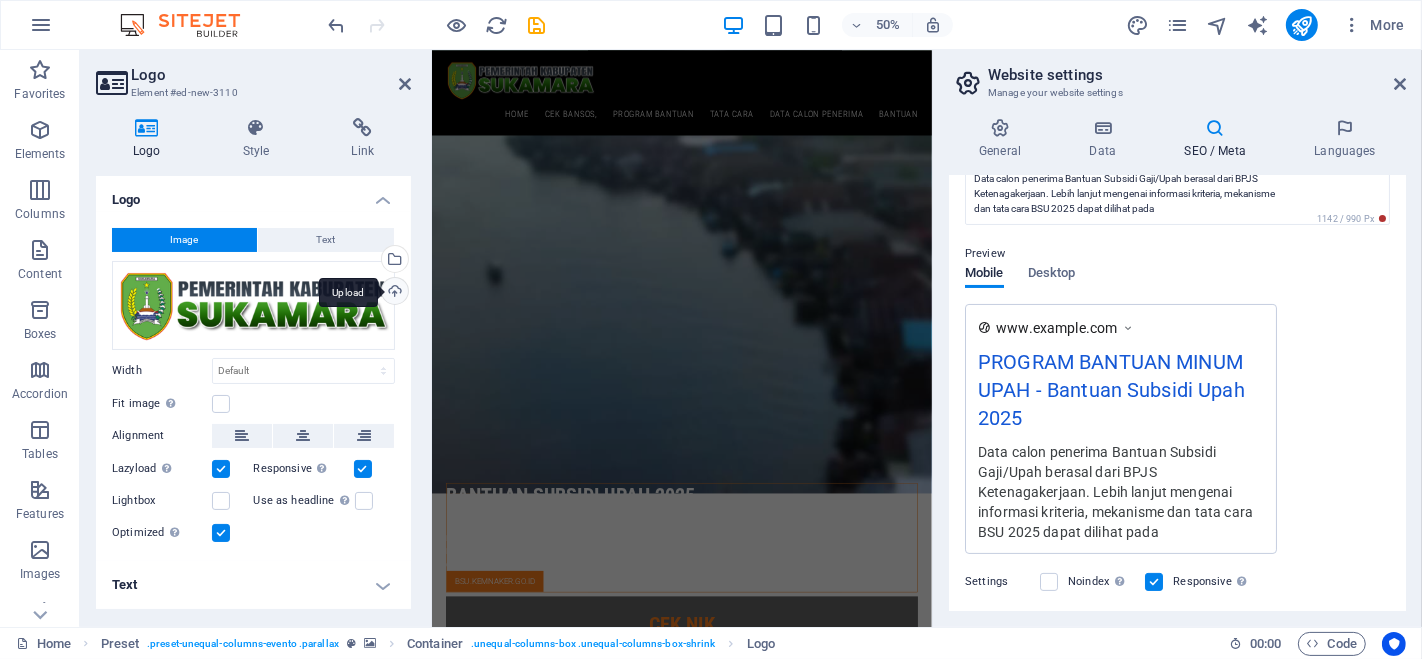 click on "Upload" at bounding box center [393, 293] 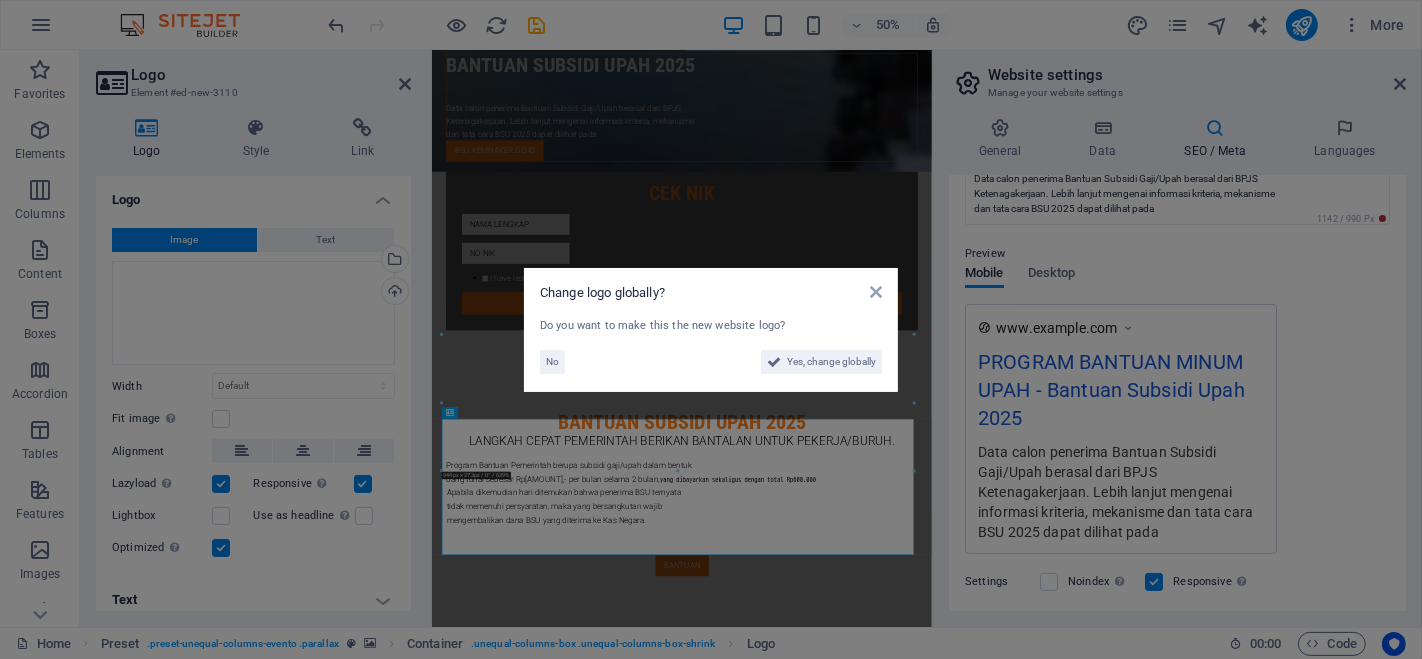 scroll, scrollTop: 904, scrollLeft: 0, axis: vertical 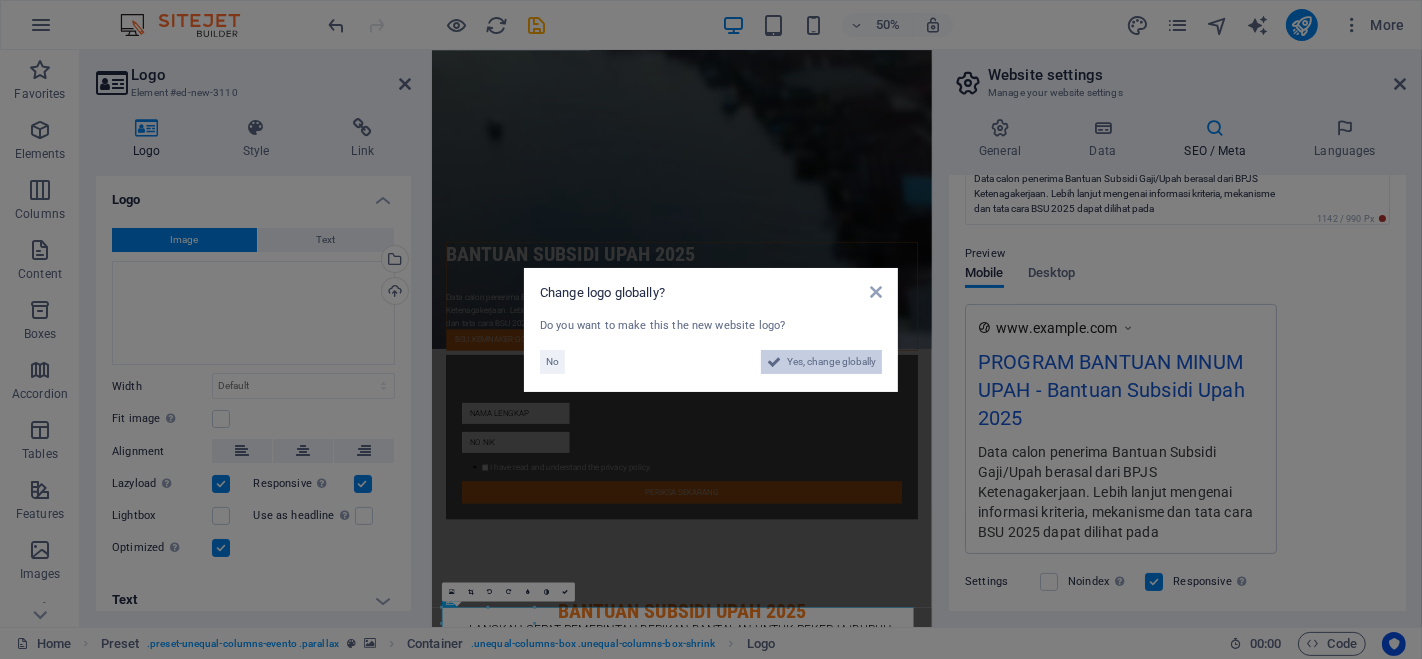click on "Yes, change globally" at bounding box center (831, 362) 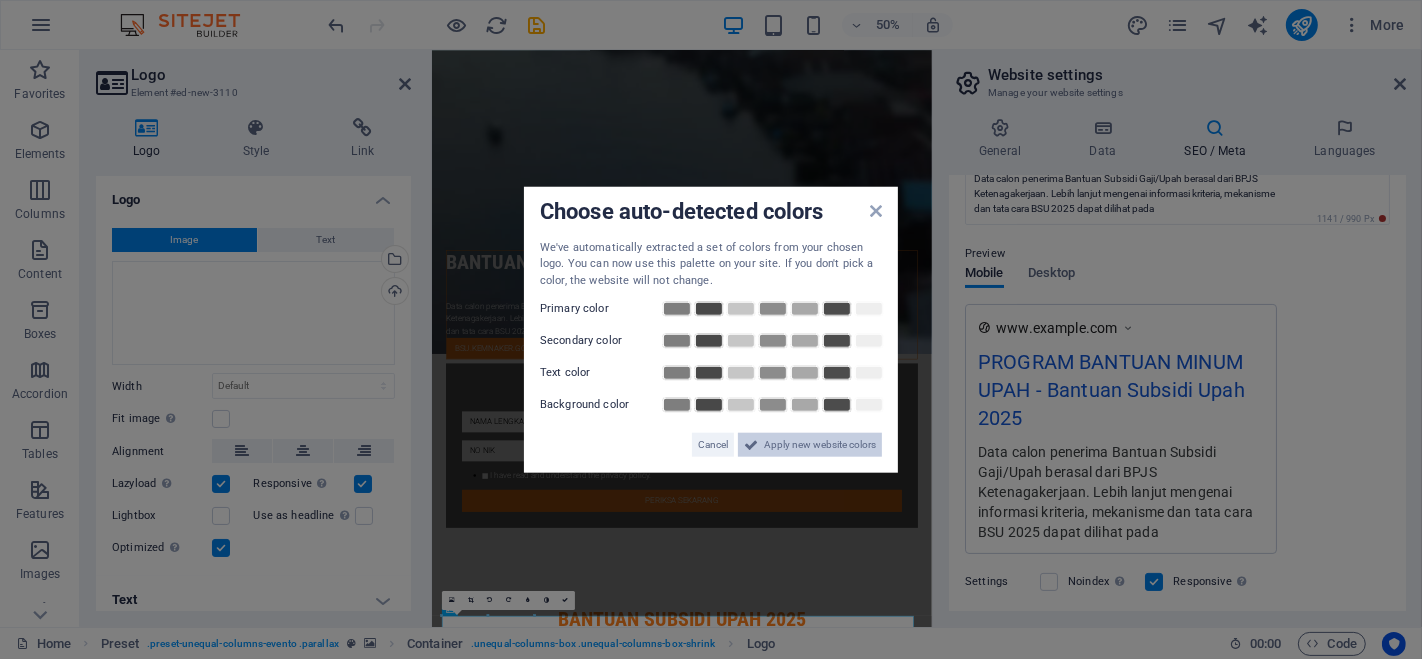 click on "Apply new website colors" at bounding box center [820, 445] 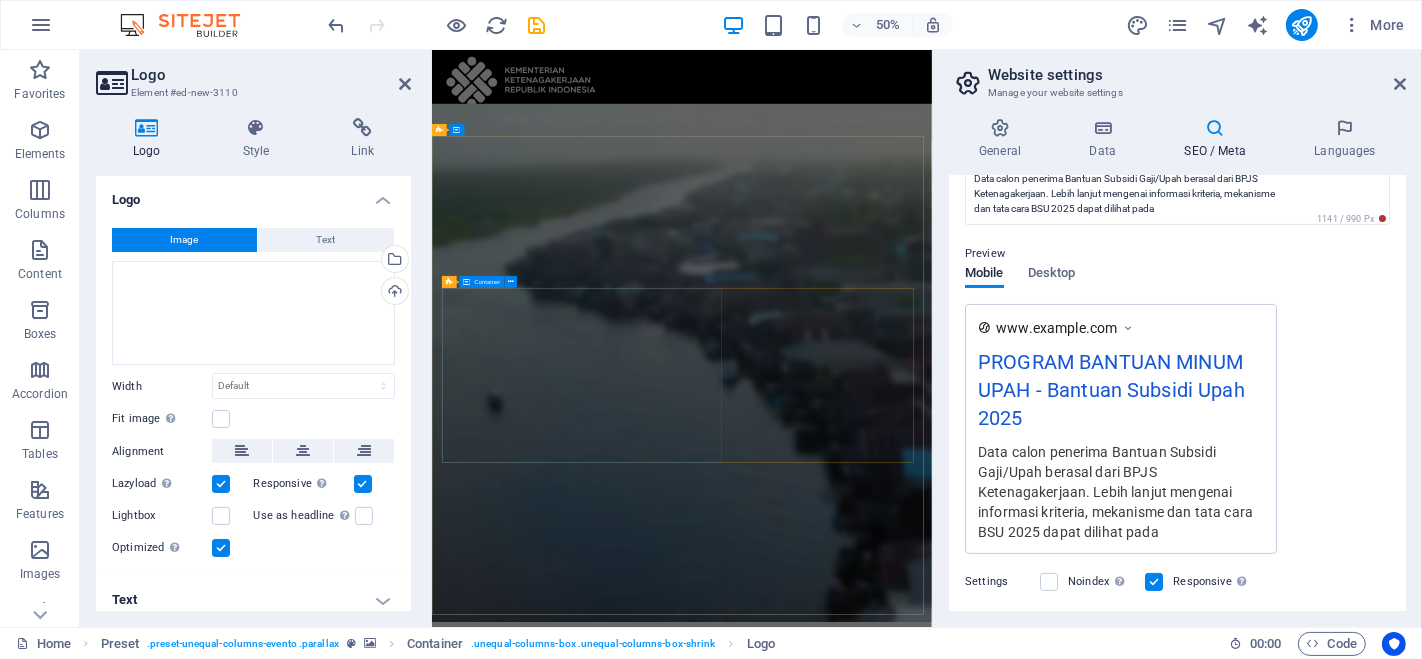 scroll, scrollTop: 0, scrollLeft: 0, axis: both 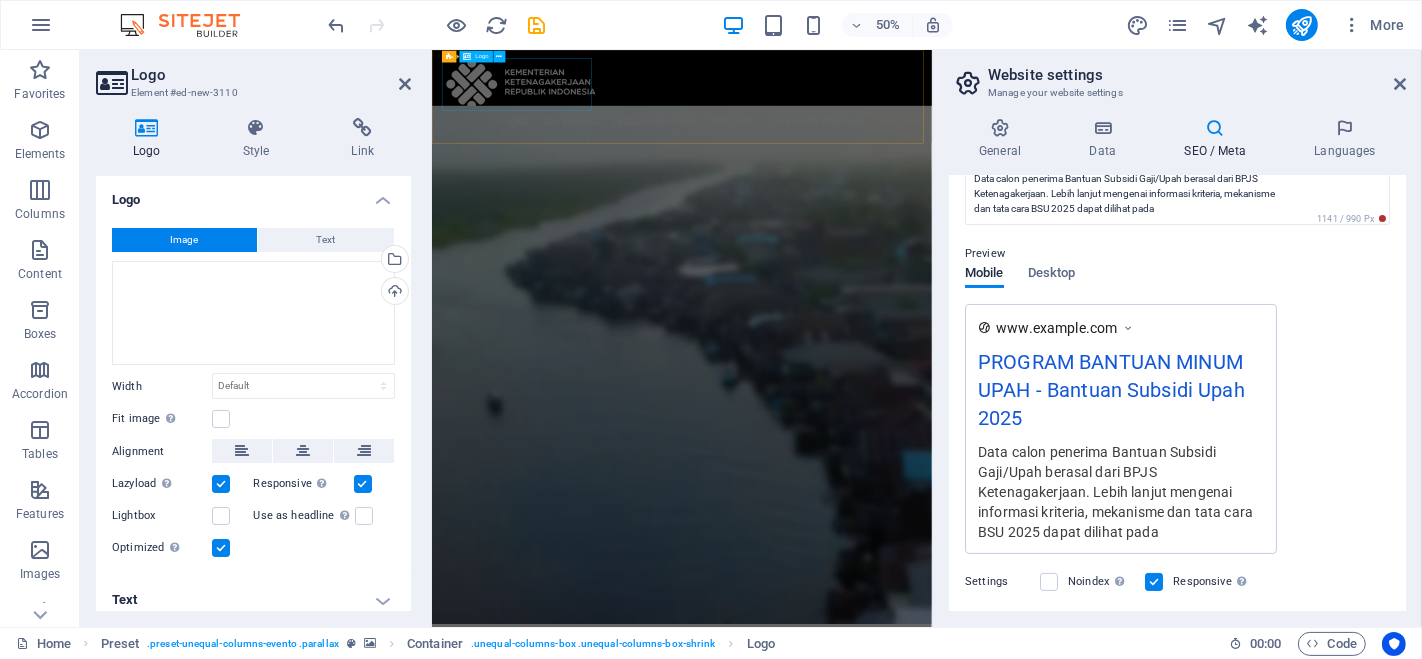 click at bounding box center (931, 118) 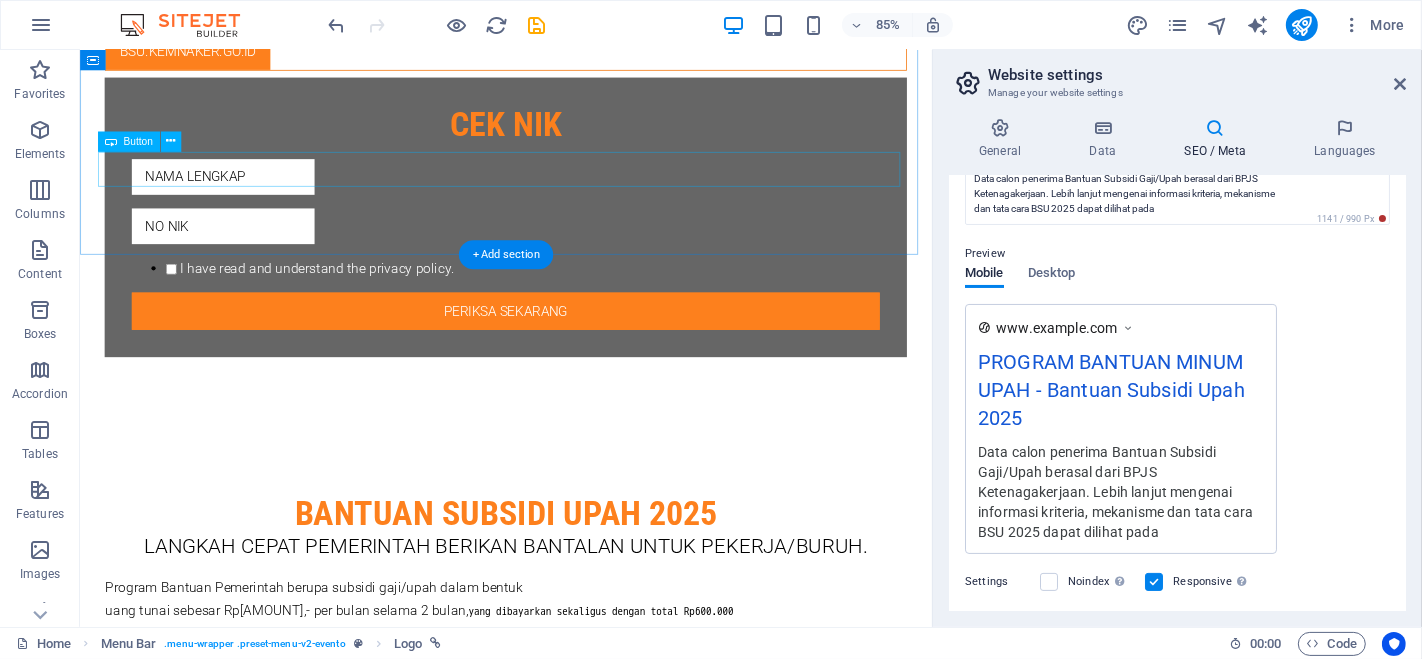 scroll, scrollTop: 1171, scrollLeft: 0, axis: vertical 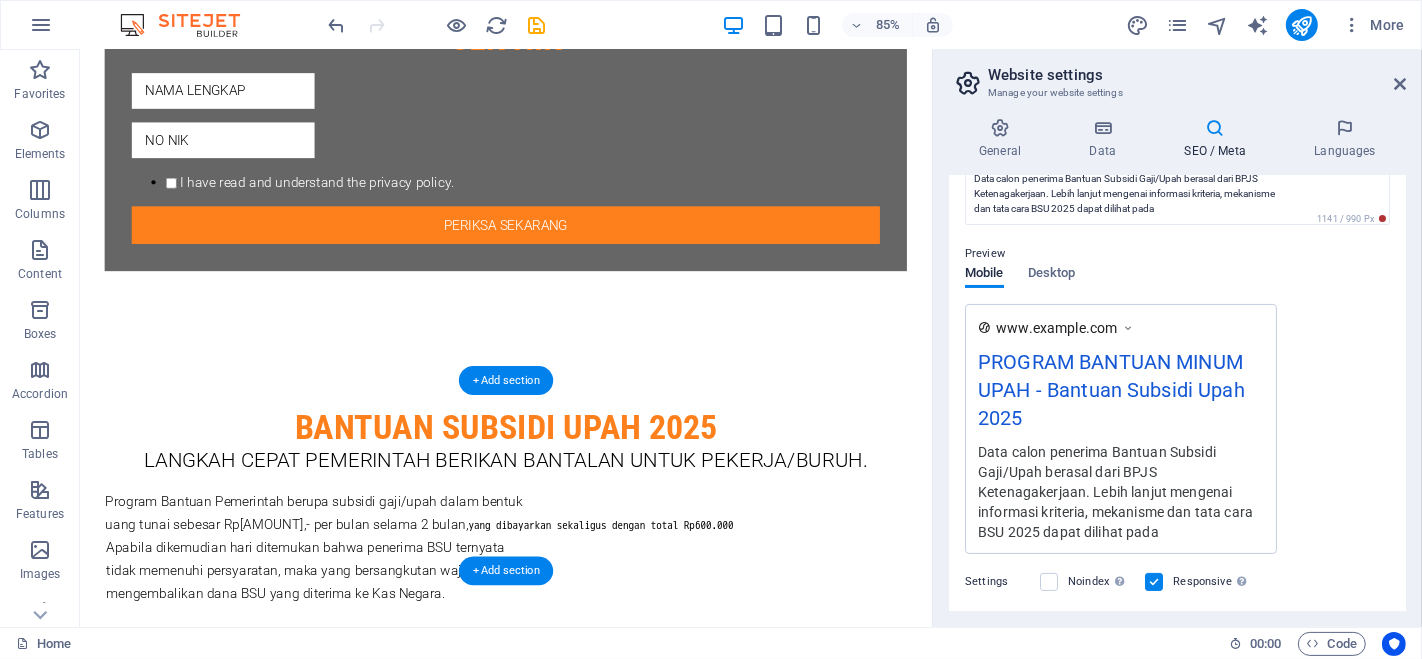 click at bounding box center [580, 1233] 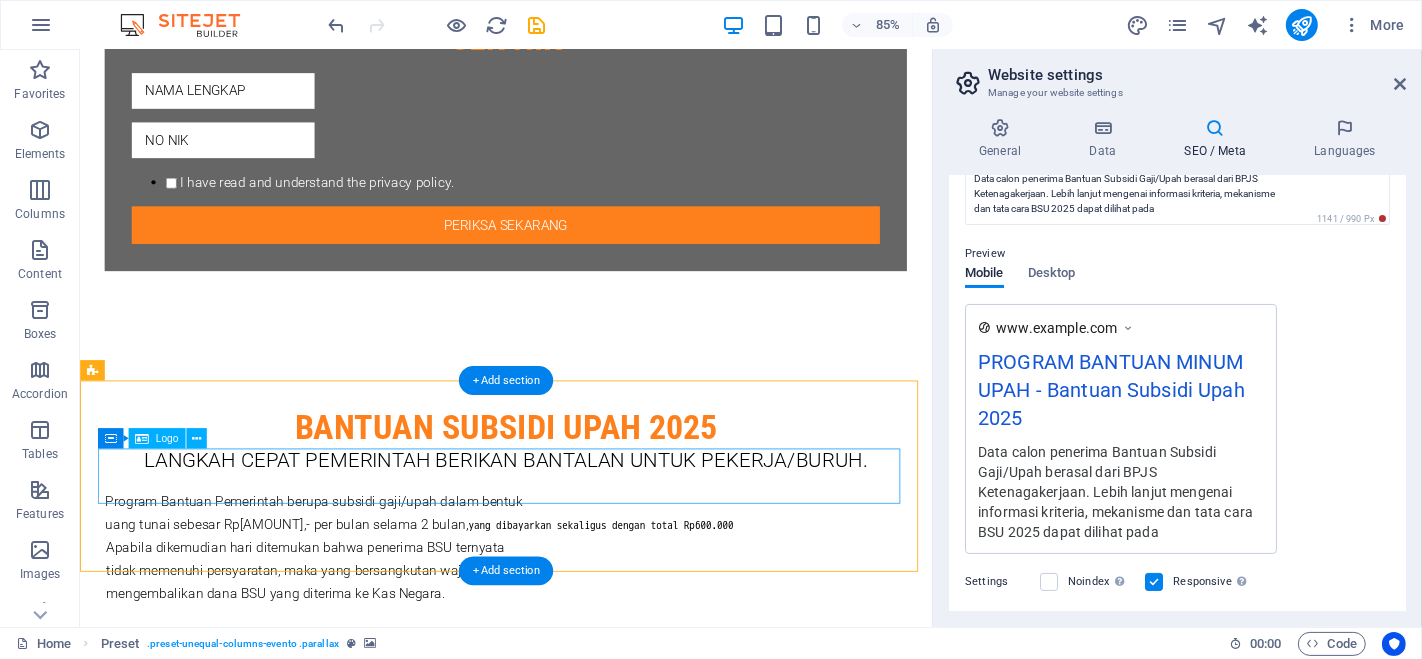click at bounding box center [567, 1766] 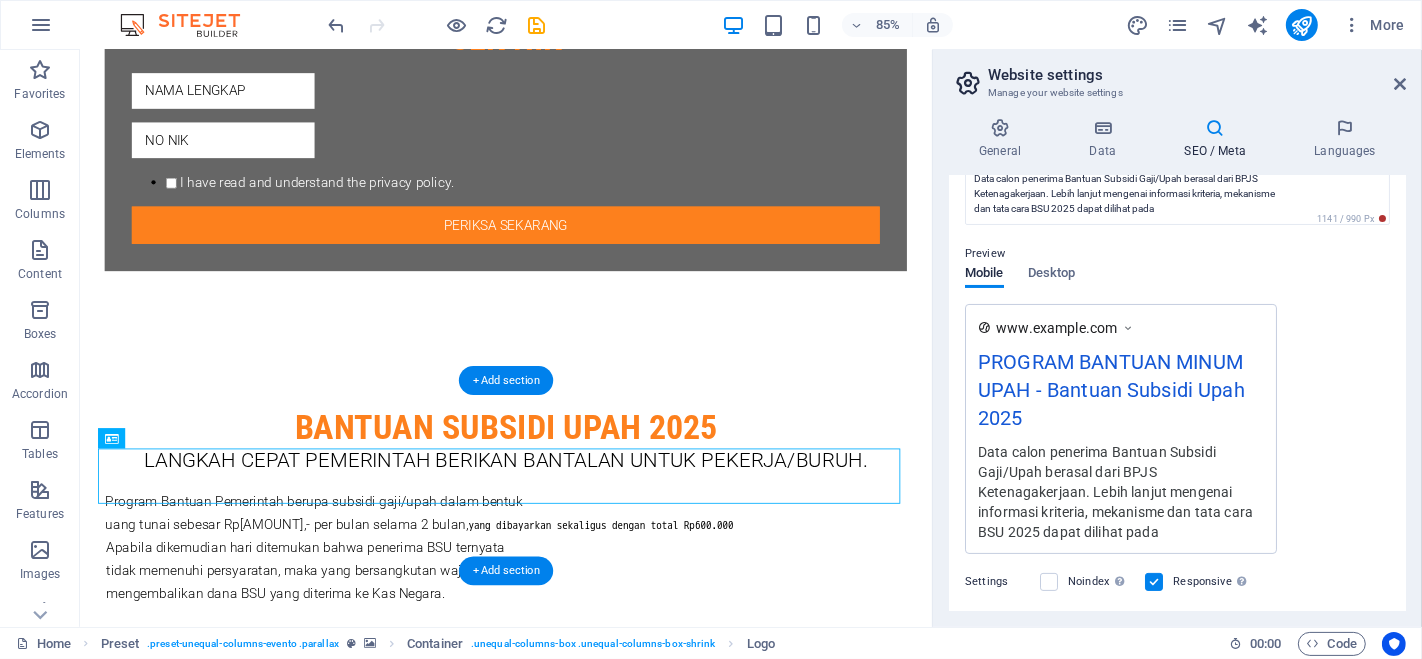 click at bounding box center (580, 1233) 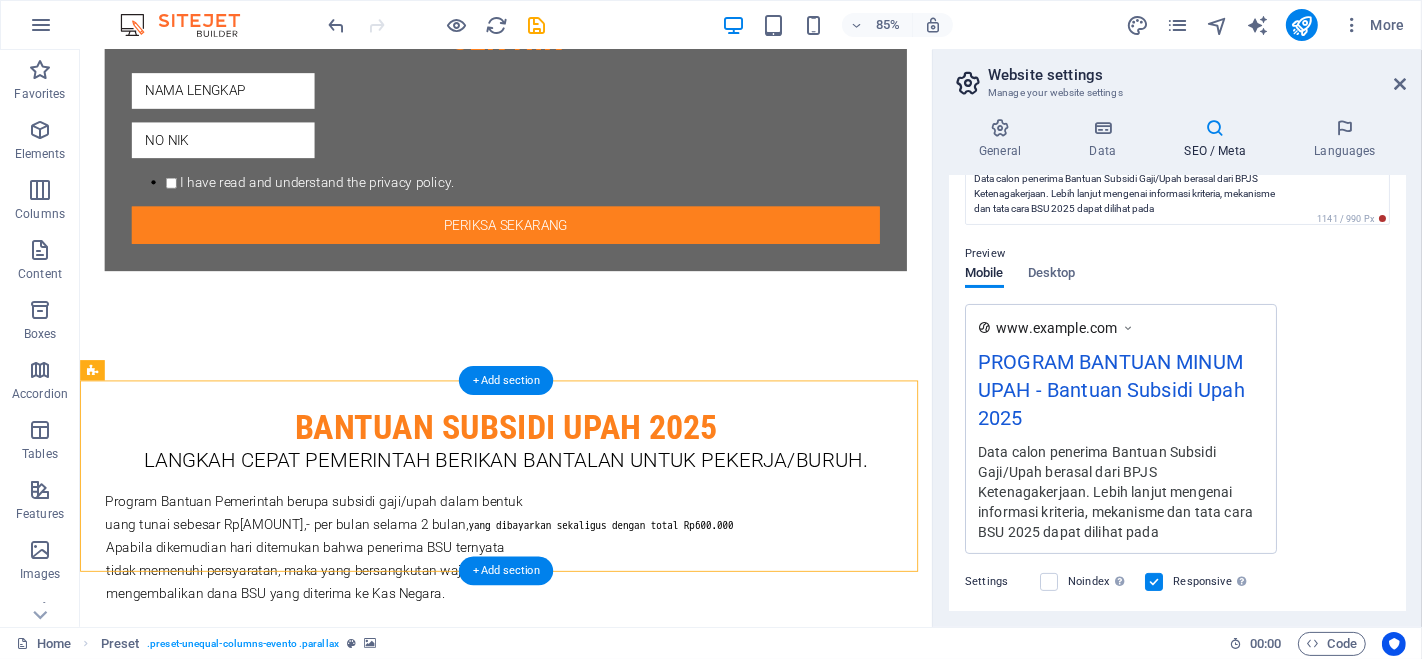 click at bounding box center [580, 1233] 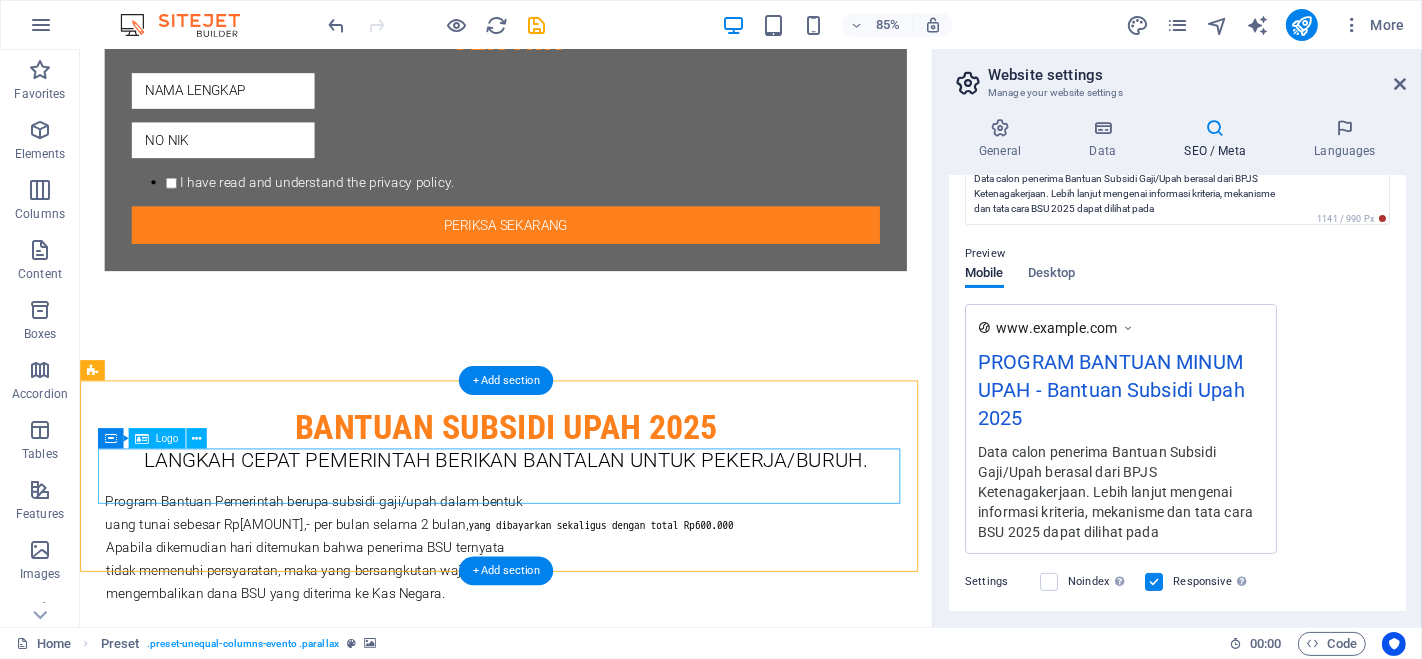 click at bounding box center [567, 1766] 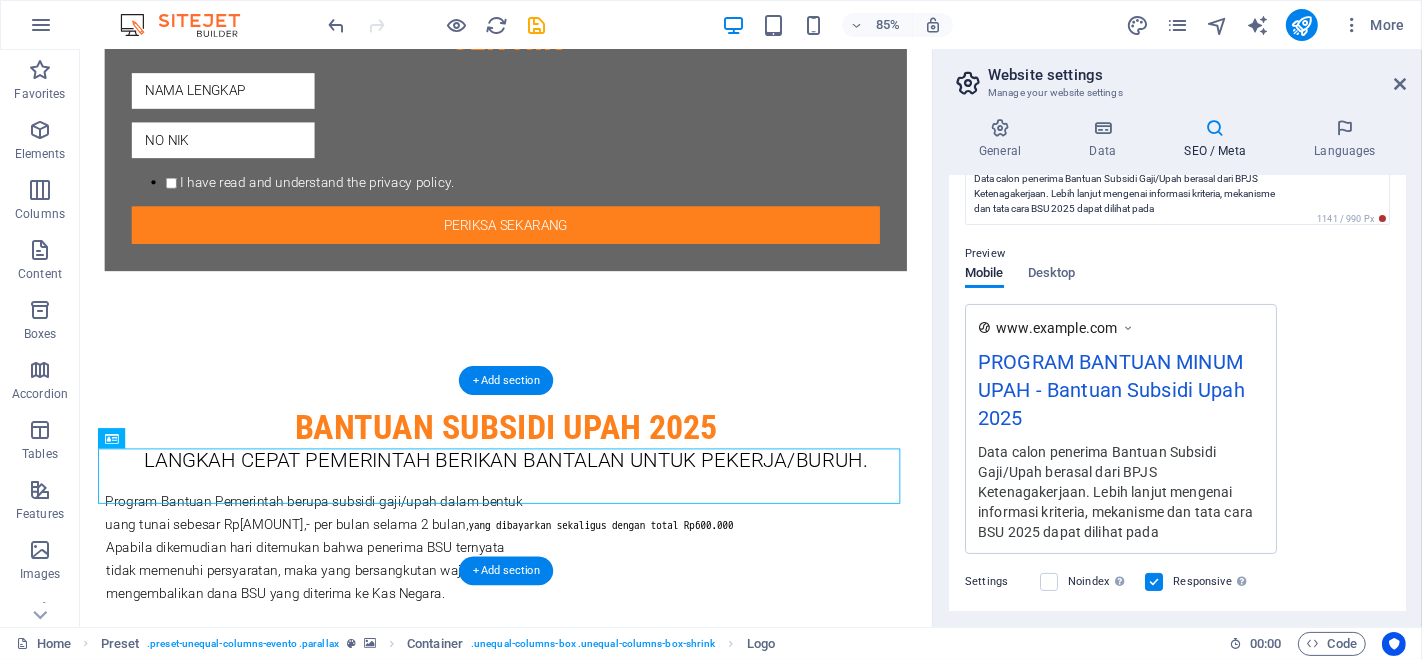 click at bounding box center (580, 1233) 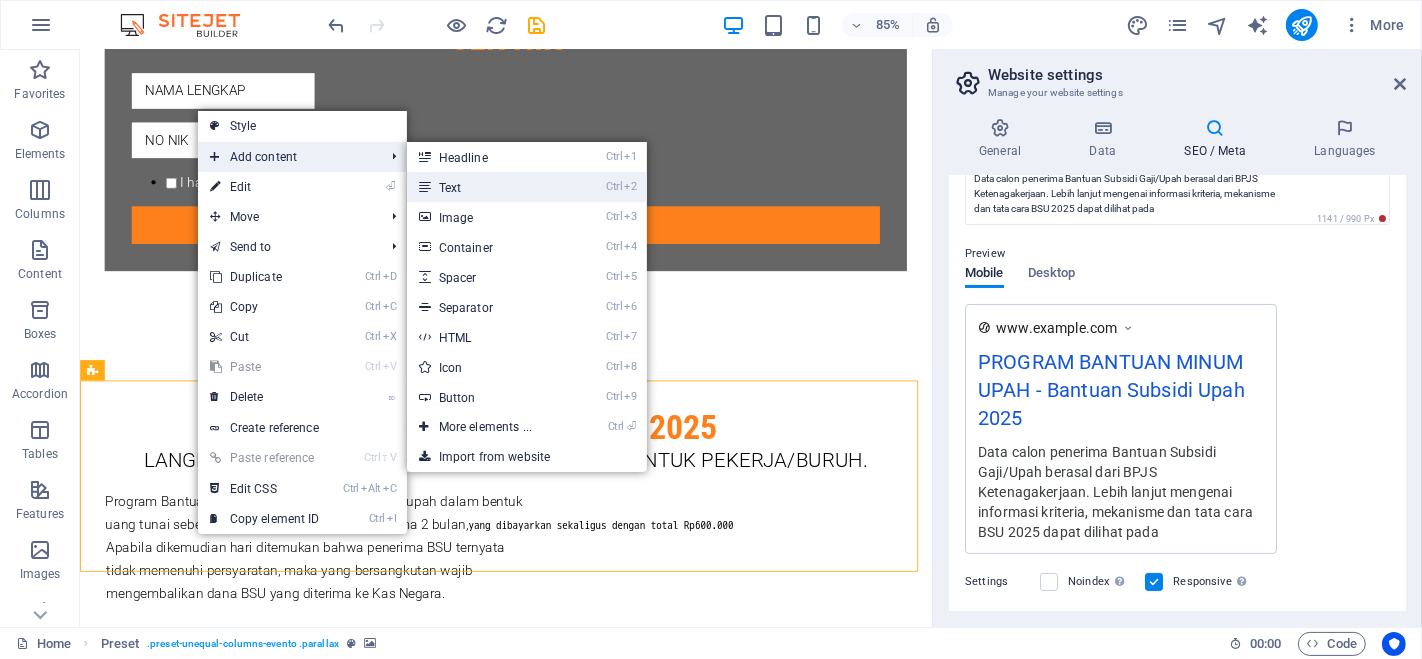 drag, startPoint x: 457, startPoint y: 195, endPoint x: 70, endPoint y: 285, distance: 397.32733 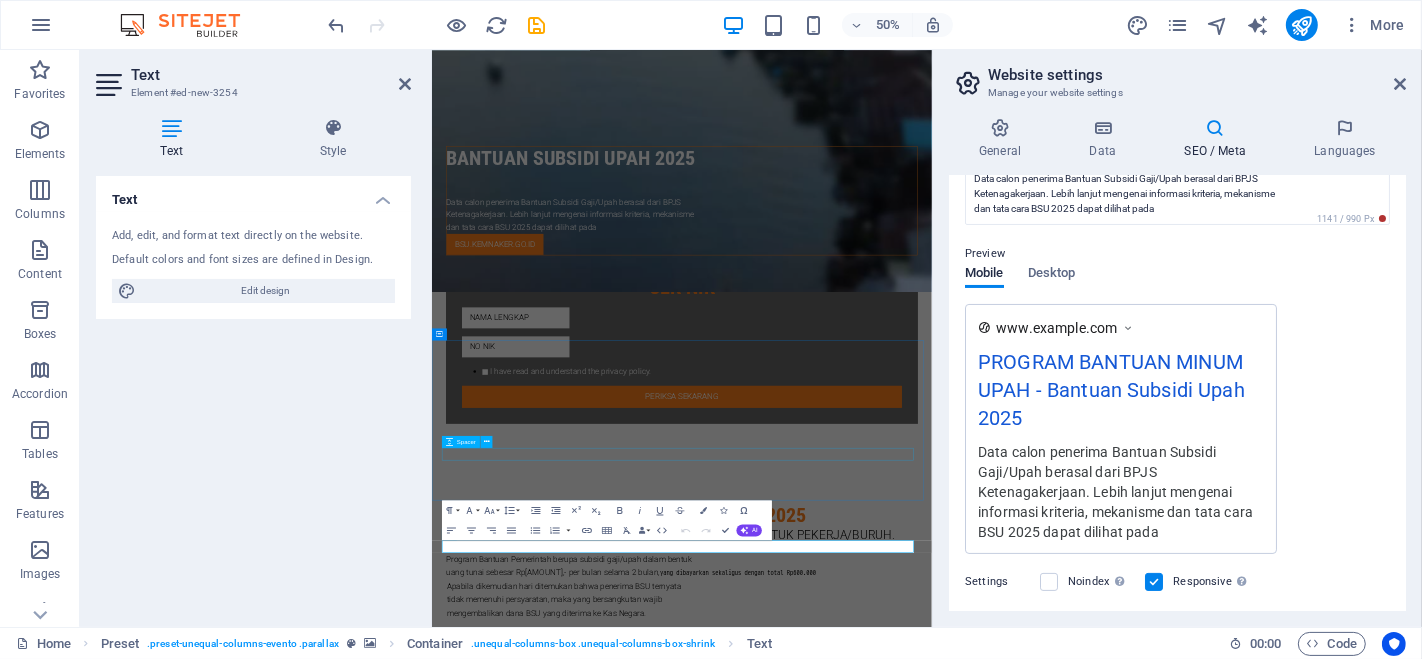 scroll, scrollTop: 1115, scrollLeft: 0, axis: vertical 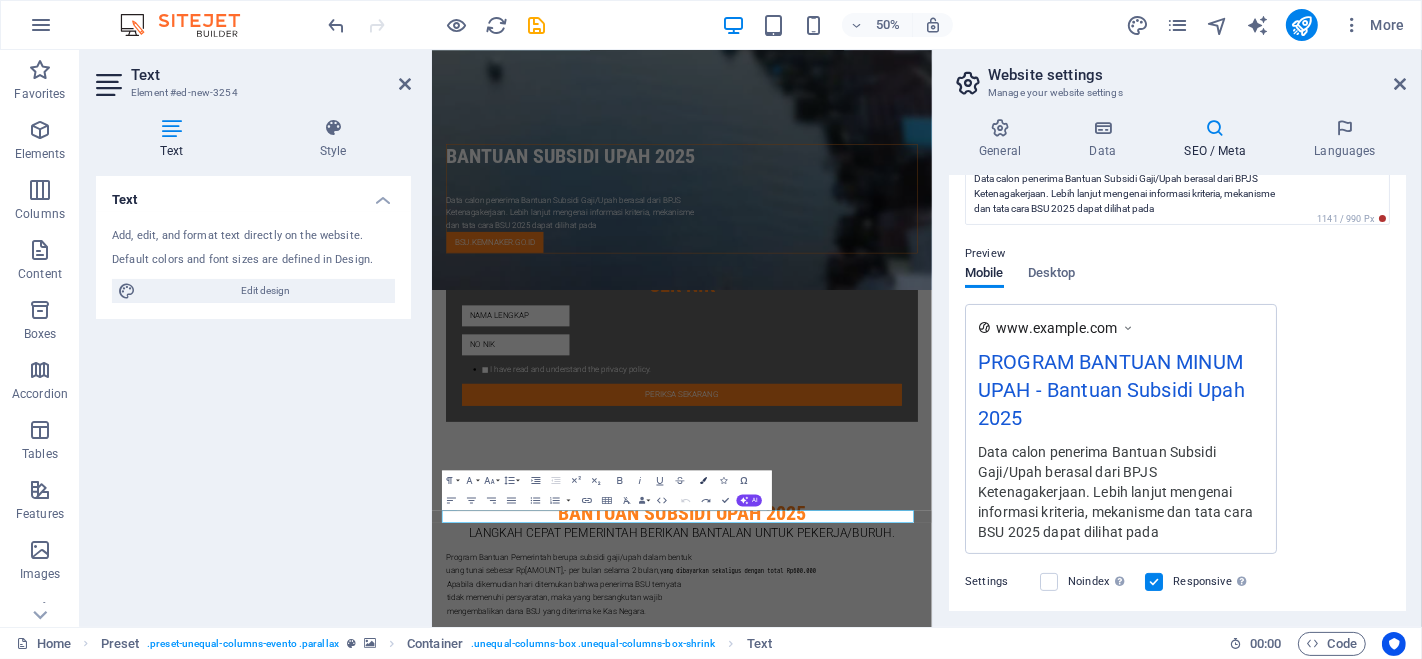 click on "Colors" at bounding box center [703, 480] 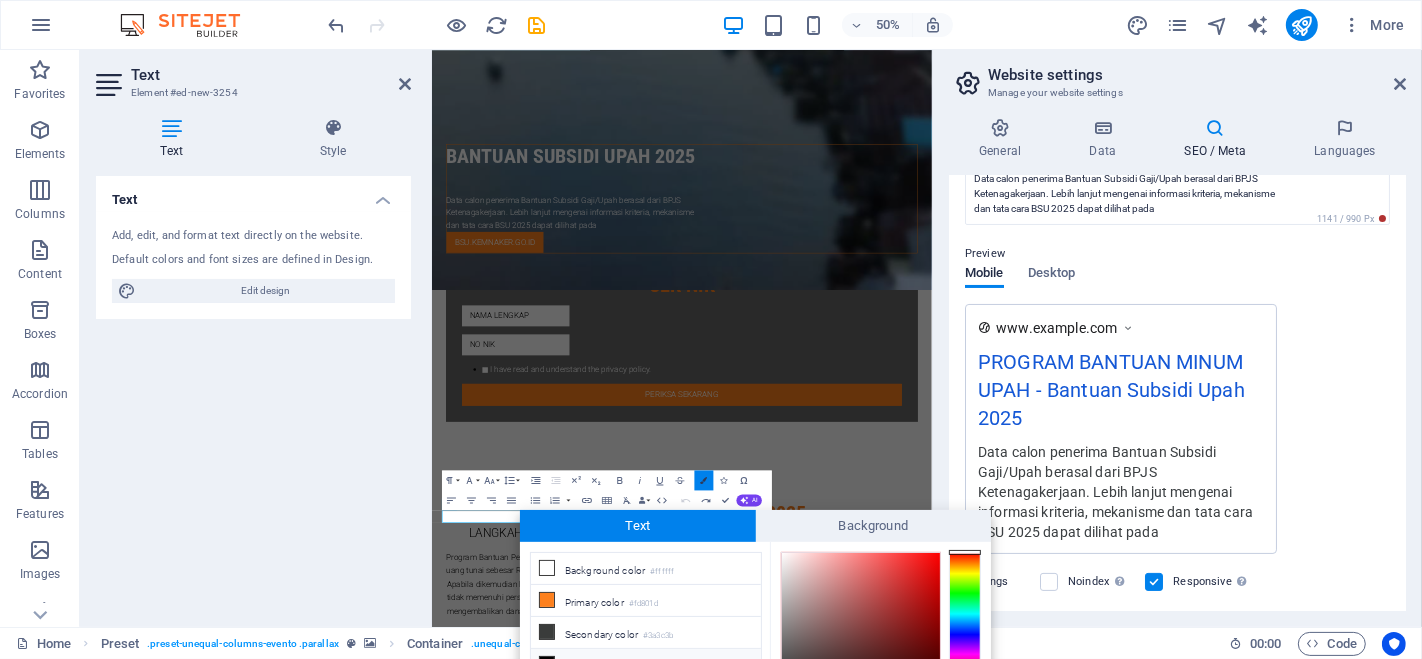 scroll, scrollTop: 131, scrollLeft: 0, axis: vertical 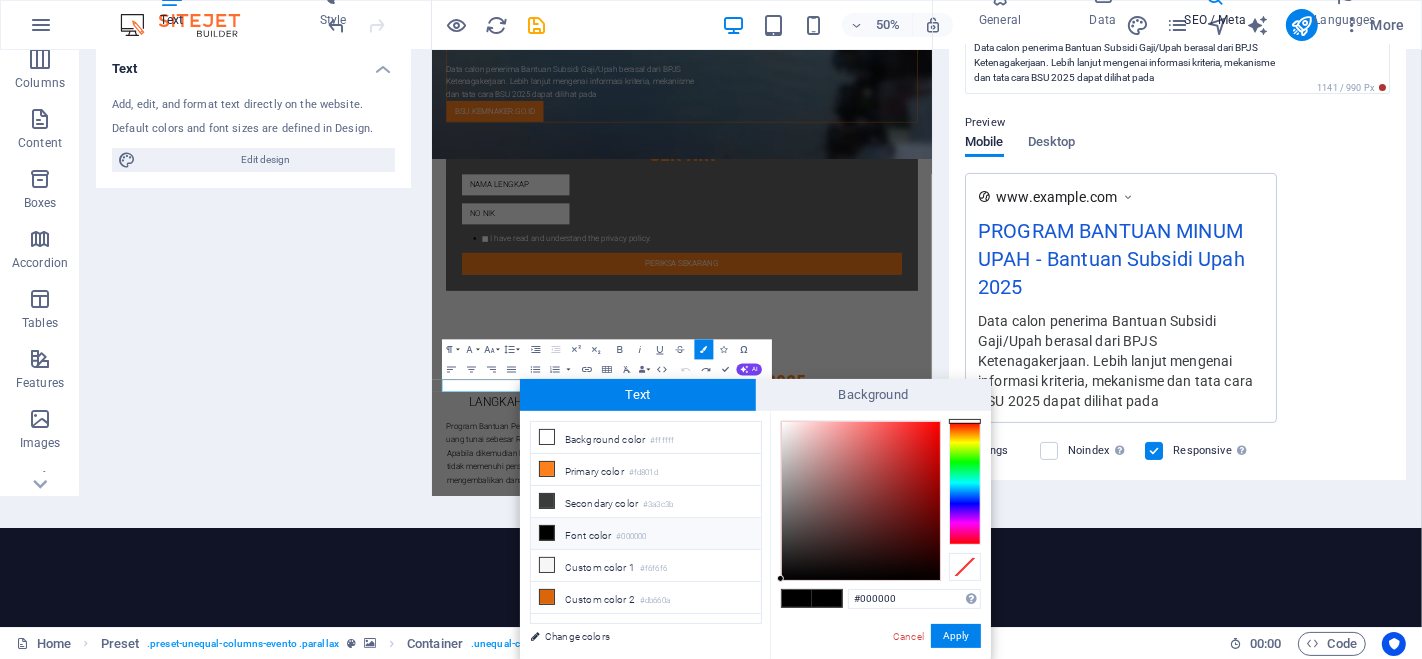 click at bounding box center [827, 598] 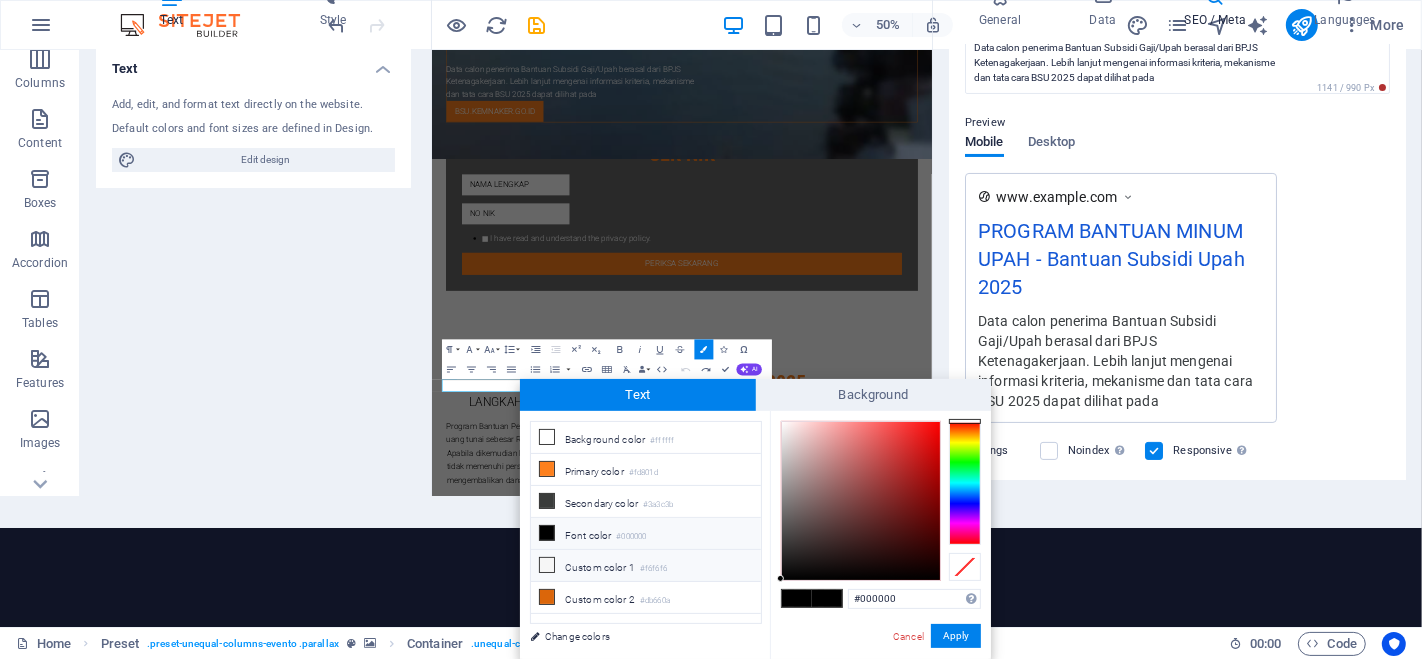 click on "Custom color 1
#f6f6f6" at bounding box center (646, 566) 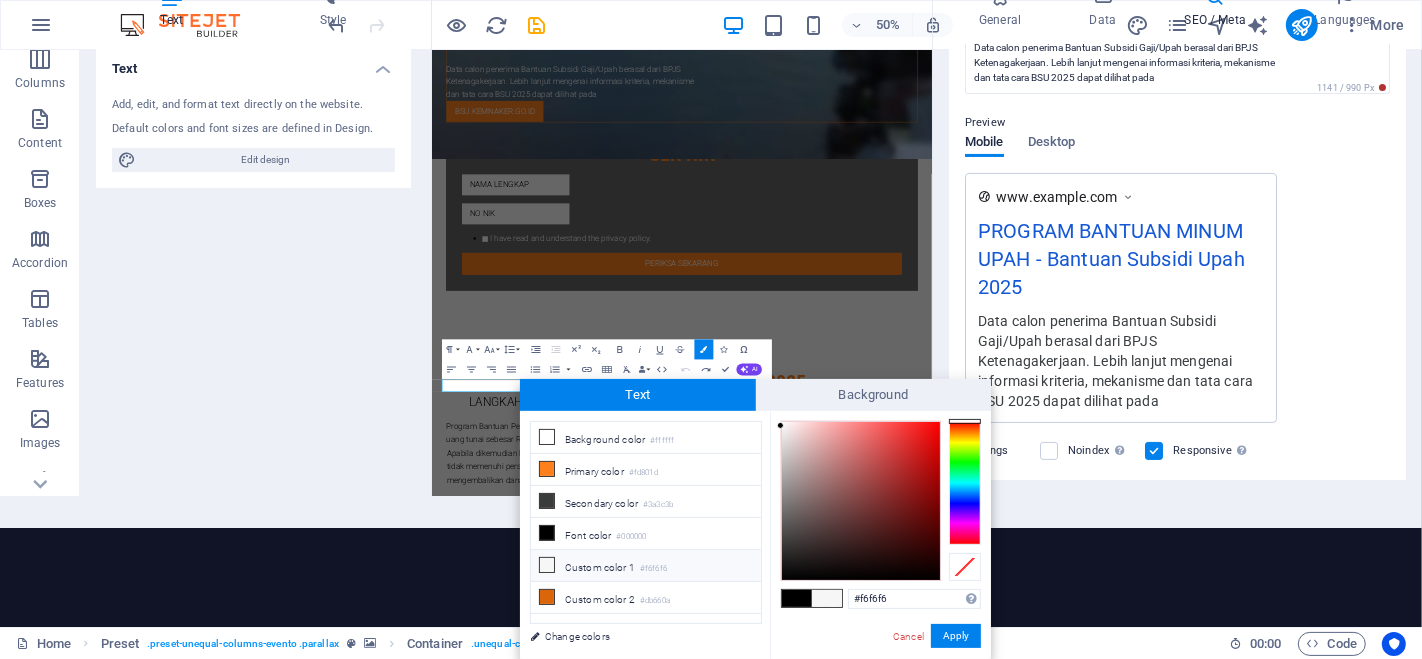 click on "Custom color 1
#f6f6f6" at bounding box center (646, 566) 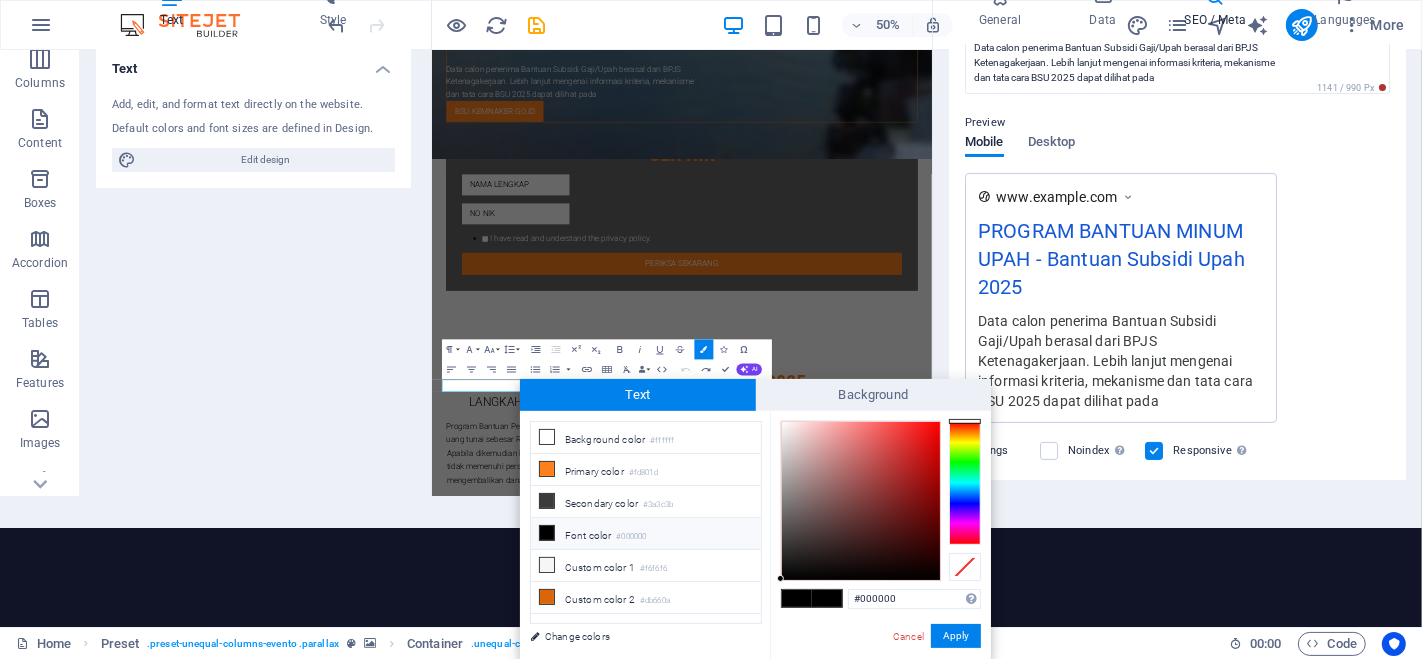 click at bounding box center (827, 598) 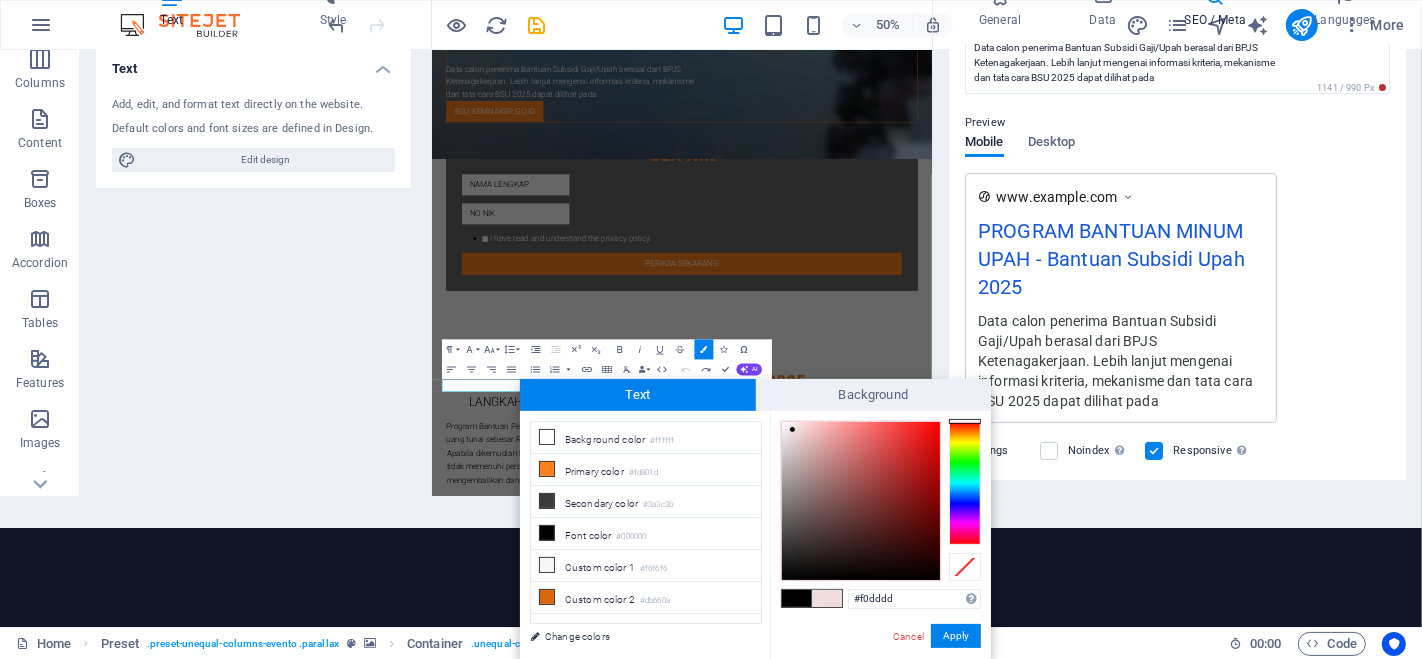click at bounding box center [861, 501] 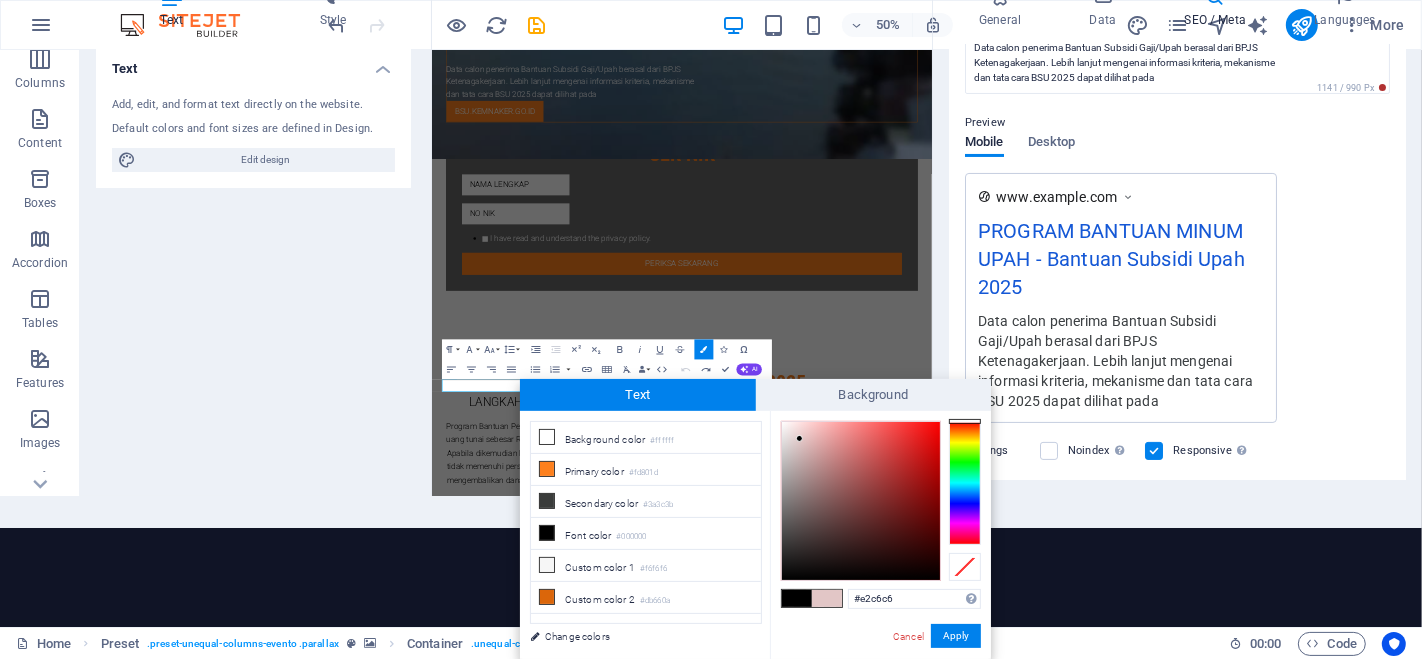 click at bounding box center [861, 501] 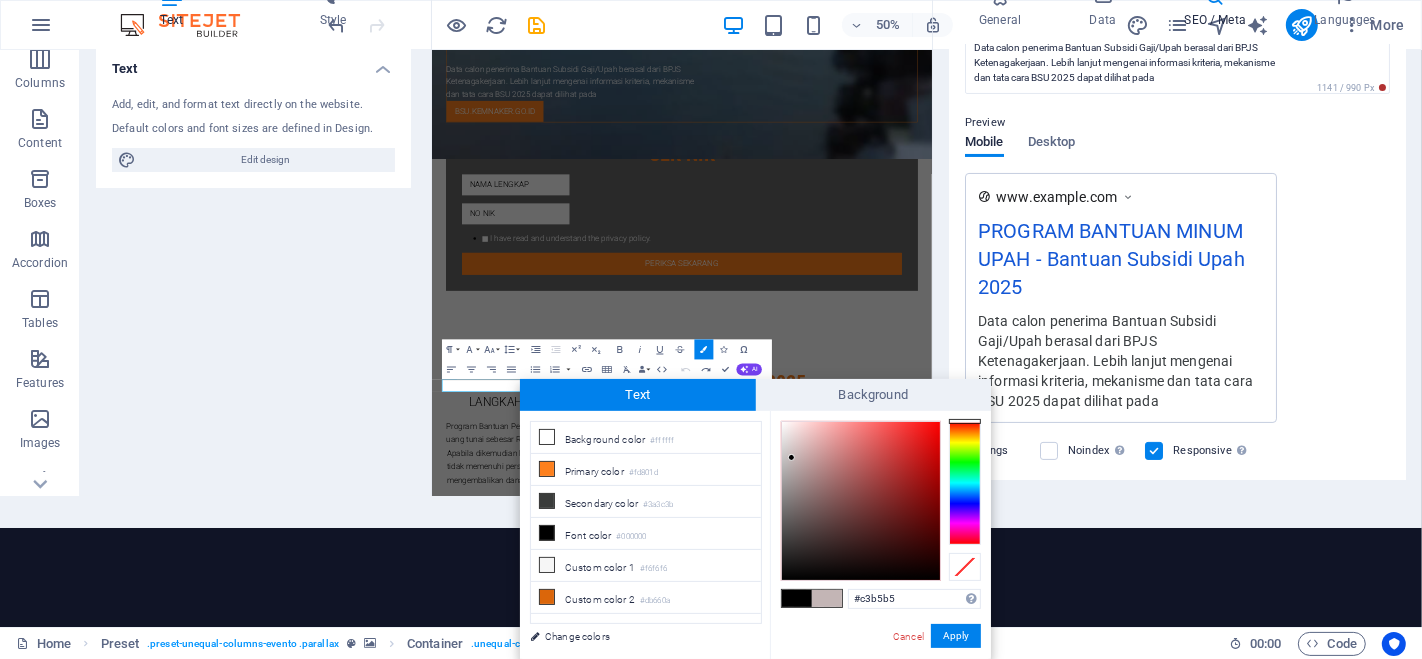 click at bounding box center [861, 501] 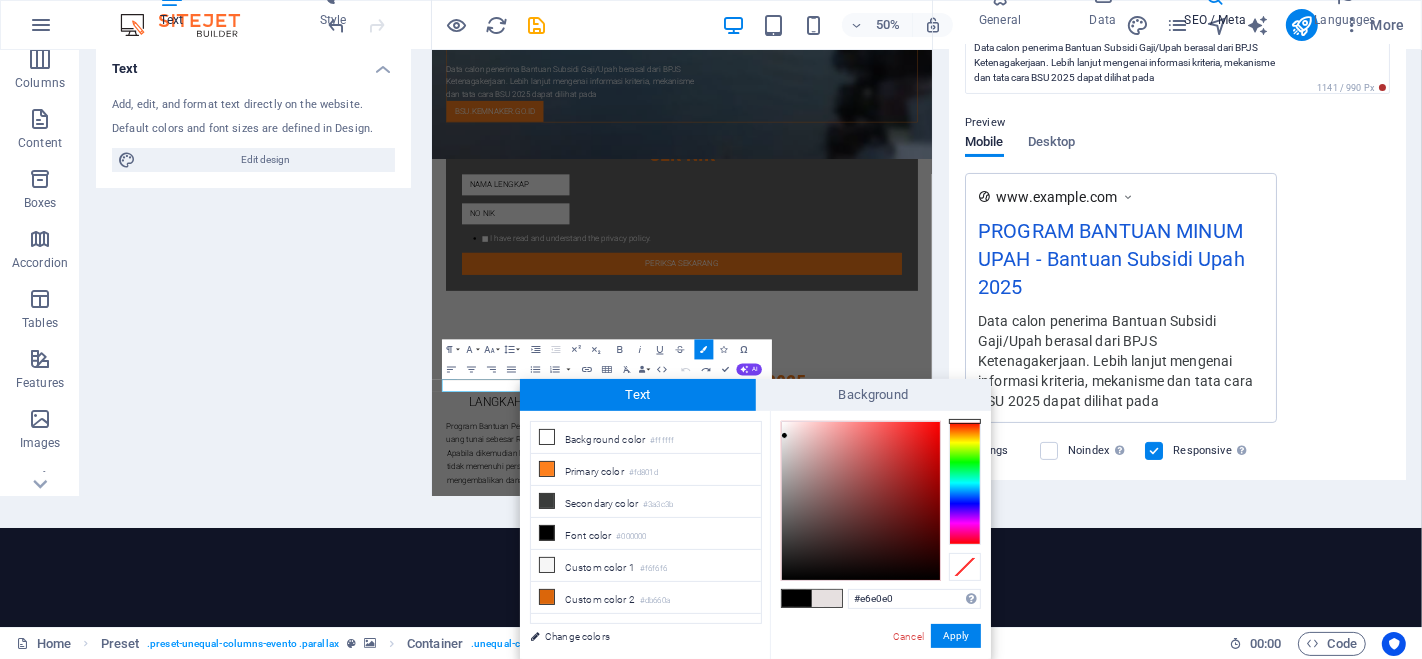 click at bounding box center [861, 501] 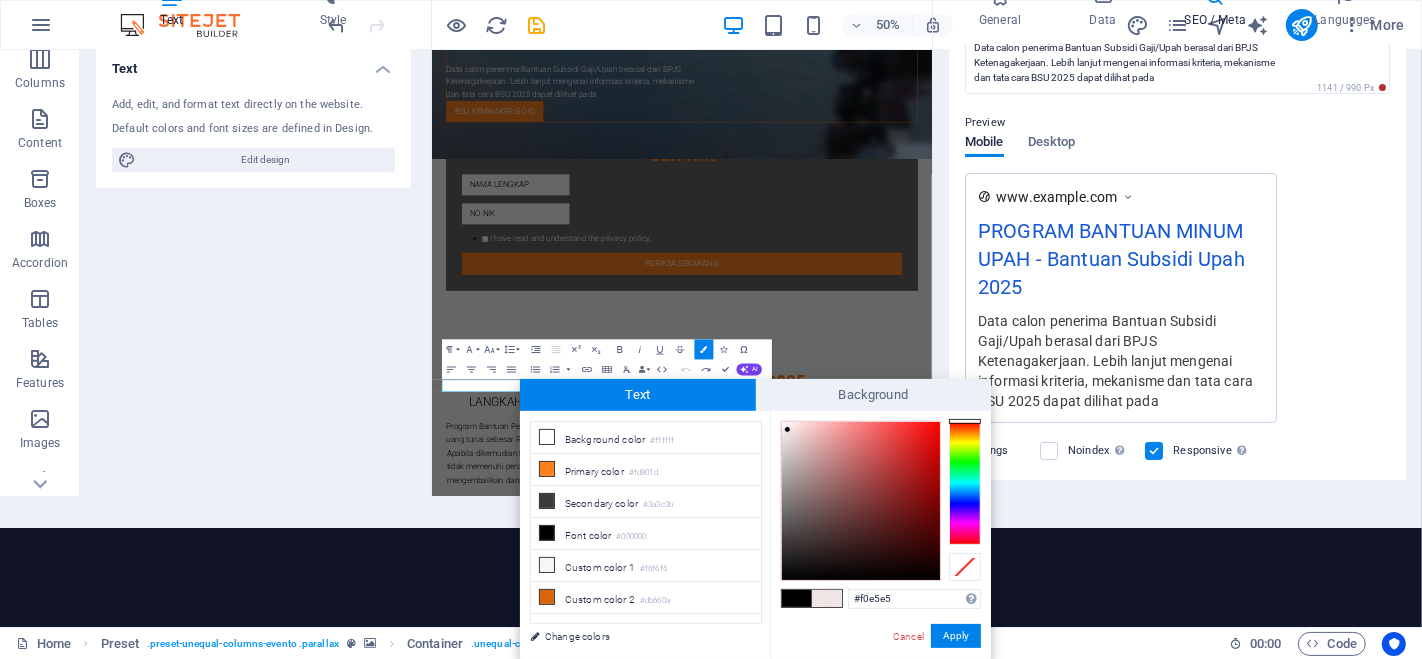 click at bounding box center [861, 501] 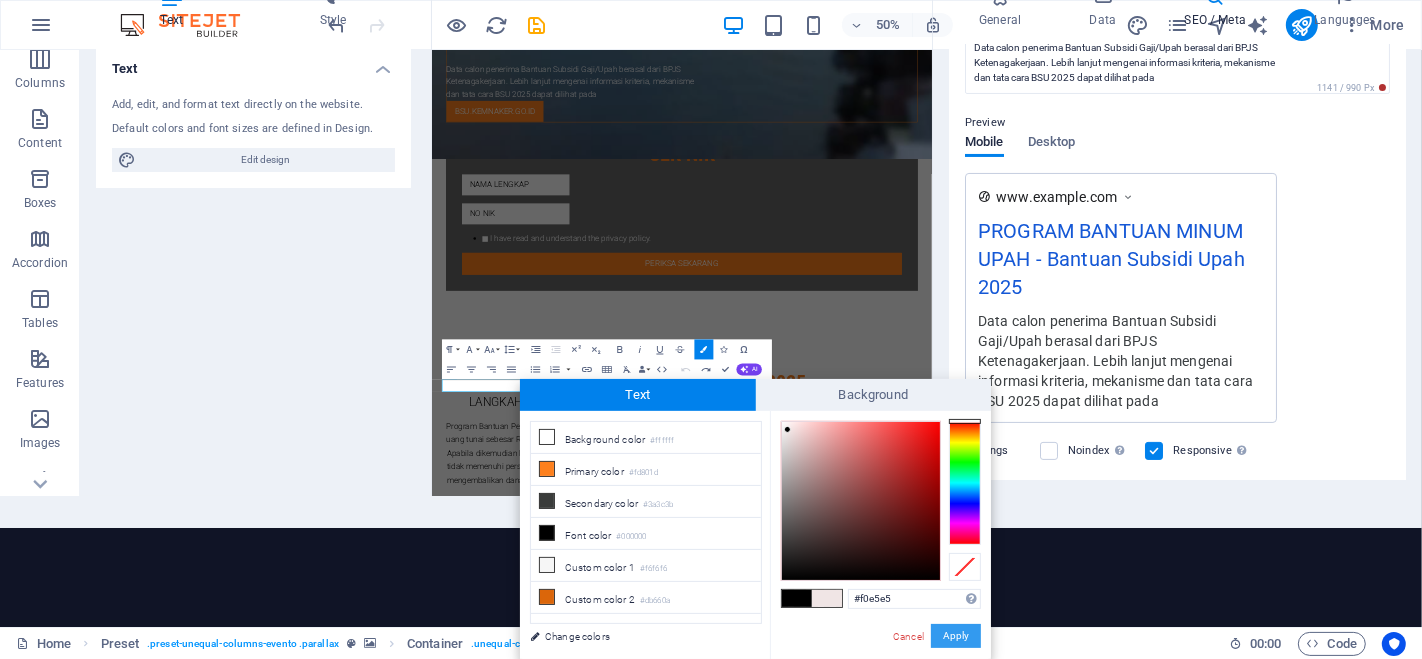 click on "Apply" at bounding box center (956, 636) 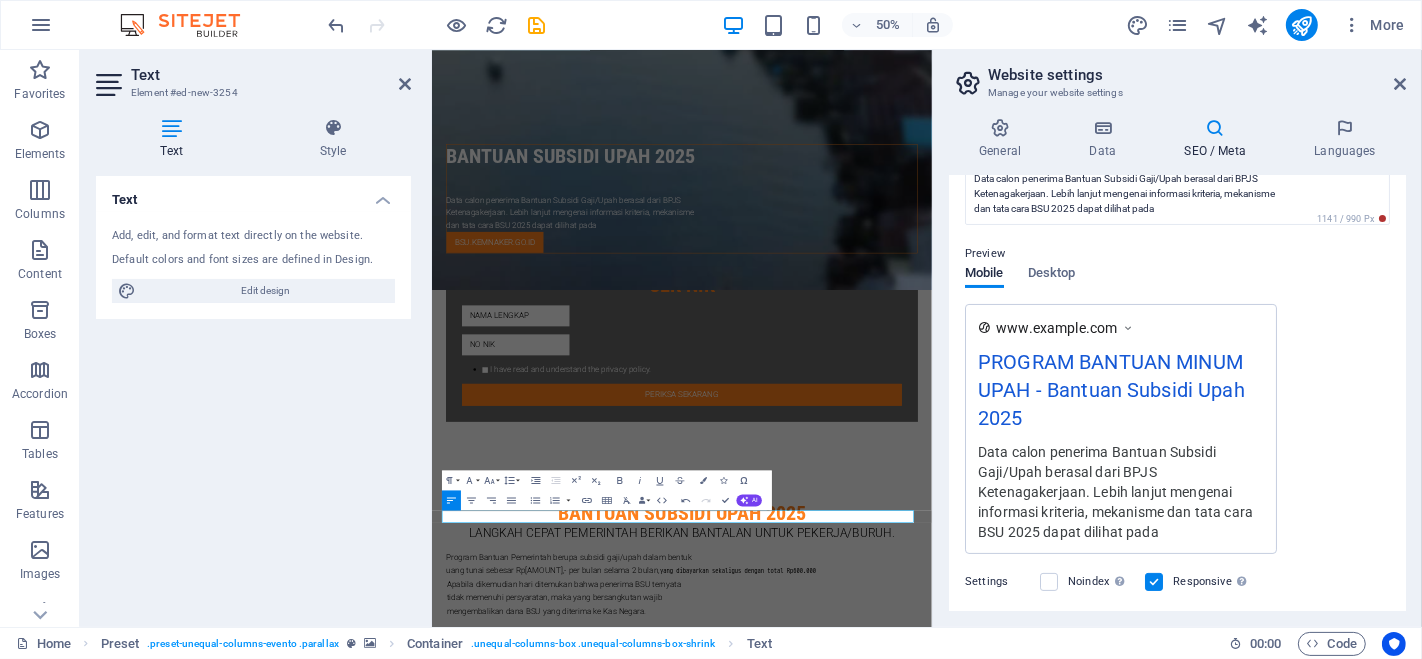 scroll, scrollTop: 0, scrollLeft: 0, axis: both 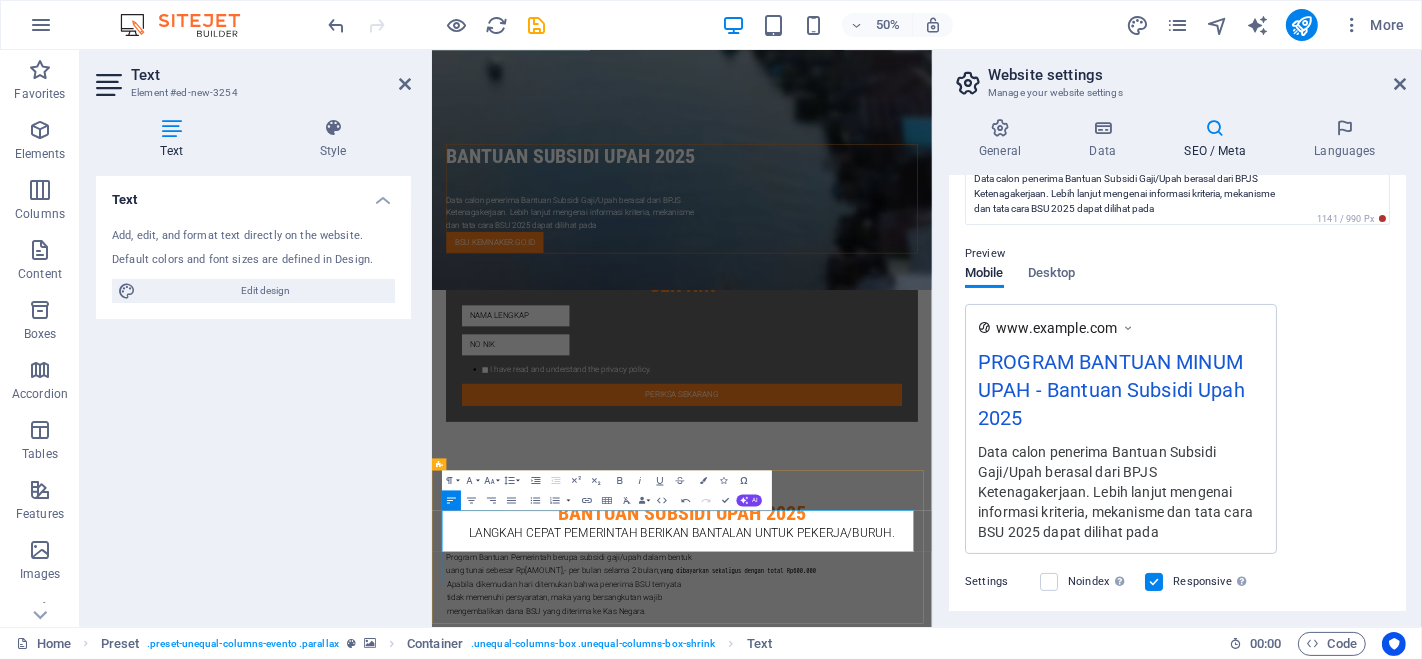 click on "​ ​ New text element" at bounding box center (919, 2567) 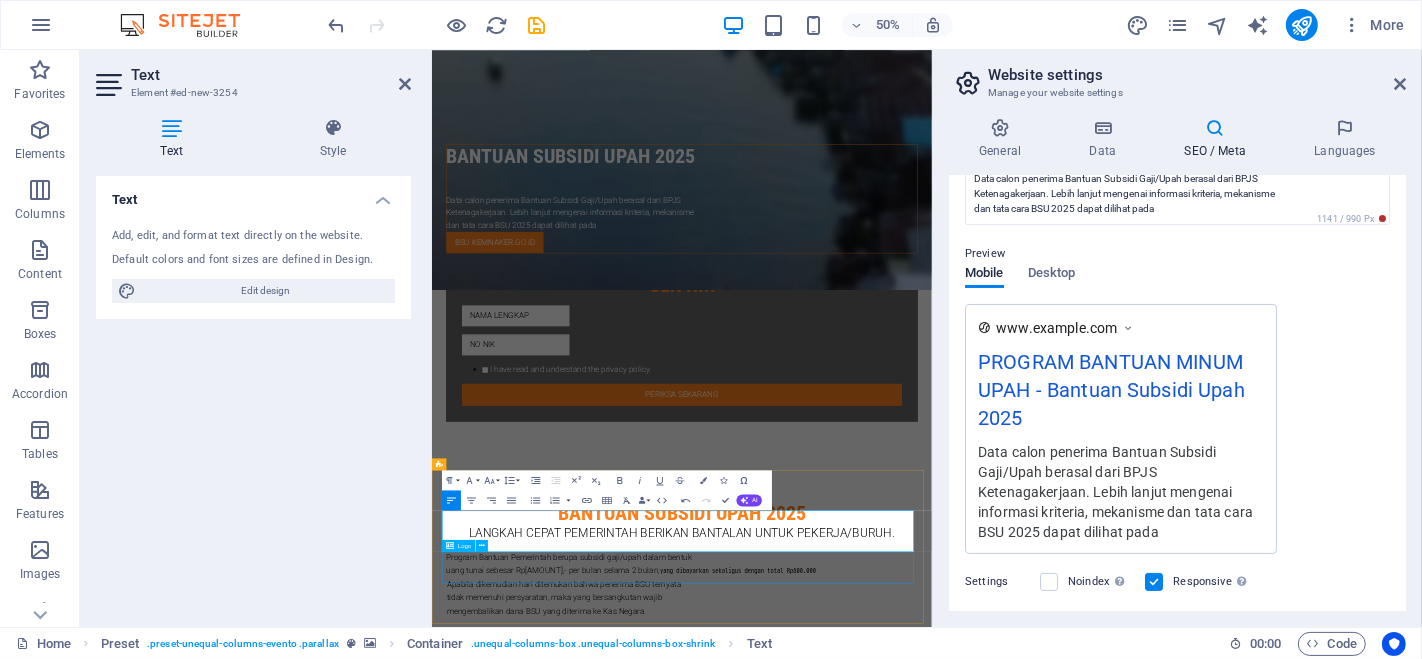click at bounding box center (919, 2611) 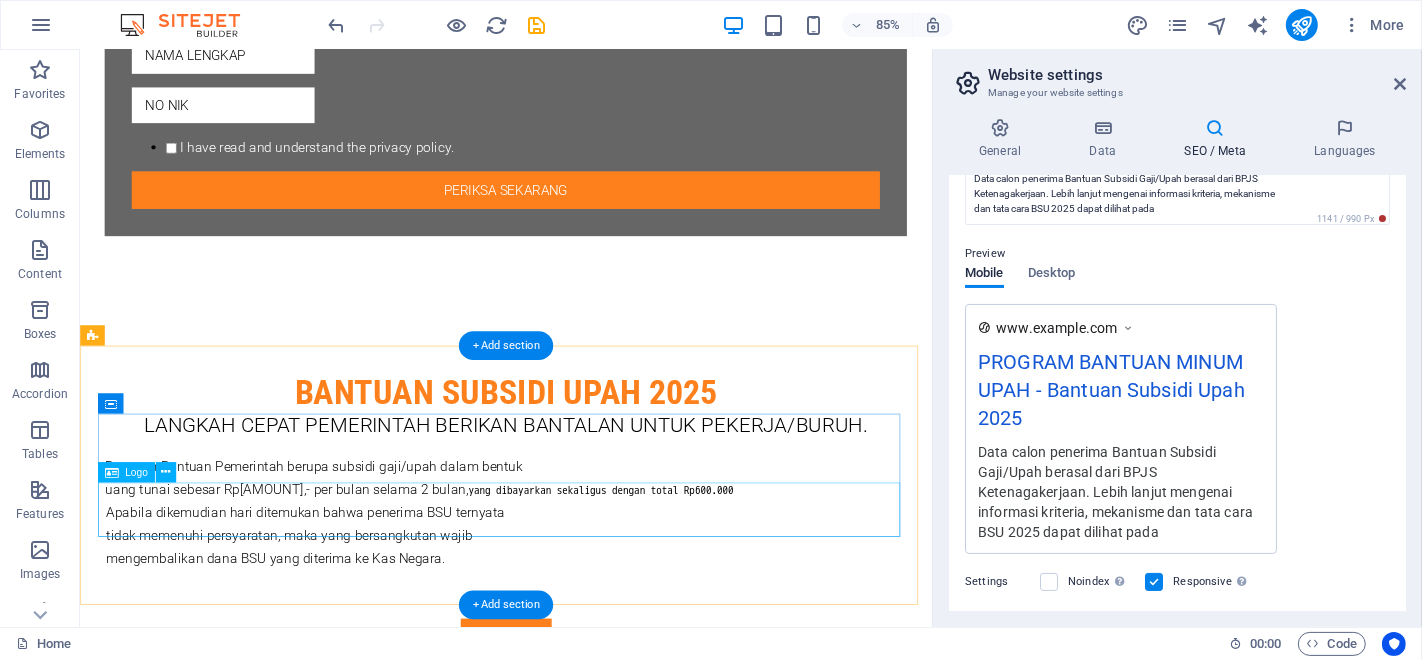 scroll, scrollTop: 1251, scrollLeft: 0, axis: vertical 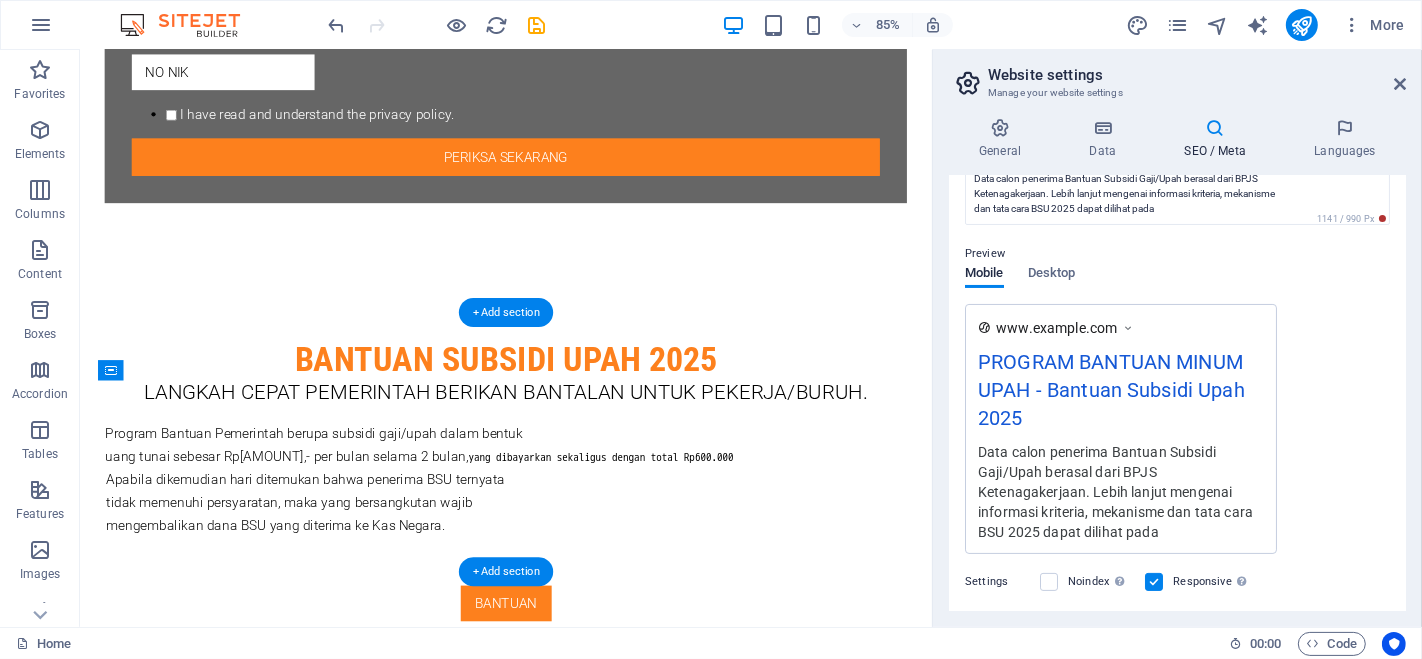 click at bounding box center (580, 1213) 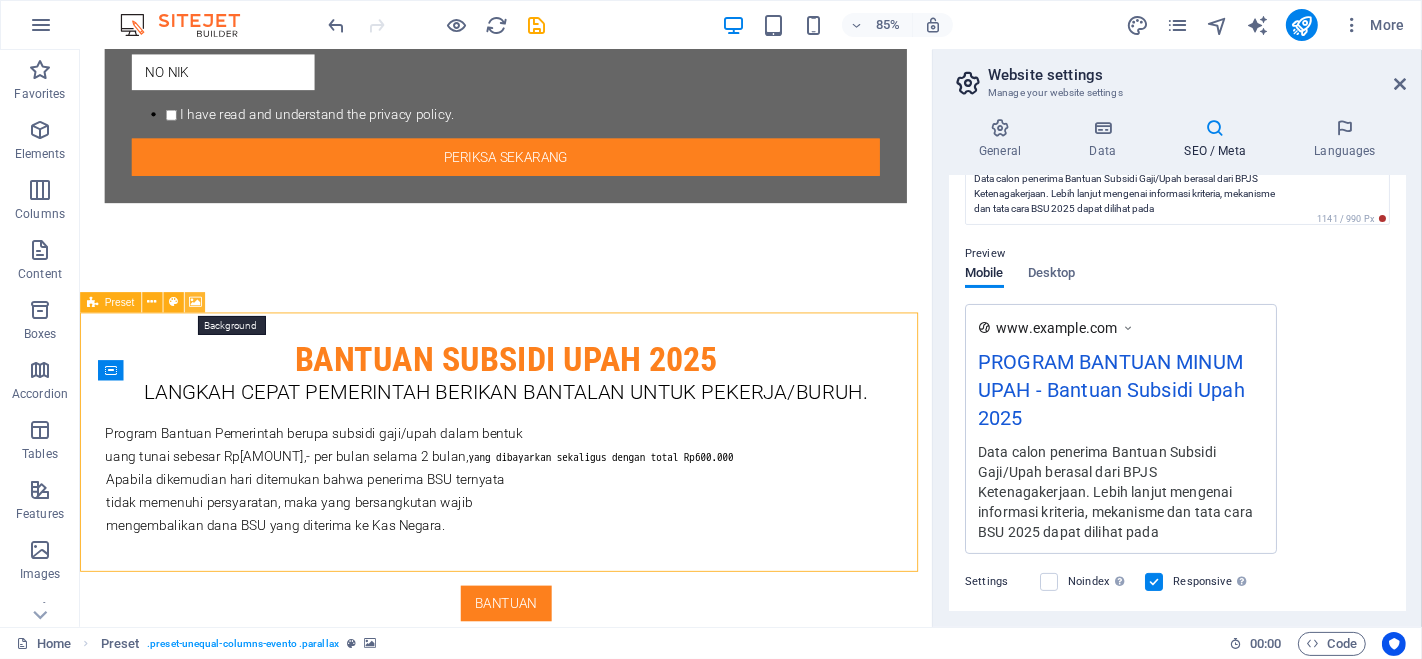 click at bounding box center [195, 302] 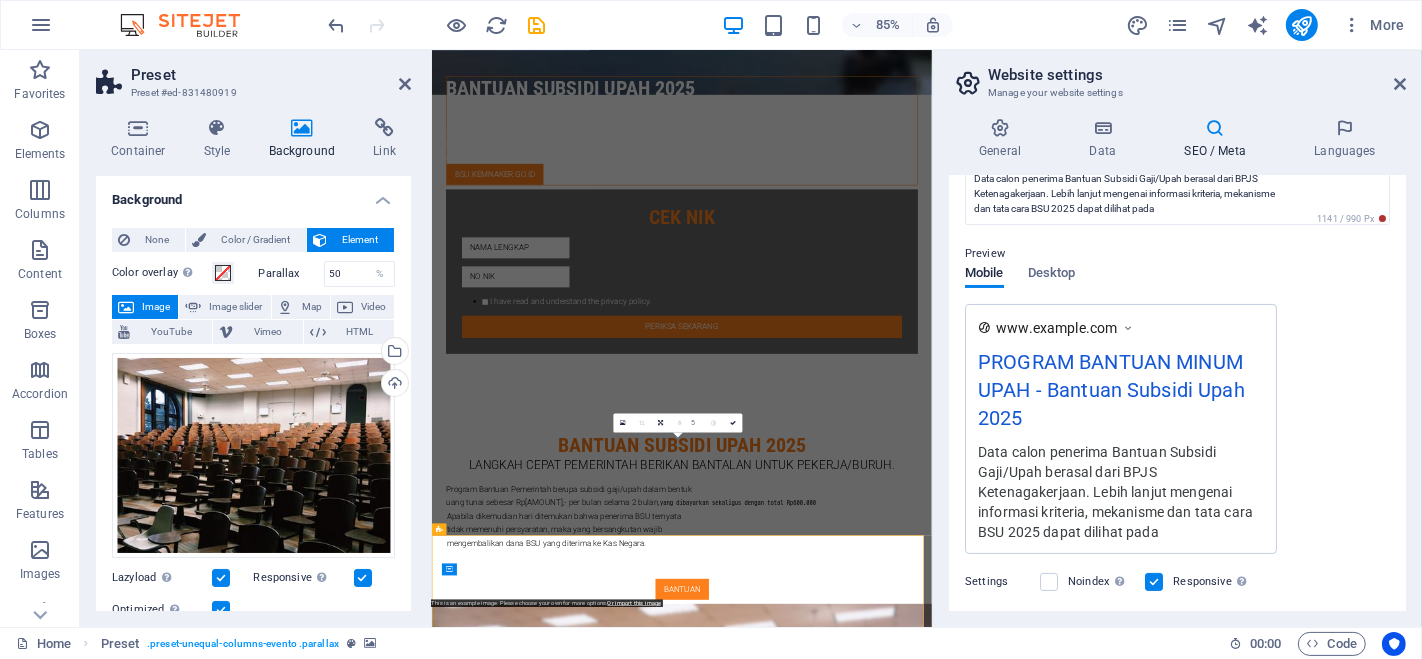 scroll, scrollTop: 985, scrollLeft: 0, axis: vertical 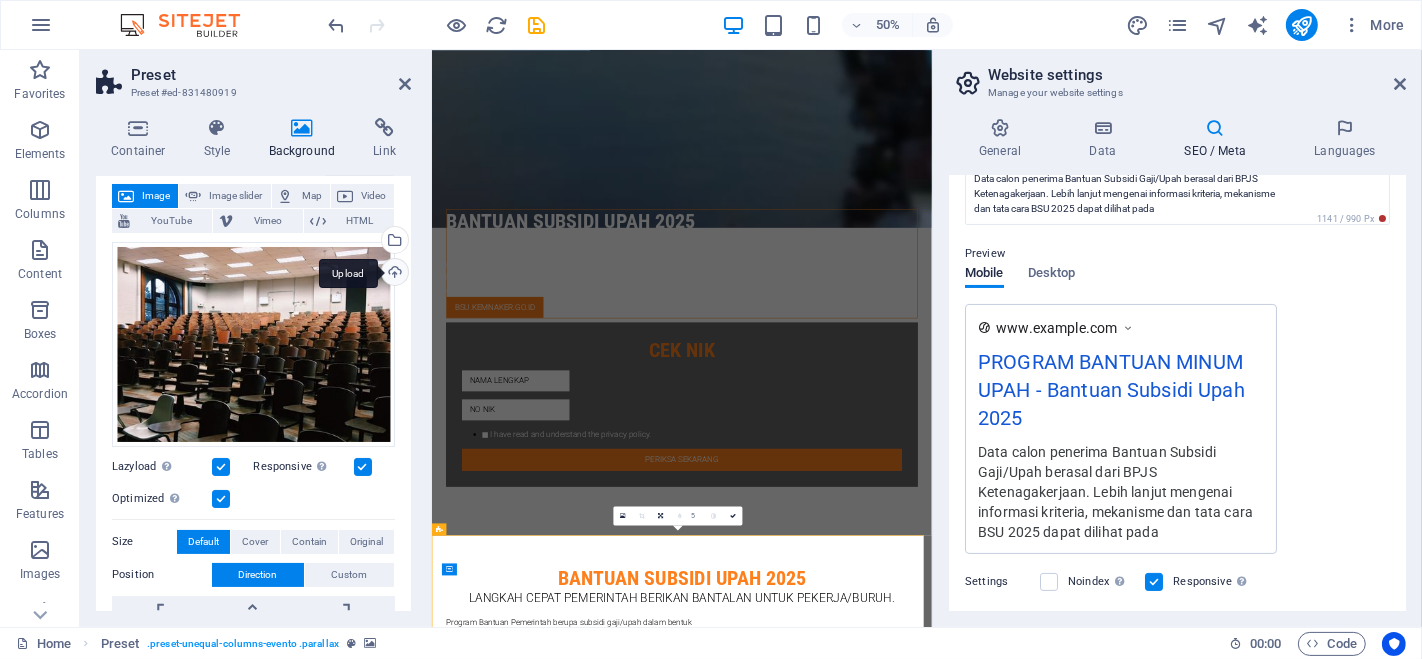 click on "Upload" at bounding box center [393, 274] 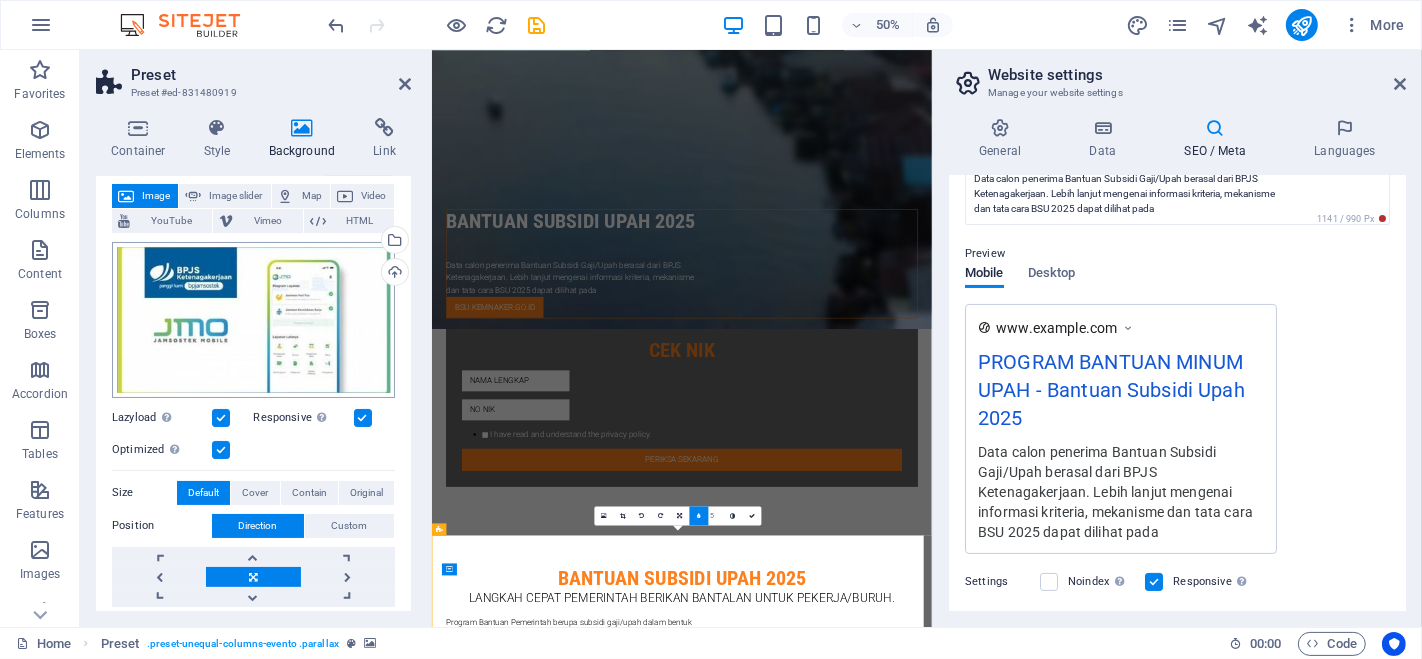 scroll, scrollTop: 222, scrollLeft: 0, axis: vertical 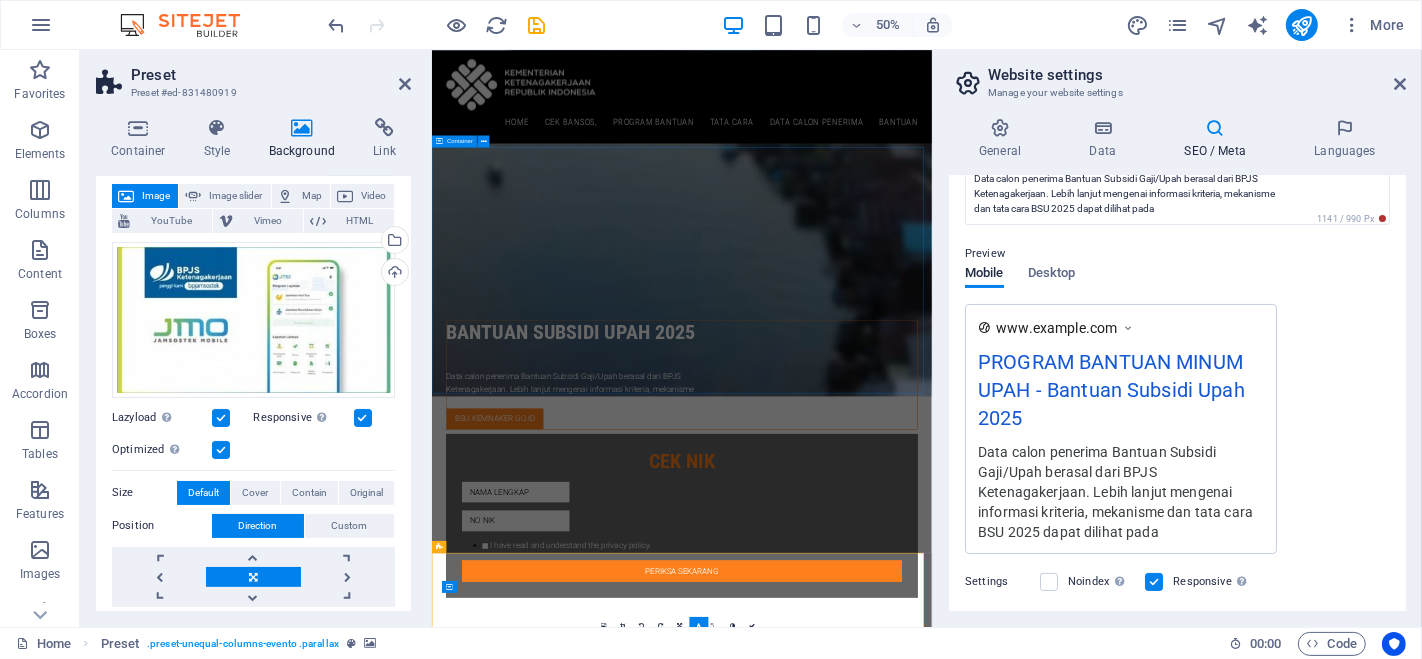click on "Bantuan Subsidi Upah 2025 Langkah cepat pemerintah berikan bantalan untuk pekerja/buruh. Program Bantuan Pemerintah berupa subsidi gaji/upah dalam bentuk uang tunai sebesar Rp300.000,- per bulan selama 2 bulan,  yang dibayarkan sekaligus dengan total Rp600.000 Apabila dikemudian hari ditemukan bahwa penerima BSU ternyata tidak memenuhi persyaratan, maka yang bersangkutan wajib mengembalikan dana BSU yang diterima ke Kas Negara. bantuan" at bounding box center (931, 1470) 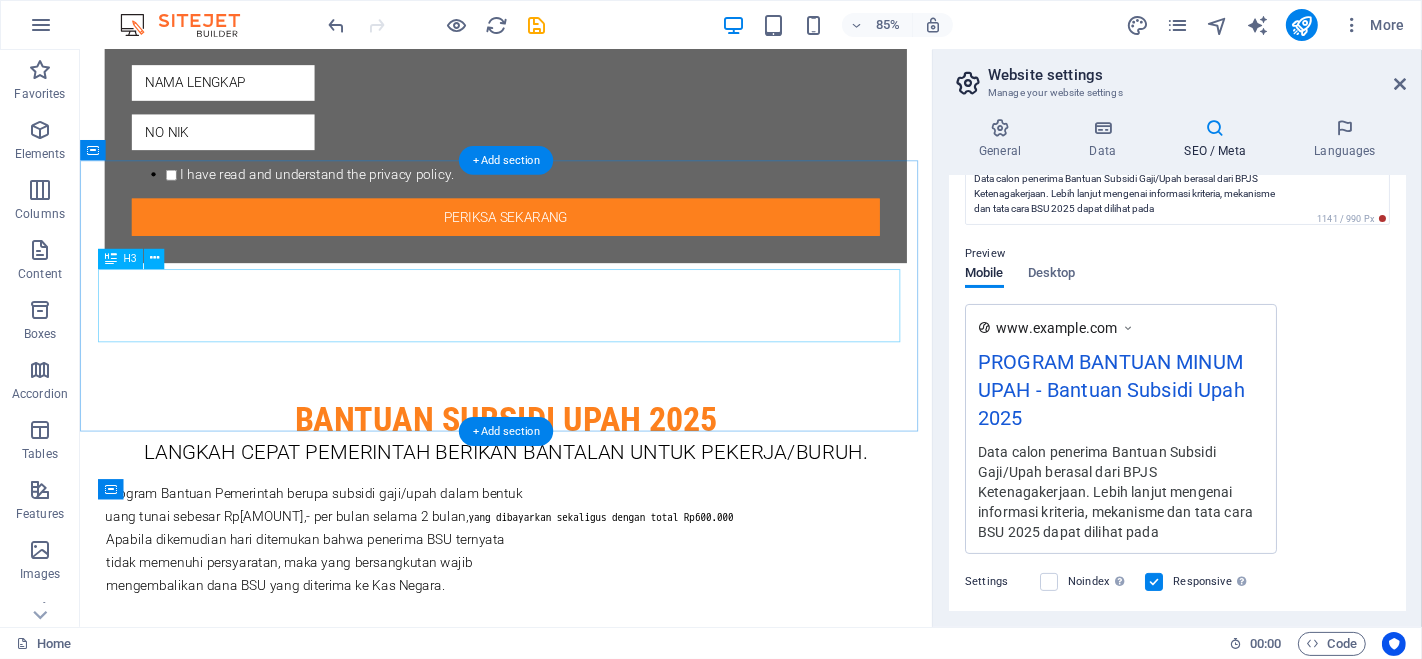 scroll, scrollTop: 1222, scrollLeft: 0, axis: vertical 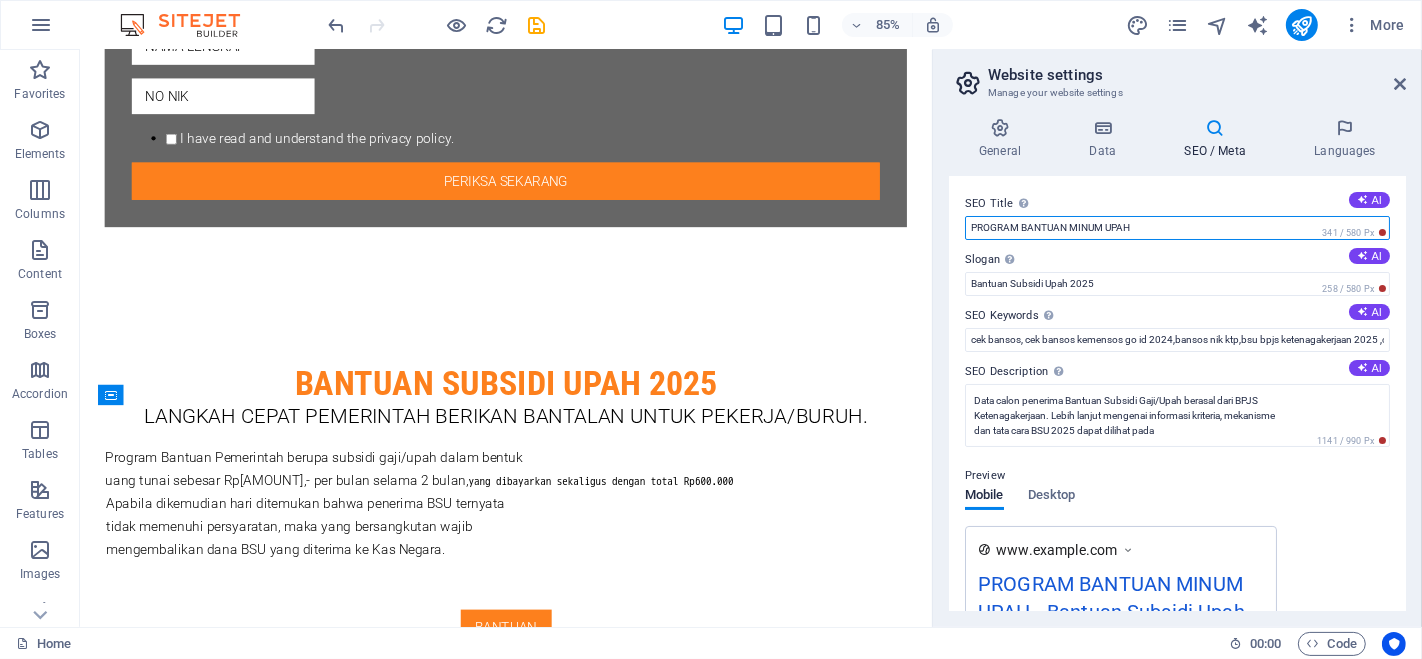 click on "PROGRAM BANTUAN MINUM UPAH" at bounding box center [1177, 228] 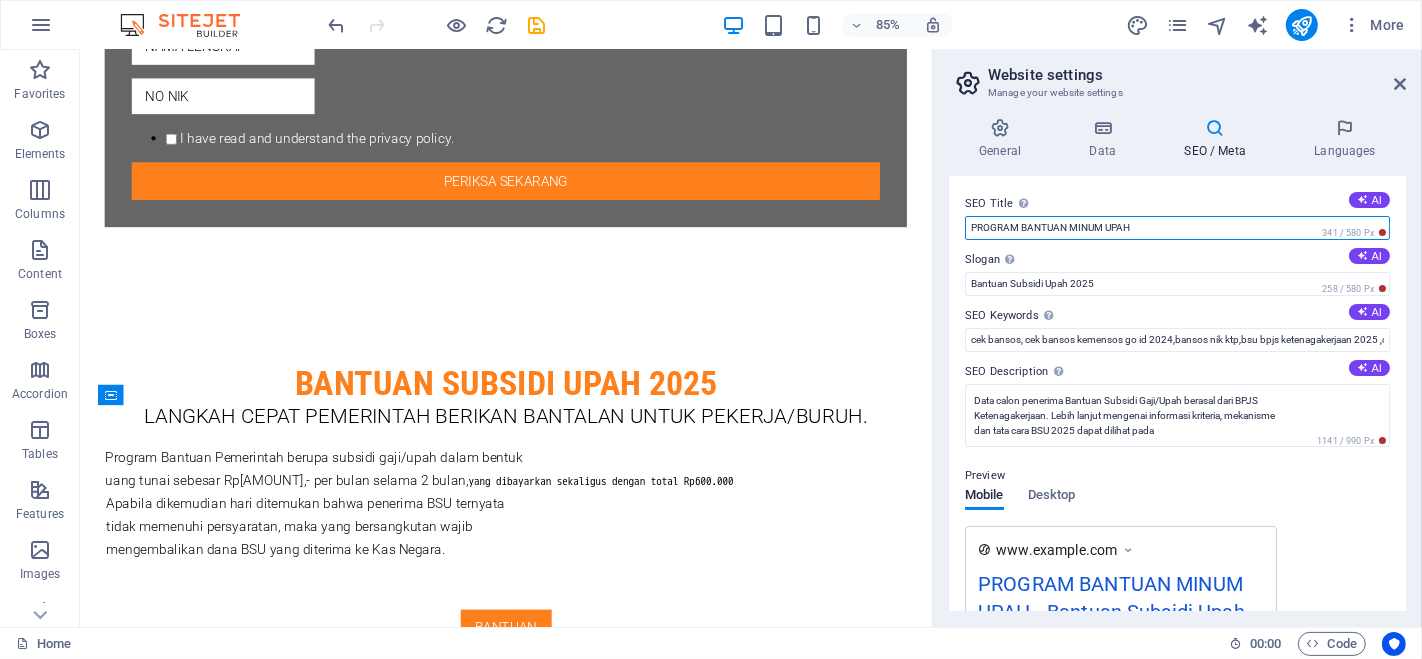 click on "PROGRAM BANTUAN MINUM UPAH" at bounding box center [1177, 228] 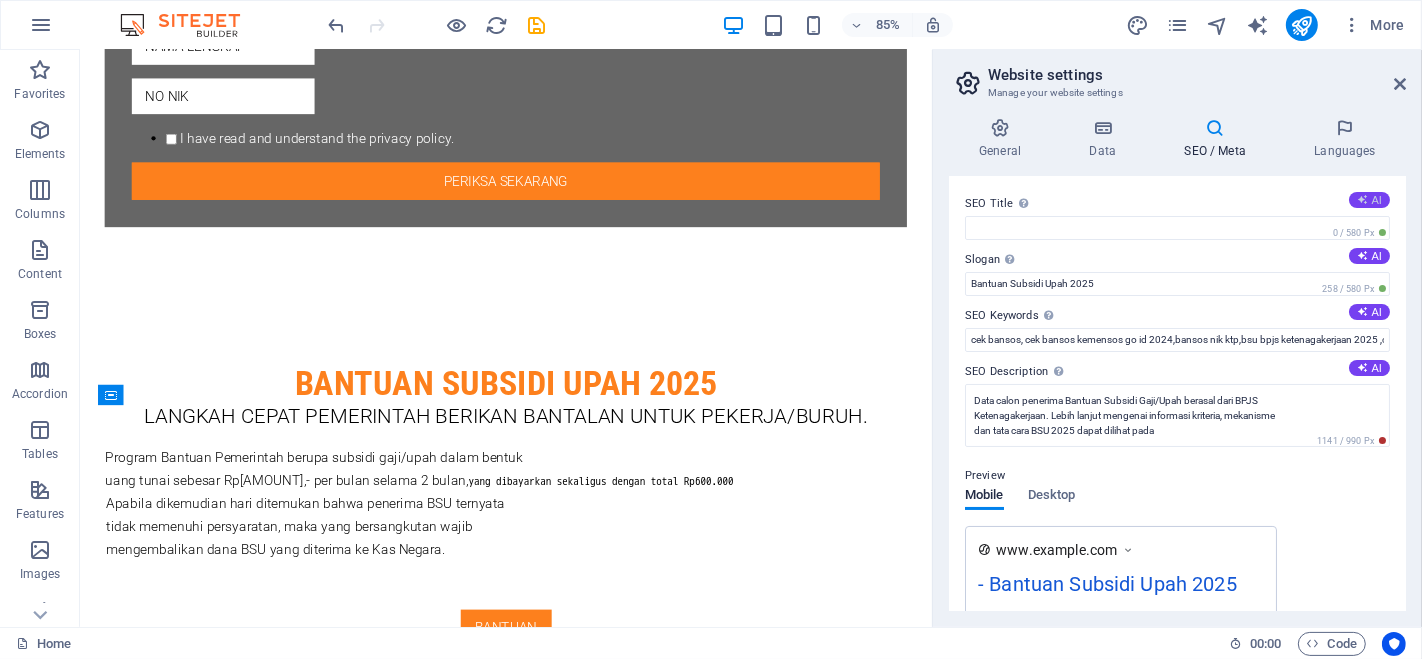 click on "AI" at bounding box center (1369, 200) 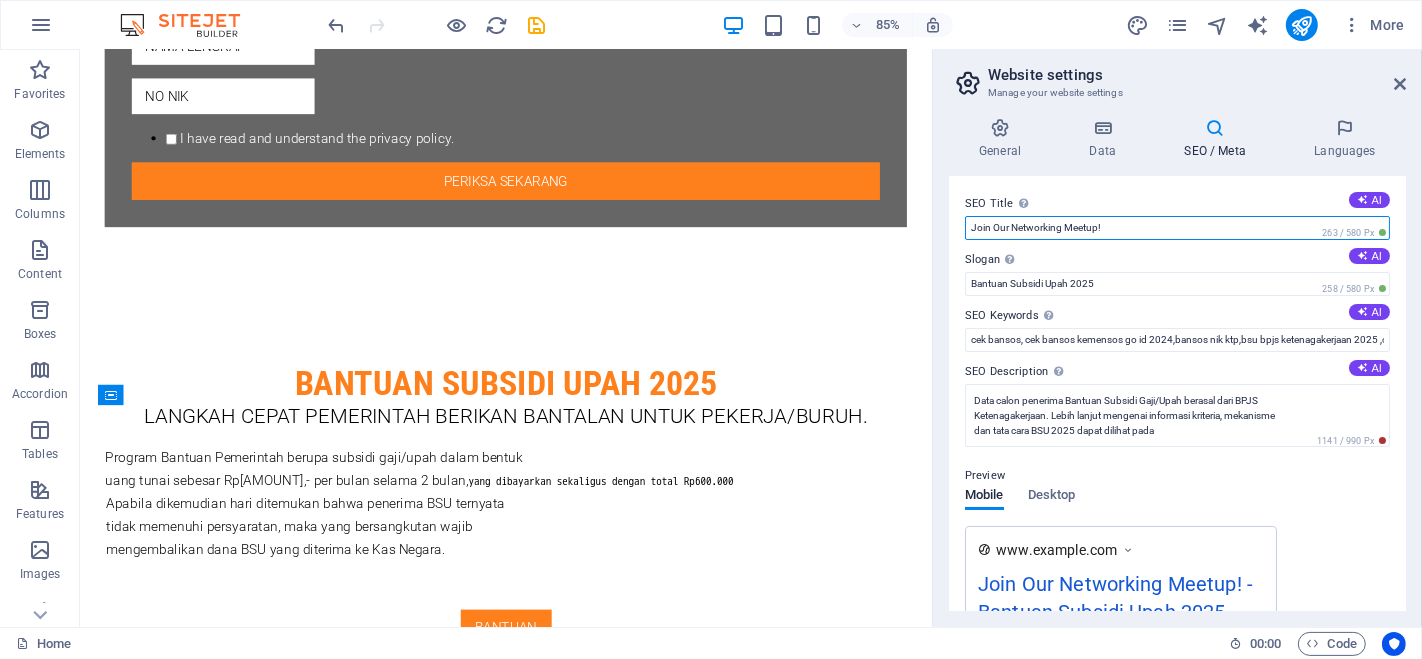 click on "Join Our Networking Meetup!" at bounding box center (1177, 228) 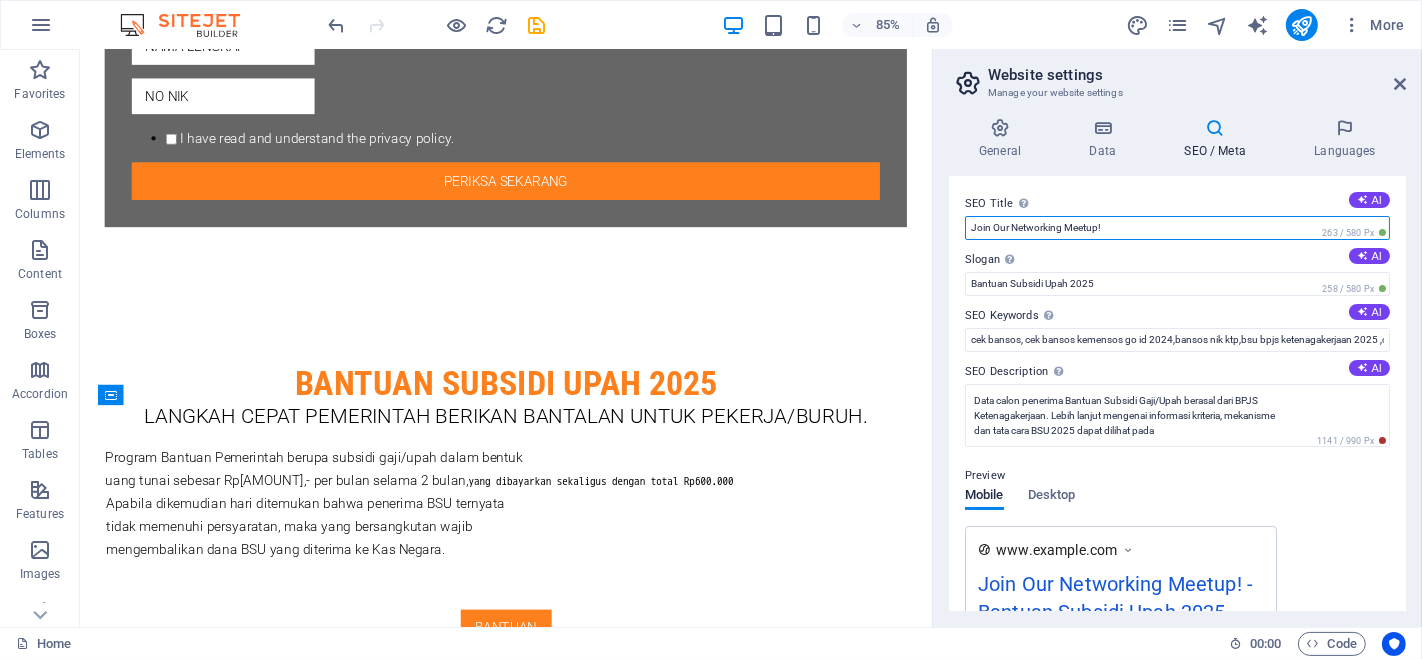 paste on "PROGRAM BANTUAN MINUM UPAH" 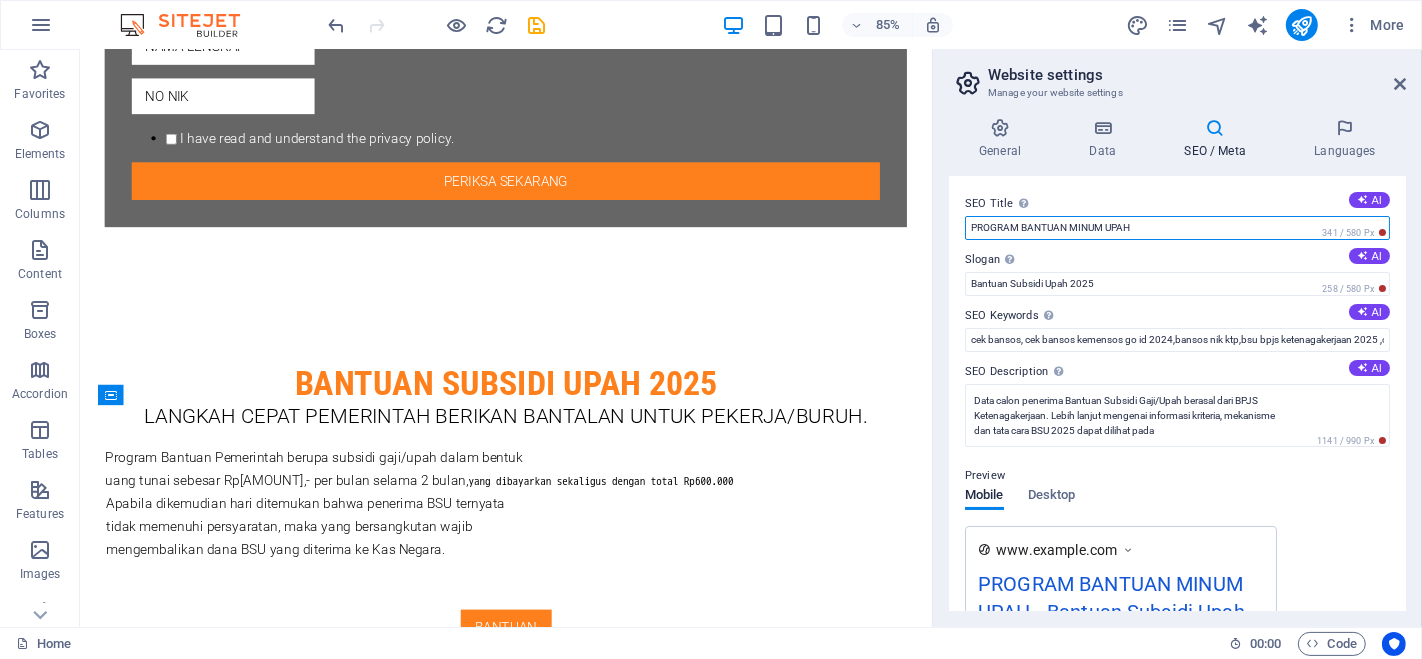 type on "PROGRAM BANTUAN MINUM UPAH" 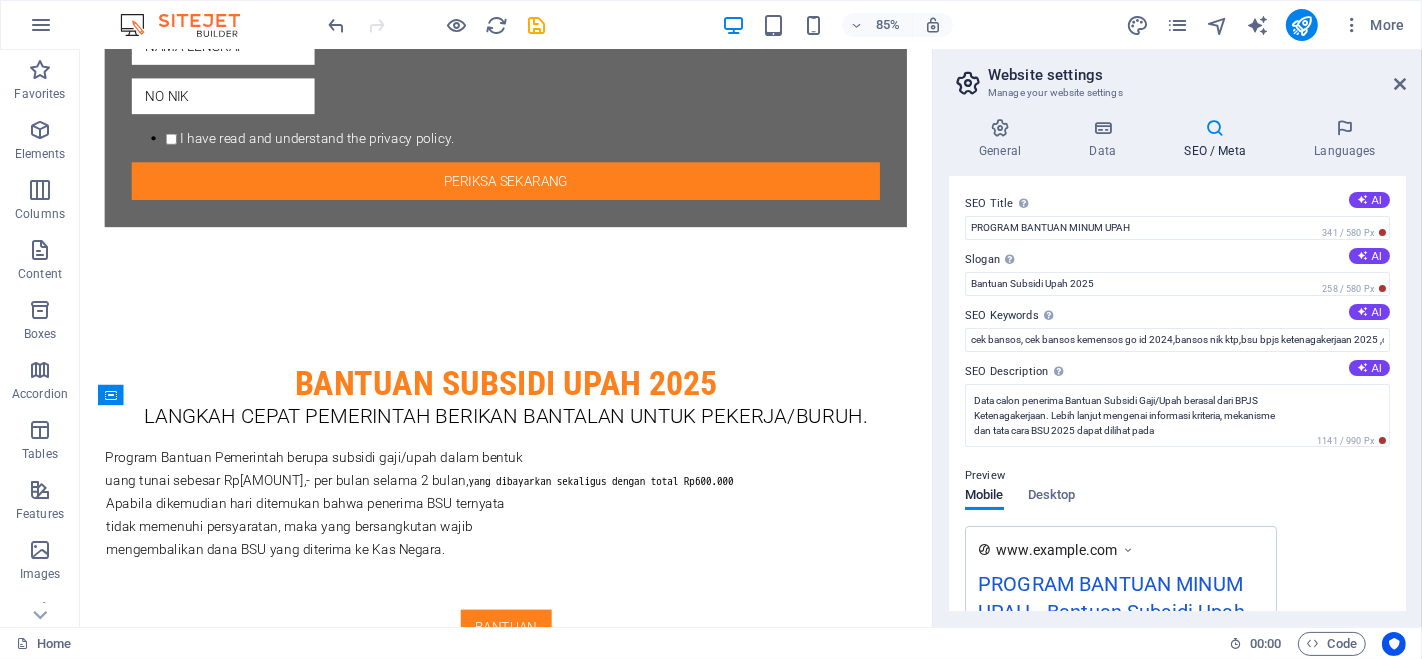click on "SEO Title The title of your website - make it something that stands out in search engine results. AI PROGRAM BANTUAN MINUM UPAH 341 / 580 Px Slogan The slogan of your website. AI Bantuan Subsidi Upah 2025 258 / 580 Px SEO Keywords Comma-separated list of keywords representing your website. AI cek bansos, cek bansos kemensos go id 2024,bansos nik ktp,bsu bpjs ketenagakerjaan 2025 ,cek bansos kemensos go id 2025 SEO Description Describe the contents of your website - this is crucial for search engines and SEO! AI Data calon penerima Bantuan Subsidi Gaji/Upah berasal dari BPJS
Ketenagakerjaan. Lebih lanjut mengenai informasi kriteria, mekanisme
dan tata cara BSU 2025 dapat dilihat pada 1141 / 990 Px Preview Mobile Desktop www.example.com PROGRAM BANTUAN MINUM UPAH - Bantuan Subsidi Upah 2025  Data calon penerima Bantuan Subsidi Gaji/Upah berasal dari BPJS
Ketenagakerjaan. Lebih lanjut mengenai informasi kriteria, mekanisme
dan tata cara BSU 2025 dapat dilihat pada Settings Noindex Responsive Meta tags" at bounding box center (1177, 393) 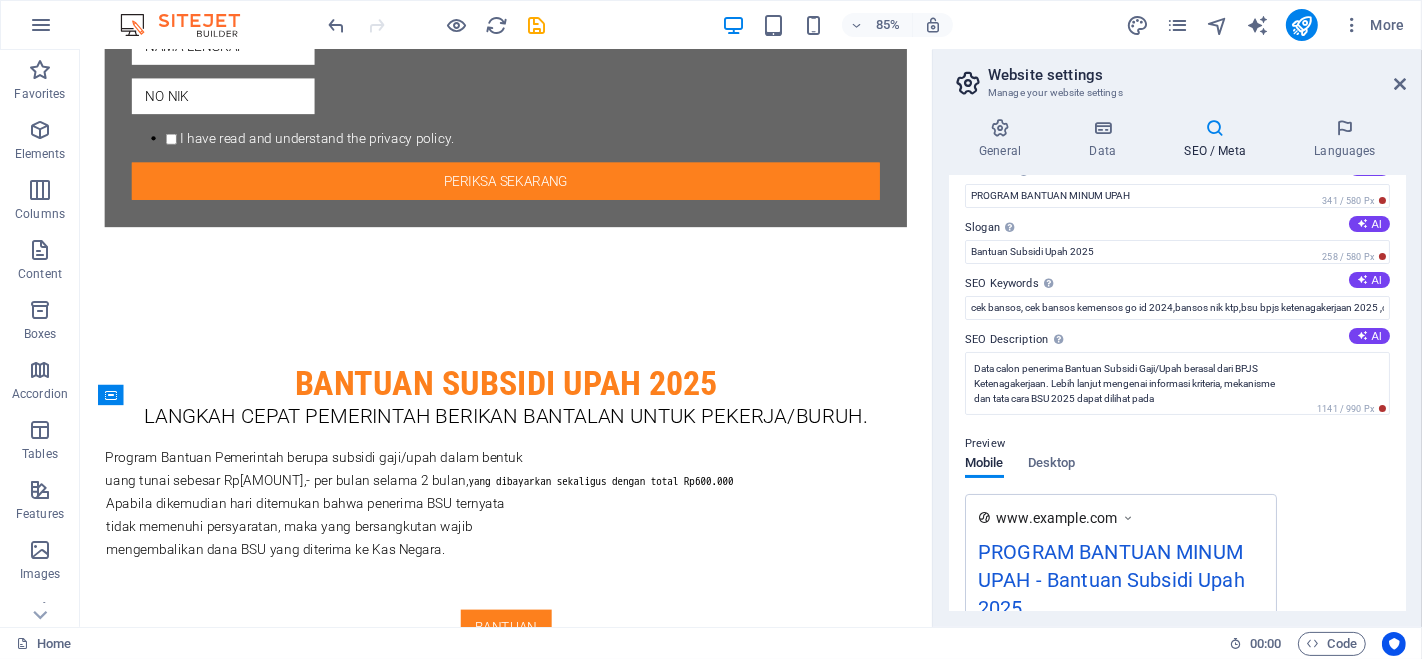 scroll, scrollTop: 0, scrollLeft: 0, axis: both 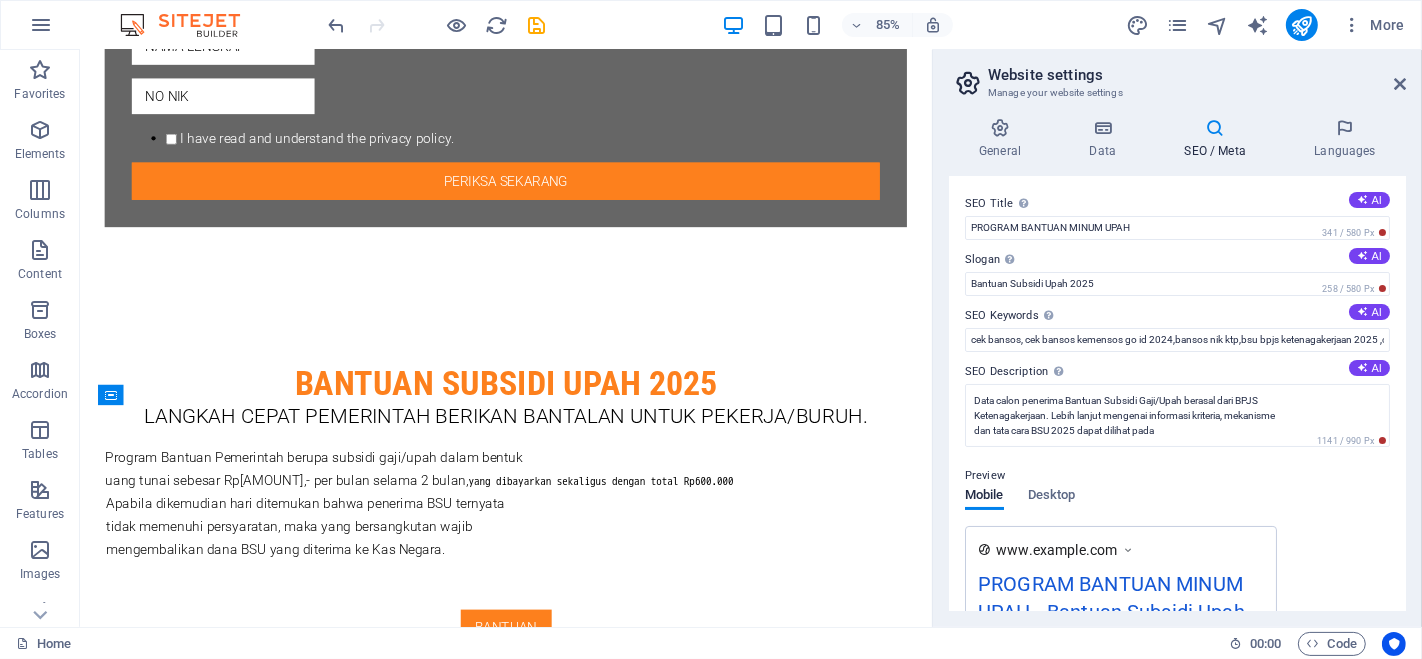 click on "Slogan The slogan of your website. AI" at bounding box center (1177, 260) 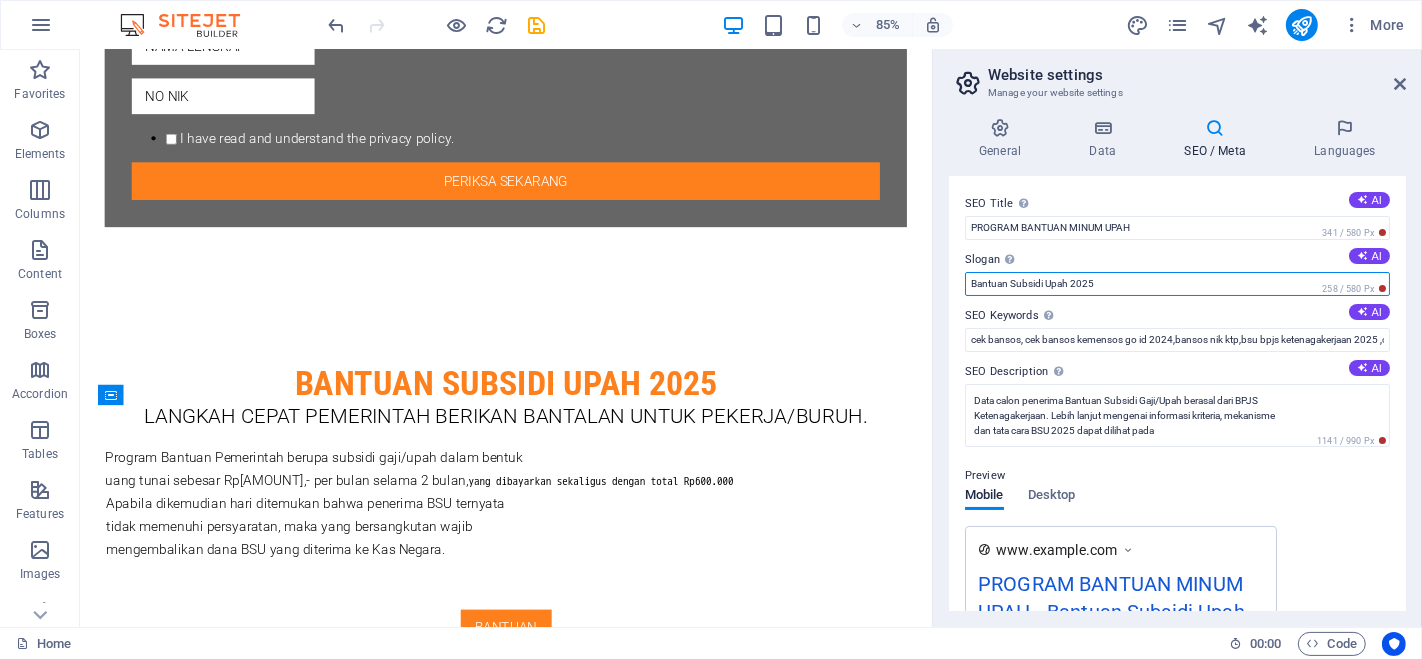 click on "Bantuan Subsidi Upah 2025" at bounding box center (1177, 284) 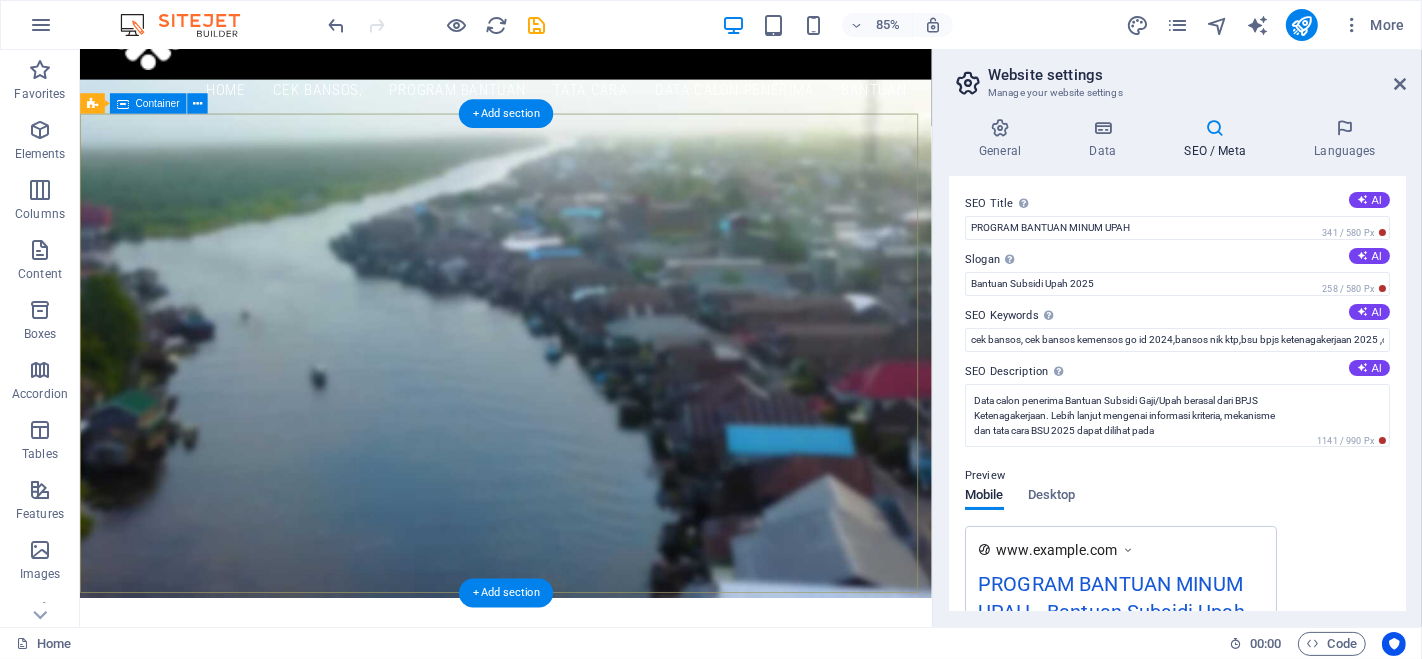 scroll, scrollTop: 111, scrollLeft: 0, axis: vertical 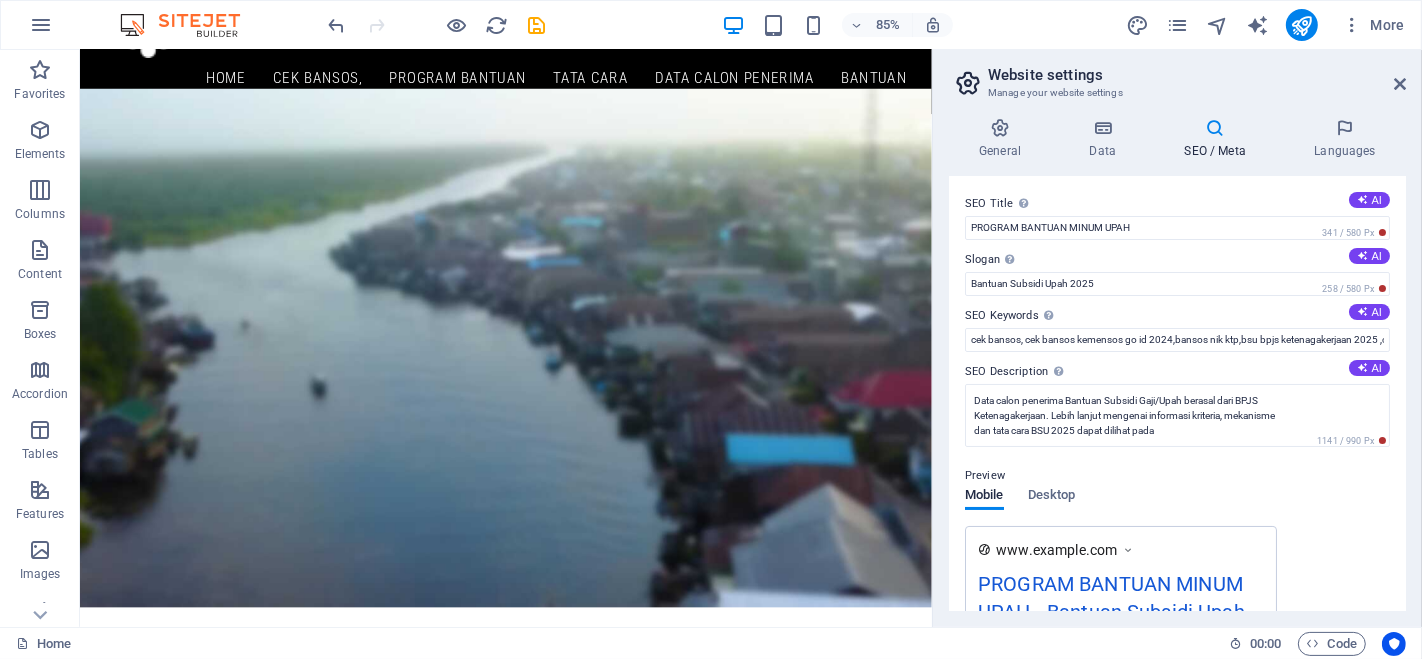 click on "SEO / Meta" at bounding box center [1219, 139] 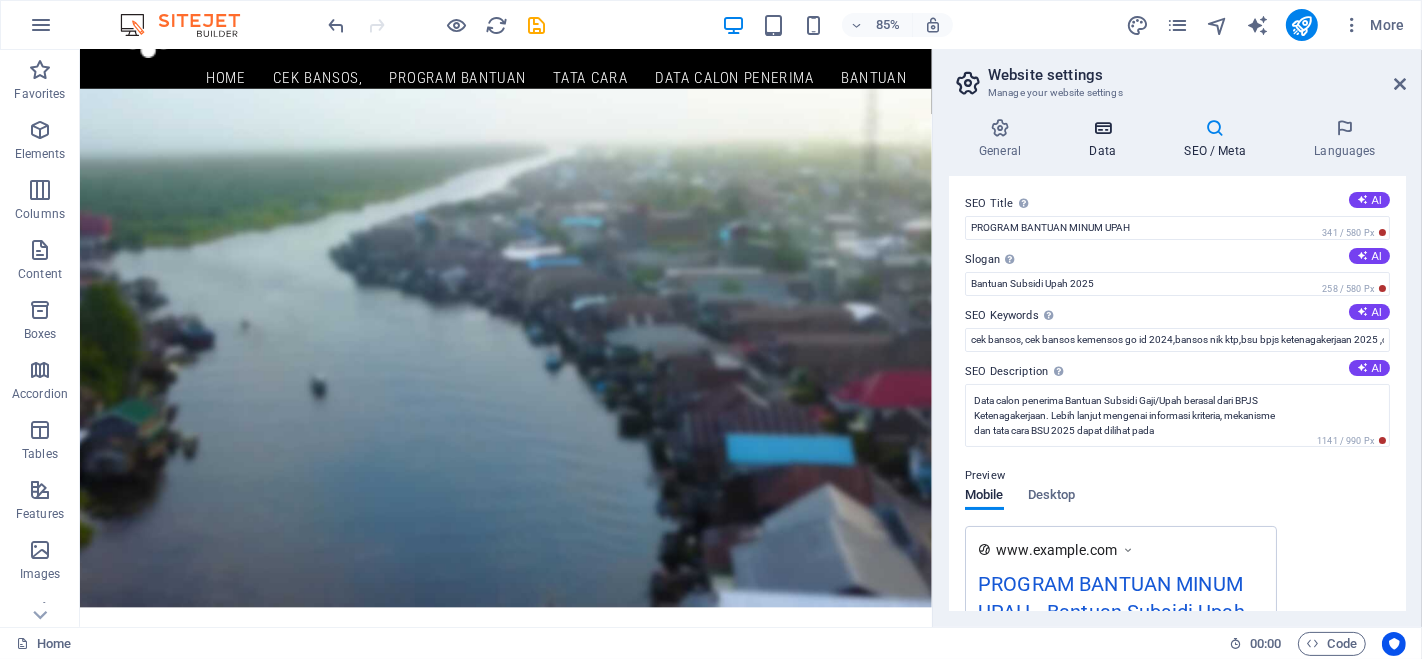 click on "Data" at bounding box center [1106, 139] 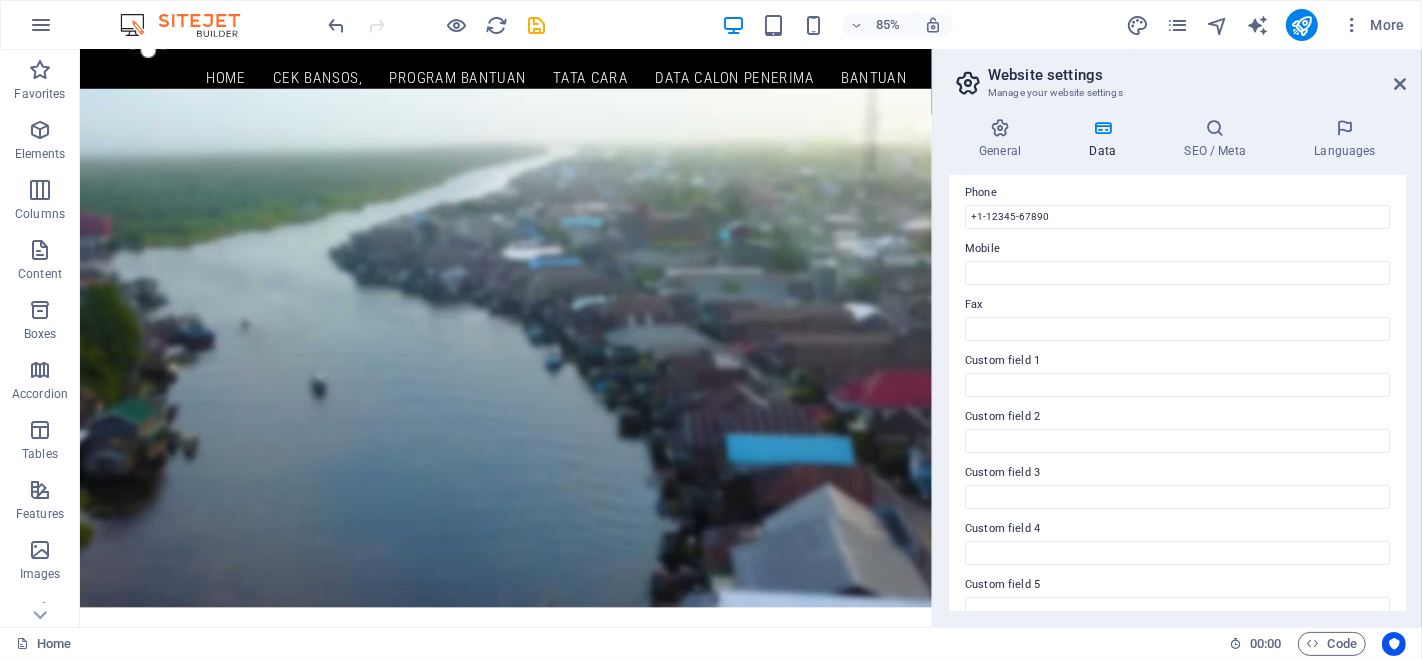 scroll, scrollTop: 525, scrollLeft: 0, axis: vertical 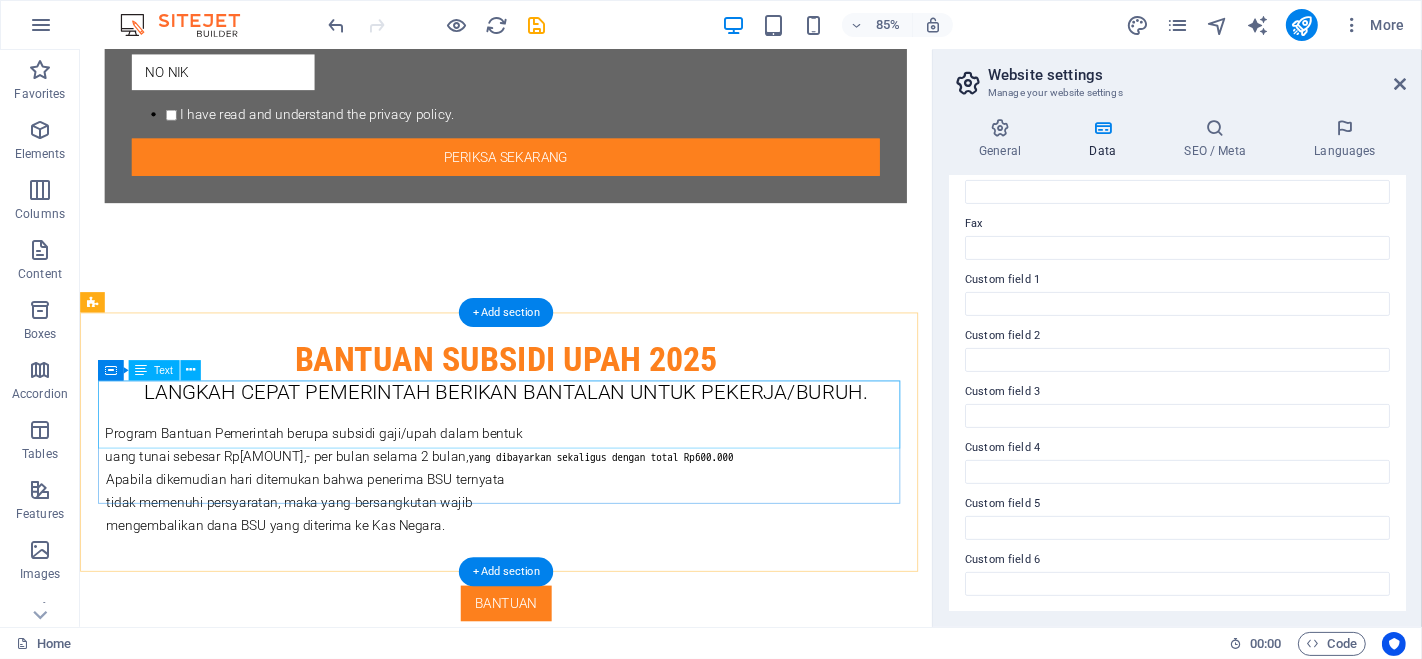 click on "Jl. [STREET_NAME] [STREET_NUMBER], Daerah Khusus Ibukota Jakarta [POSTAL_CODE], Indonesia New text element" at bounding box center (567, 1734) 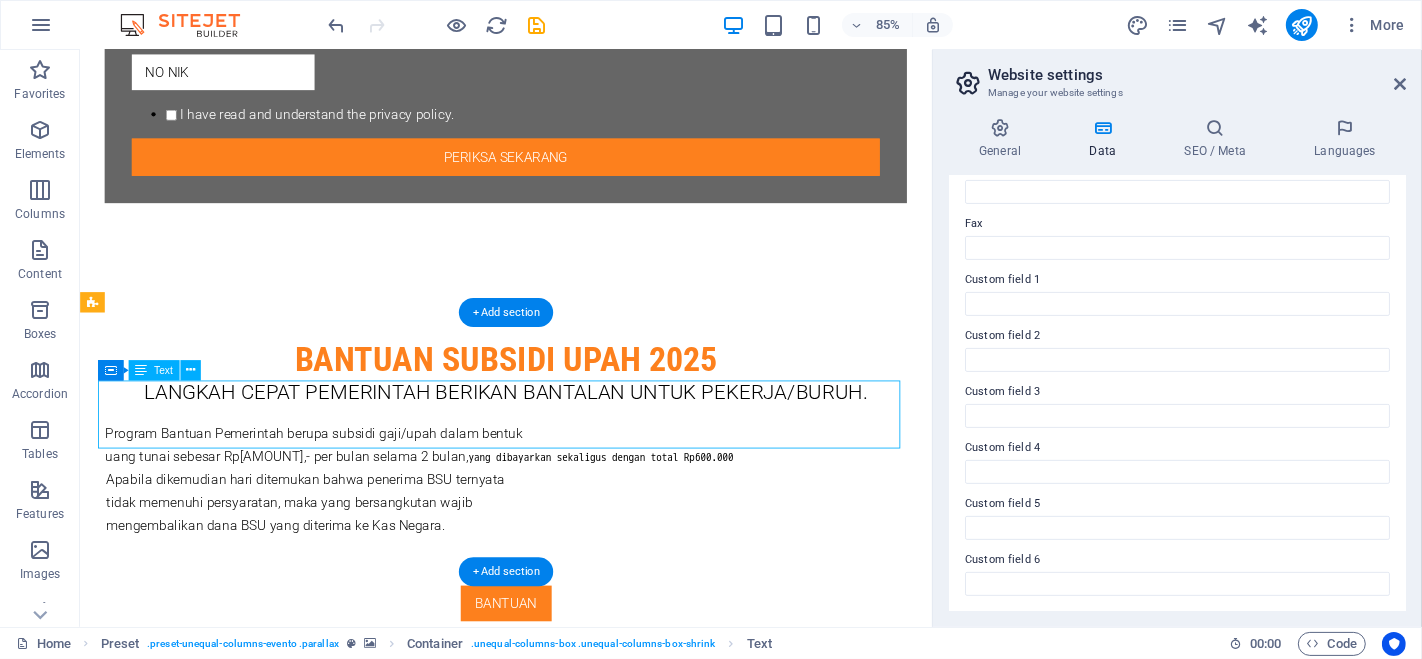 click on "Jl. [STREET_NAME] [STREET_NUMBER], Daerah Khusus Ibukota Jakarta [POSTAL_CODE], Indonesia New text element" at bounding box center [567, 1734] 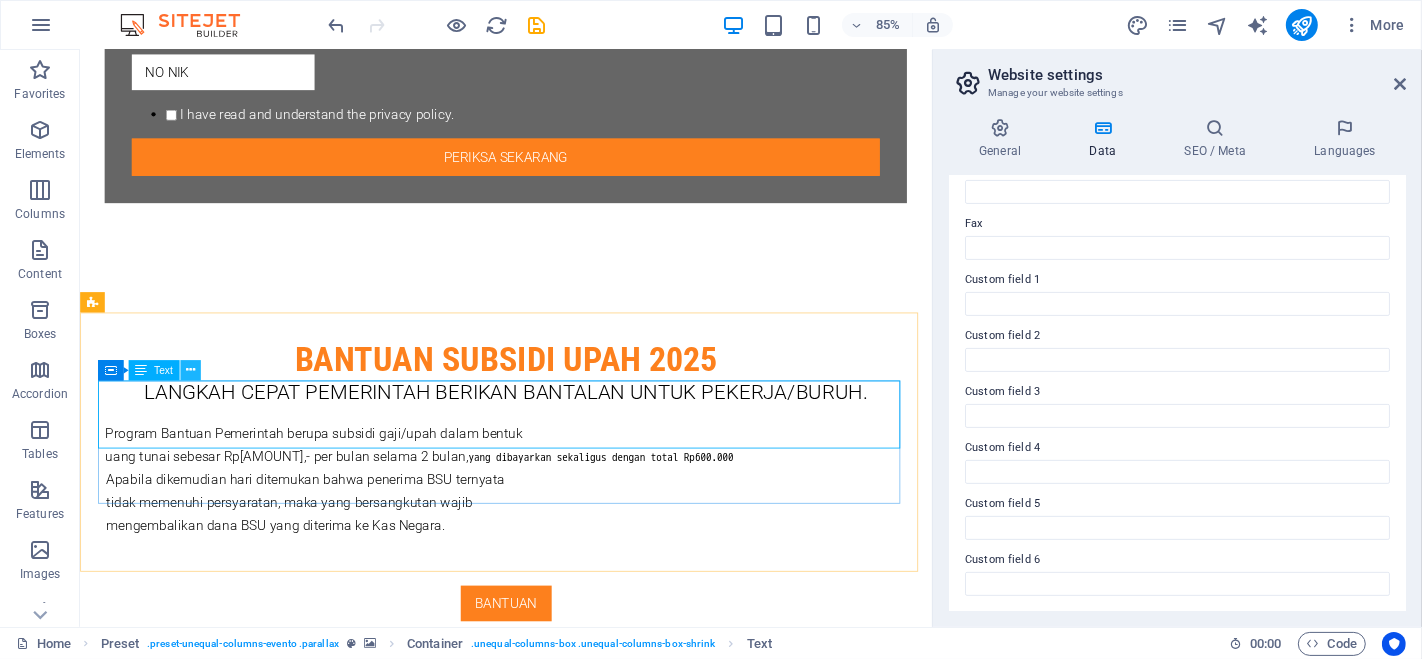 click at bounding box center [190, 370] 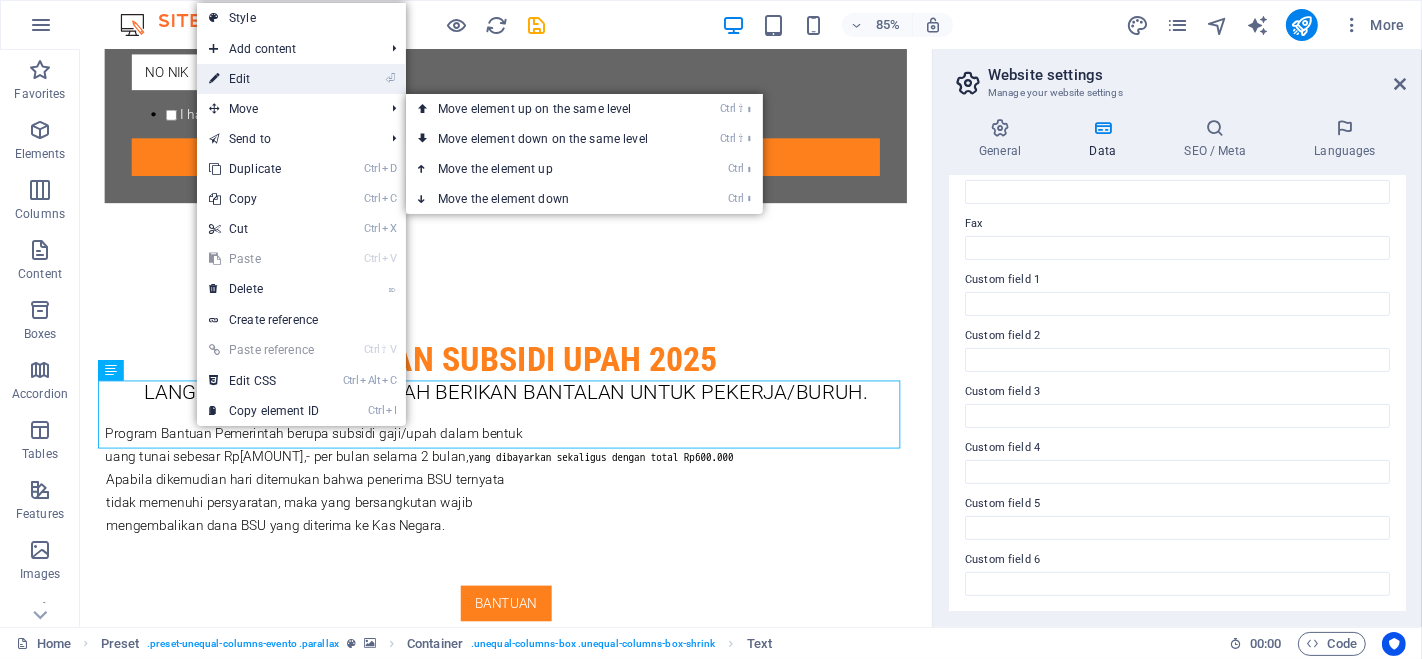 click on "⏎  Edit" at bounding box center (264, 79) 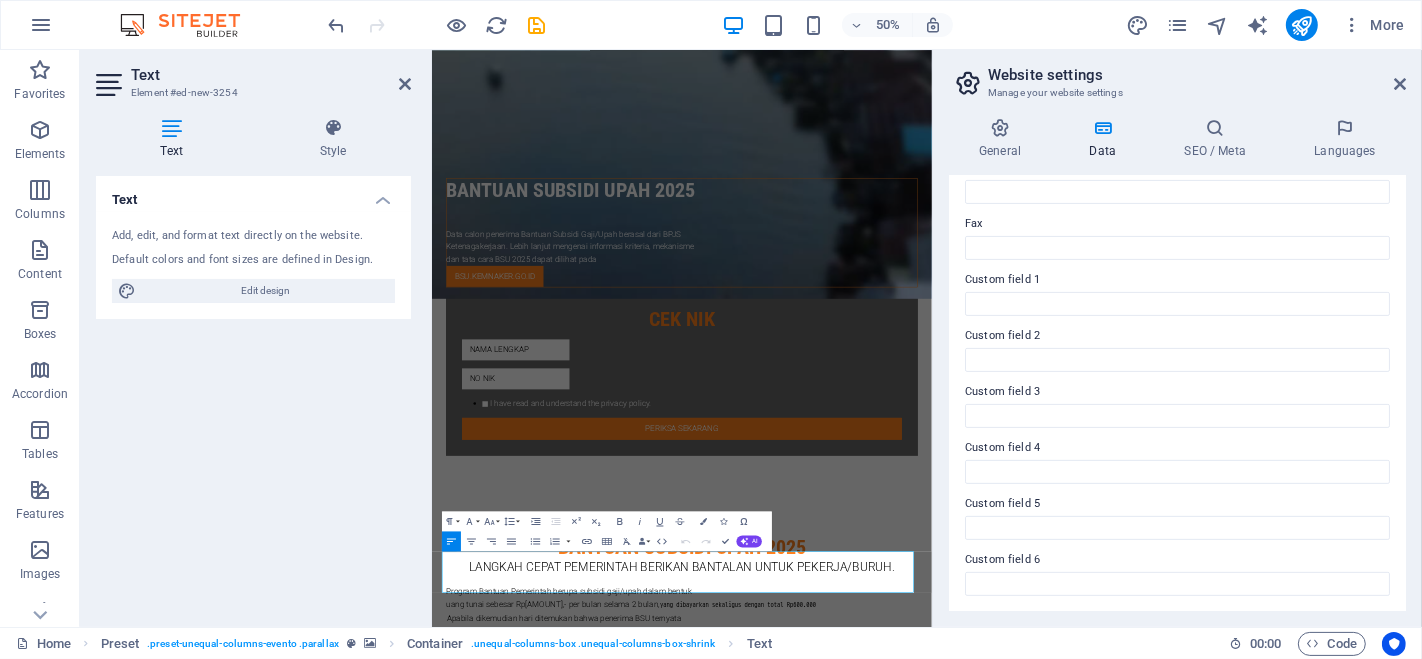 scroll, scrollTop: 1048, scrollLeft: 0, axis: vertical 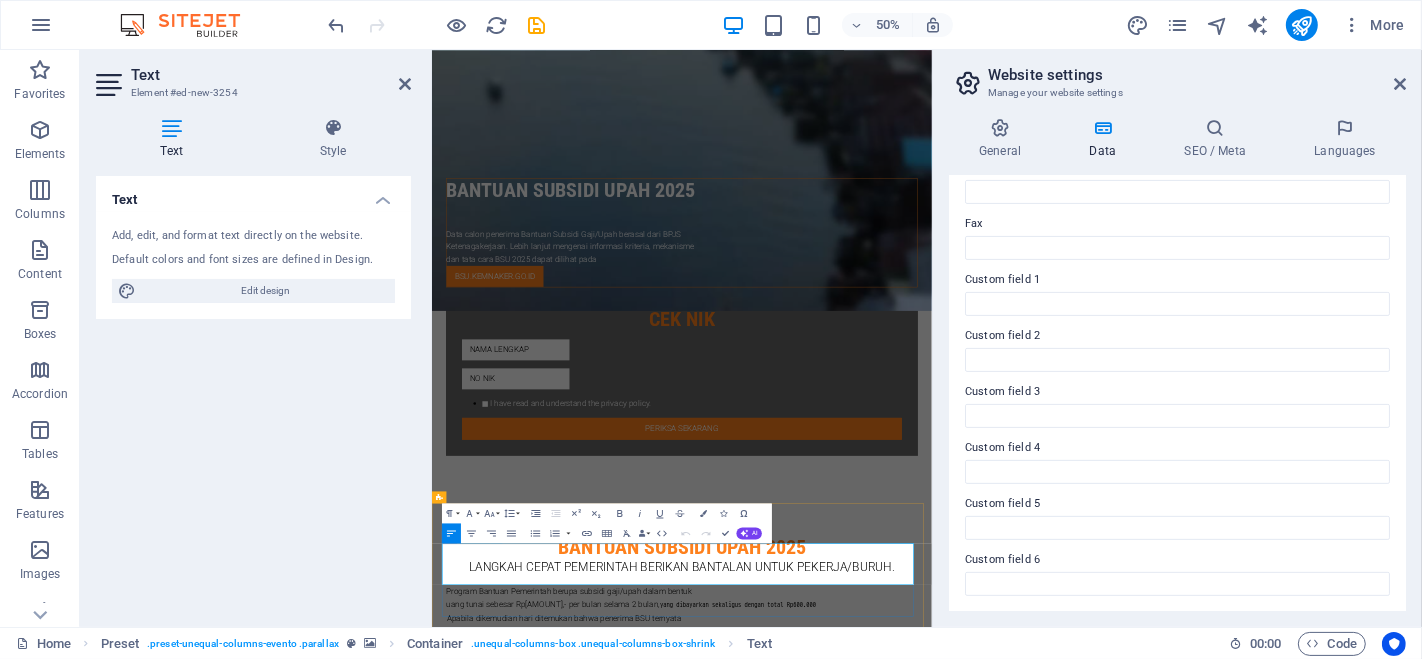 click on "[POSTAL CODE], Indonesia" at bounding box center [680, 2606] 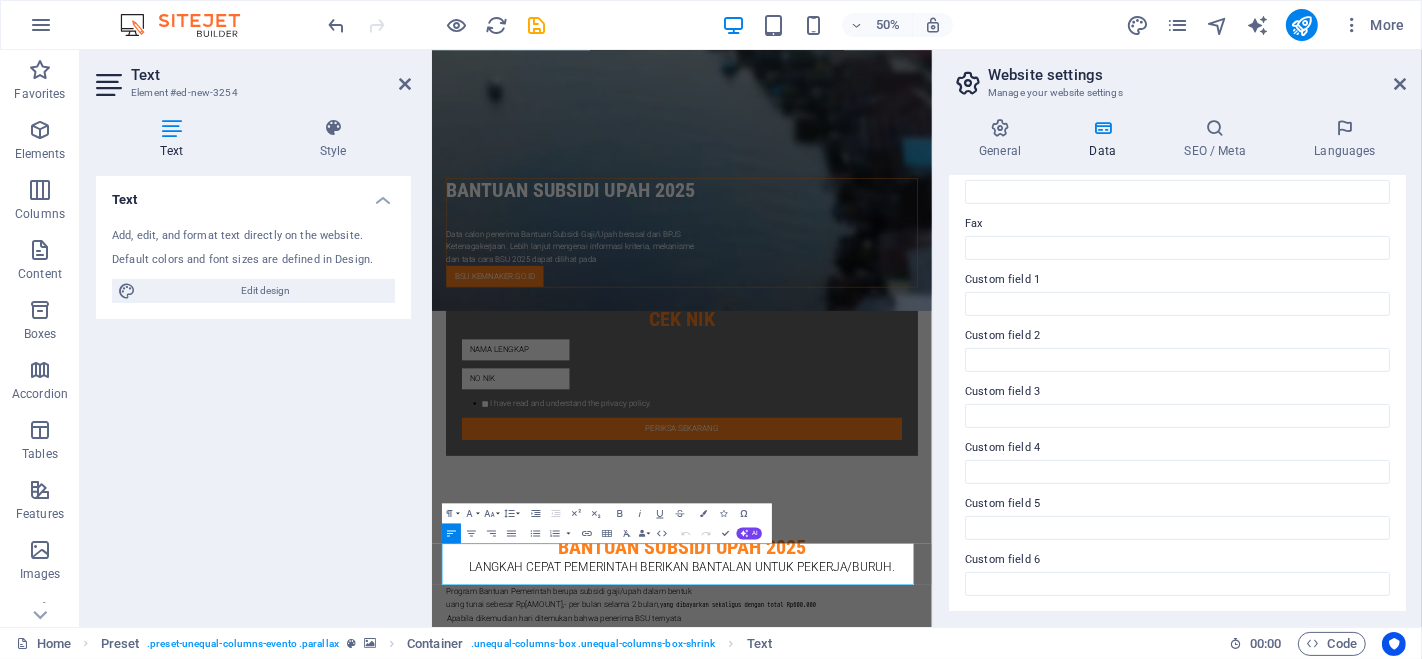 drag, startPoint x: 615, startPoint y: 1103, endPoint x: 402, endPoint y: 1100, distance: 213.02112 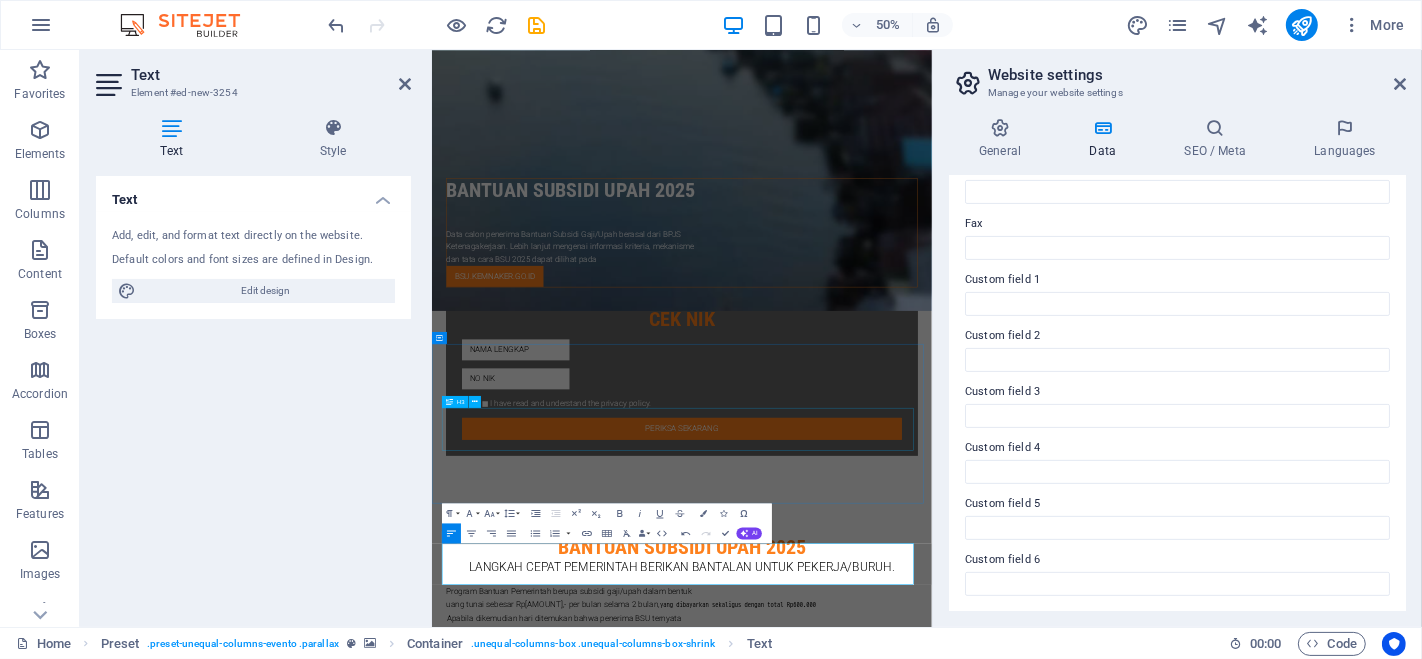 click on "Bagi Anda yang memenuhi syarat dan memiliki rekening Bank Himbara (BRI, BNI, Mandiri, BTN) dan Bank SyariahIndonesia maka dana BSU 2025 akan langsung ditransfer ke rekening Anda." at bounding box center [931, 1603] 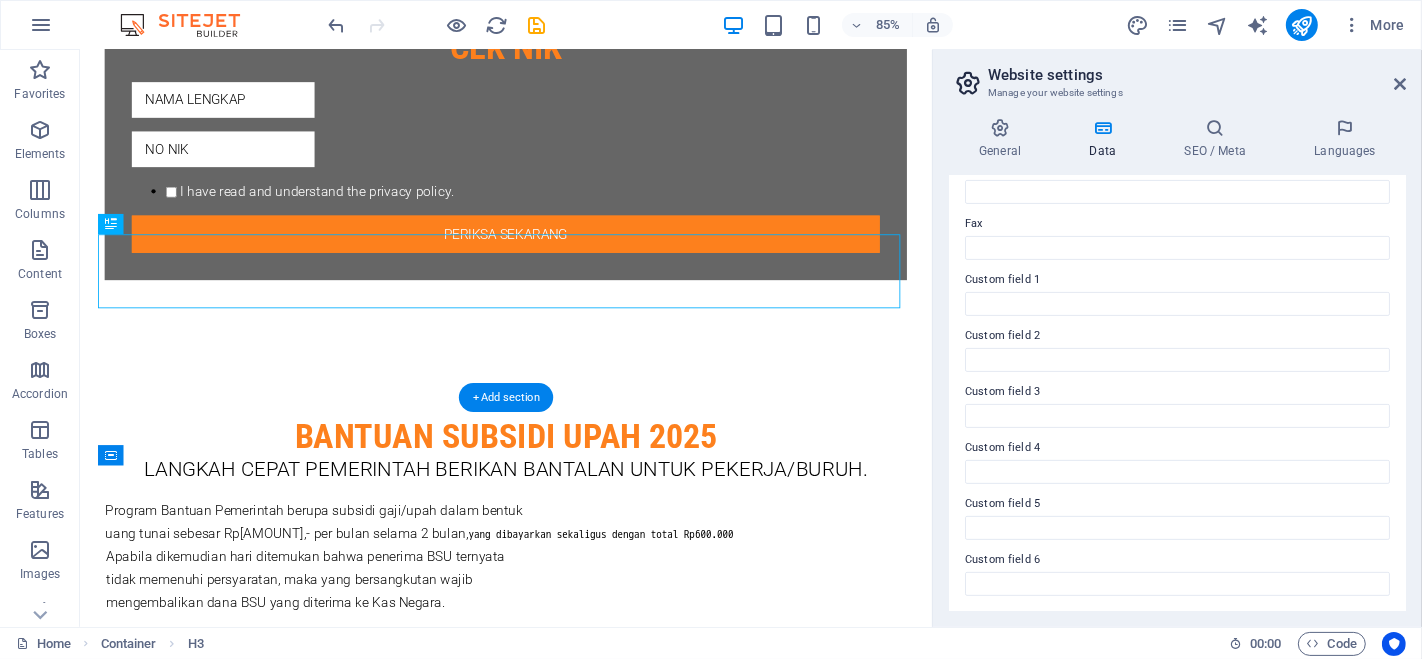 scroll, scrollTop: 1251, scrollLeft: 0, axis: vertical 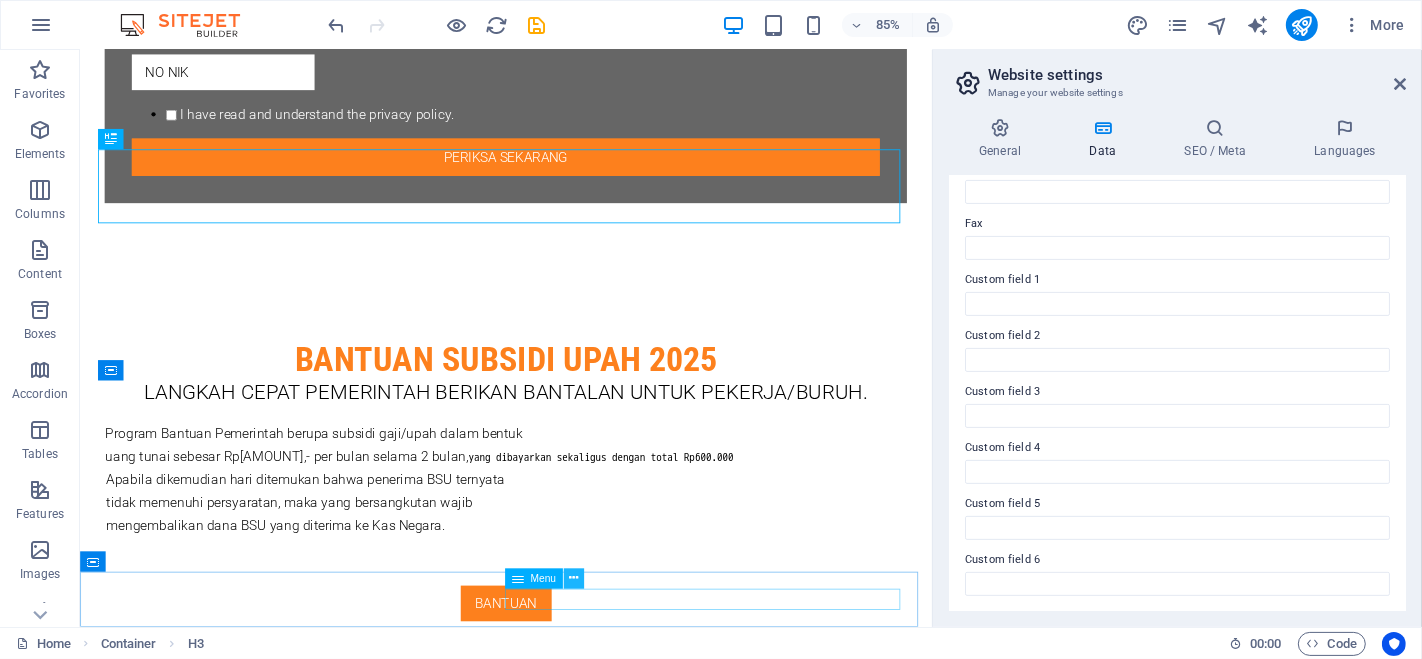 click at bounding box center (573, 578) 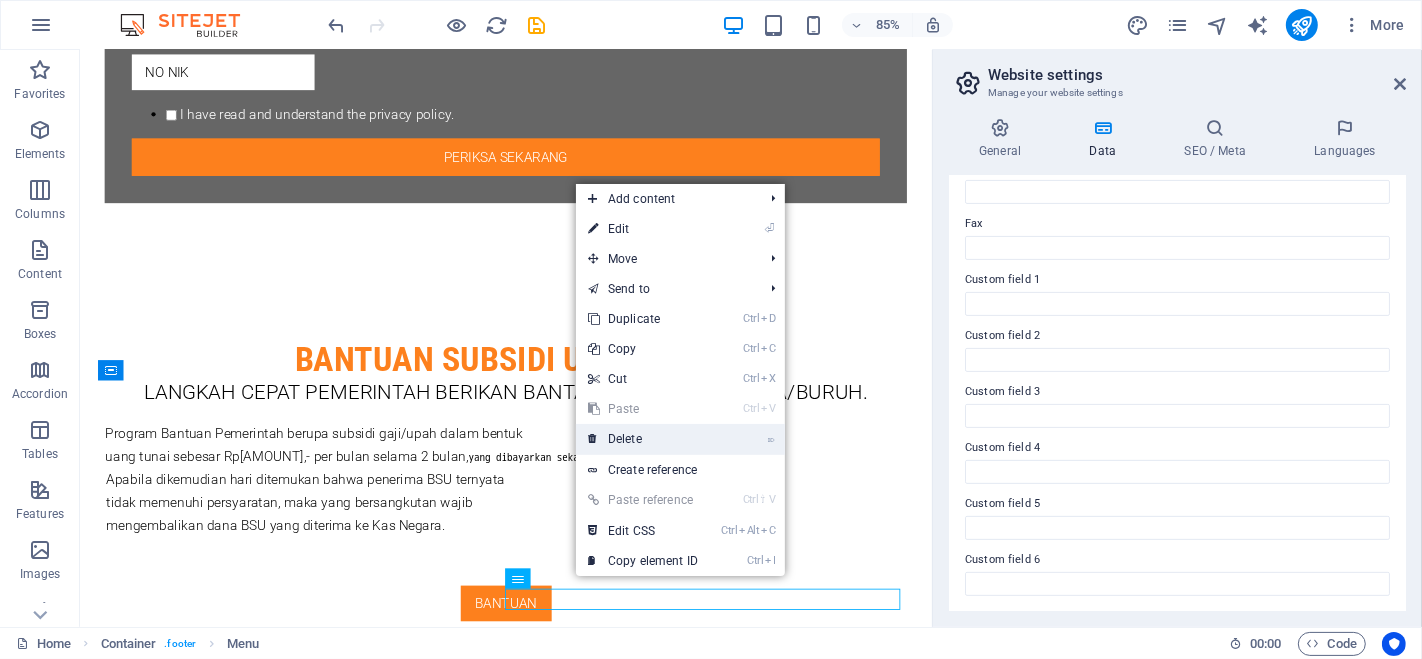 click on "⌦  Delete" at bounding box center (643, 439) 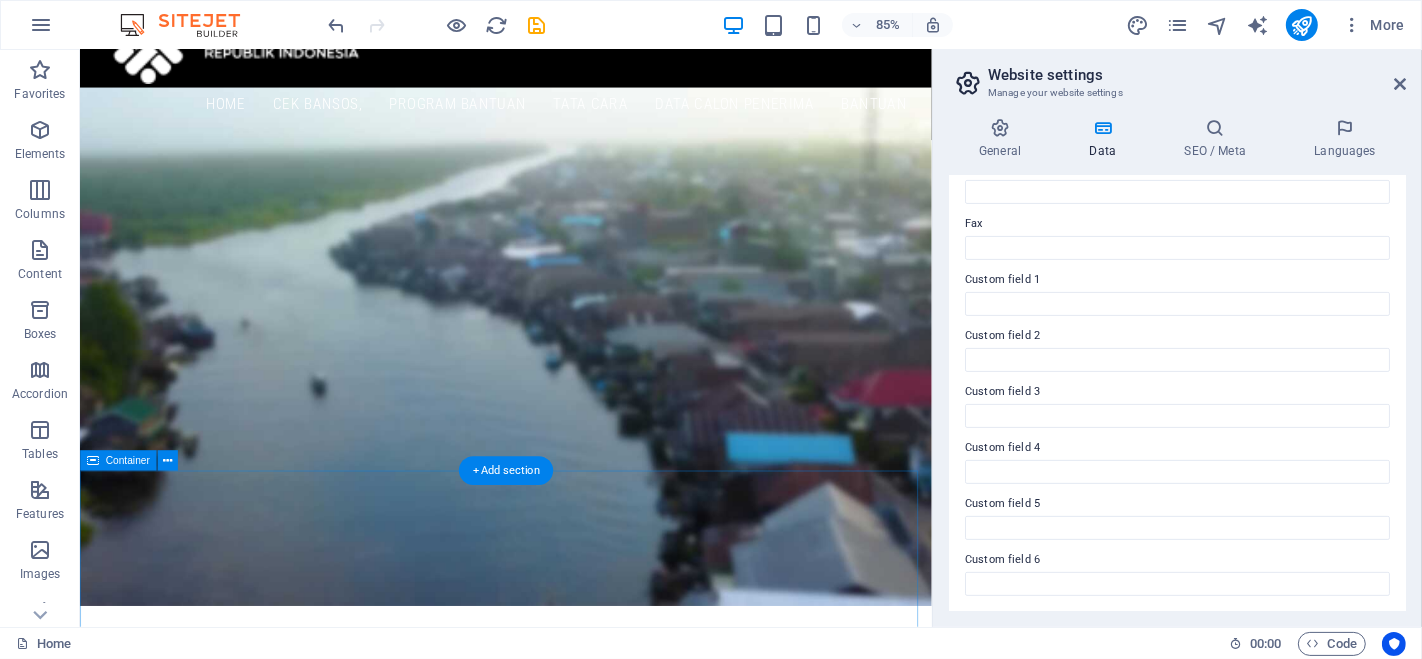 scroll, scrollTop: 0, scrollLeft: 0, axis: both 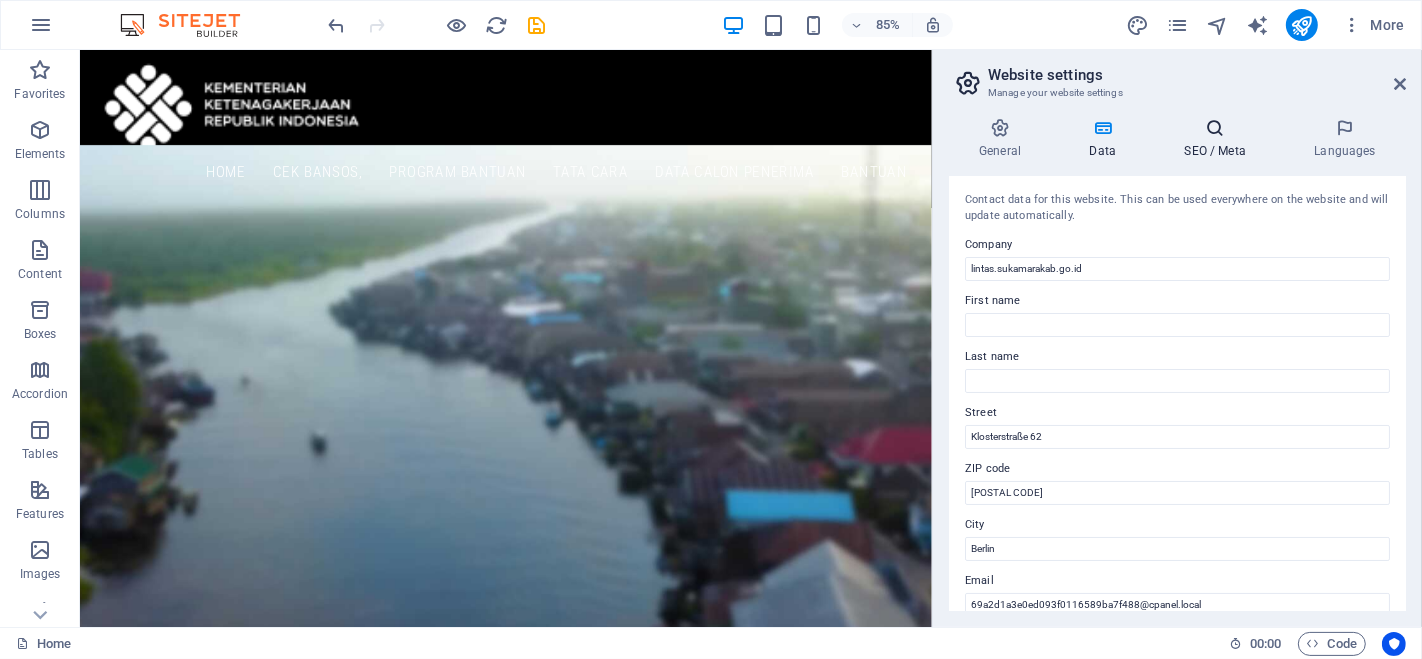 click on "SEO / Meta" at bounding box center [1219, 139] 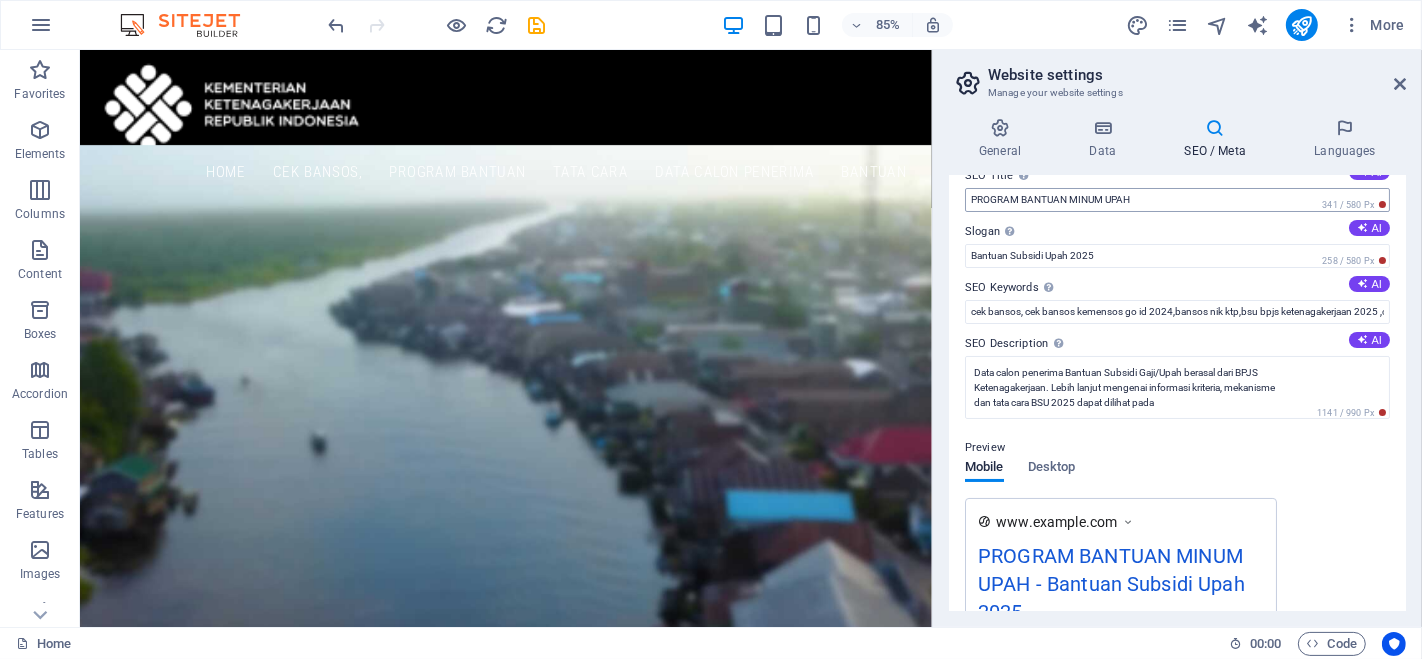 scroll, scrollTop: 0, scrollLeft: 0, axis: both 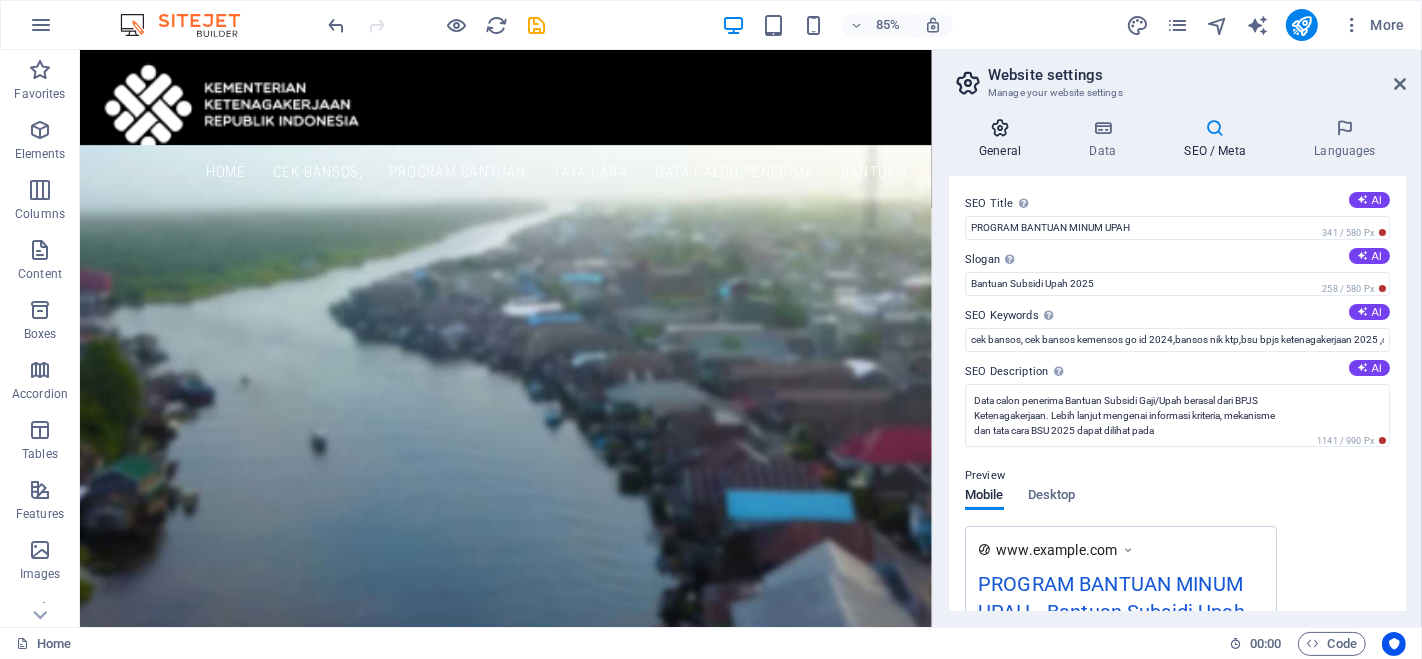 click on "General" at bounding box center [1004, 139] 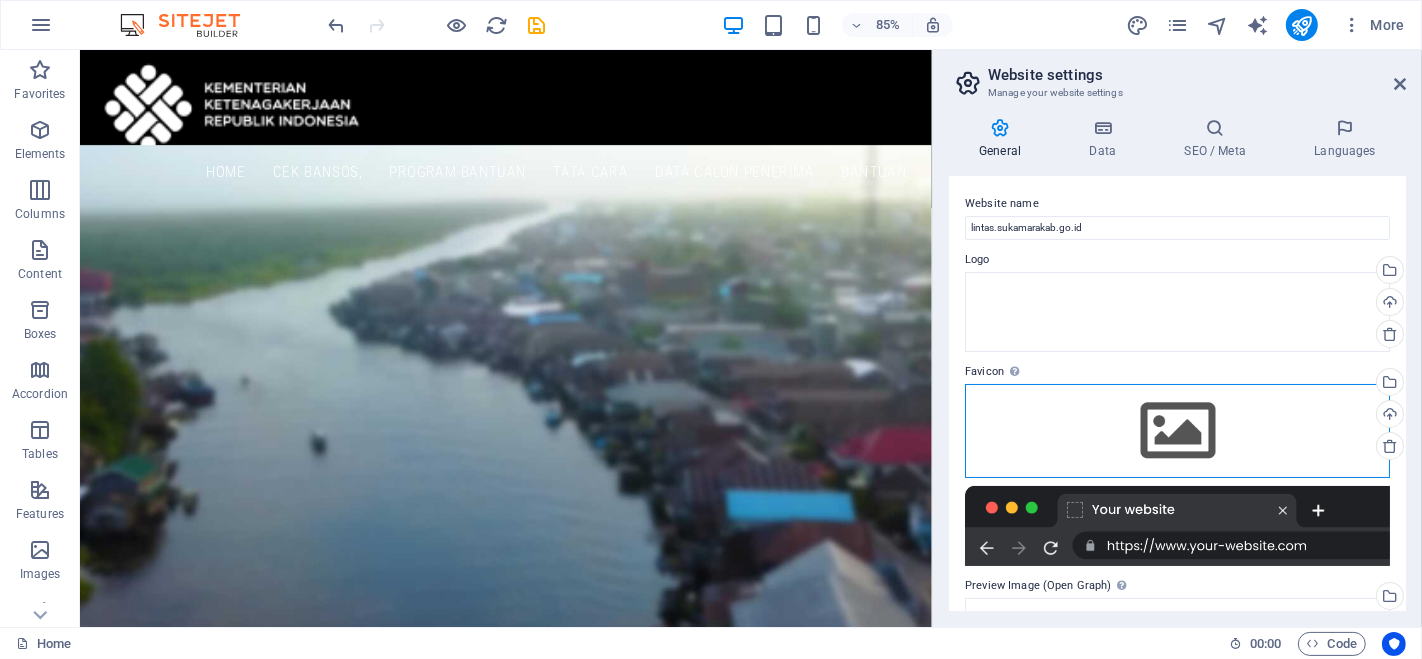 click on "Drag files here, click to choose files or select files from Files or our free stock photos & videos" at bounding box center [1177, 431] 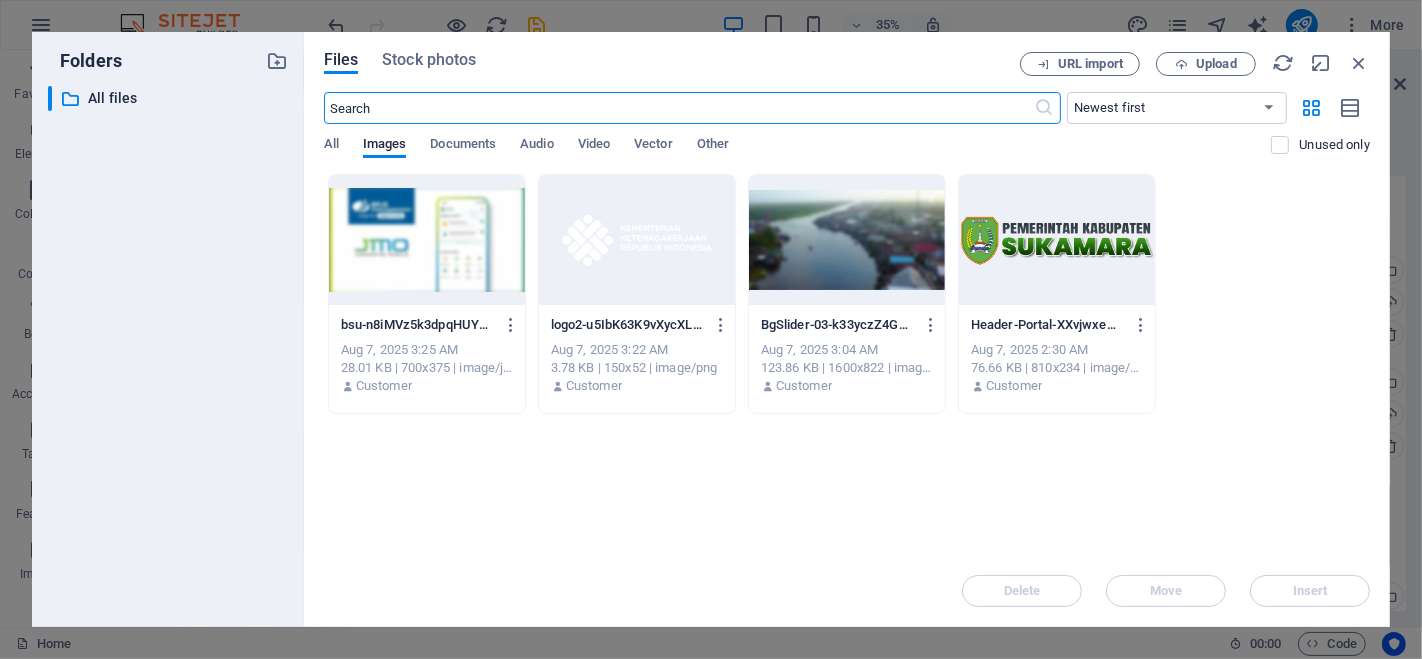 click at bounding box center [1057, 240] 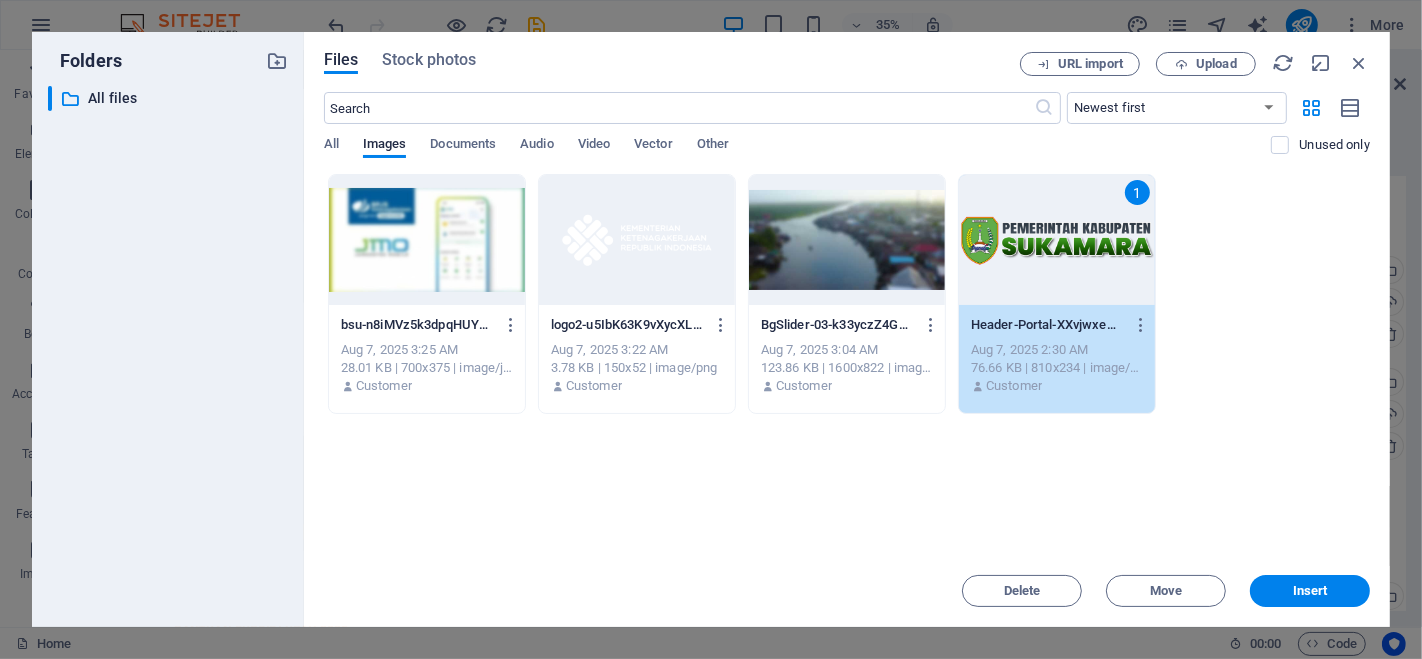click on "1" at bounding box center [1057, 240] 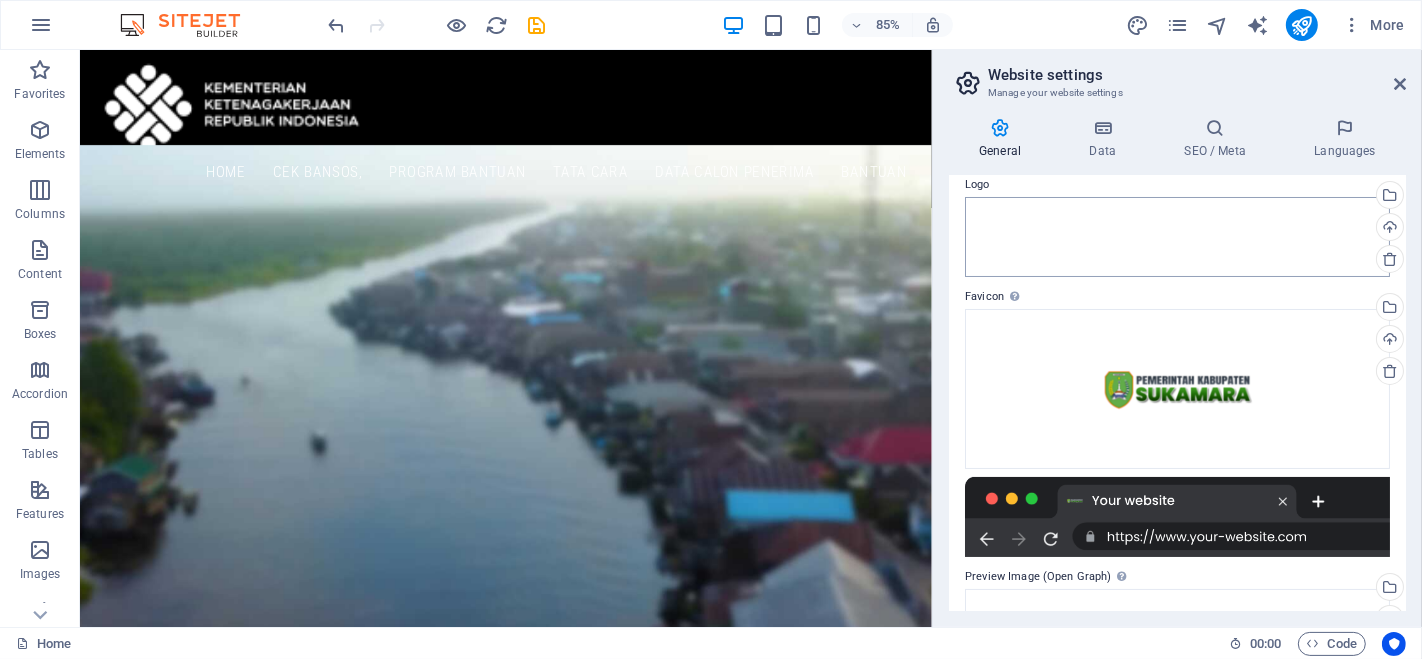 scroll, scrollTop: 0, scrollLeft: 0, axis: both 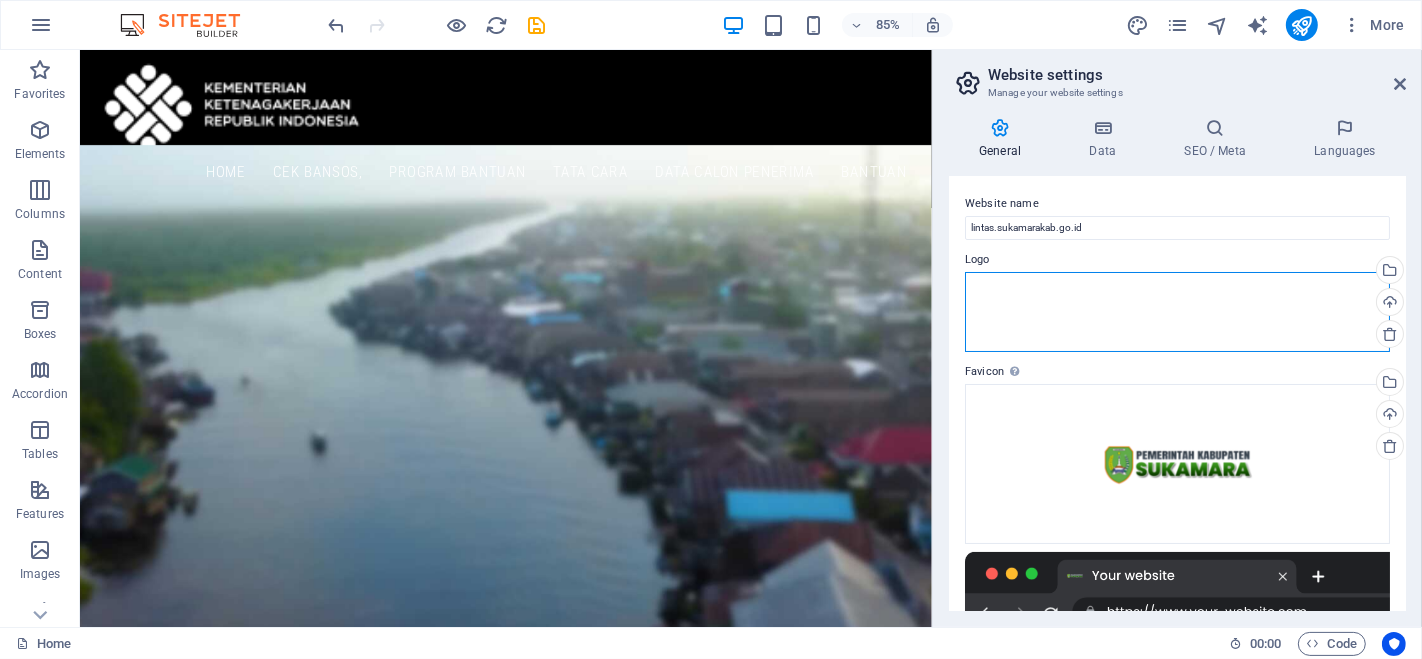 click on "Drag files here, click to choose files or select files from Files or our free stock photos & videos" at bounding box center [1177, 312] 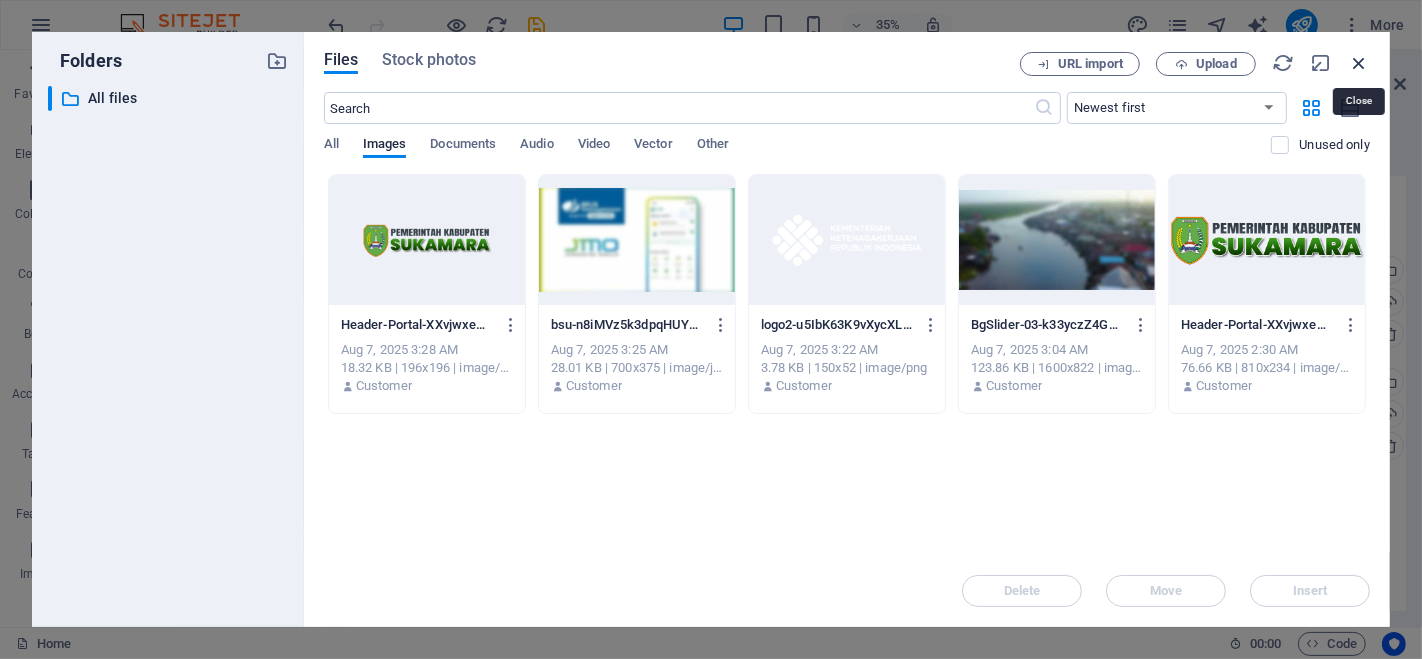 click at bounding box center (1359, 63) 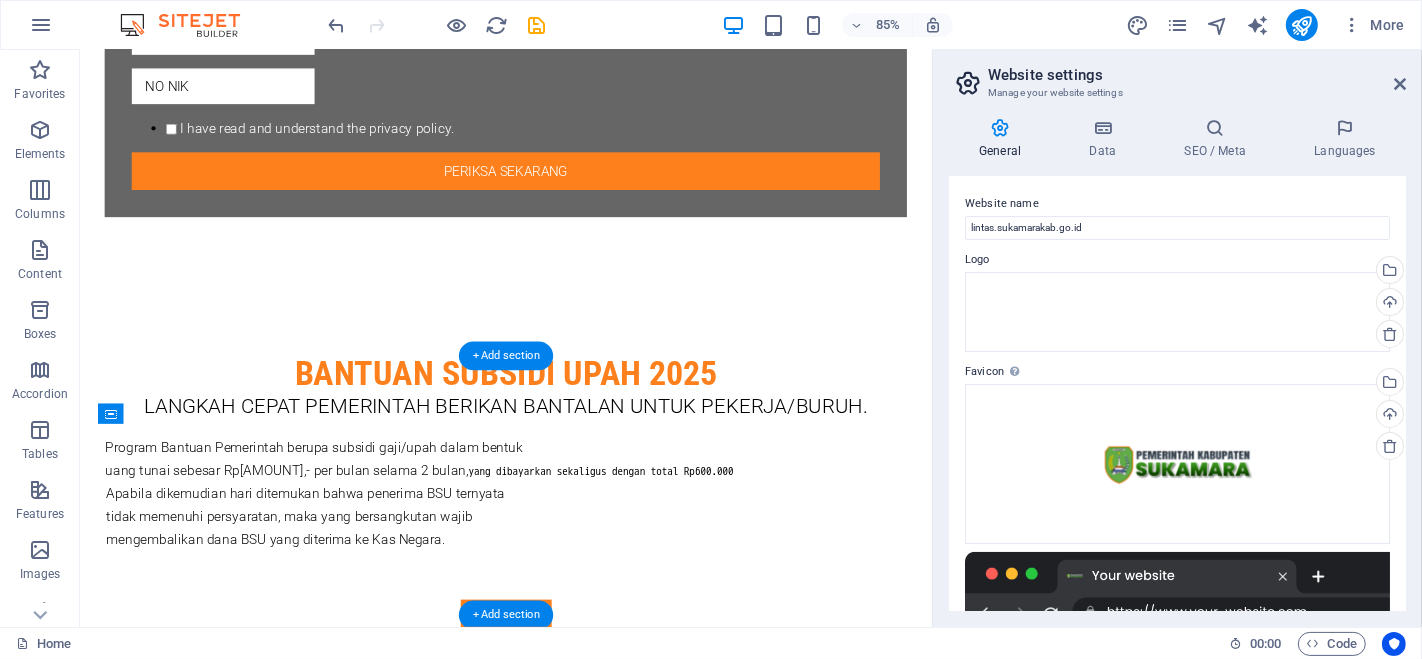 scroll, scrollTop: 1251, scrollLeft: 0, axis: vertical 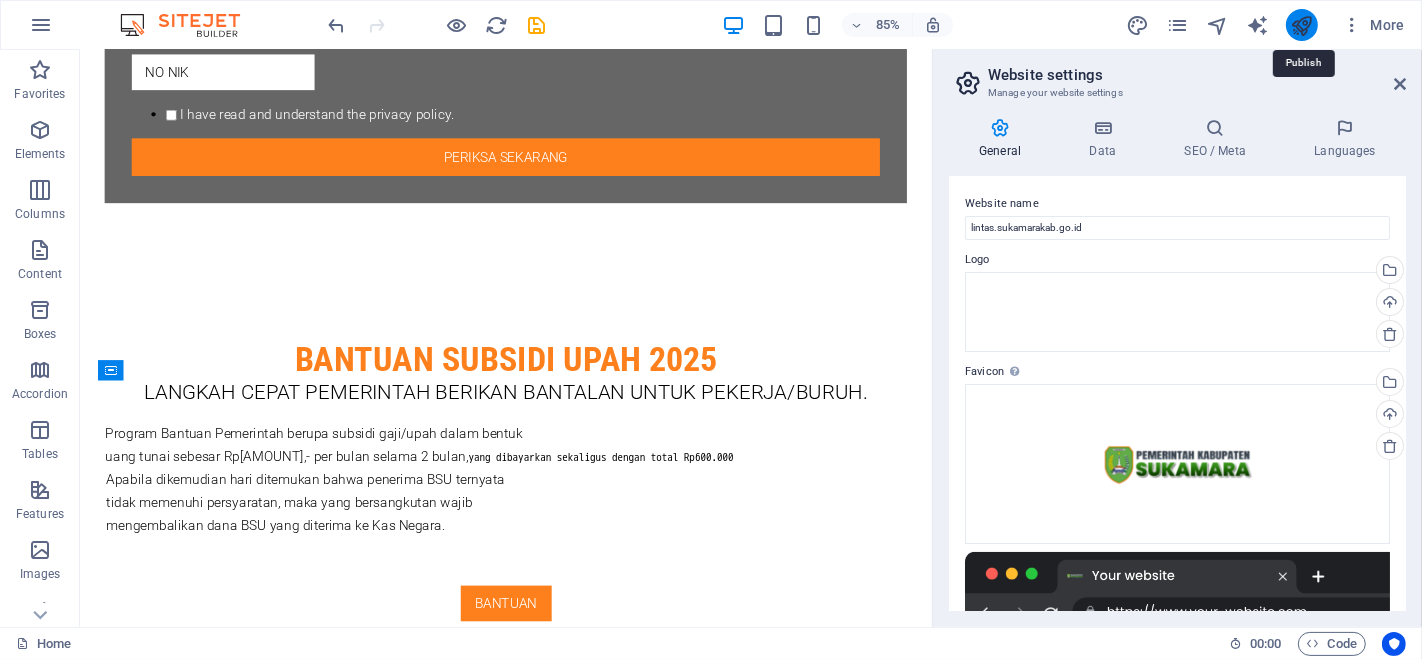click at bounding box center [1301, 25] 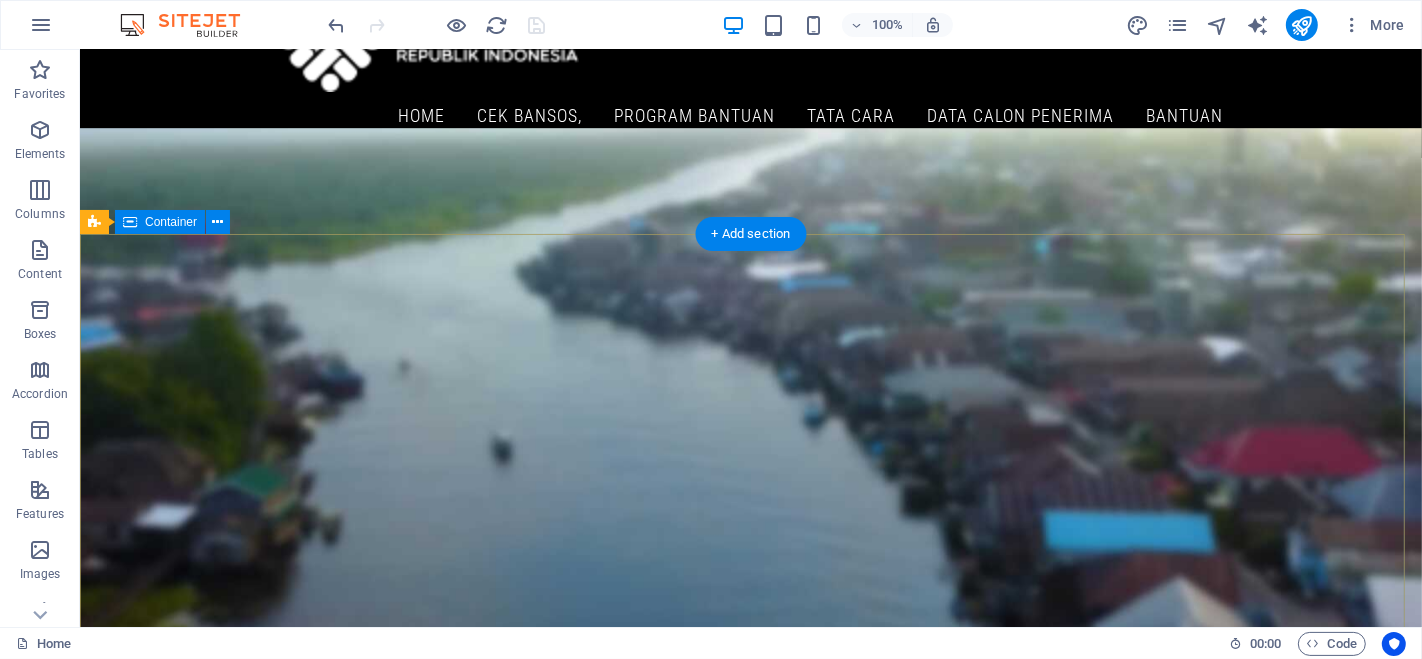 scroll, scrollTop: 111, scrollLeft: 0, axis: vertical 